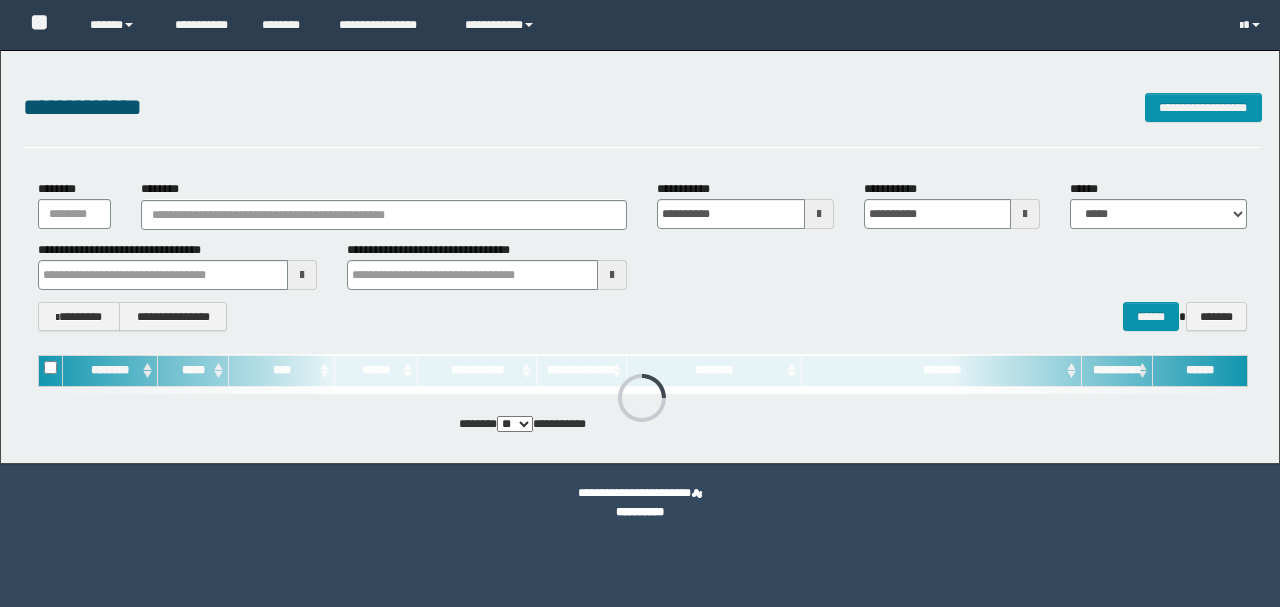 scroll, scrollTop: 0, scrollLeft: 0, axis: both 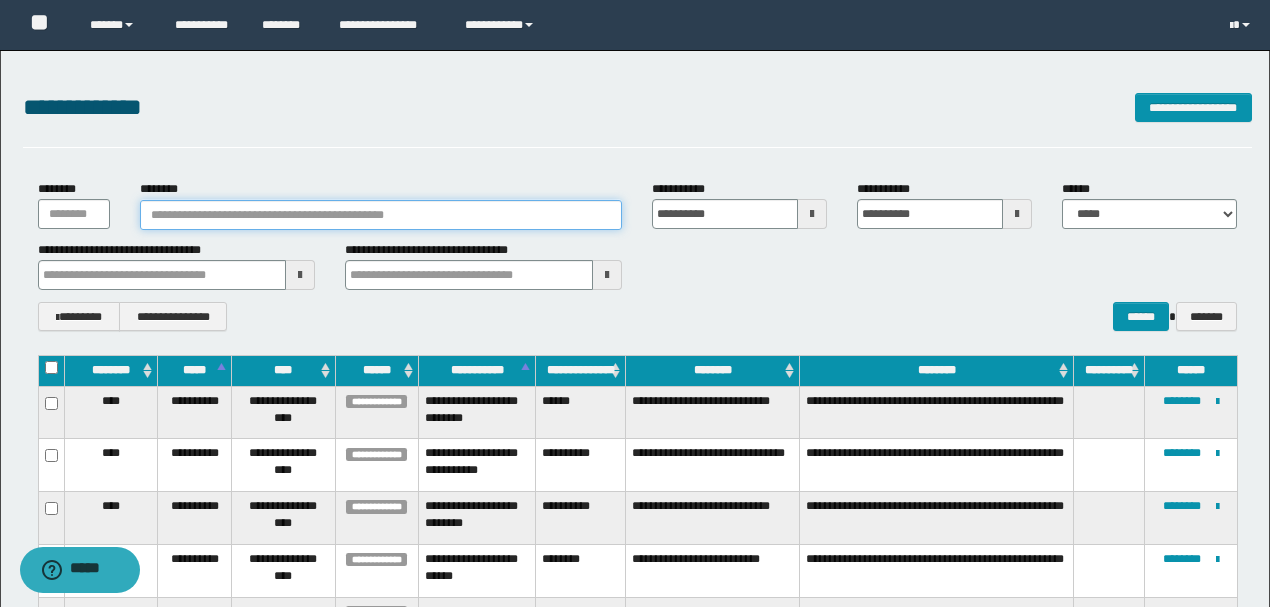 click on "********" at bounding box center [381, 215] 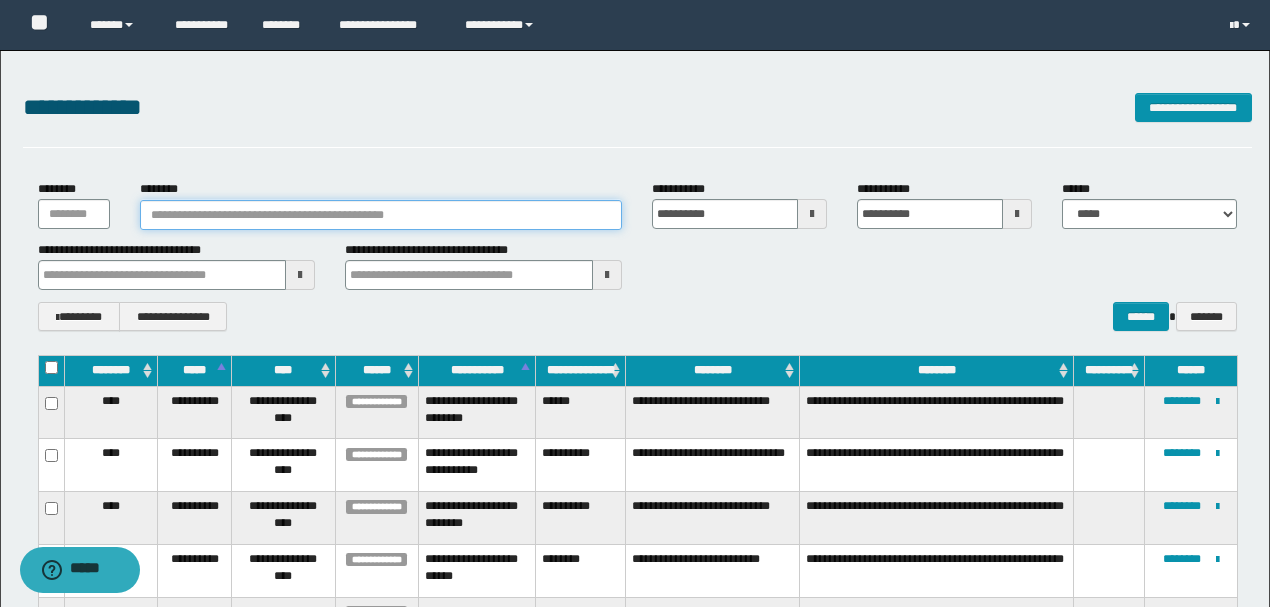 paste on "**********" 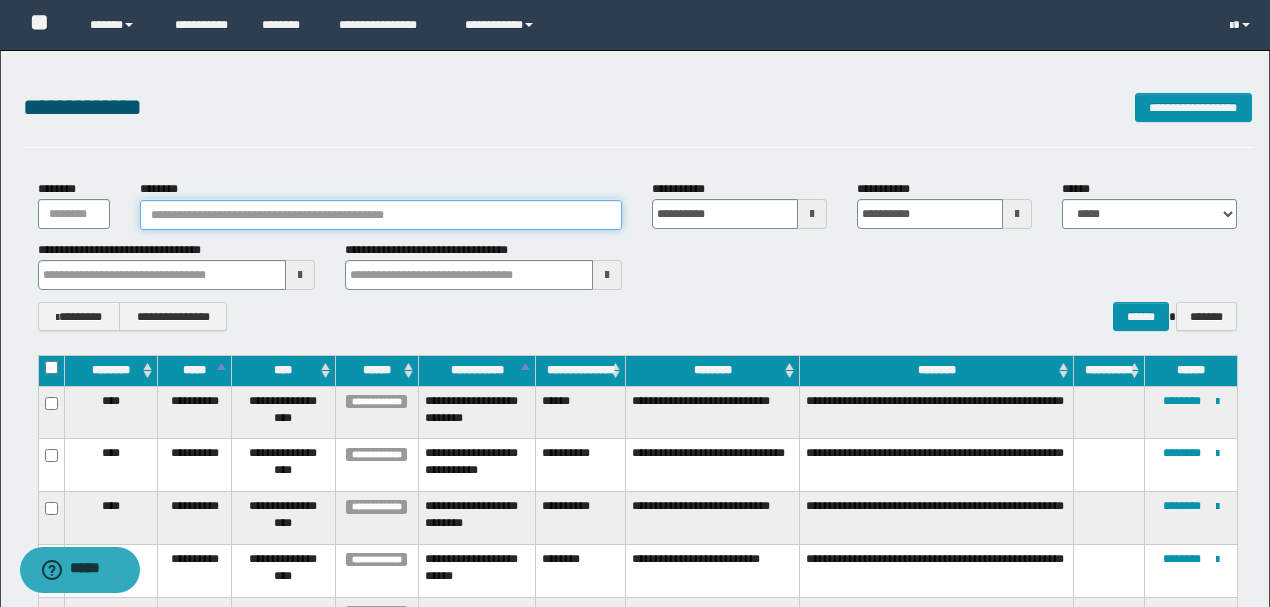 type on "**********" 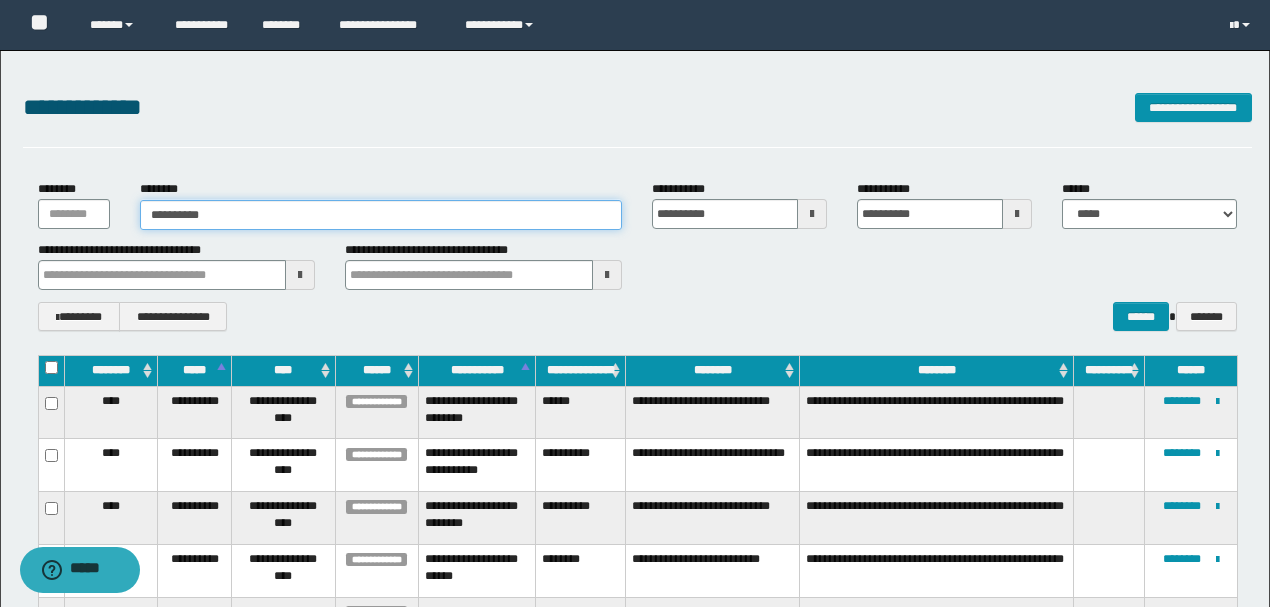 type on "**********" 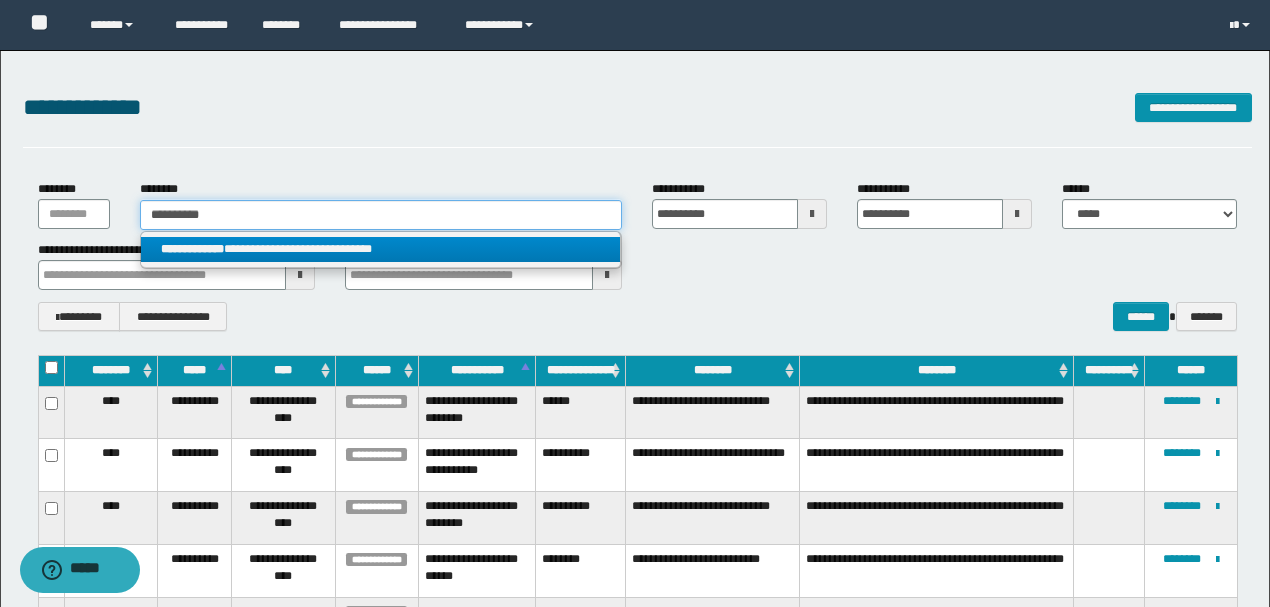 type on "**********" 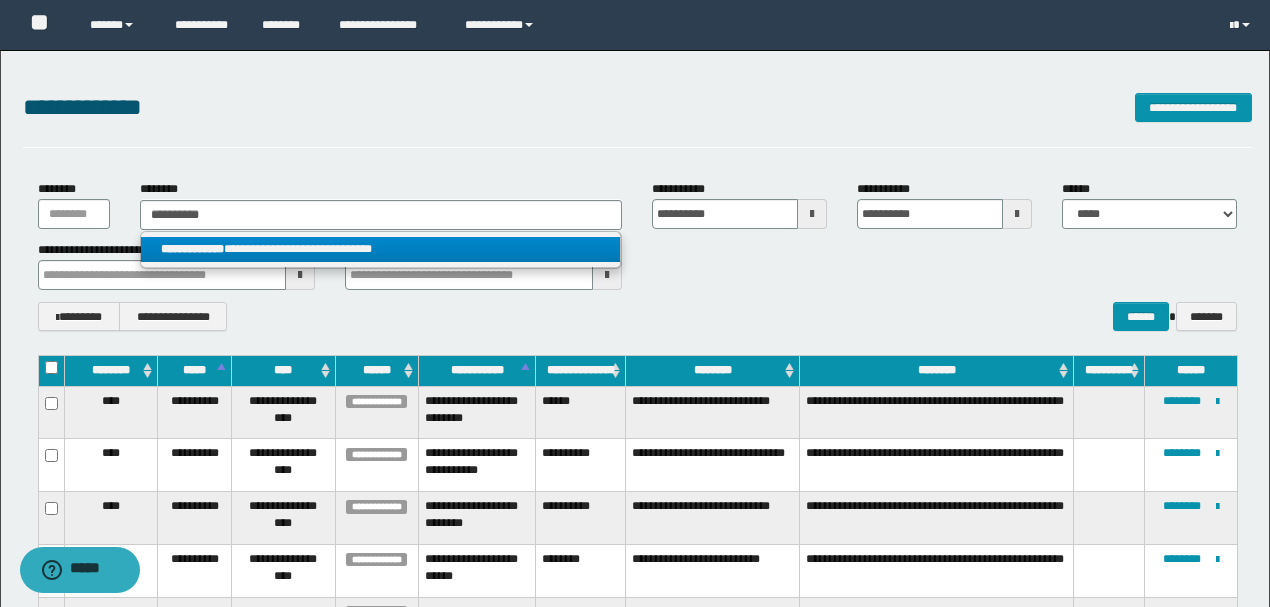 click on "**********" at bounding box center [380, 249] 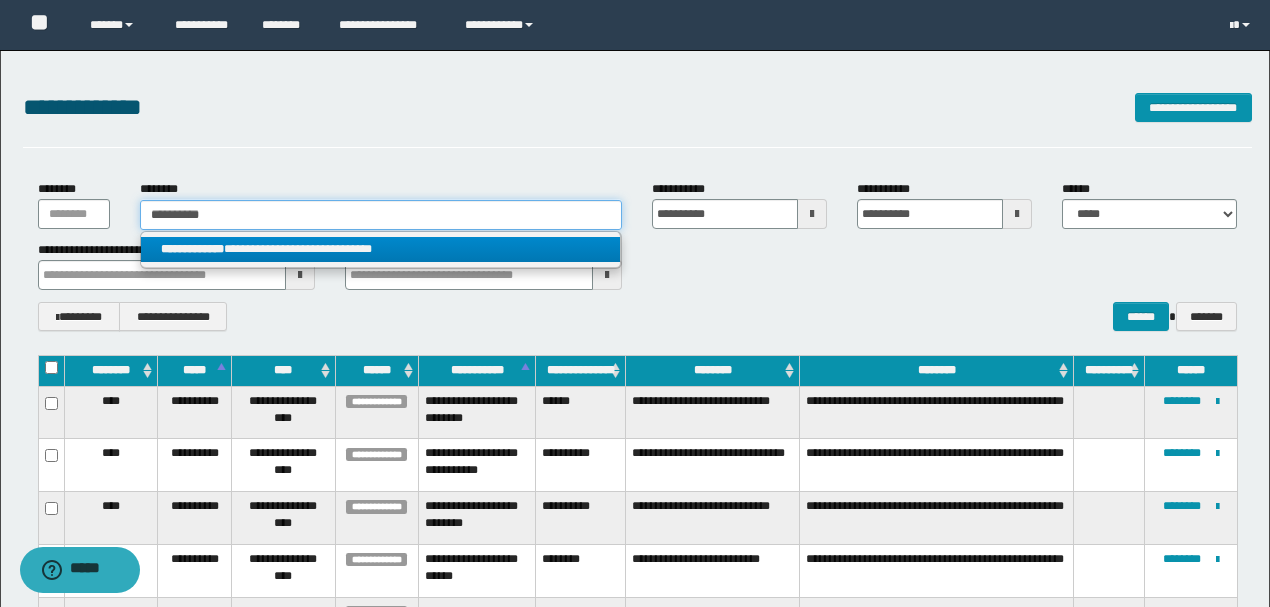type 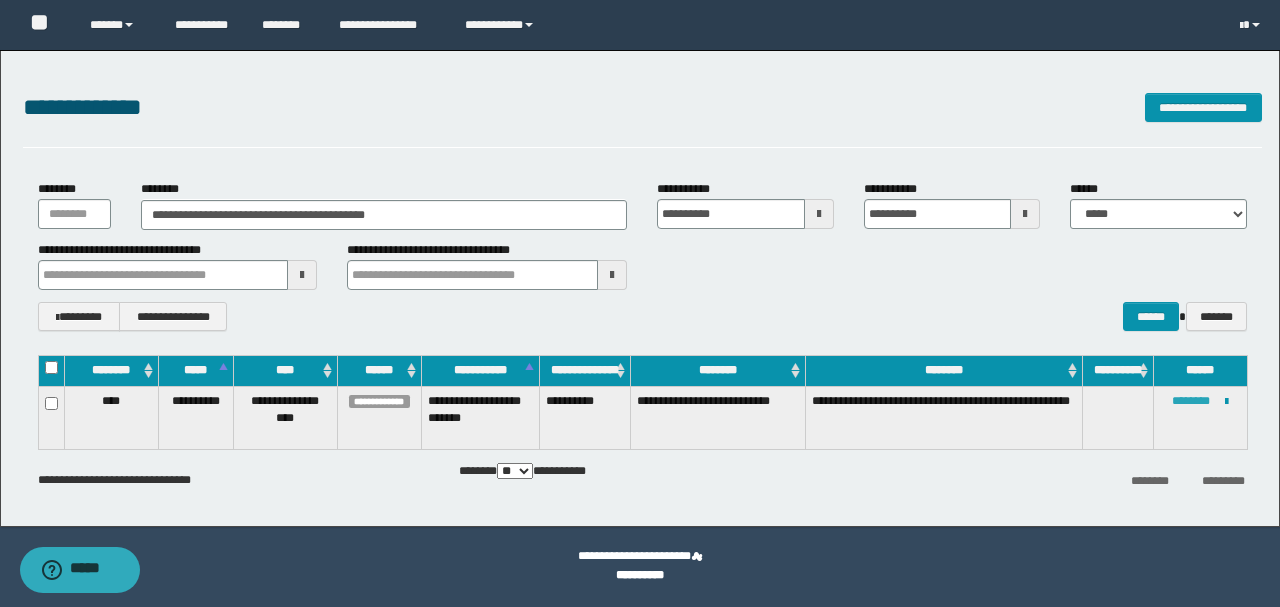 click on "********" at bounding box center (1191, 401) 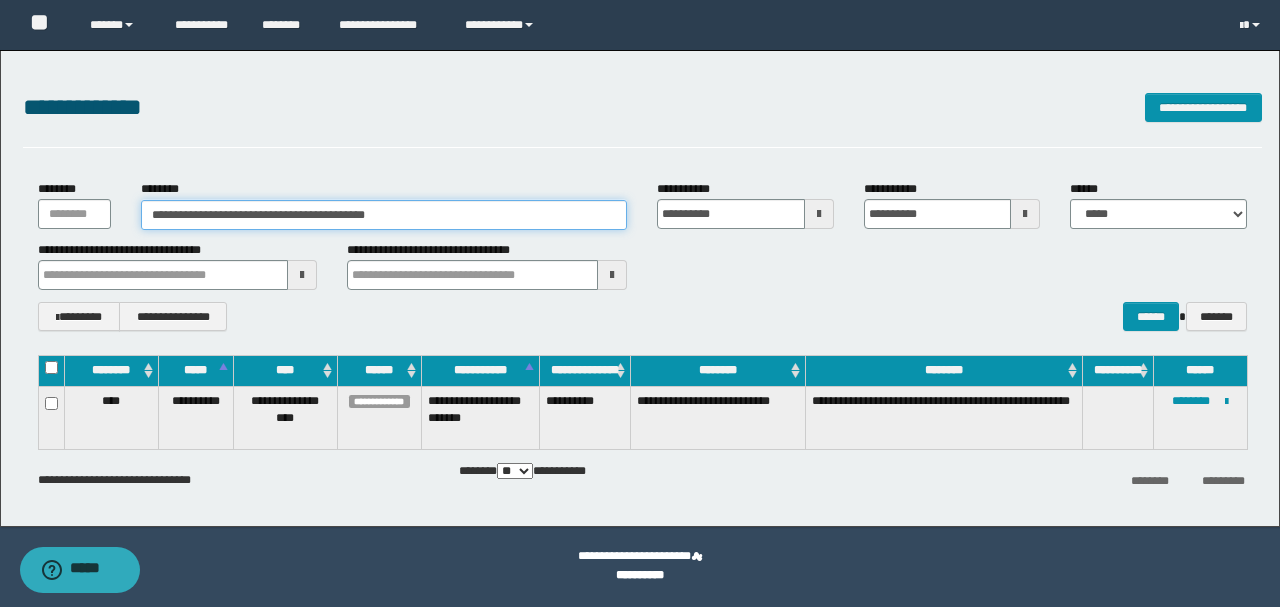 drag, startPoint x: 452, startPoint y: 218, endPoint x: 146, endPoint y: 214, distance: 306.02615 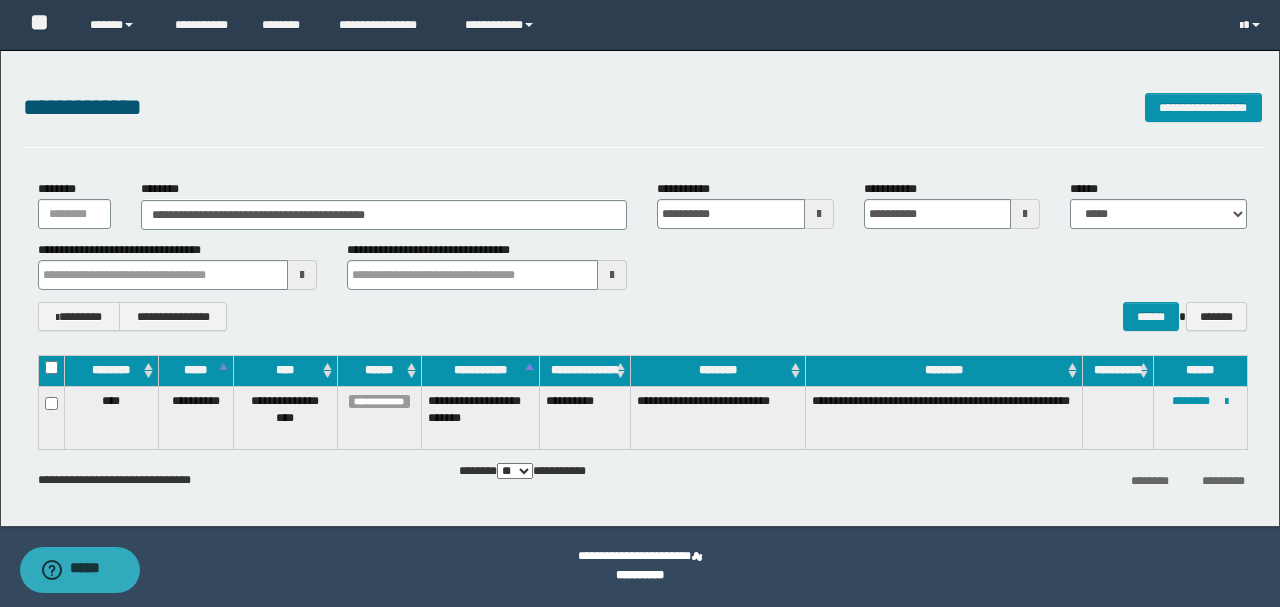 drag, startPoint x: 153, startPoint y: 214, endPoint x: 767, endPoint y: 342, distance: 627.20013 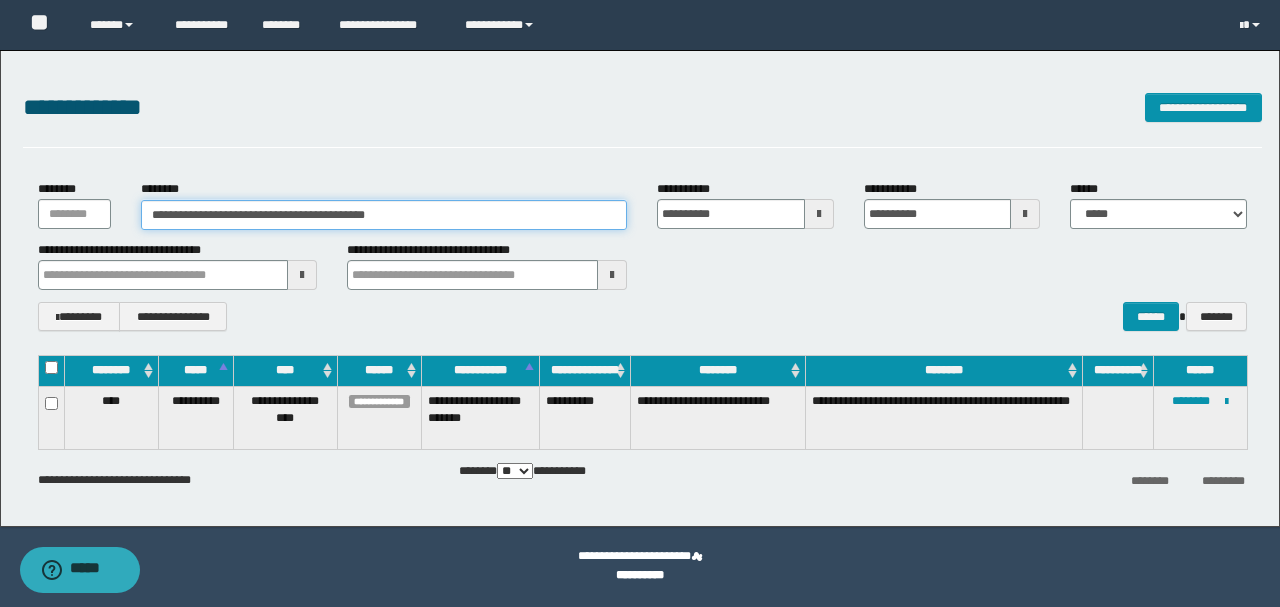 drag, startPoint x: 437, startPoint y: 213, endPoint x: 148, endPoint y: 213, distance: 289 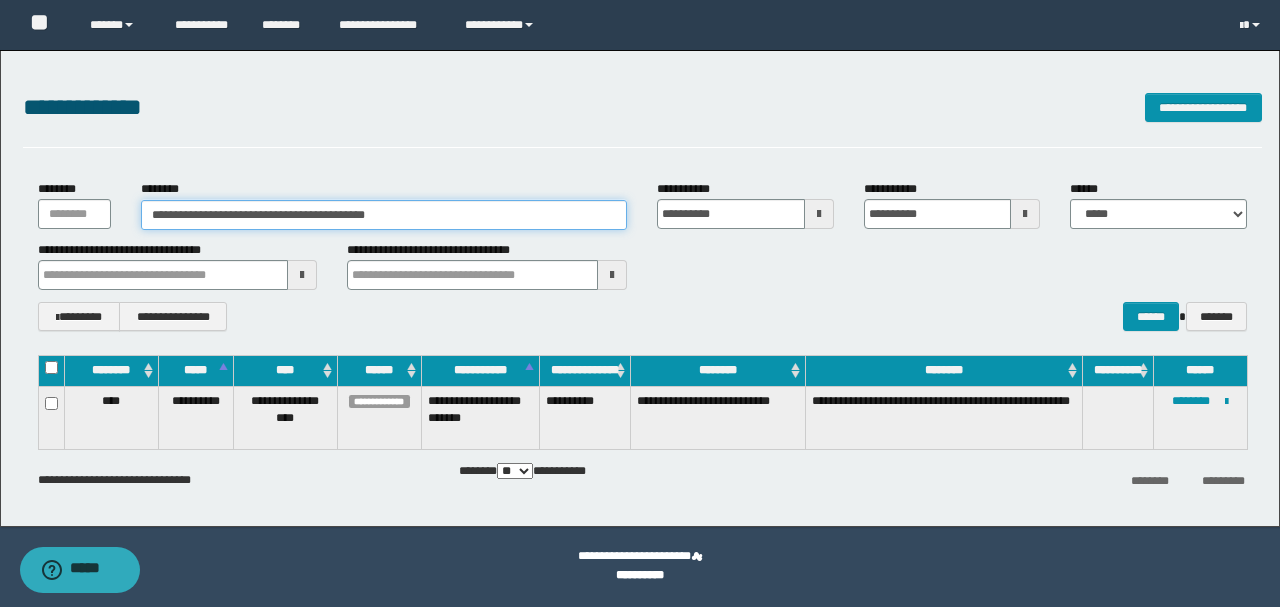 paste 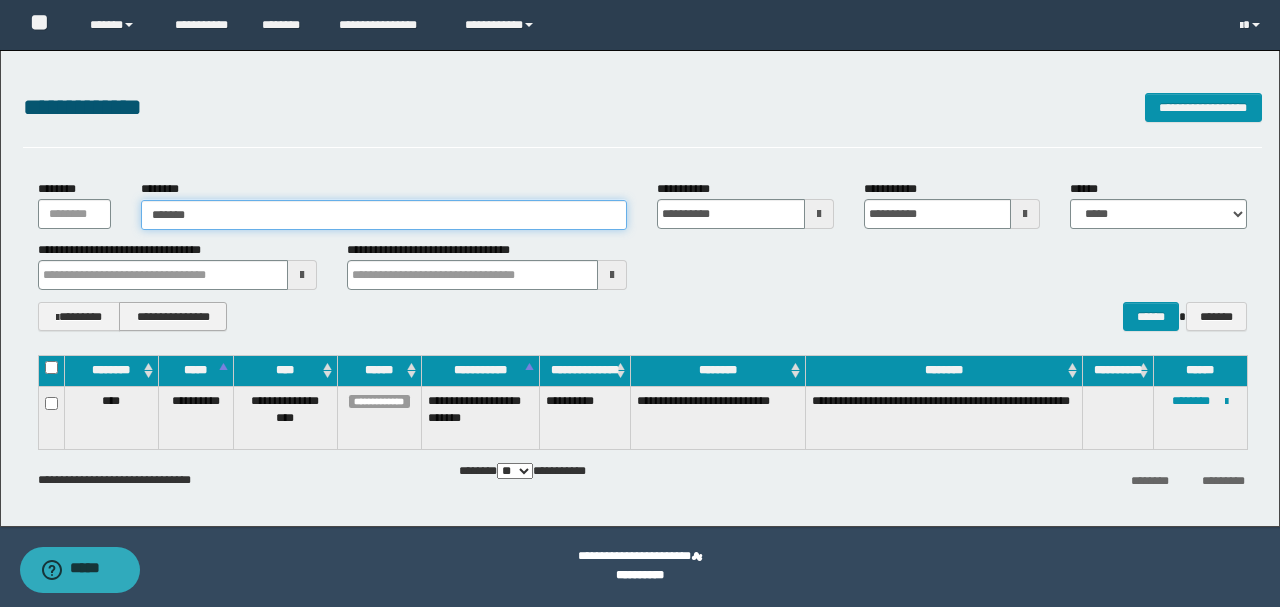 type on "*******" 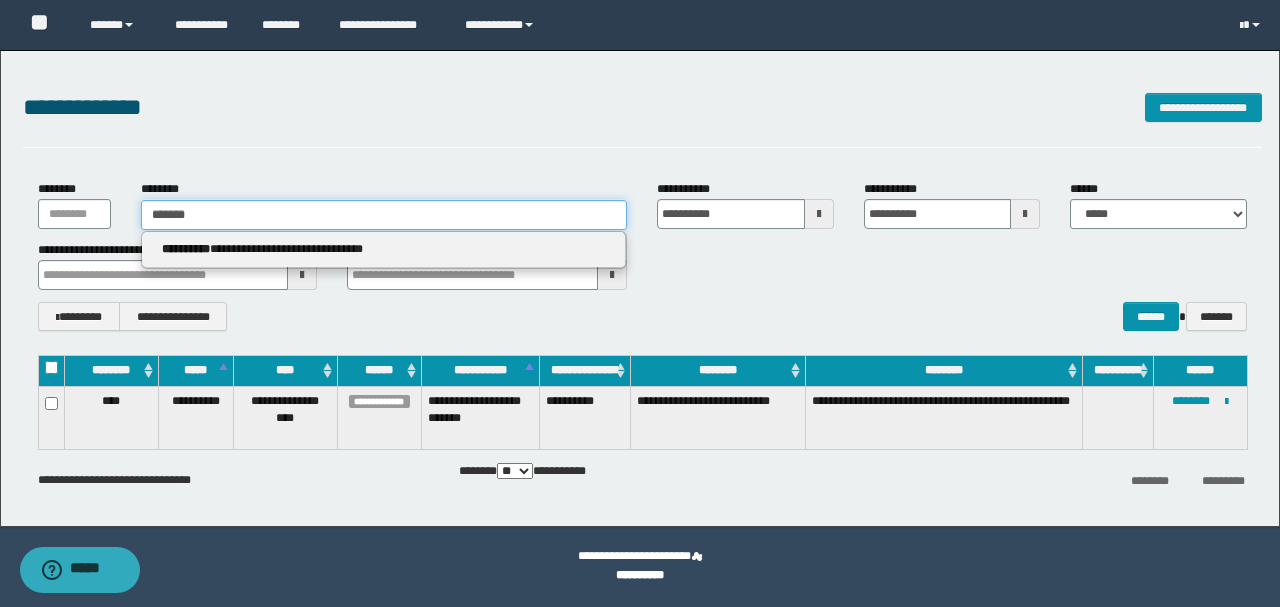 type on "*******" 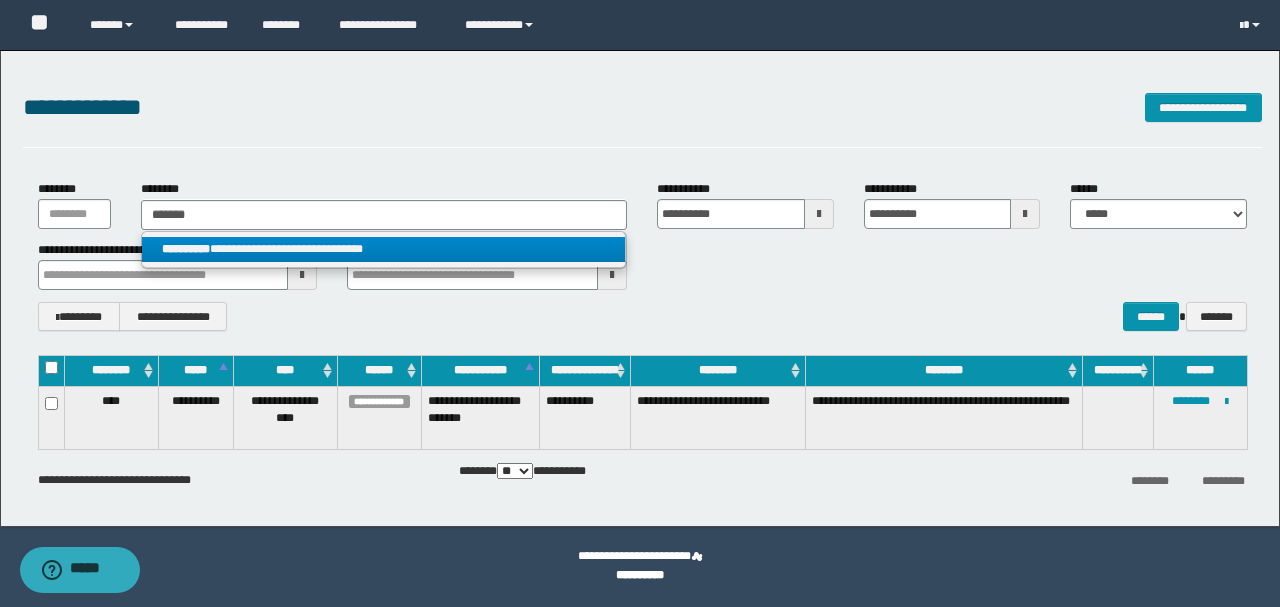 click on "**********" at bounding box center (384, 249) 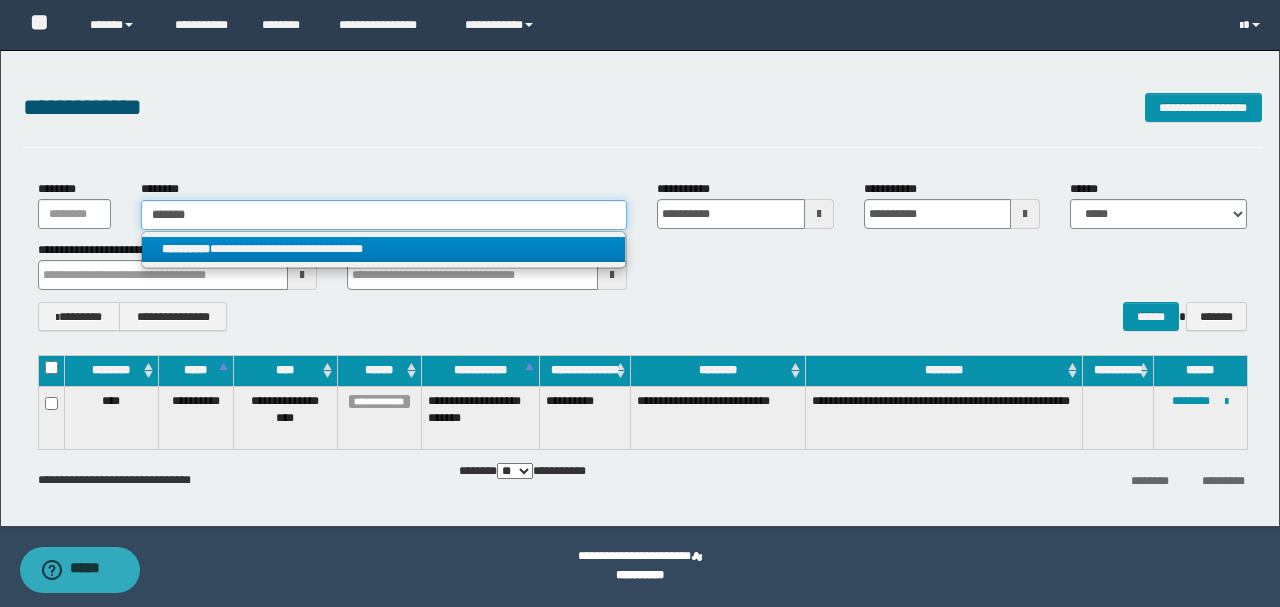 type 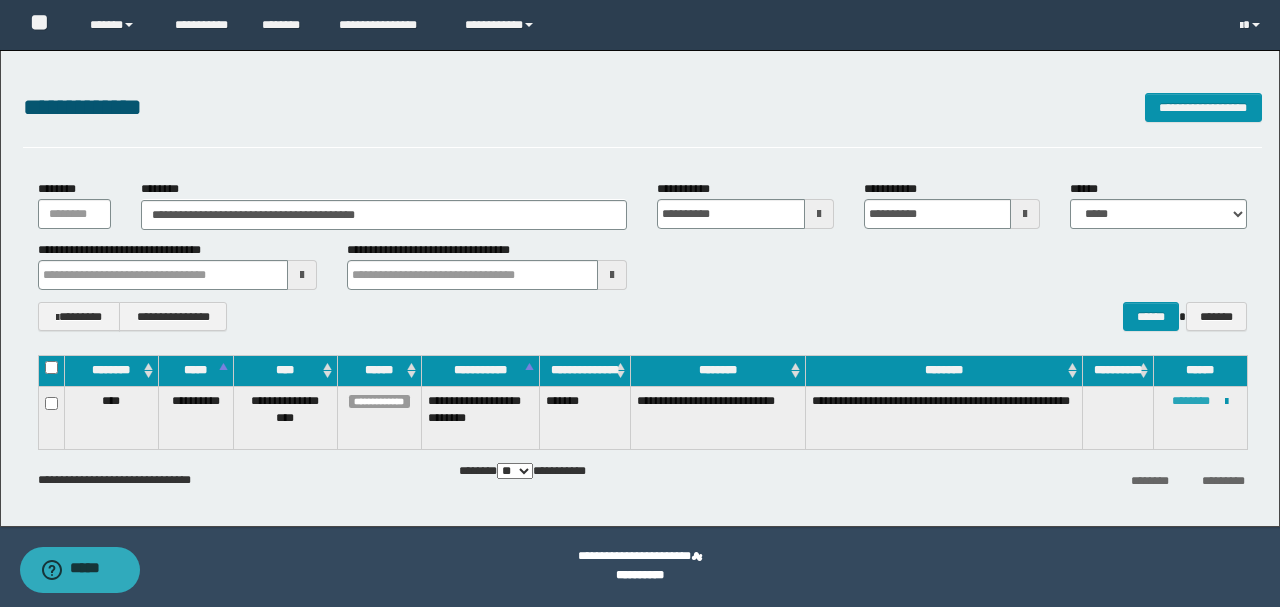 click on "********" at bounding box center (1191, 401) 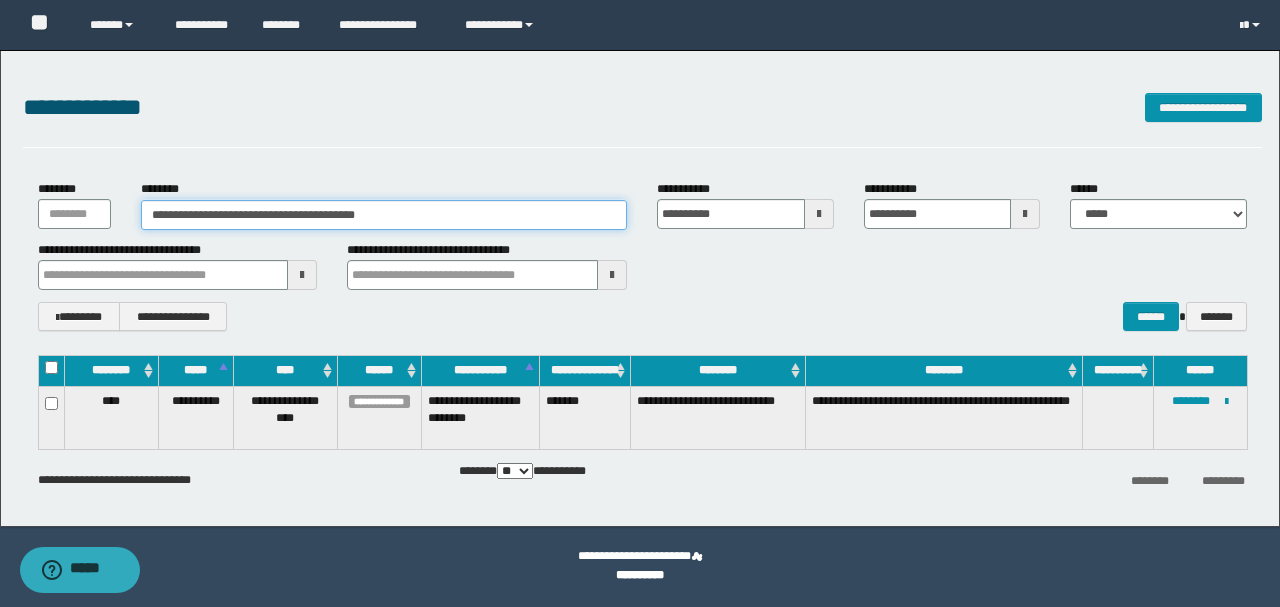 drag, startPoint x: 416, startPoint y: 213, endPoint x: 134, endPoint y: 211, distance: 282.00708 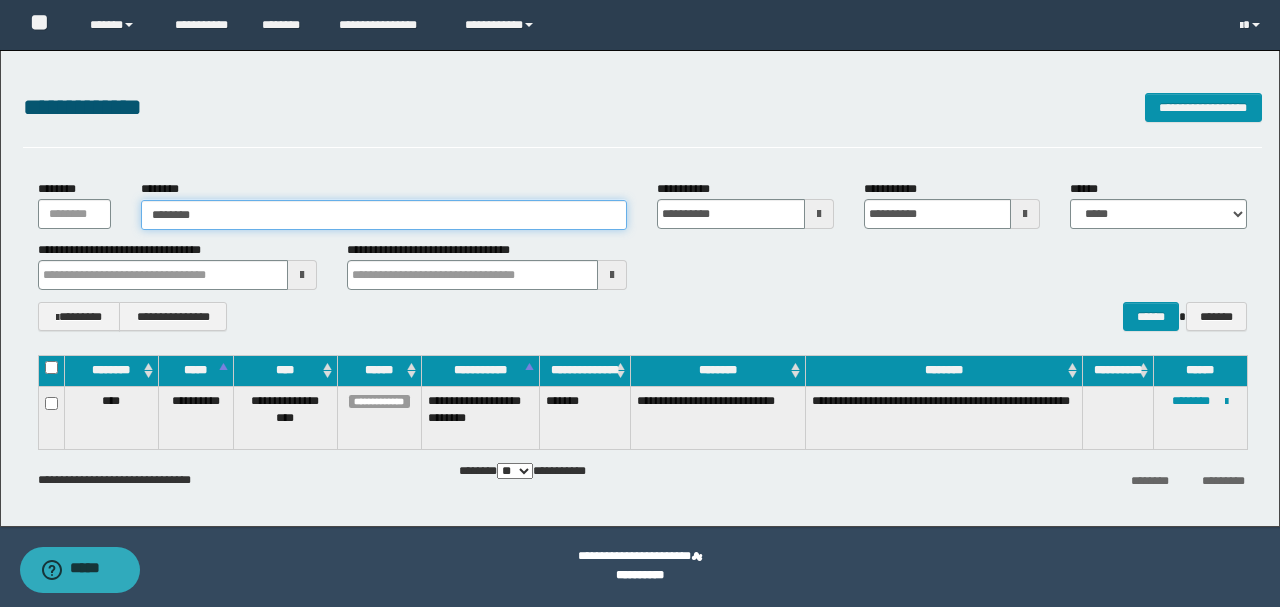 type on "********" 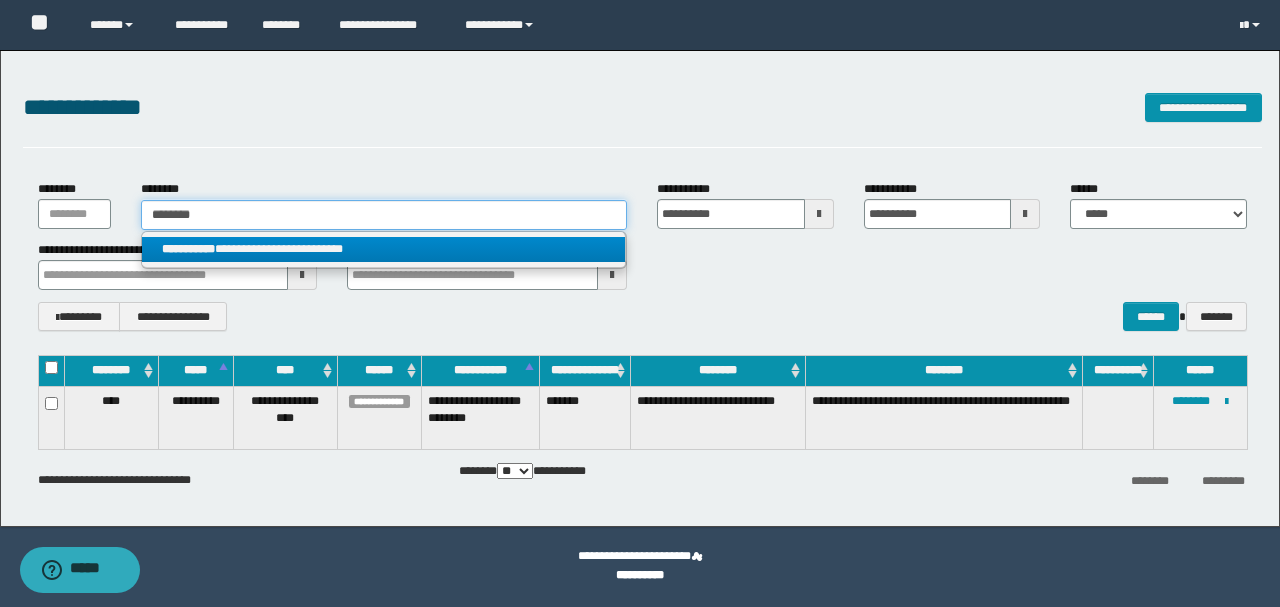 type on "********" 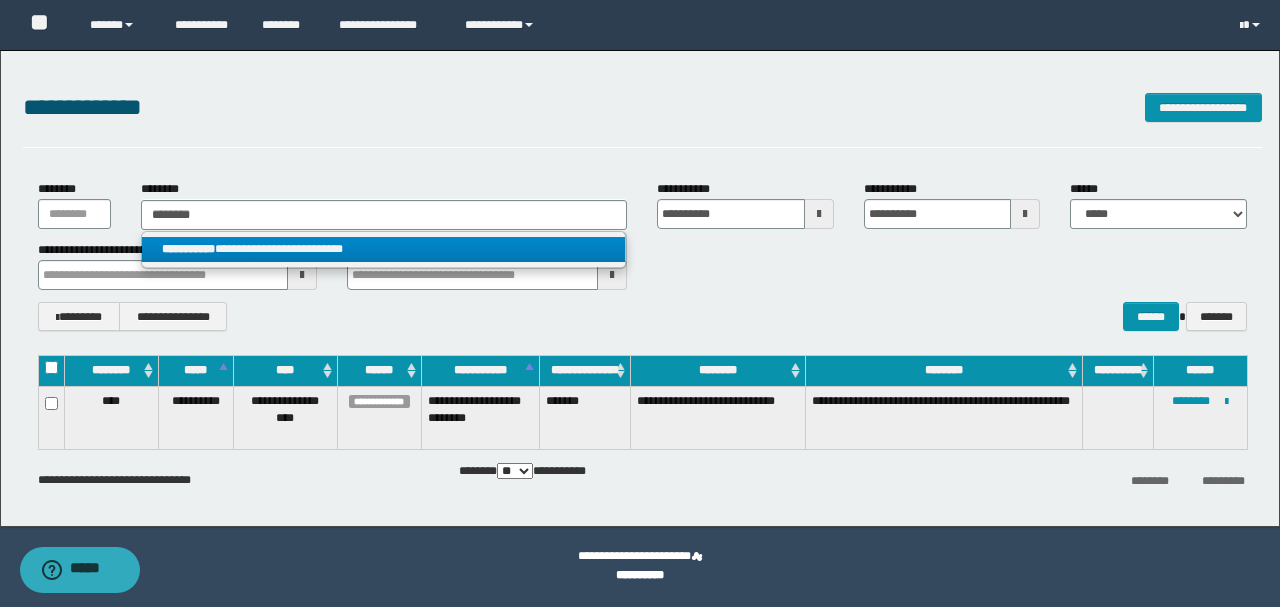 click on "**********" at bounding box center (384, 249) 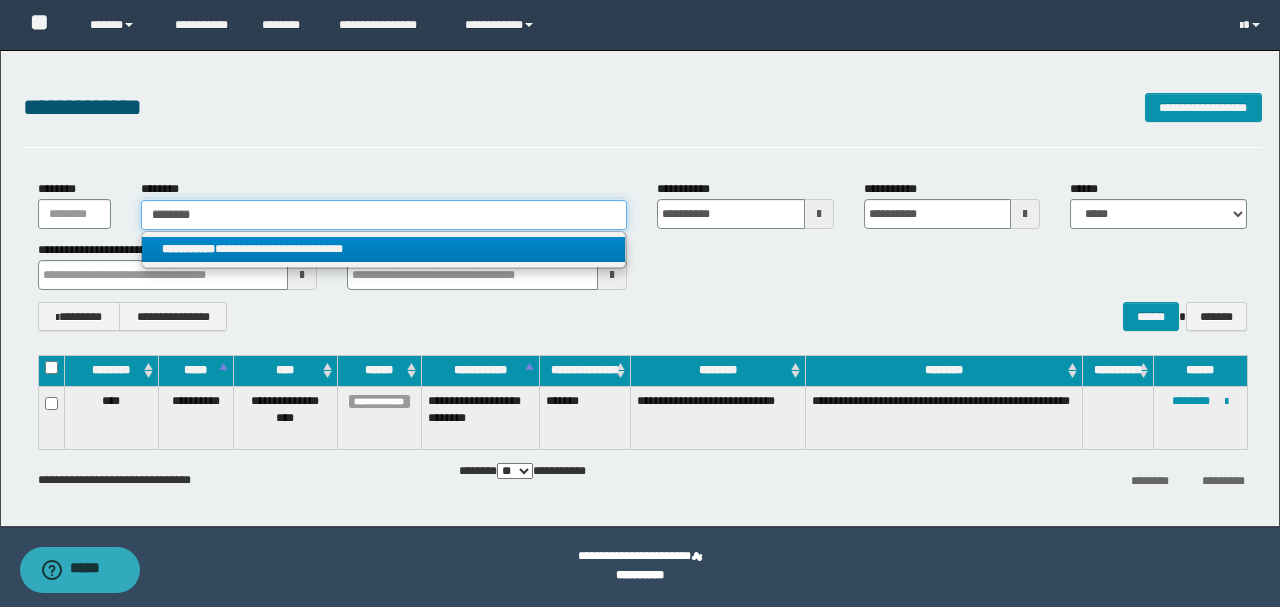 type 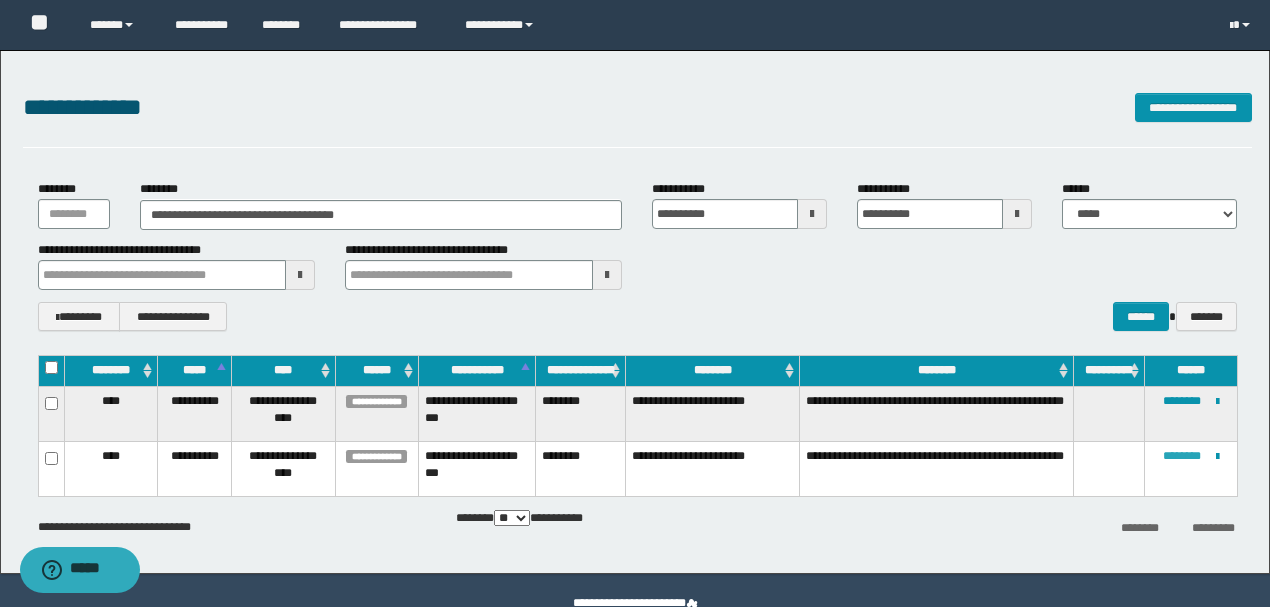 click on "********" at bounding box center [1182, 456] 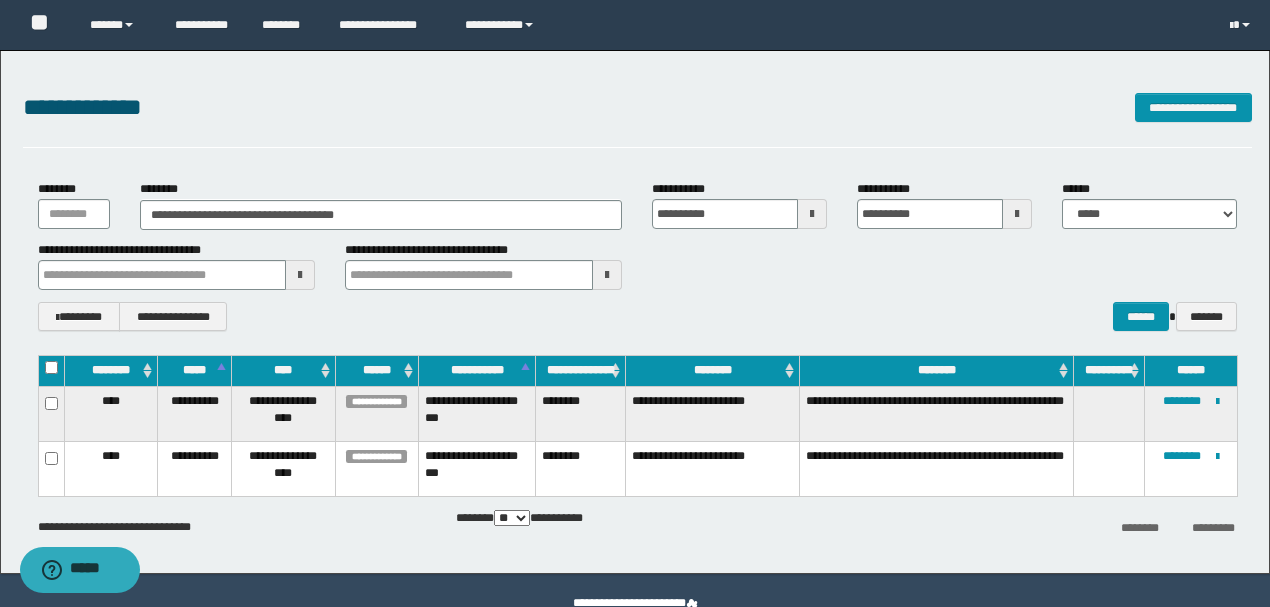 click at bounding box center (0, 0) 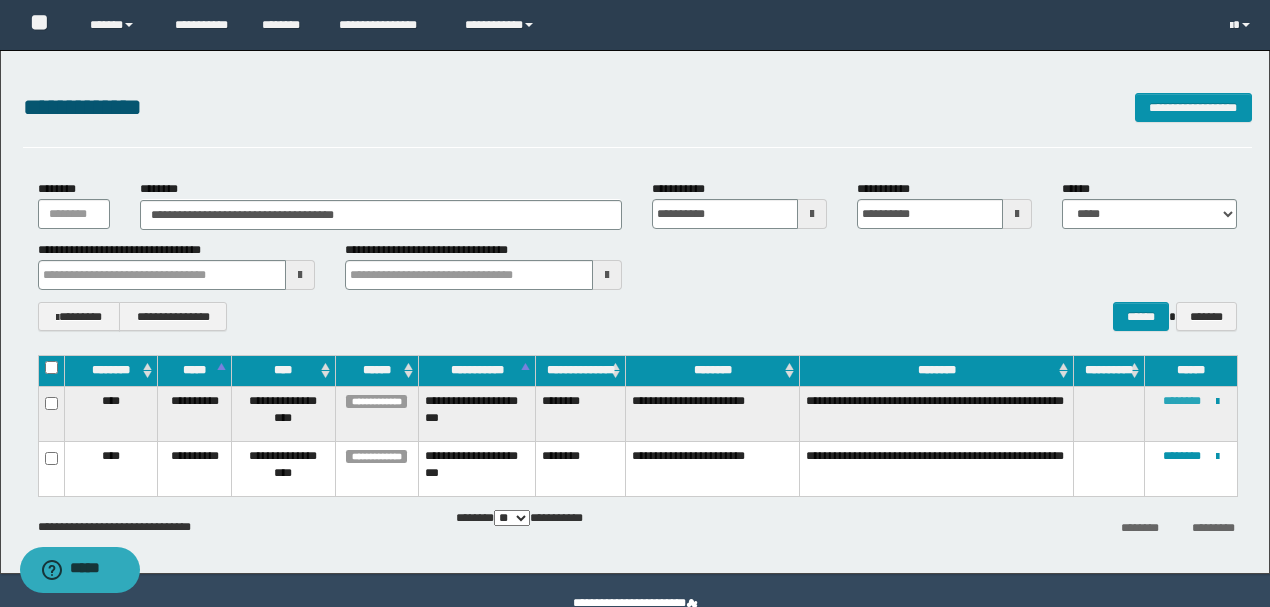 click on "********" at bounding box center (1182, 401) 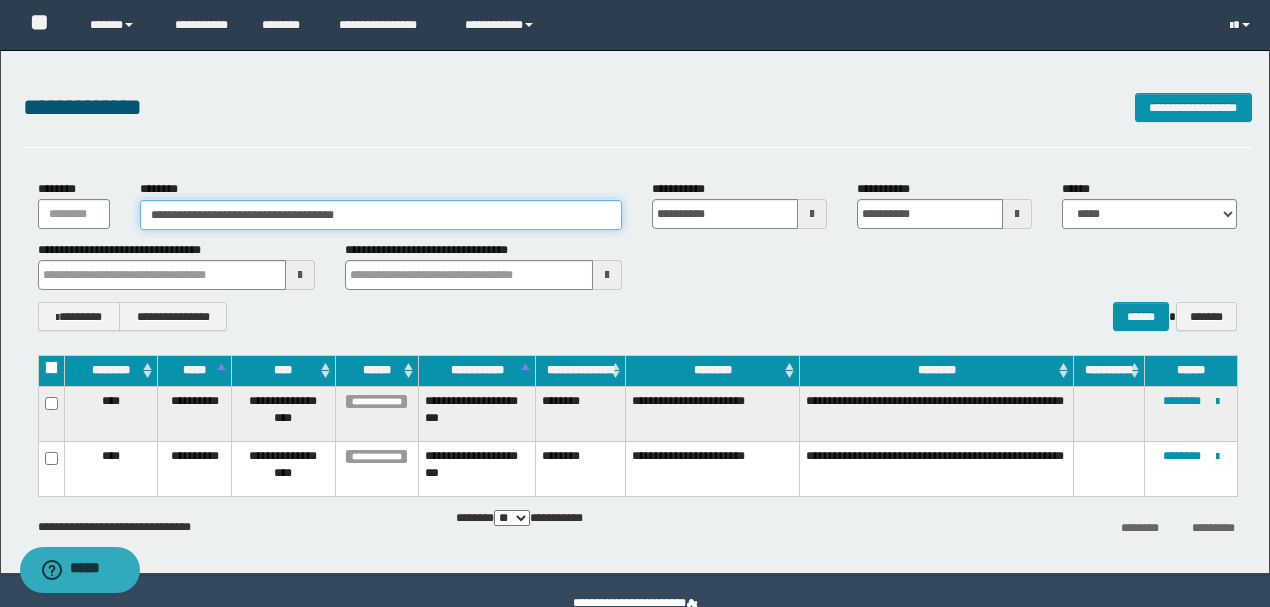 drag, startPoint x: 409, startPoint y: 216, endPoint x: 104, endPoint y: 218, distance: 305.00656 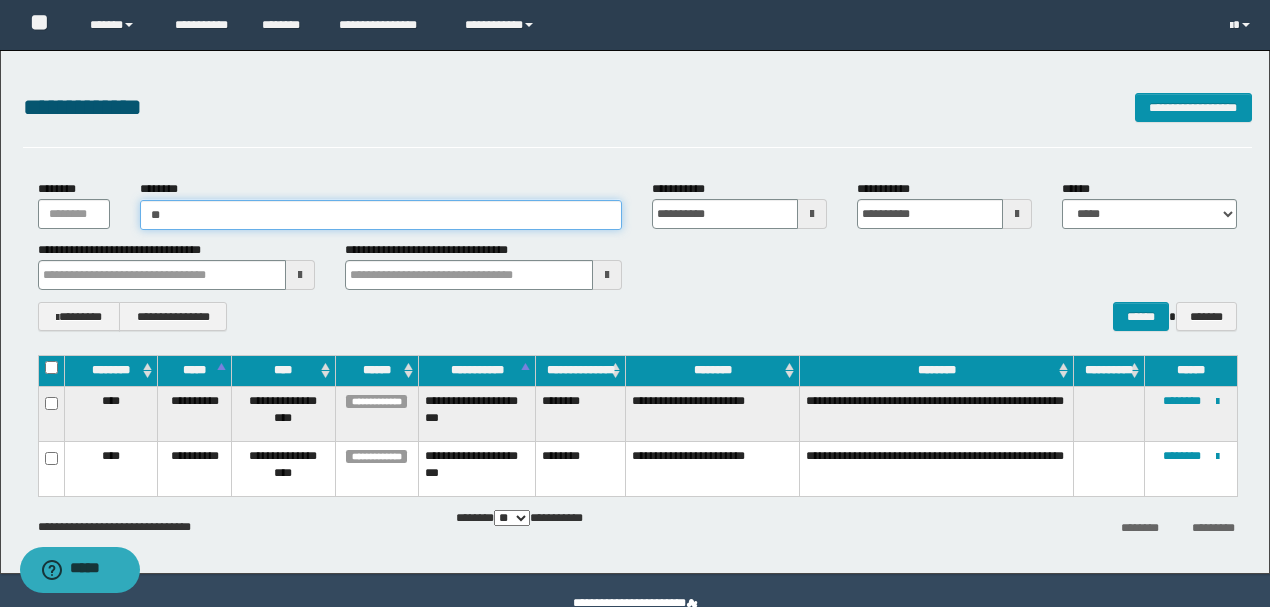 type on "***" 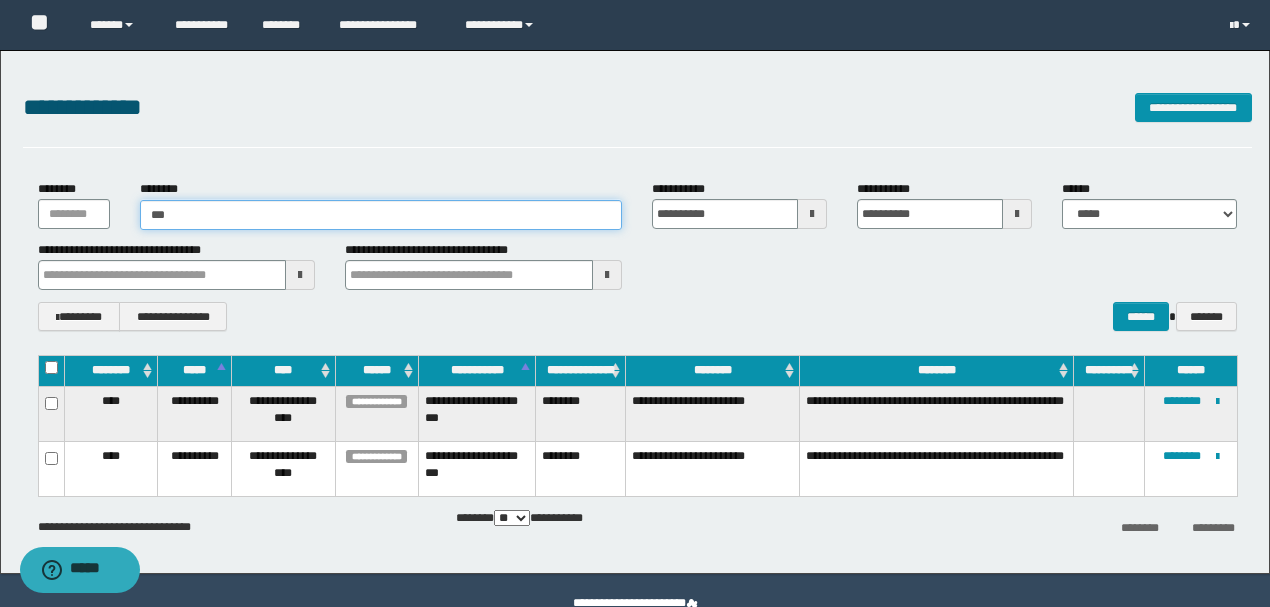 type on "***" 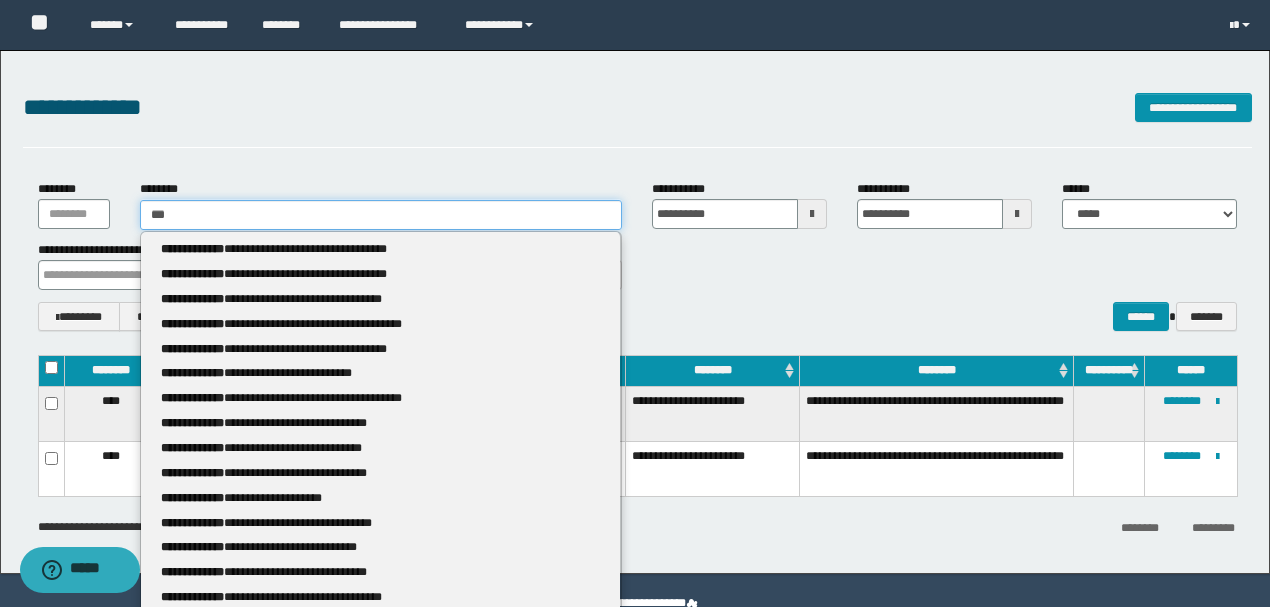 type 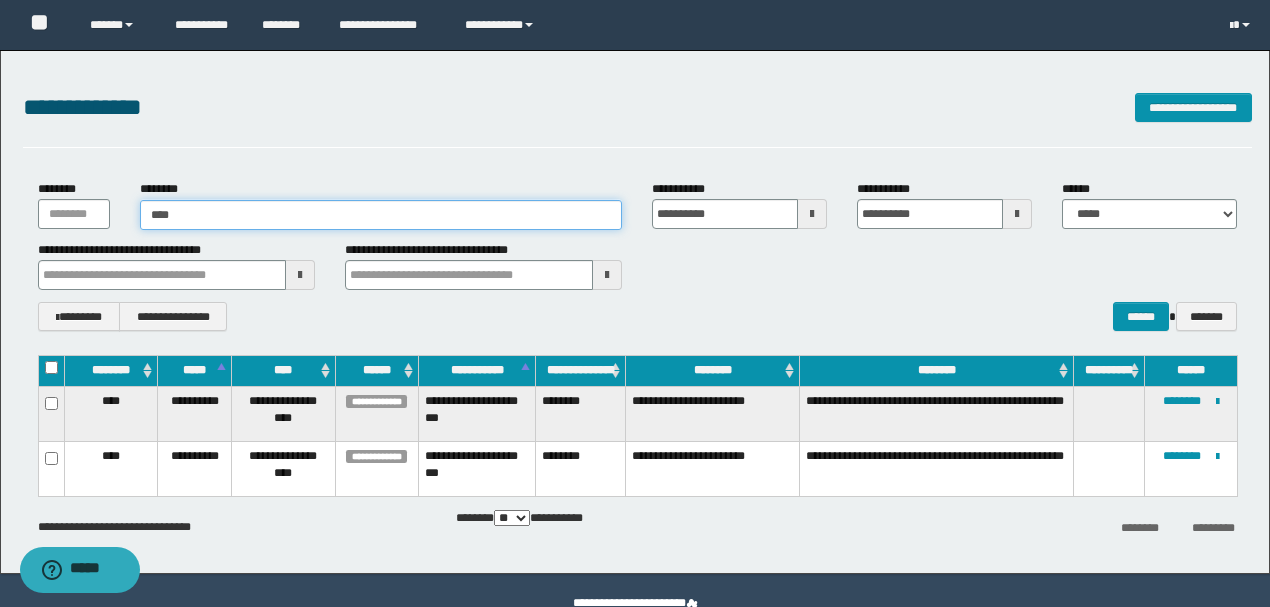type on "*****" 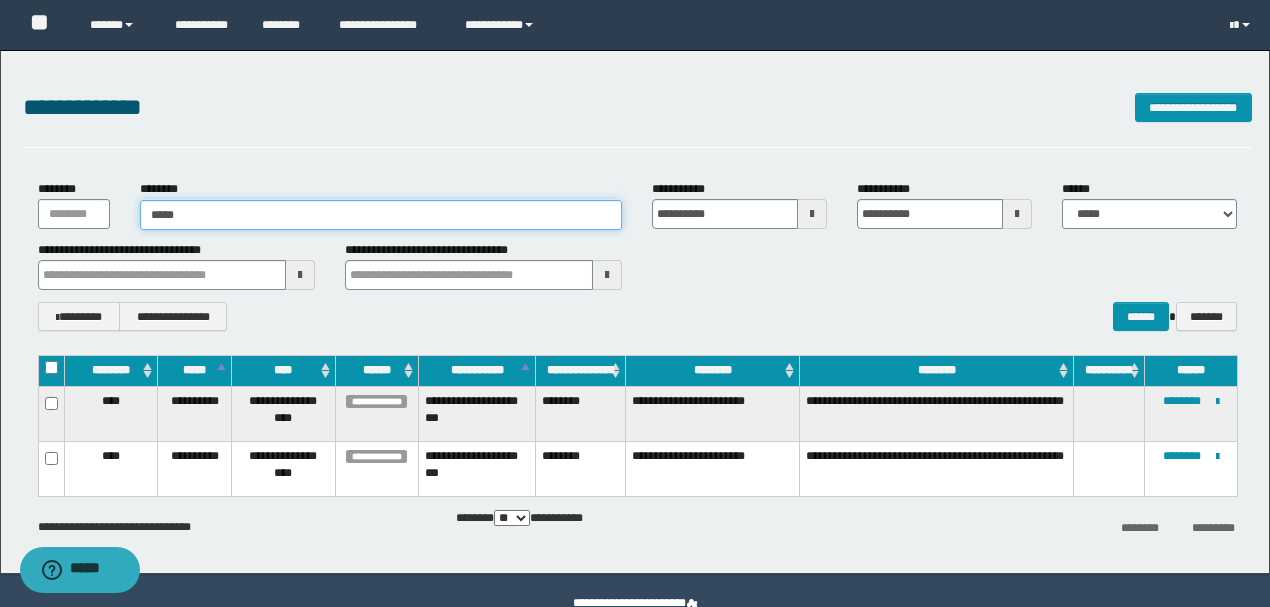 type on "*****" 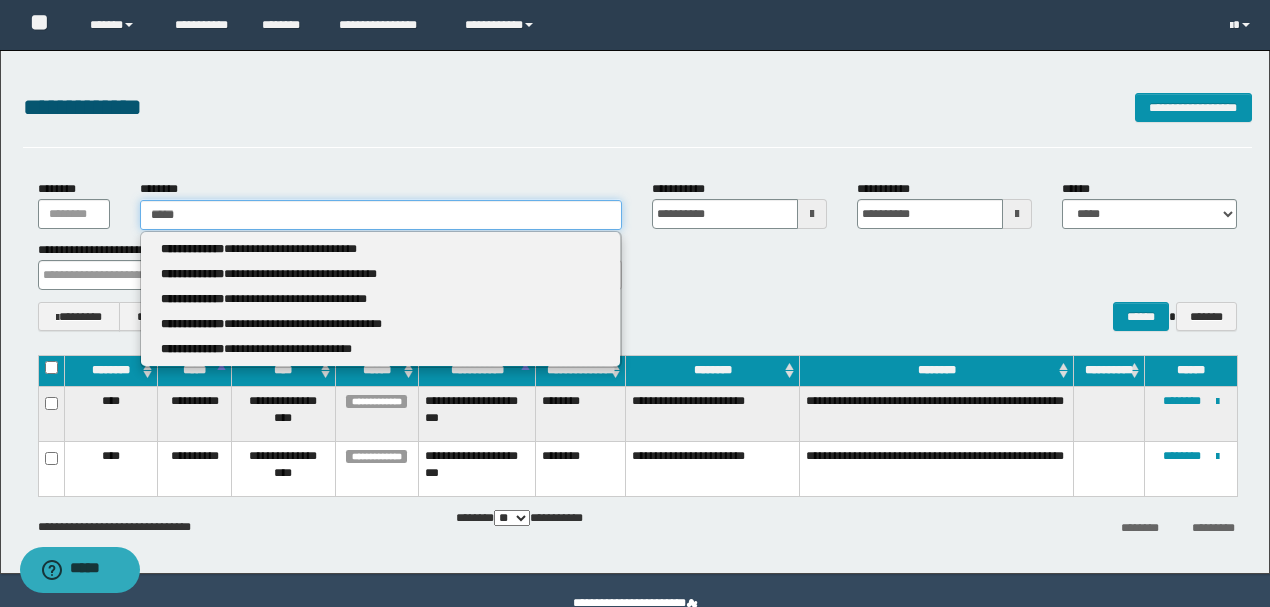 type 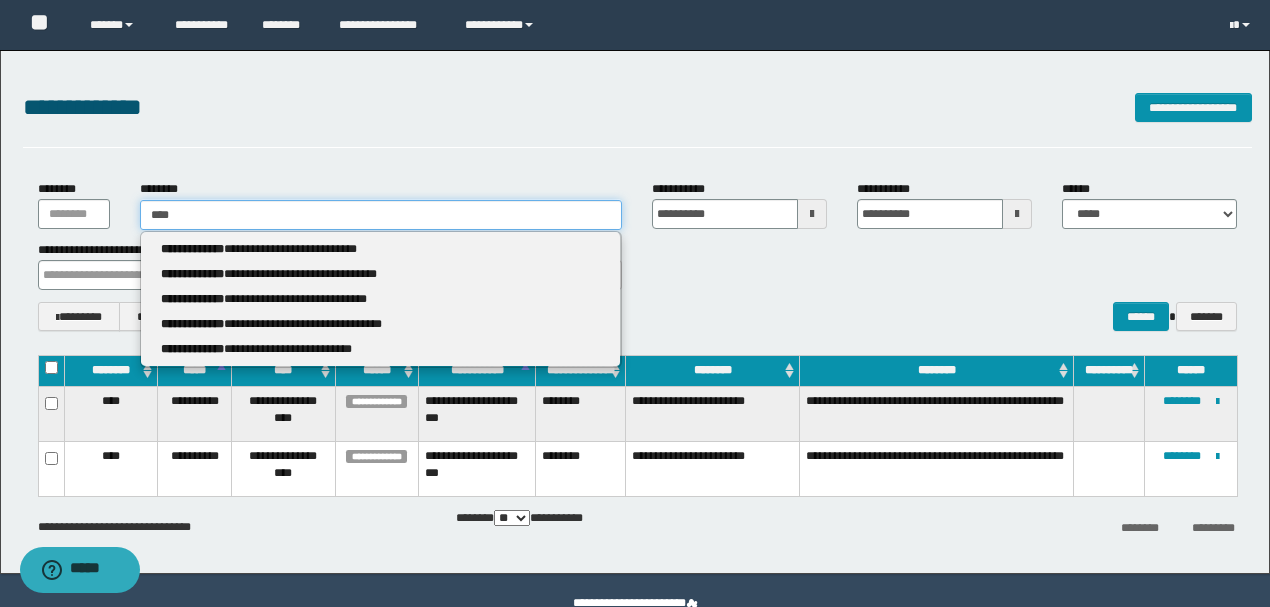 type on "****" 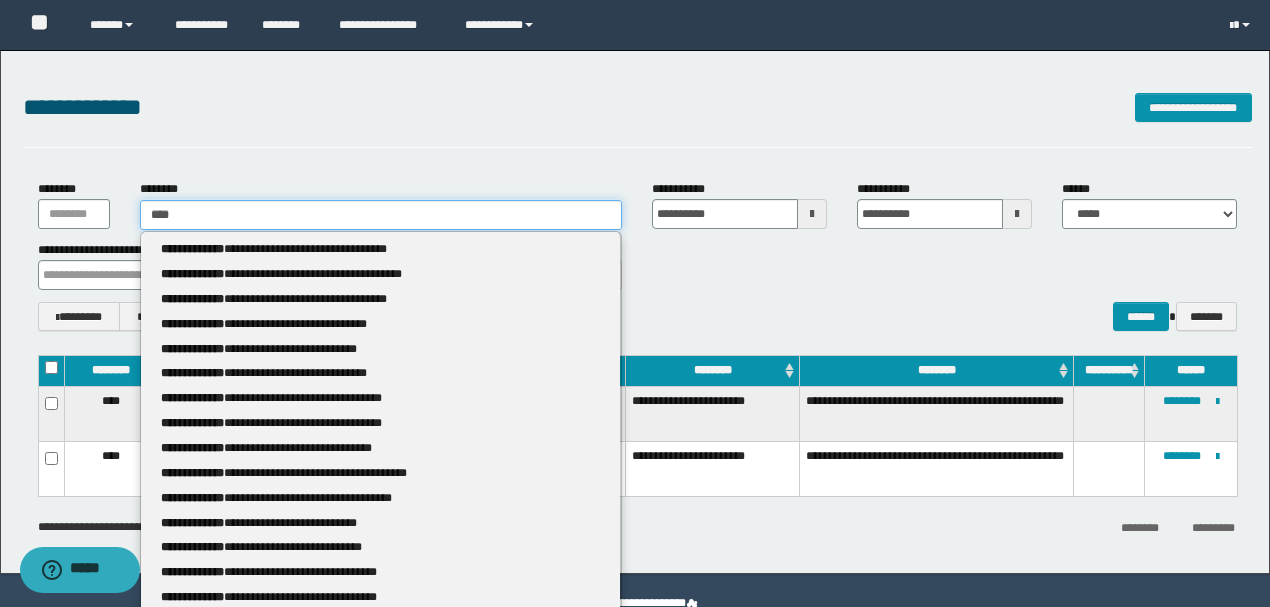 type 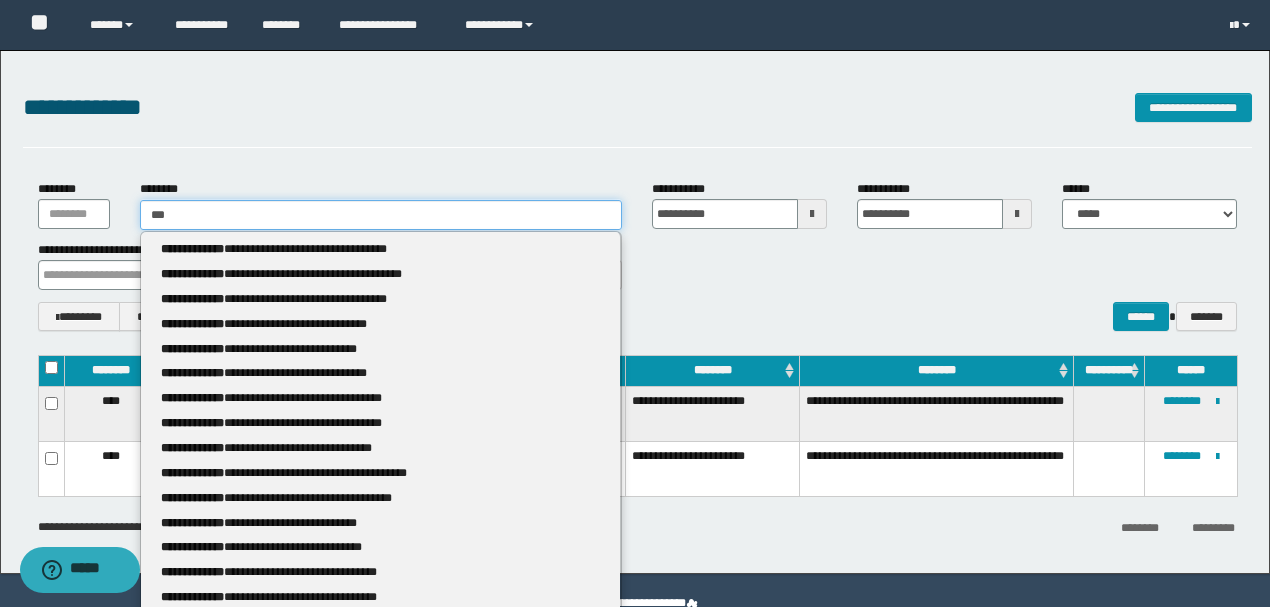 type on "***" 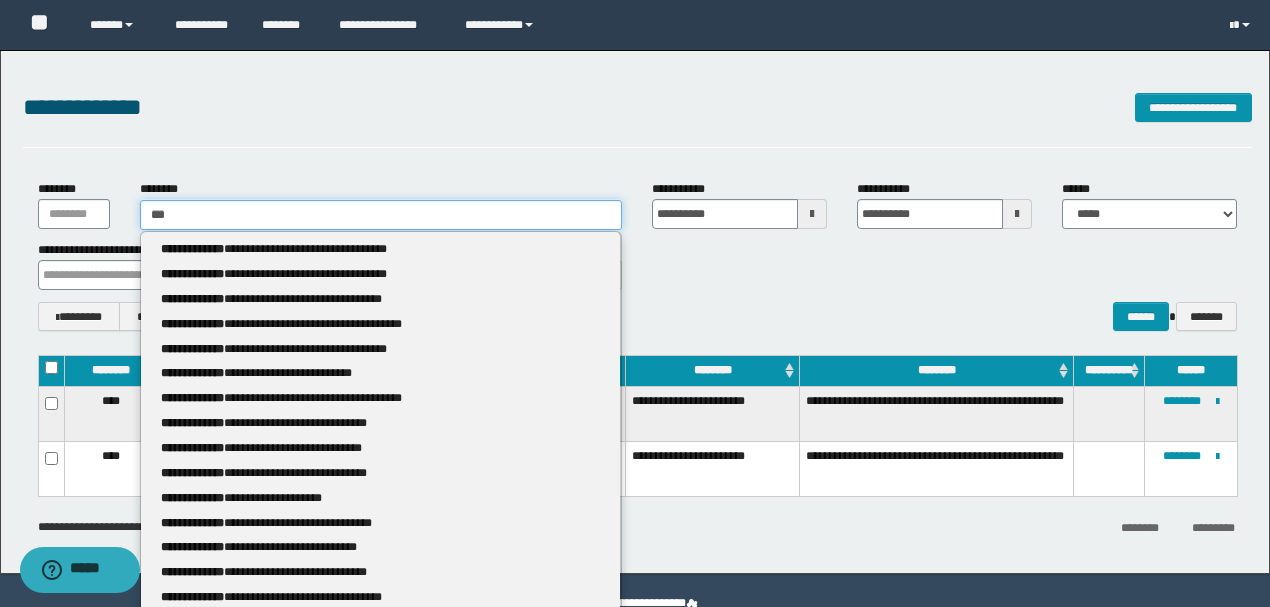 type 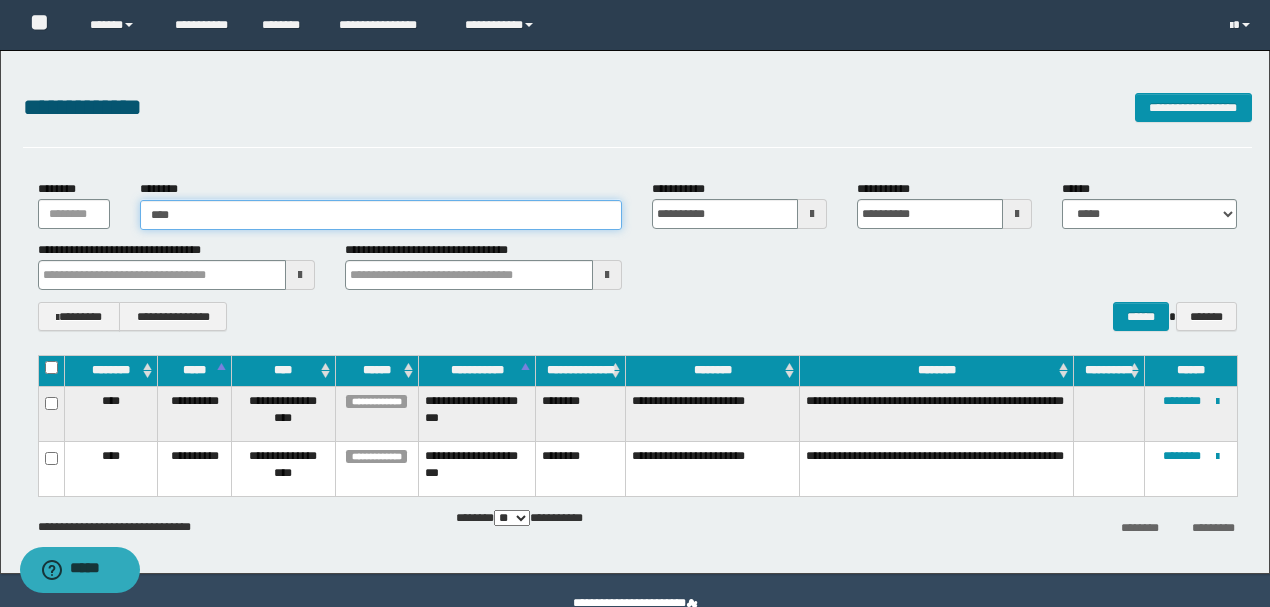 type on "****" 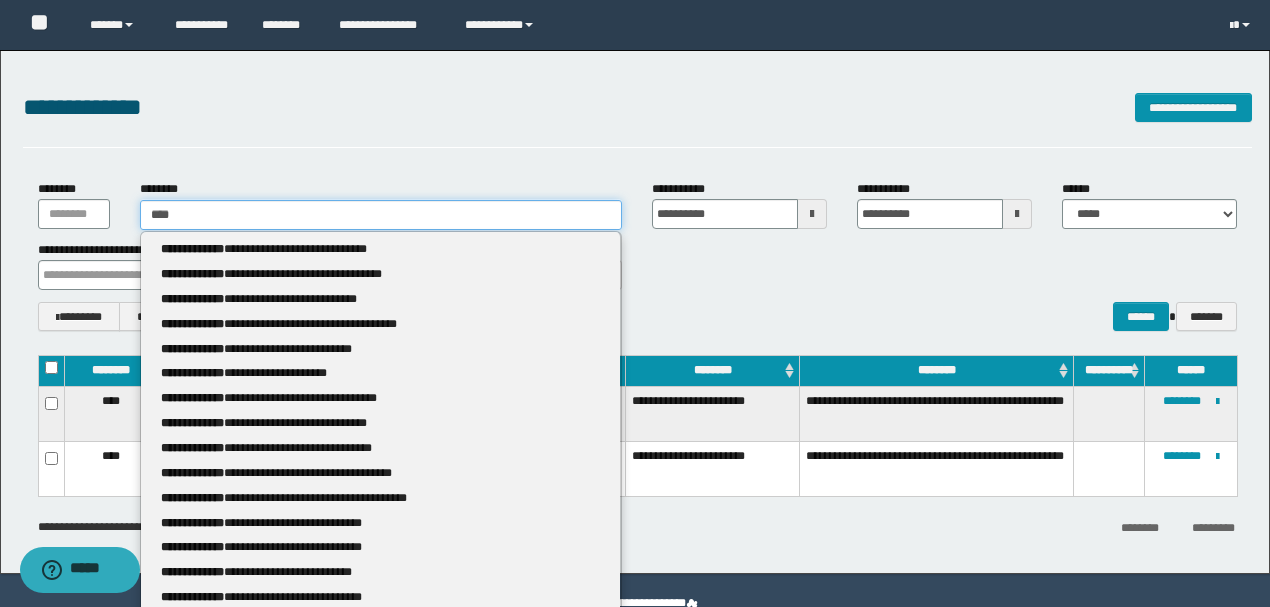 type 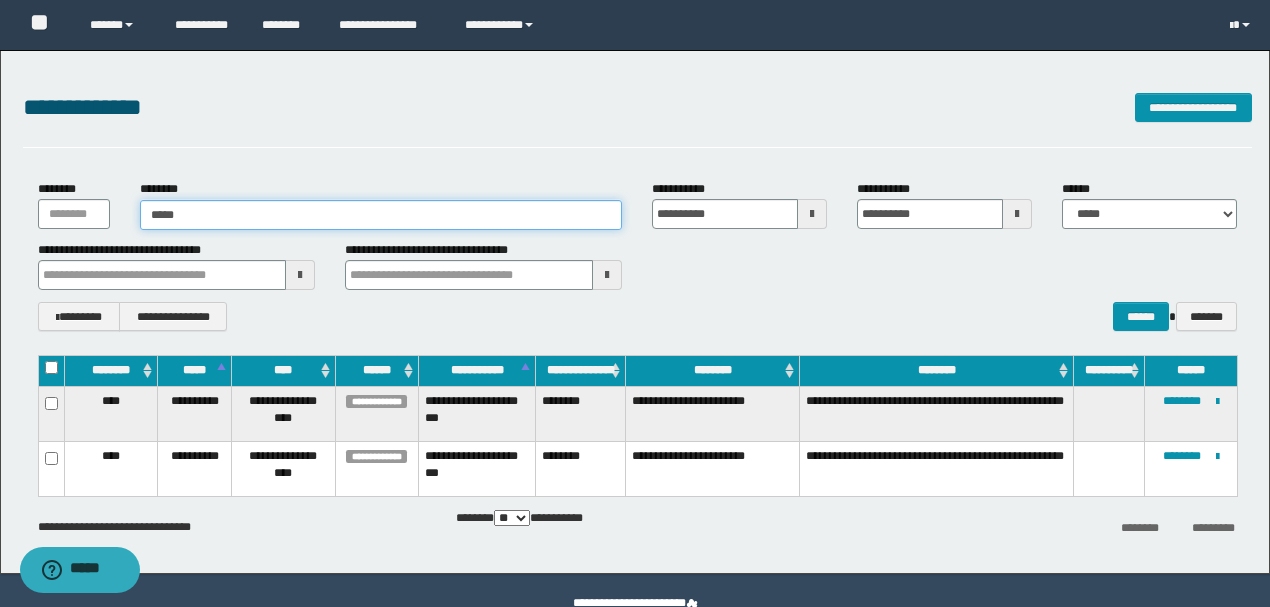 type on "******" 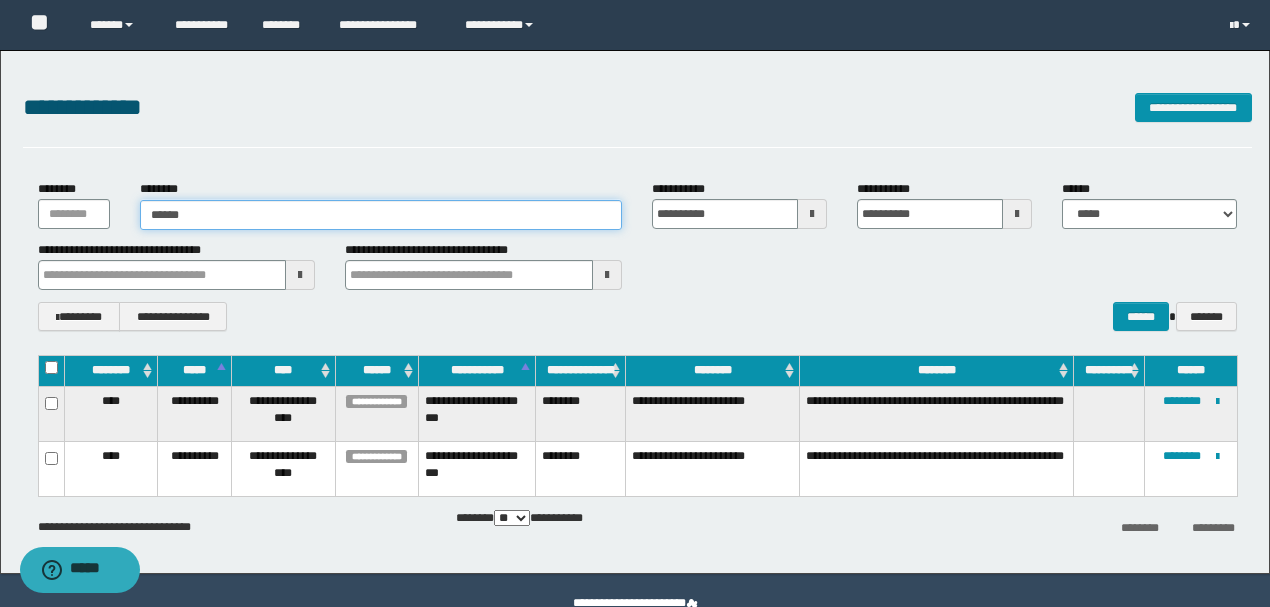 type on "******" 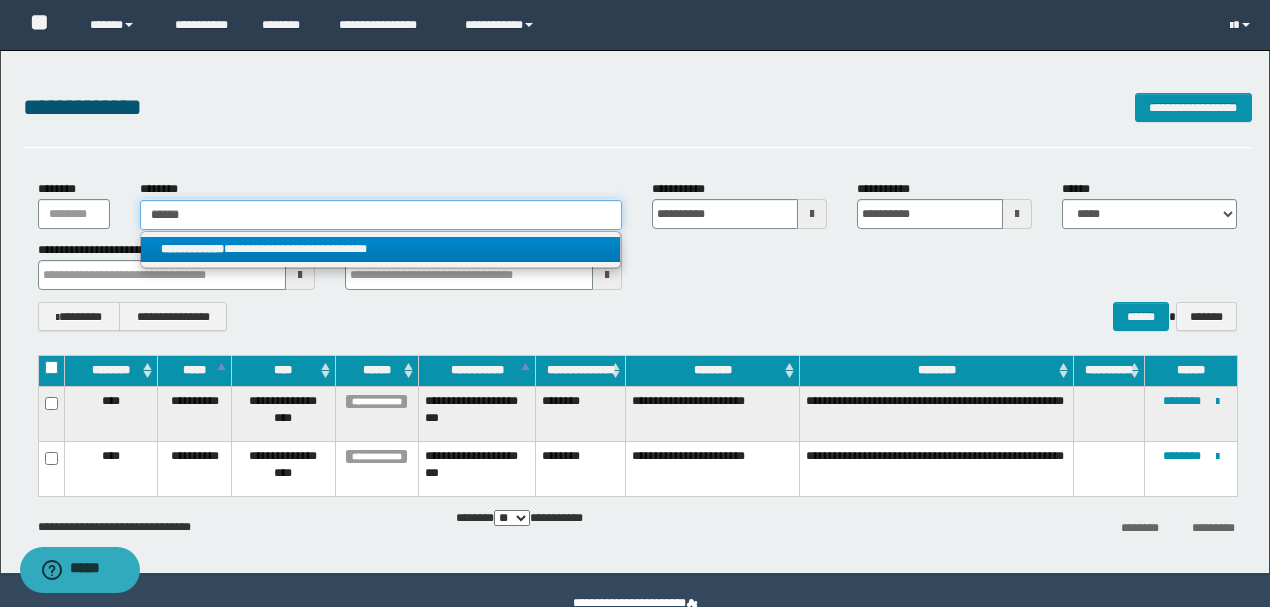type on "******" 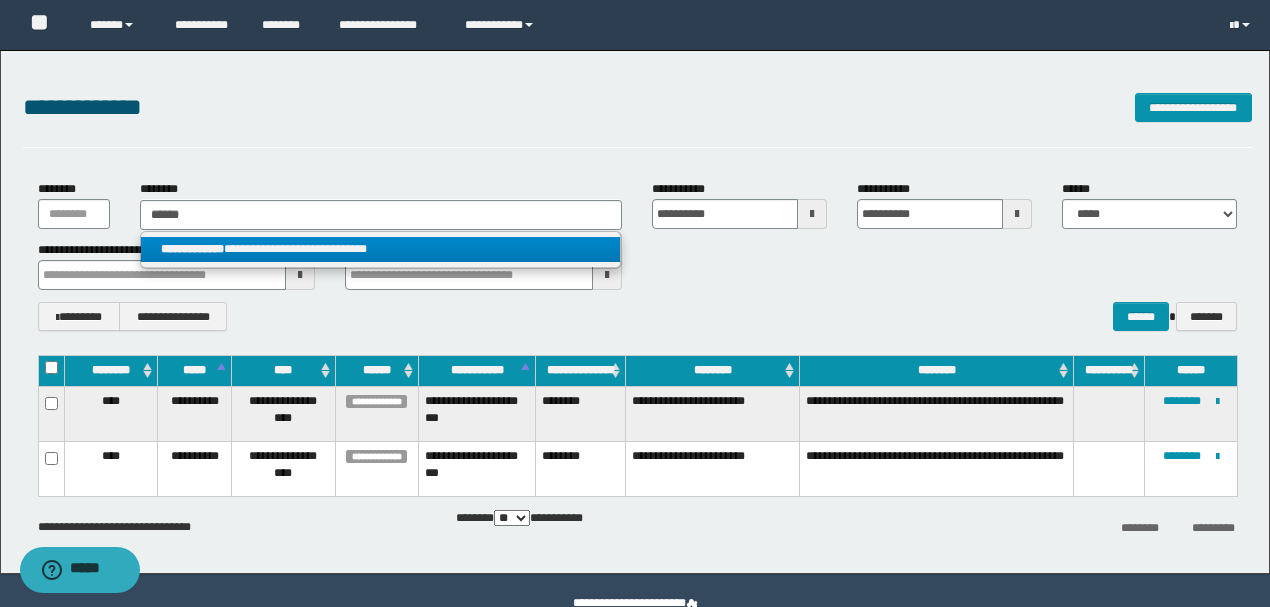 click on "**********" at bounding box center [380, 249] 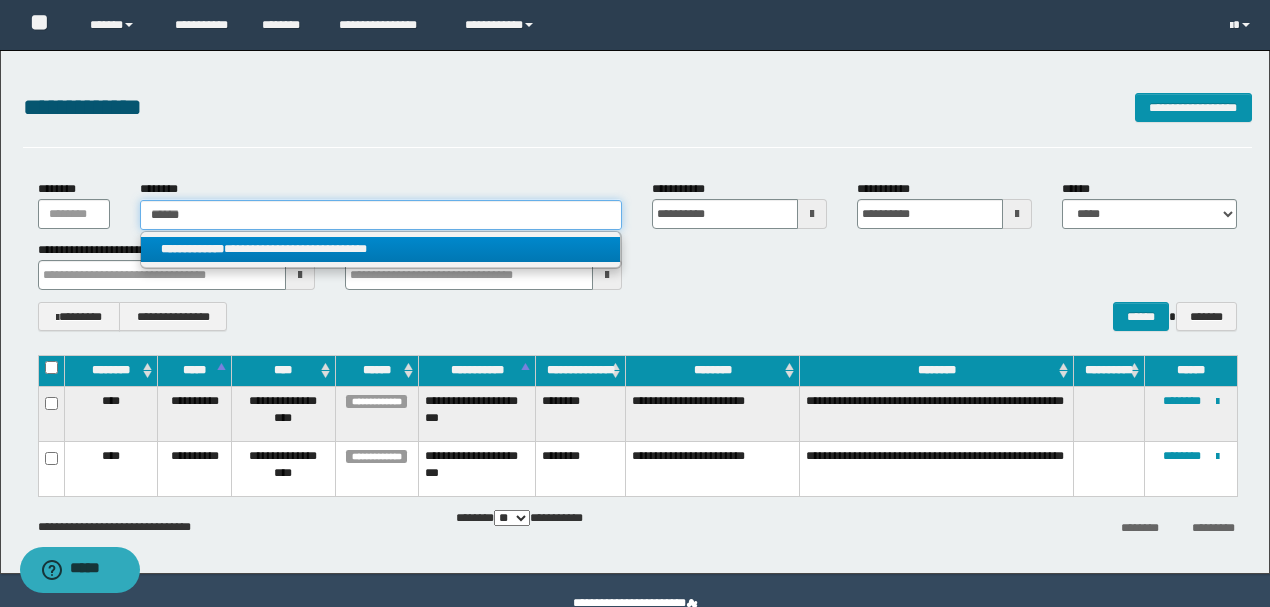 type 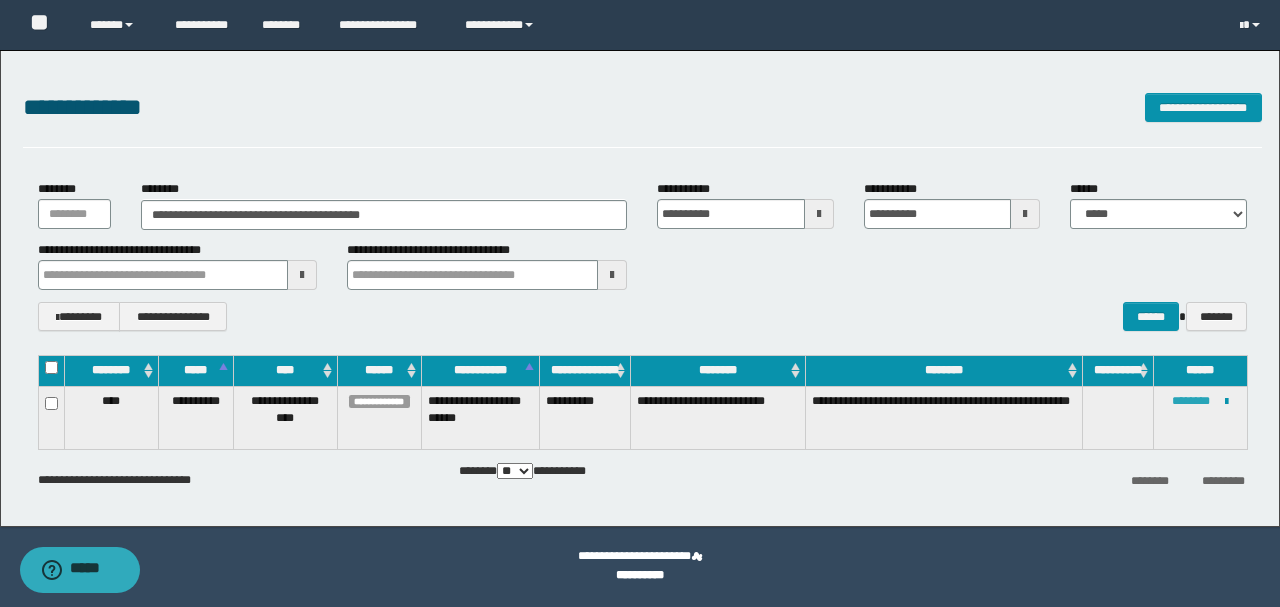 click on "********" at bounding box center [1191, 401] 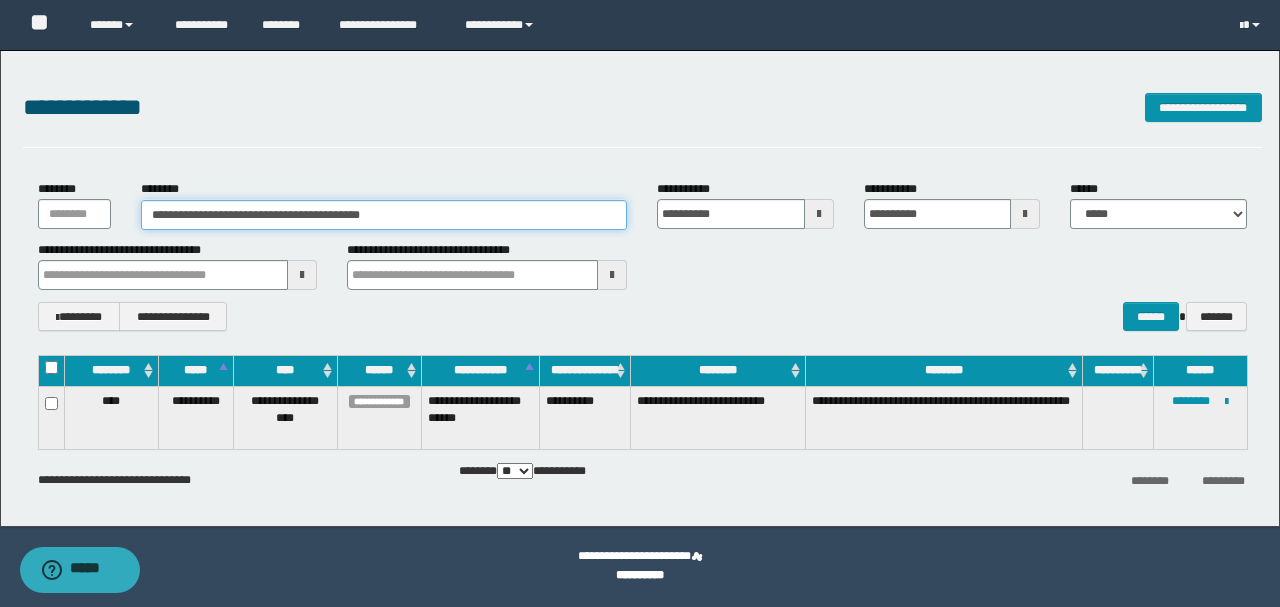 drag, startPoint x: 435, startPoint y: 216, endPoint x: 134, endPoint y: 206, distance: 301.16608 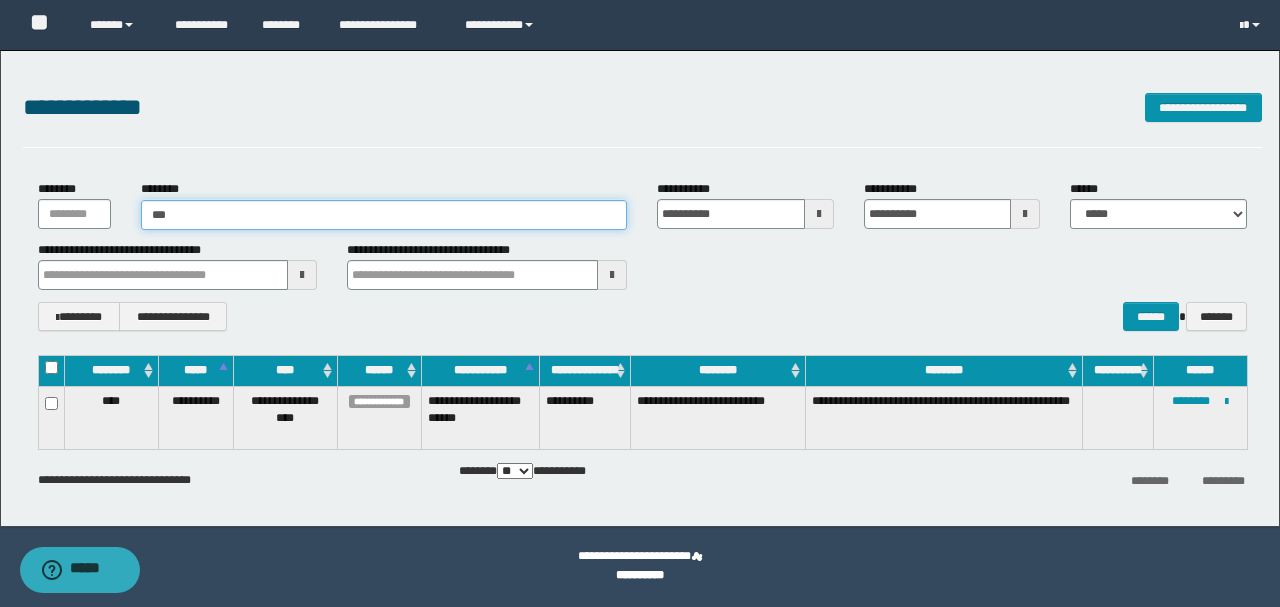 type on "****" 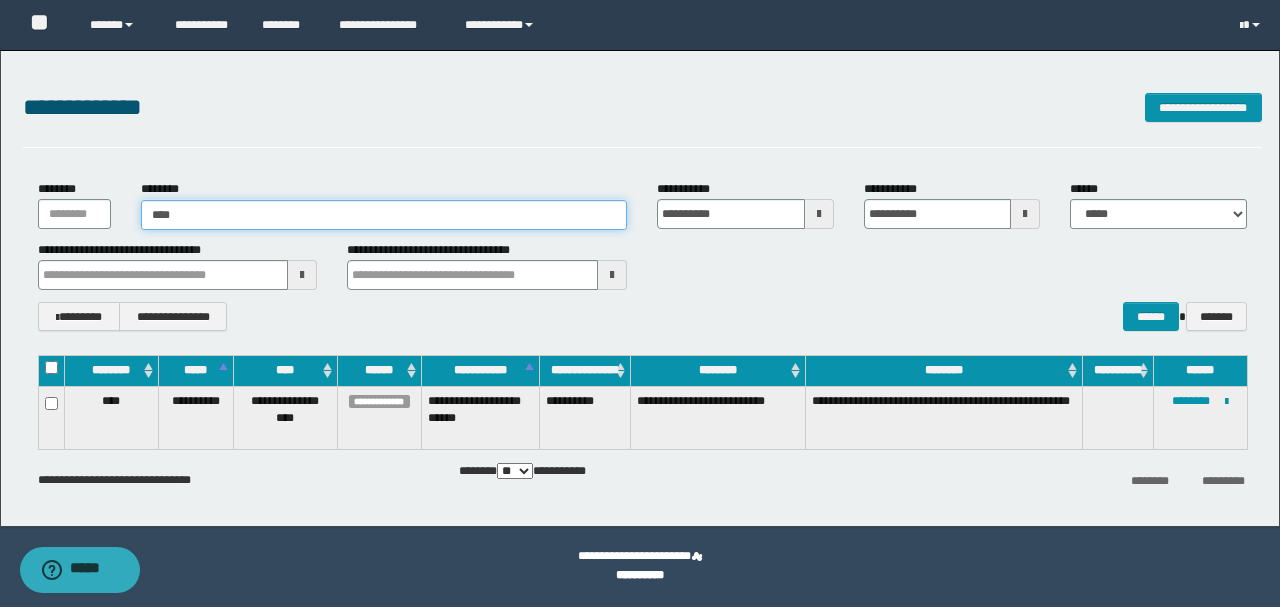 type on "****" 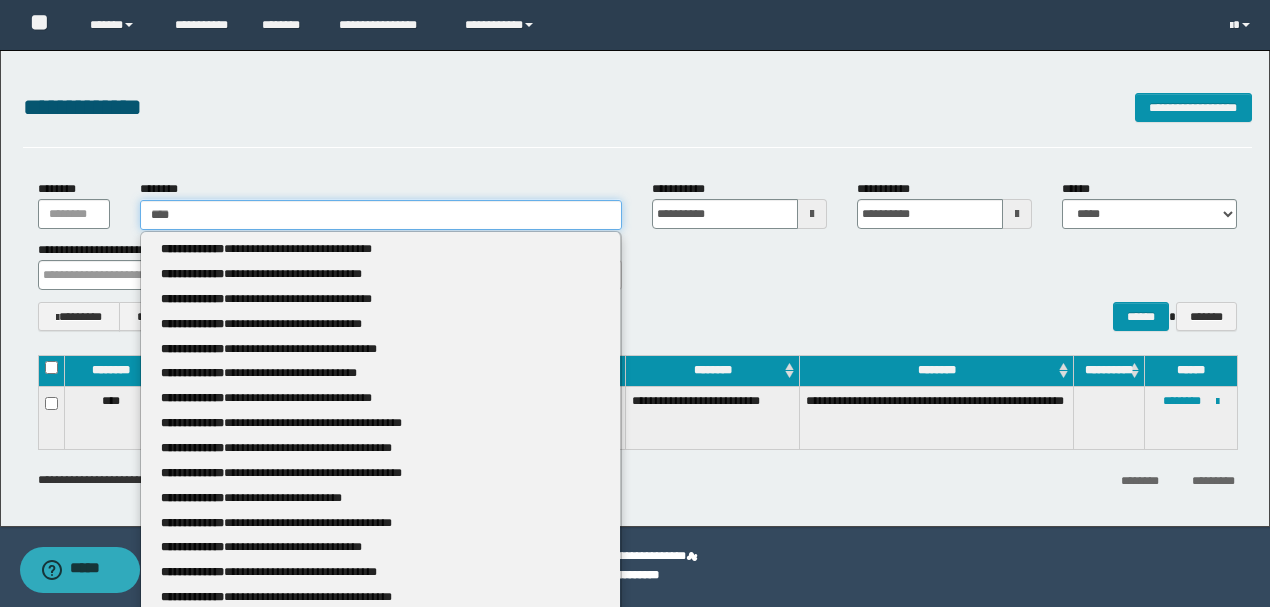 type 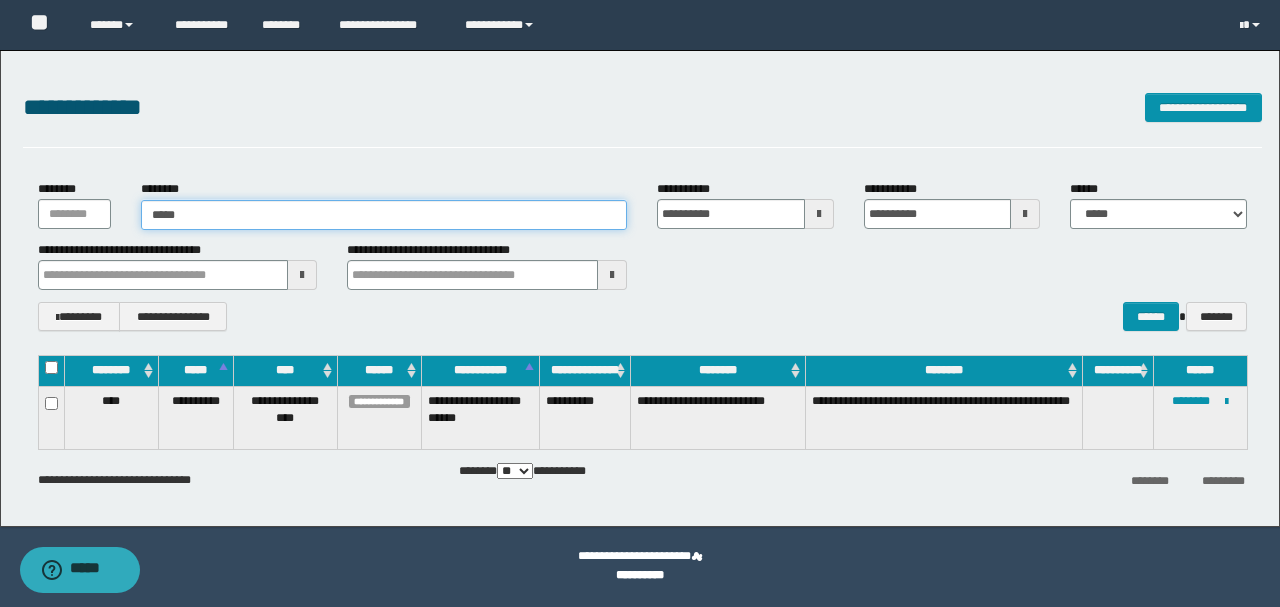 type on "******" 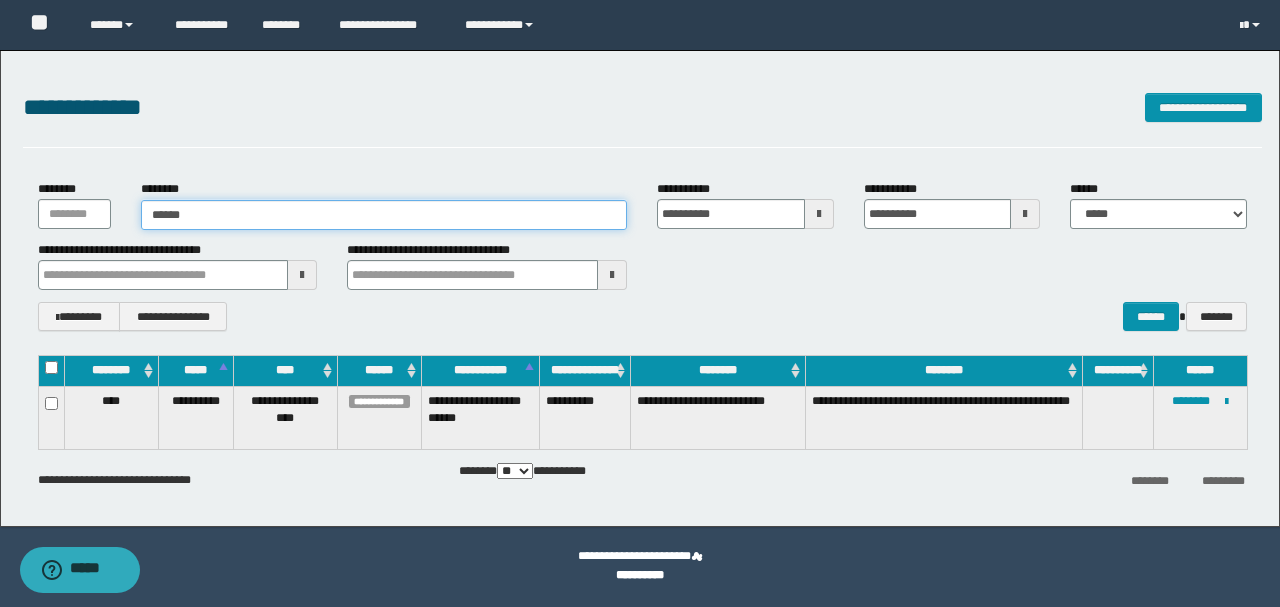type on "******" 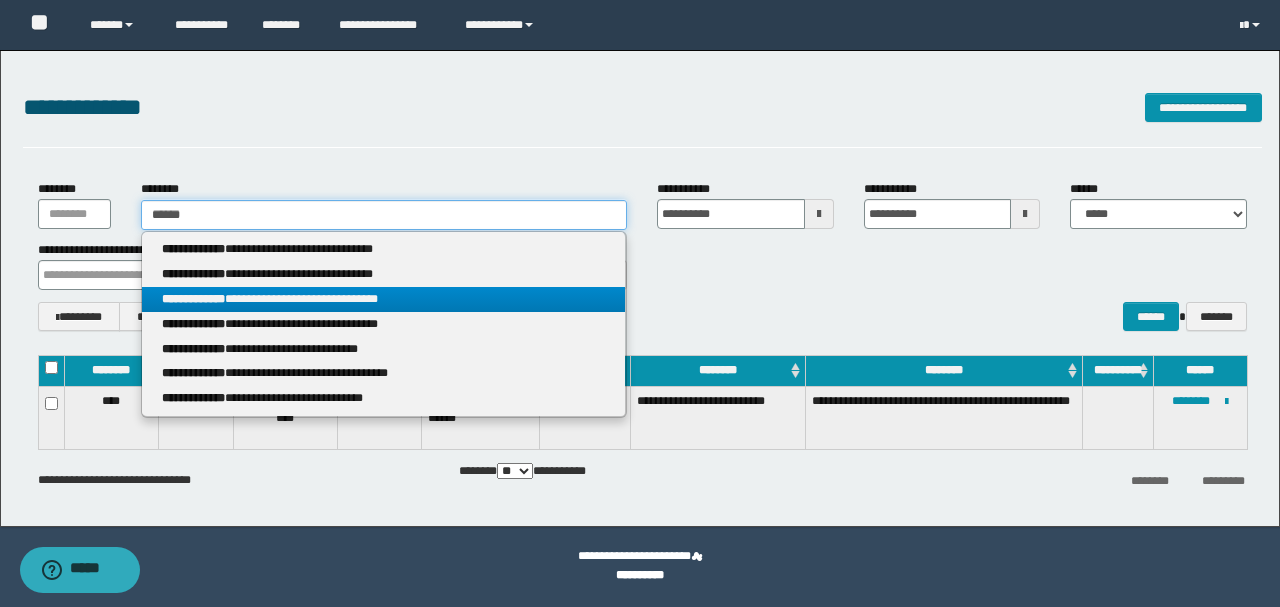type on "******" 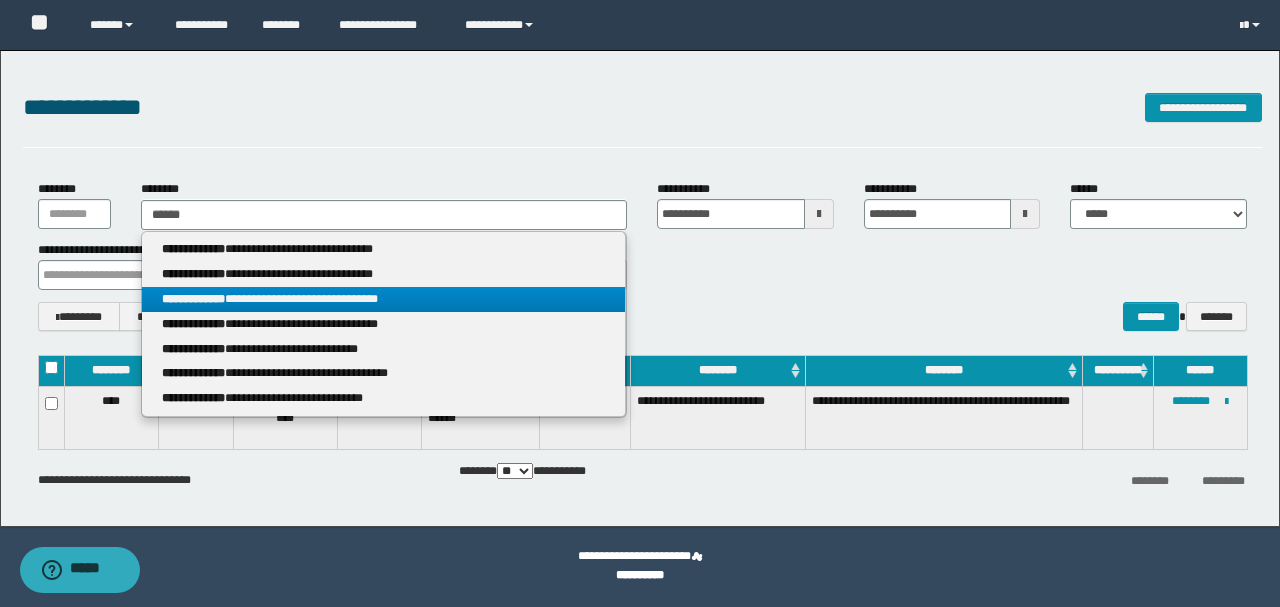 click on "**********" at bounding box center [384, 299] 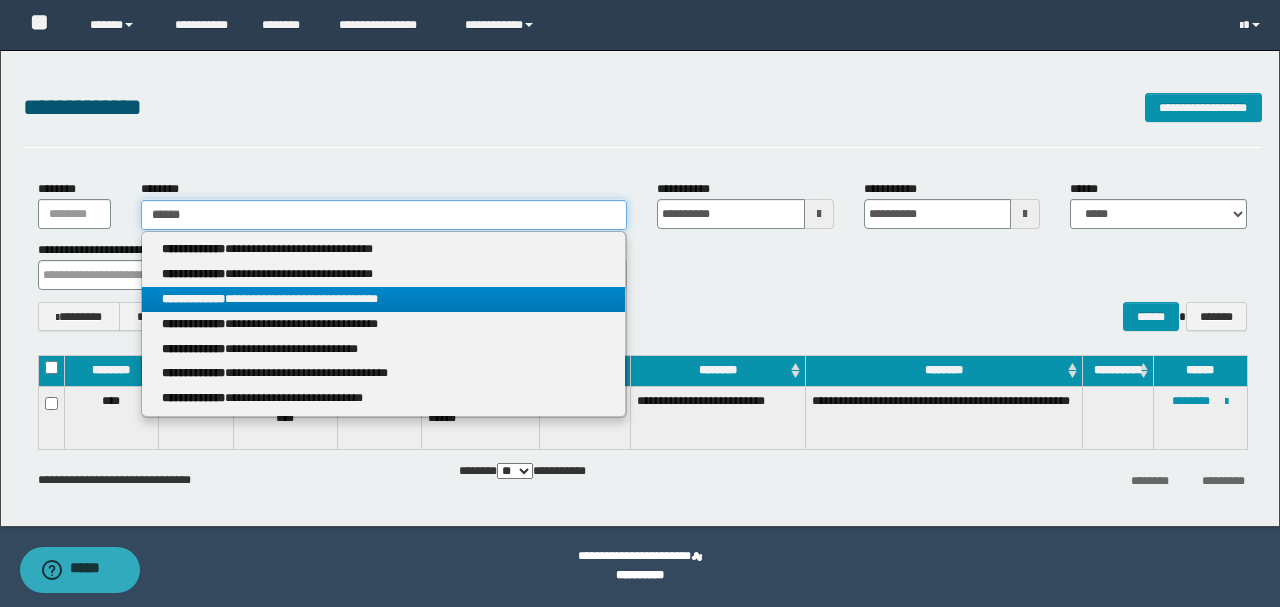 type 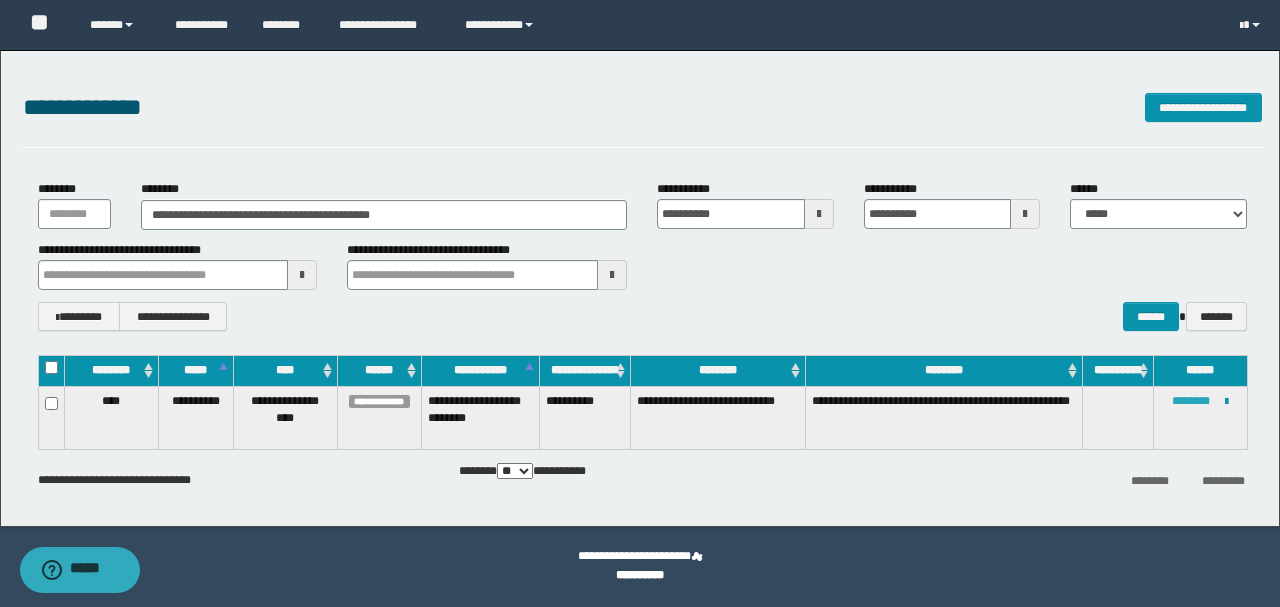 click on "********" at bounding box center (1191, 401) 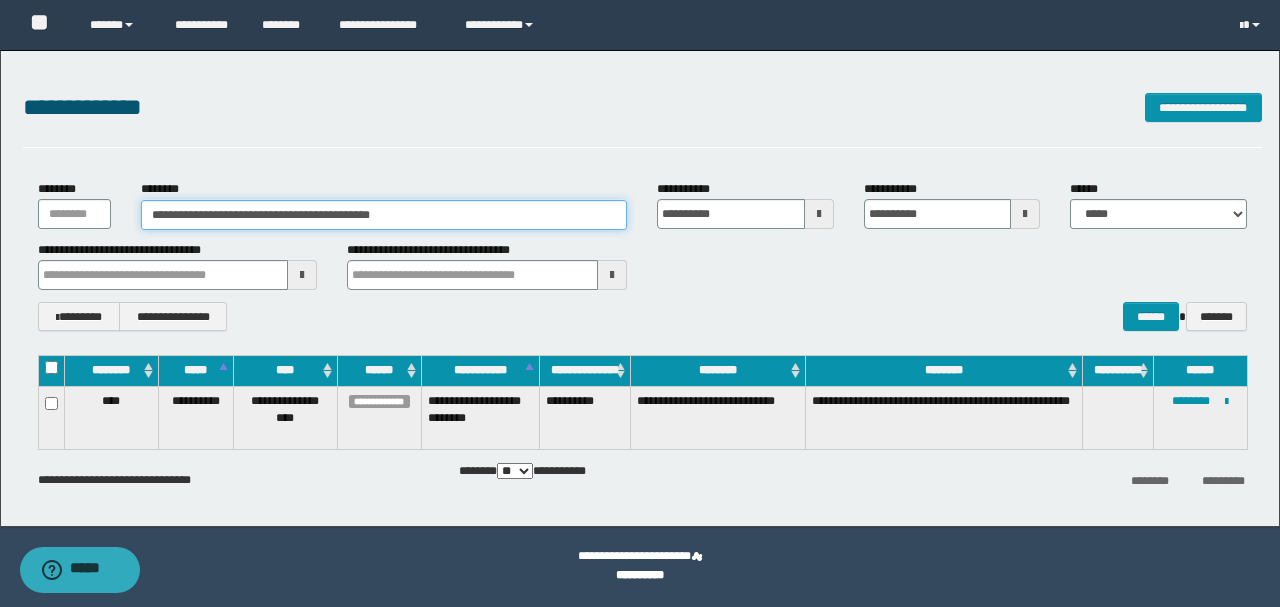 drag, startPoint x: 463, startPoint y: 214, endPoint x: 97, endPoint y: 234, distance: 366.54605 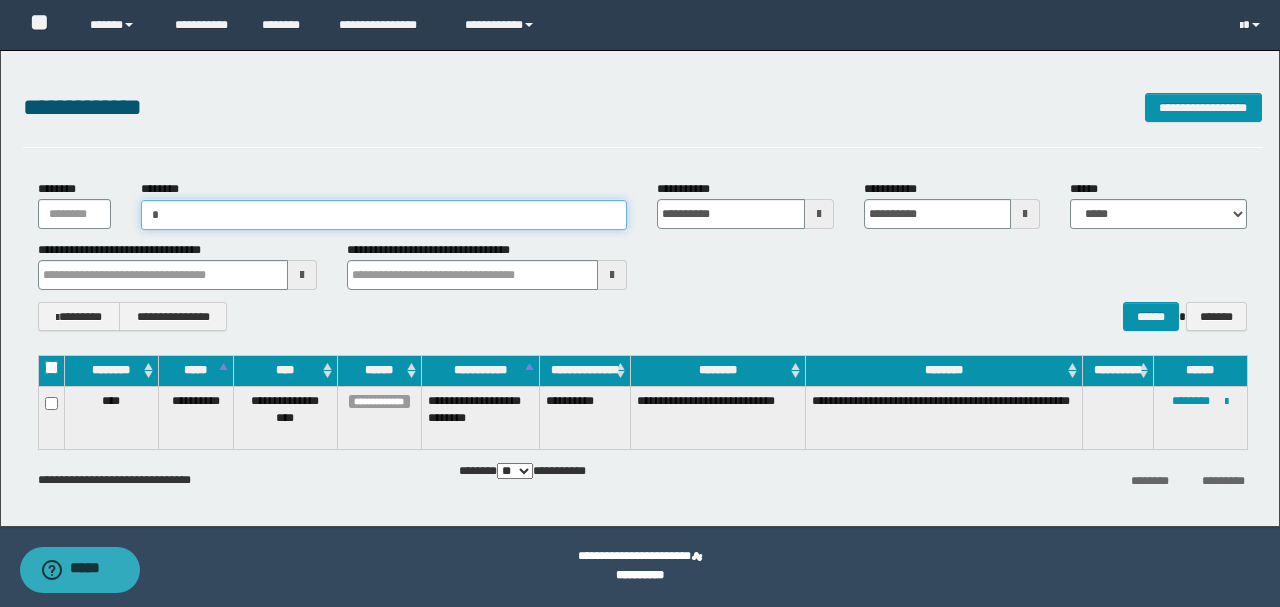 type on "**" 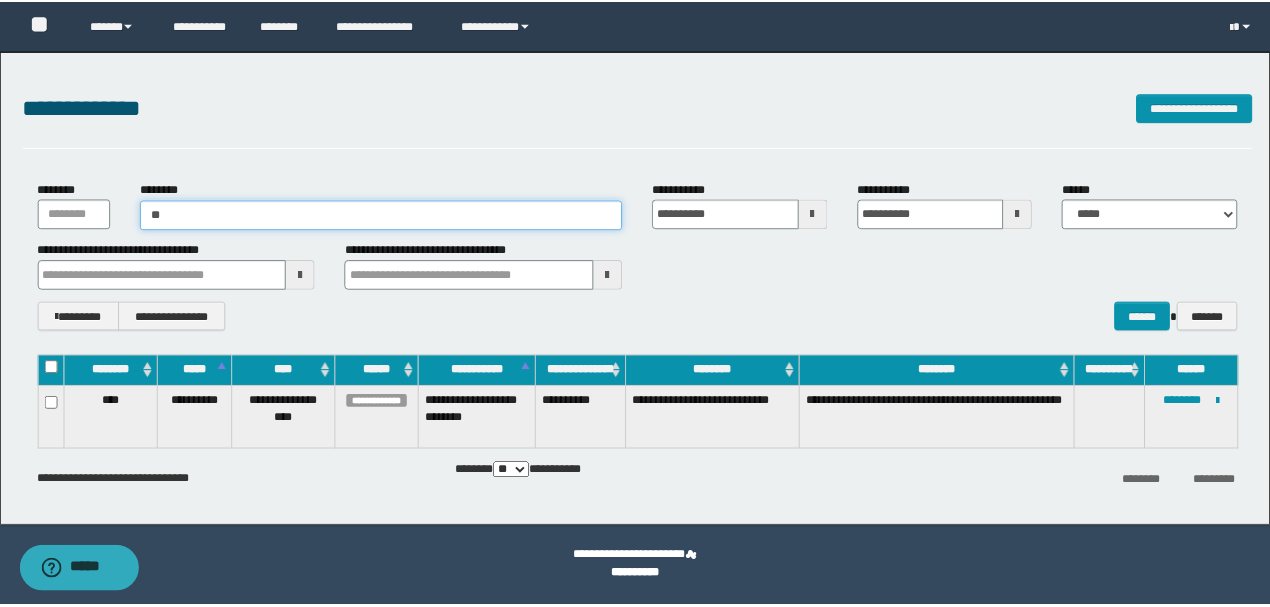 type on "**" 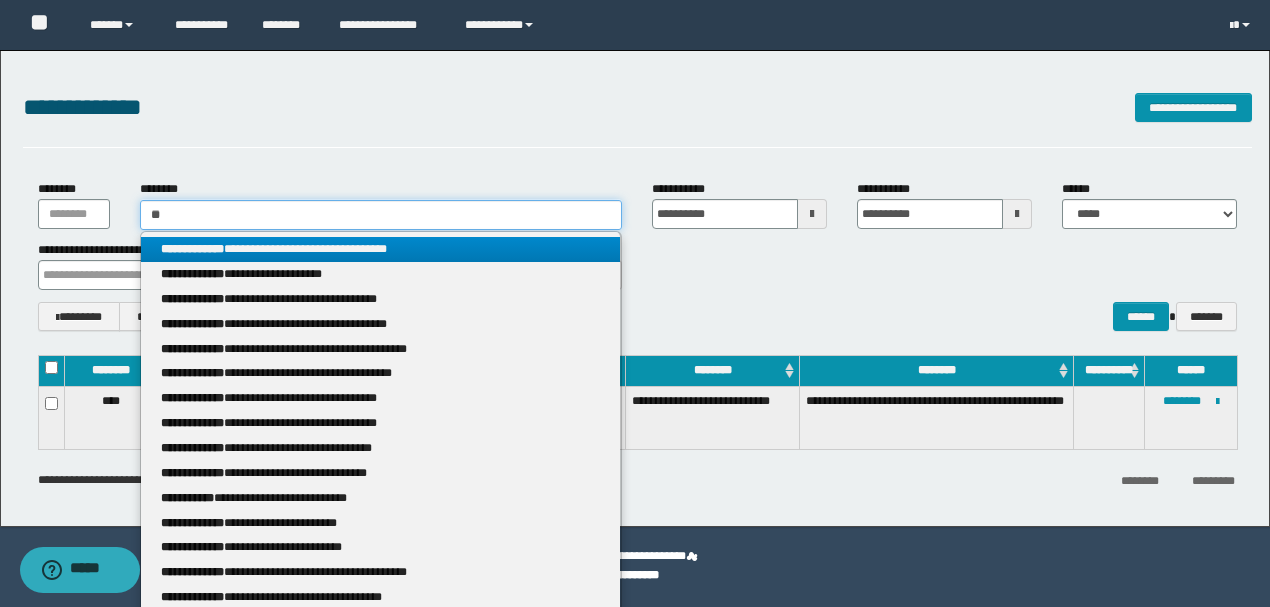 type 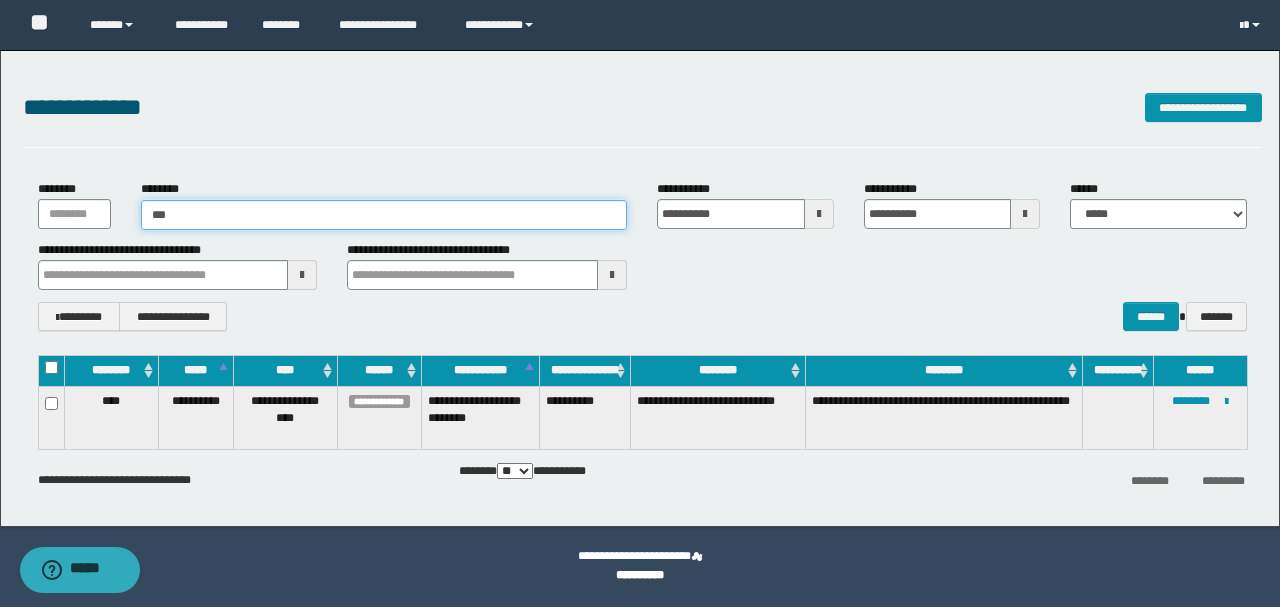 type on "****" 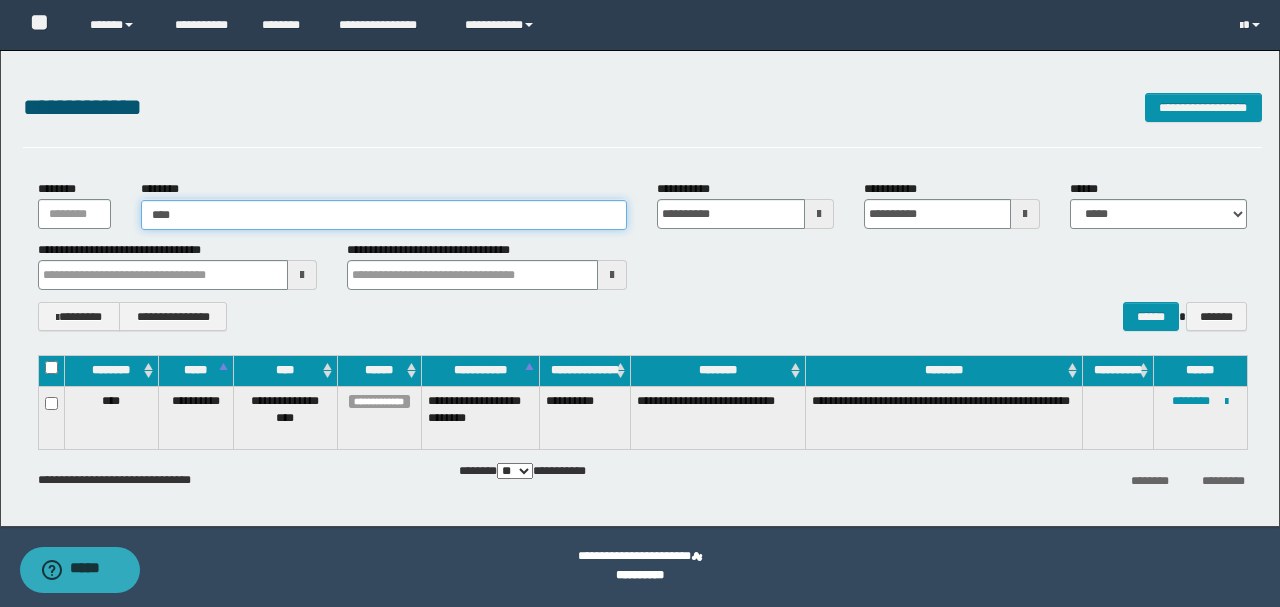 type on "****" 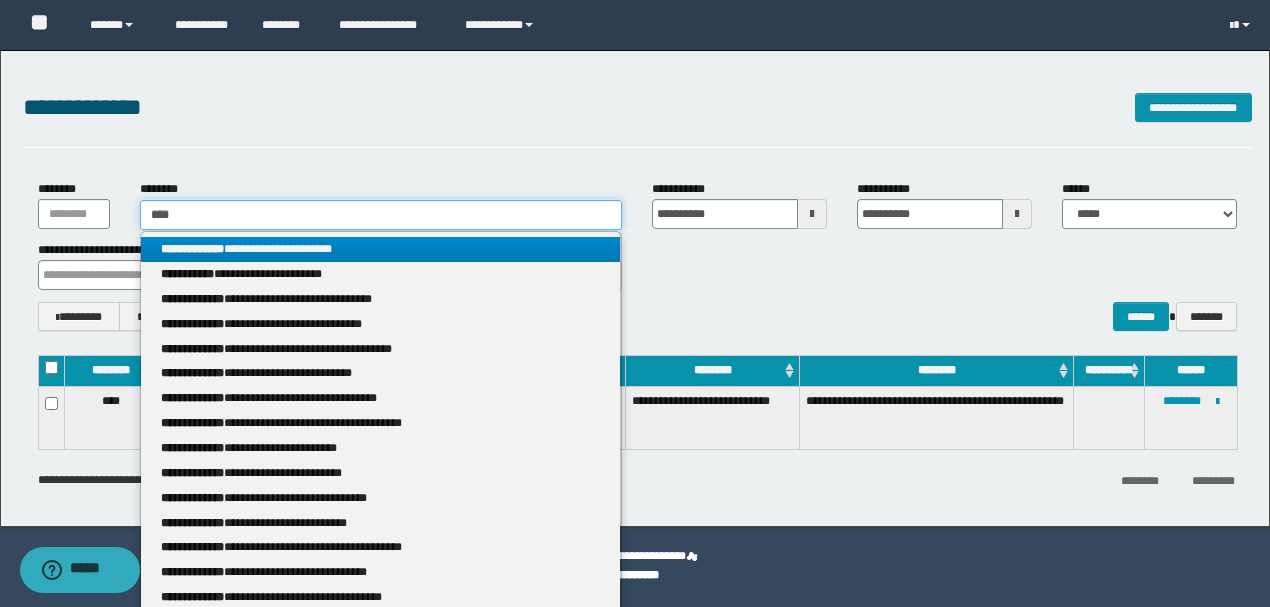 type 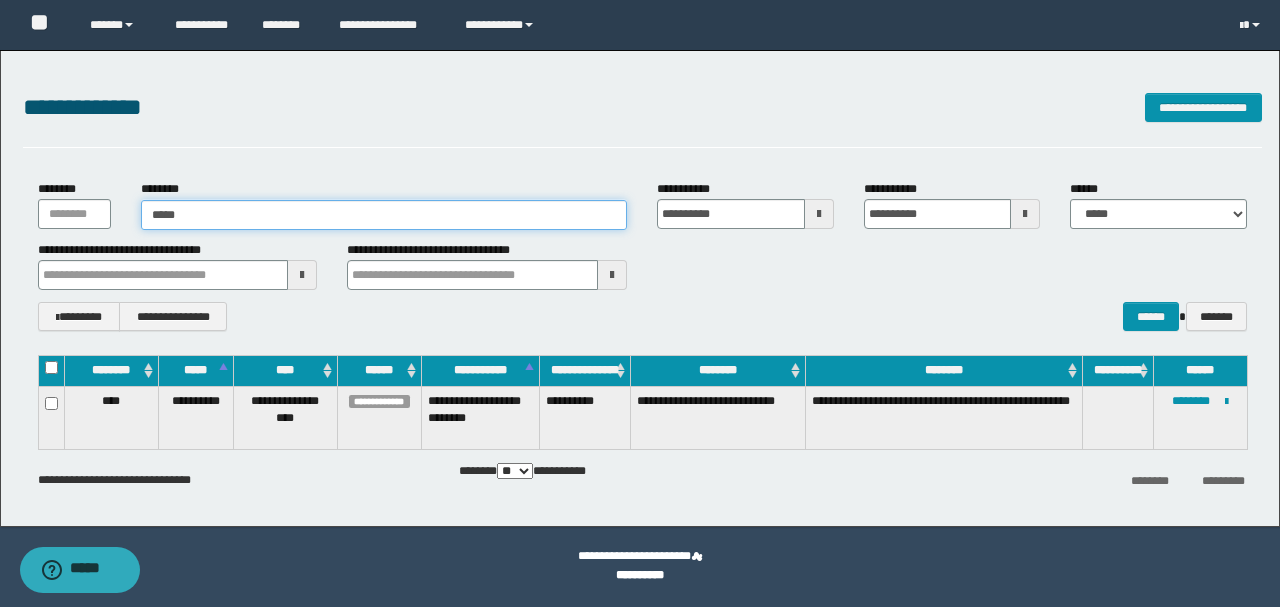 type on "******" 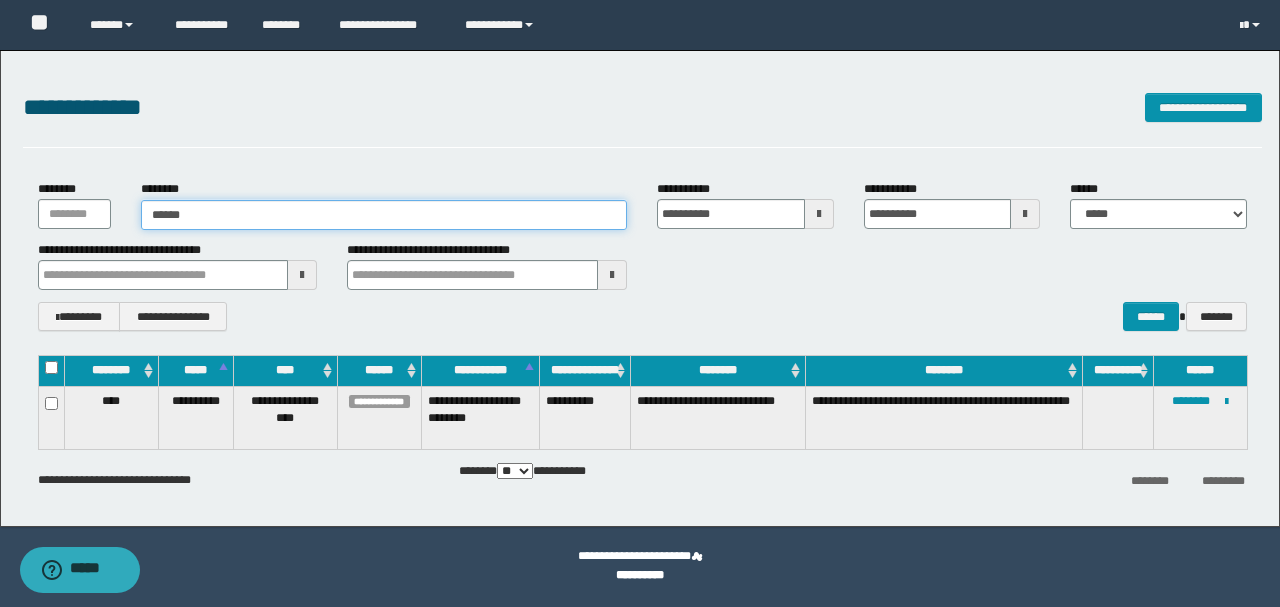 type on "******" 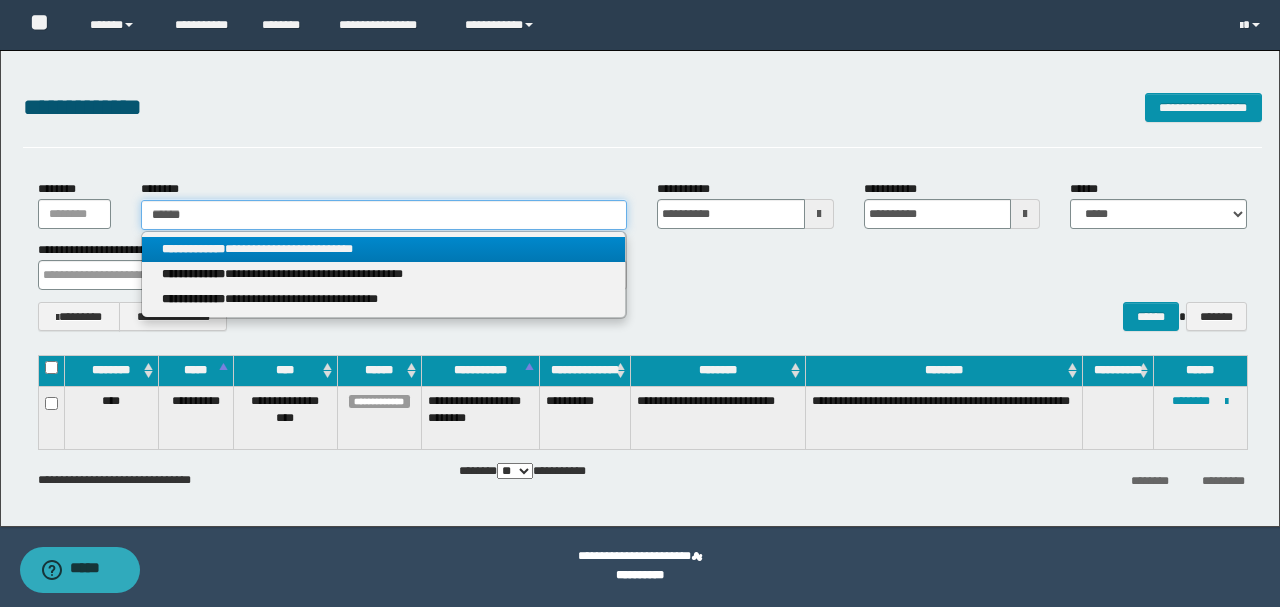type 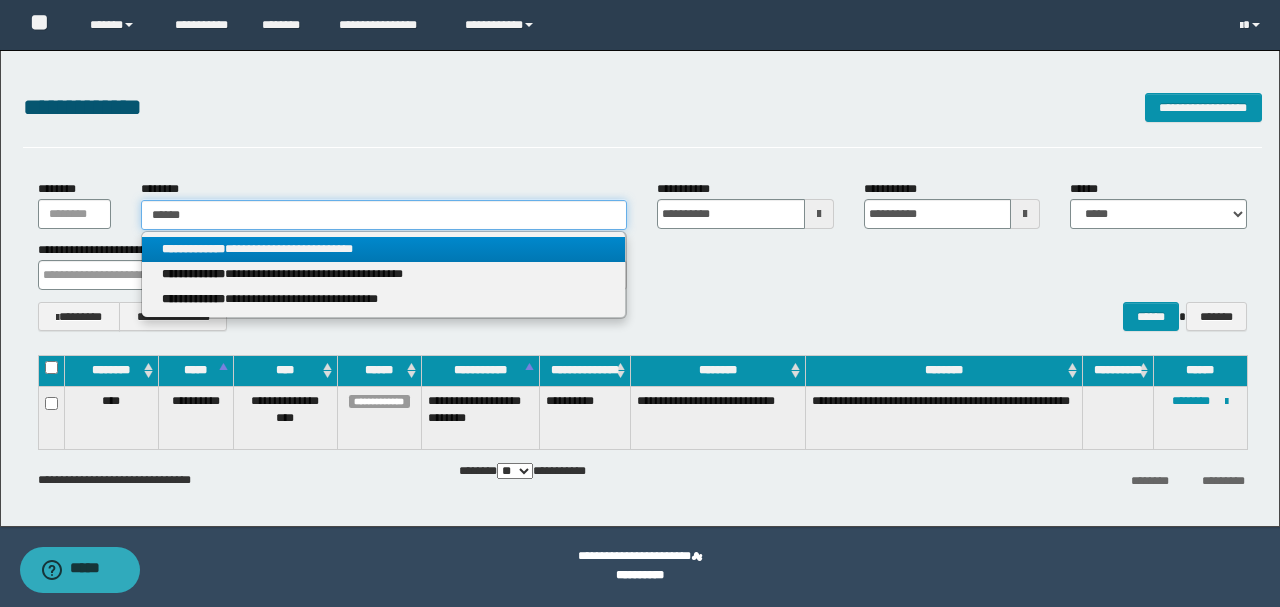 type on "*******" 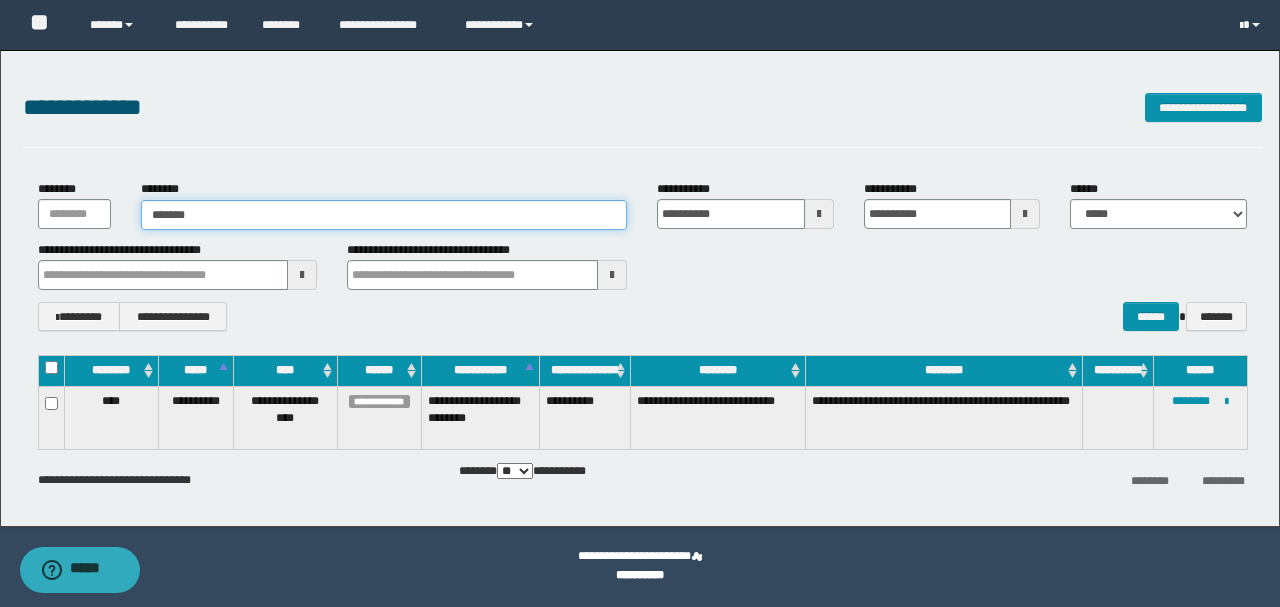 type on "*******" 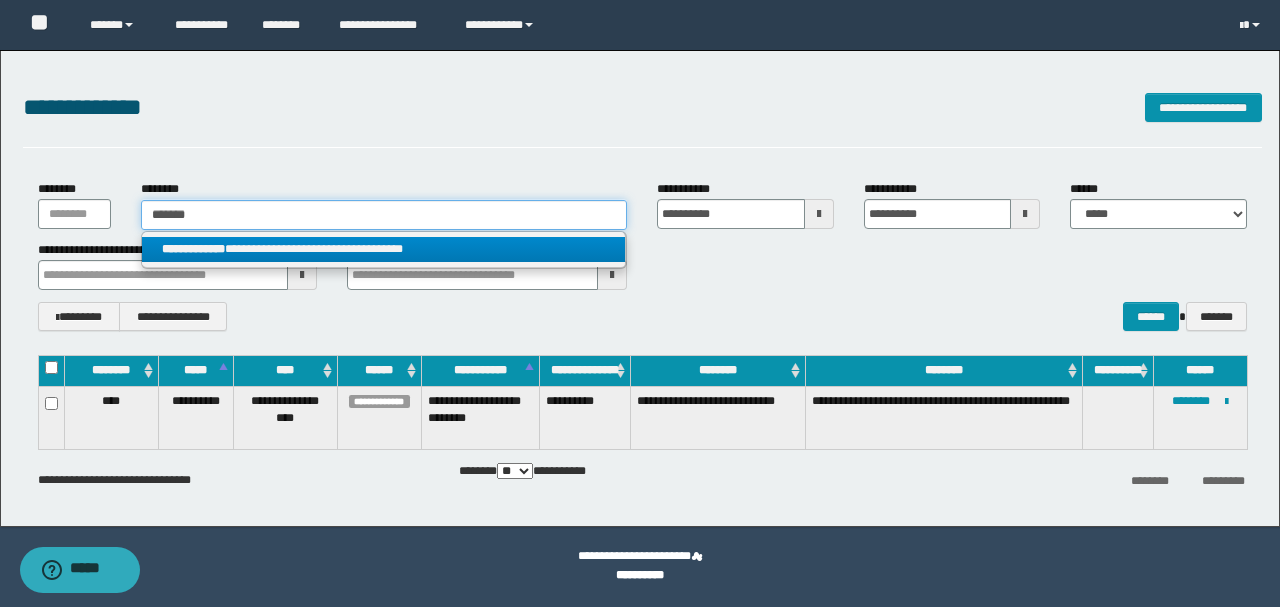 type on "*******" 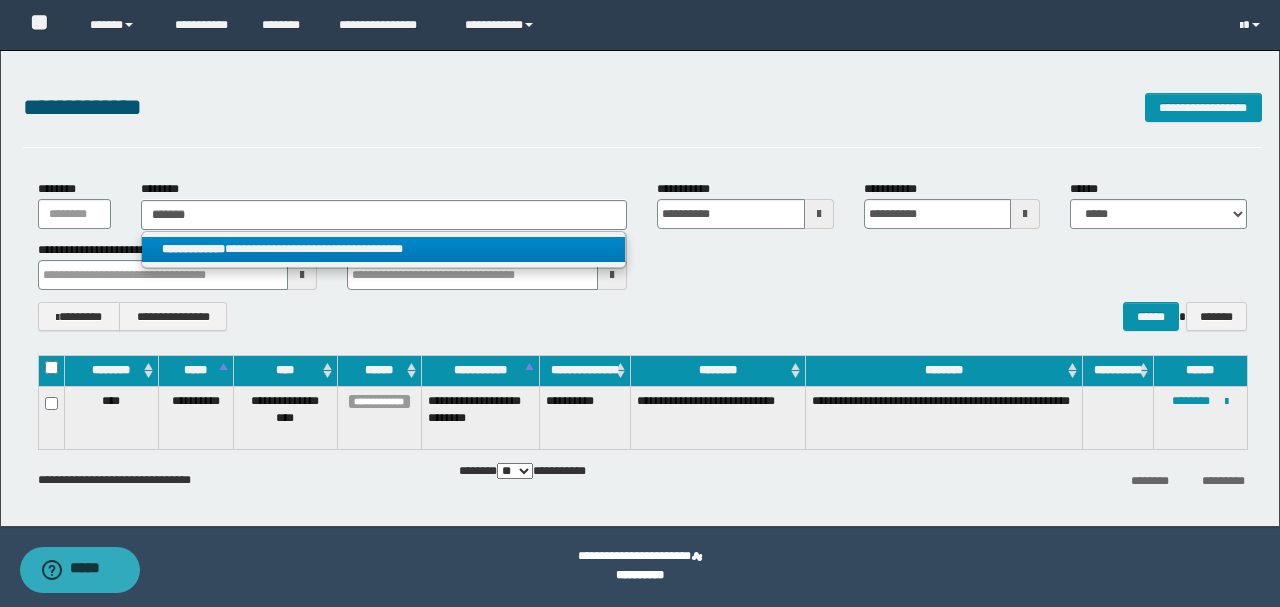 click on "**********" at bounding box center [384, 249] 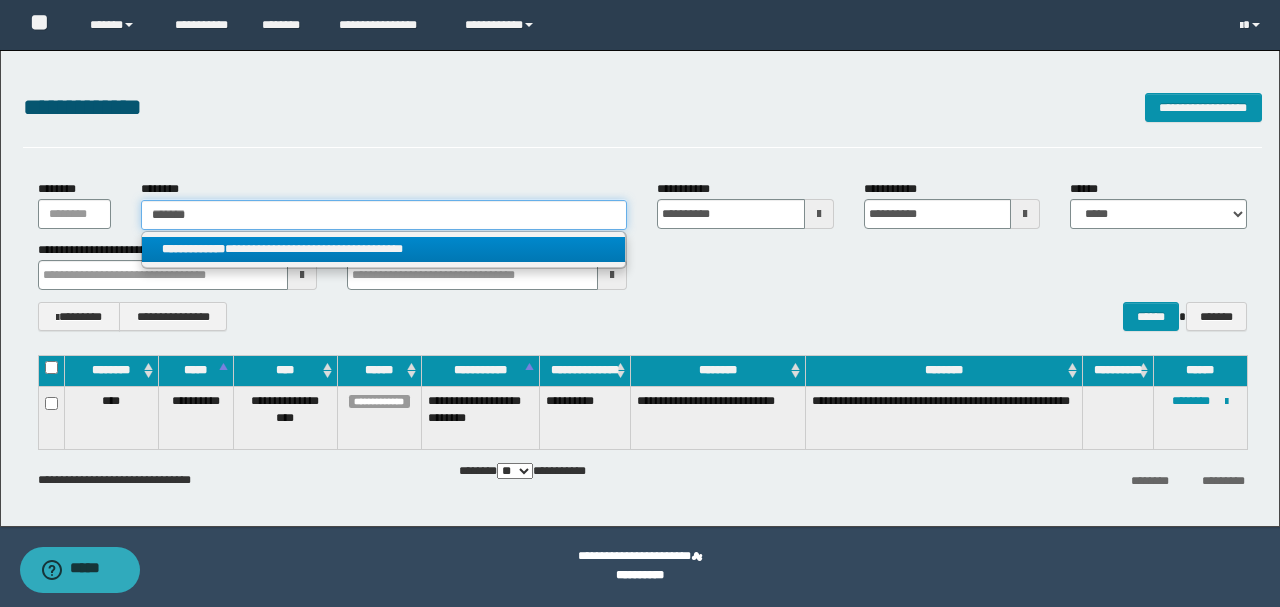 type 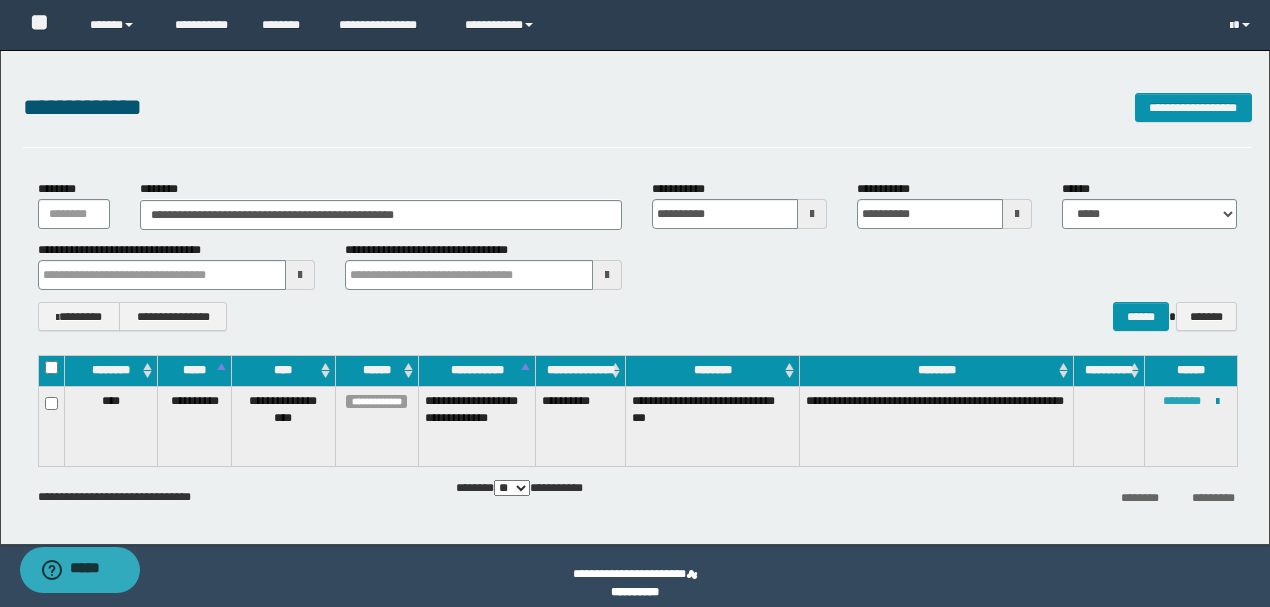 click on "********" at bounding box center (1182, 401) 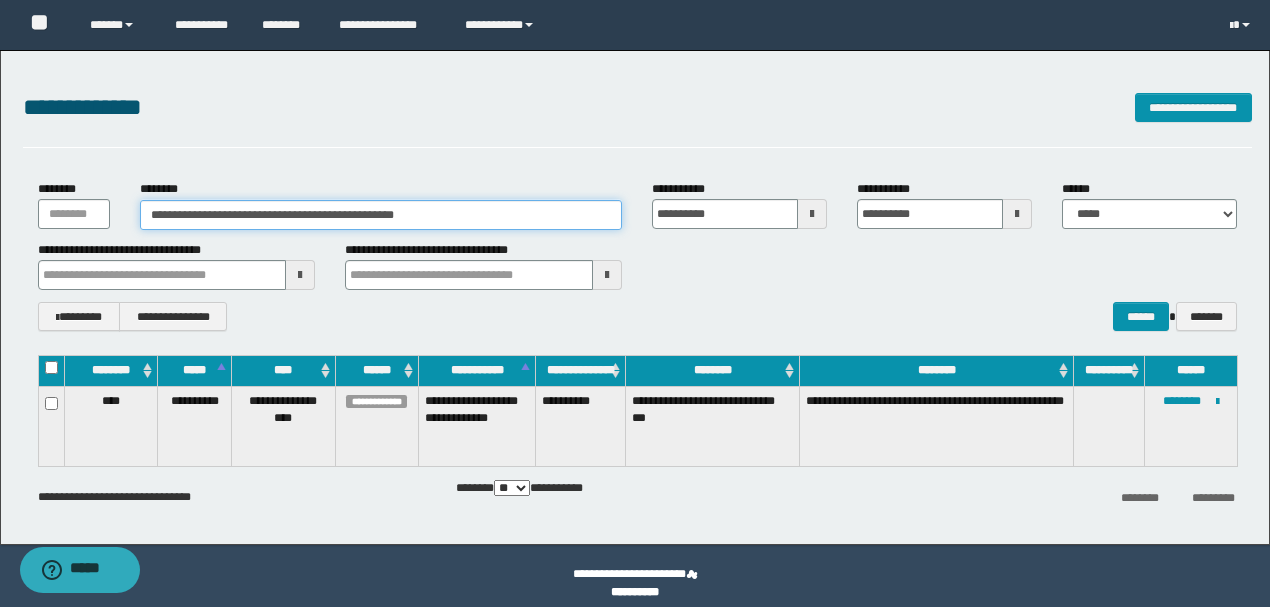 drag, startPoint x: 486, startPoint y: 214, endPoint x: 152, endPoint y: 208, distance: 334.0539 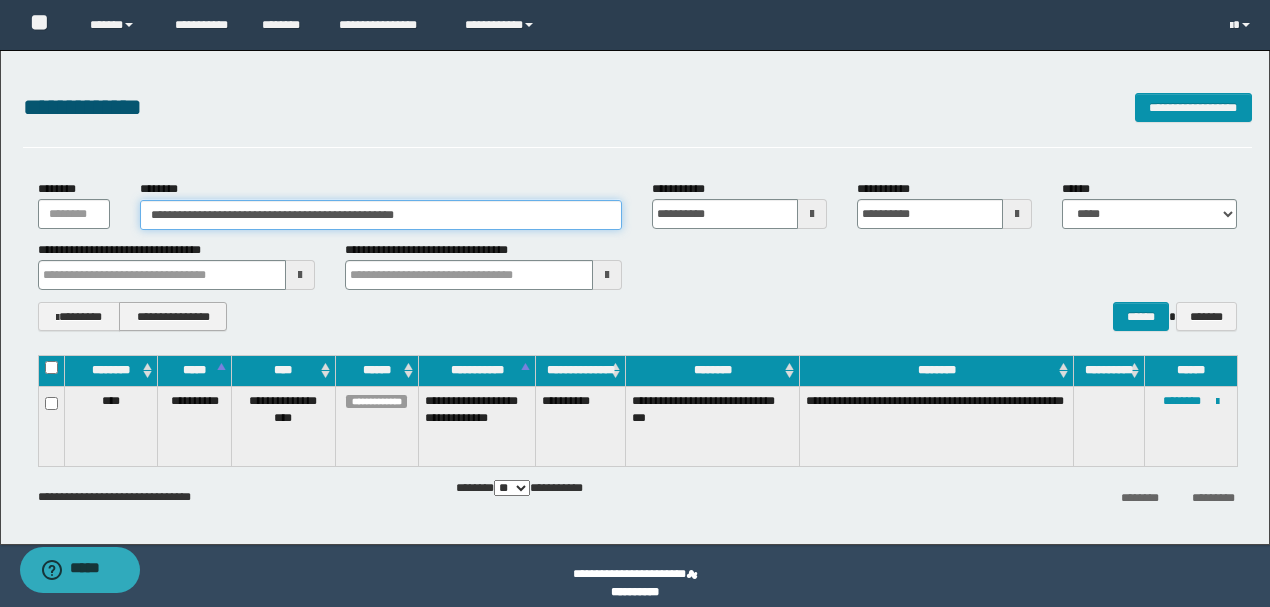 type on "**********" 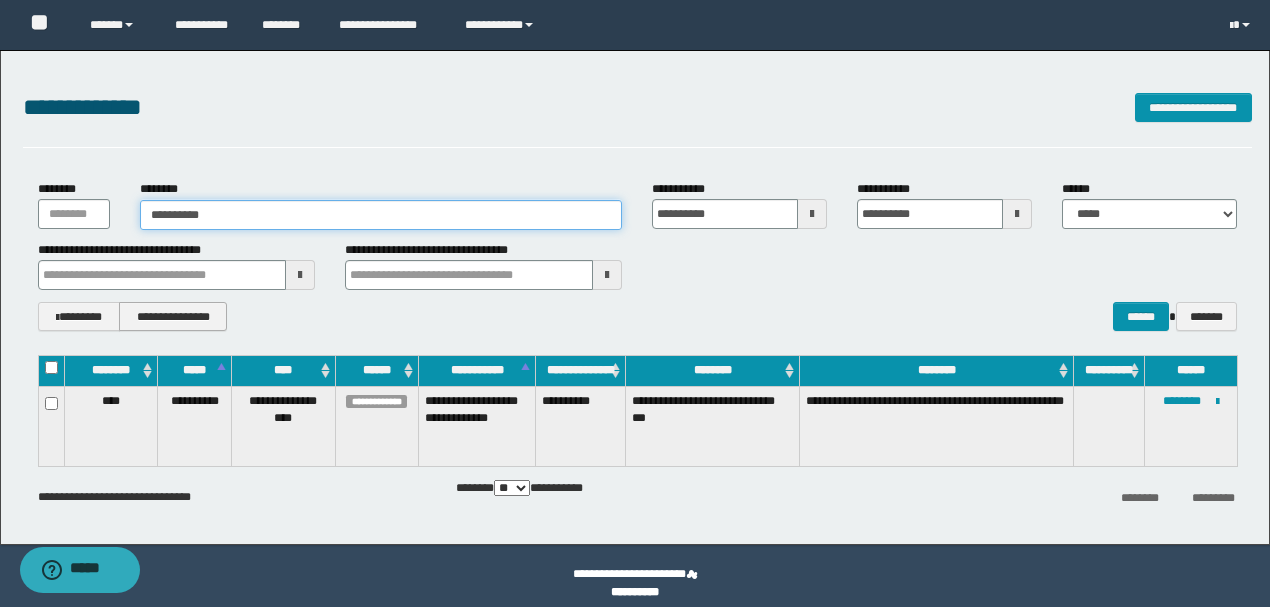 type on "**********" 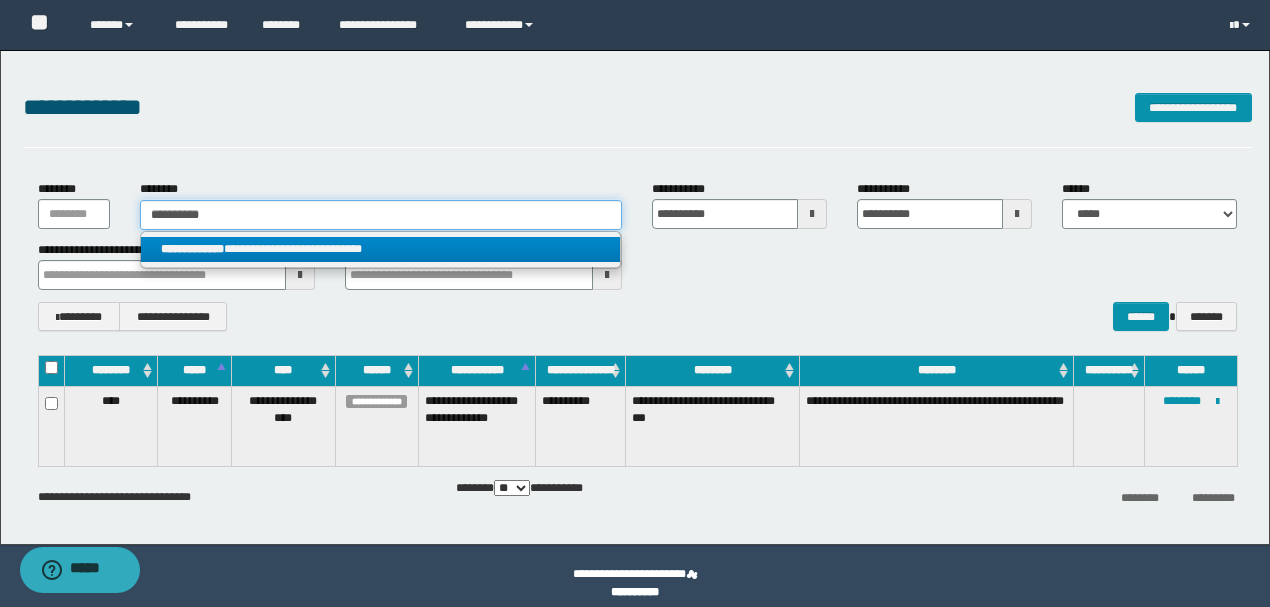type on "**********" 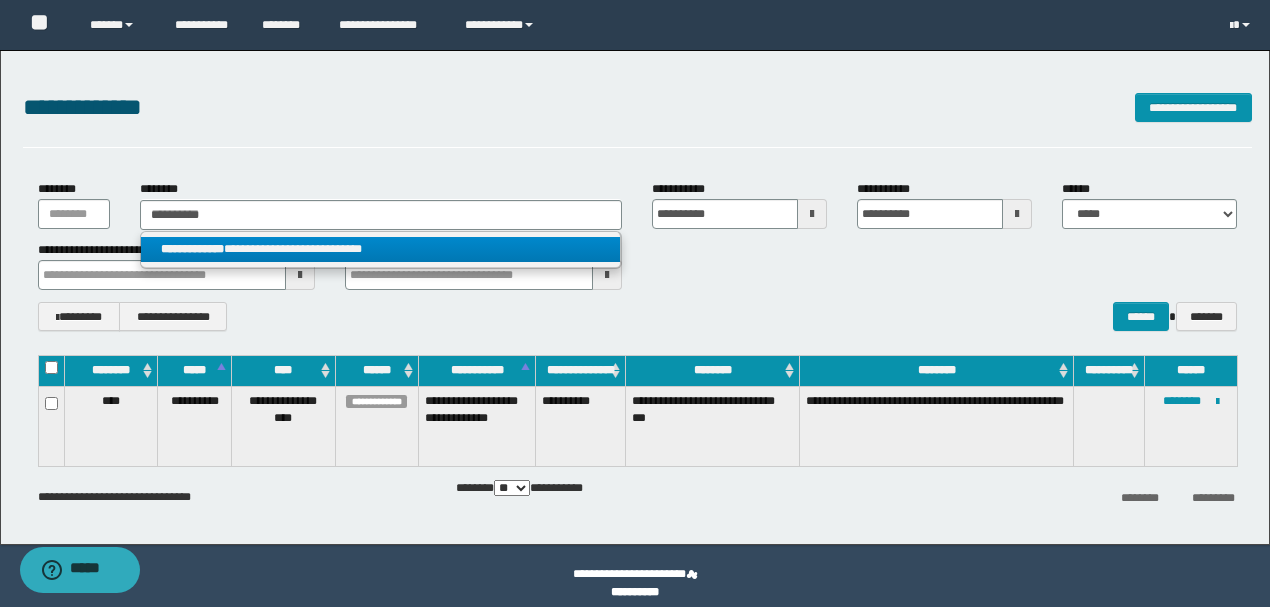 click on "**********" at bounding box center [380, 249] 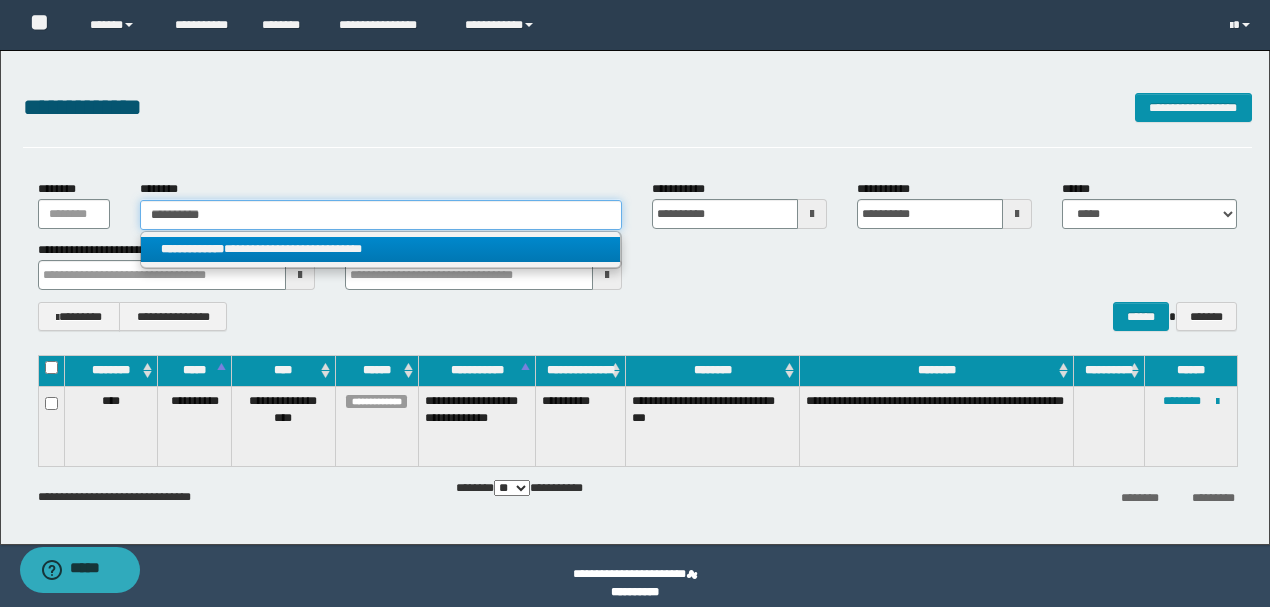 type 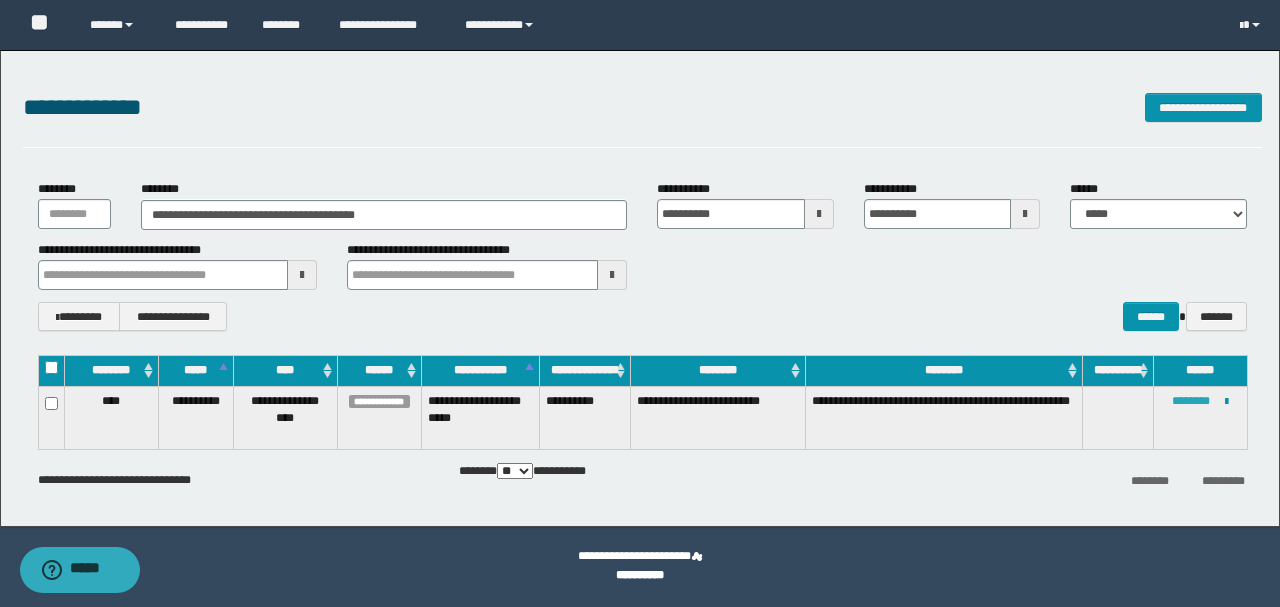 click on "********" at bounding box center [1191, 401] 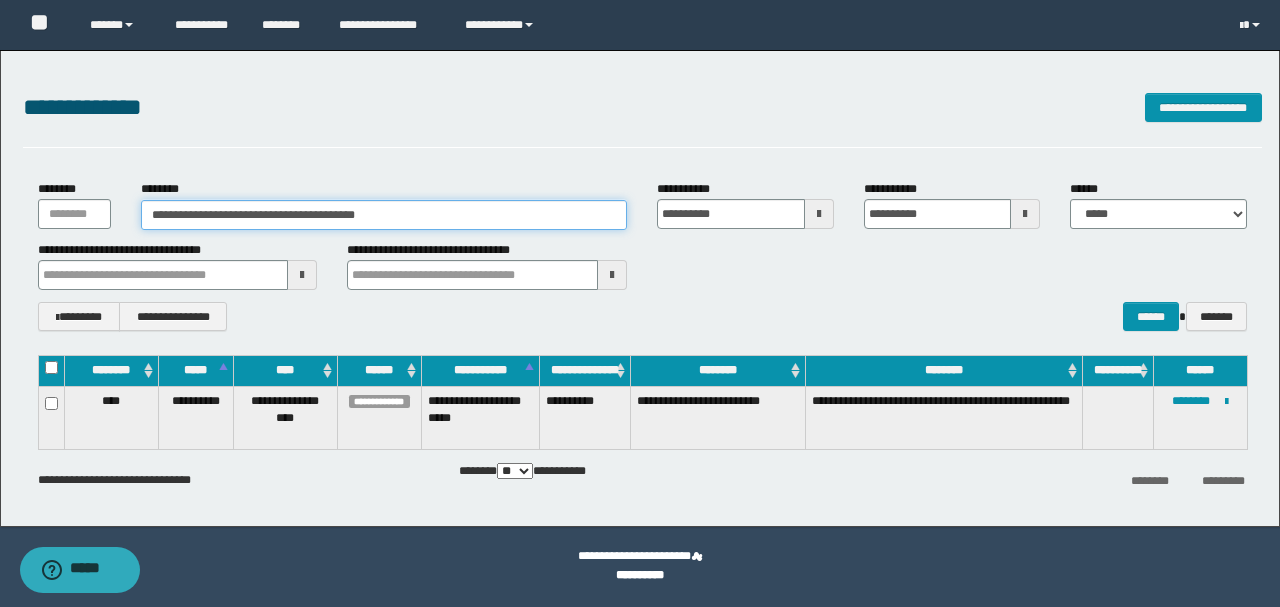 click on "**********" at bounding box center [384, 215] 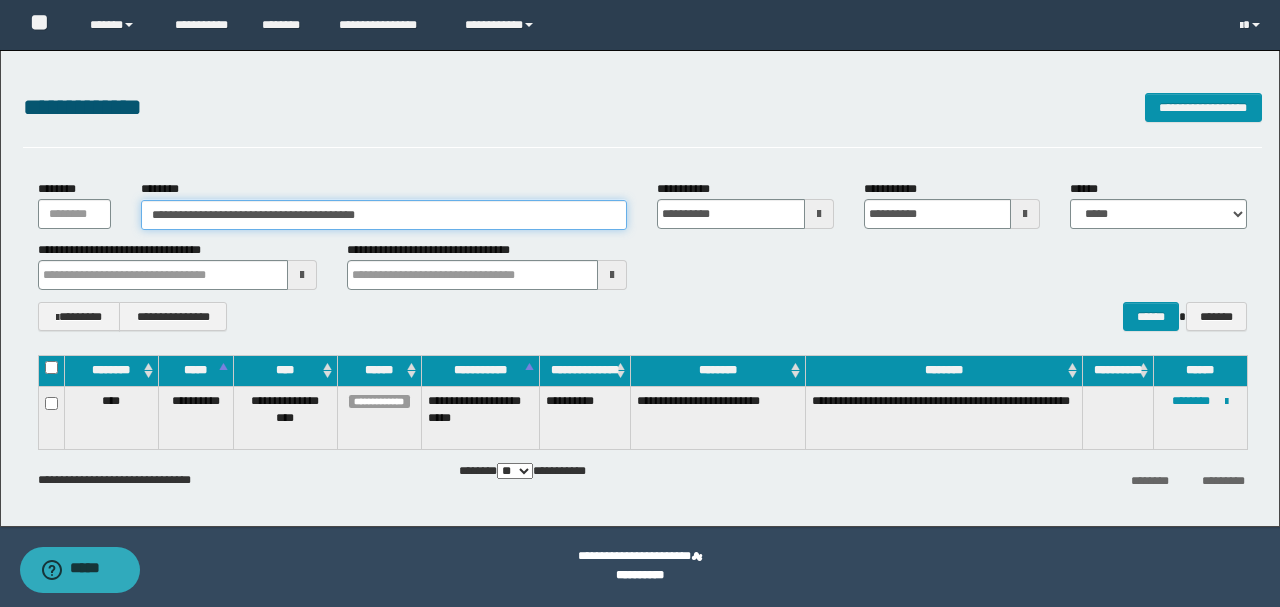 drag, startPoint x: 484, startPoint y: 222, endPoint x: 148, endPoint y: 211, distance: 336.18002 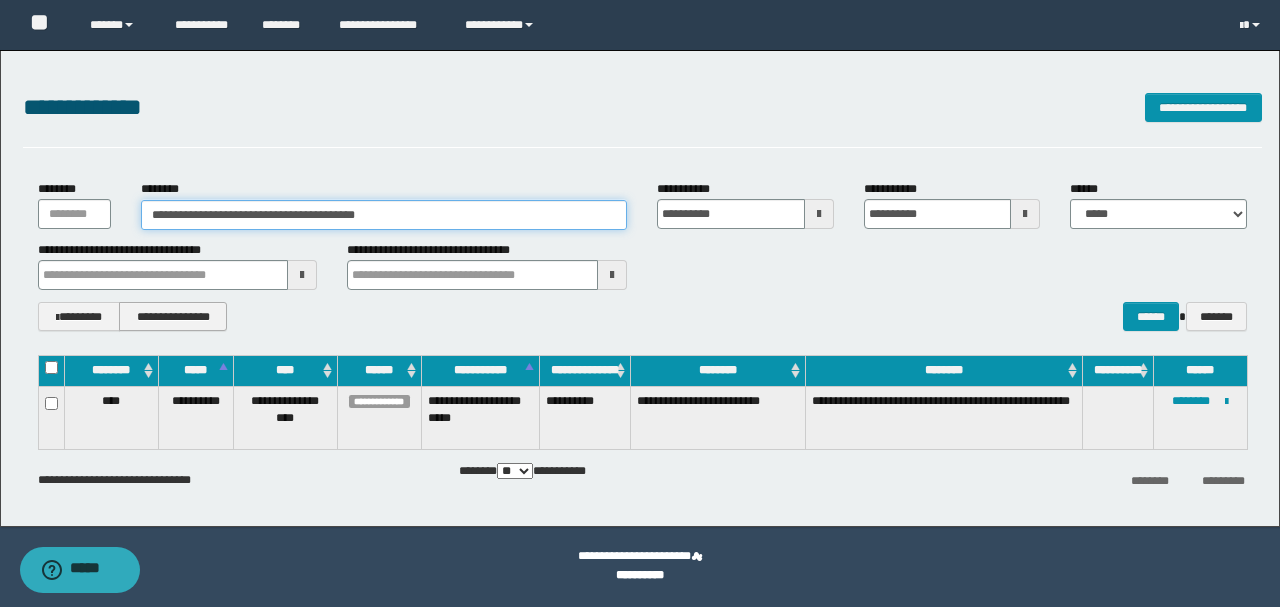type on "**********" 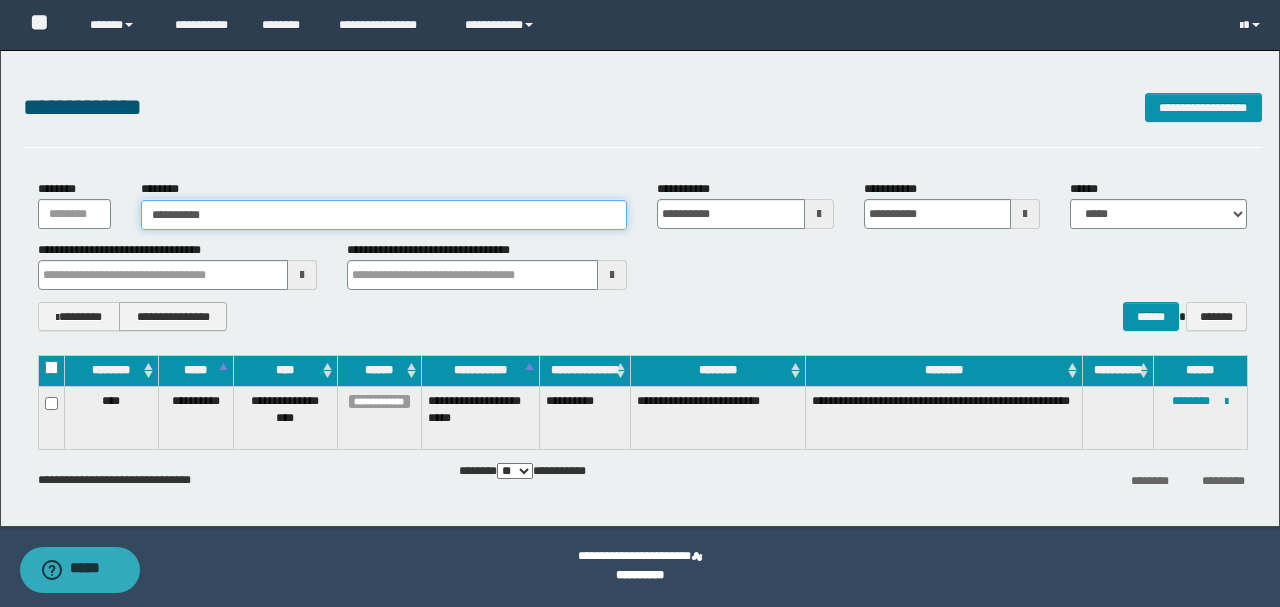 type on "**********" 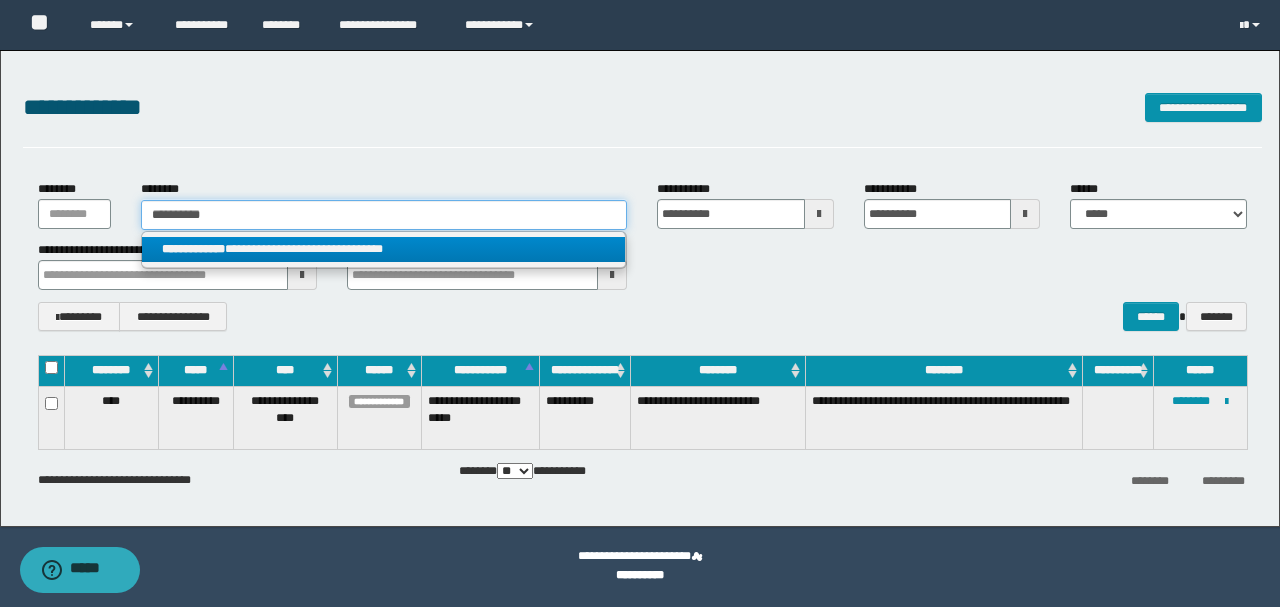 type on "**********" 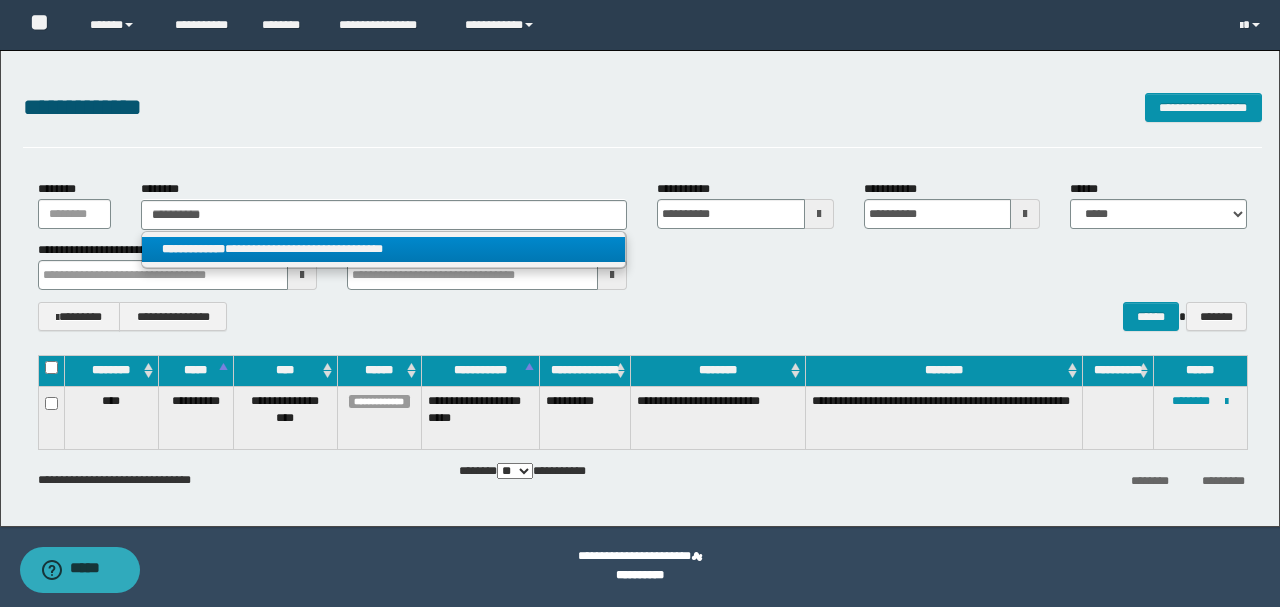 click on "**********" at bounding box center [384, 249] 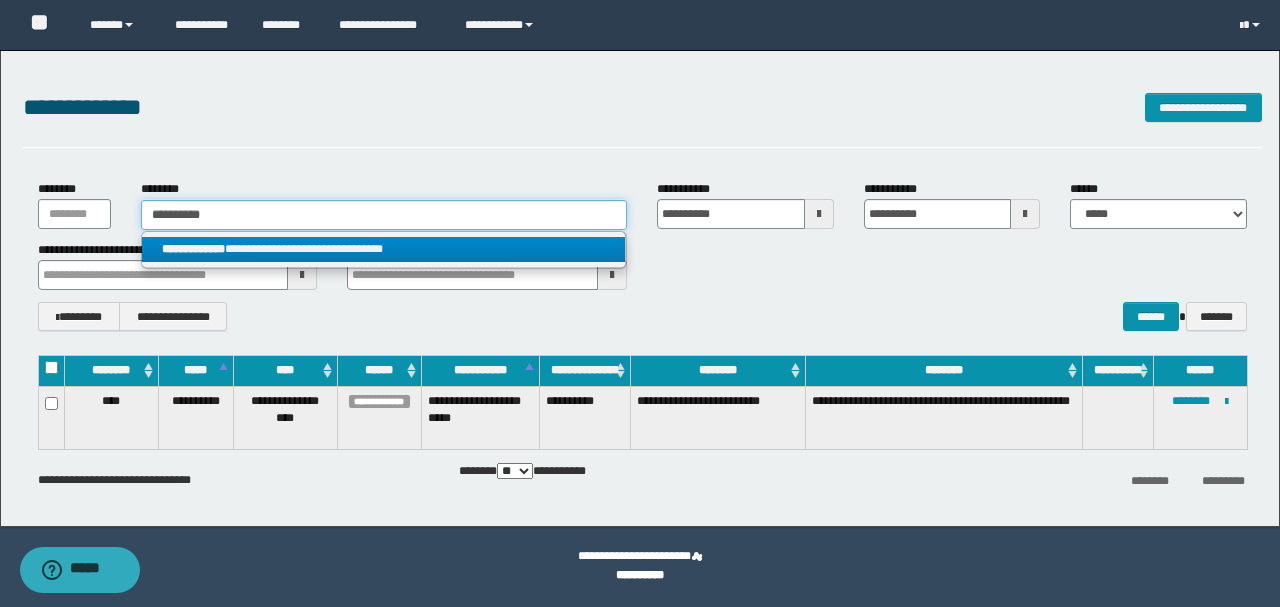 type 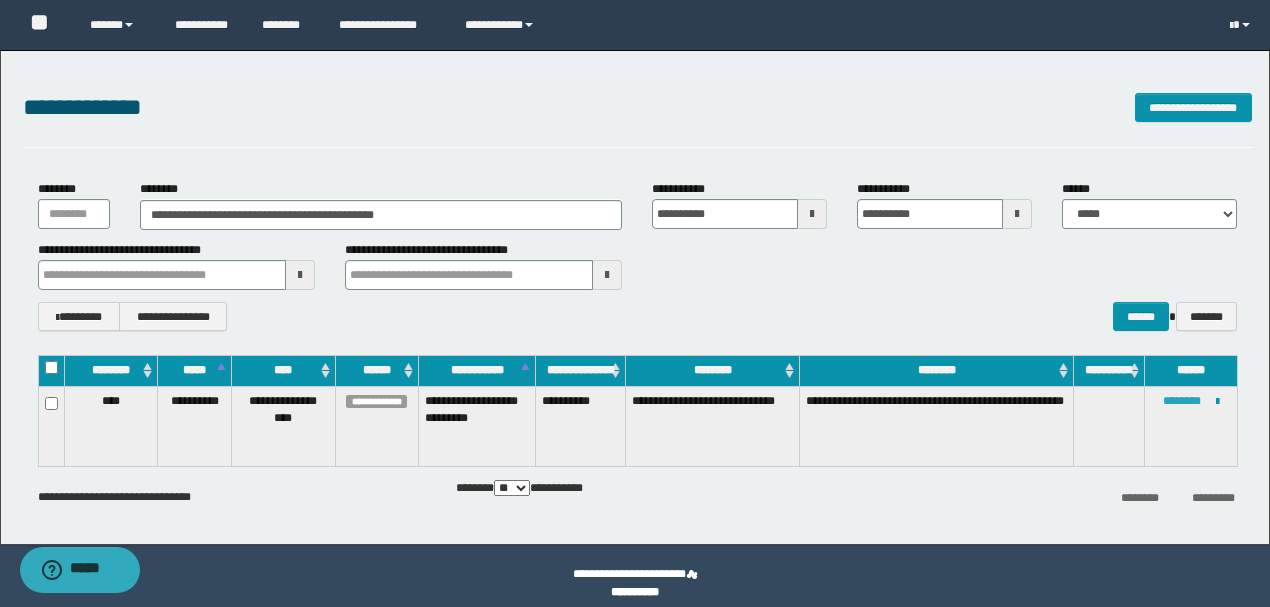 click on "********" at bounding box center (1182, 401) 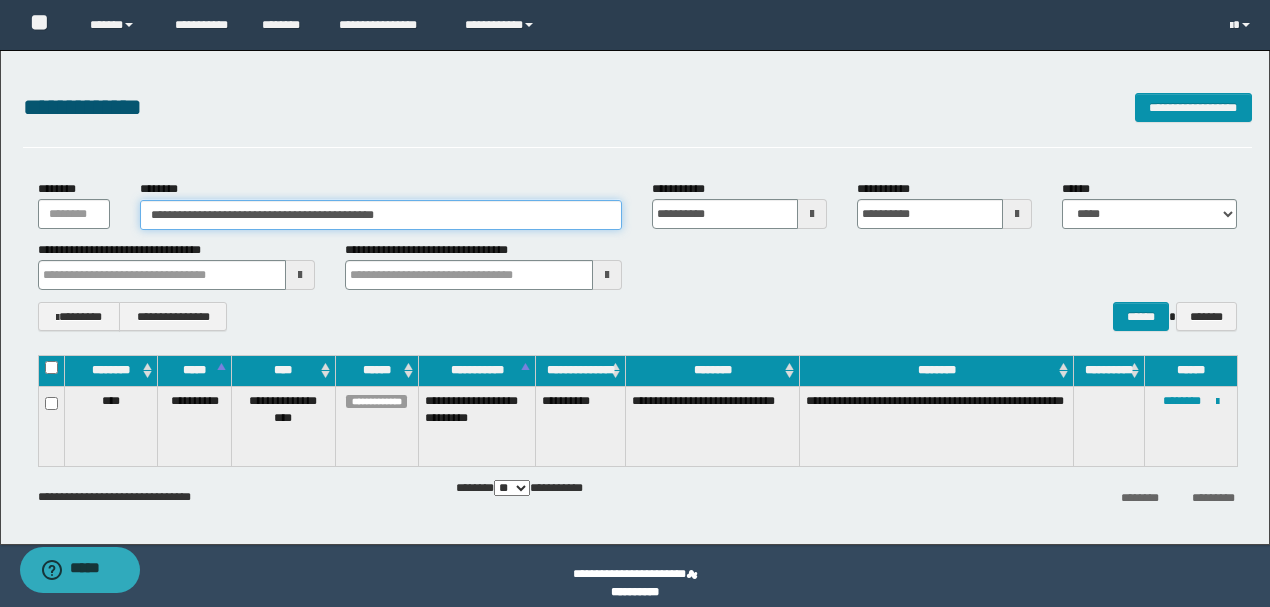 drag, startPoint x: 464, startPoint y: 208, endPoint x: 141, endPoint y: 238, distance: 324.3902 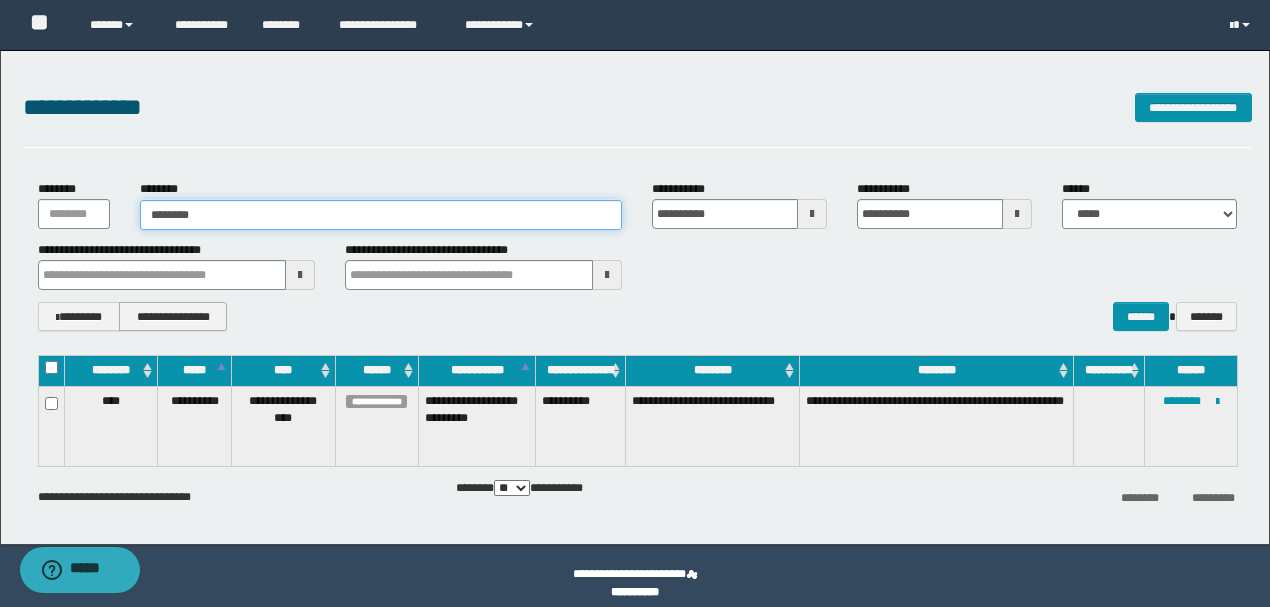 type on "********" 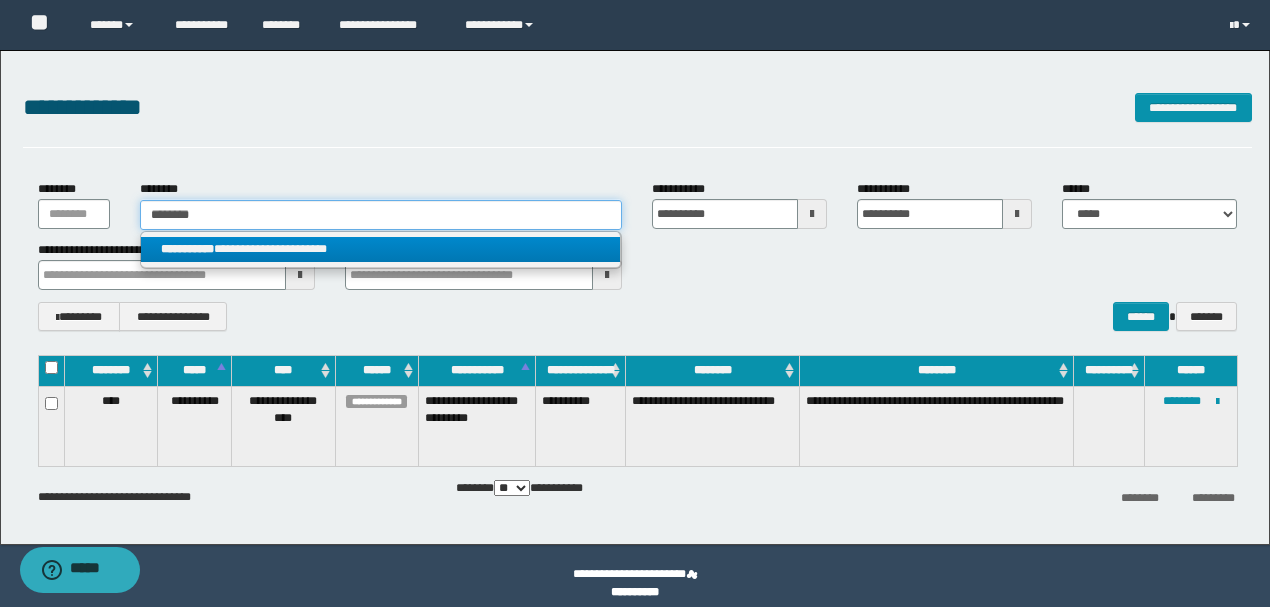 type on "********" 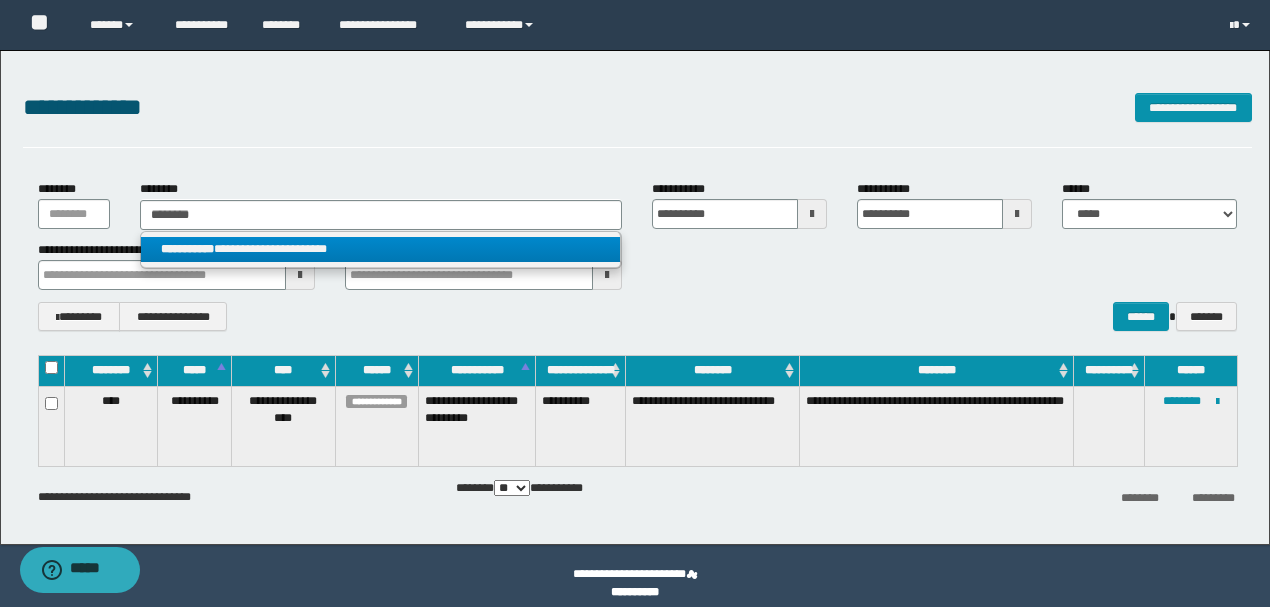 click on "**********" at bounding box center [380, 249] 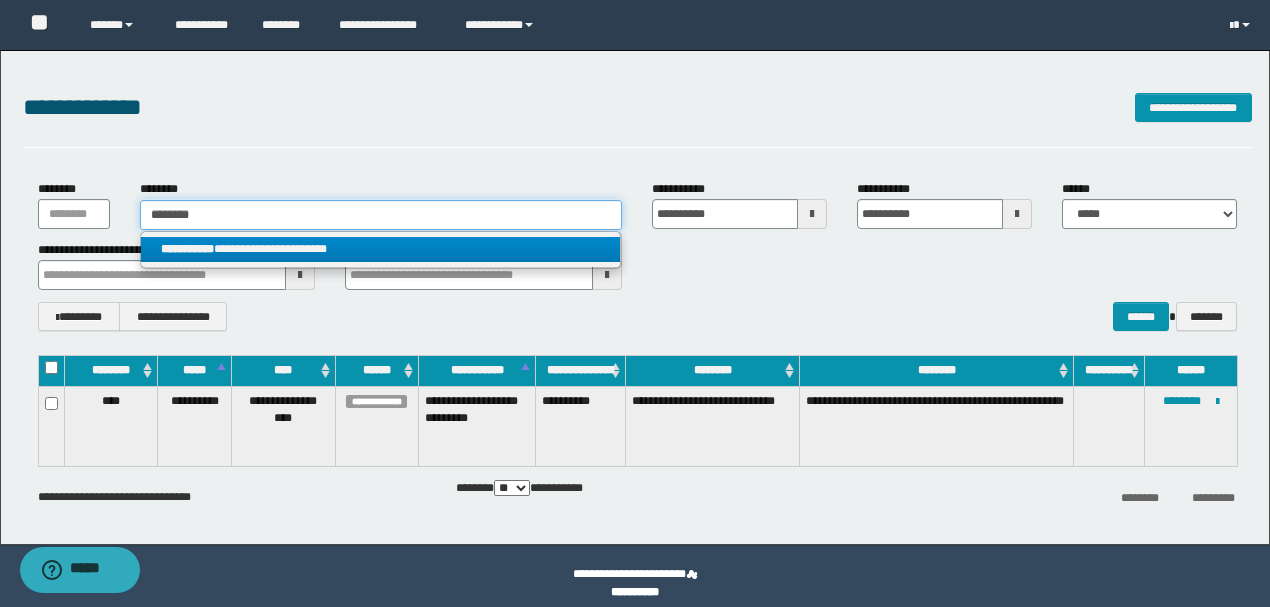 type 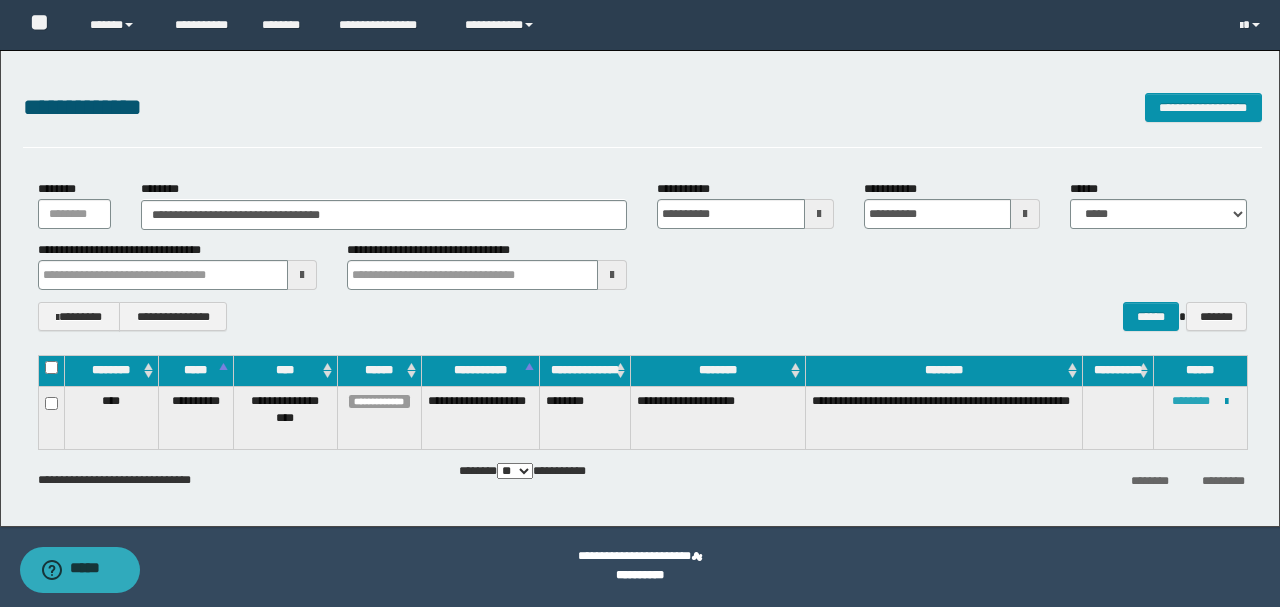 click on "********" at bounding box center [1191, 401] 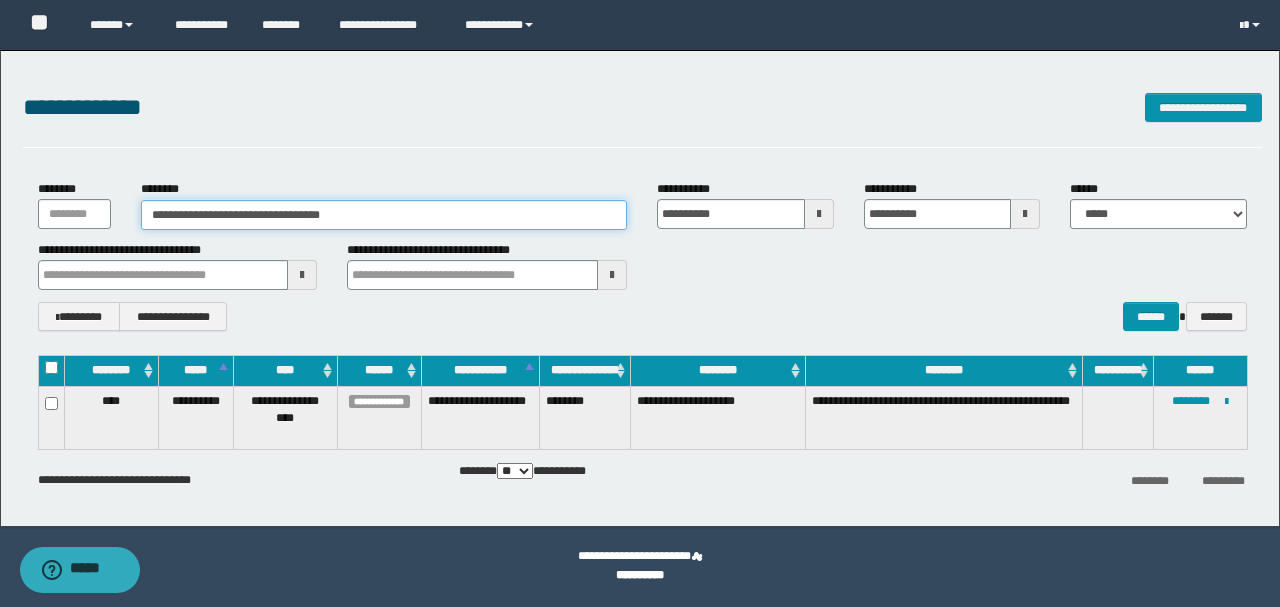 drag, startPoint x: 332, startPoint y: 216, endPoint x: 134, endPoint y: 234, distance: 198.8165 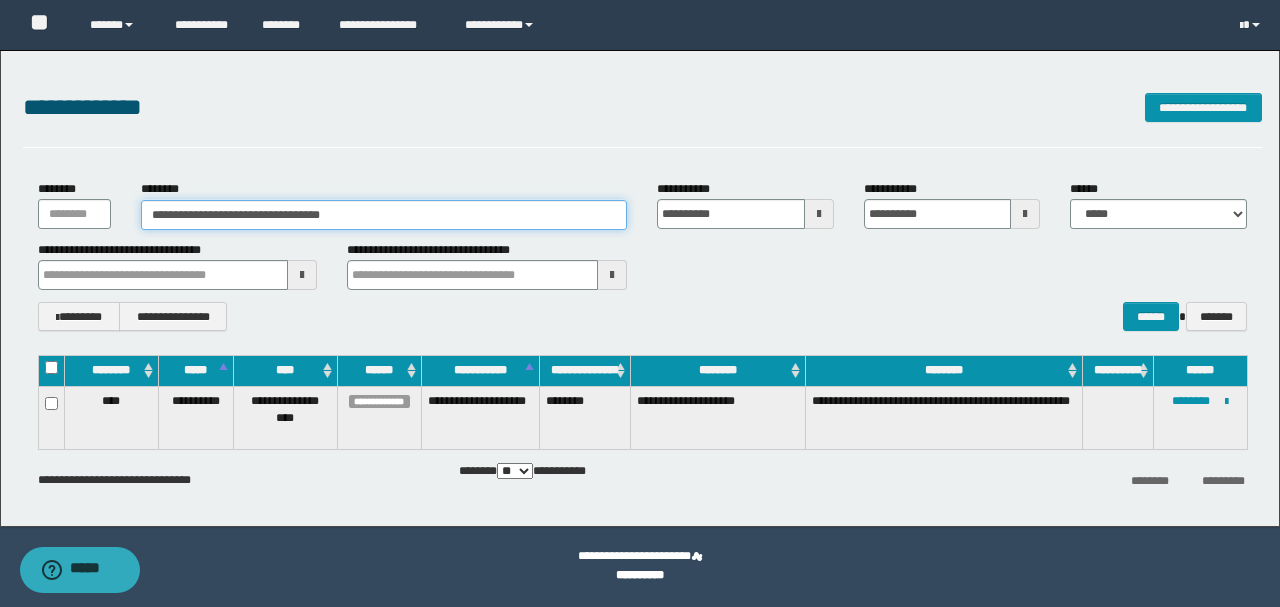 paste 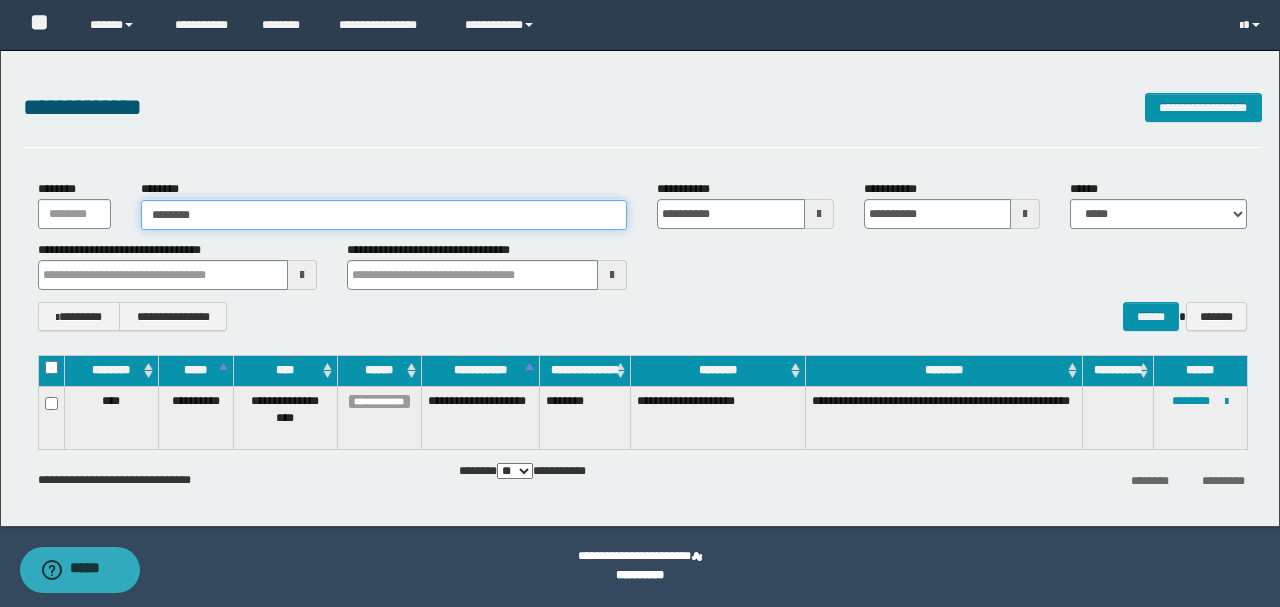 type on "********" 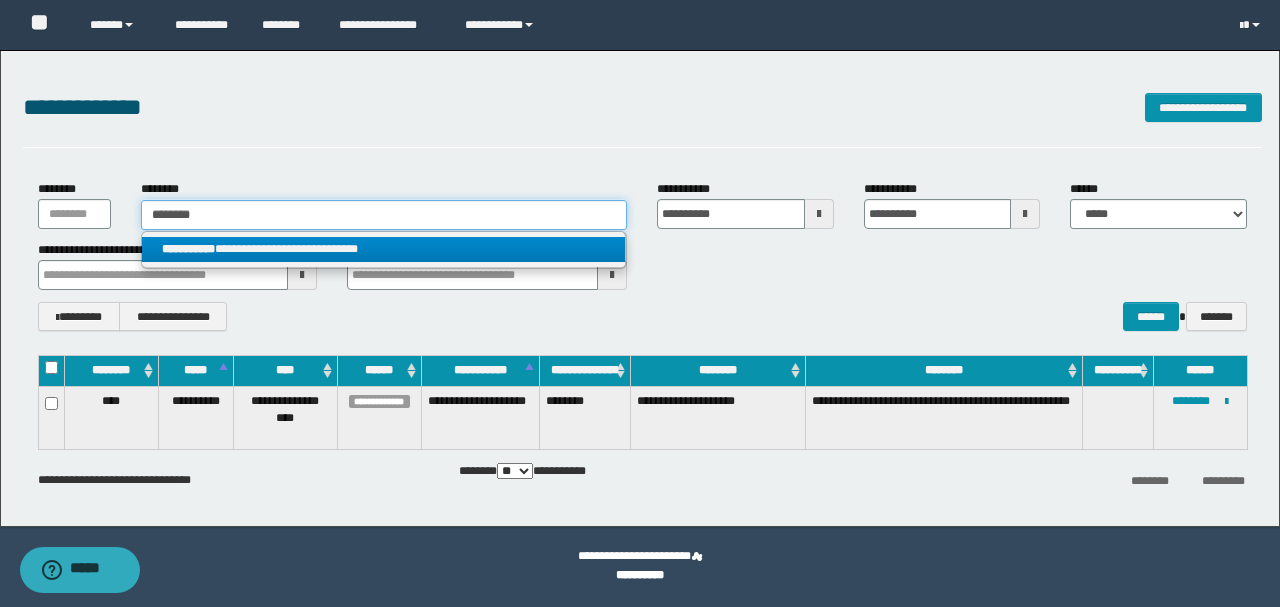 type on "********" 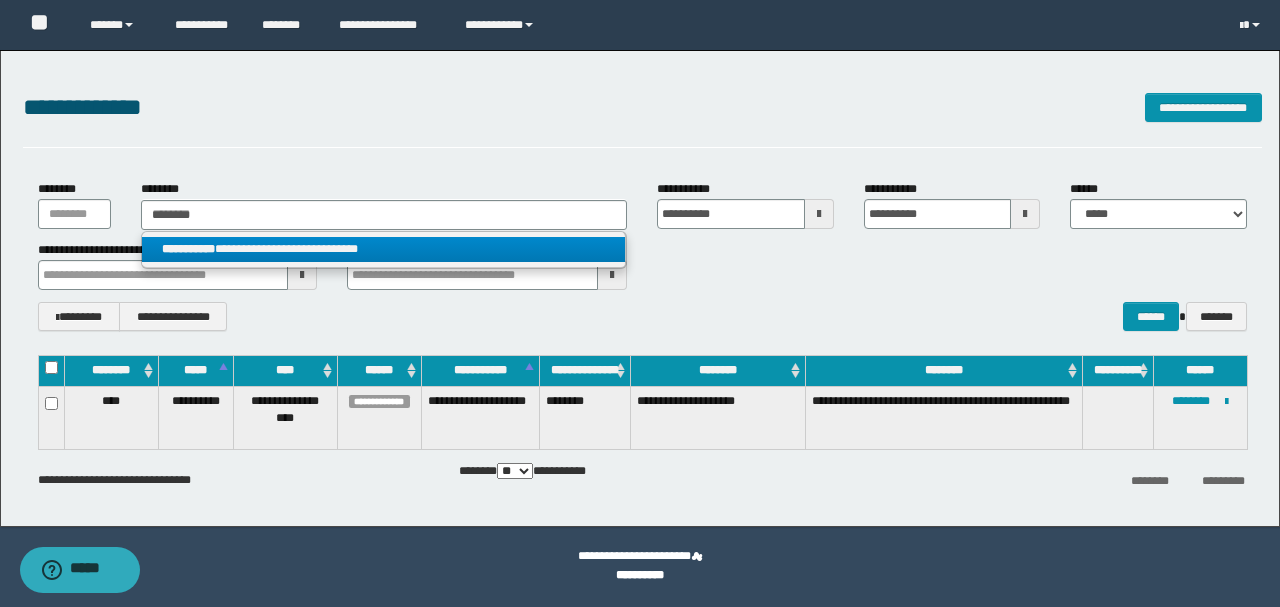 click on "**********" at bounding box center (384, 249) 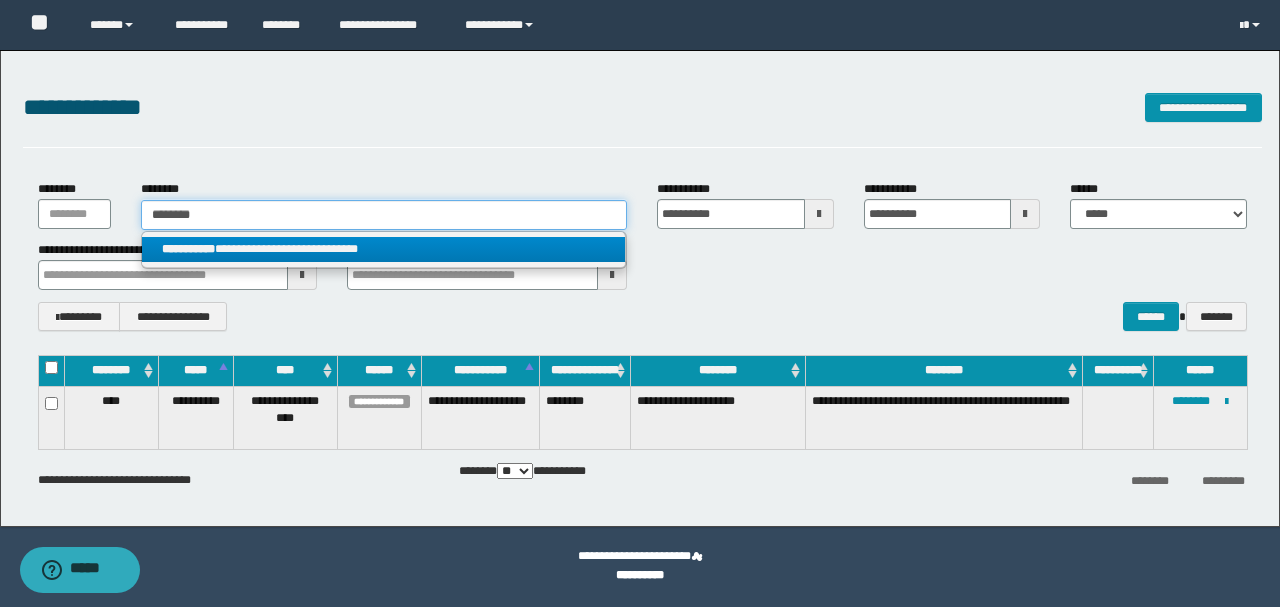 type 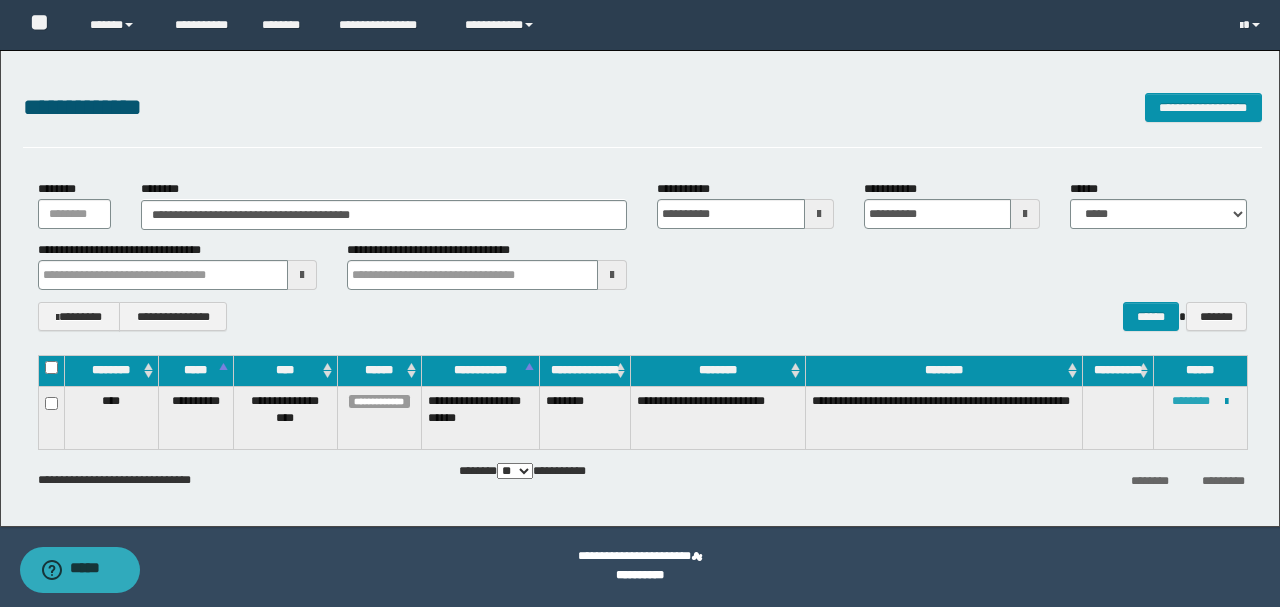 click on "********" at bounding box center (1191, 401) 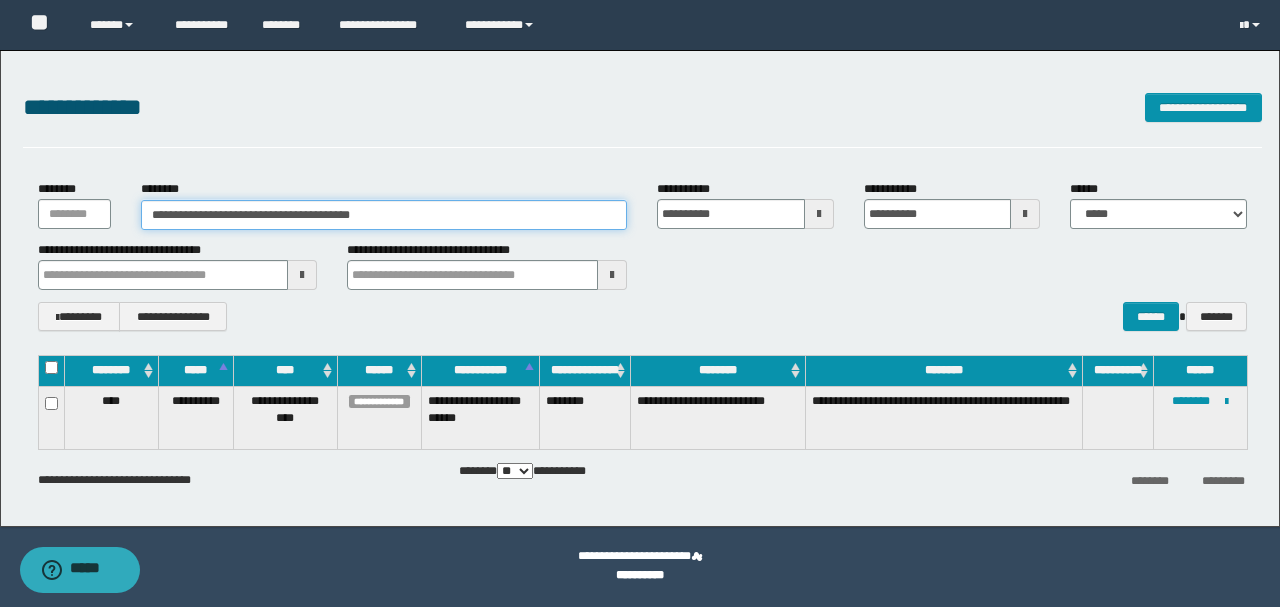 drag, startPoint x: 440, startPoint y: 210, endPoint x: 138, endPoint y: 223, distance: 302.27966 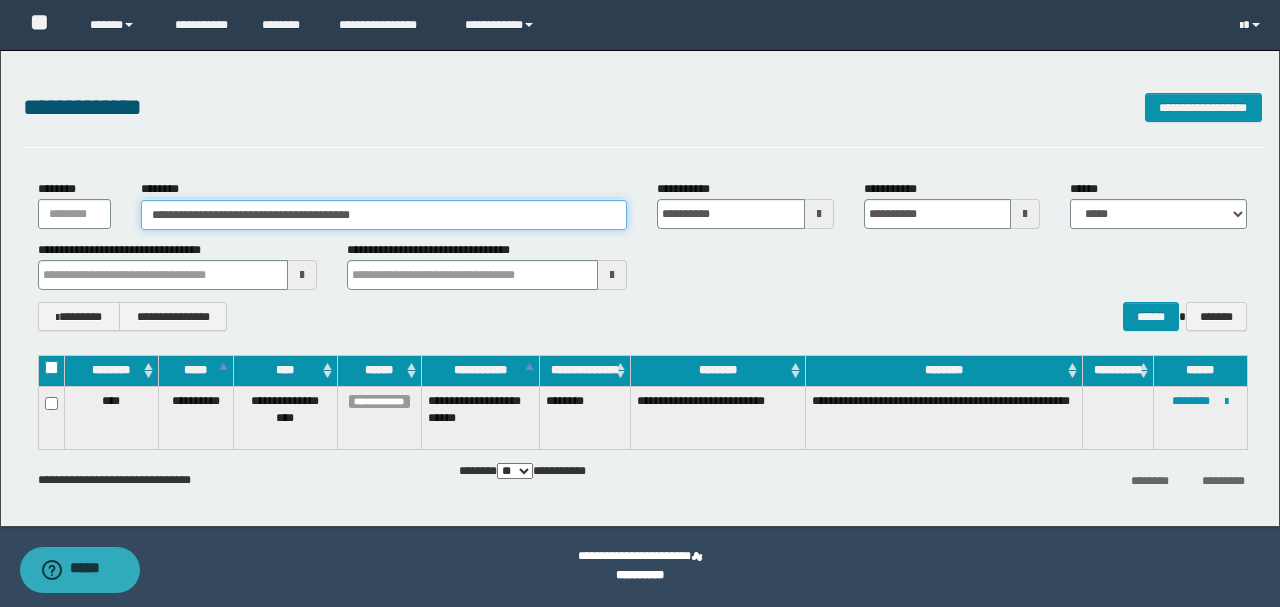 paste 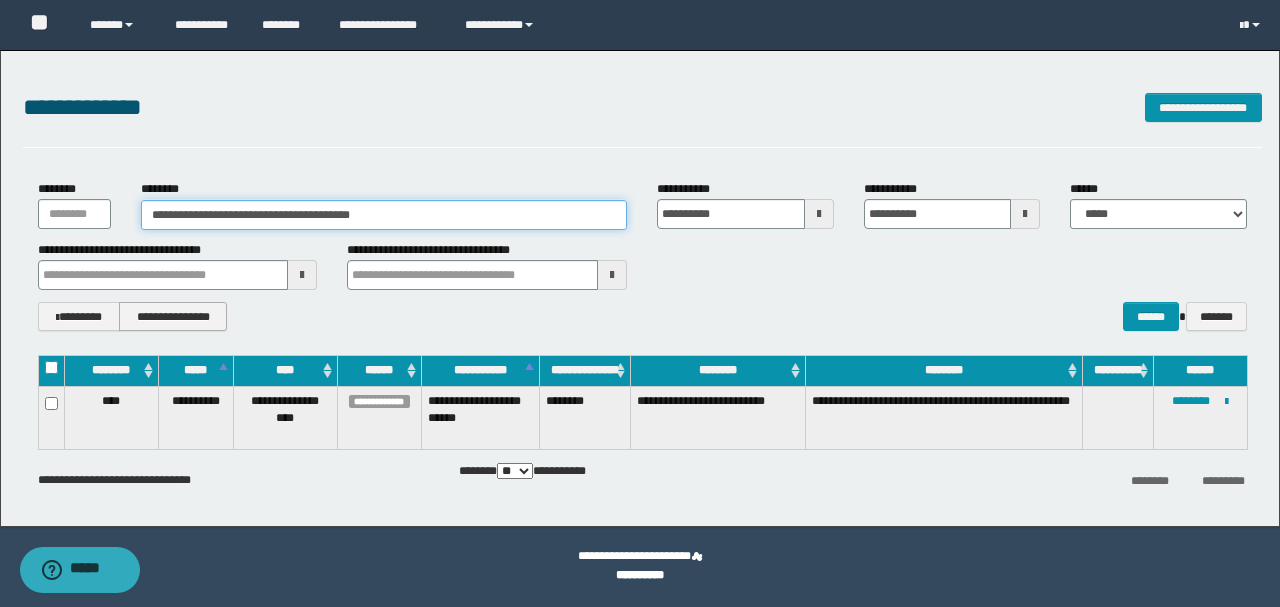 type on "********" 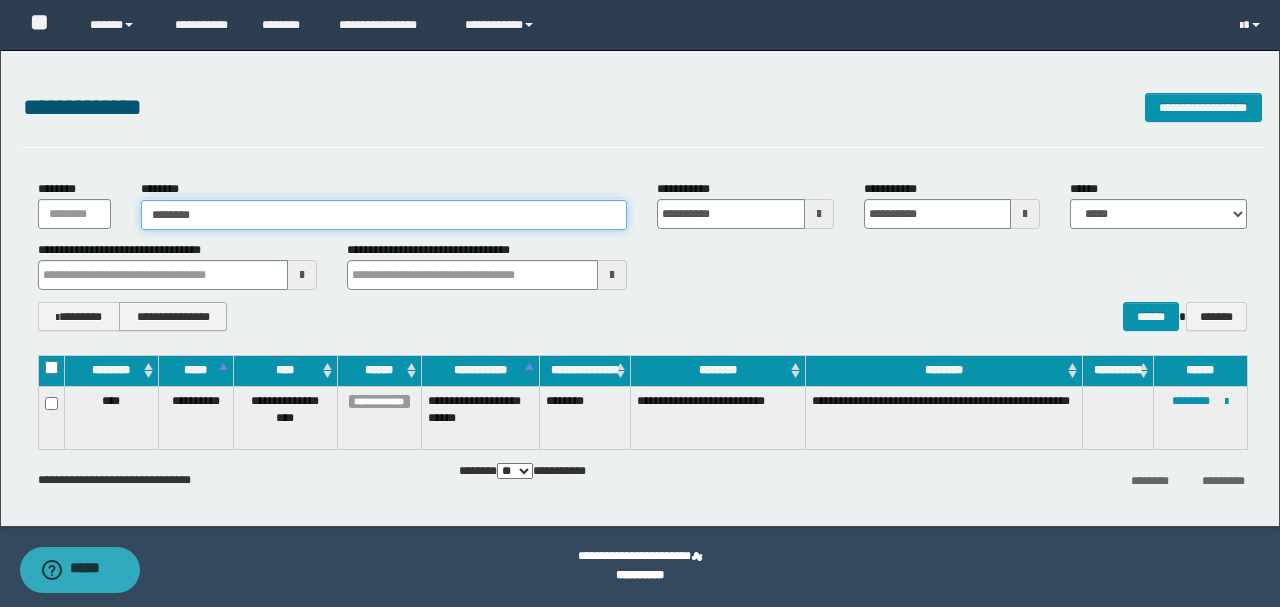 type on "********" 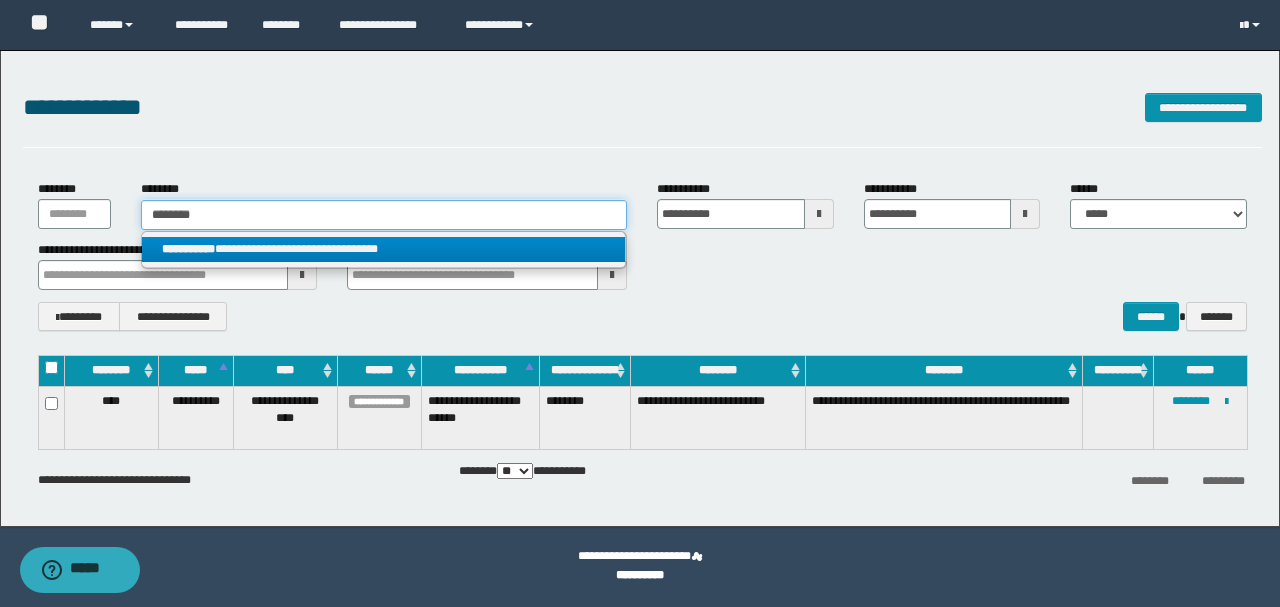type on "********" 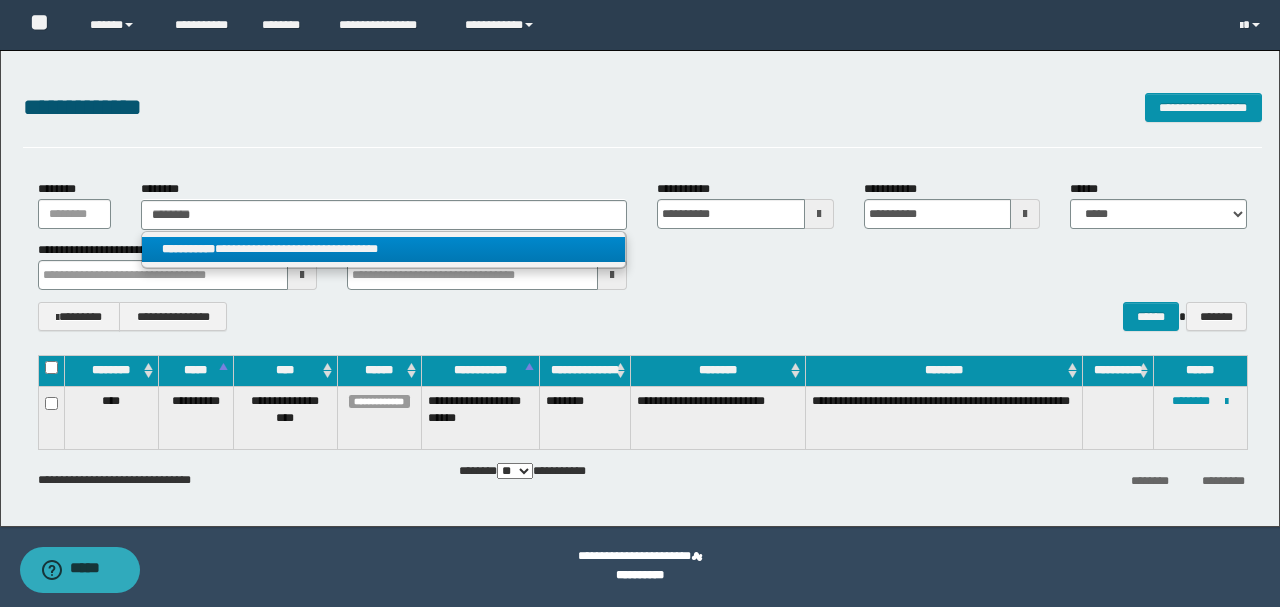 click on "**********" at bounding box center [384, 249] 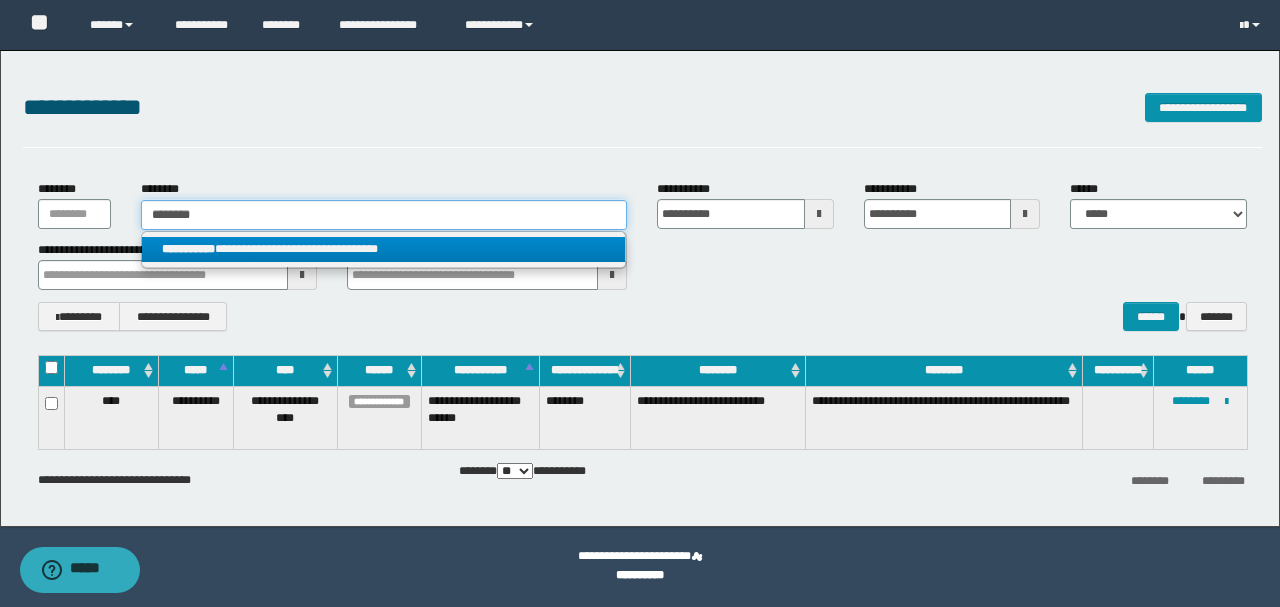 type 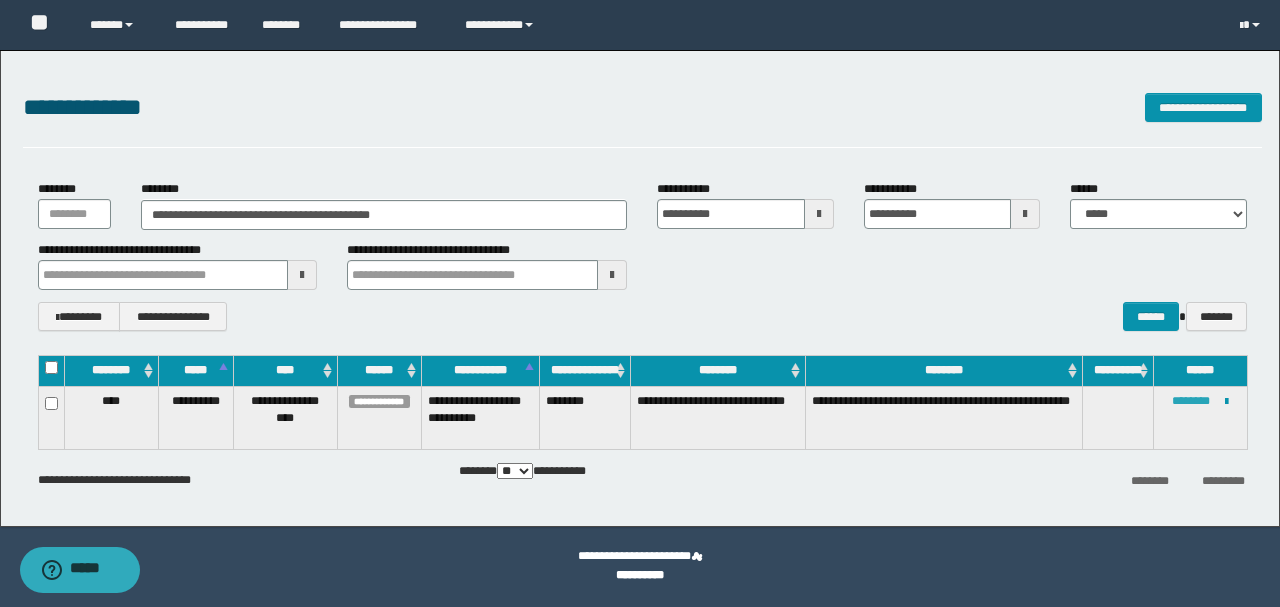 click on "********" at bounding box center (1191, 401) 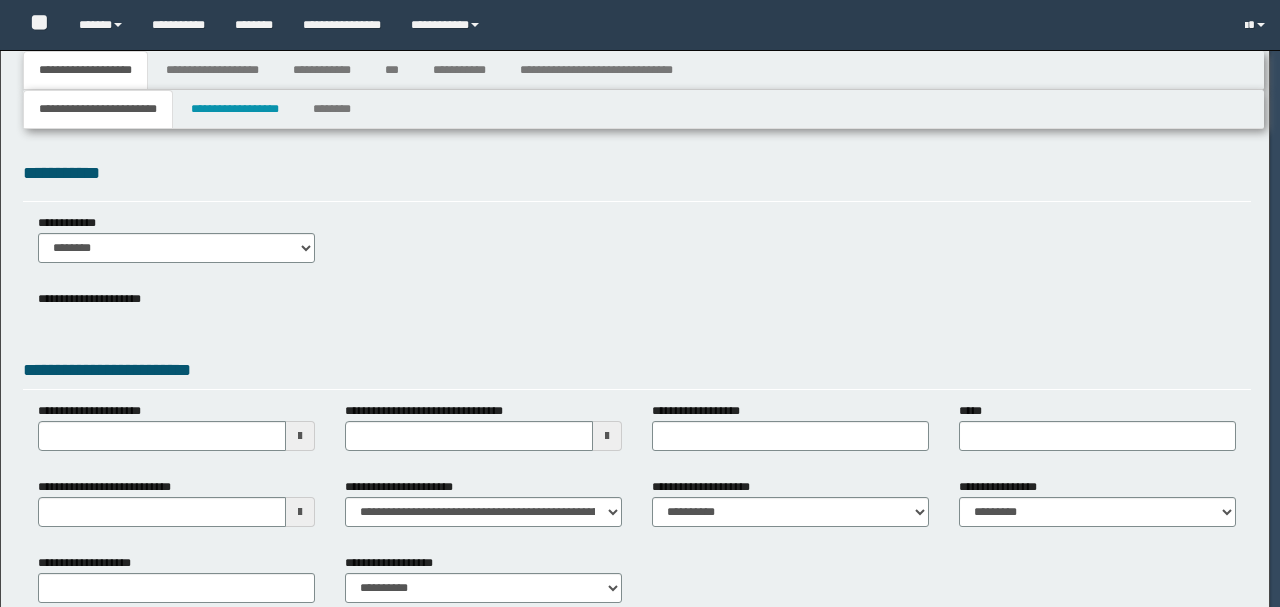 scroll, scrollTop: 0, scrollLeft: 0, axis: both 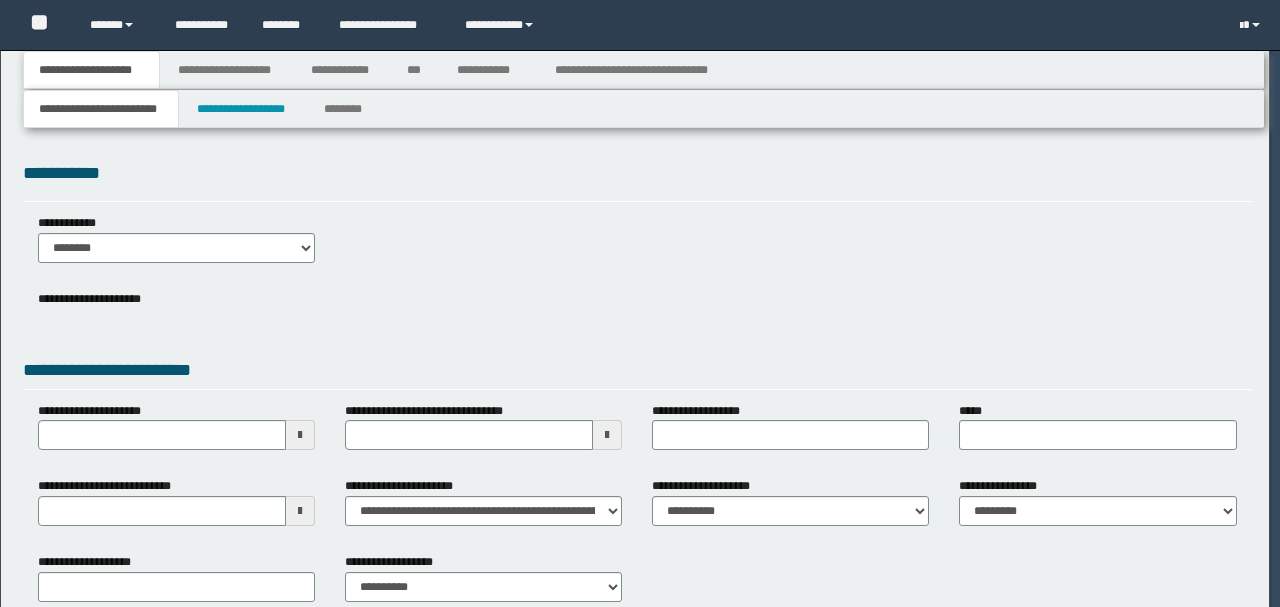 select on "*" 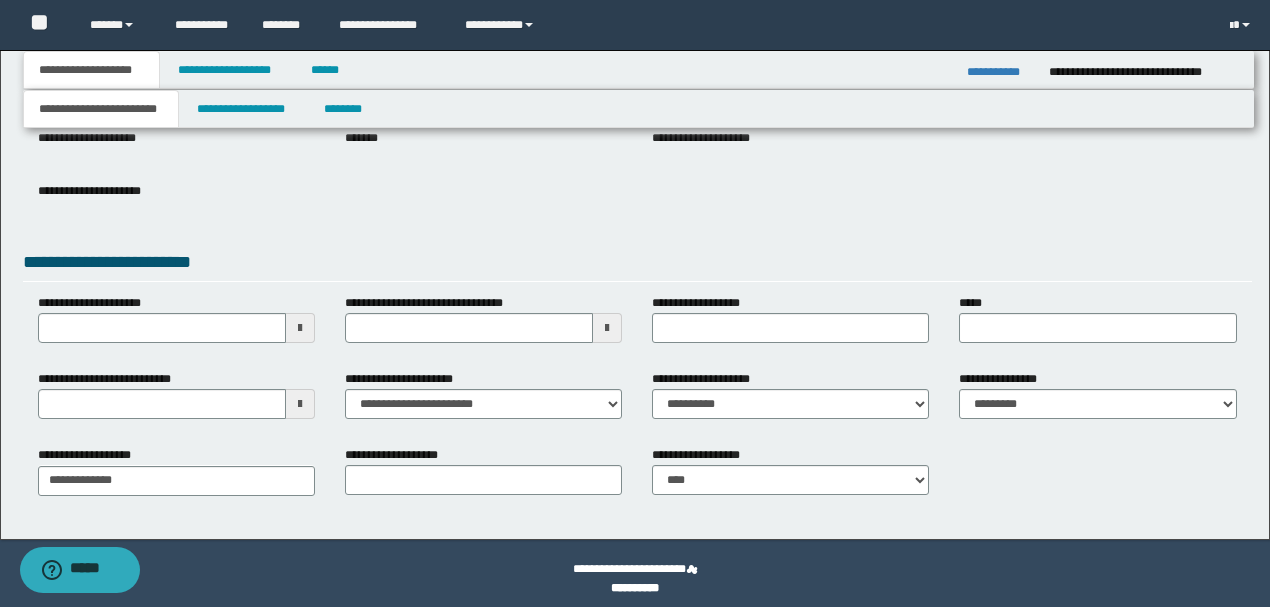 scroll, scrollTop: 275, scrollLeft: 0, axis: vertical 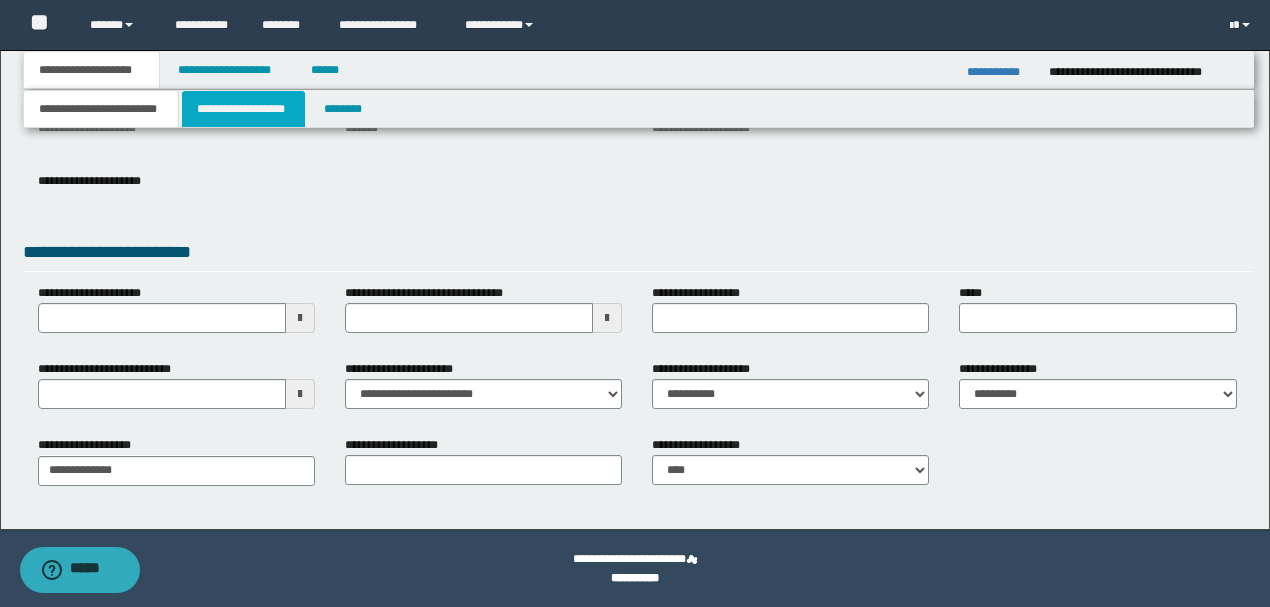 click on "**********" at bounding box center (243, 109) 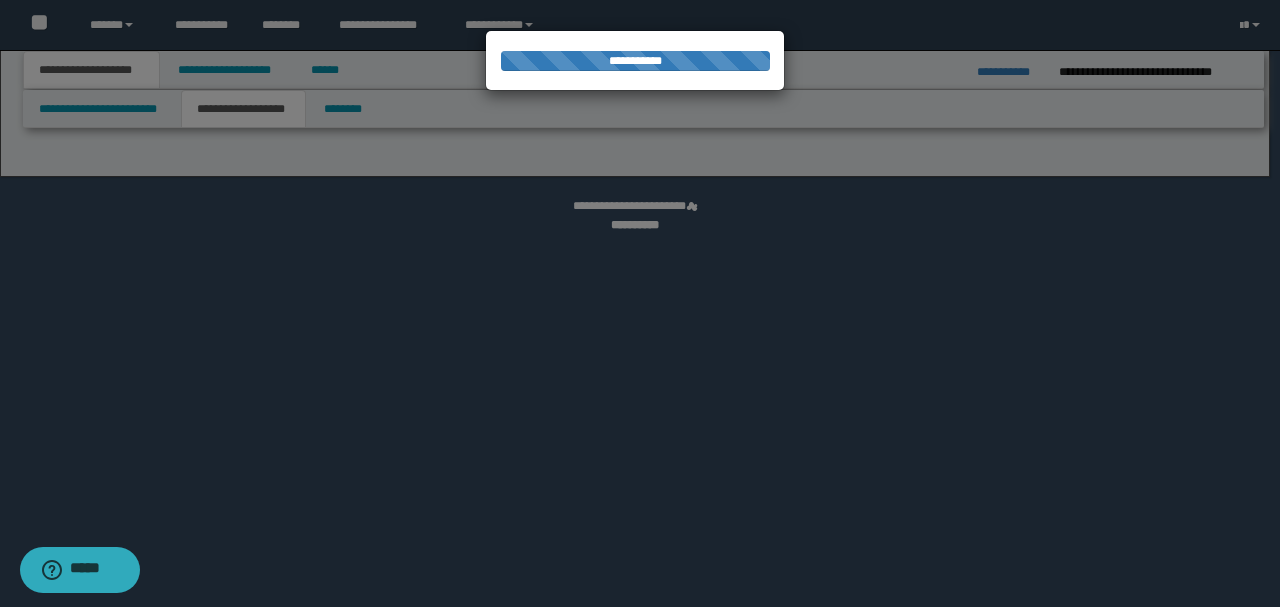select on "*" 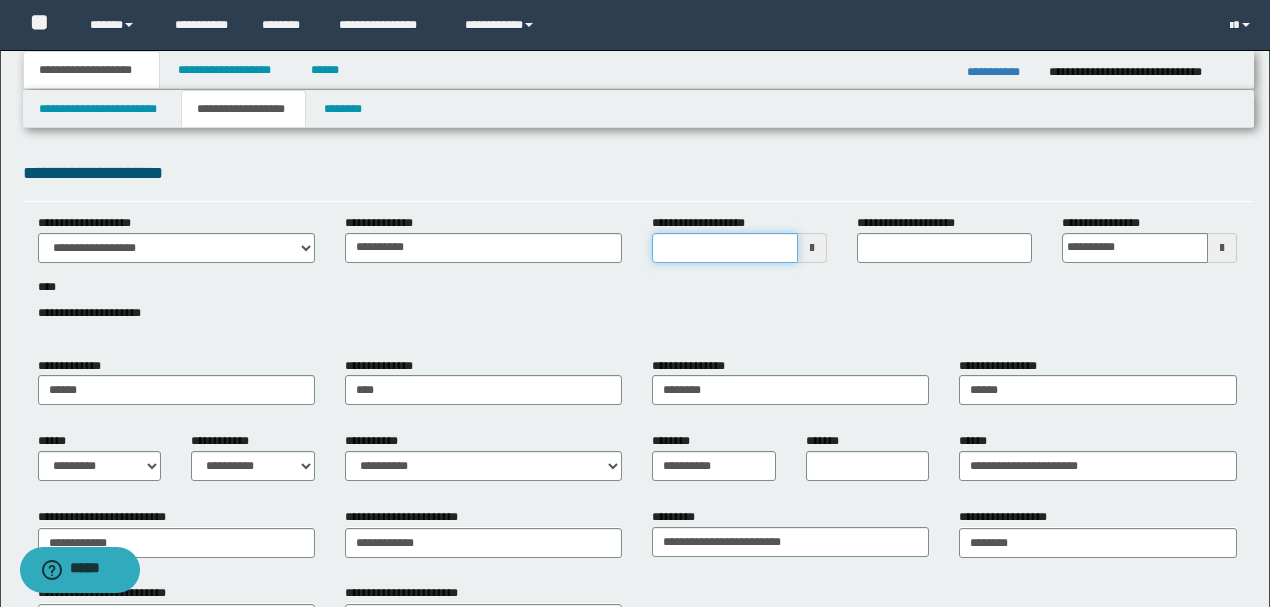 click on "**********" at bounding box center (725, 248) 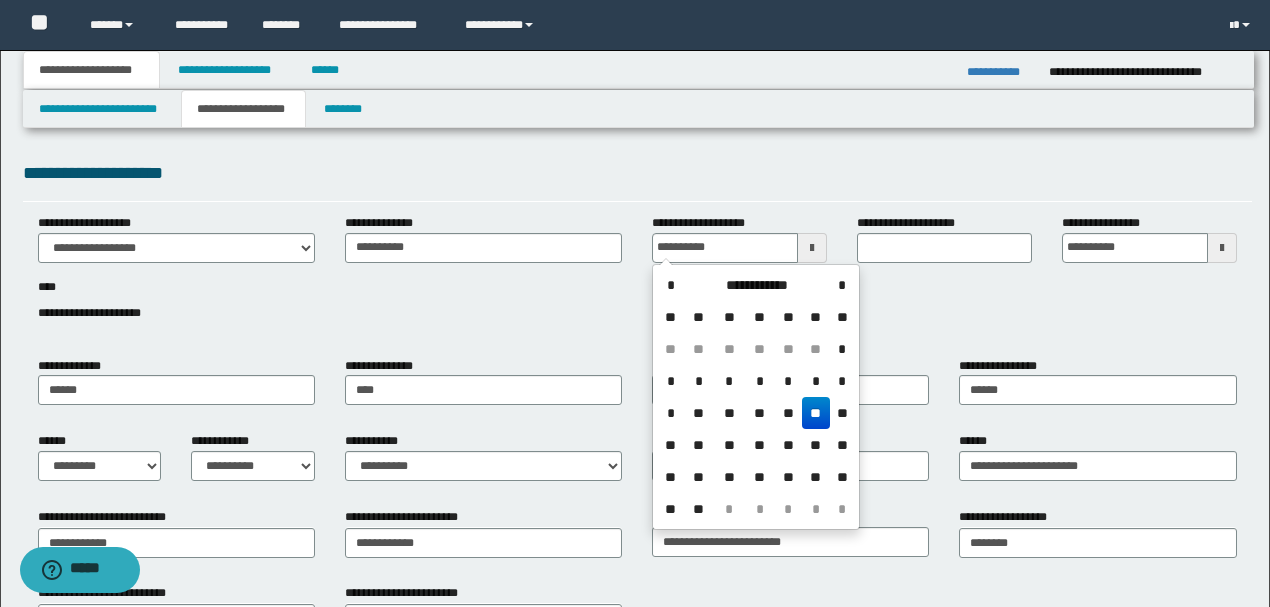 click on "**" at bounding box center [816, 413] 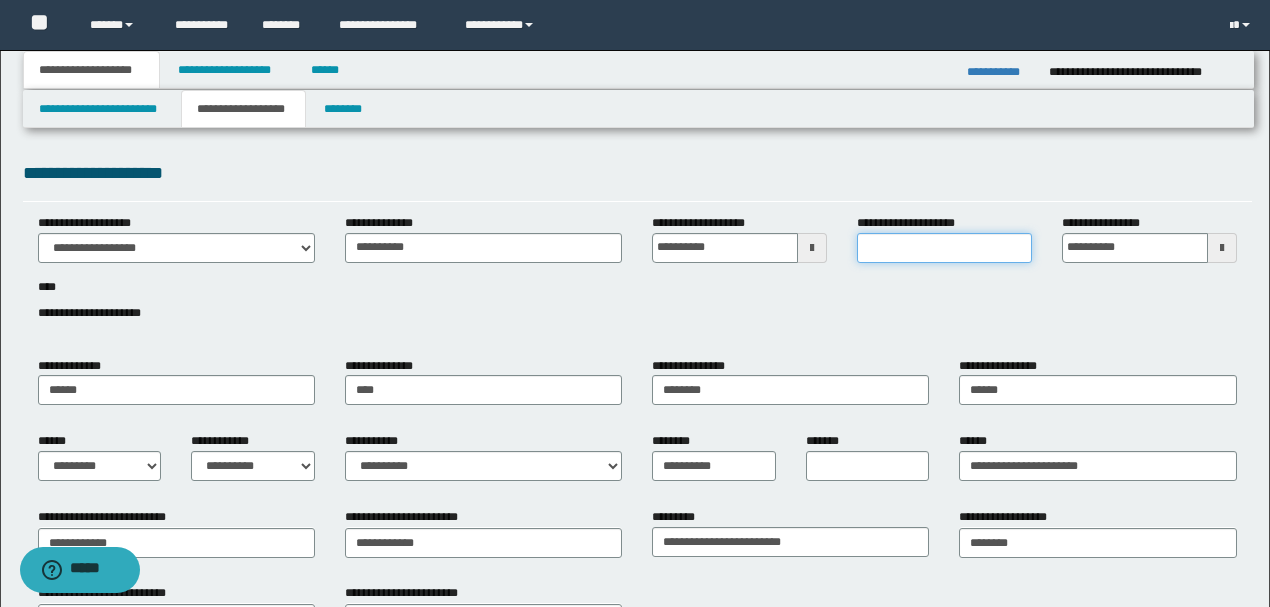 click on "**********" at bounding box center (944, 248) 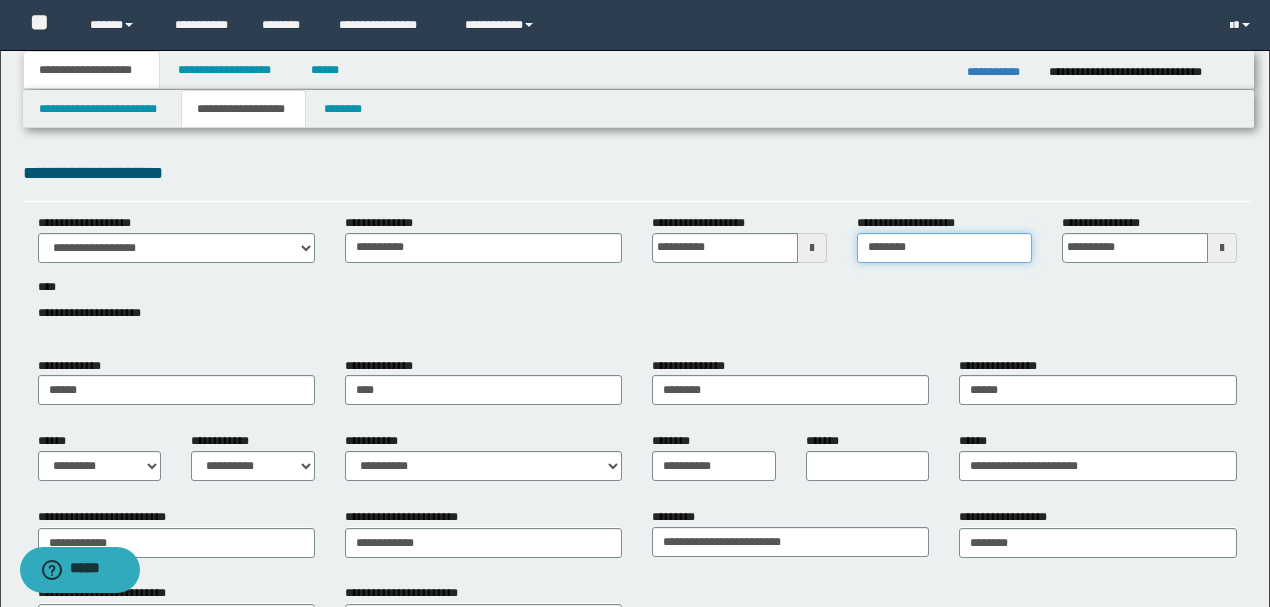 type on "**********" 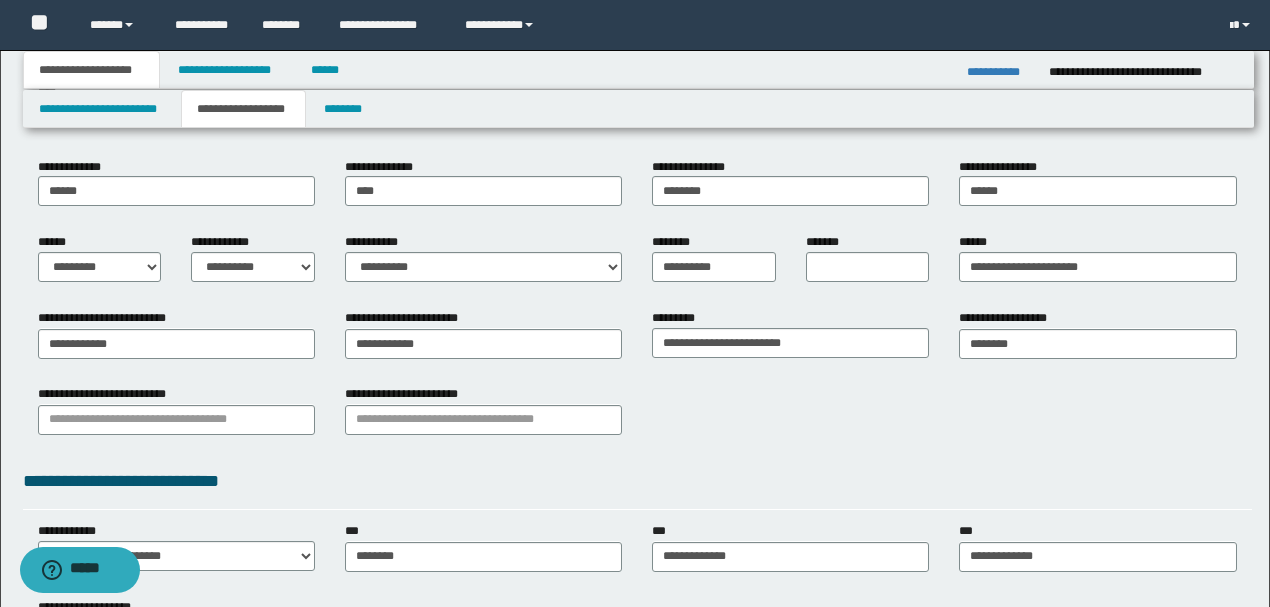 scroll, scrollTop: 200, scrollLeft: 0, axis: vertical 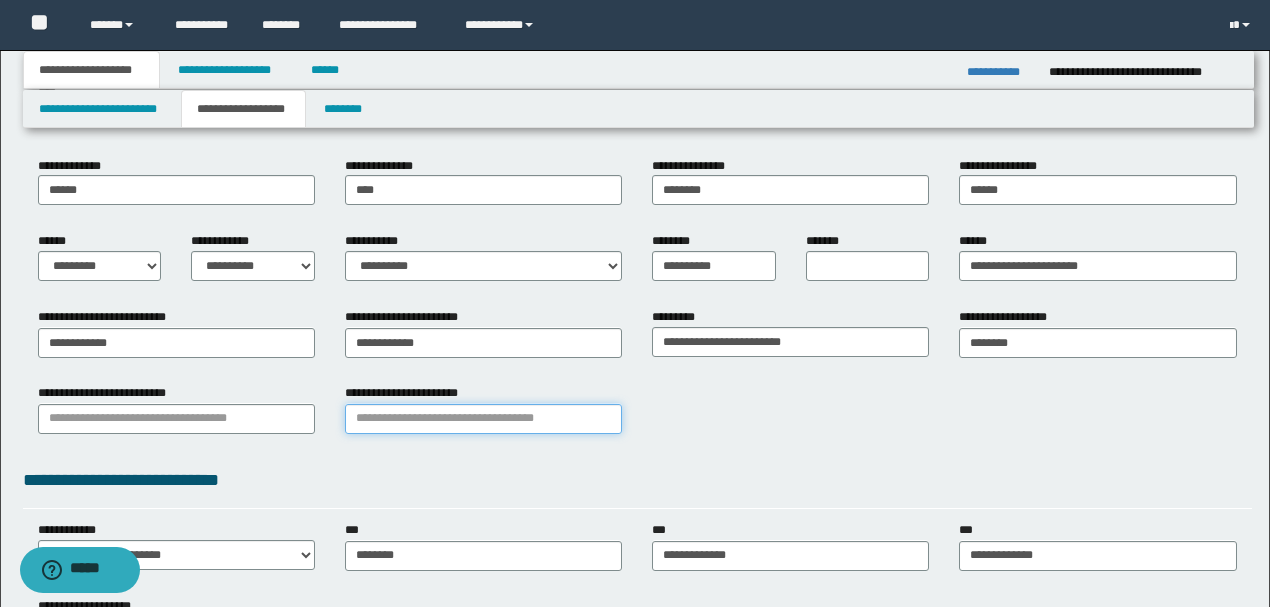 click on "**********" at bounding box center (483, 419) 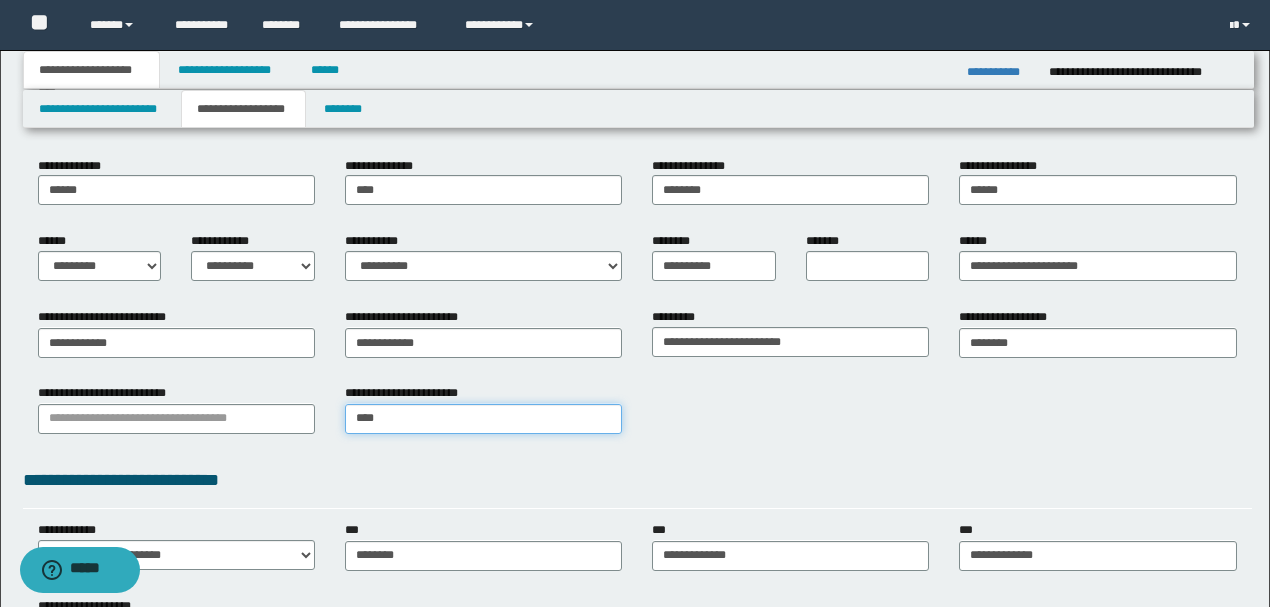 type on "*****" 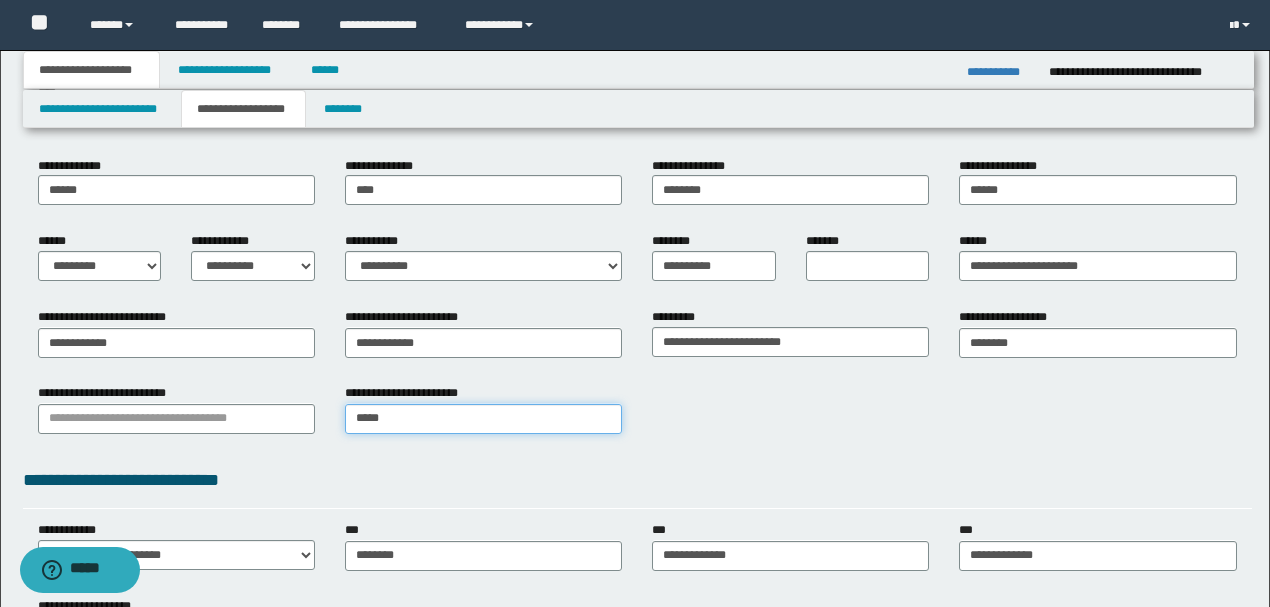 type on "**********" 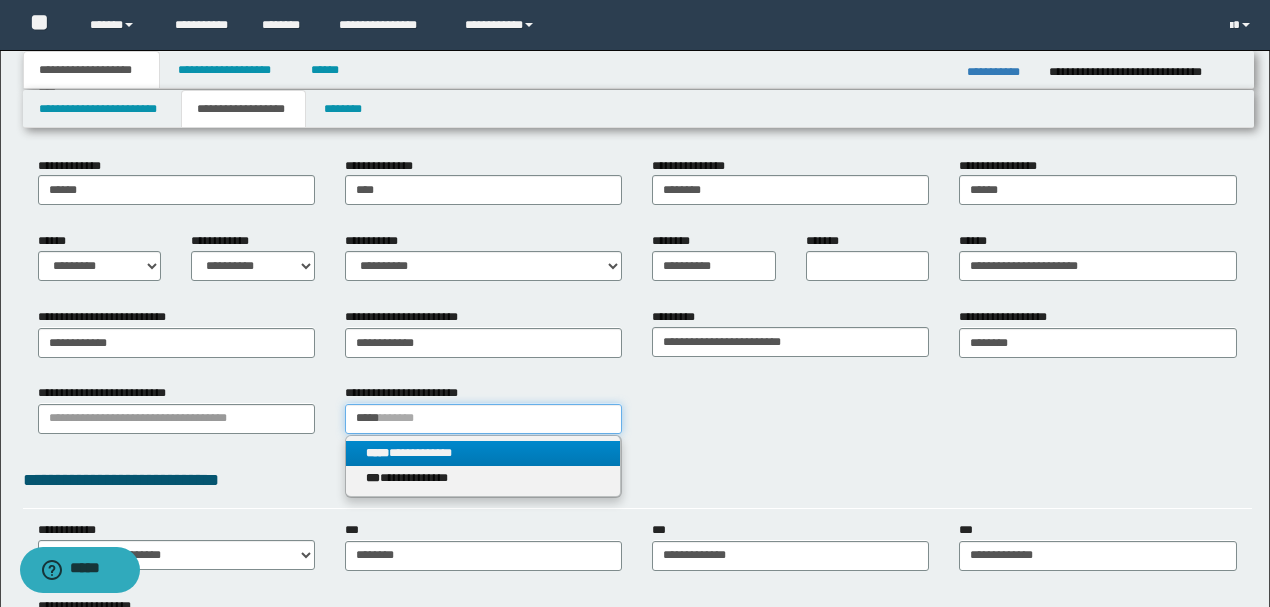 type on "*****" 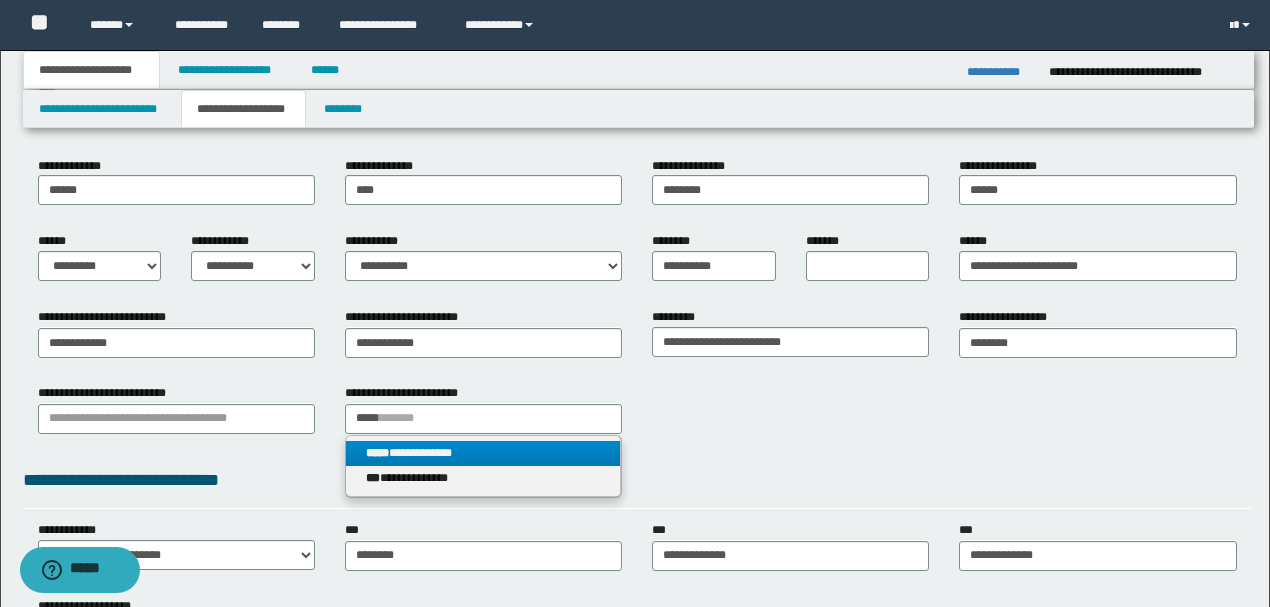 type 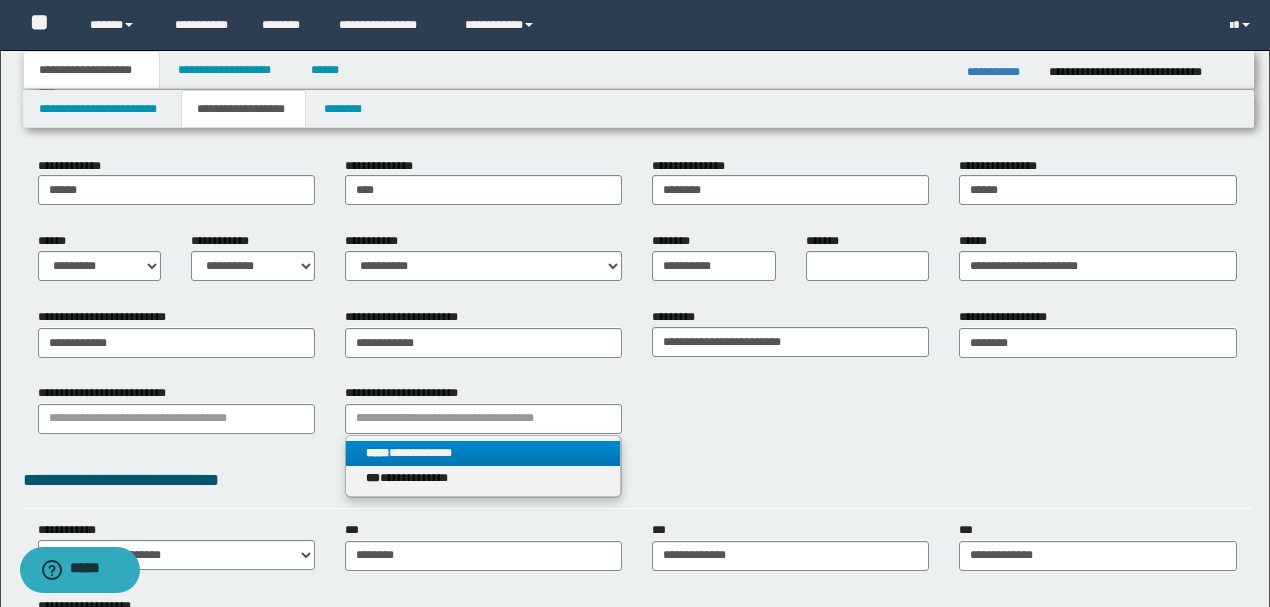 click on "*****" at bounding box center (377, 453) 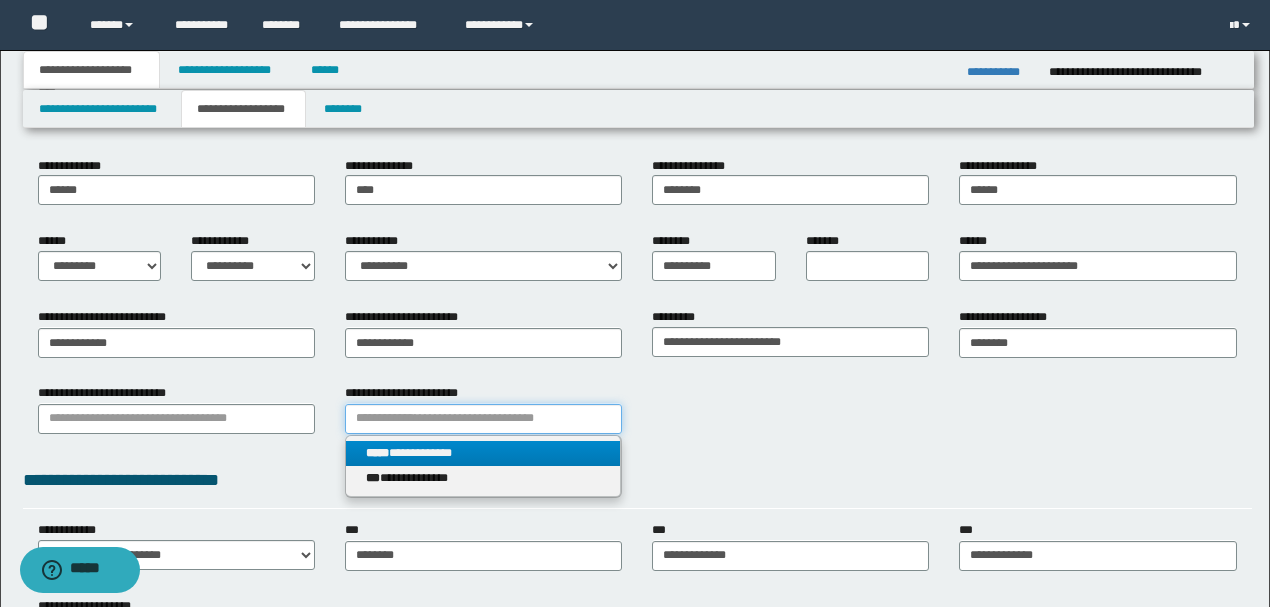 type 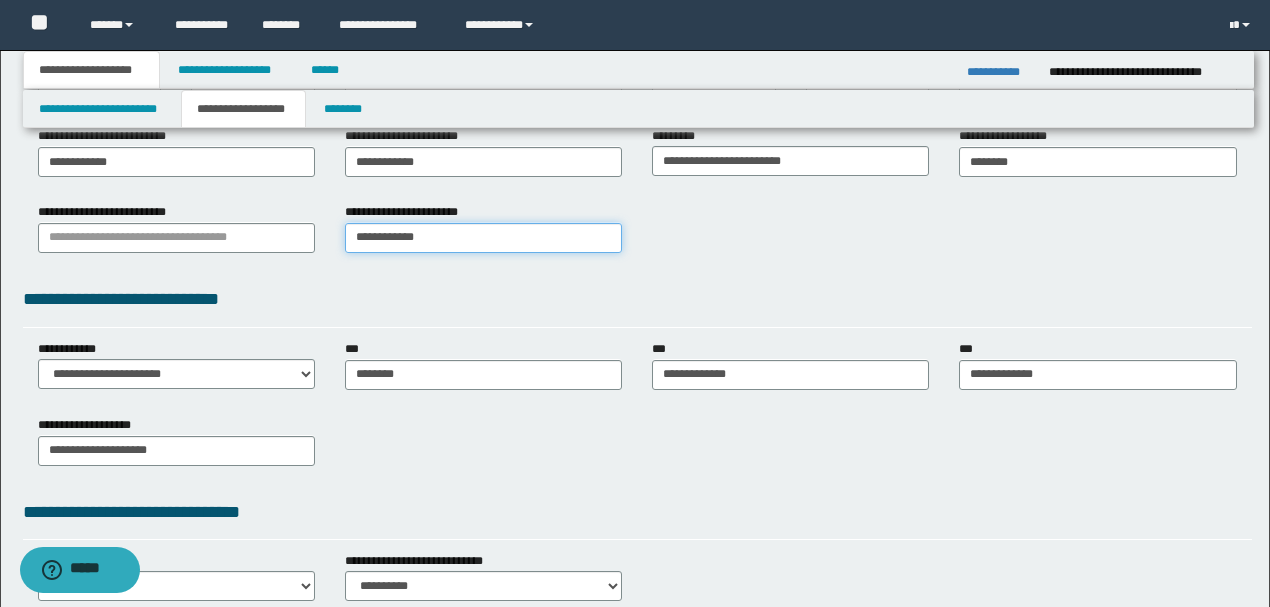 scroll, scrollTop: 400, scrollLeft: 0, axis: vertical 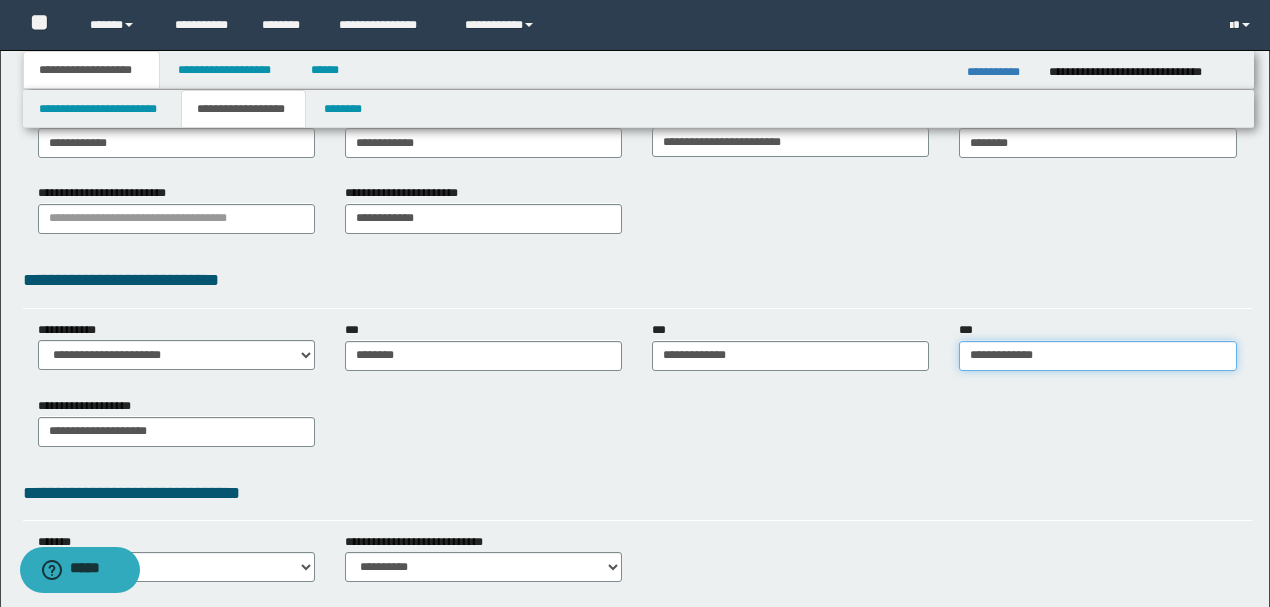type on "**********" 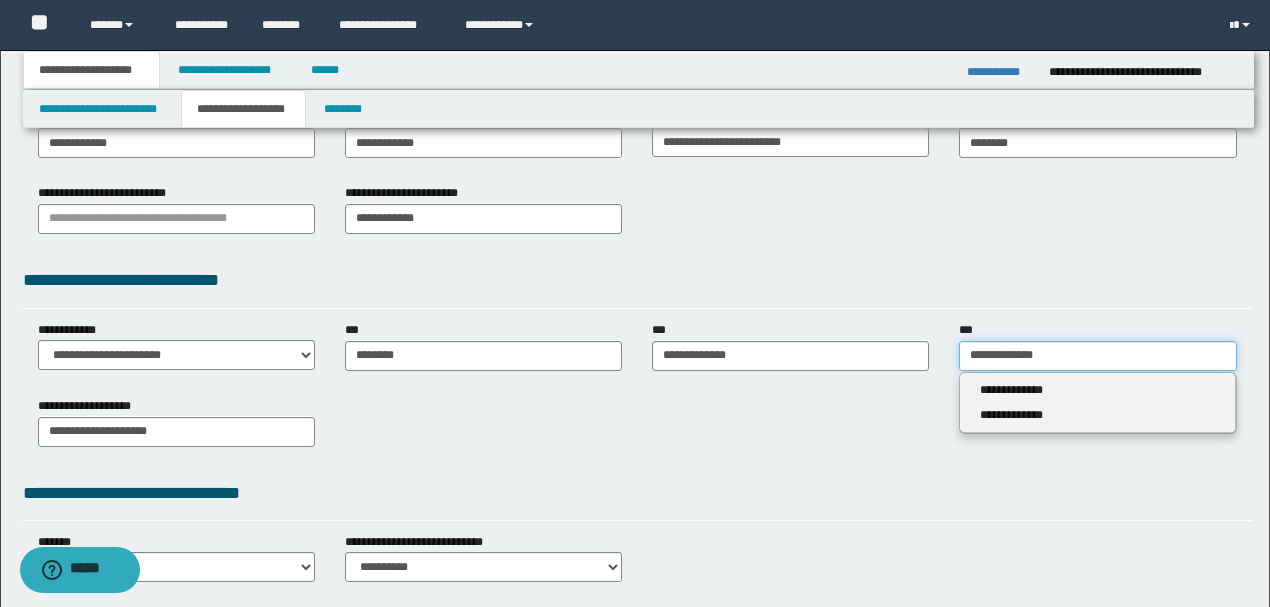 click on "**********" at bounding box center (1097, 356) 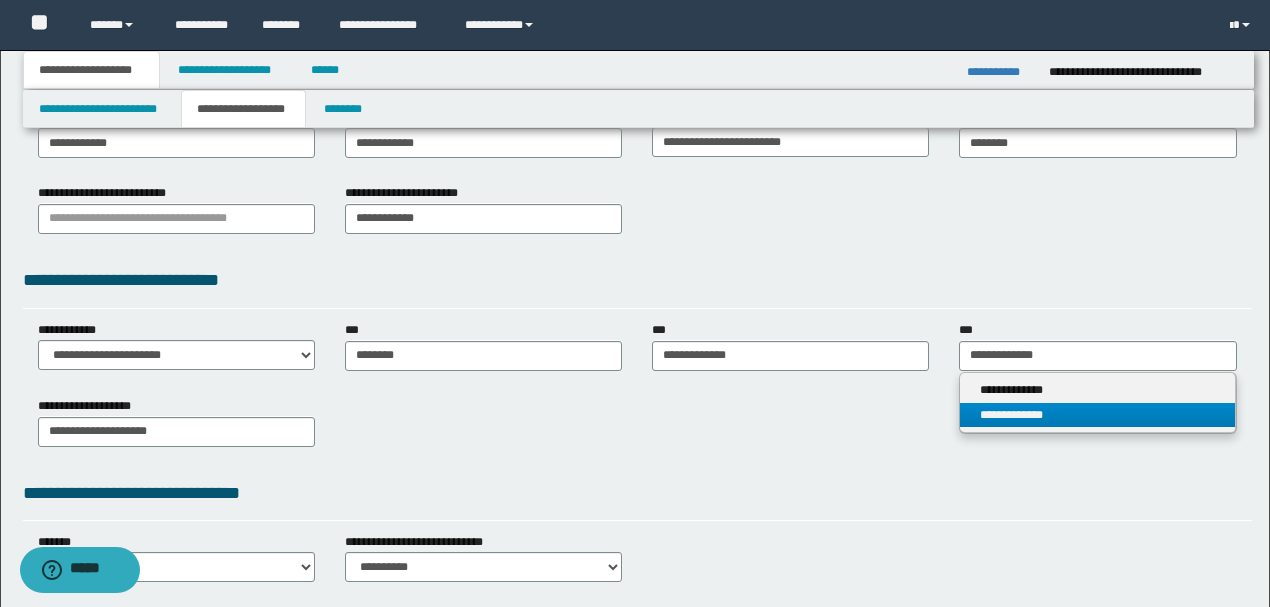 click on "**********" at bounding box center (1097, 415) 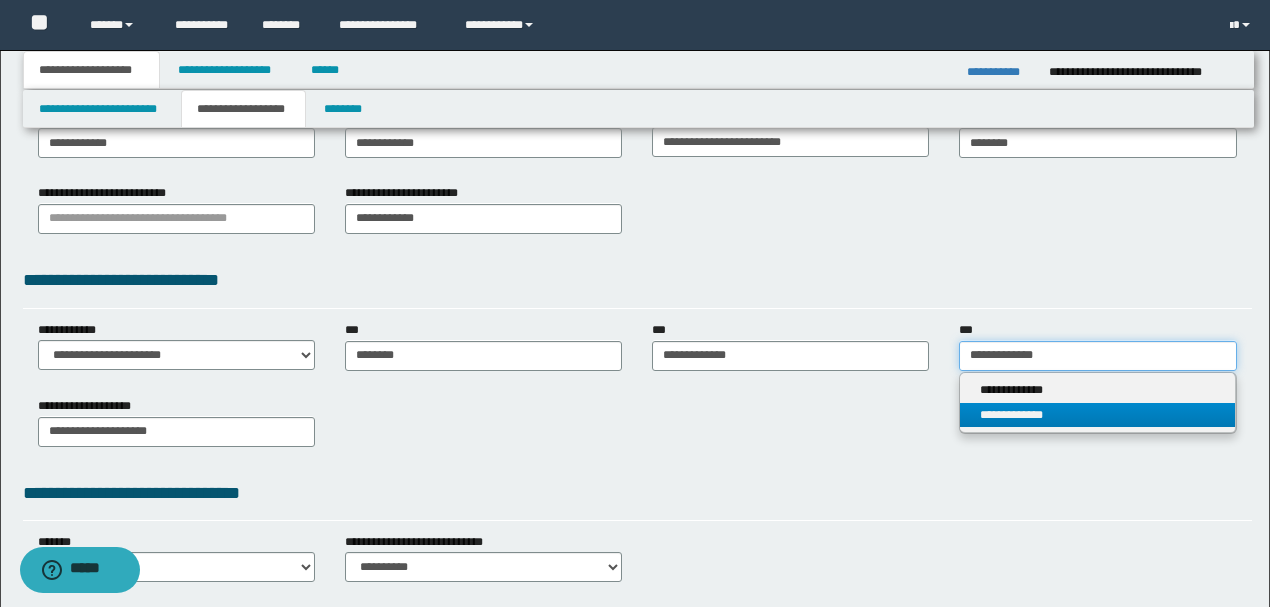 type 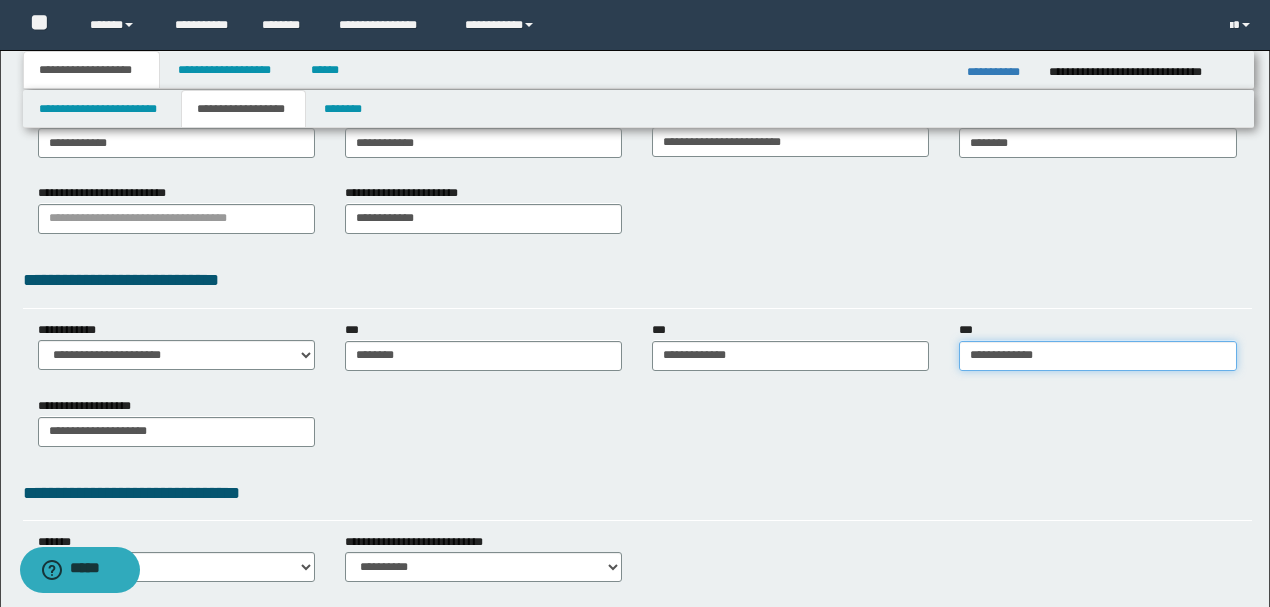 drag, startPoint x: 1064, startPoint y: 352, endPoint x: 800, endPoint y: 352, distance: 264 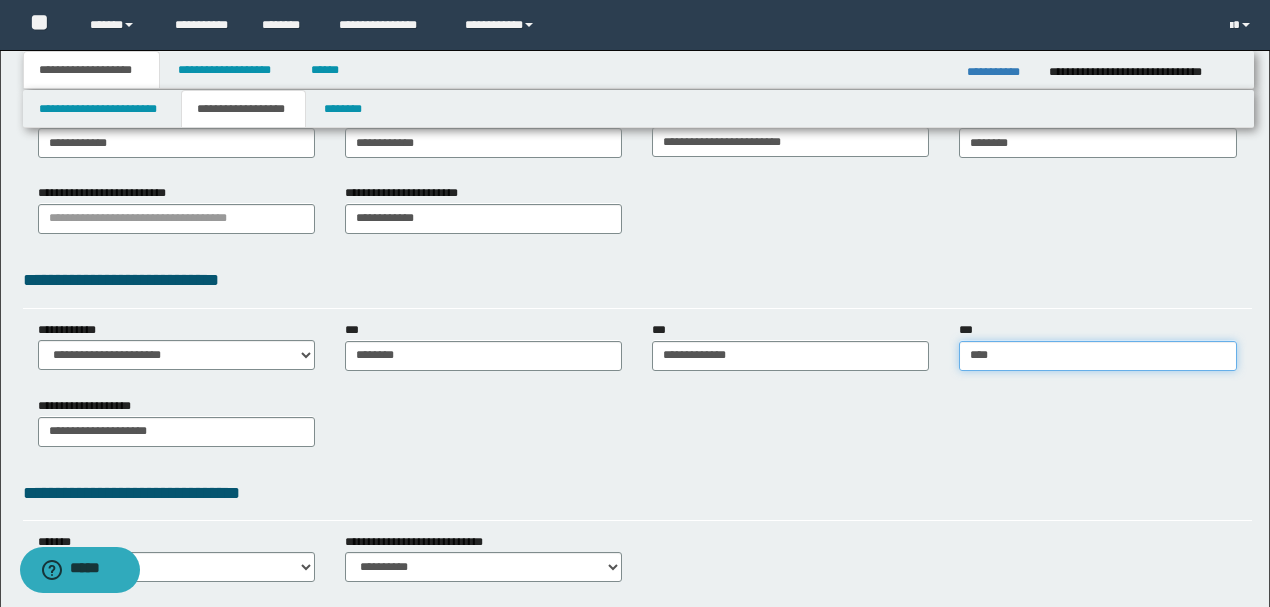 type on "*****" 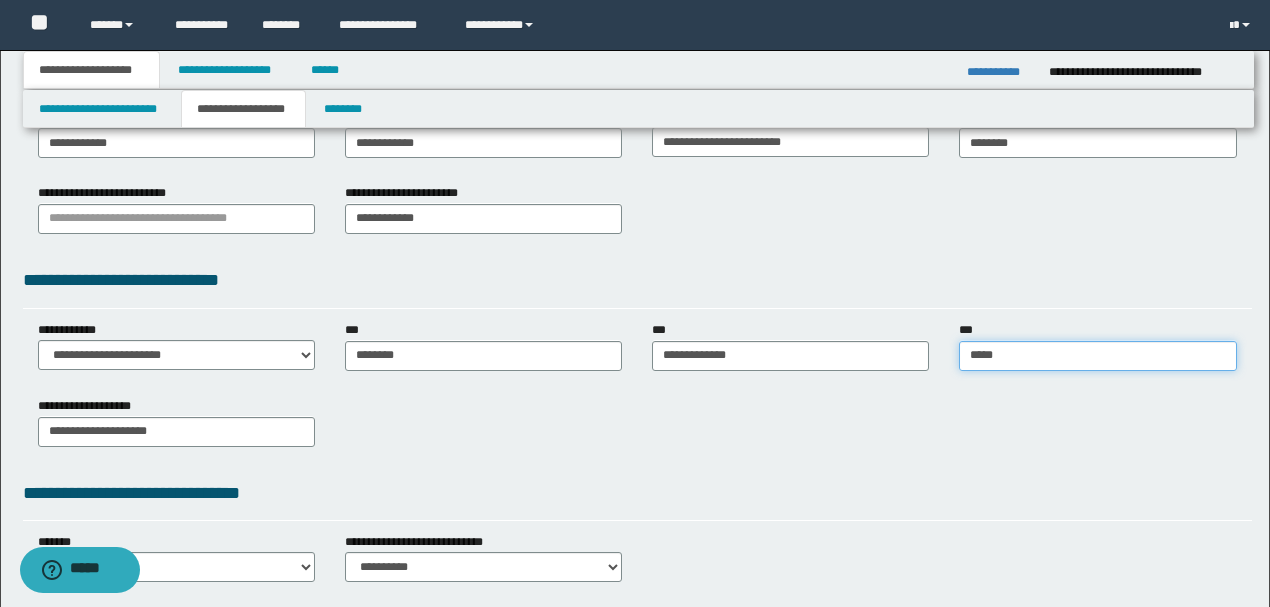 type on "*****" 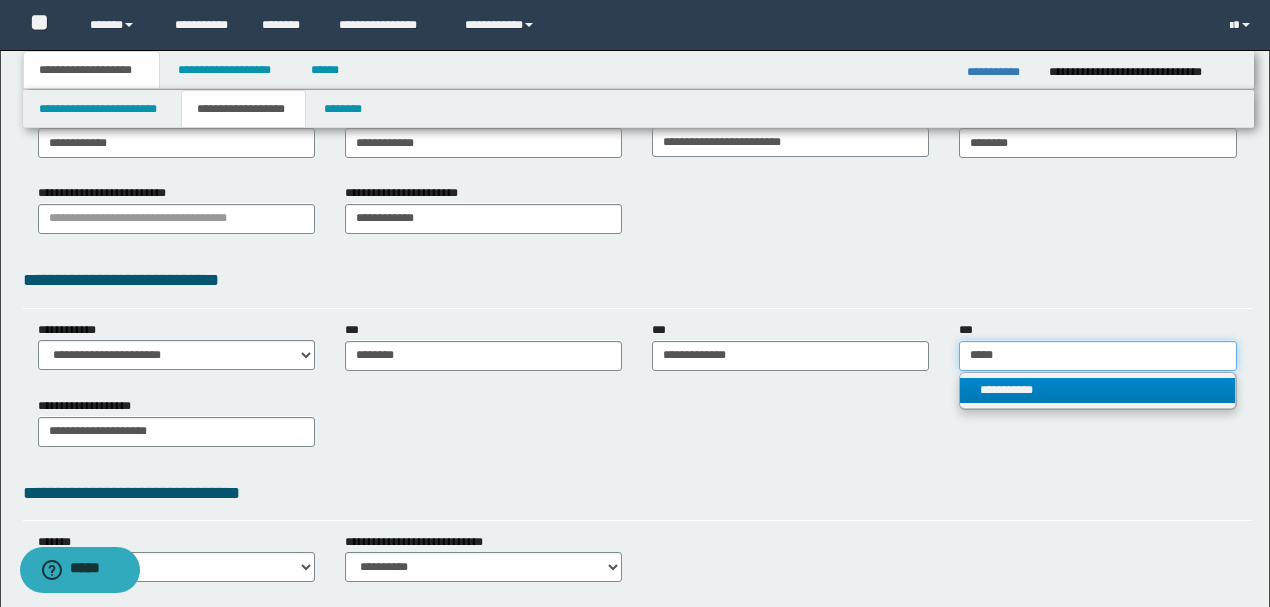 type on "*****" 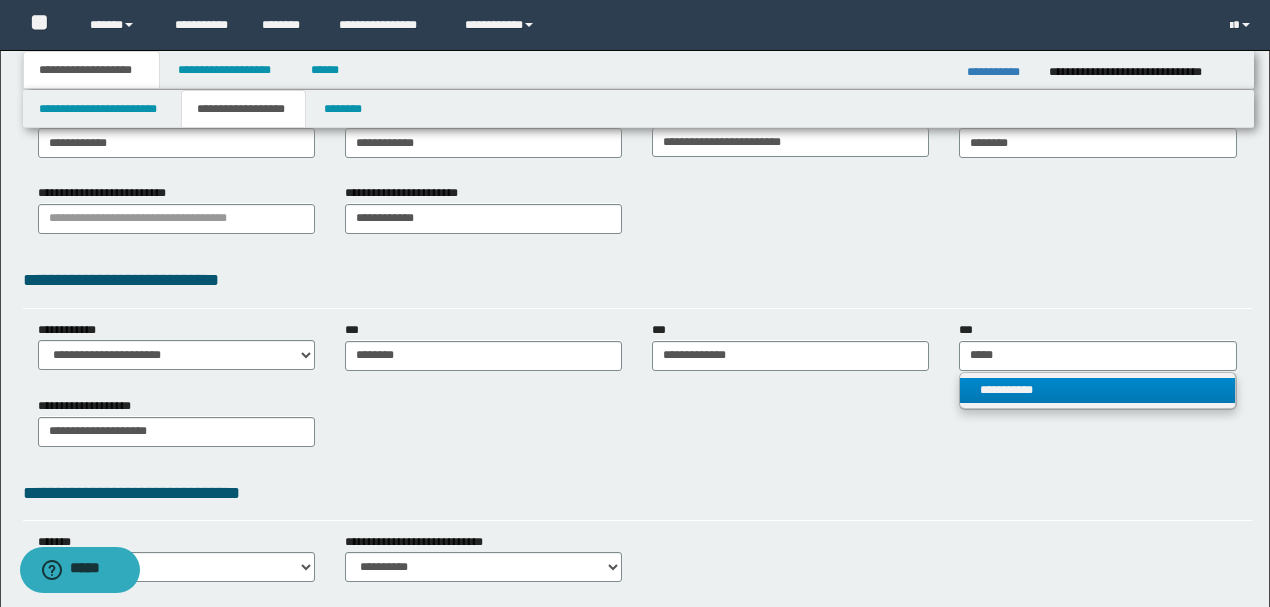 click on "**********" at bounding box center [1097, 390] 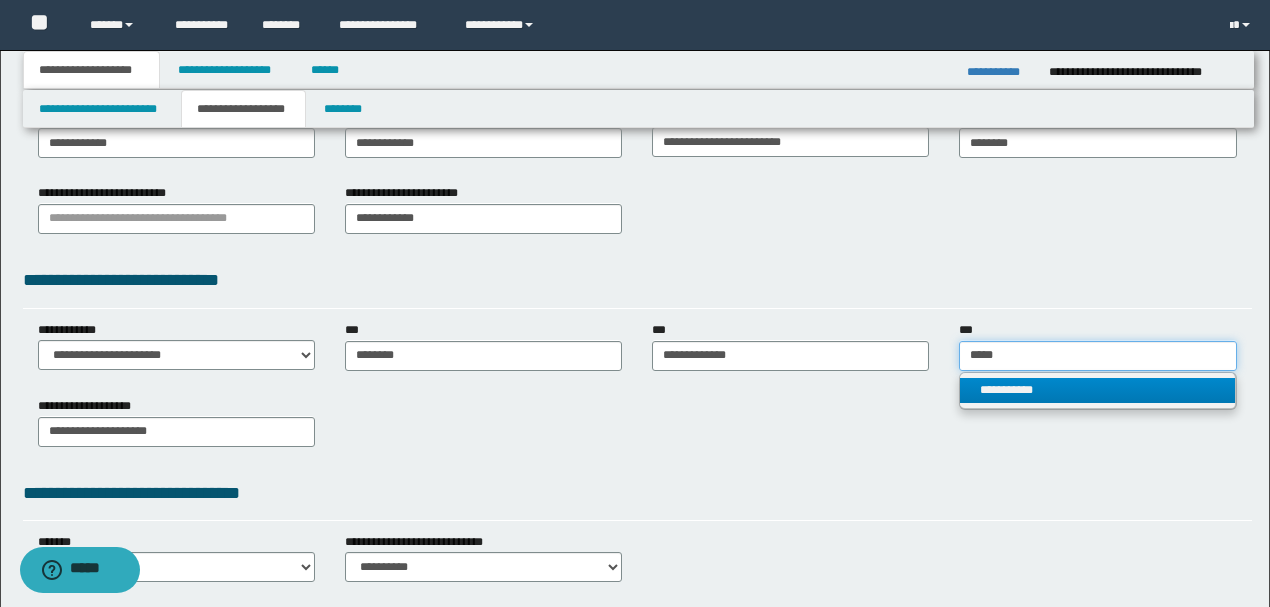 type 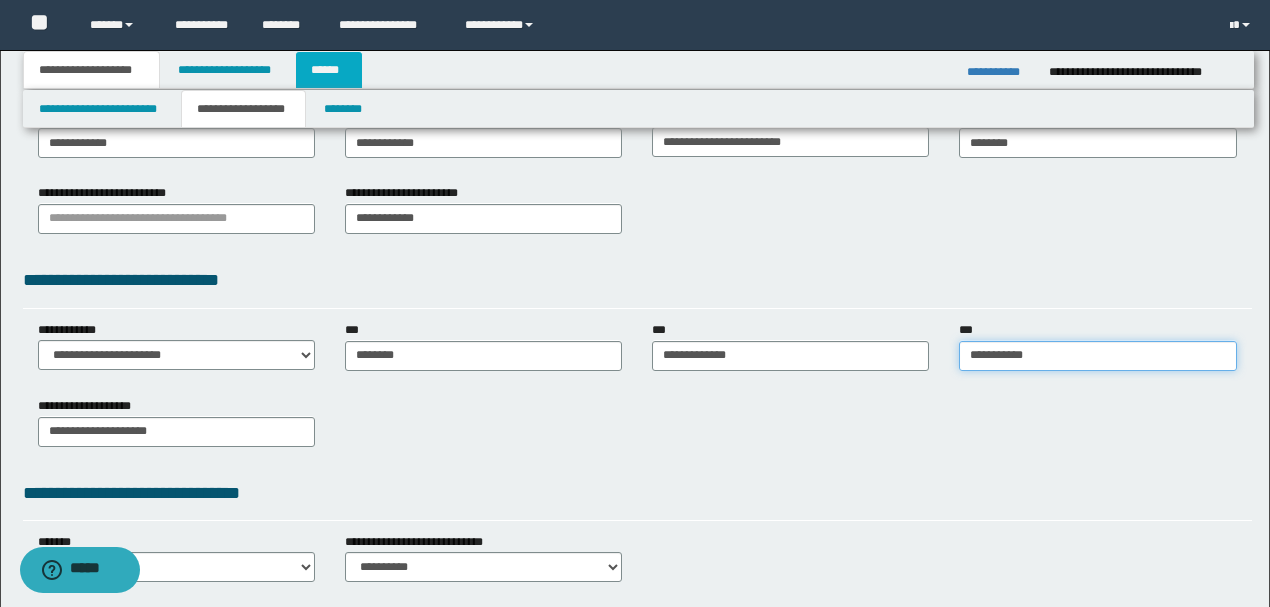 type on "**********" 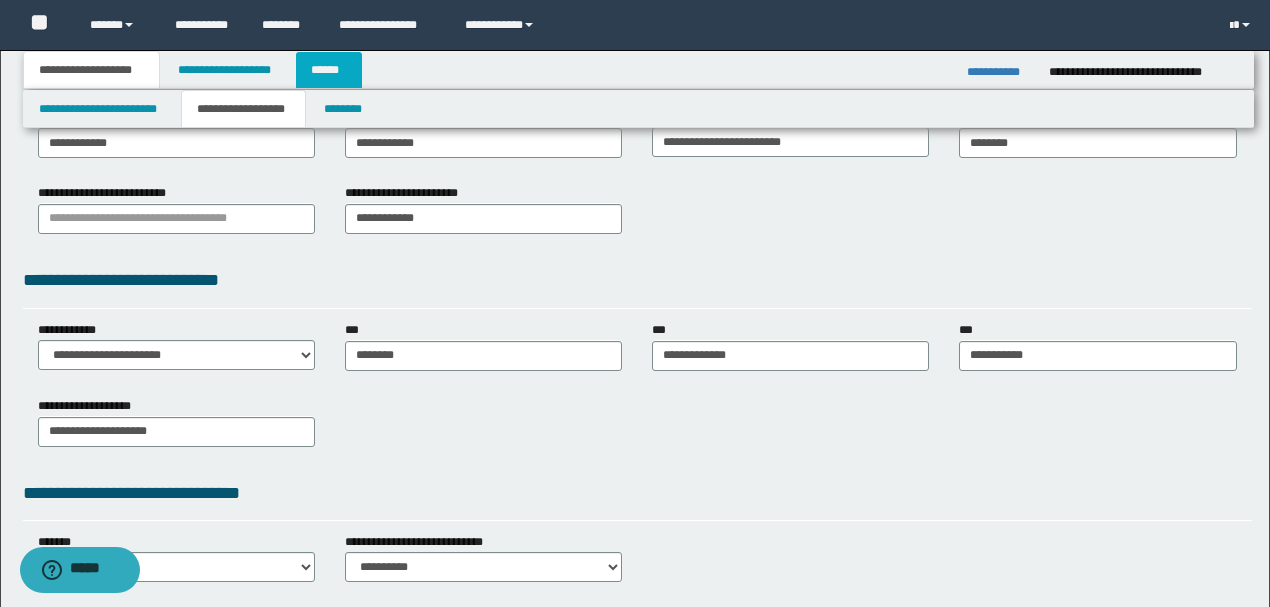 type 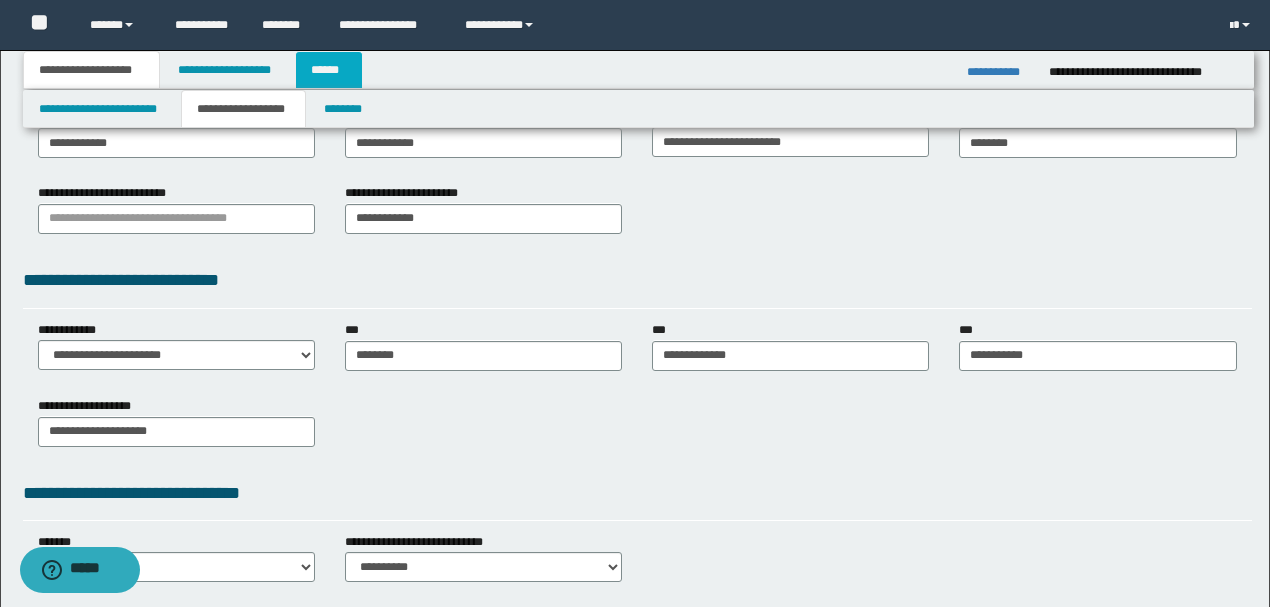 click on "******" at bounding box center (329, 70) 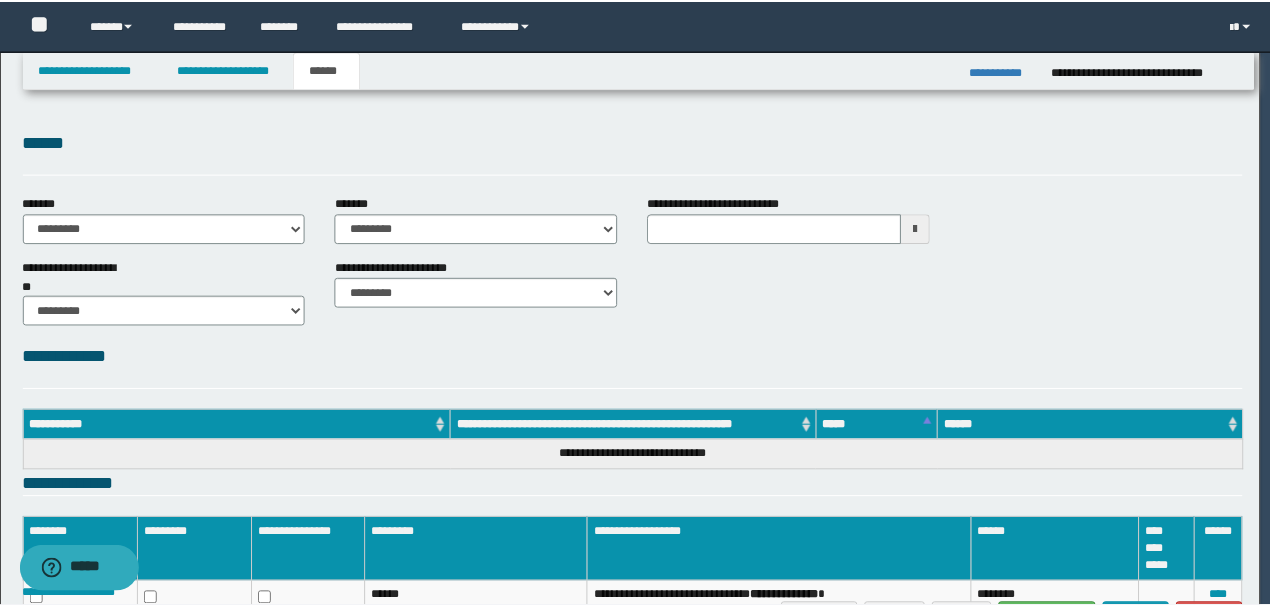 scroll, scrollTop: 0, scrollLeft: 0, axis: both 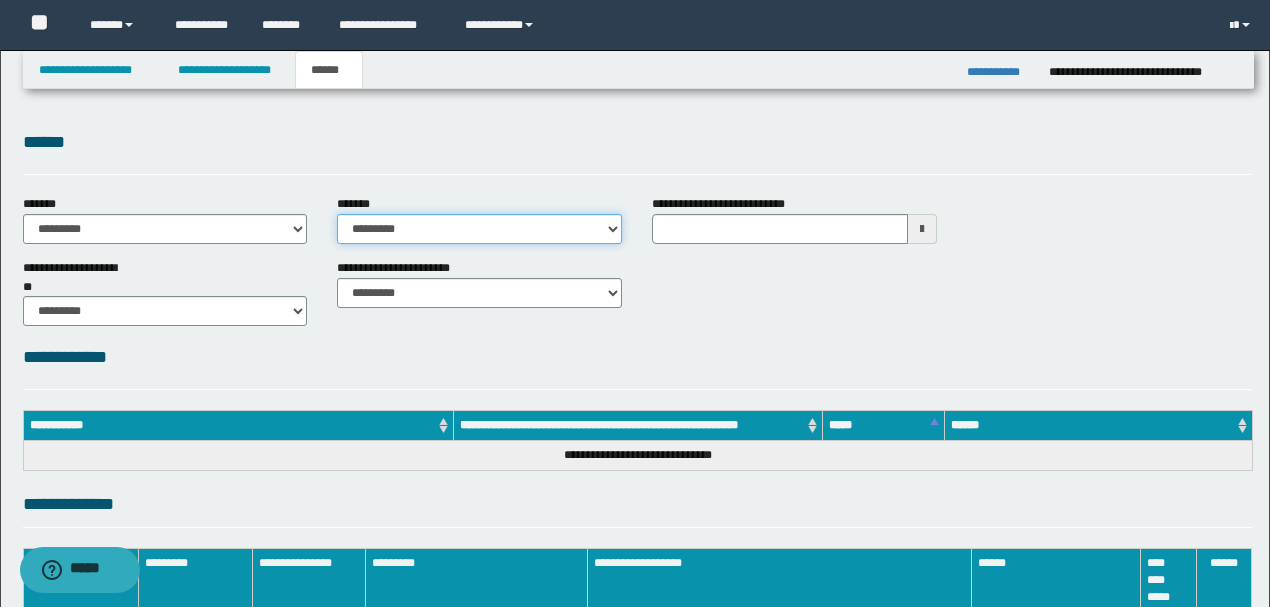 click on "**********" at bounding box center (479, 229) 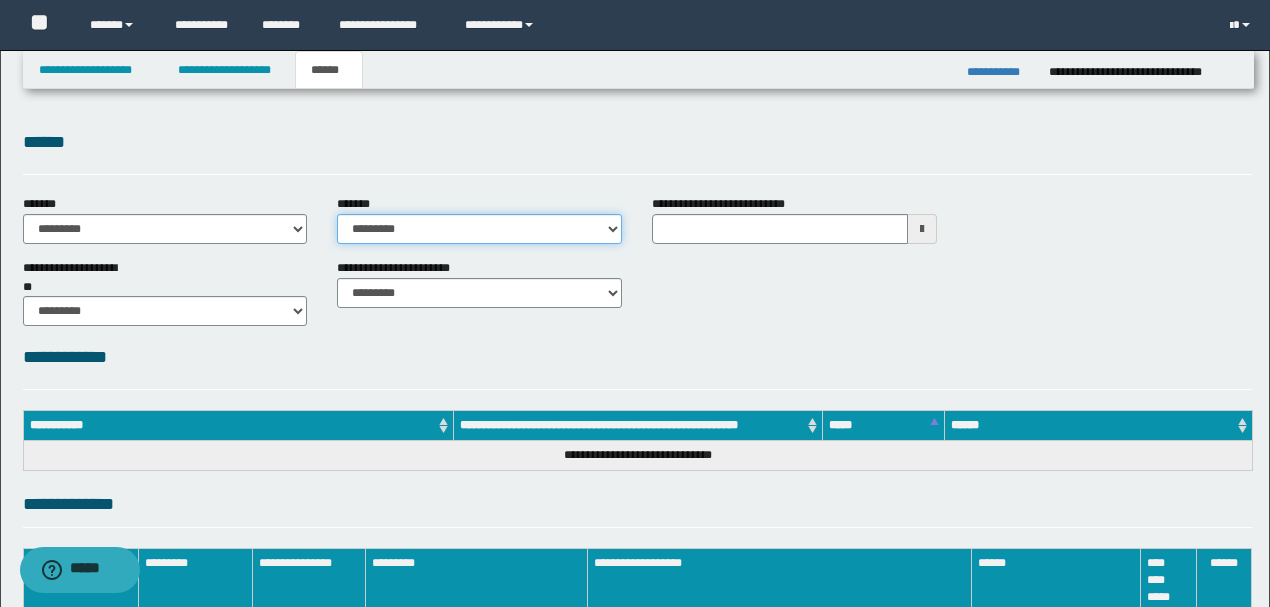 select on "**" 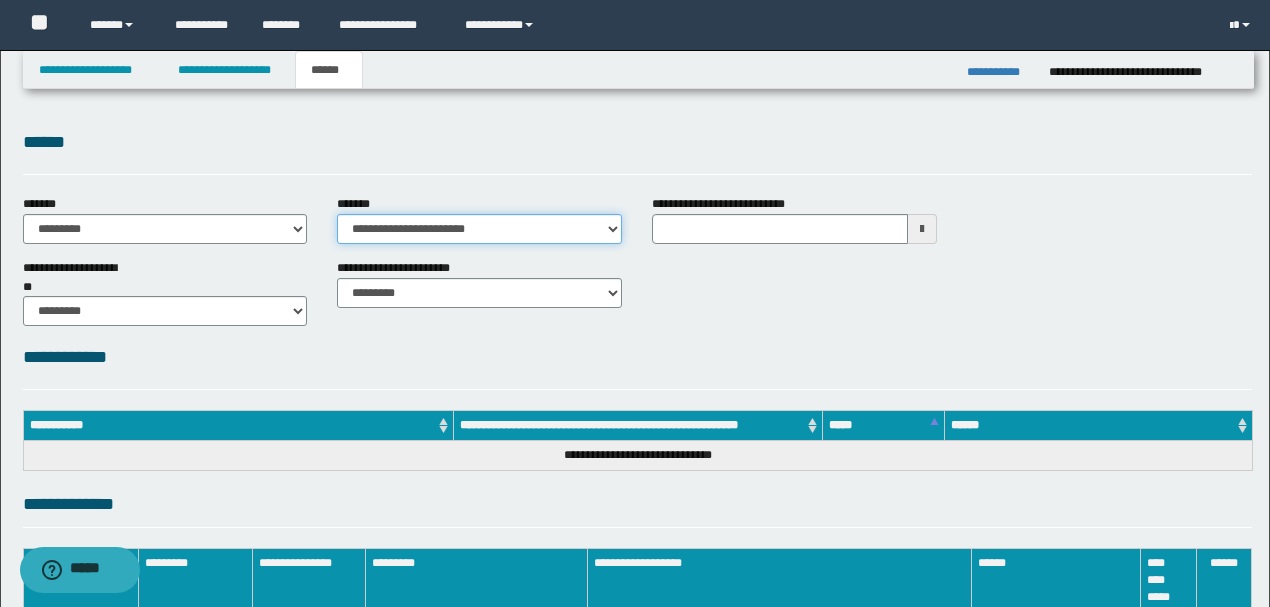 click on "**********" at bounding box center (479, 229) 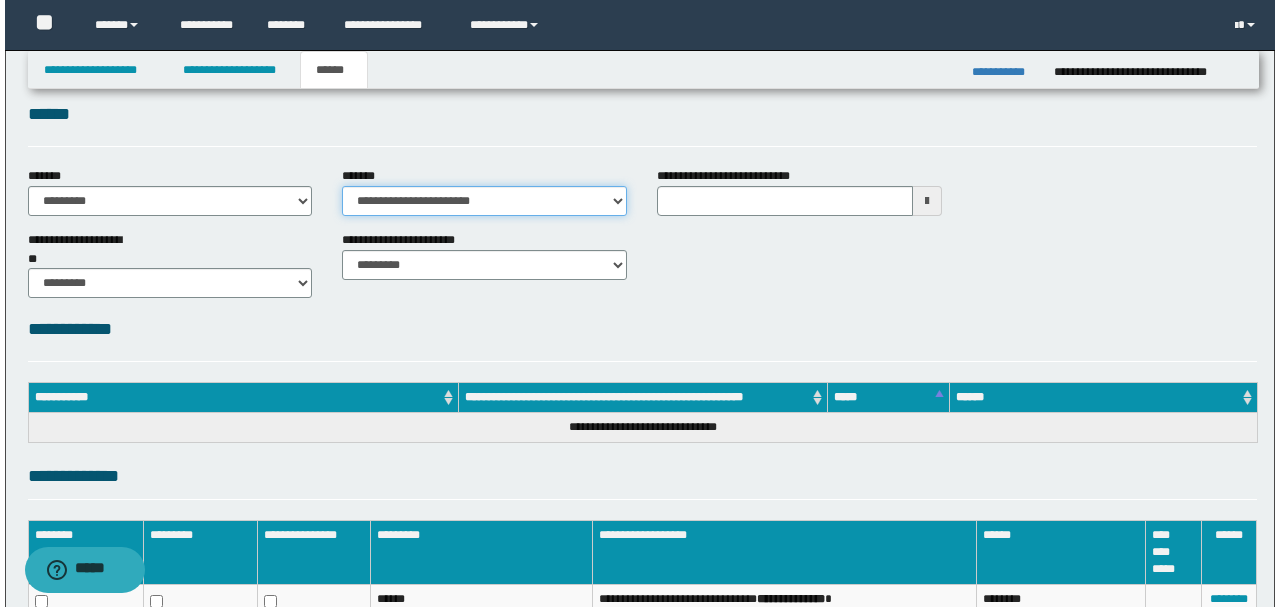 scroll, scrollTop: 0, scrollLeft: 0, axis: both 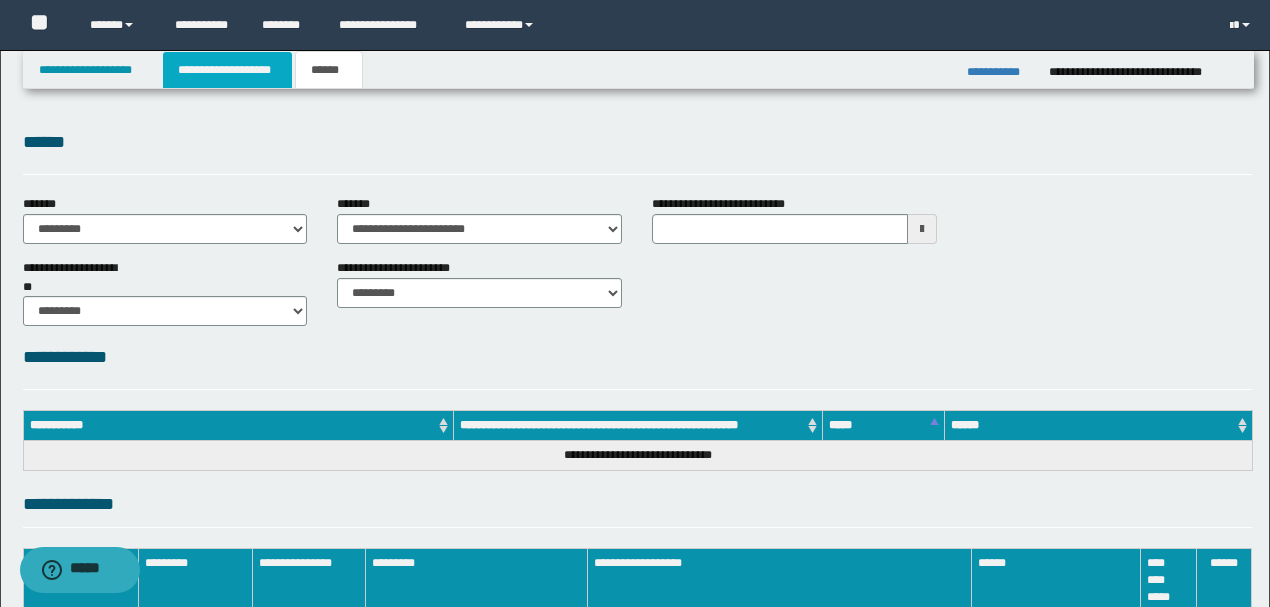 click on "**********" at bounding box center (227, 70) 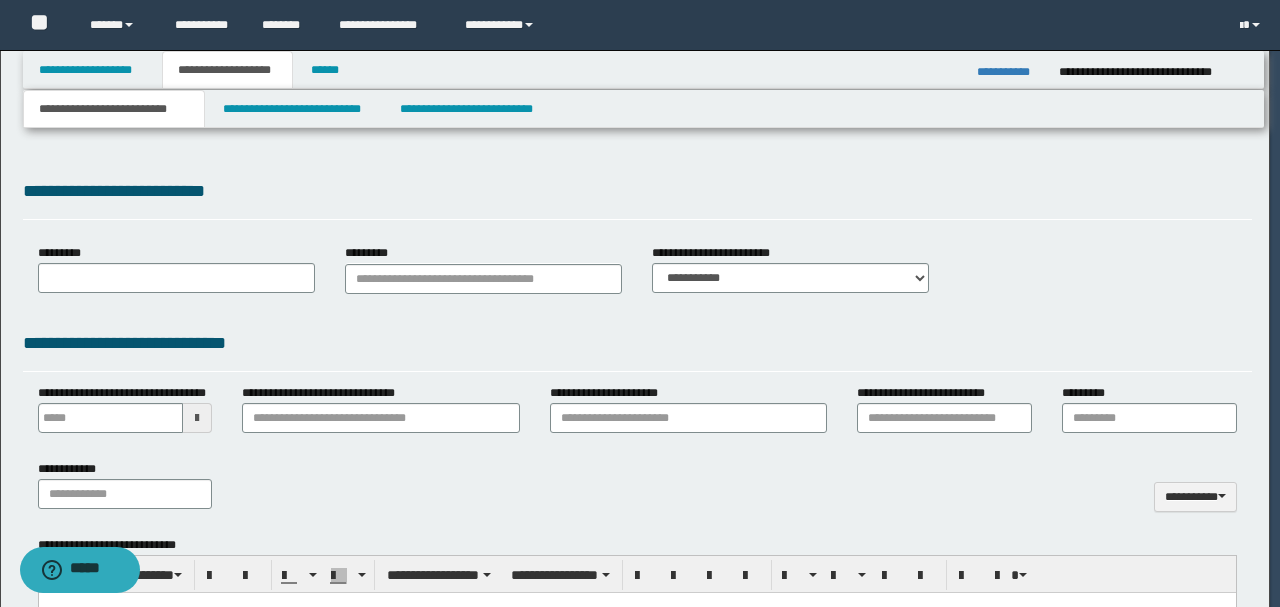 type on "**********" 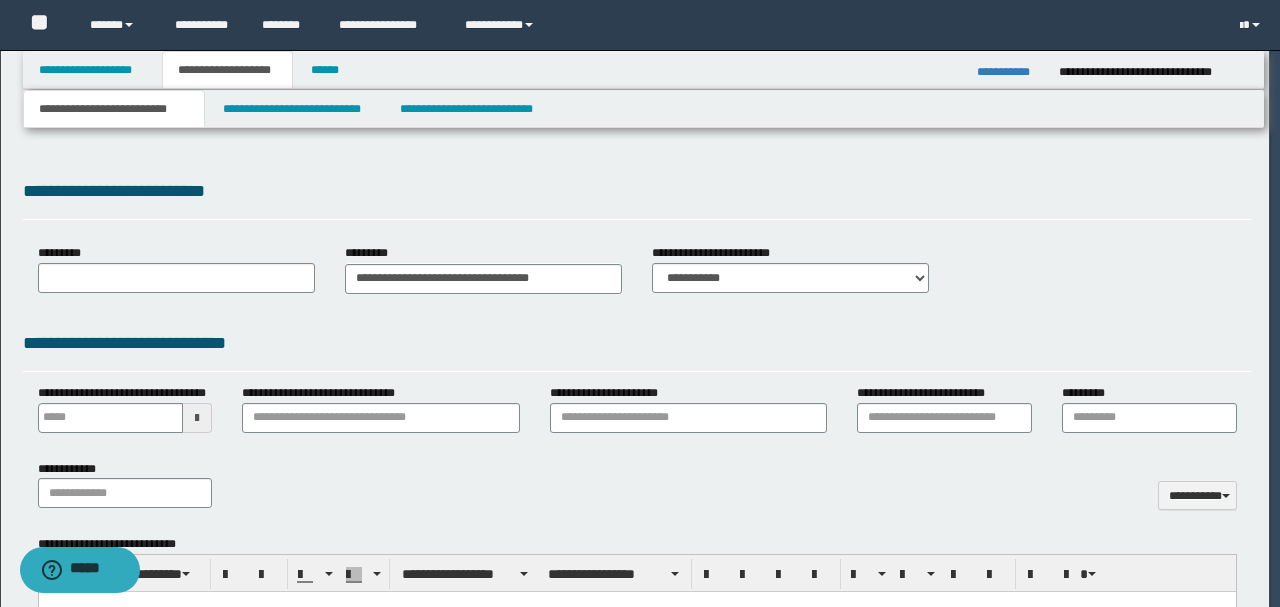 scroll, scrollTop: 0, scrollLeft: 0, axis: both 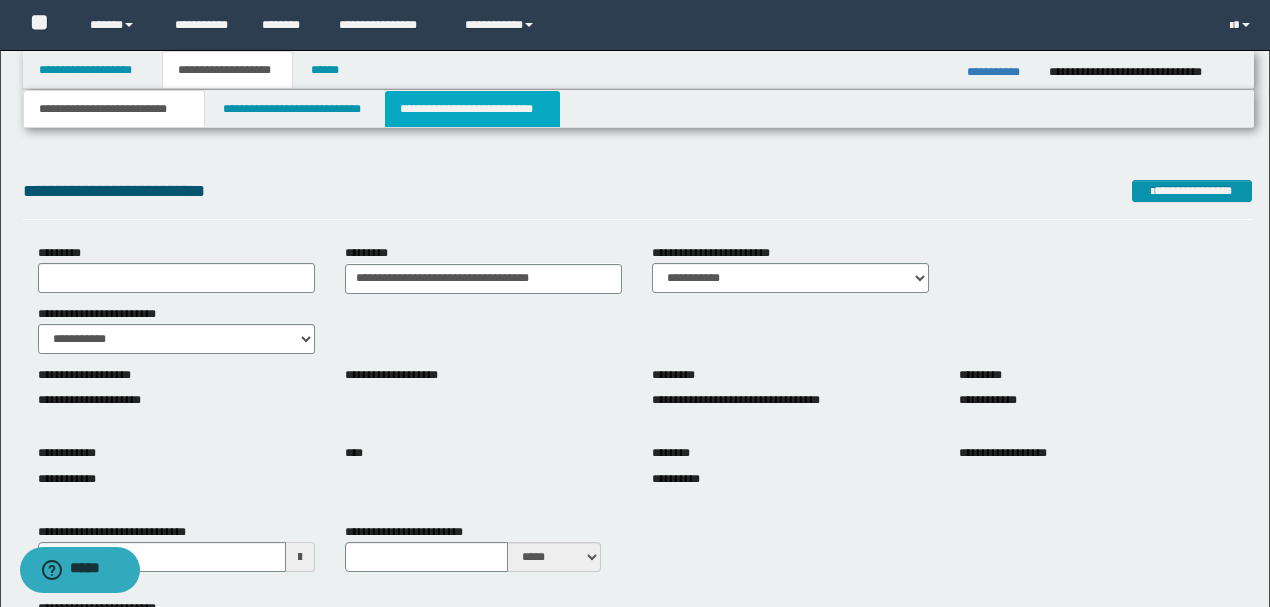 click on "**********" at bounding box center (472, 109) 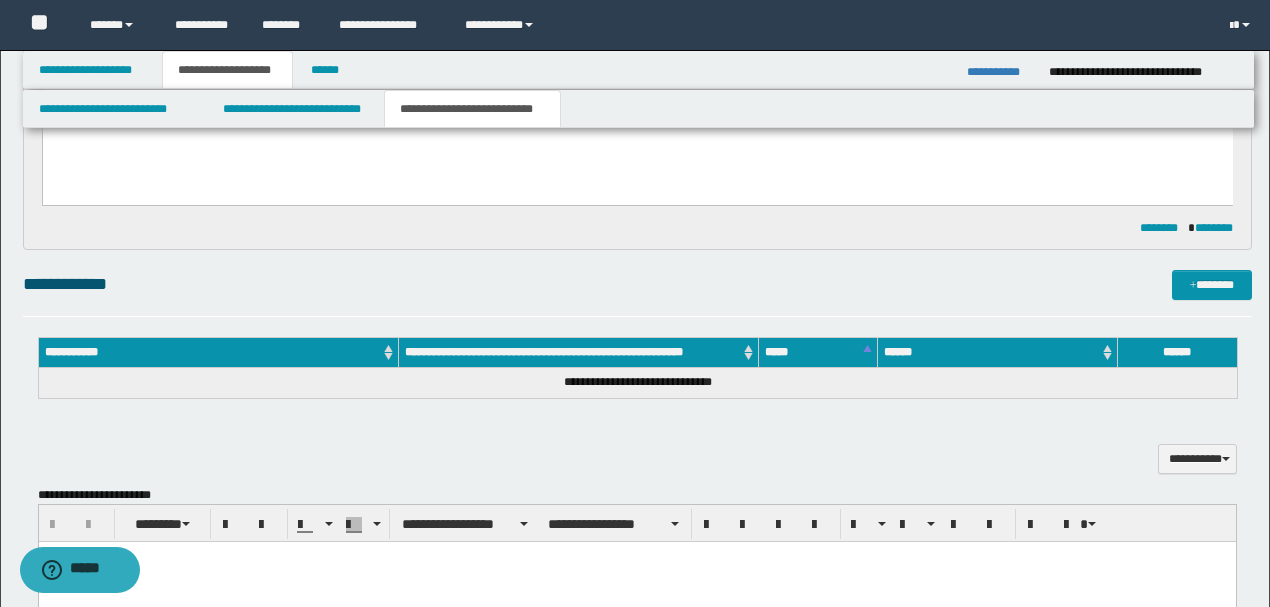 scroll, scrollTop: 0, scrollLeft: 0, axis: both 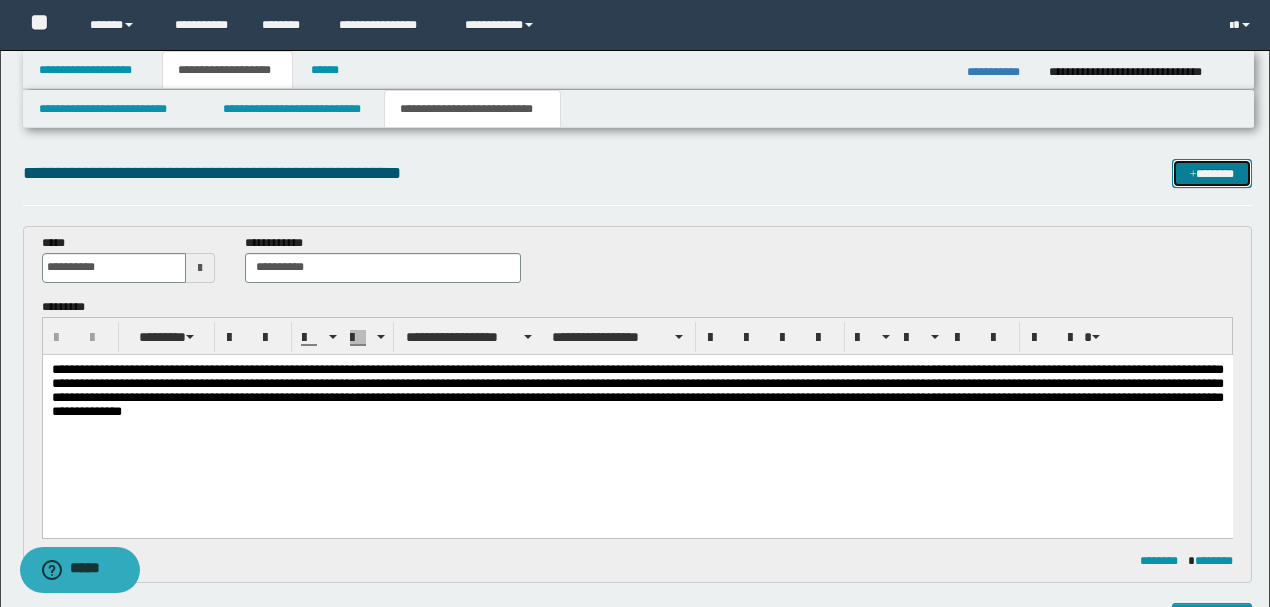 click on "*******" at bounding box center (1211, 173) 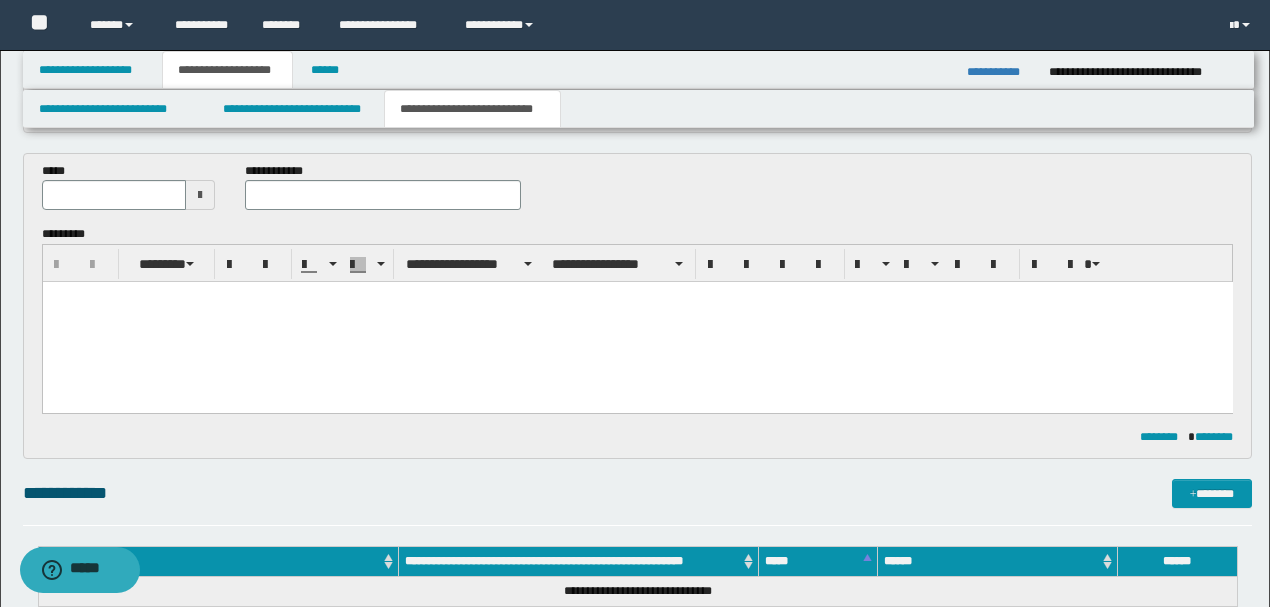 scroll, scrollTop: 330, scrollLeft: 0, axis: vertical 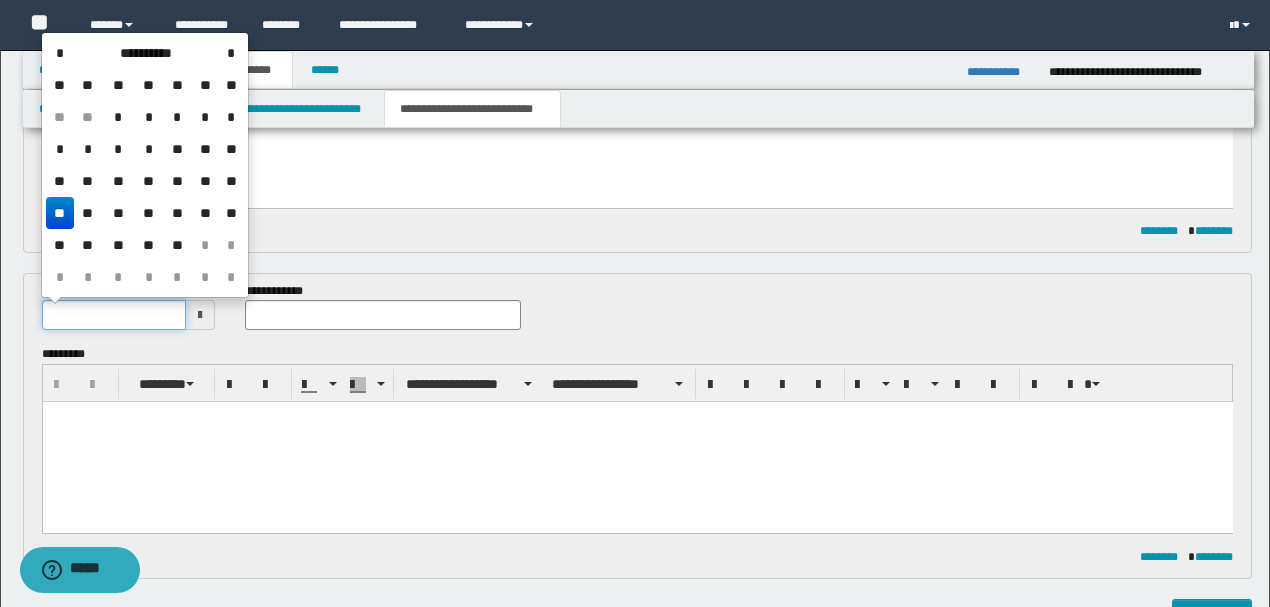 click at bounding box center (114, 315) 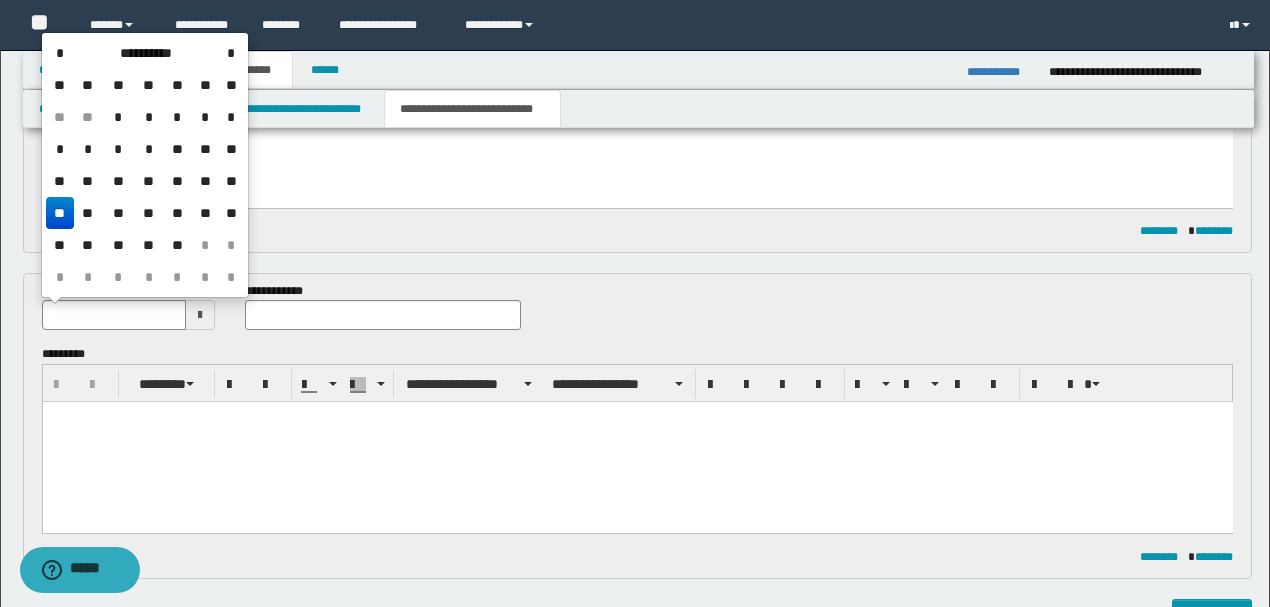 click on "**" at bounding box center (60, 213) 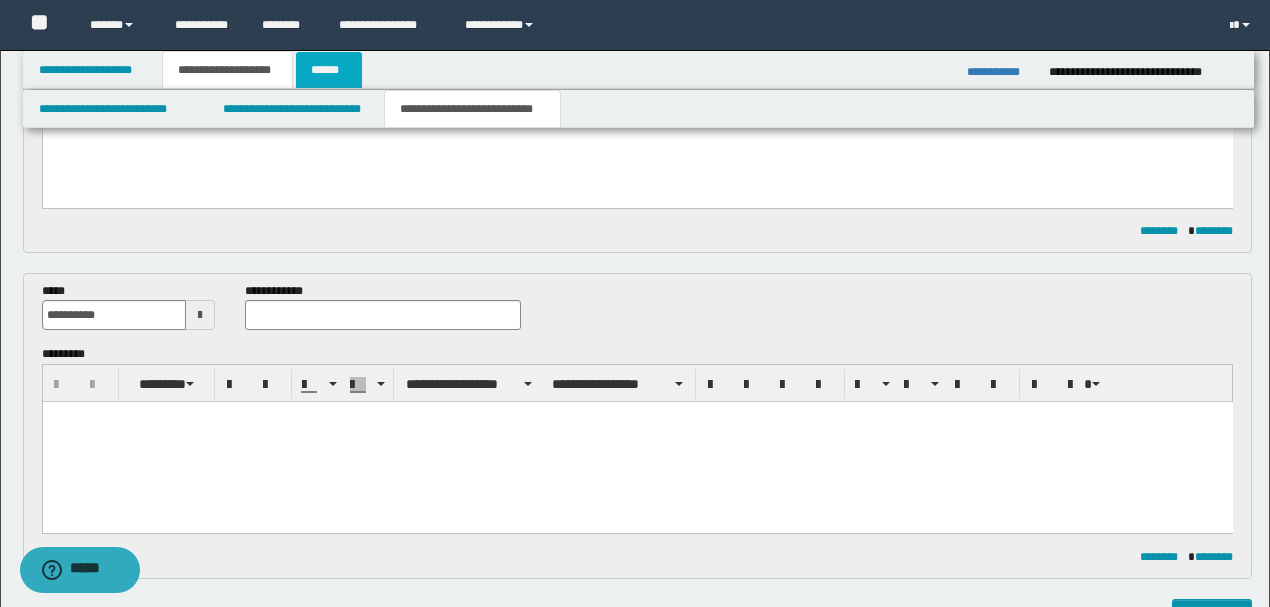 click on "******" at bounding box center [329, 70] 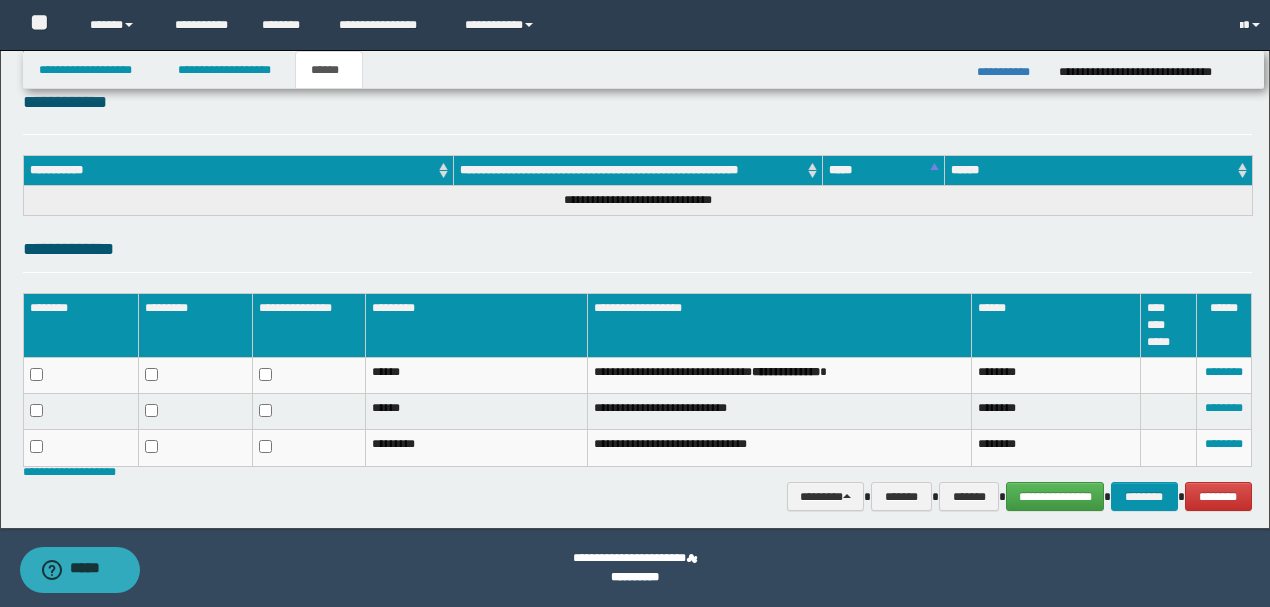 scroll, scrollTop: 254, scrollLeft: 0, axis: vertical 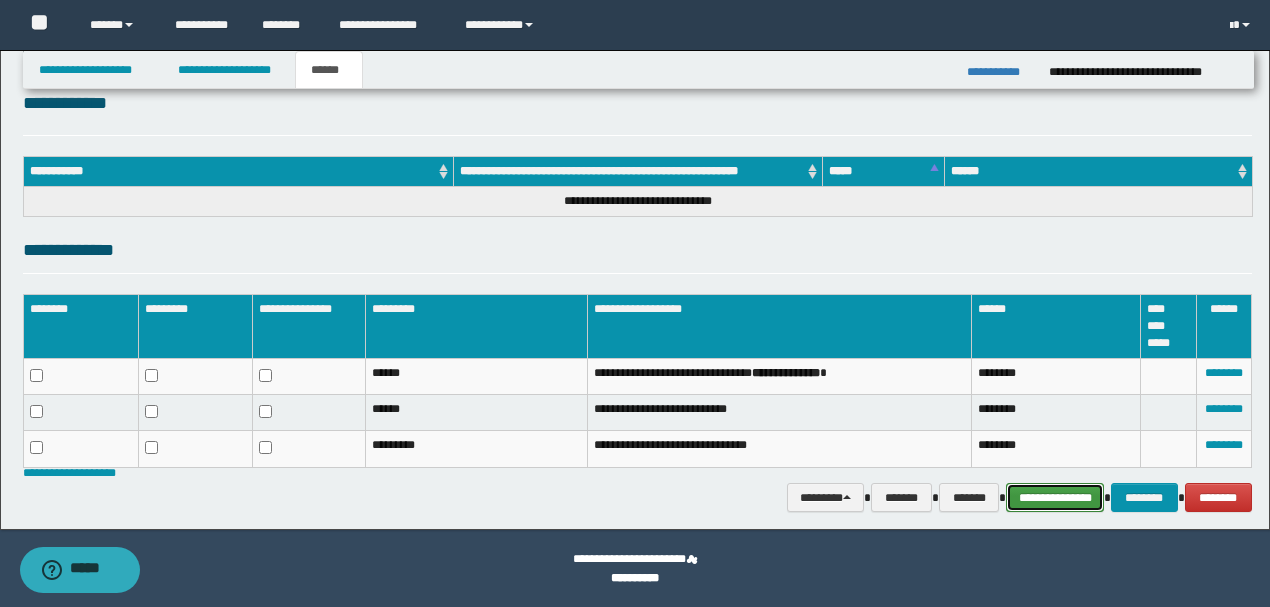 click on "**********" at bounding box center [1055, 497] 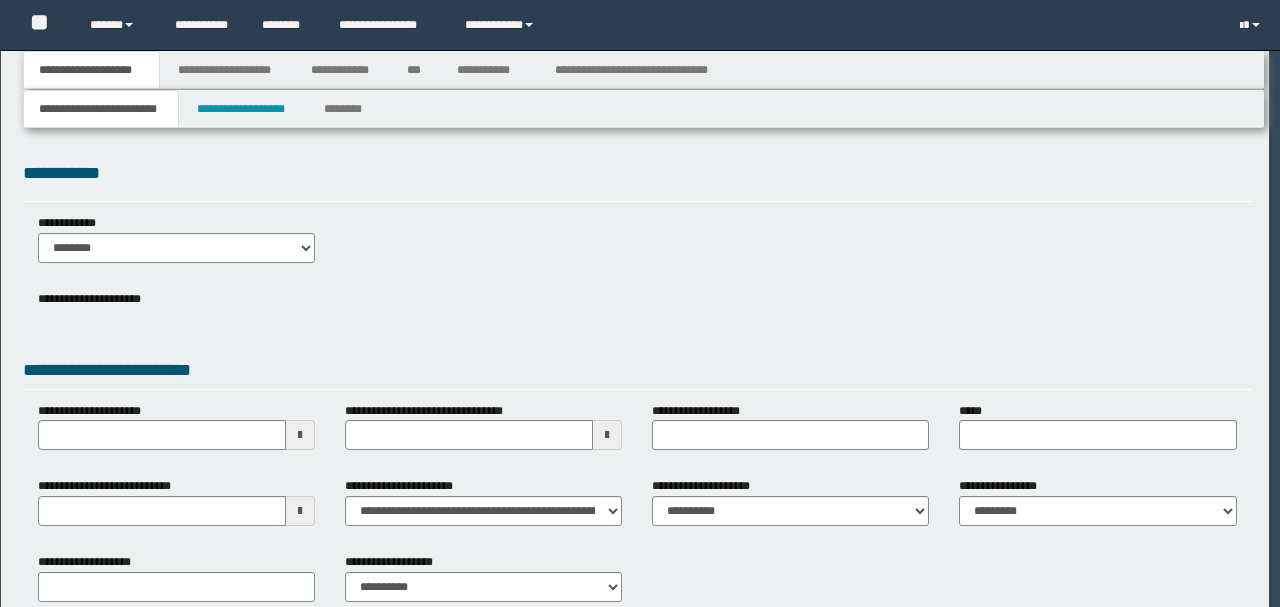 scroll, scrollTop: 0, scrollLeft: 0, axis: both 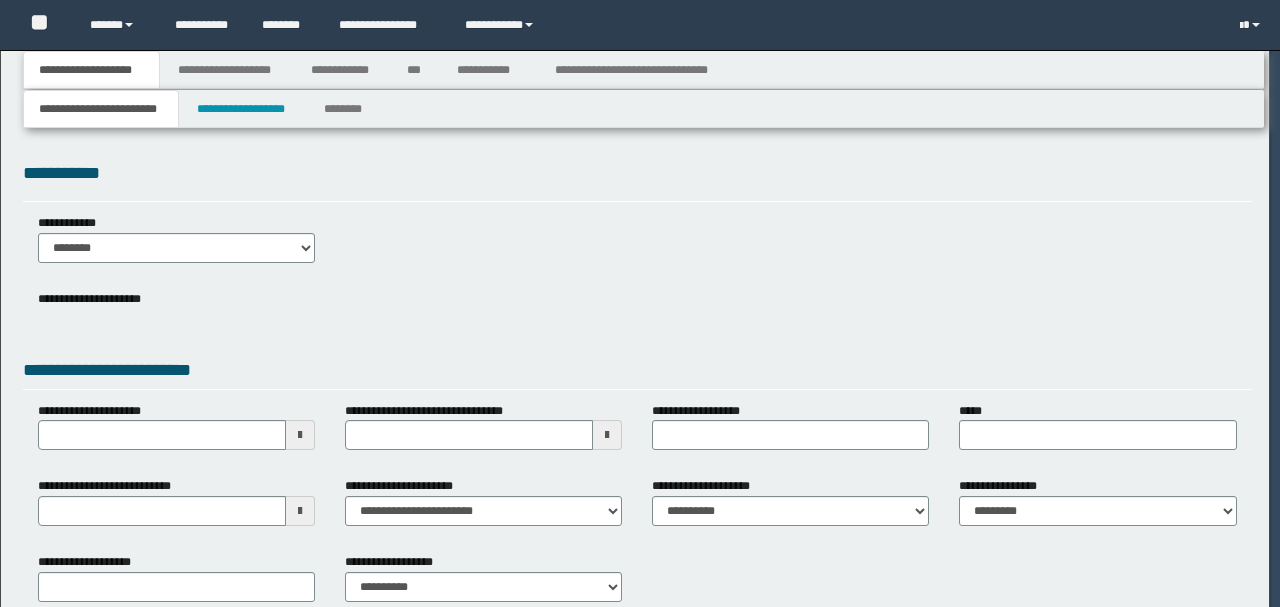 select on "*" 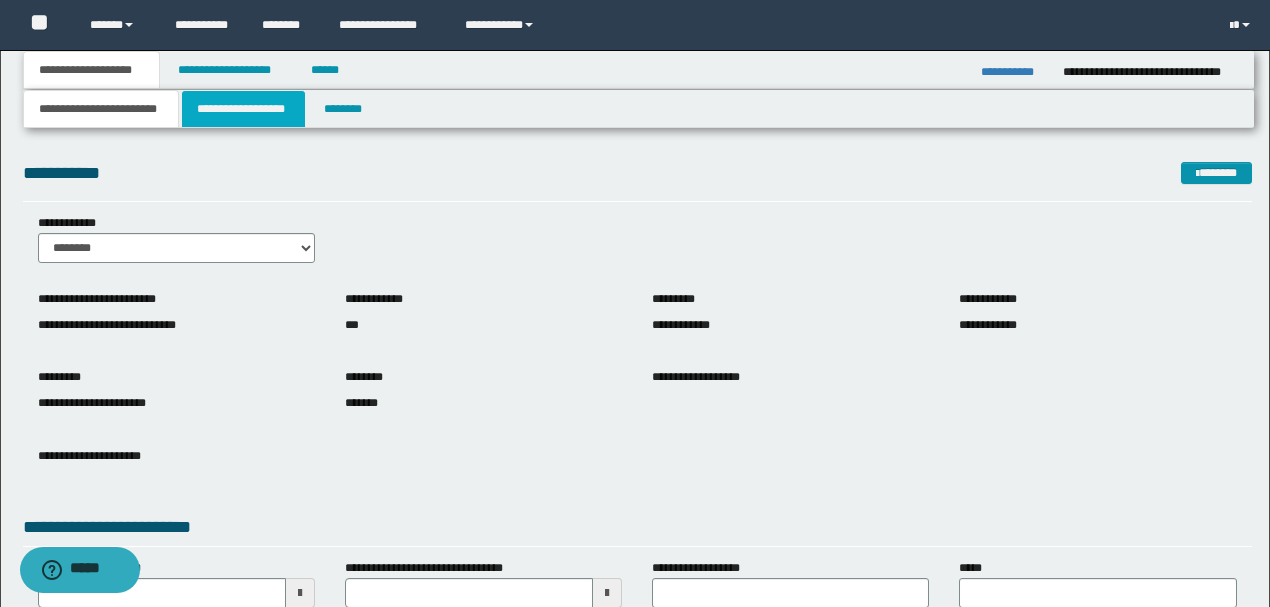 click on "**********" at bounding box center (243, 109) 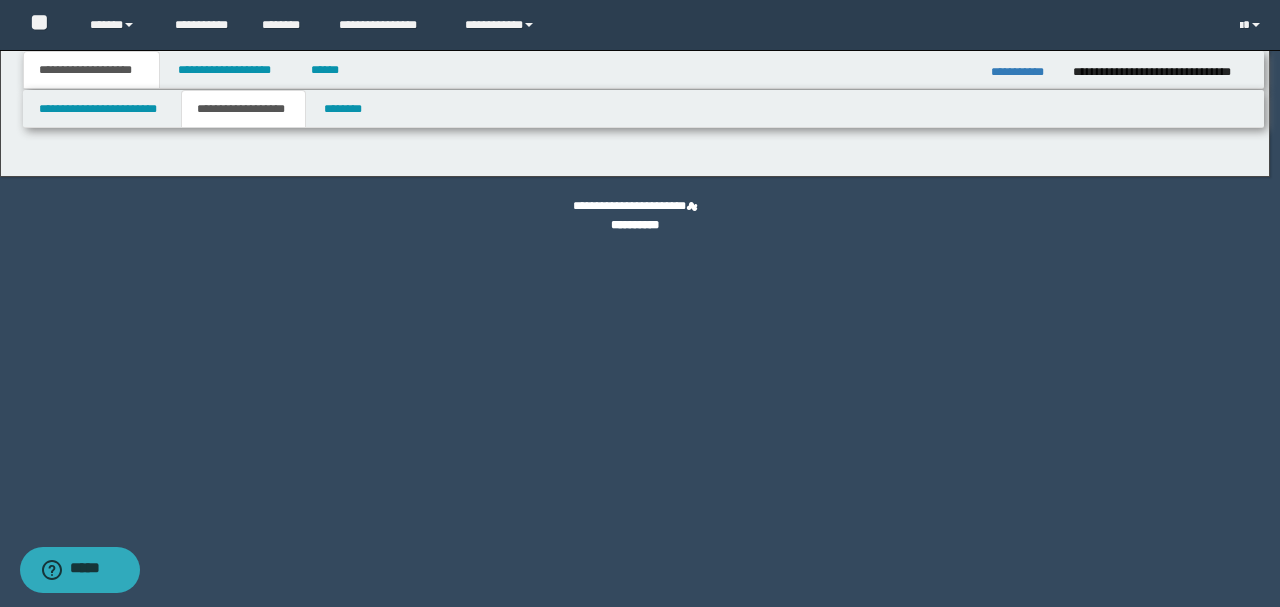 select on "*" 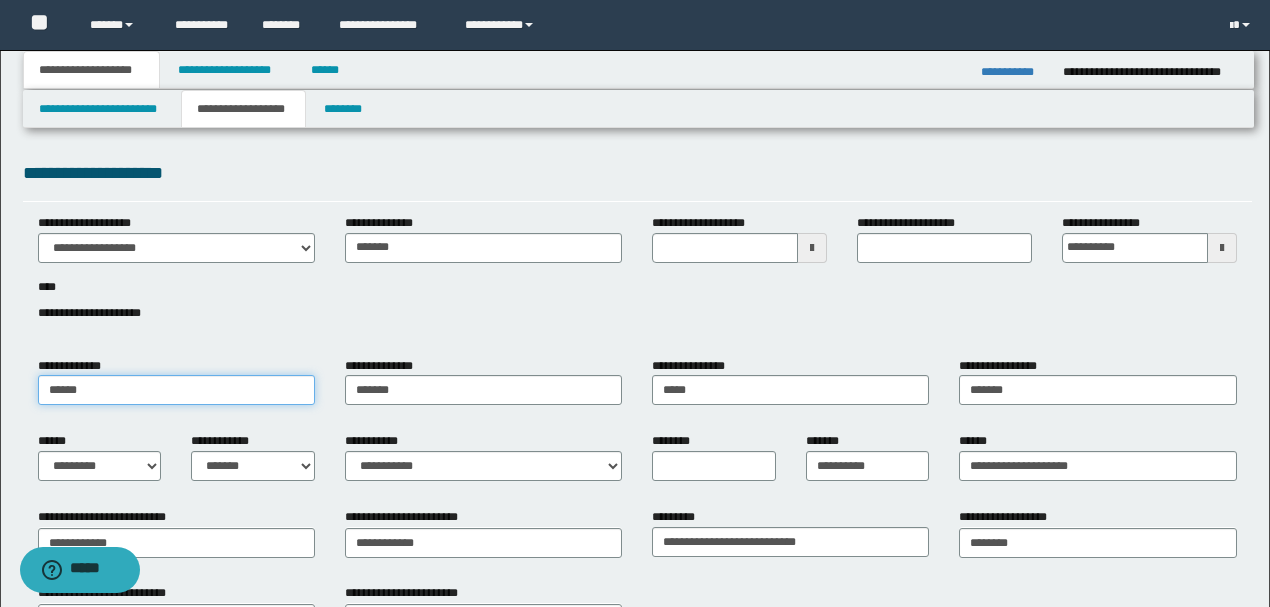 click on "******" at bounding box center [176, 390] 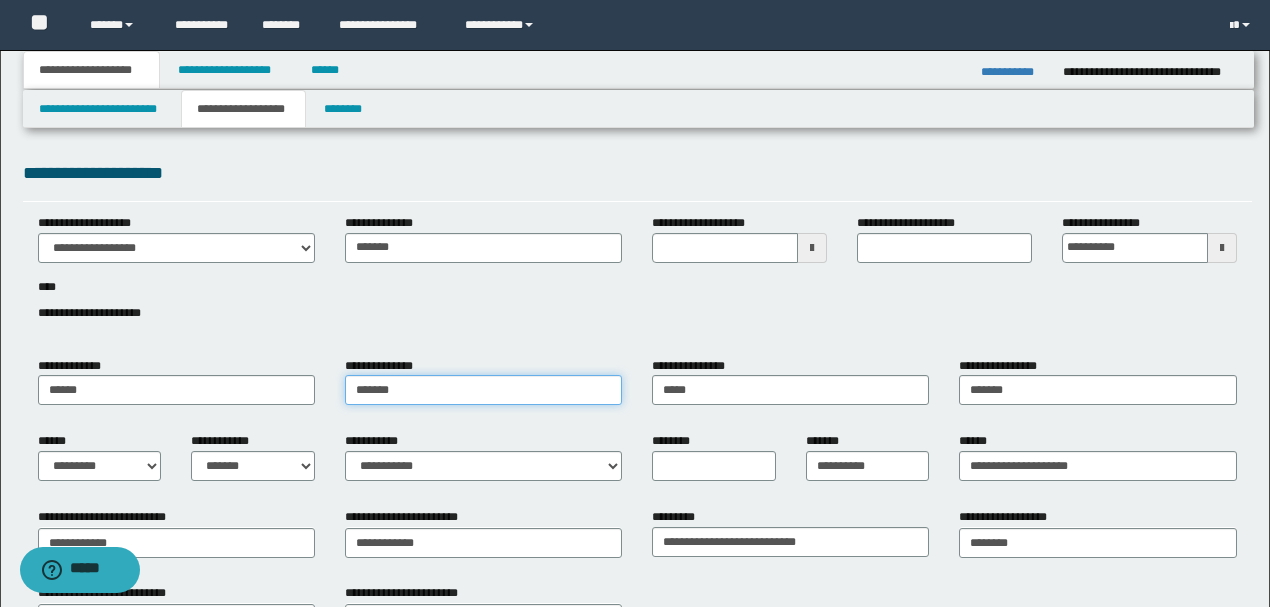 drag, startPoint x: 360, startPoint y: 389, endPoint x: 438, endPoint y: 388, distance: 78.00641 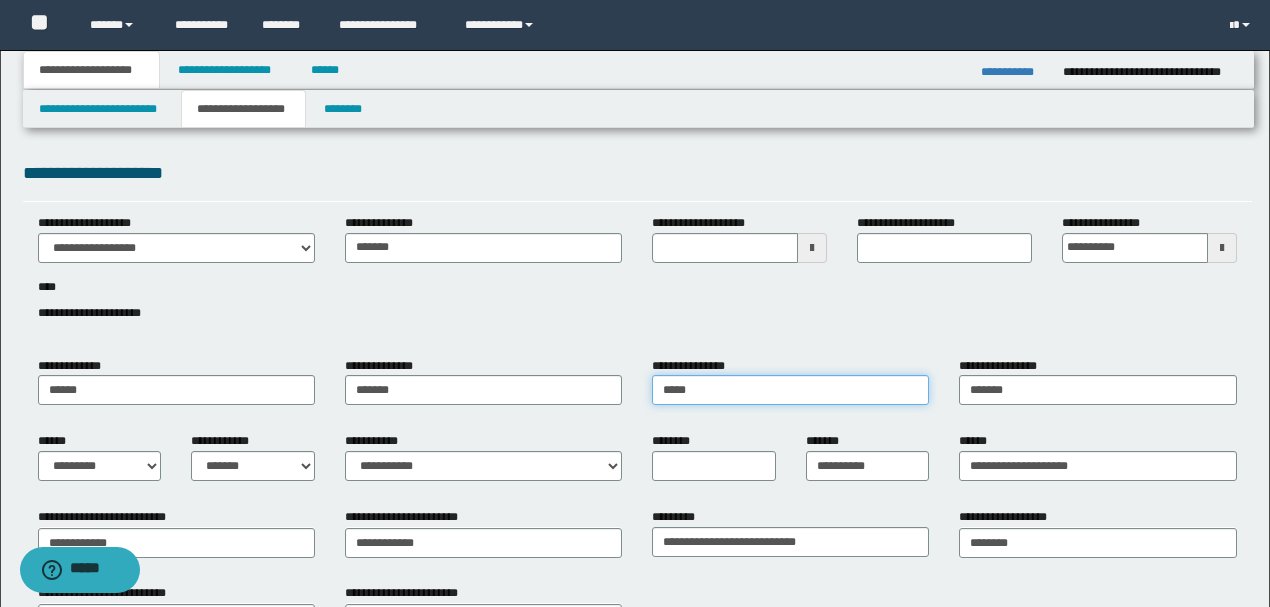 drag, startPoint x: 670, startPoint y: 385, endPoint x: 750, endPoint y: 380, distance: 80.1561 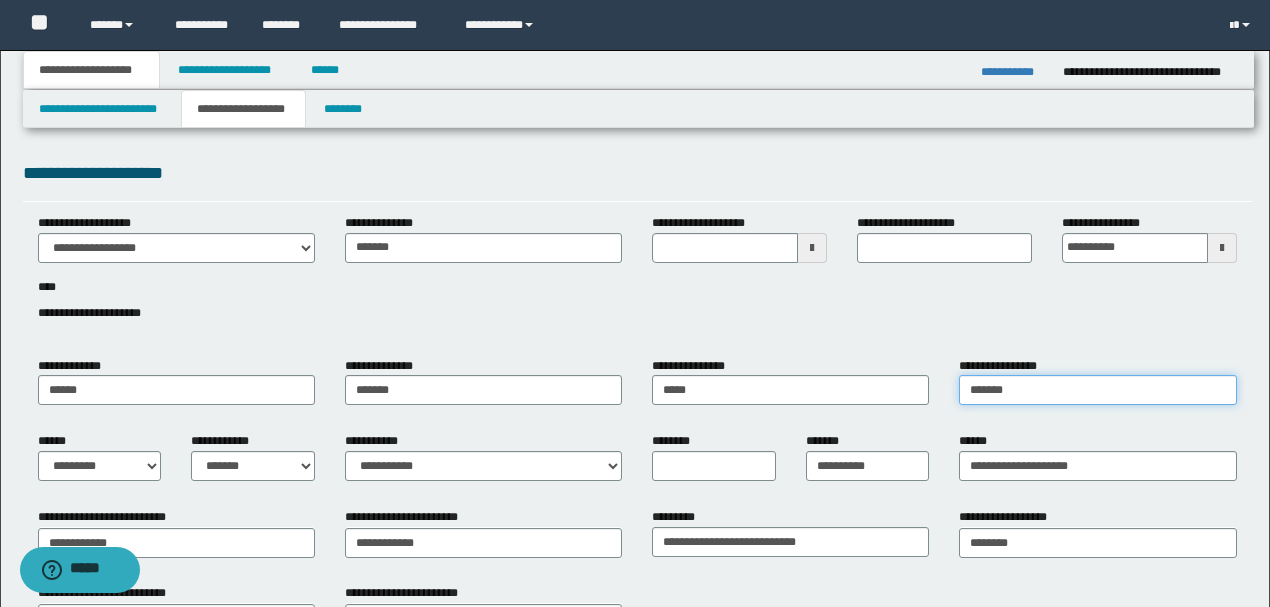 drag, startPoint x: 976, startPoint y: 386, endPoint x: 1037, endPoint y: 378, distance: 61.522354 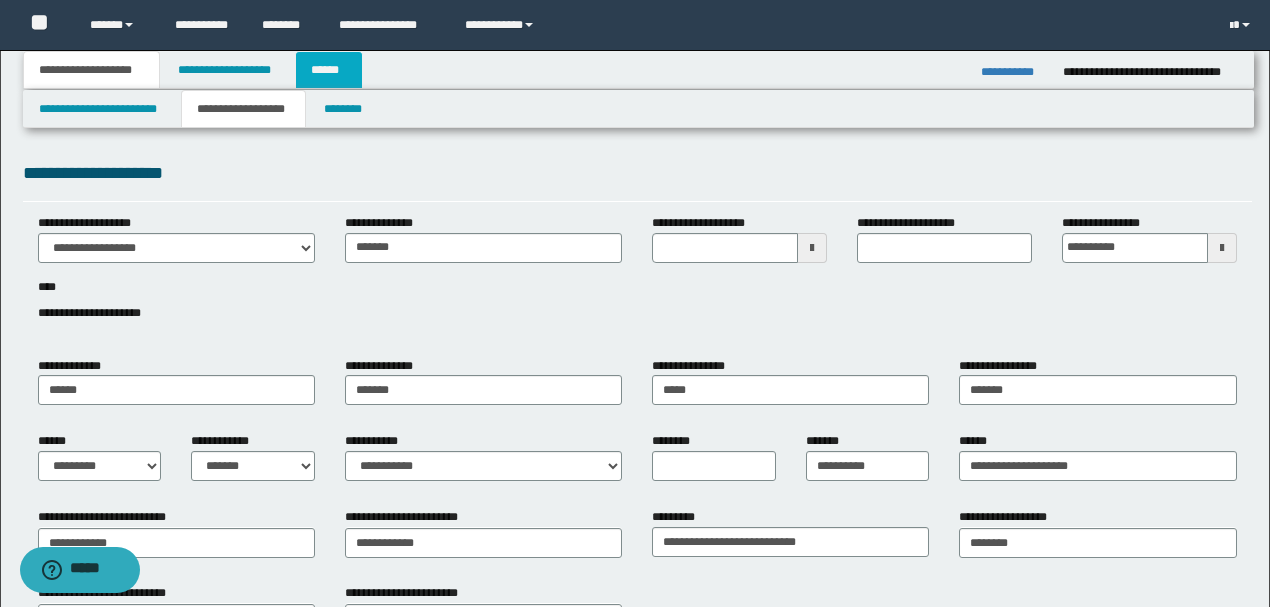 click on "******" at bounding box center [329, 70] 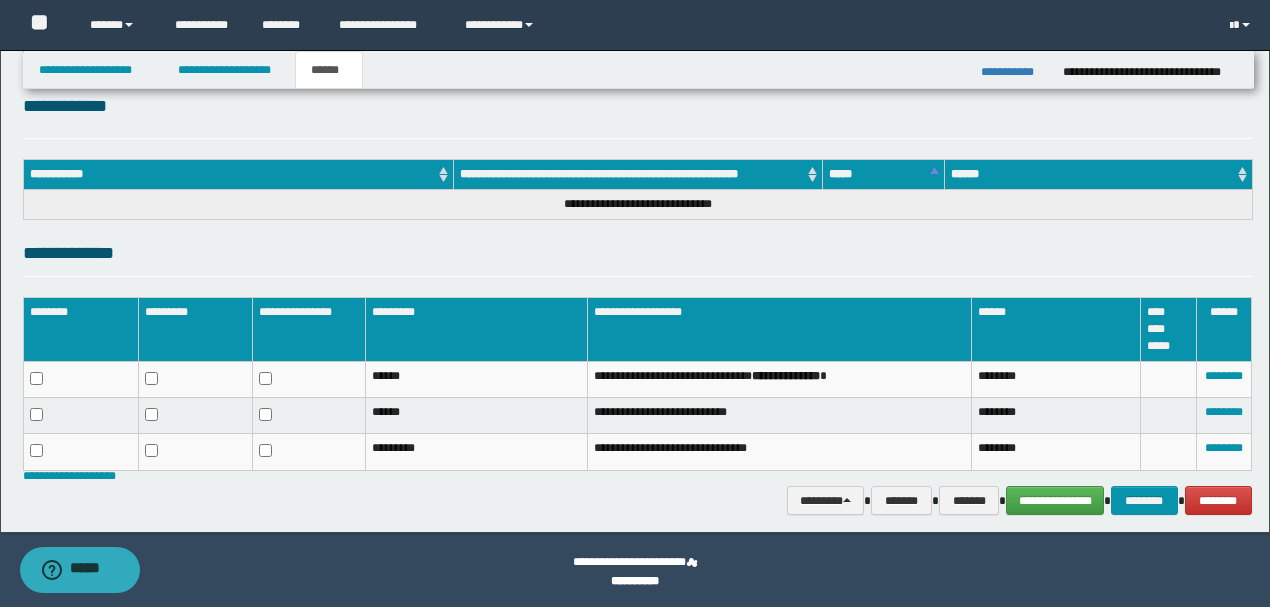 scroll, scrollTop: 254, scrollLeft: 0, axis: vertical 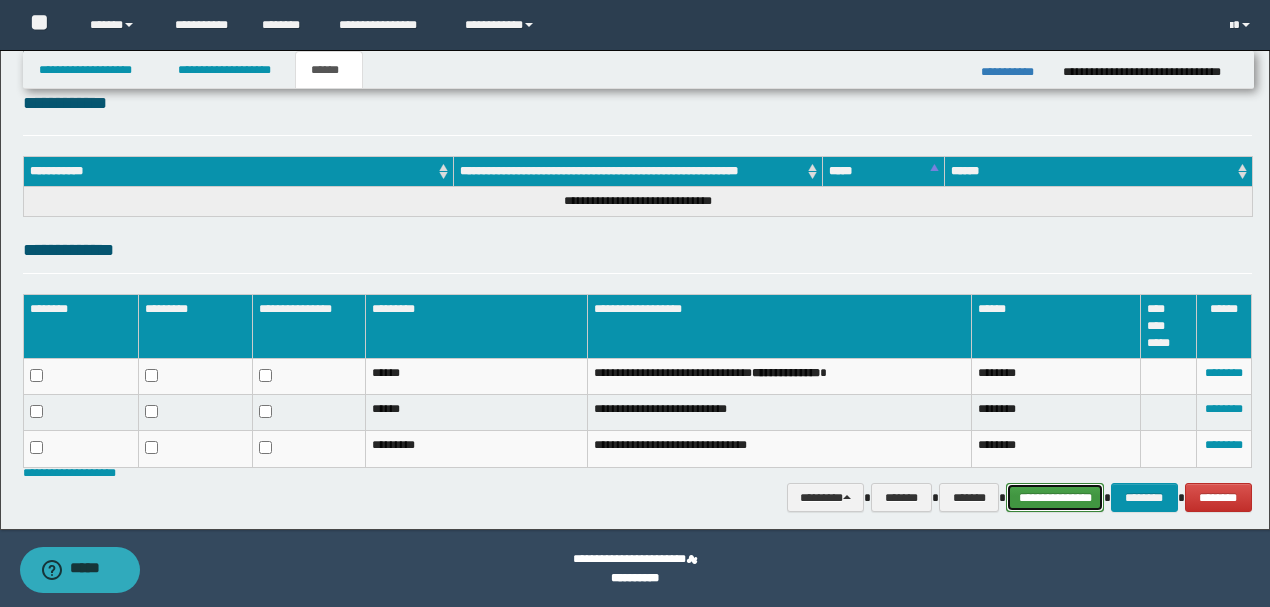 click on "**********" at bounding box center (1055, 497) 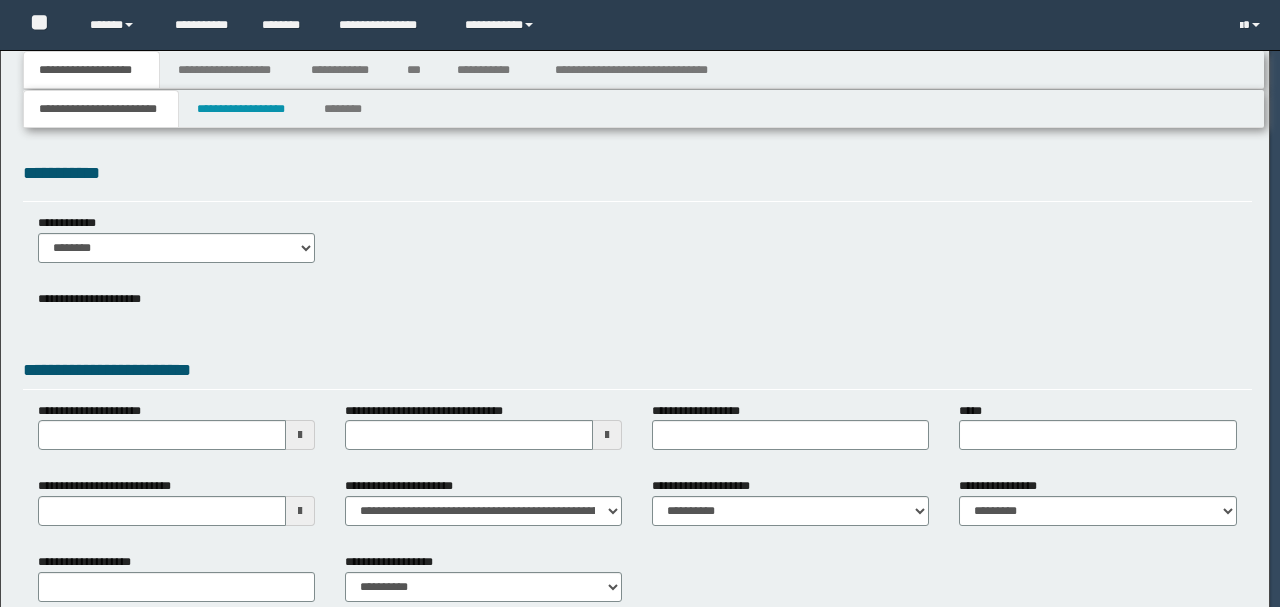 scroll, scrollTop: 0, scrollLeft: 0, axis: both 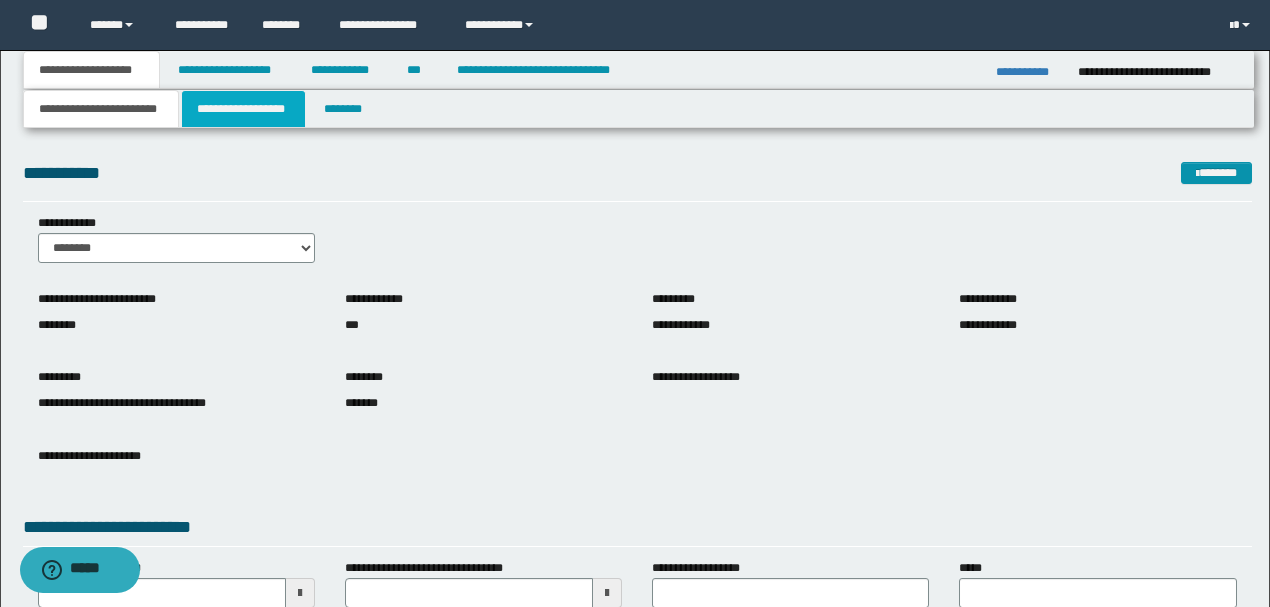 click on "**********" at bounding box center (243, 109) 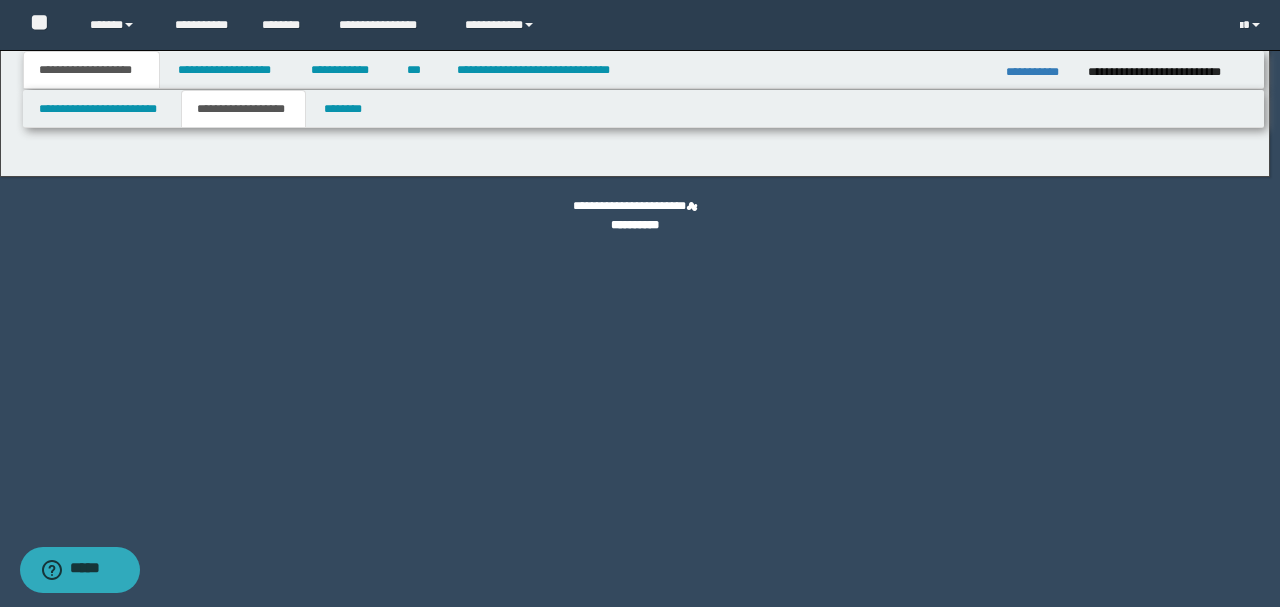 type on "********" 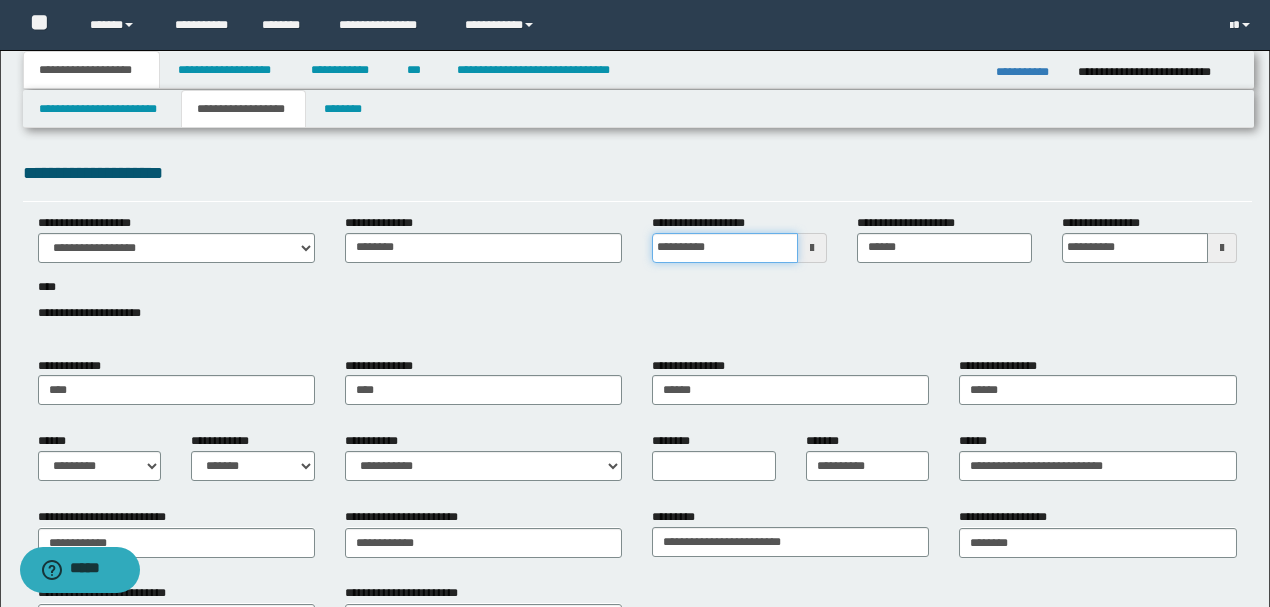 click on "**********" at bounding box center (725, 248) 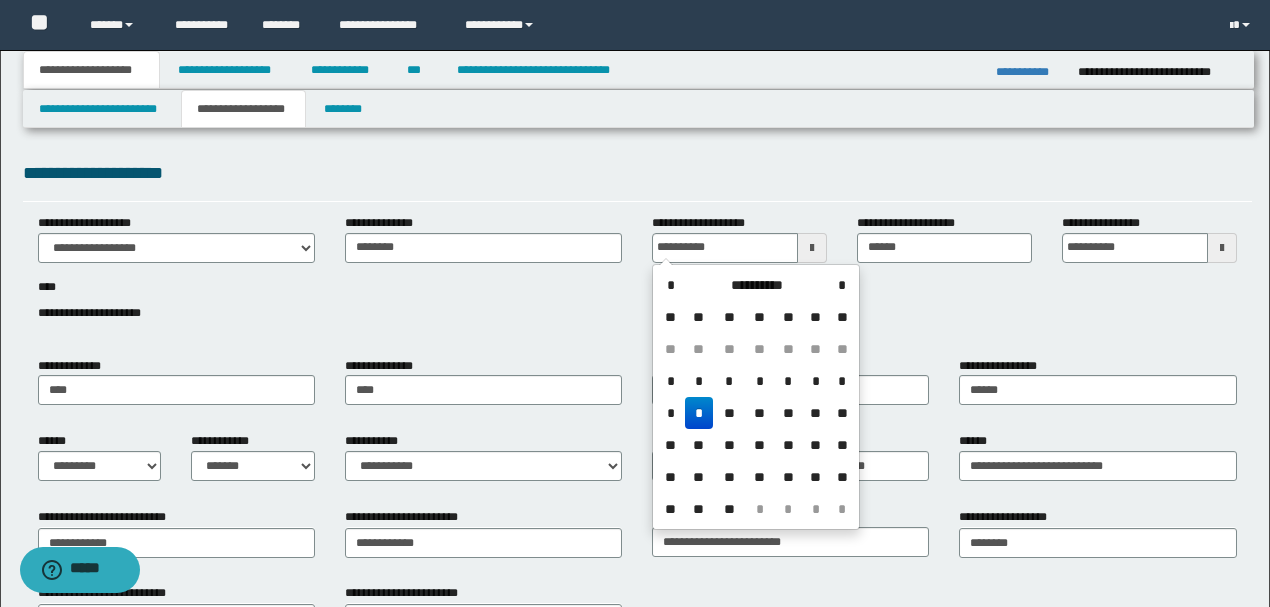 type on "**********" 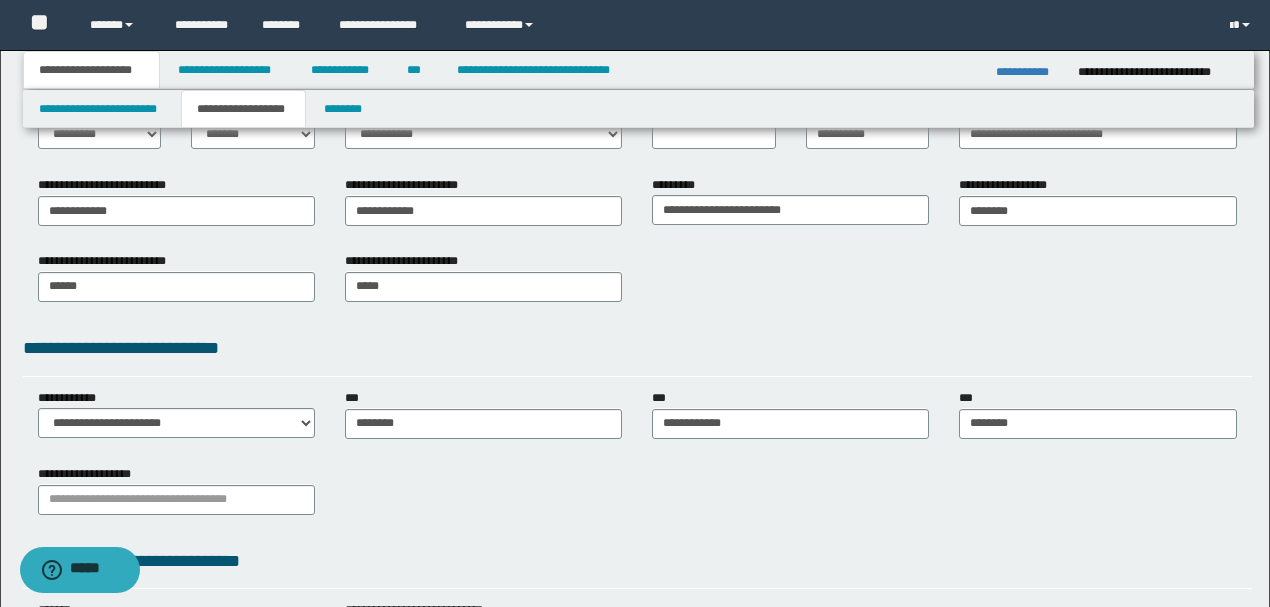scroll, scrollTop: 333, scrollLeft: 0, axis: vertical 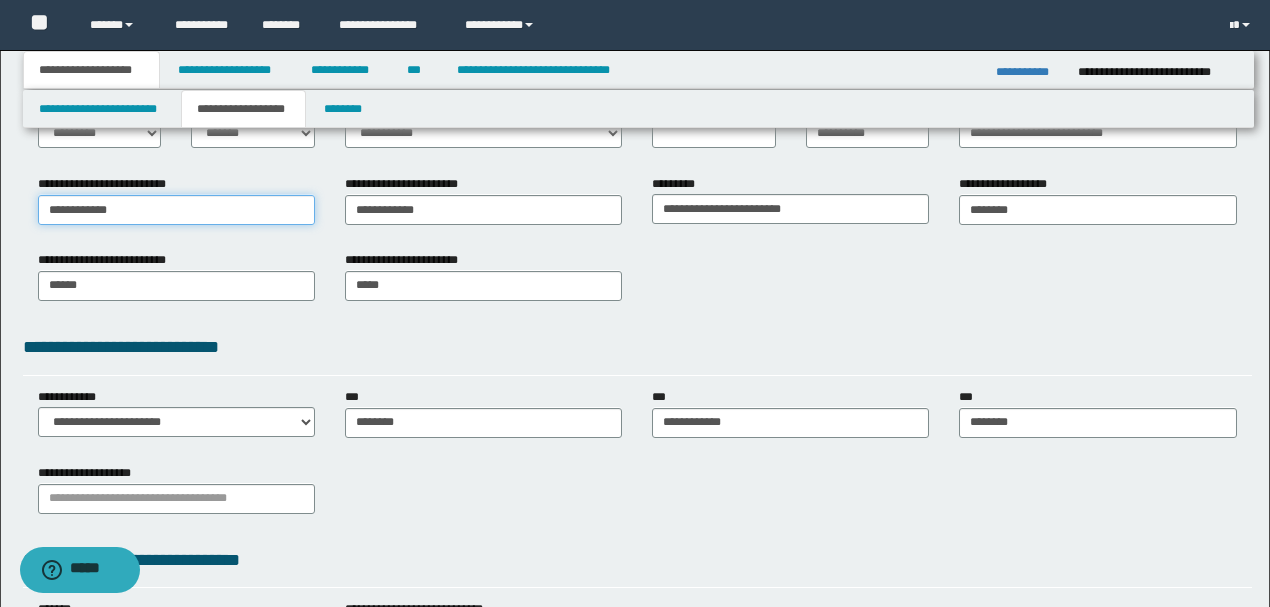 drag, startPoint x: 121, startPoint y: 208, endPoint x: 0, endPoint y: 208, distance: 121 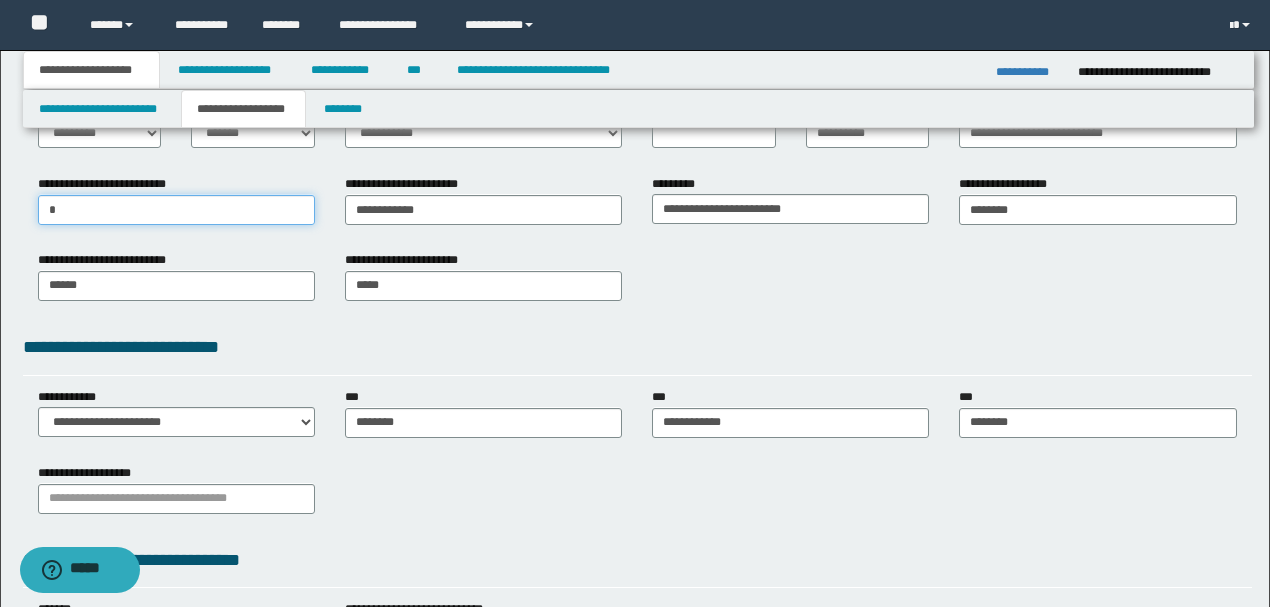 type on "**" 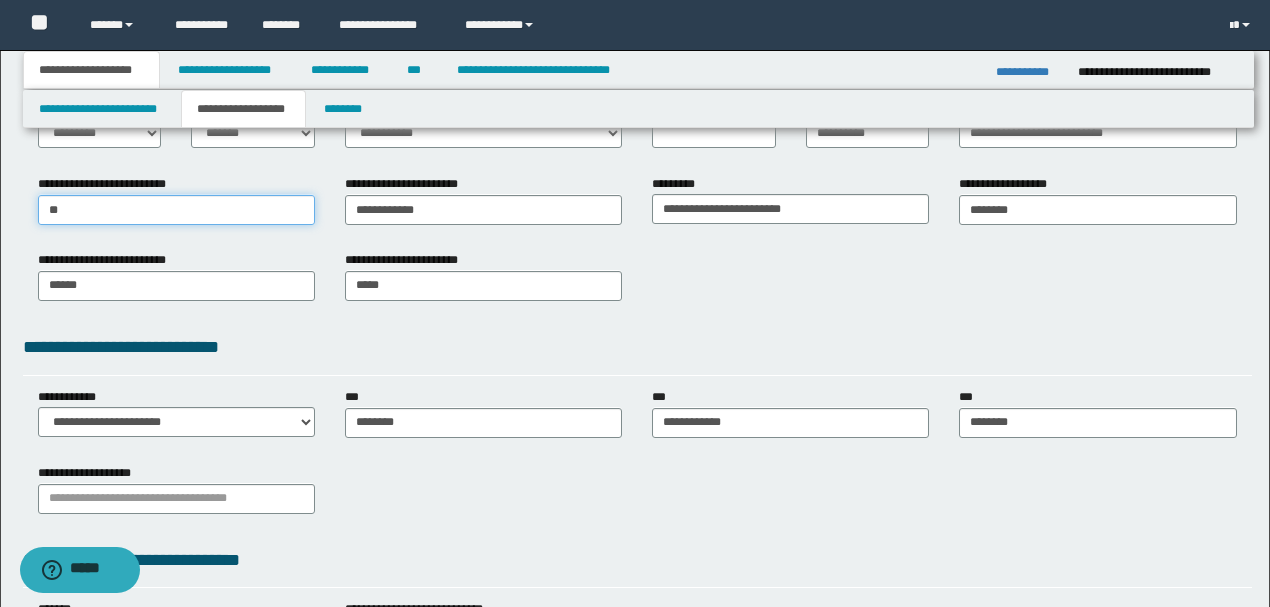 type on "**" 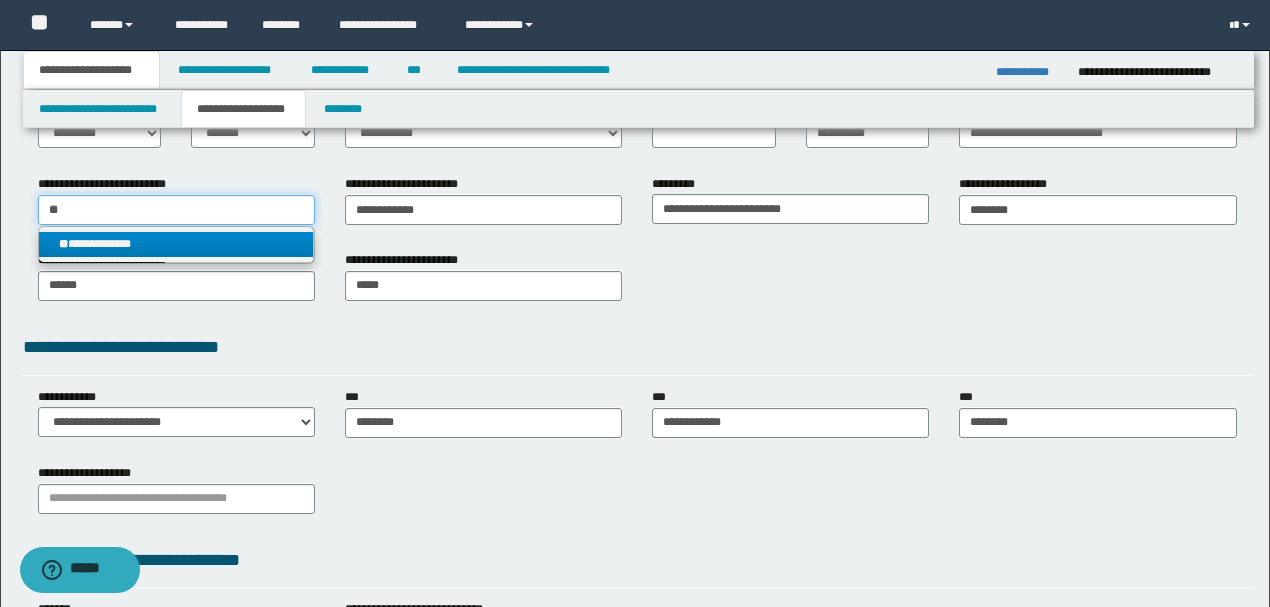 type on "**" 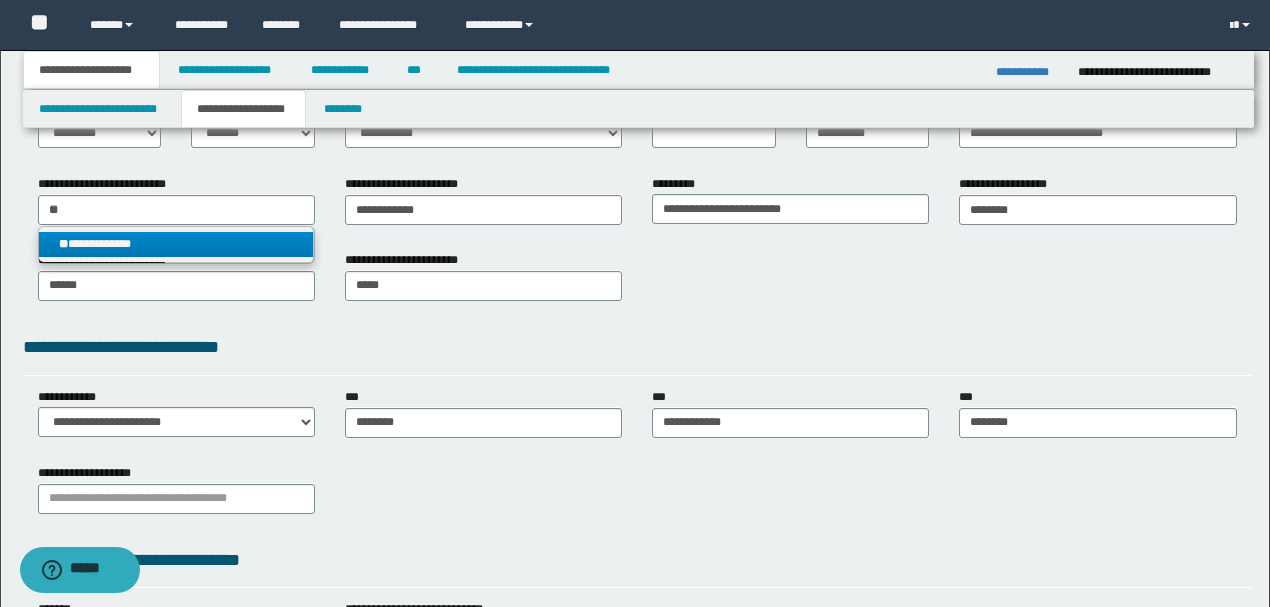 click on "**********" at bounding box center (176, 244) 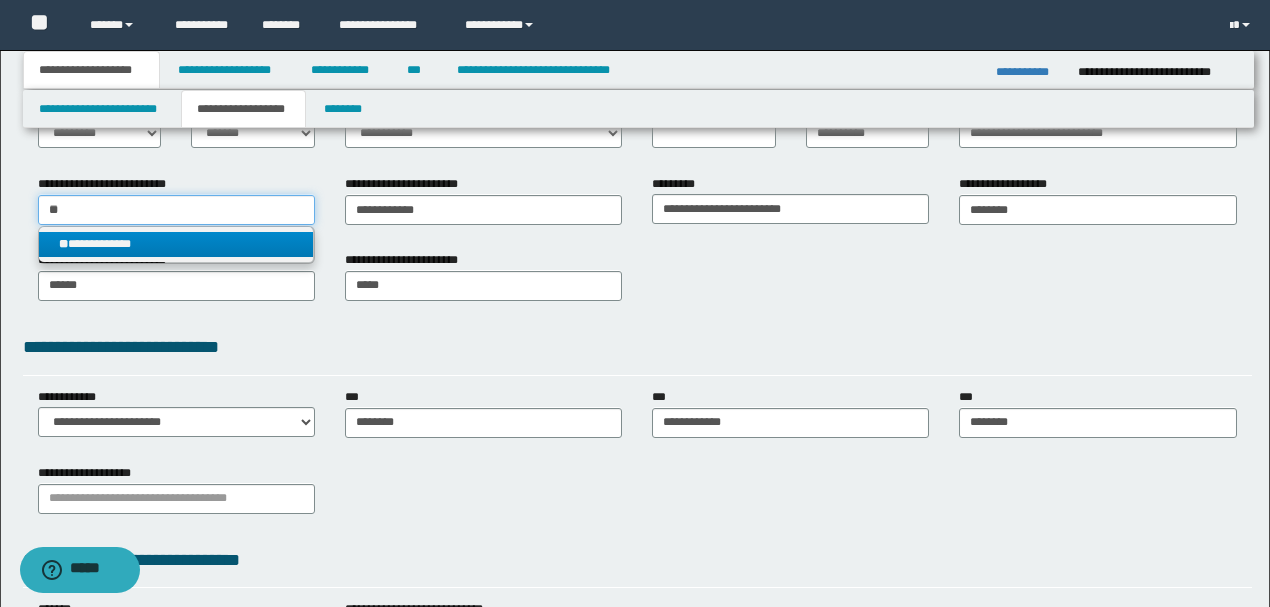 type 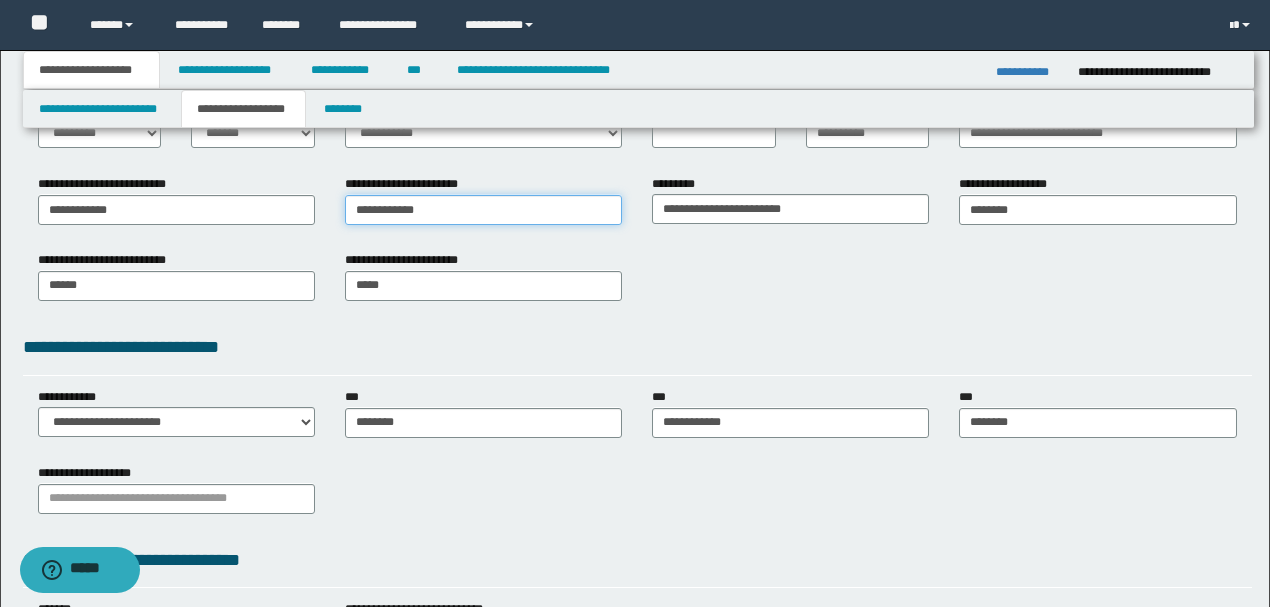 drag, startPoint x: 428, startPoint y: 206, endPoint x: 164, endPoint y: 212, distance: 264.06818 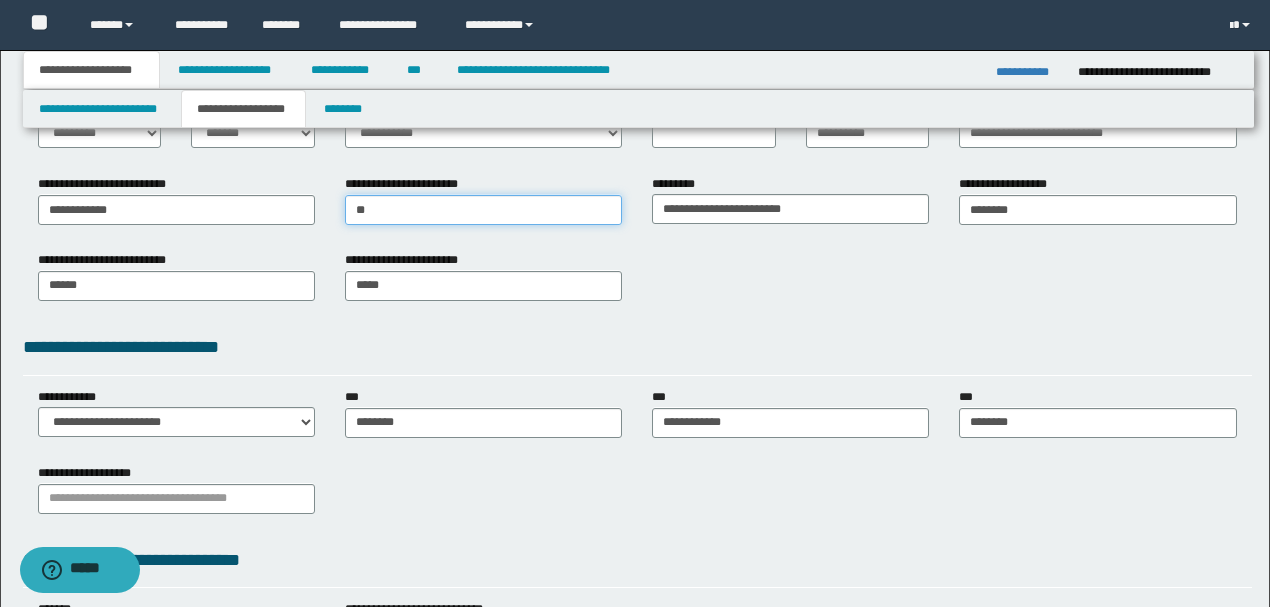 type on "***" 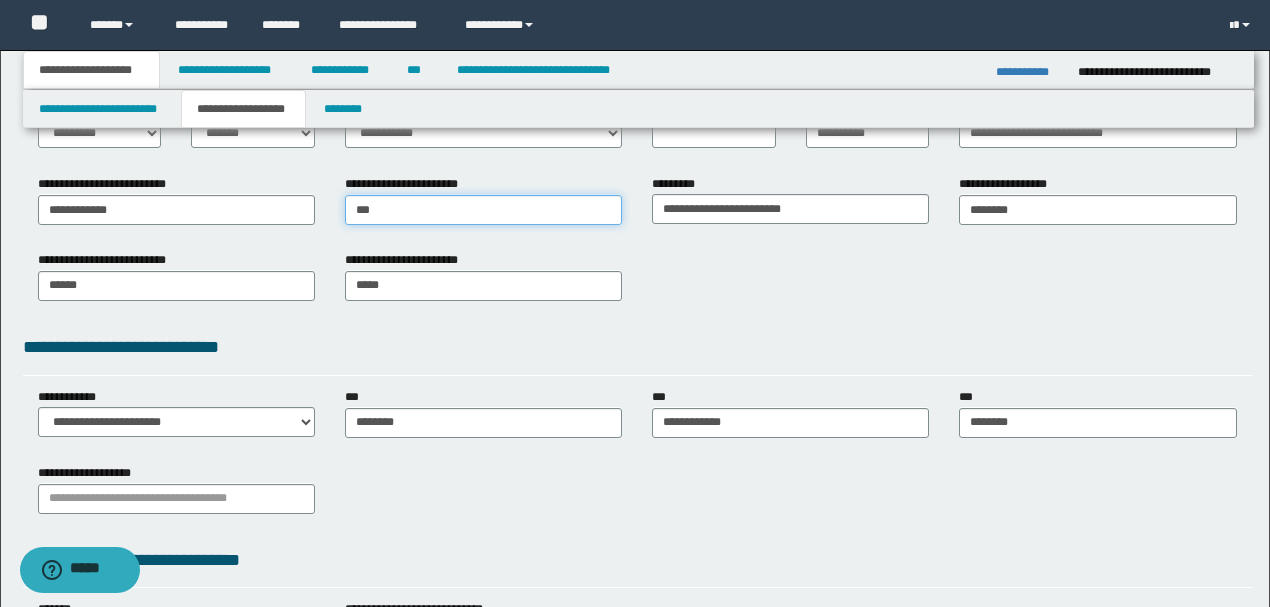 type on "***" 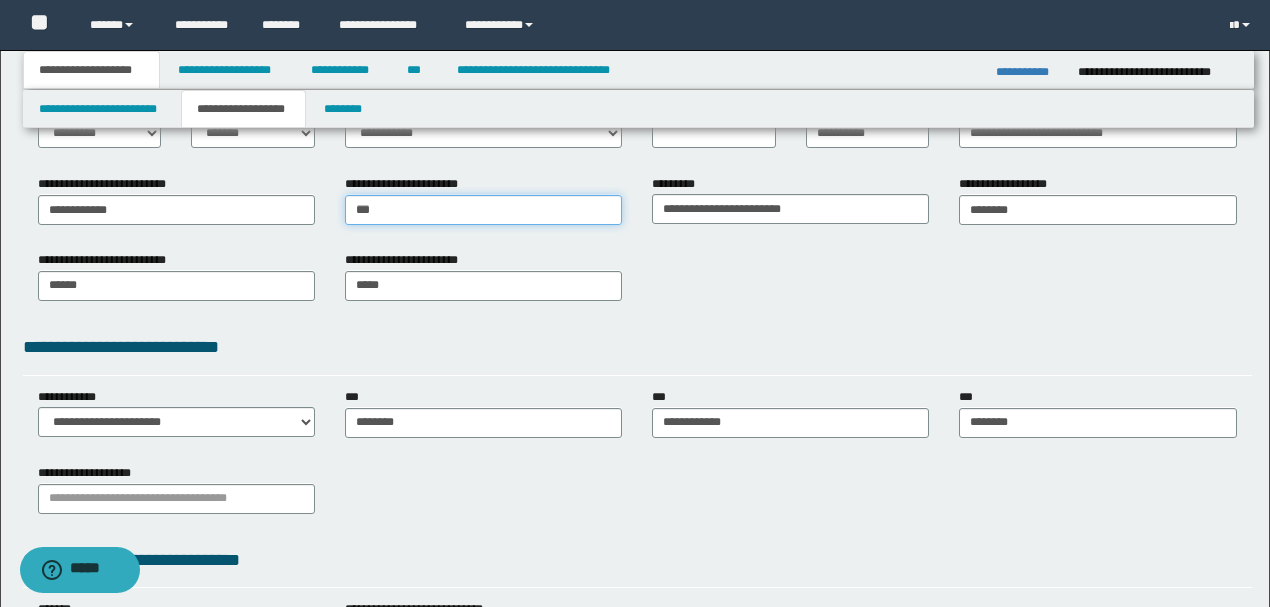 type 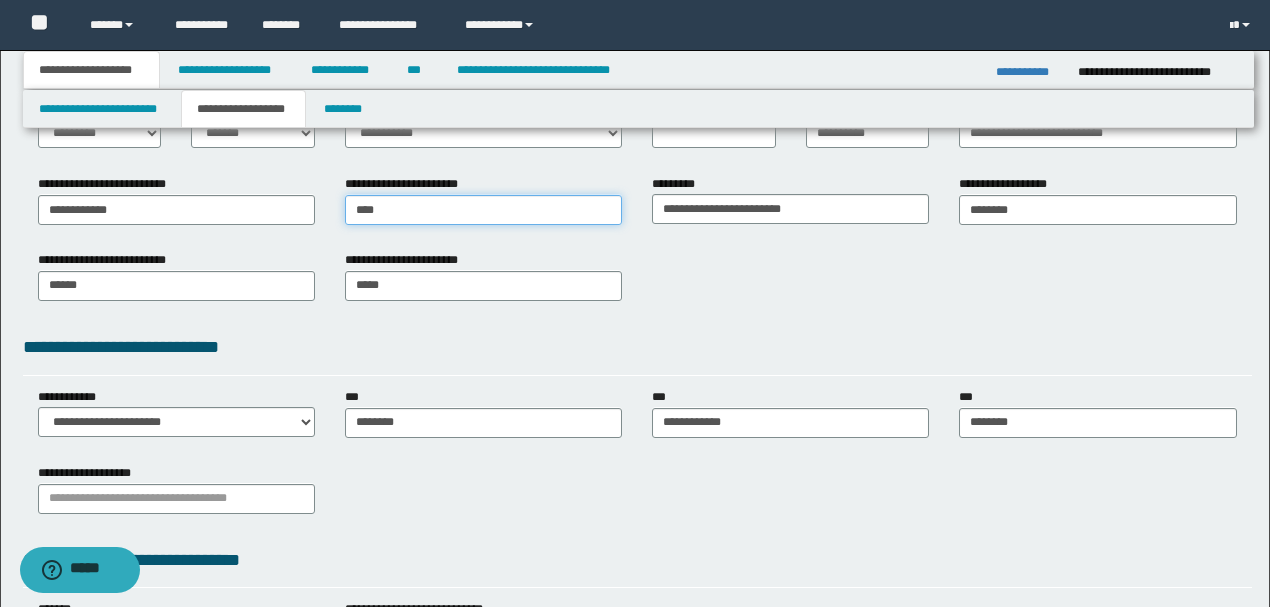 type on "*****" 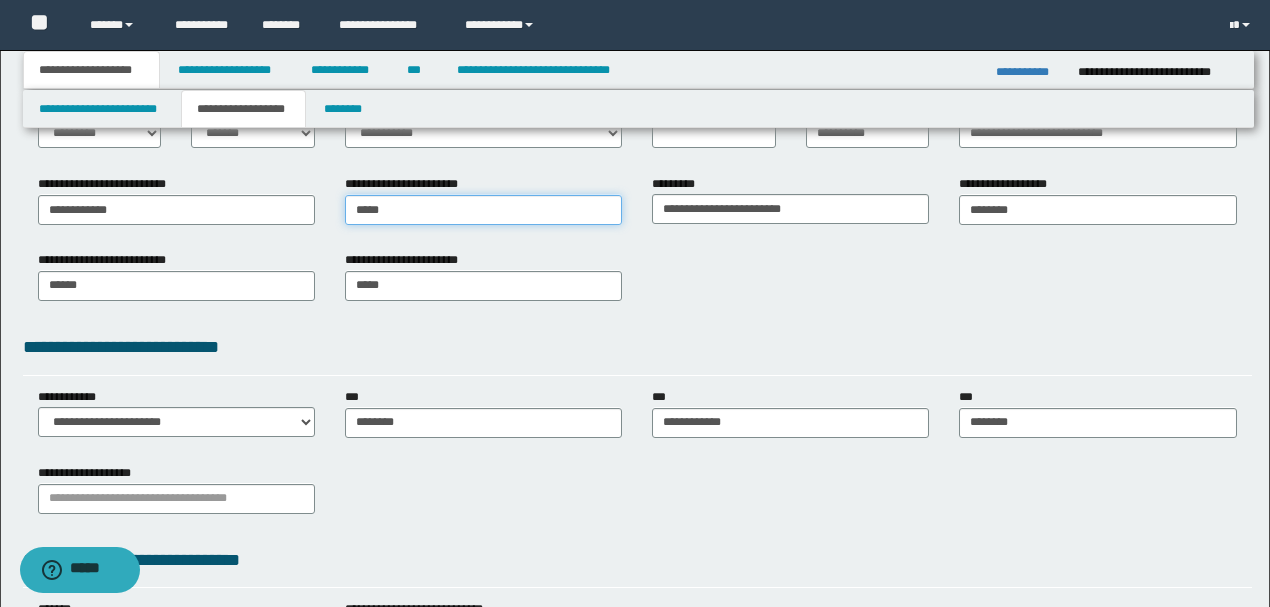 type on "******" 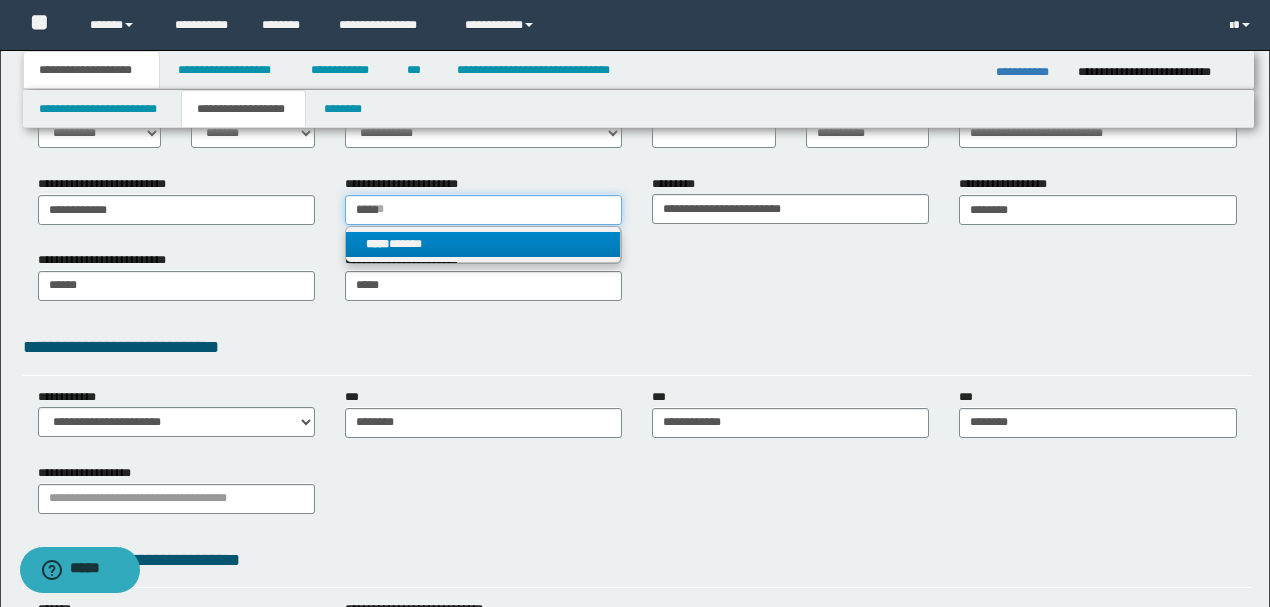 type on "*****" 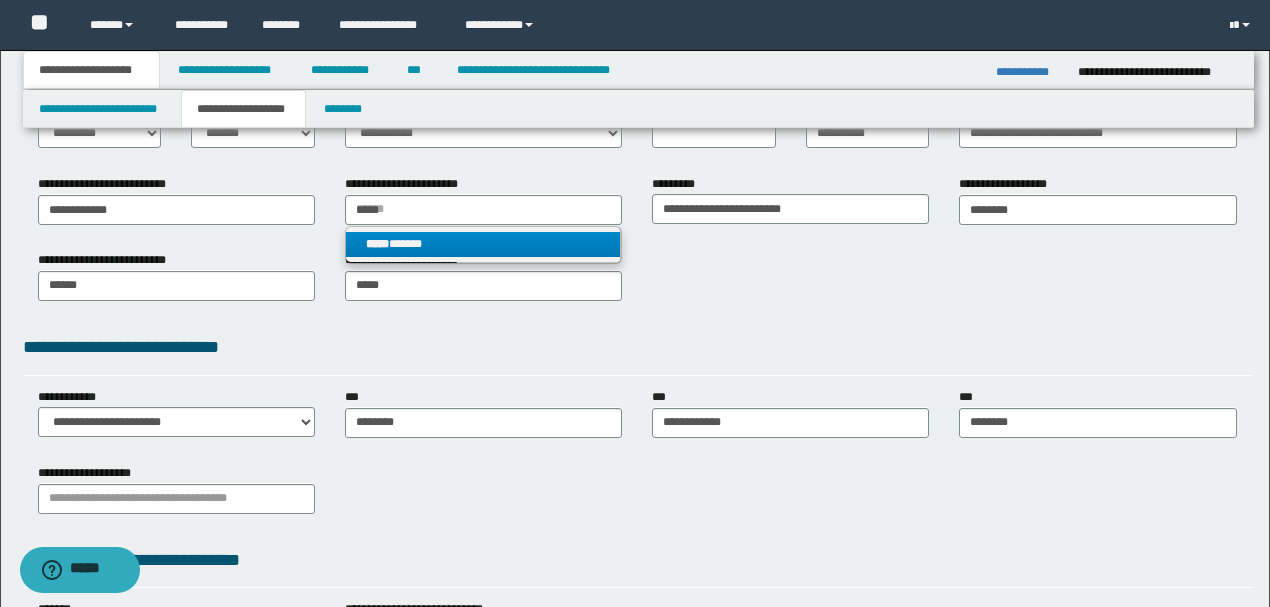 click on "*****" at bounding box center [377, 244] 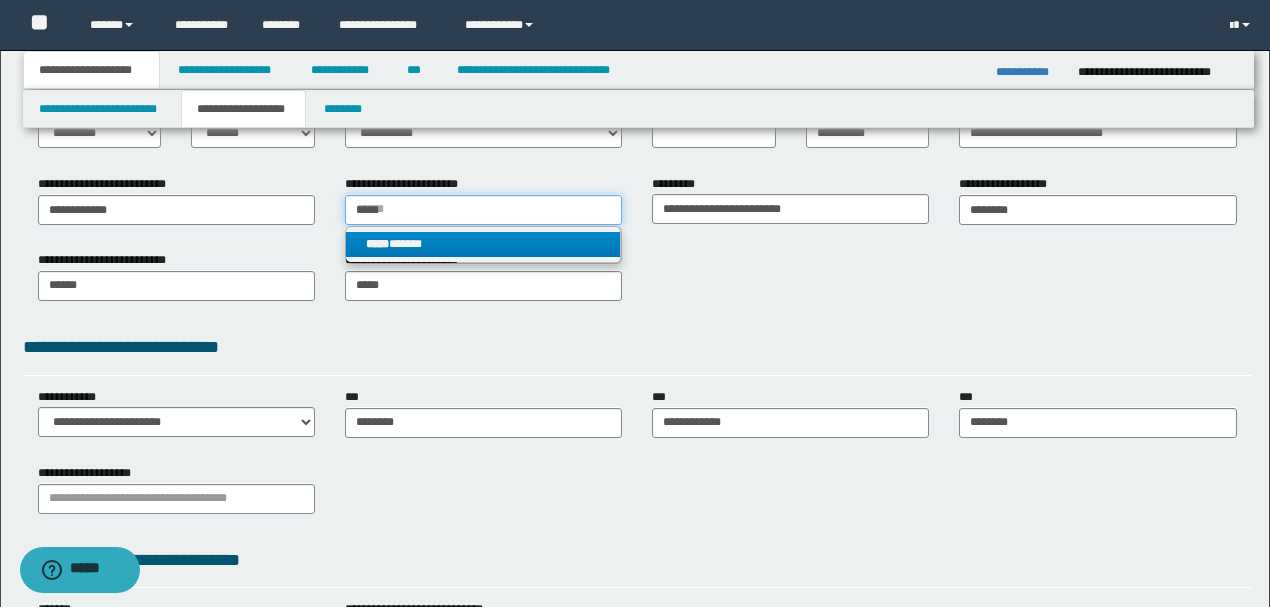 type 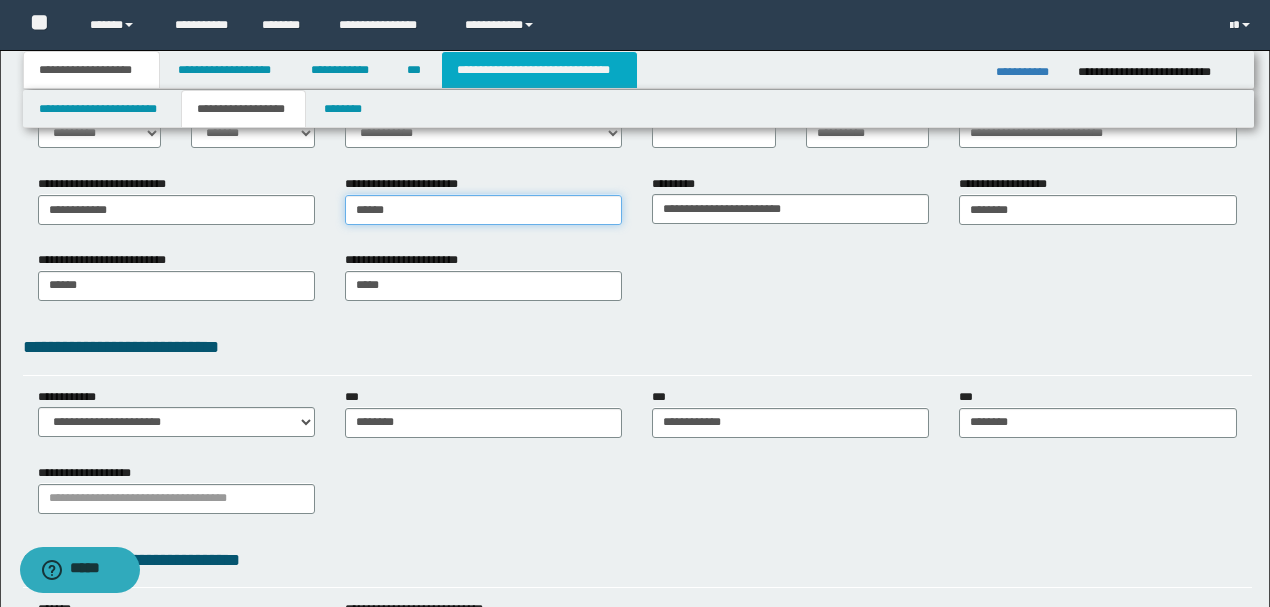 type on "******" 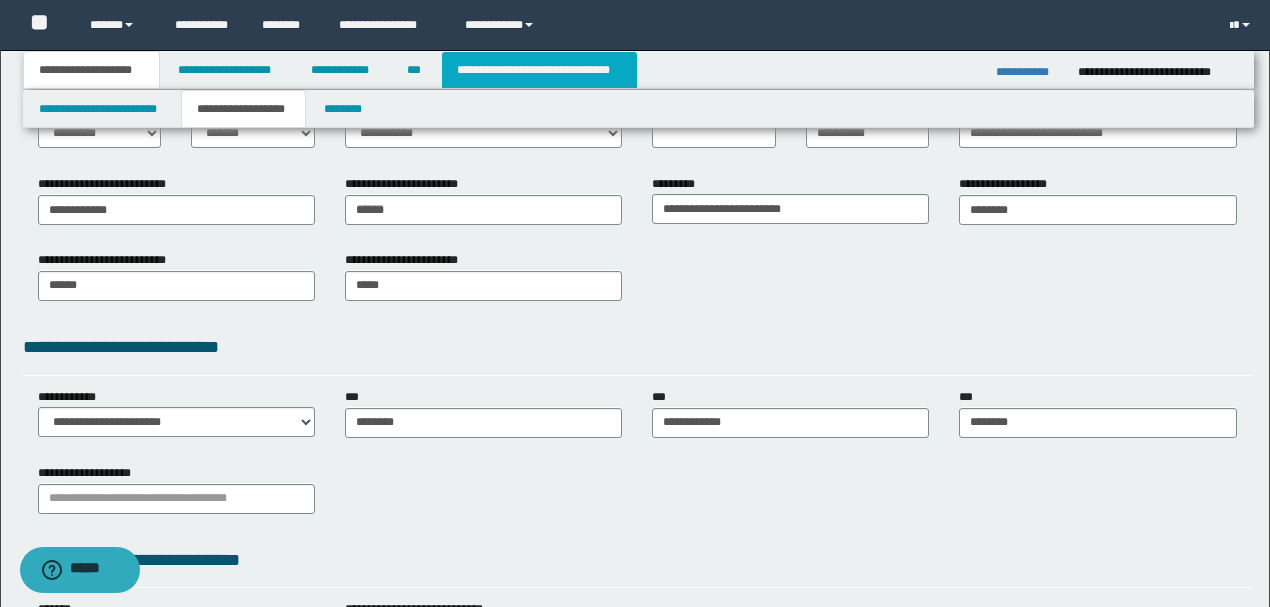 type 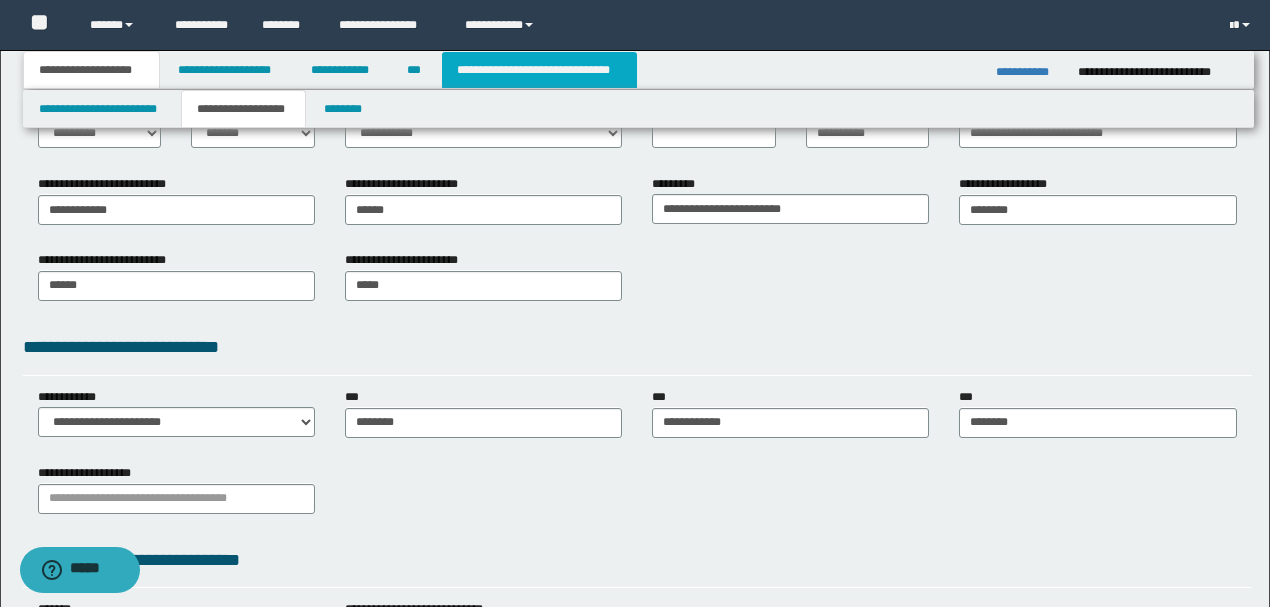 click on "**********" at bounding box center (539, 70) 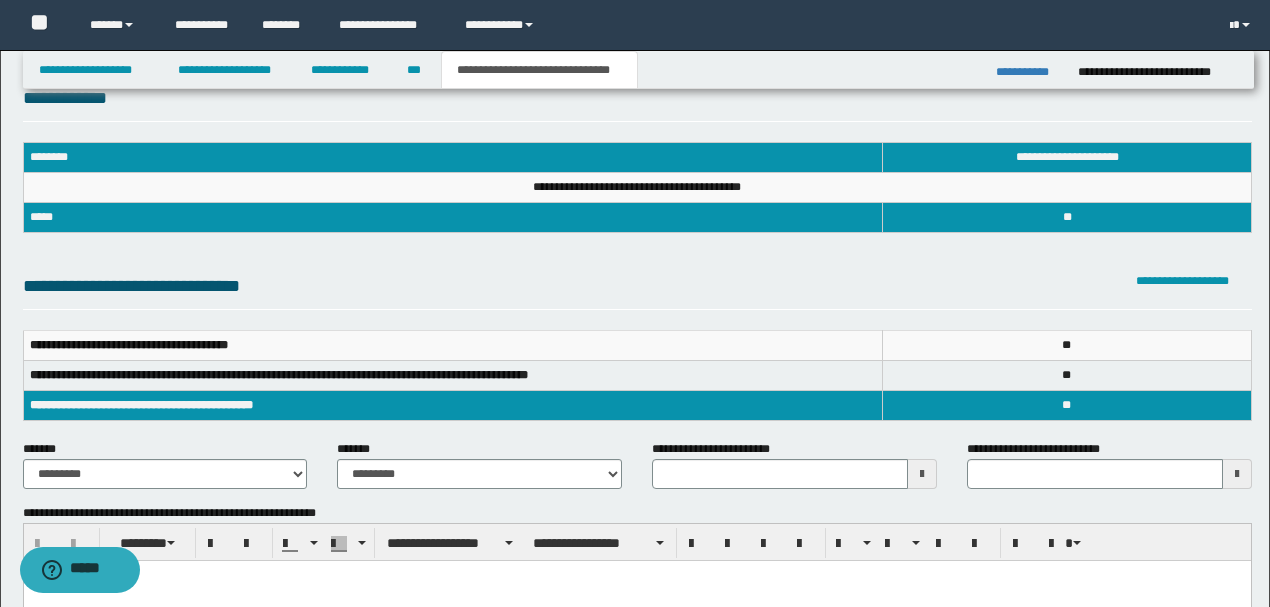 scroll, scrollTop: 133, scrollLeft: 0, axis: vertical 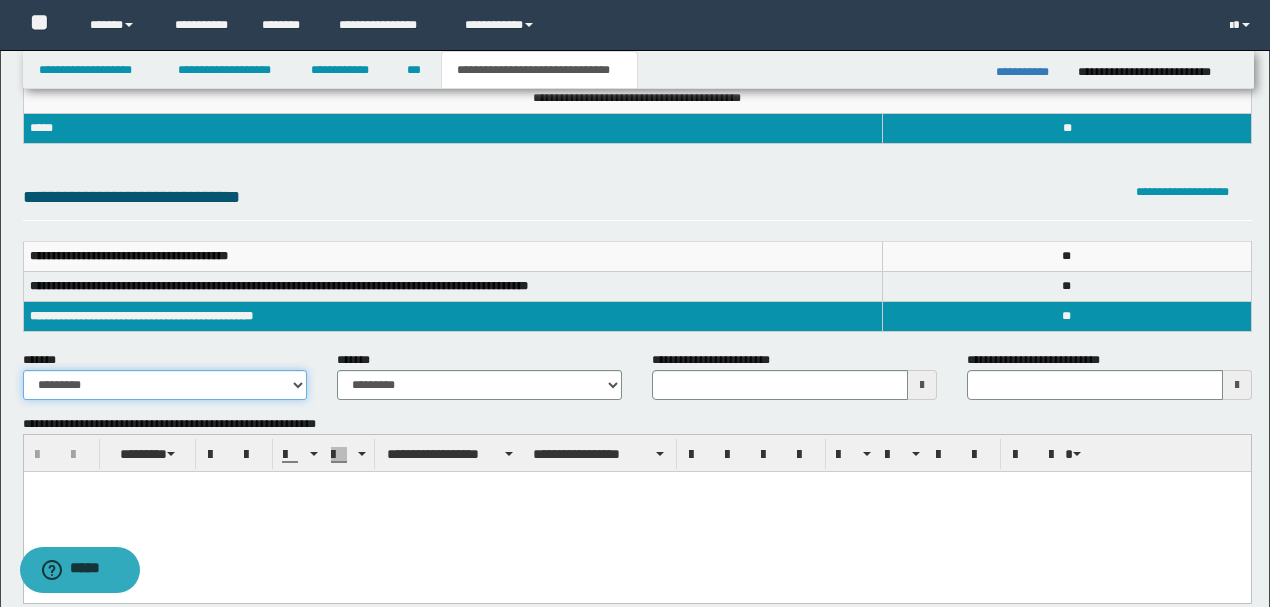 click on "**********" at bounding box center (165, 385) 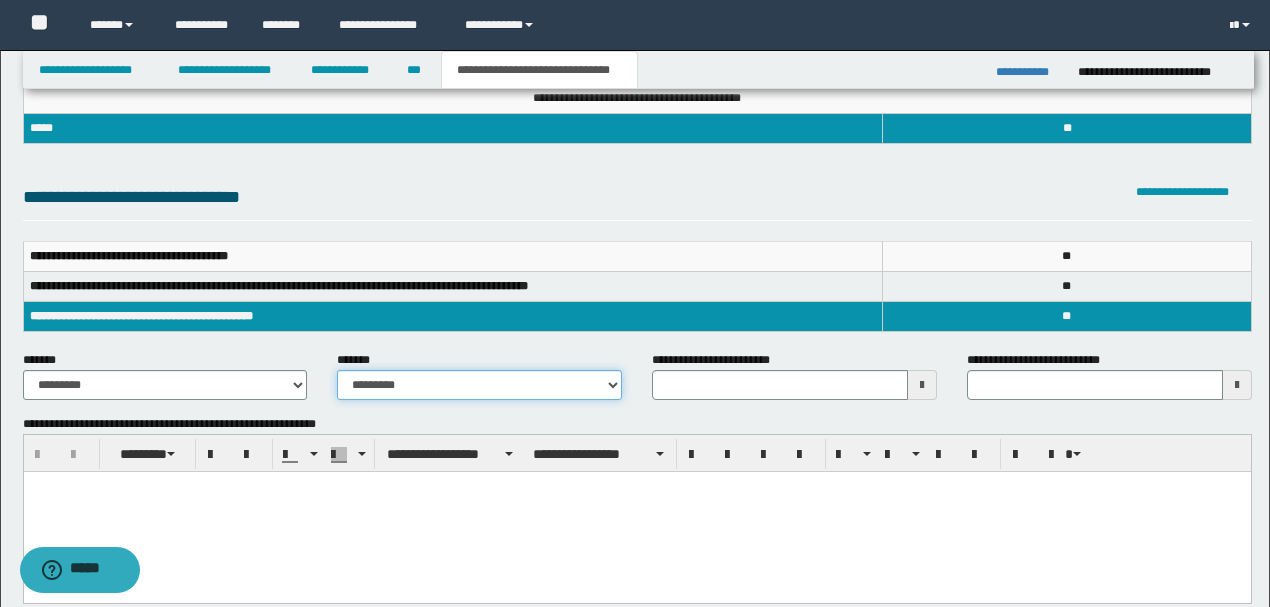 click on "**********" at bounding box center (479, 385) 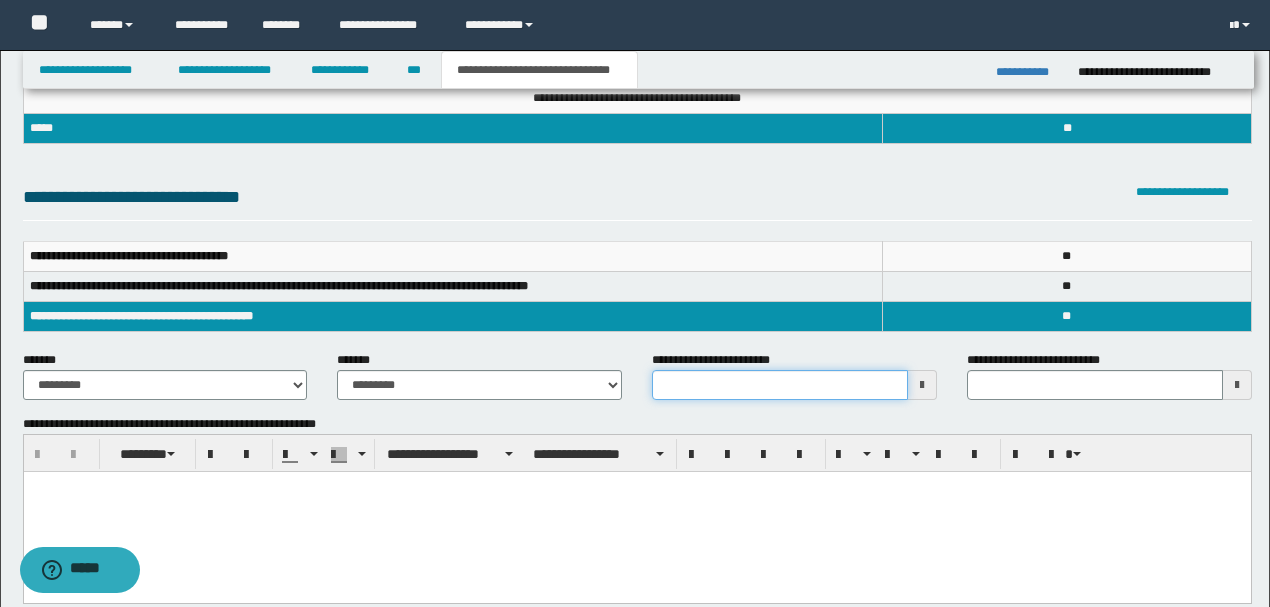 click on "**********" at bounding box center [780, 385] 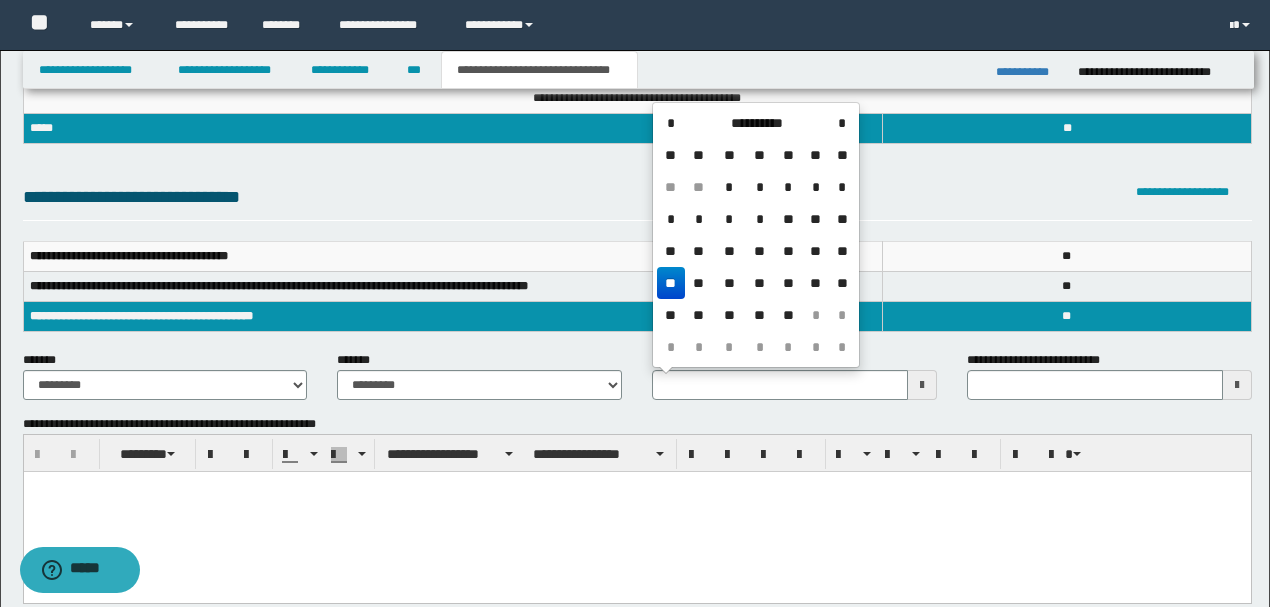 click on "**" at bounding box center (671, 283) 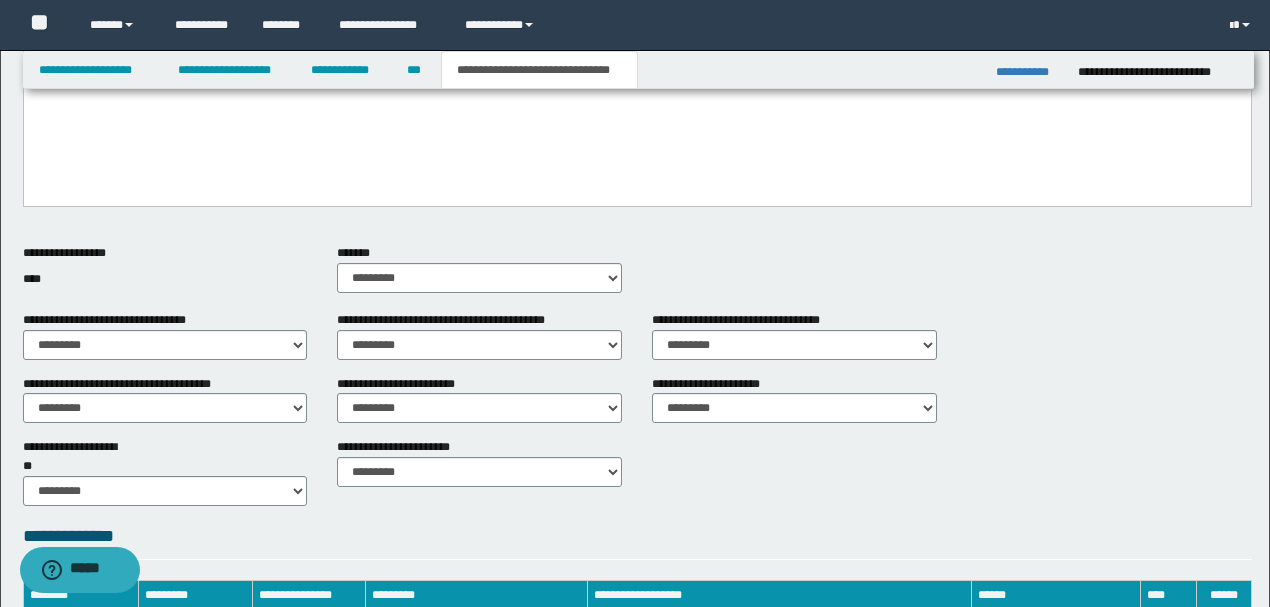 scroll, scrollTop: 533, scrollLeft: 0, axis: vertical 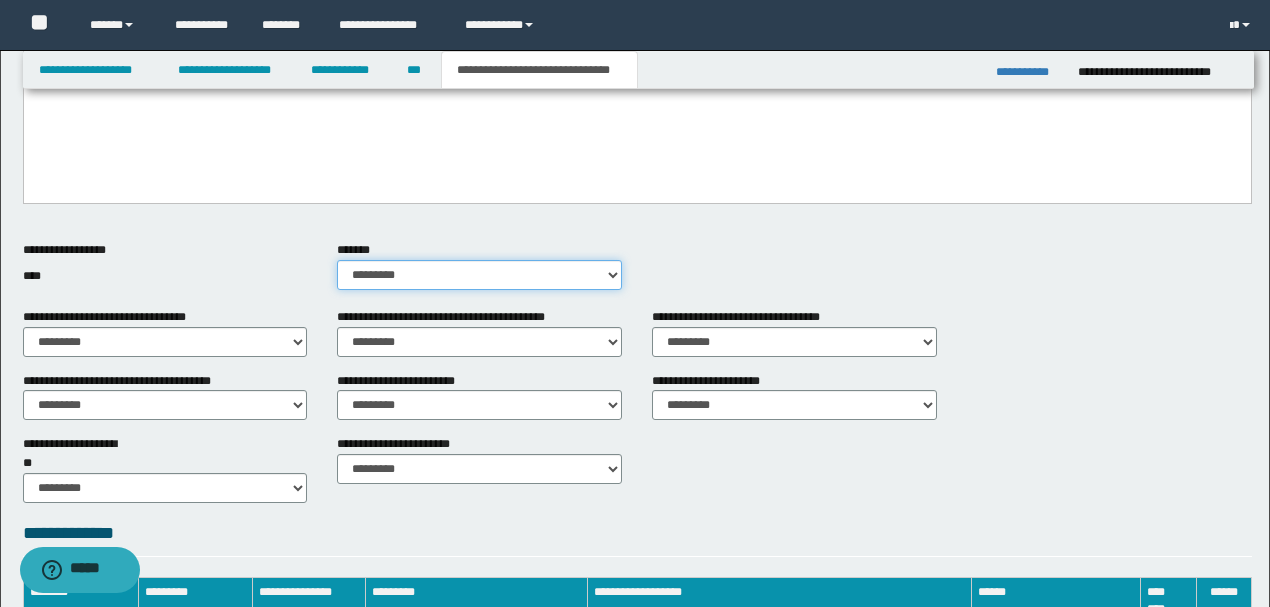 click on "*********
**
**" at bounding box center (479, 275) 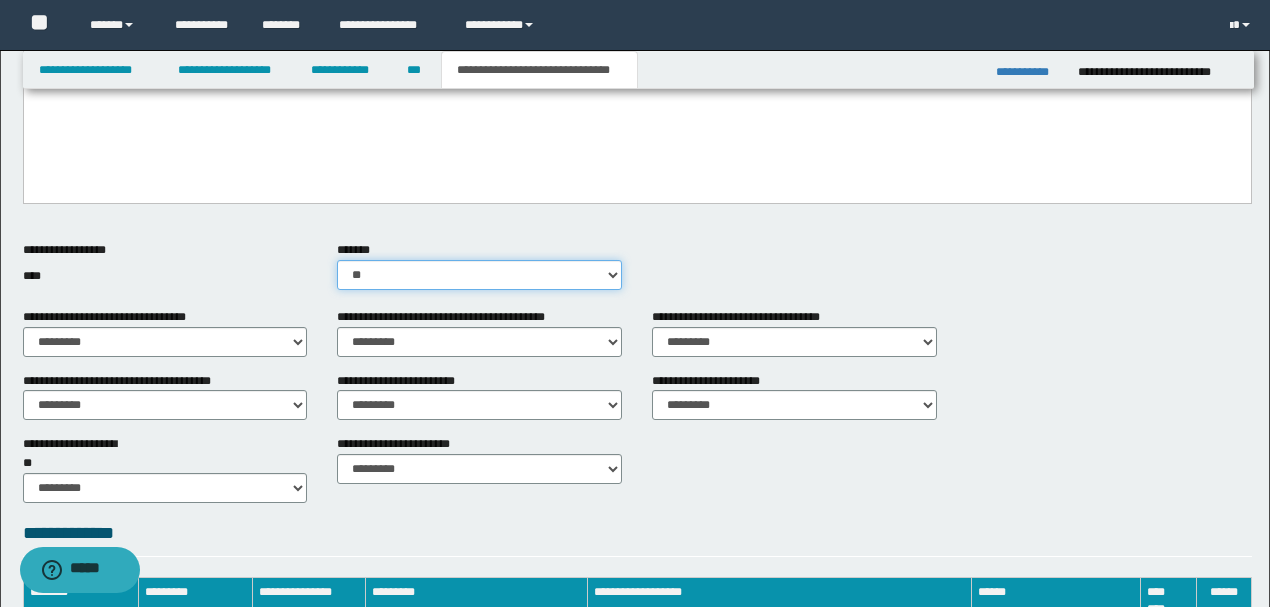 click on "*********
**
**" at bounding box center [479, 275] 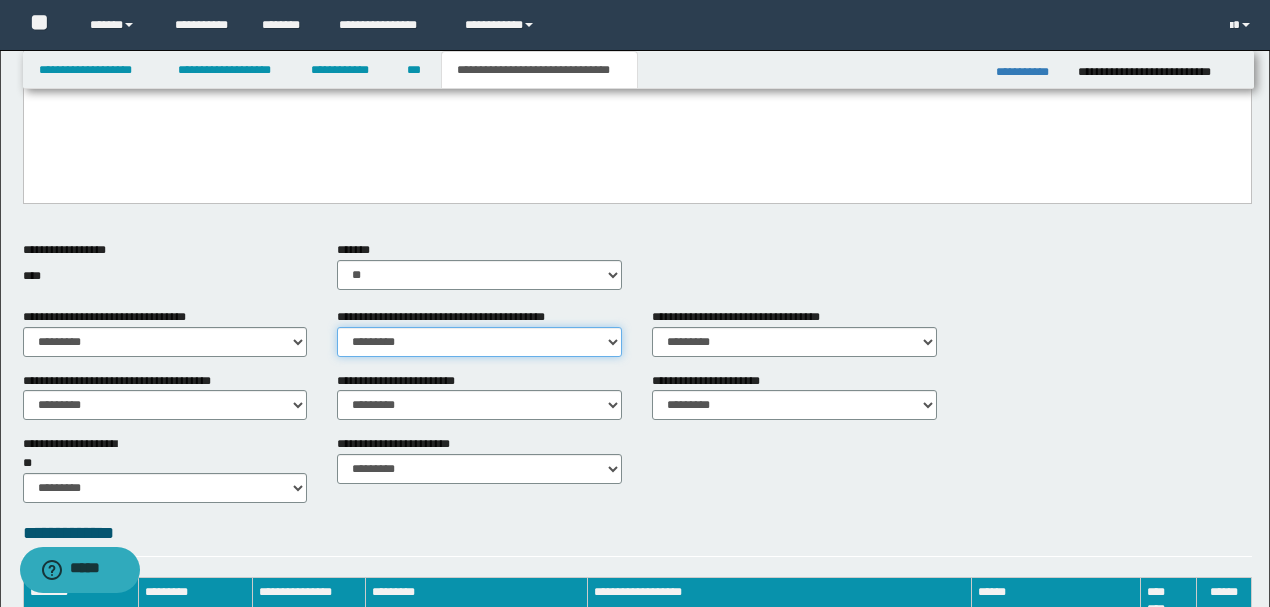 click on "*********
**
**" at bounding box center [479, 342] 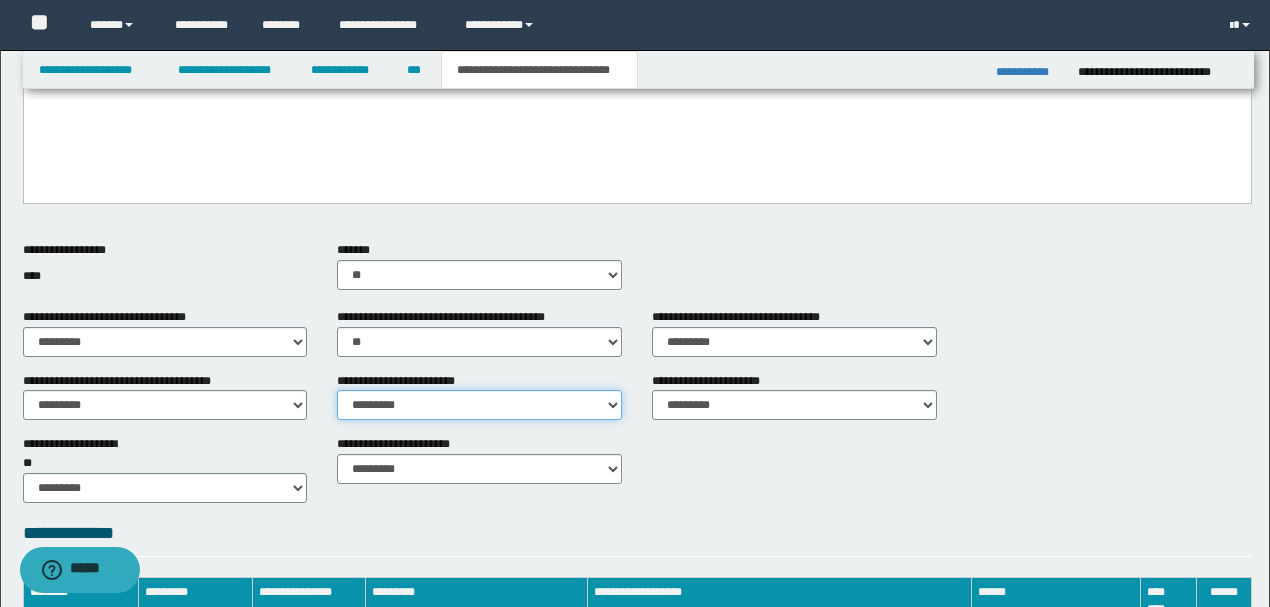 click on "*********
**
**" at bounding box center [479, 405] 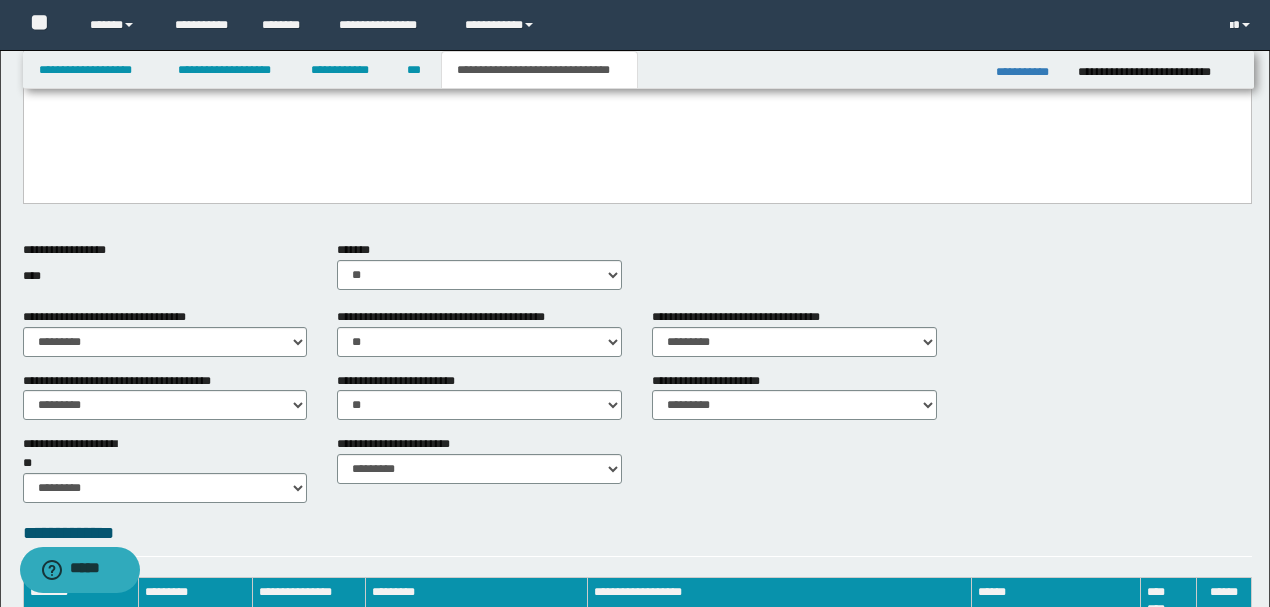click on "**********" at bounding box center [744, 317] 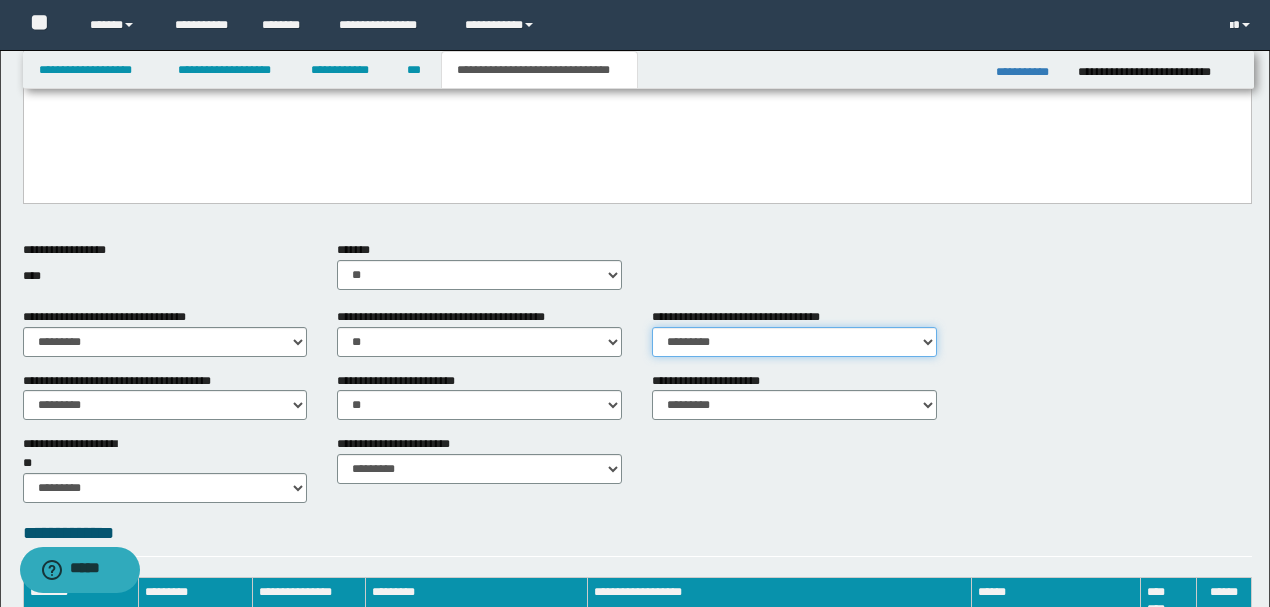 click on "*********
**
**" at bounding box center (794, 342) 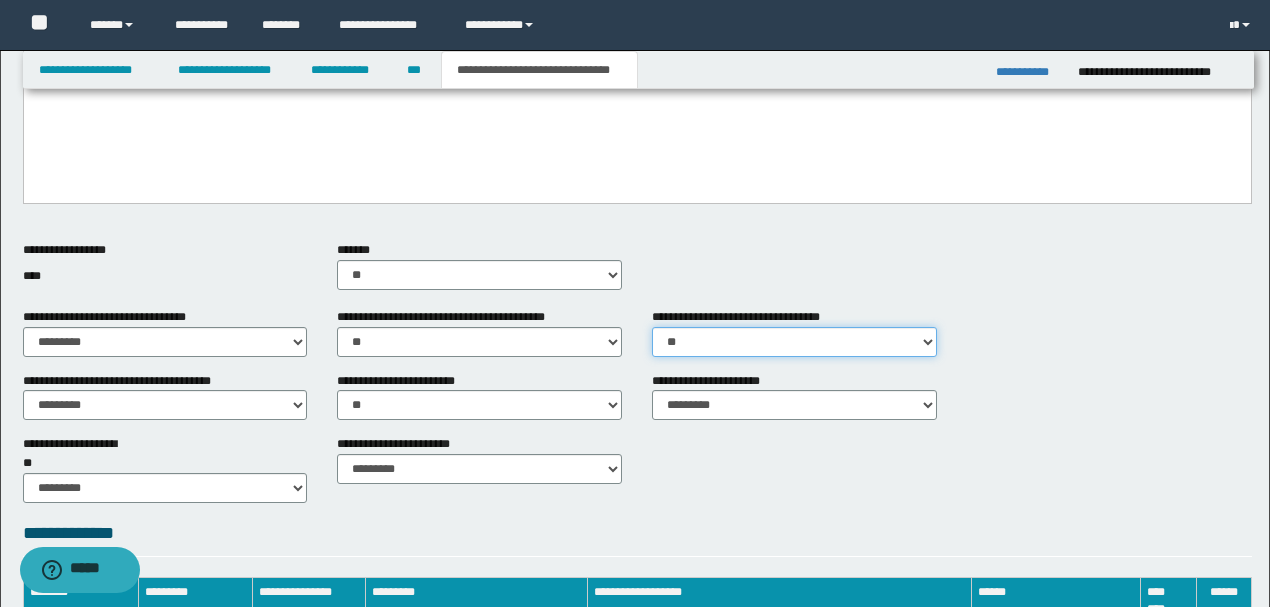 click on "*********
**
**" at bounding box center [794, 342] 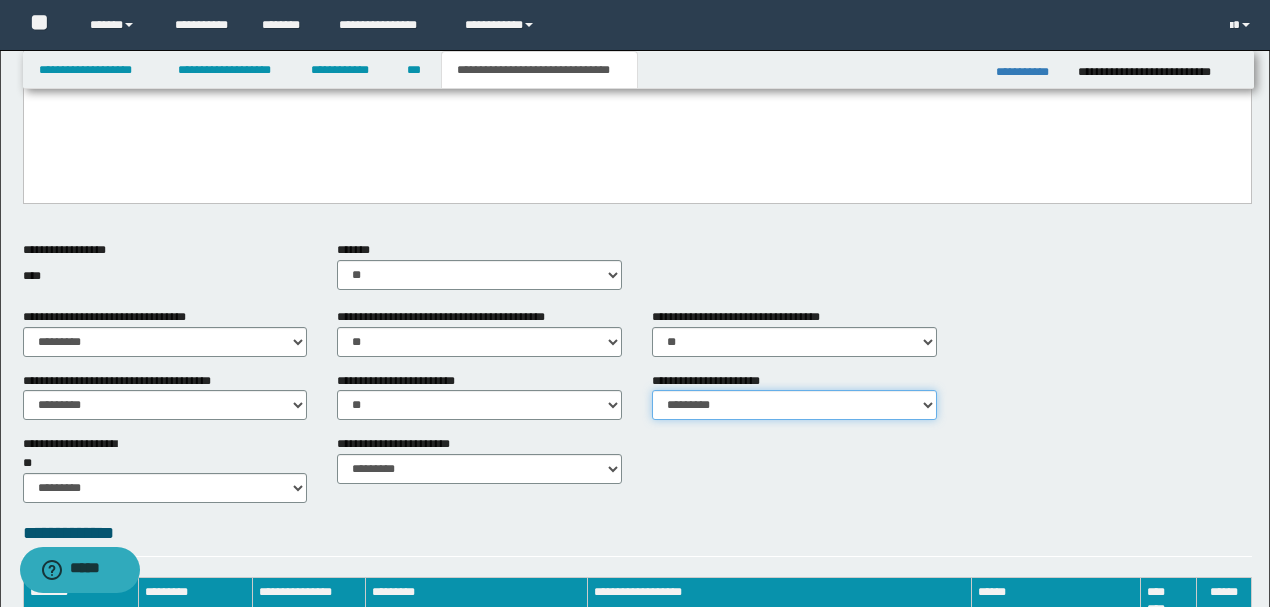 click on "*********
**
**" at bounding box center (794, 405) 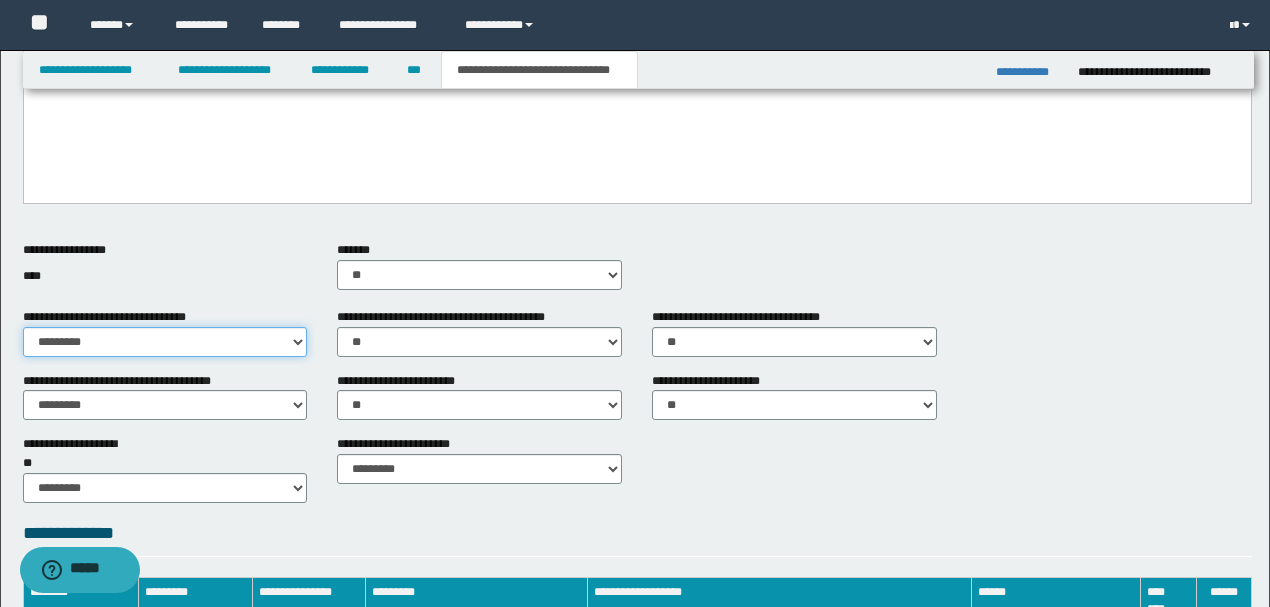 click on "*********
**
**" at bounding box center [165, 342] 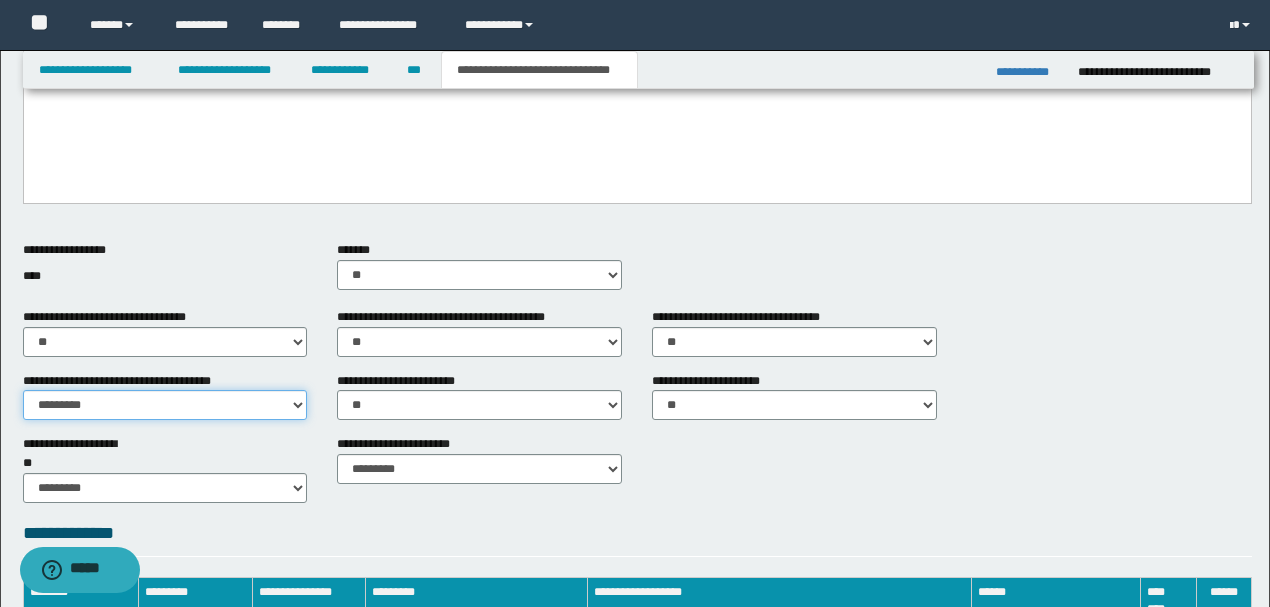 click on "*********
**
**" at bounding box center (165, 405) 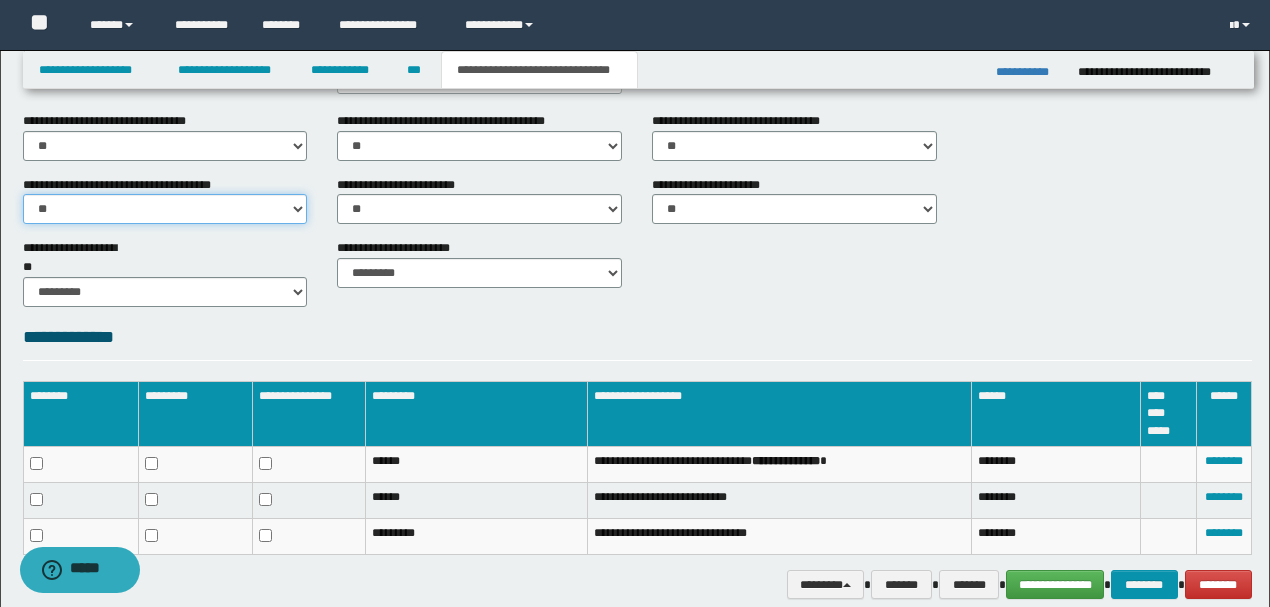 scroll, scrollTop: 733, scrollLeft: 0, axis: vertical 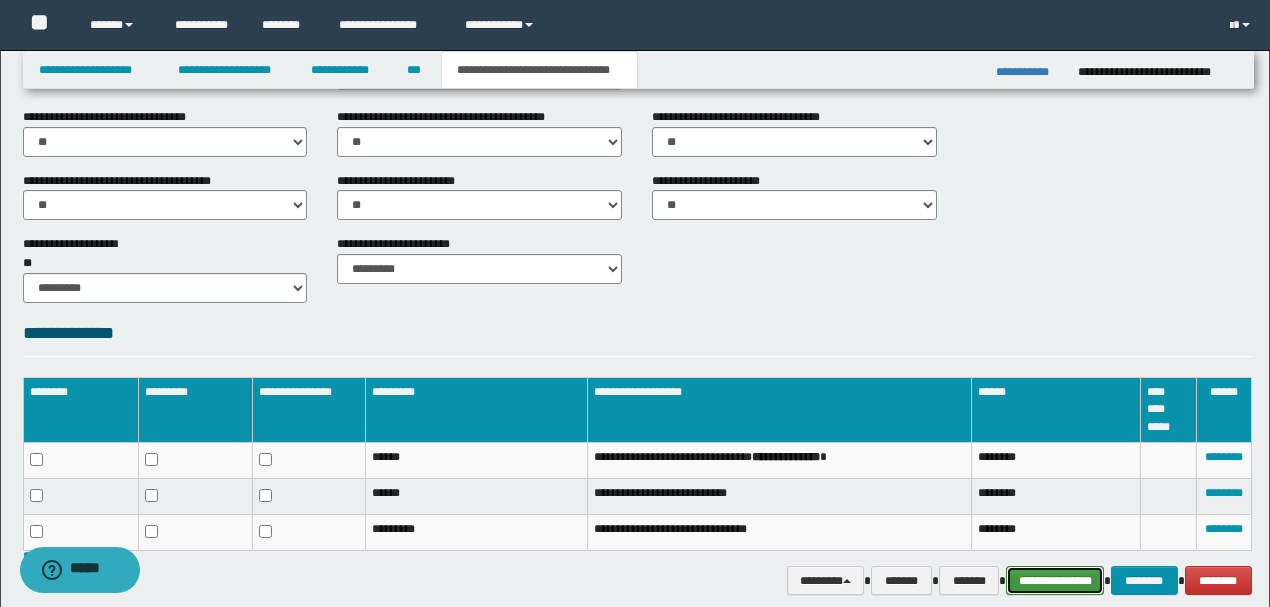 click on "**********" at bounding box center [1055, 580] 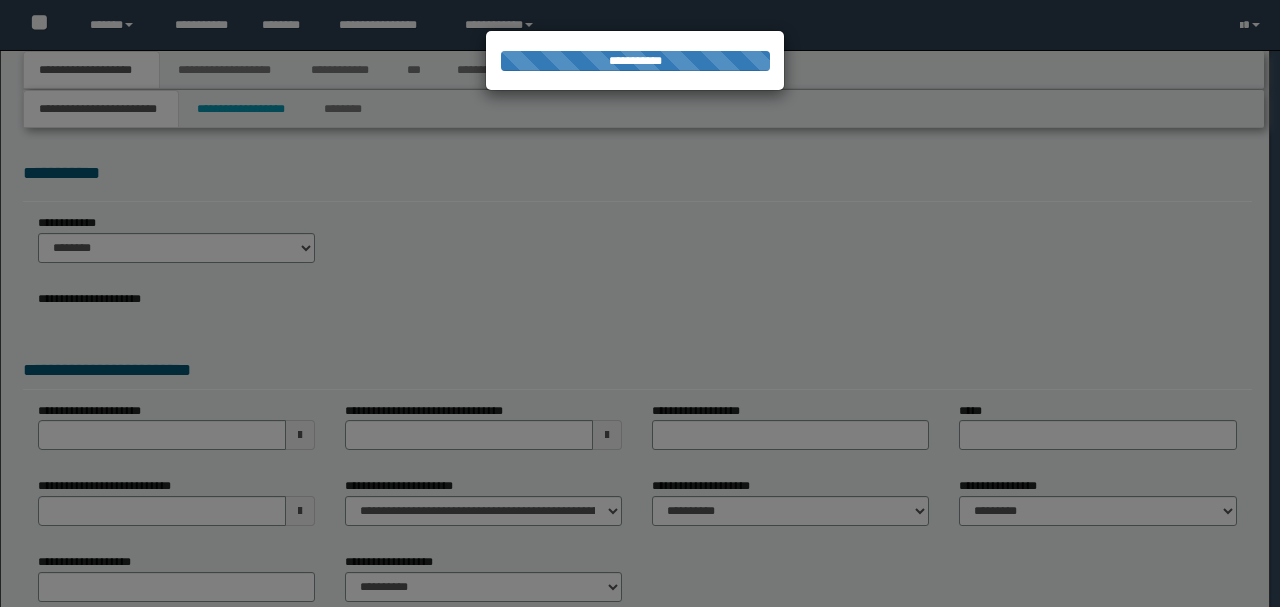 scroll, scrollTop: 0, scrollLeft: 0, axis: both 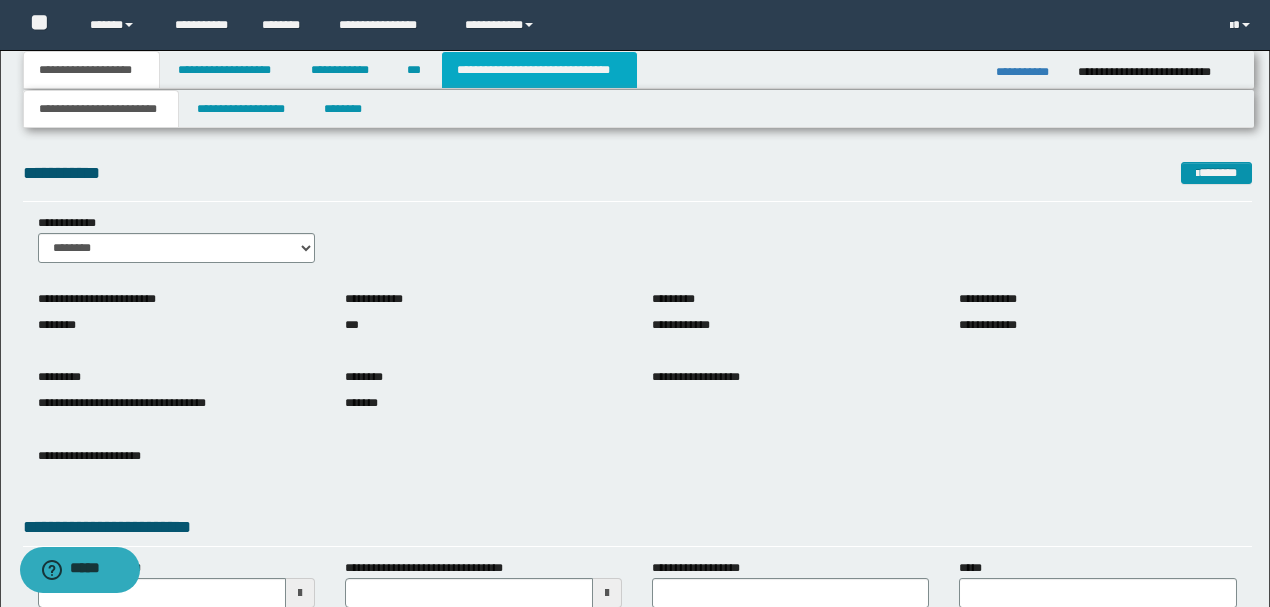 click on "**********" at bounding box center (539, 70) 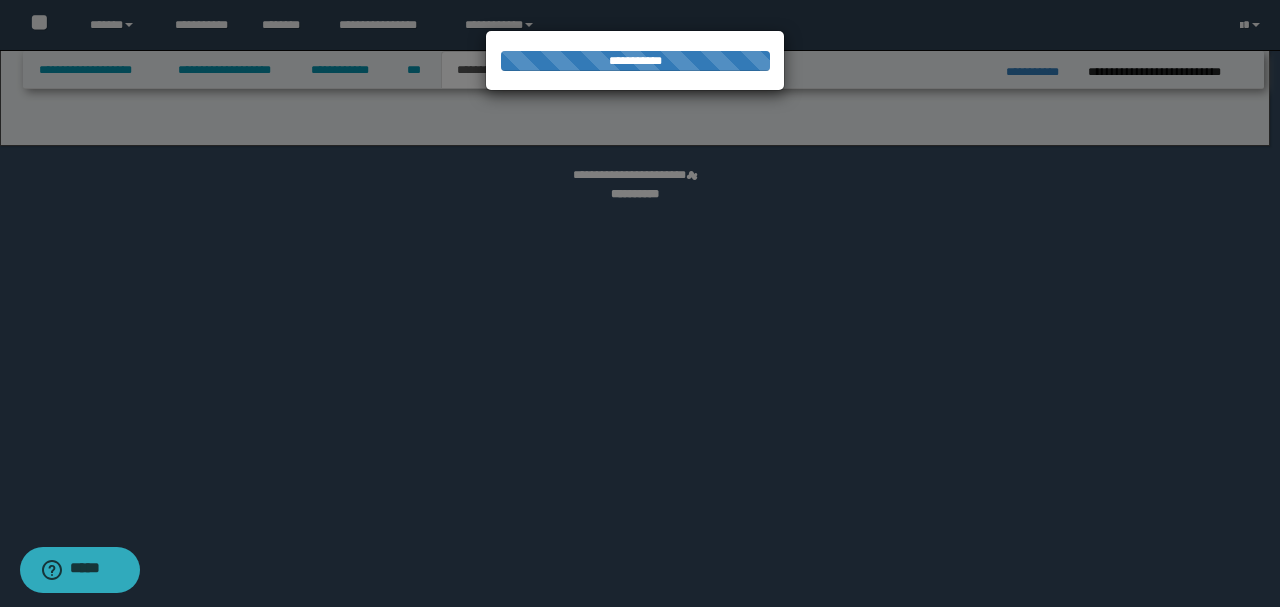 select on "*" 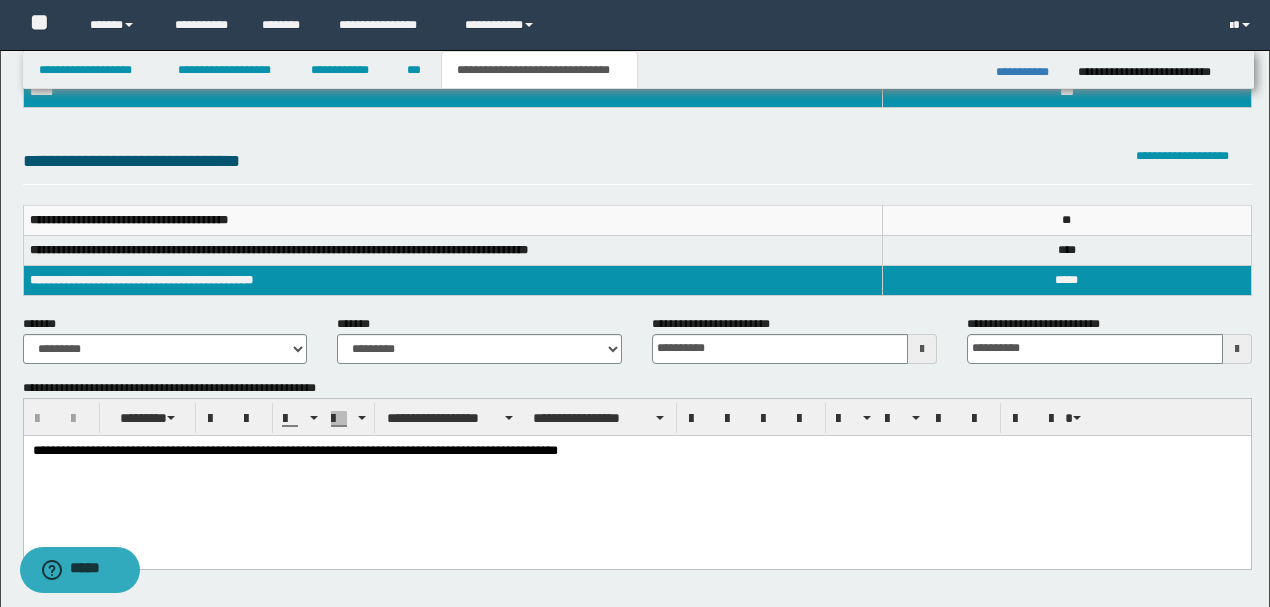 scroll, scrollTop: 200, scrollLeft: 0, axis: vertical 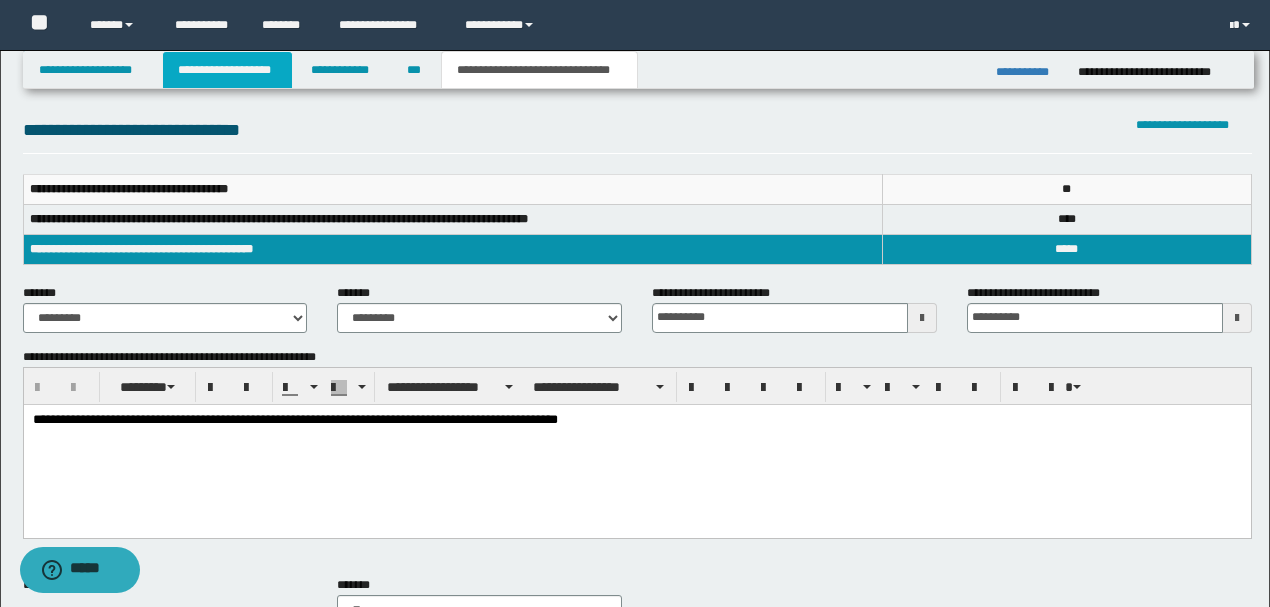 click on "**********" at bounding box center [227, 70] 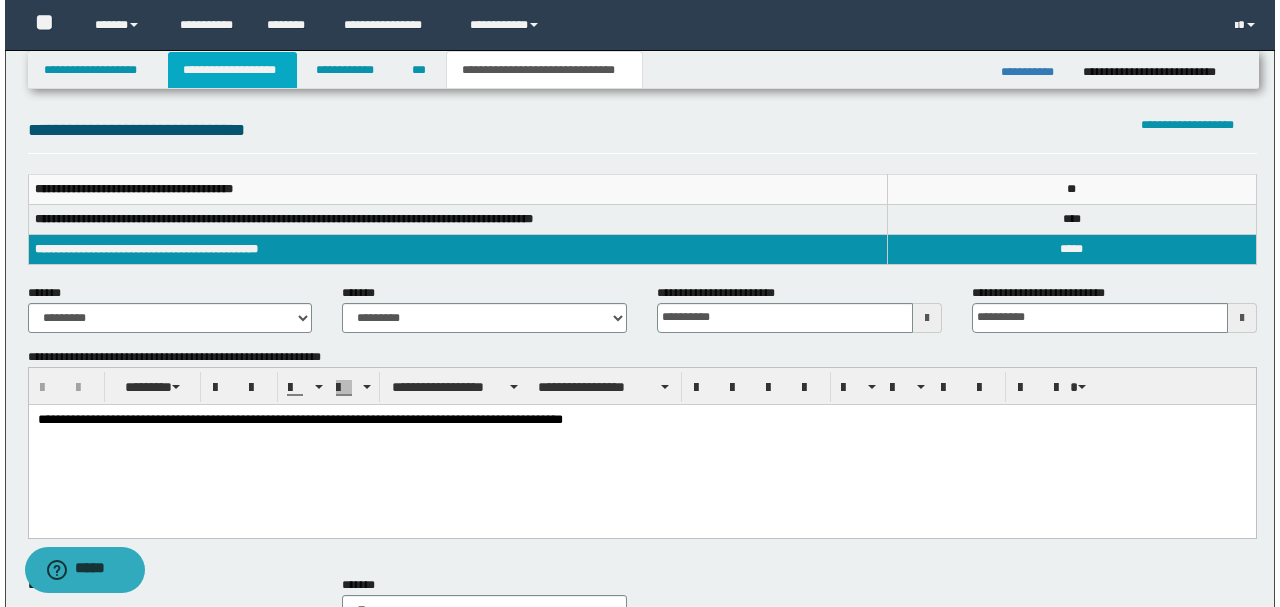 scroll, scrollTop: 0, scrollLeft: 0, axis: both 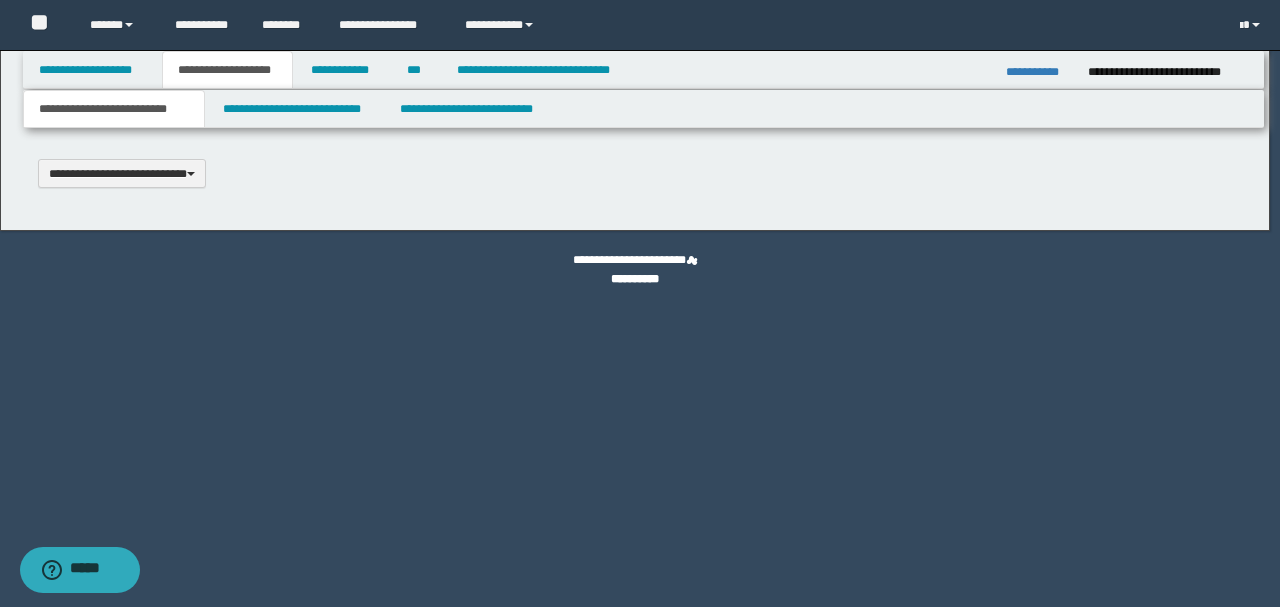 type 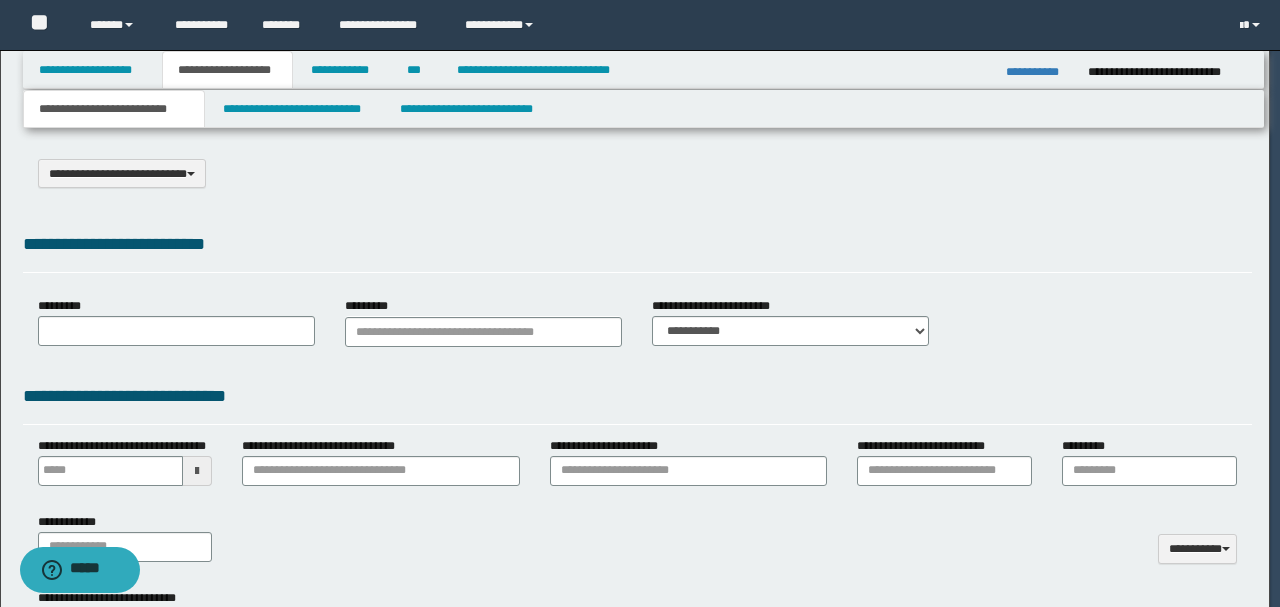 type on "**********" 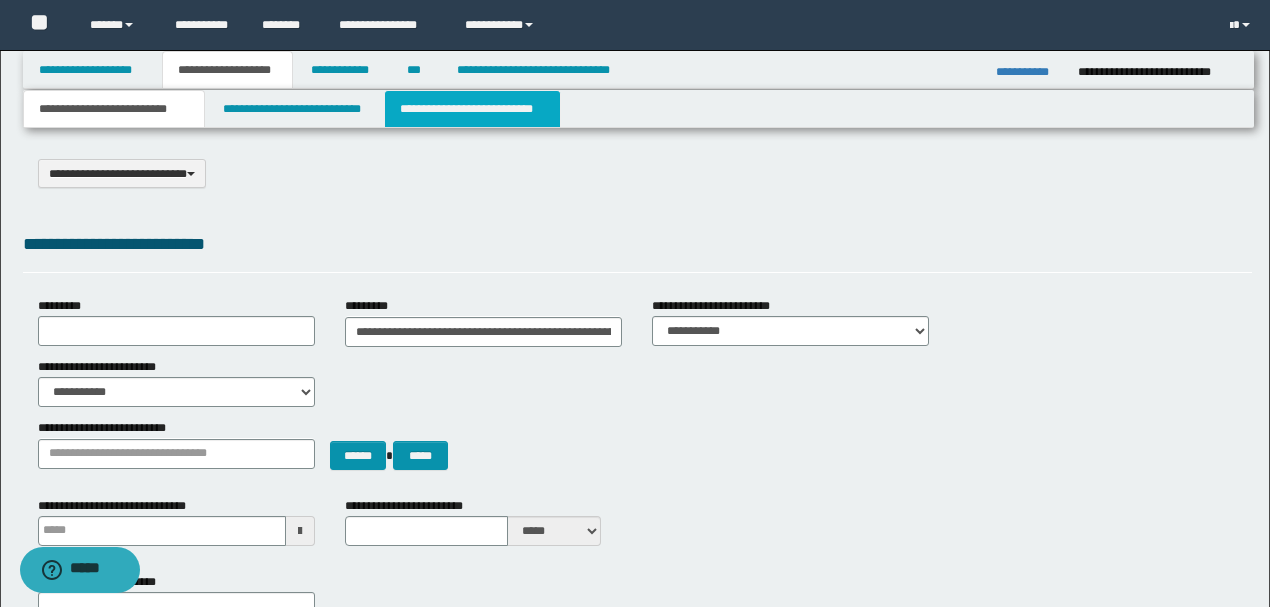 click on "**********" at bounding box center (472, 109) 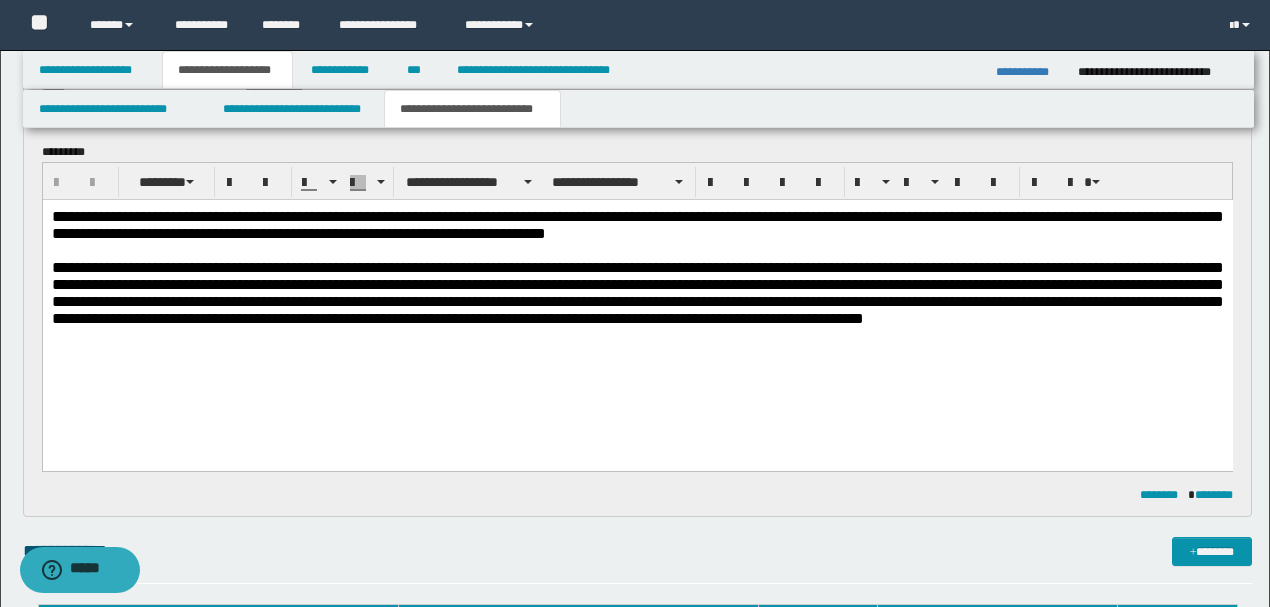 scroll, scrollTop: 133, scrollLeft: 0, axis: vertical 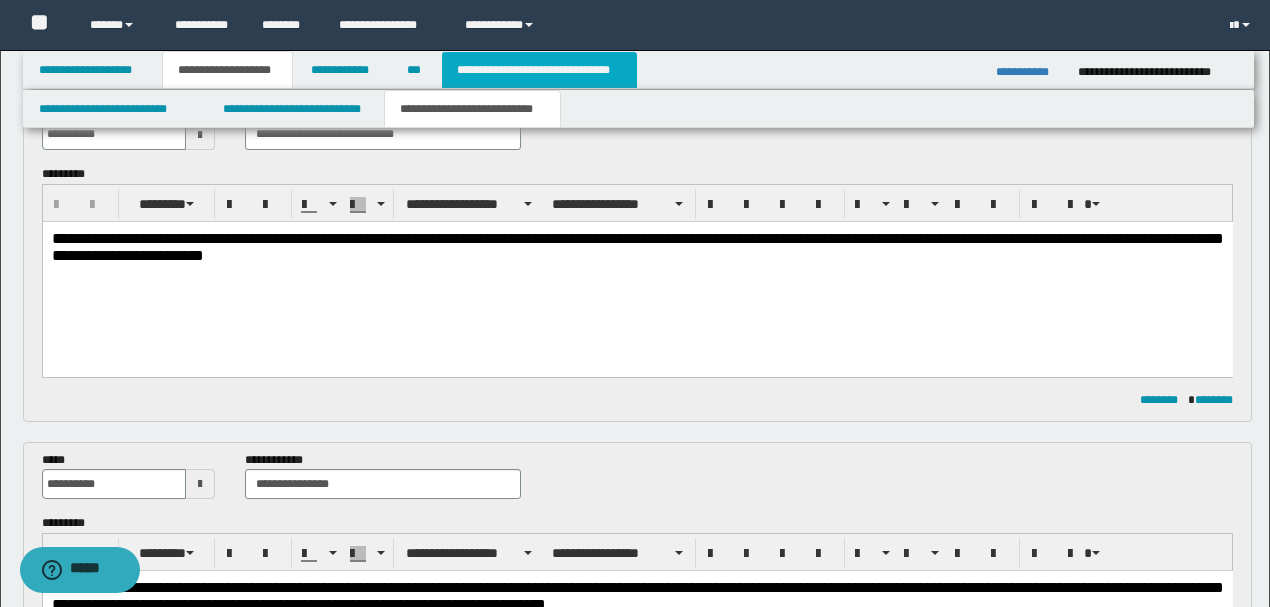click on "**********" at bounding box center [539, 70] 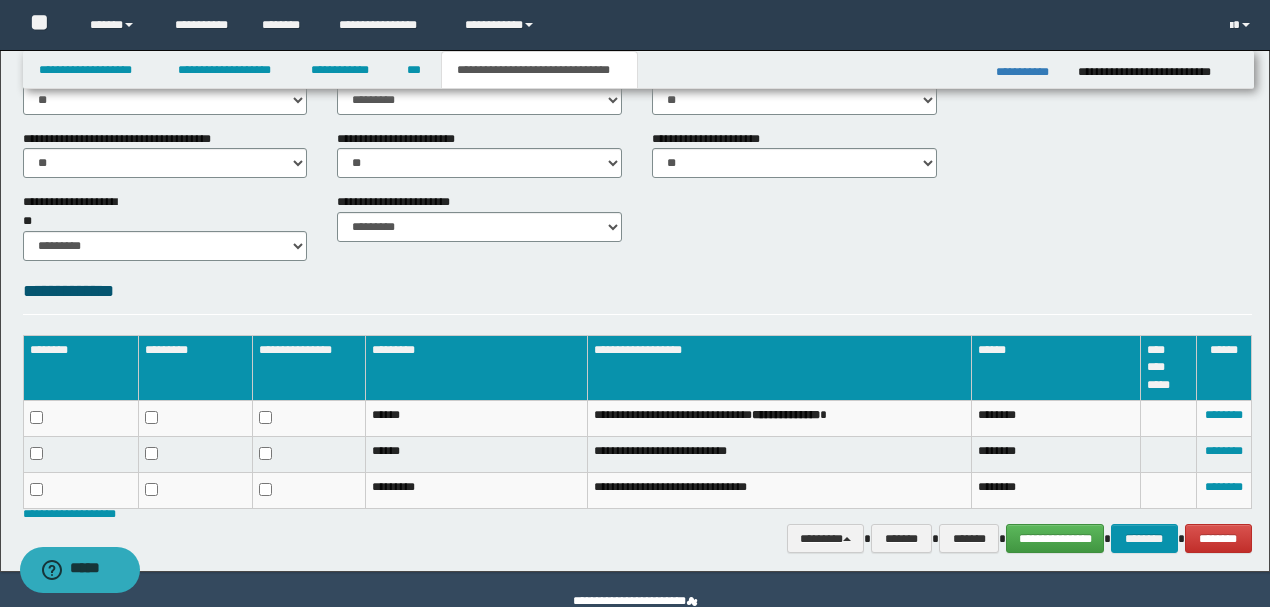 scroll, scrollTop: 752, scrollLeft: 0, axis: vertical 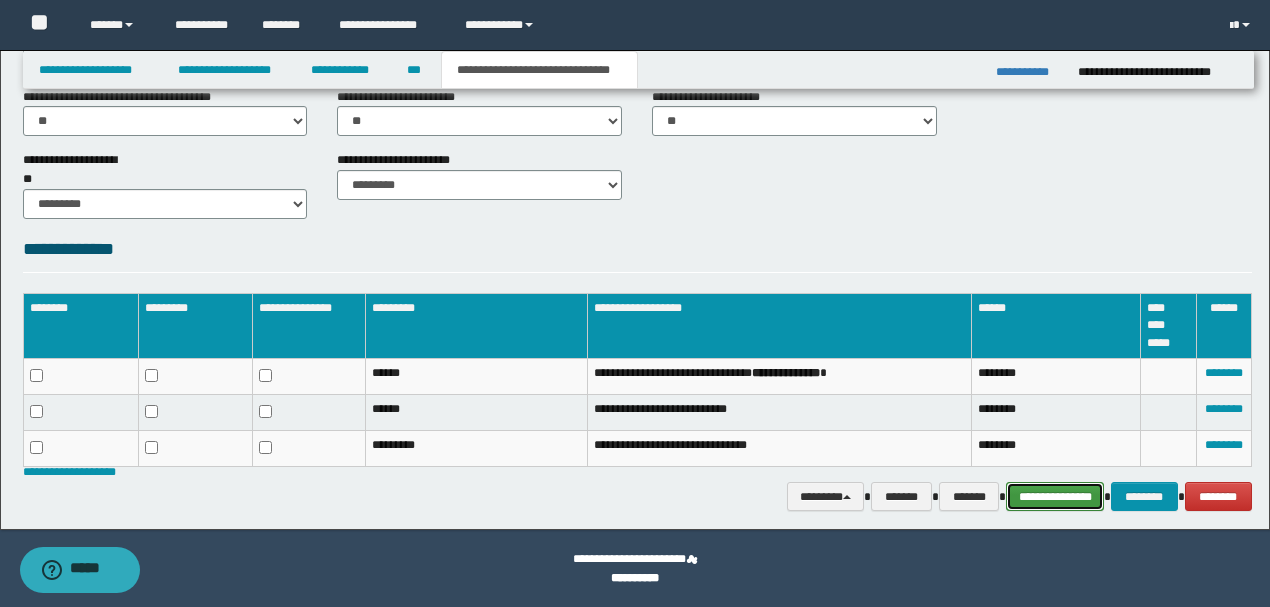 click on "**********" at bounding box center (1055, 496) 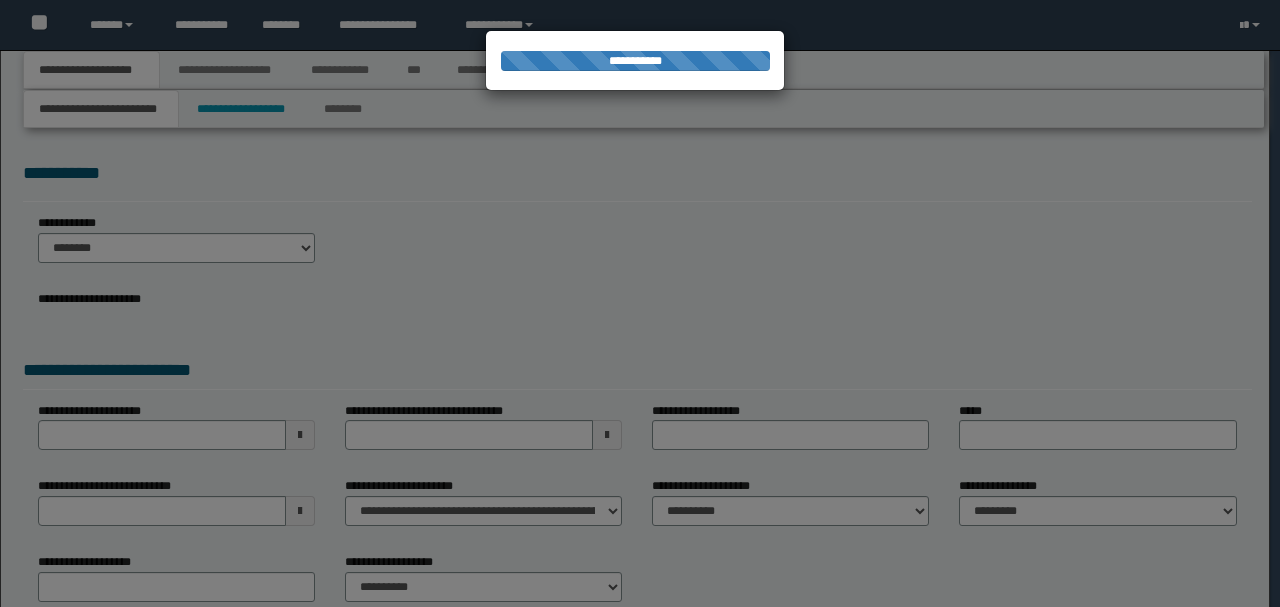 scroll, scrollTop: 0, scrollLeft: 0, axis: both 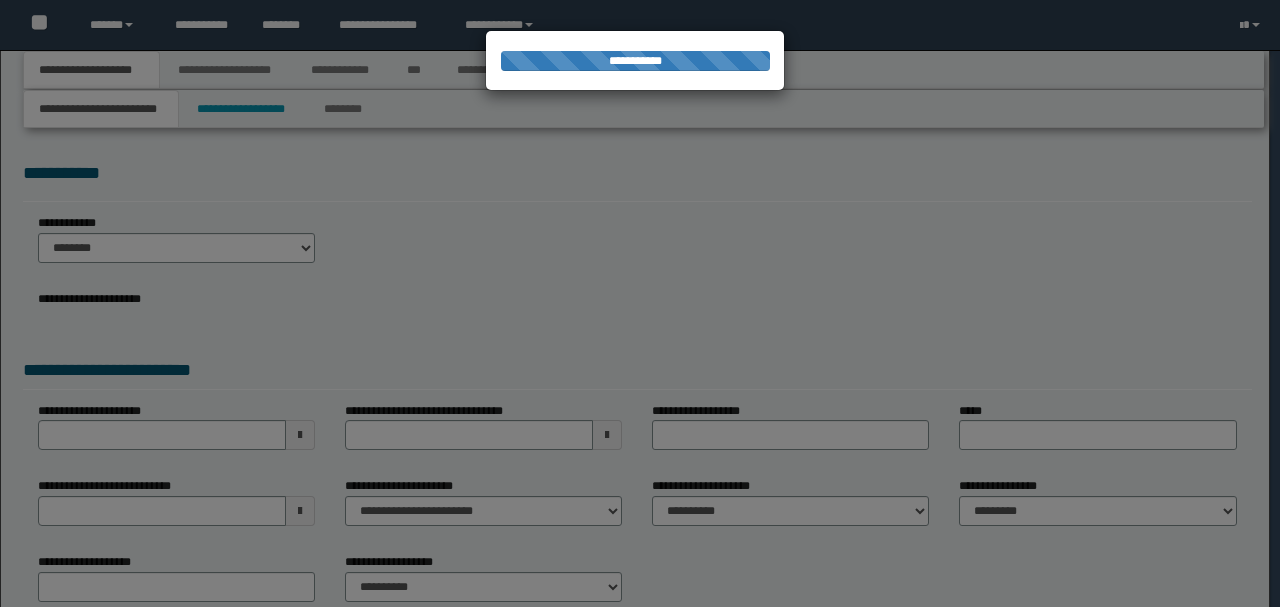 select on "*" 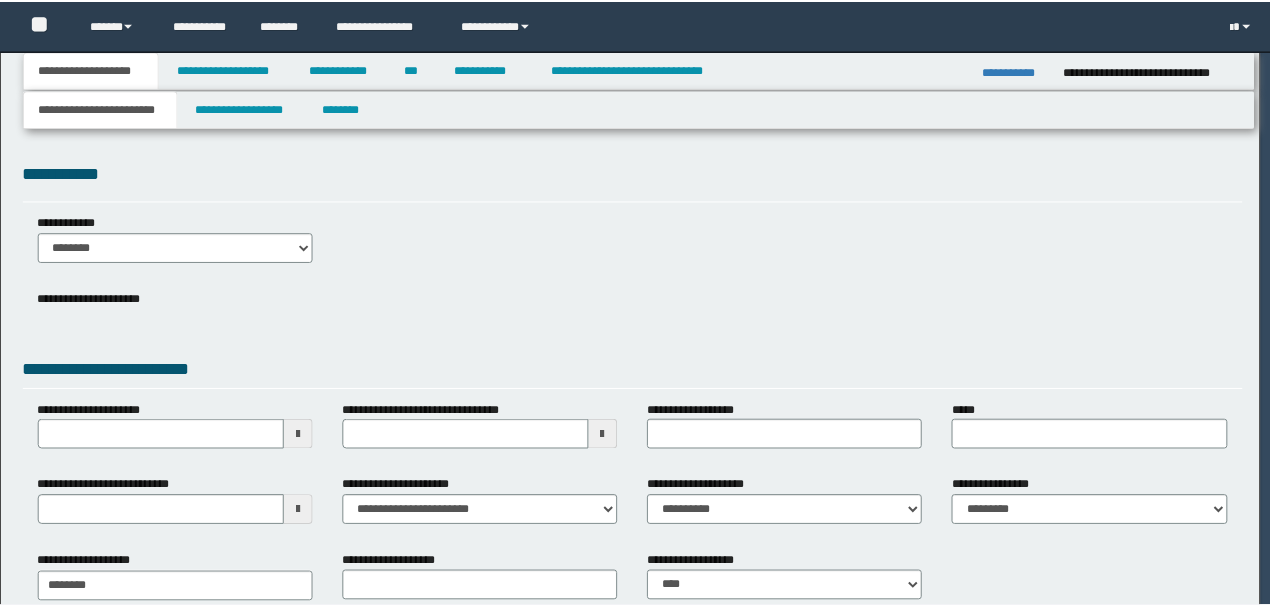 scroll, scrollTop: 0, scrollLeft: 0, axis: both 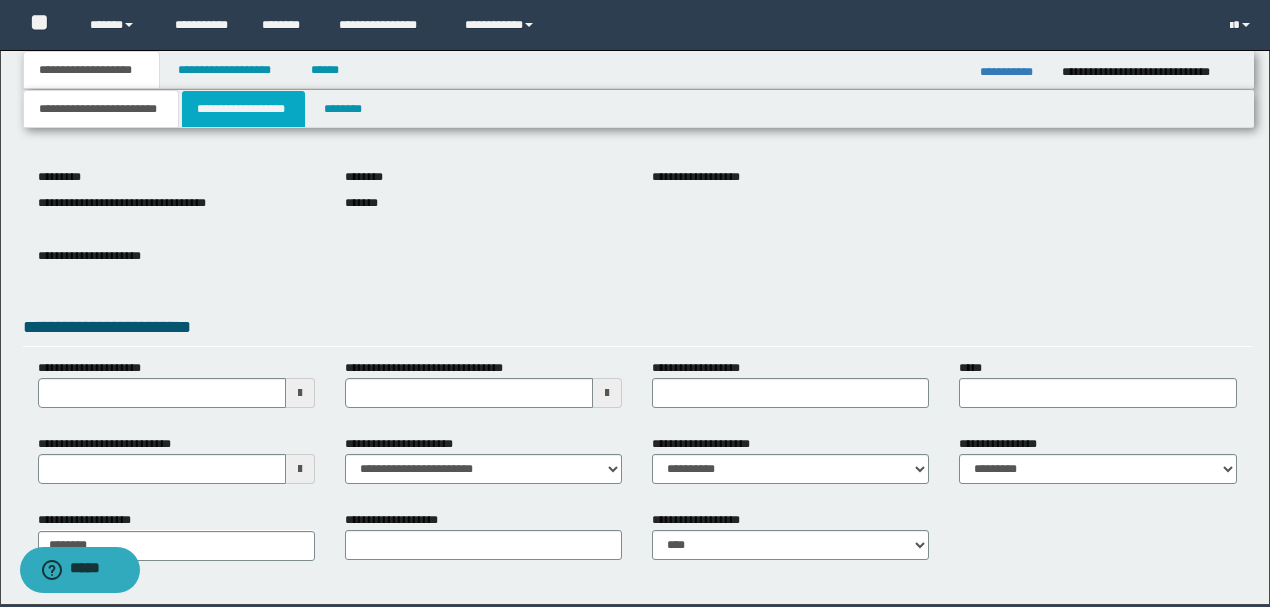 click on "**********" at bounding box center [243, 109] 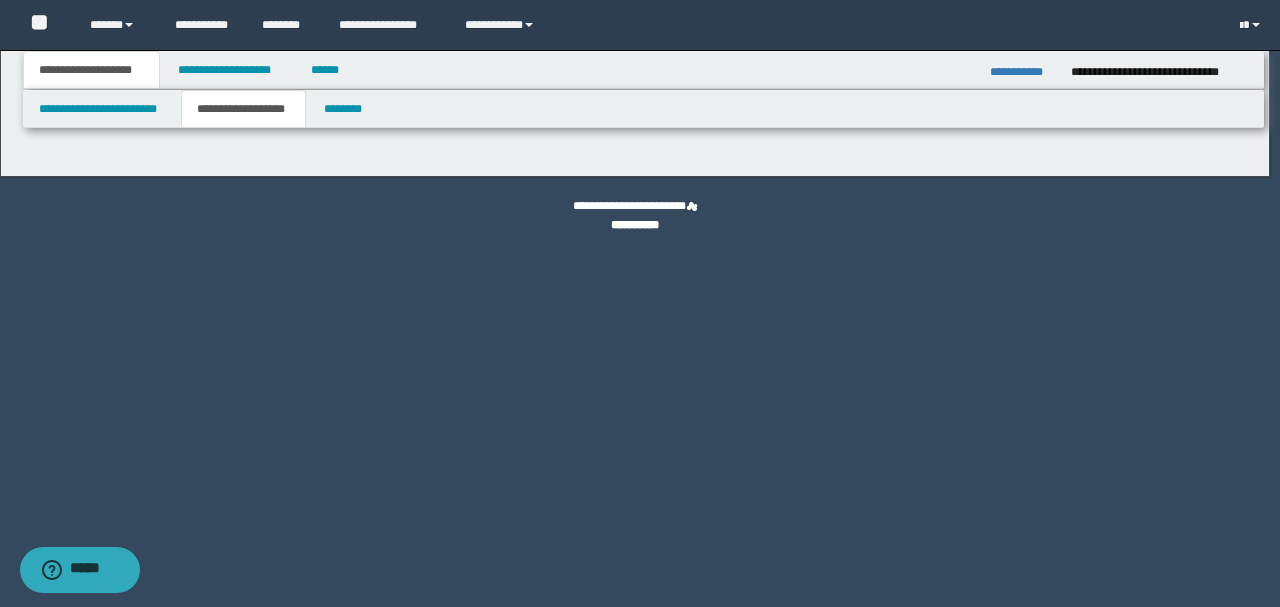 type on "**********" 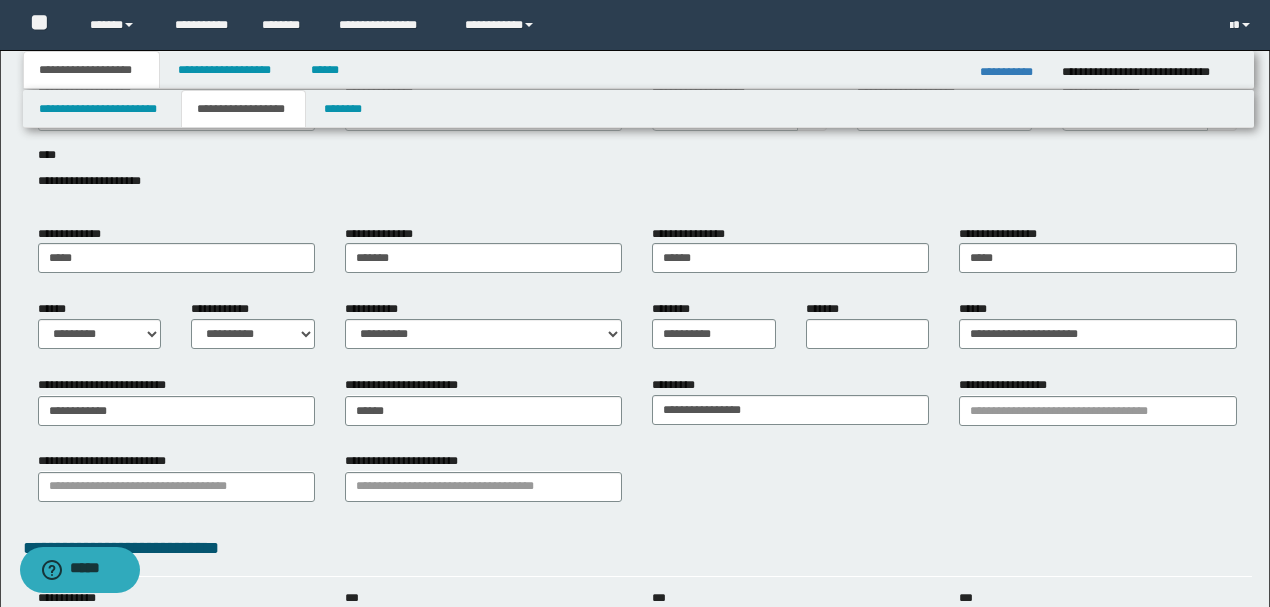 scroll, scrollTop: 133, scrollLeft: 0, axis: vertical 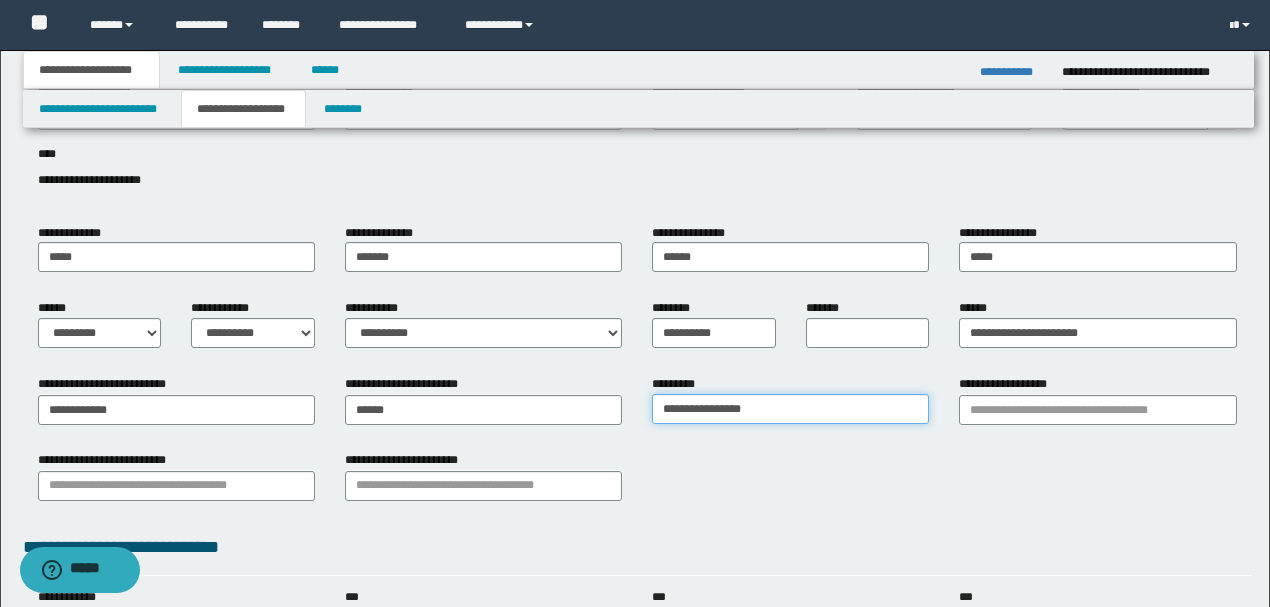 drag, startPoint x: 670, startPoint y: 412, endPoint x: 695, endPoint y: 410, distance: 25.079872 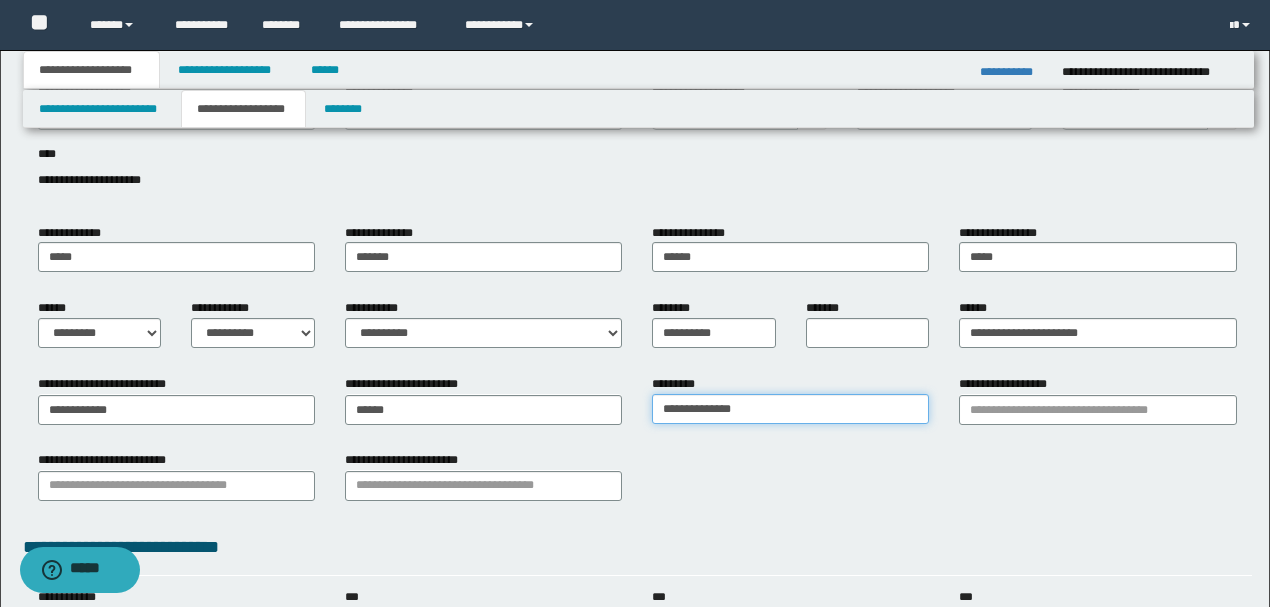 click on "**********" at bounding box center [790, 409] 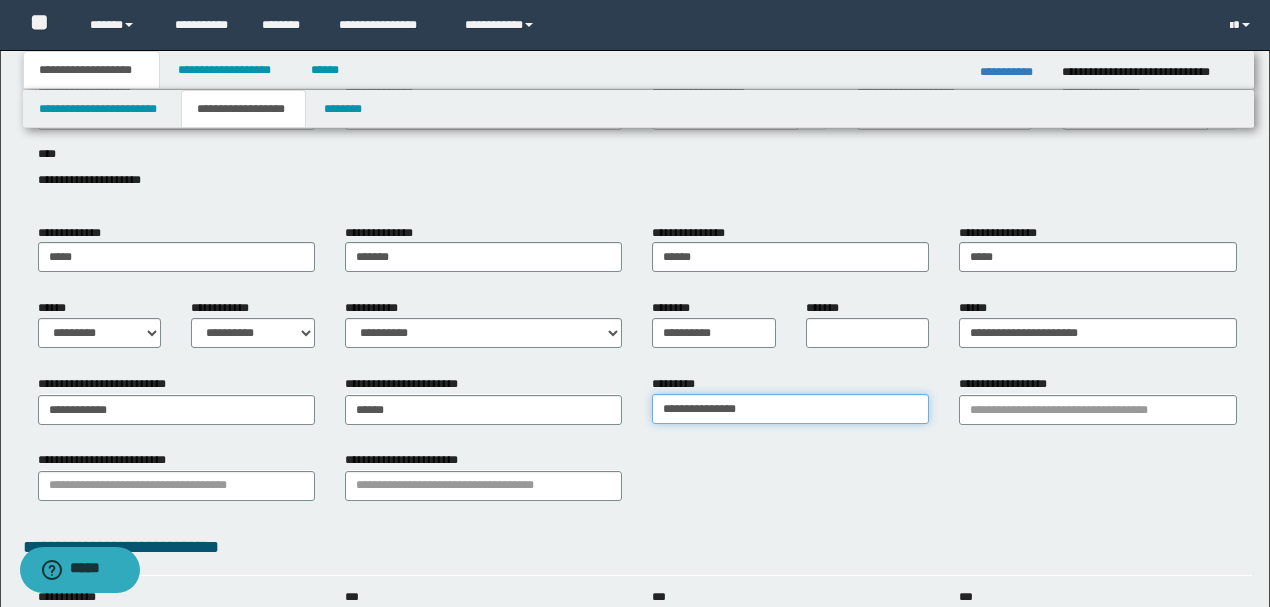click on "**********" at bounding box center [790, 409] 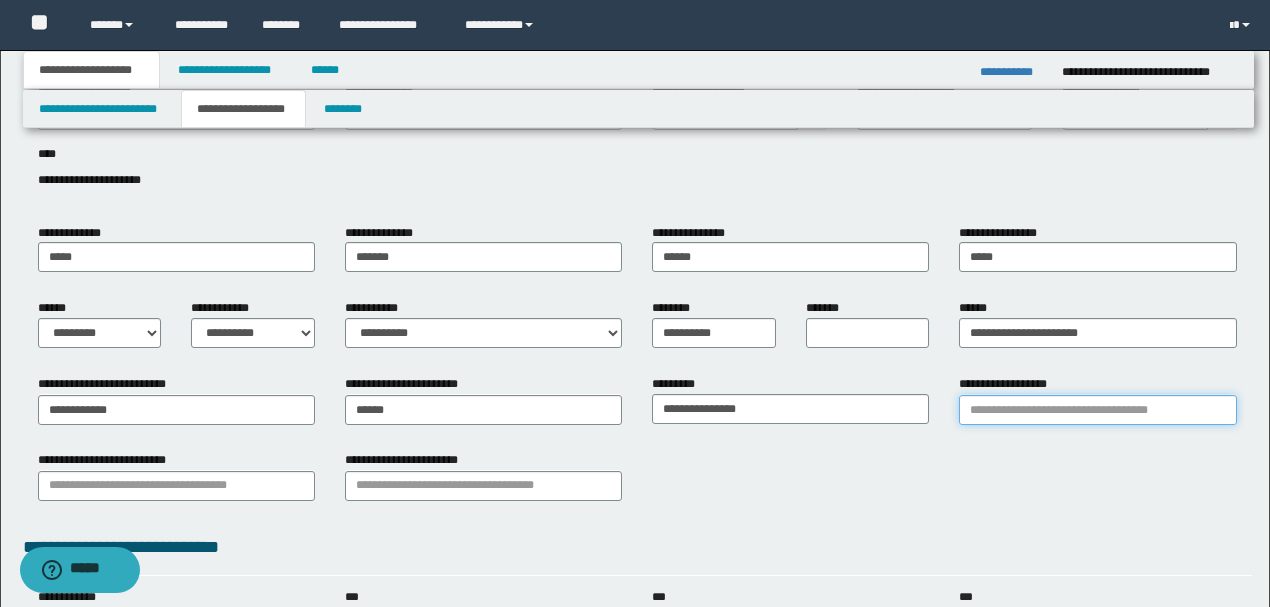 click on "**********" at bounding box center [1097, 410] 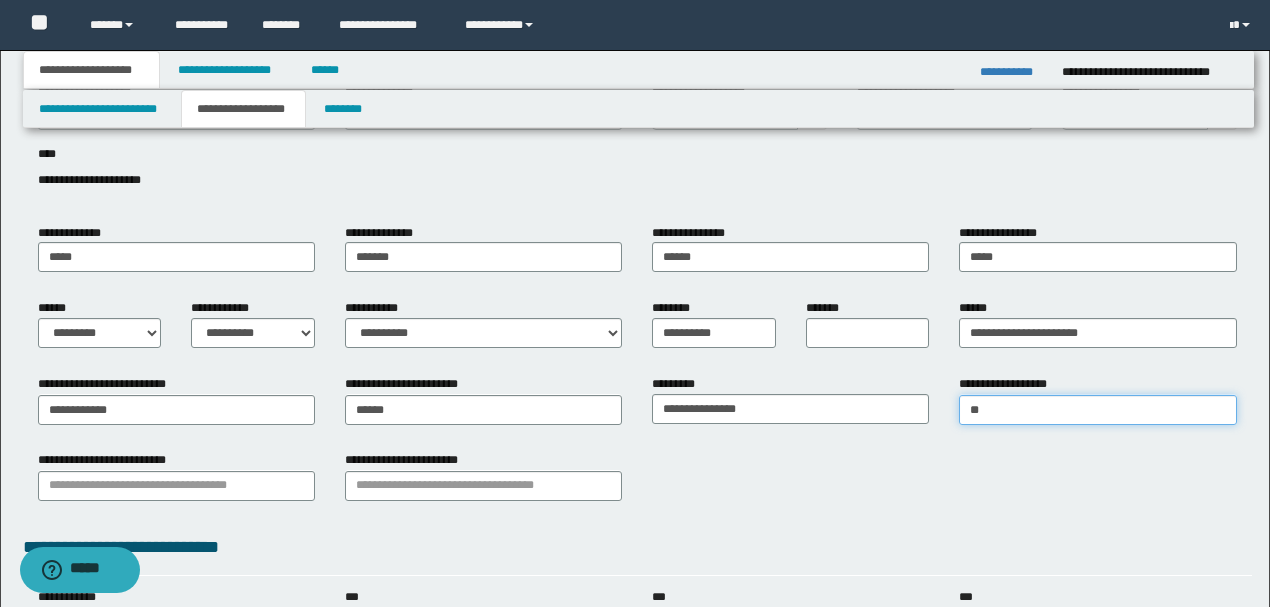 type on "***" 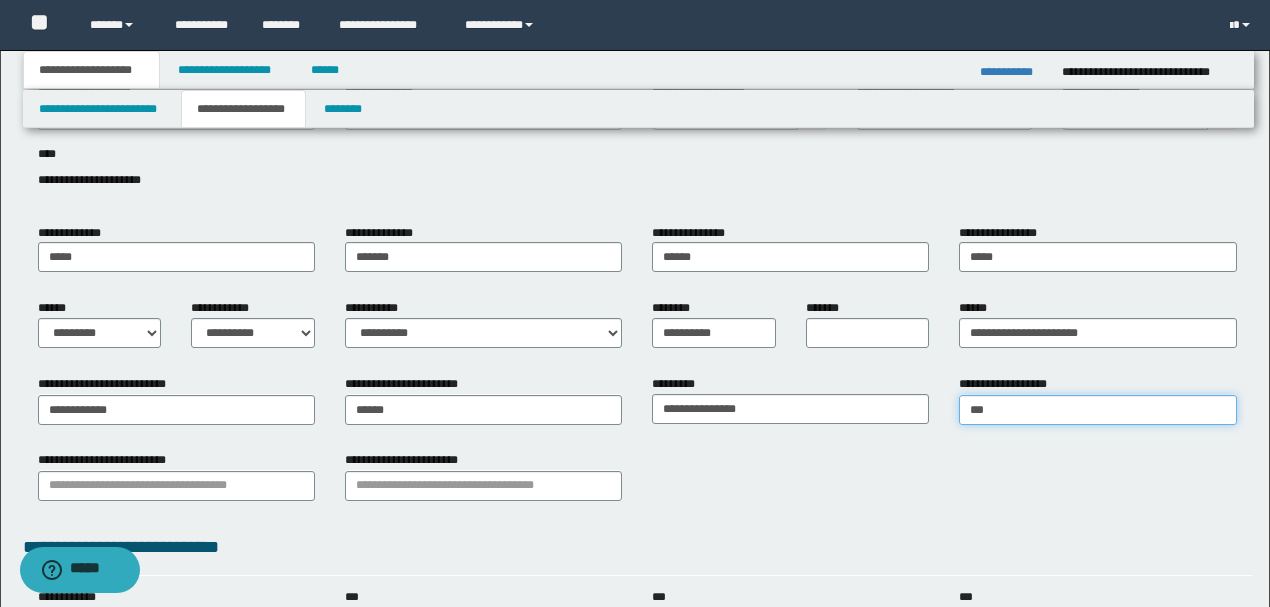 type on "***" 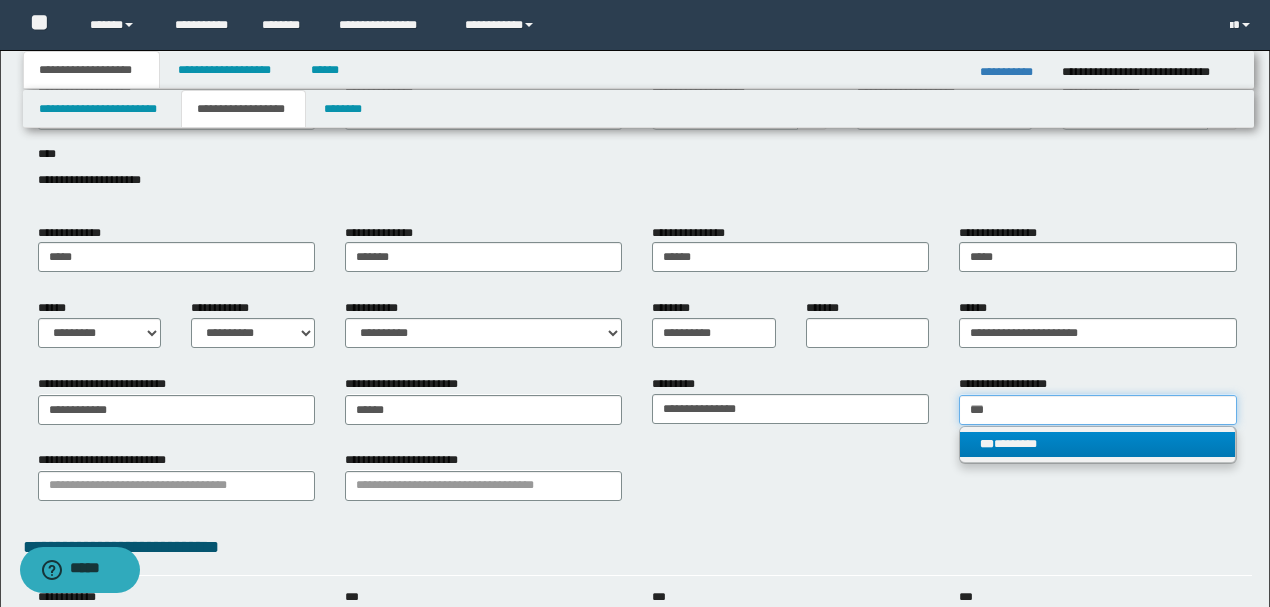 type on "***" 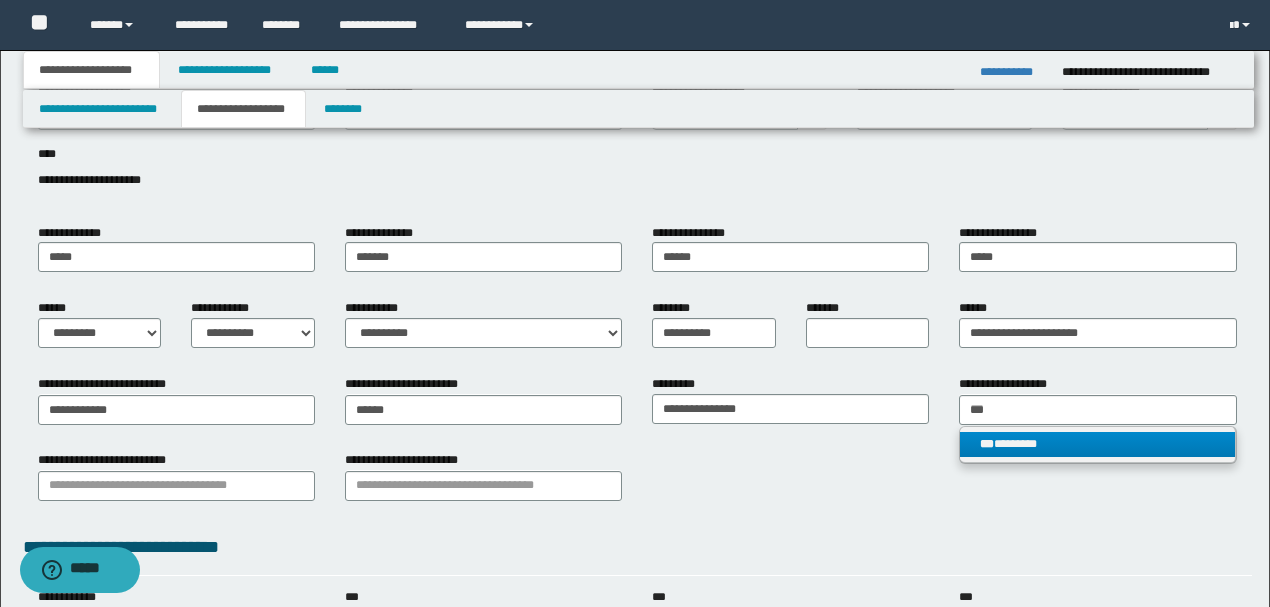 type 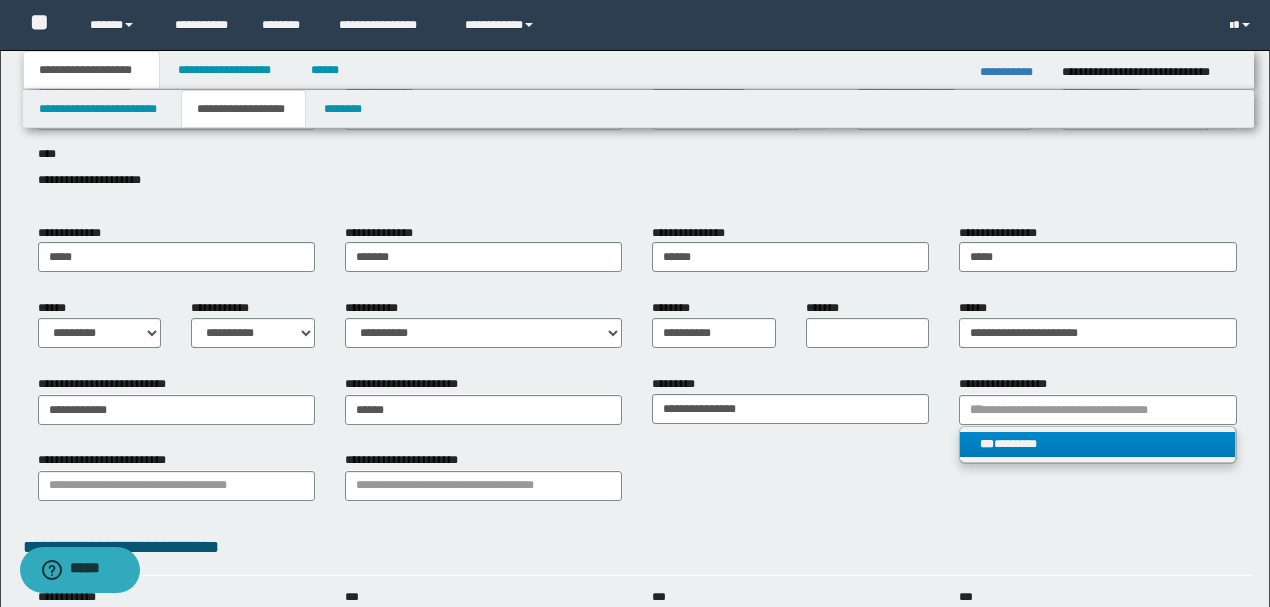 click on "*** ********" at bounding box center [1097, 444] 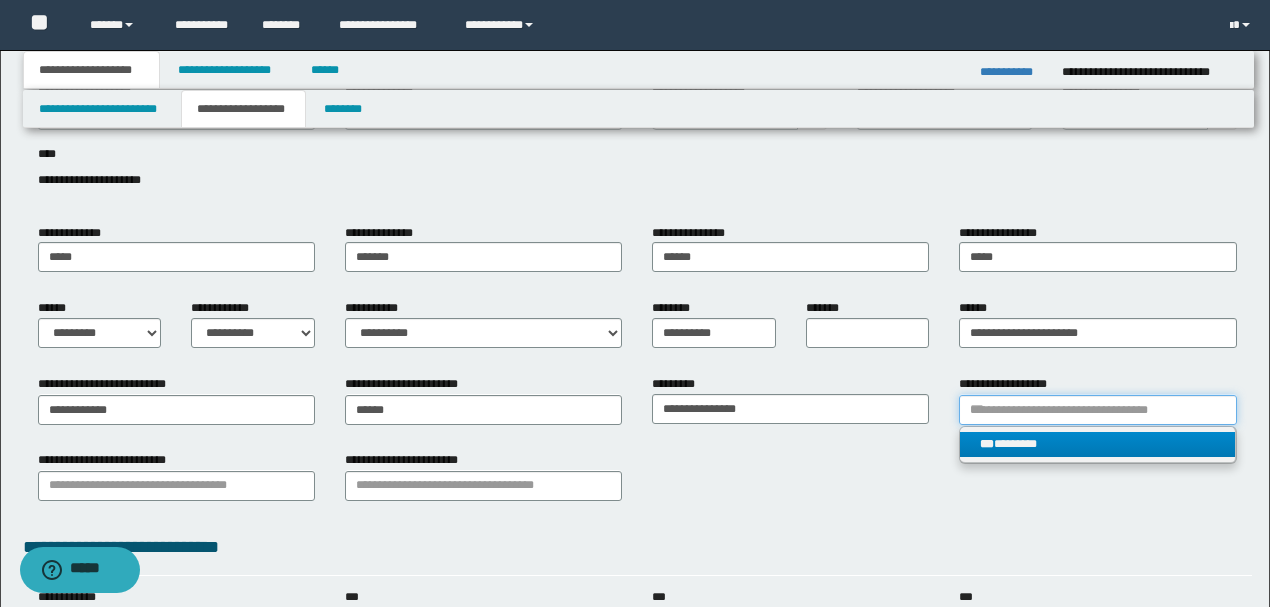 type 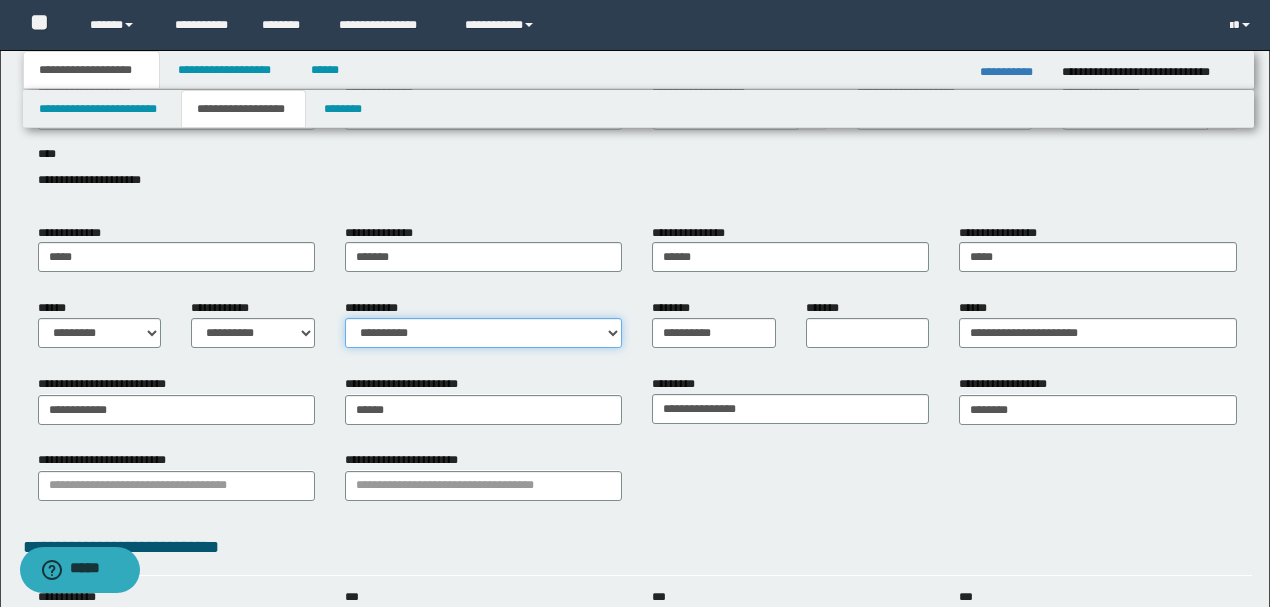 click on "**********" at bounding box center [483, 333] 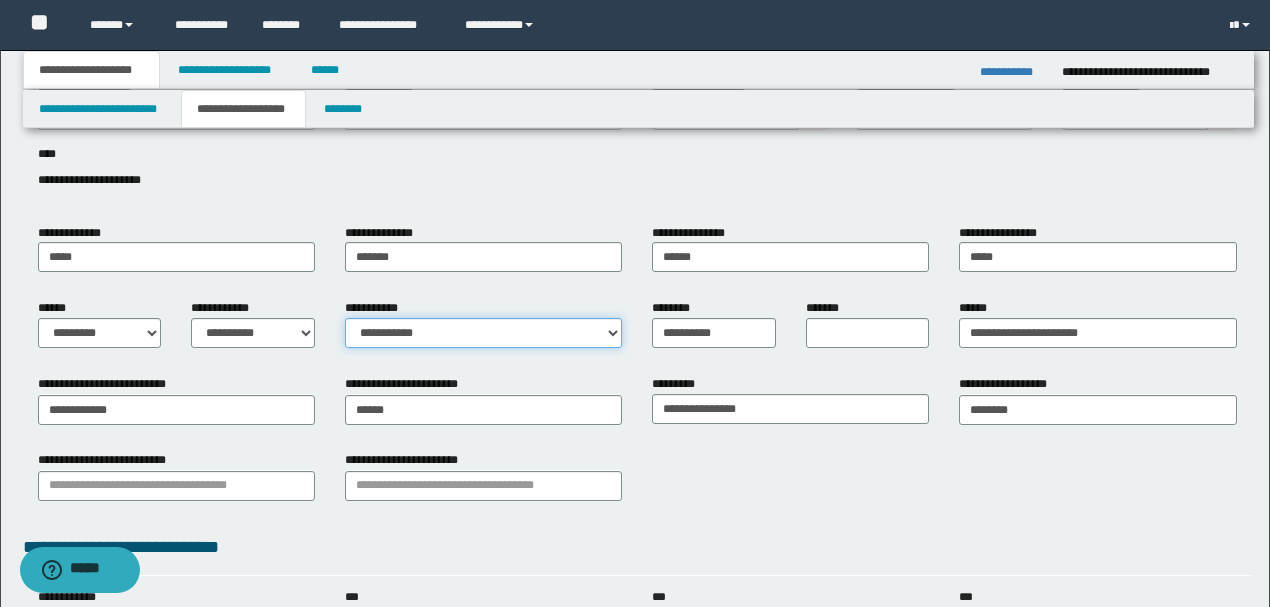 click on "**********" at bounding box center (483, 333) 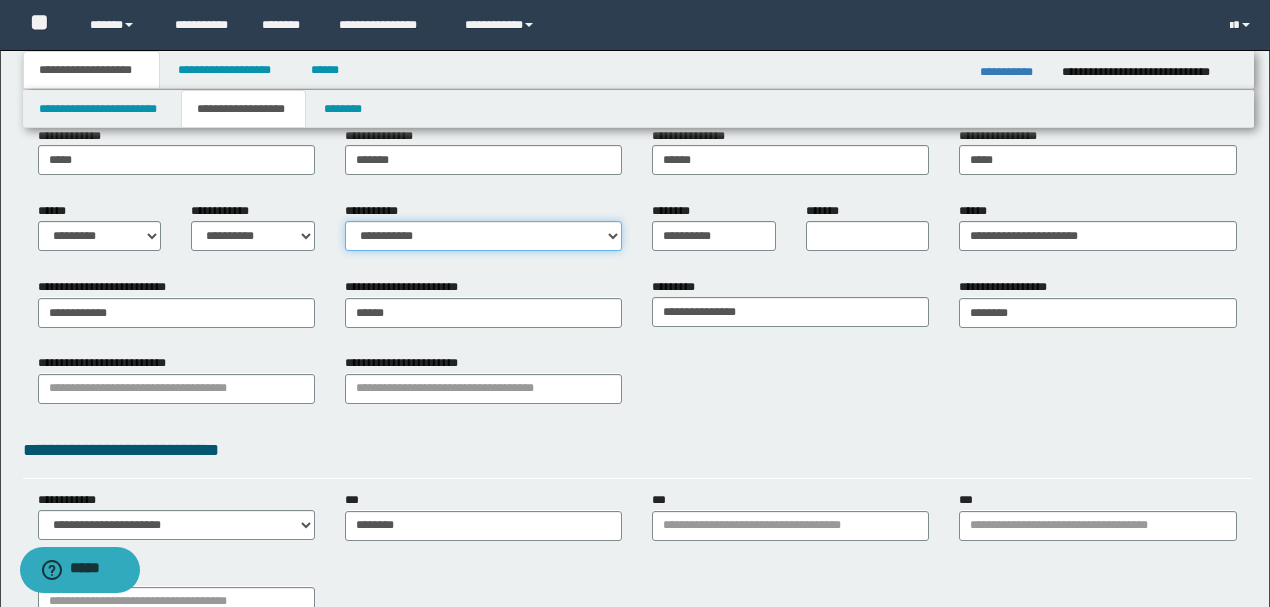 scroll, scrollTop: 333, scrollLeft: 0, axis: vertical 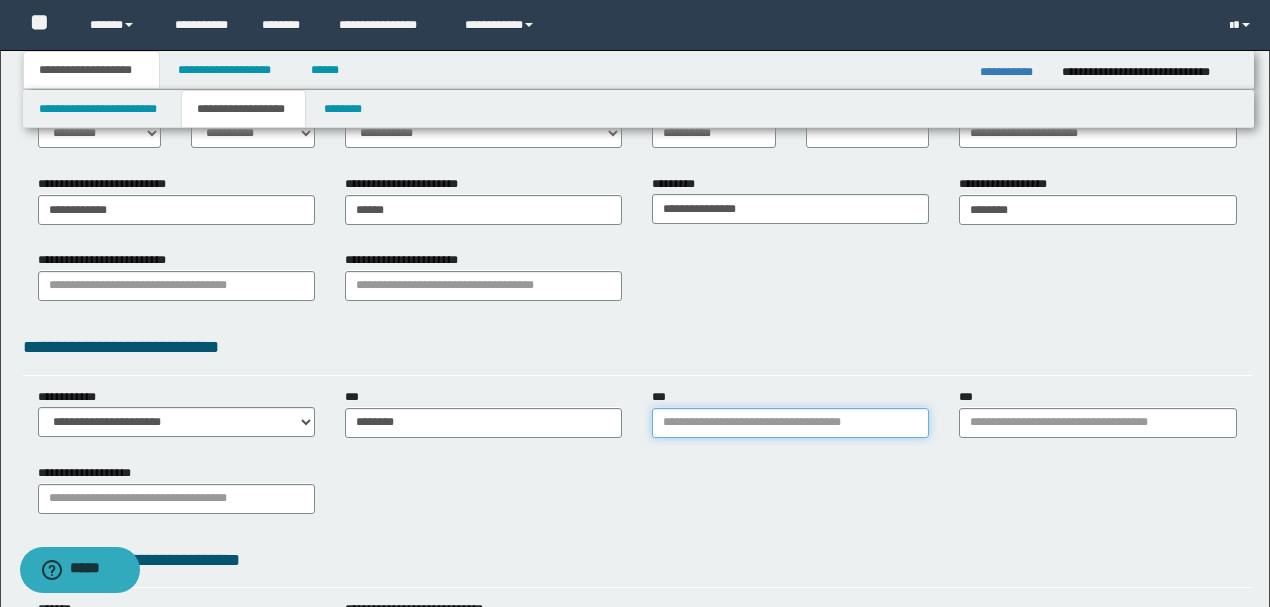 click on "***" at bounding box center [790, 423] 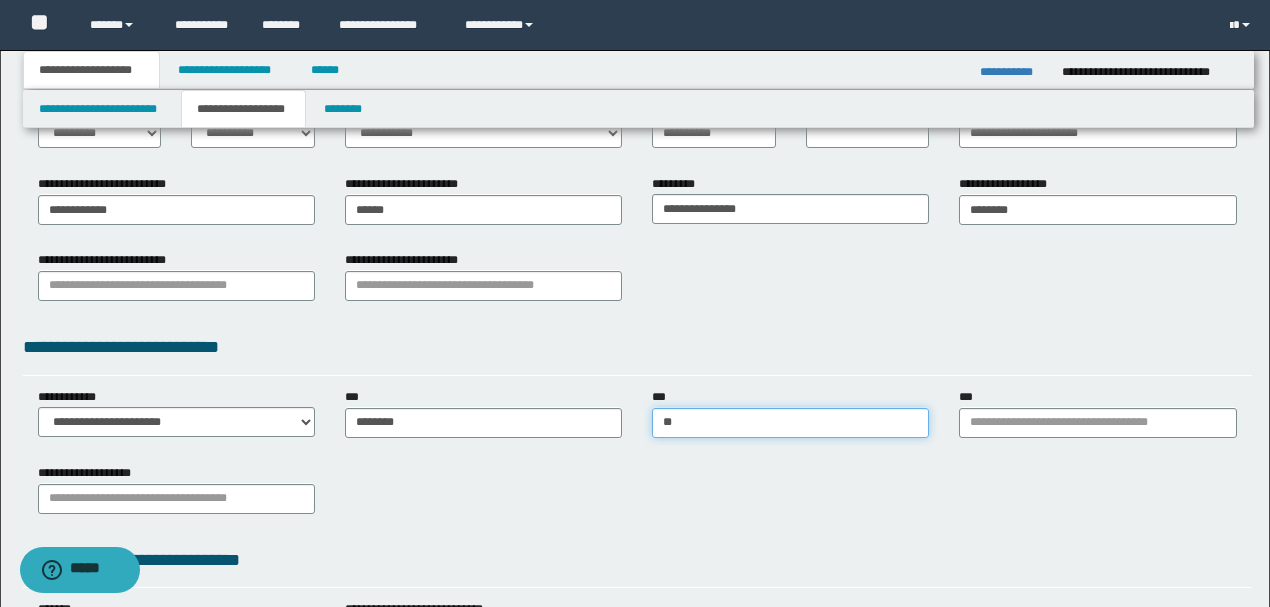 type on "***" 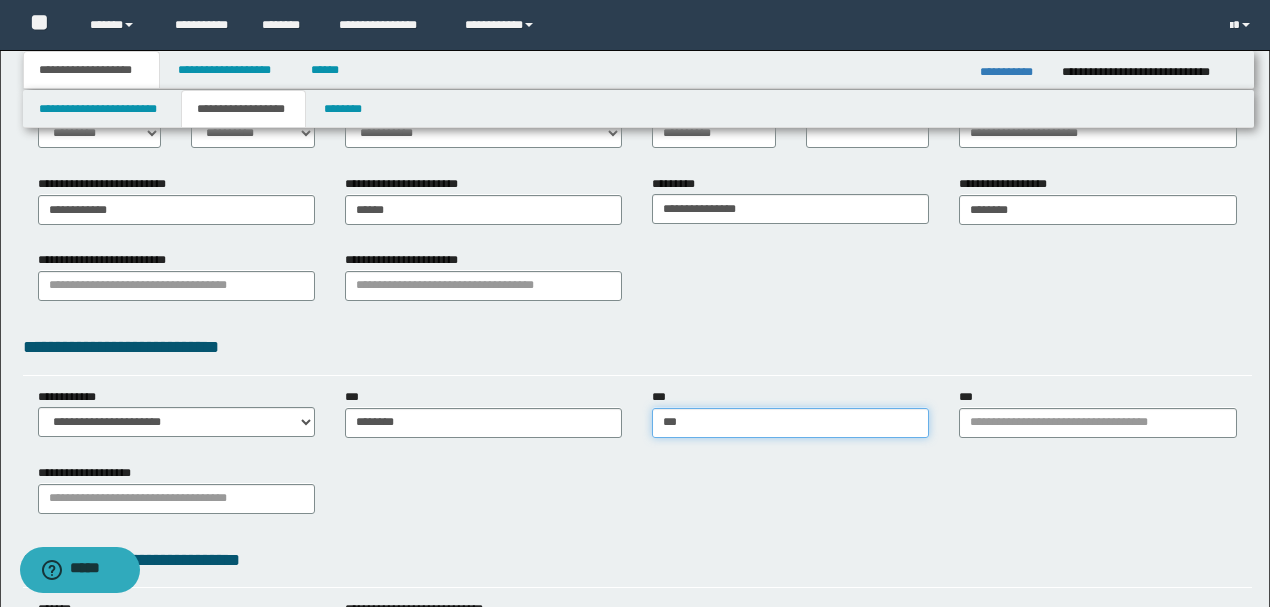 type on "**********" 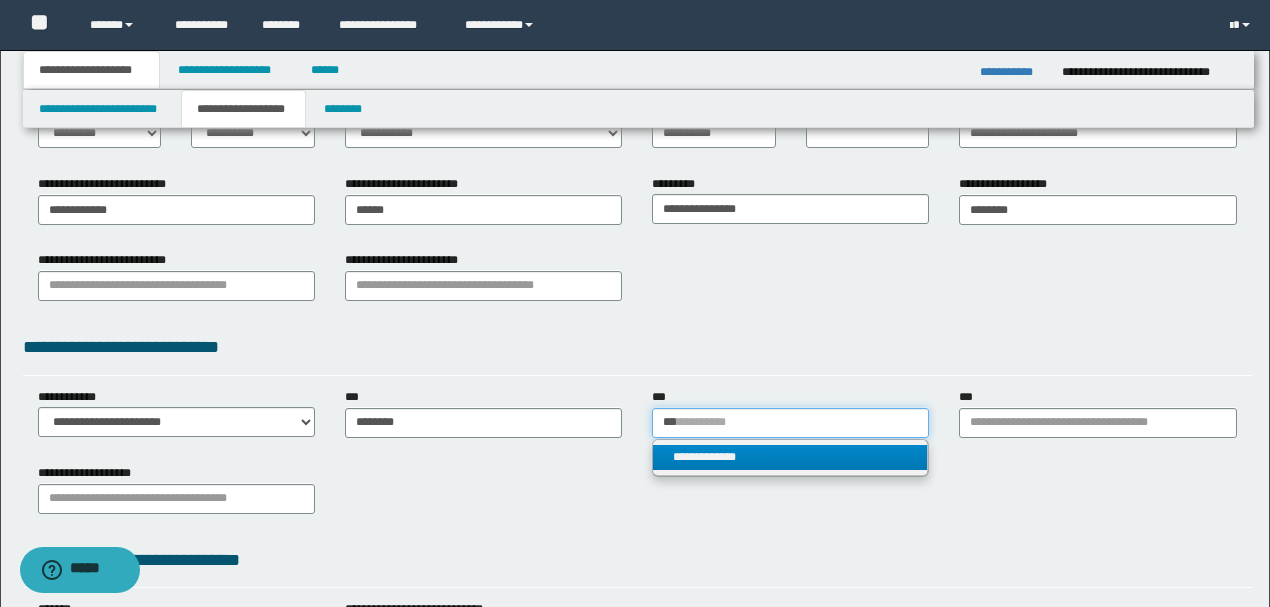 type on "***" 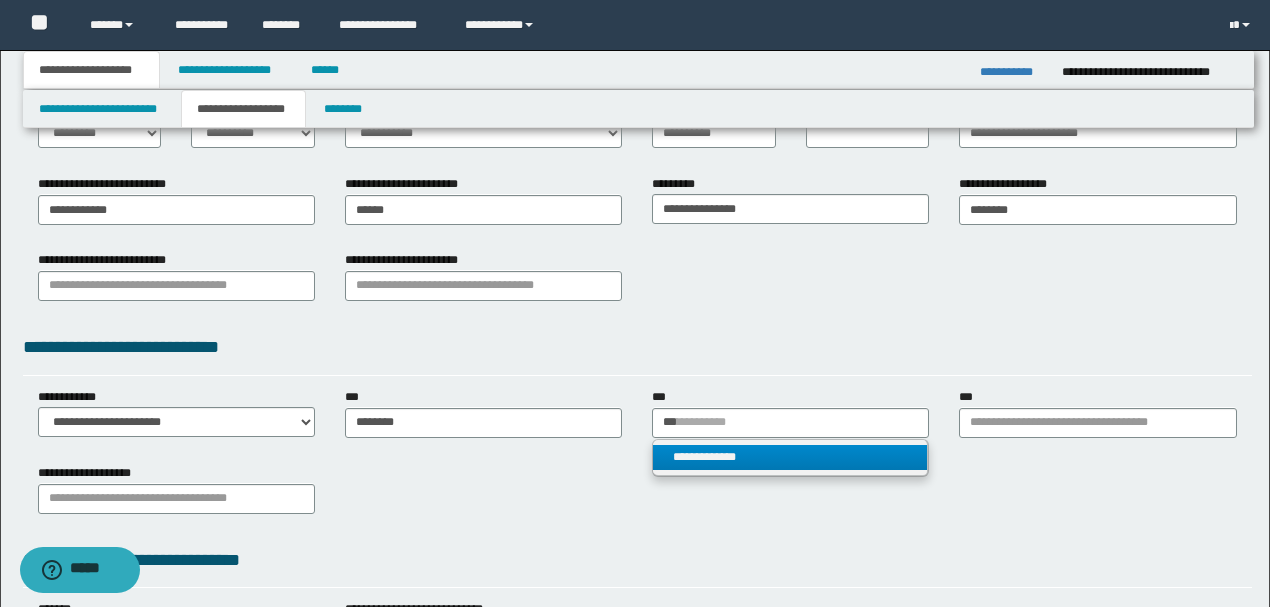 type 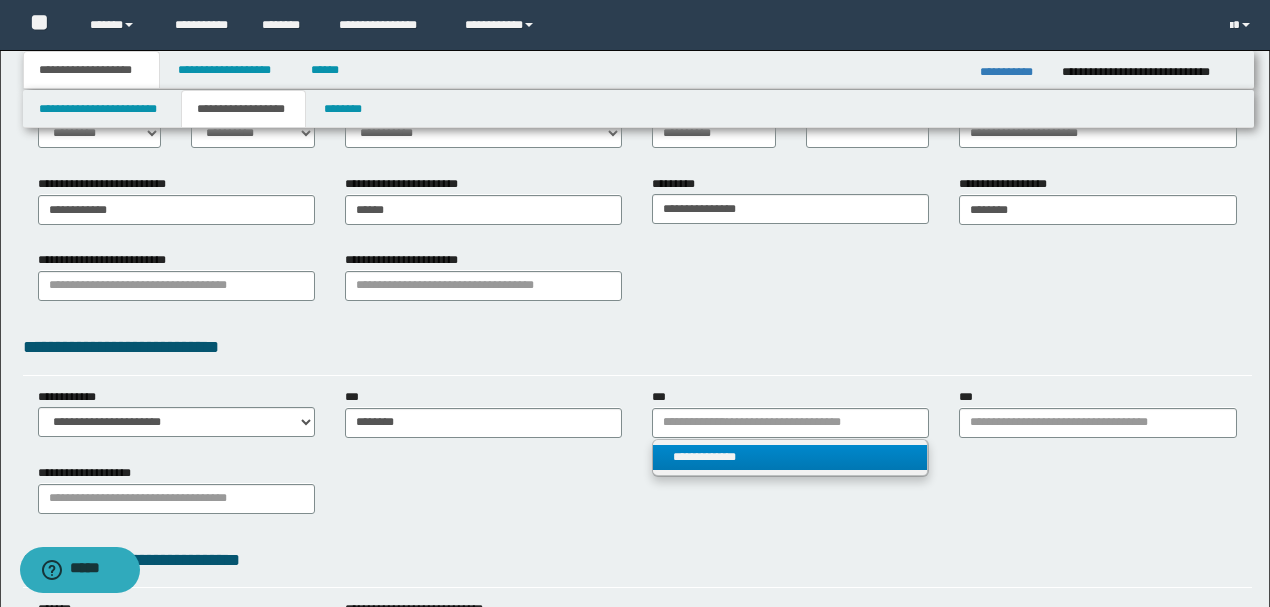 click on "**********" at bounding box center [790, 458] 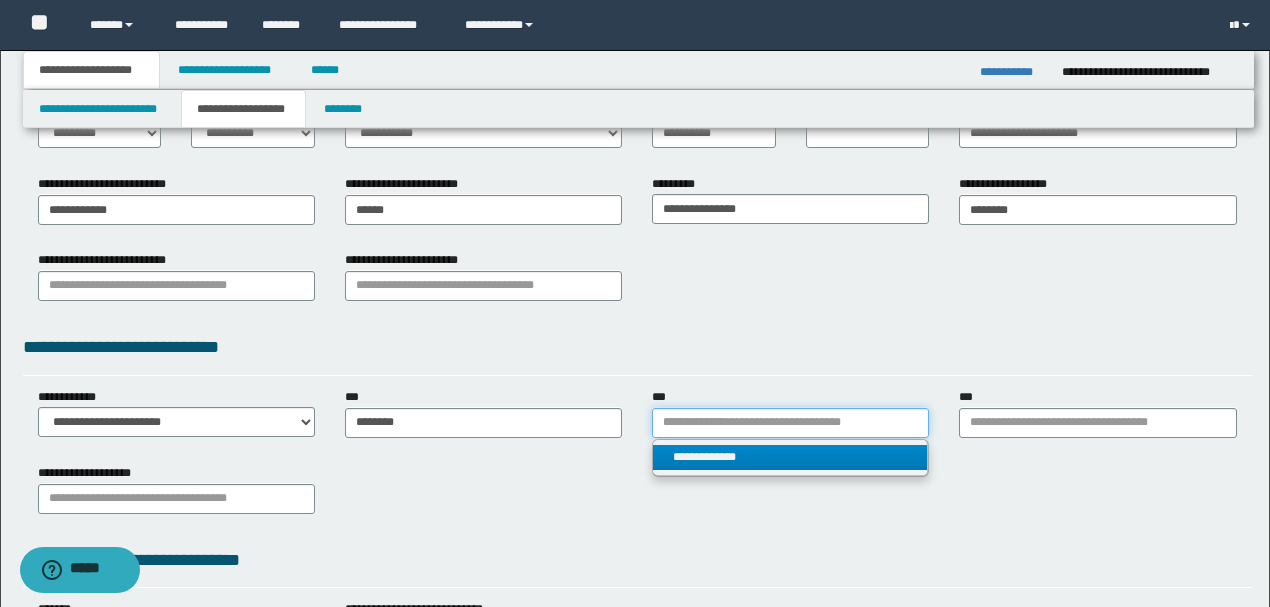 type 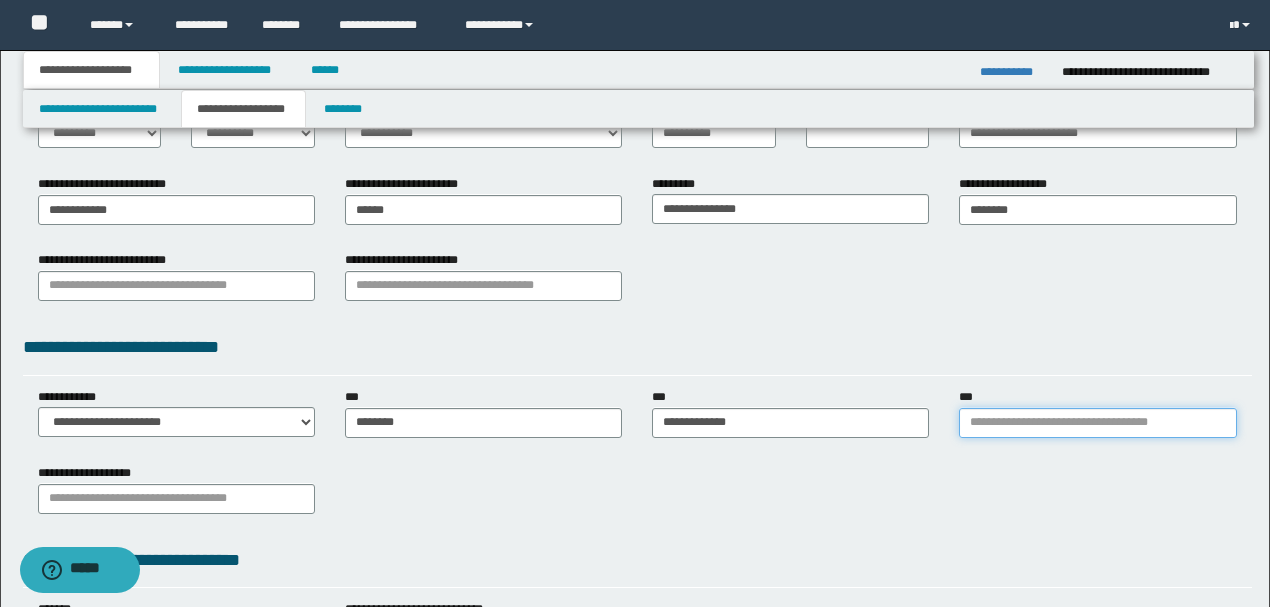 click on "***" at bounding box center [1097, 423] 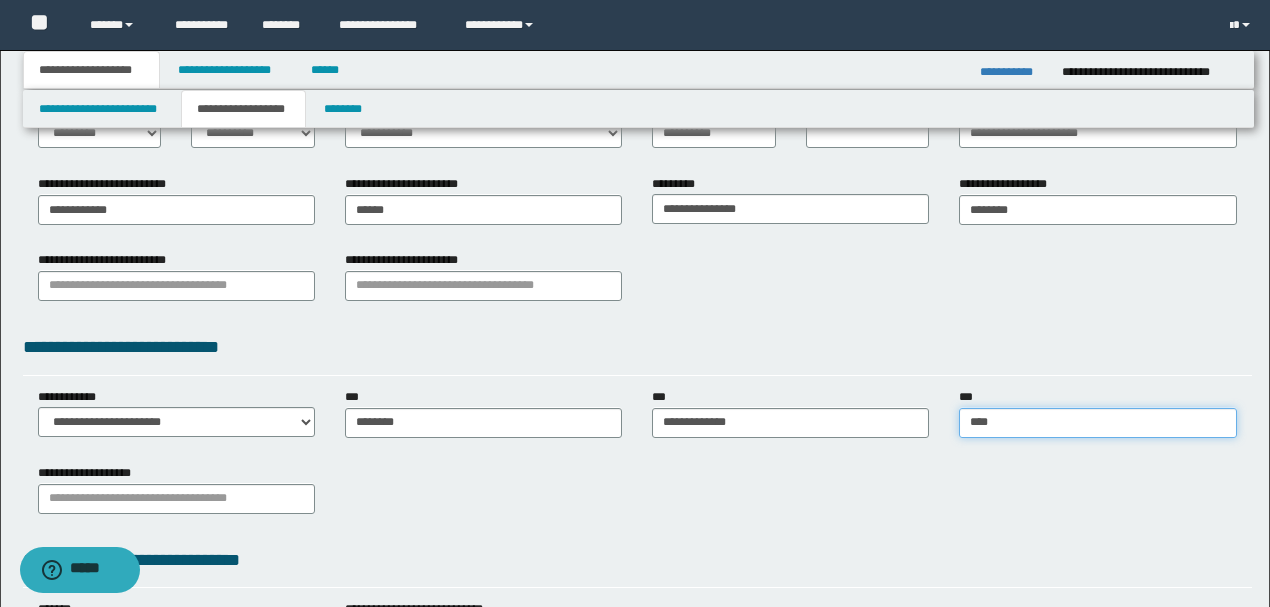 type on "*****" 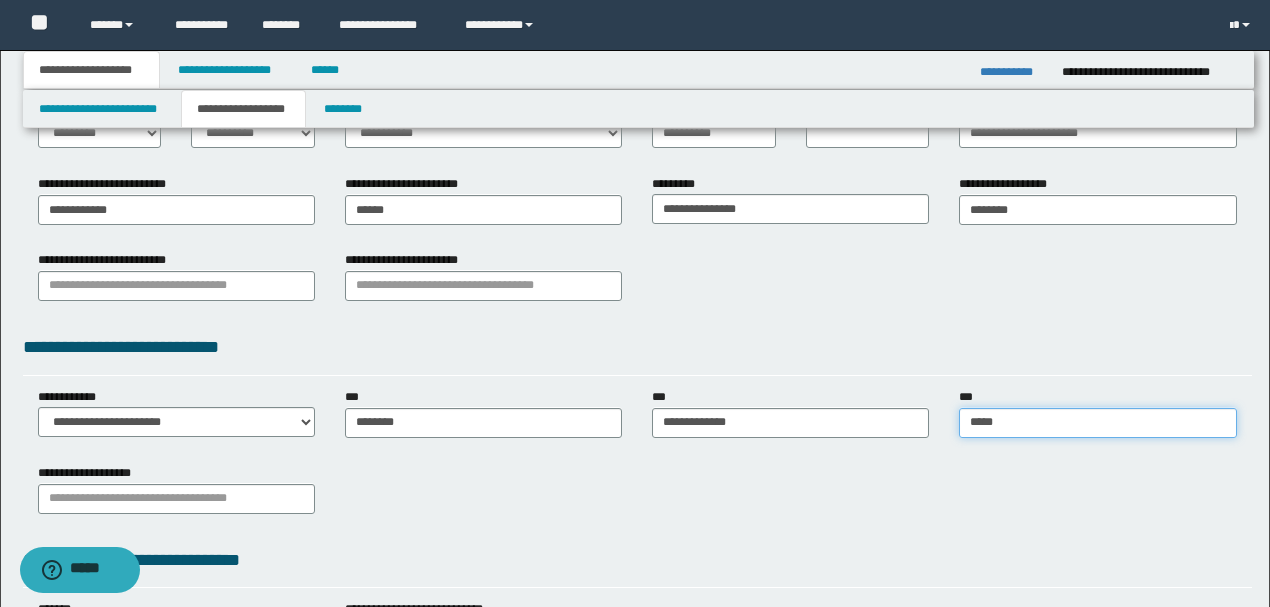 type on "*********" 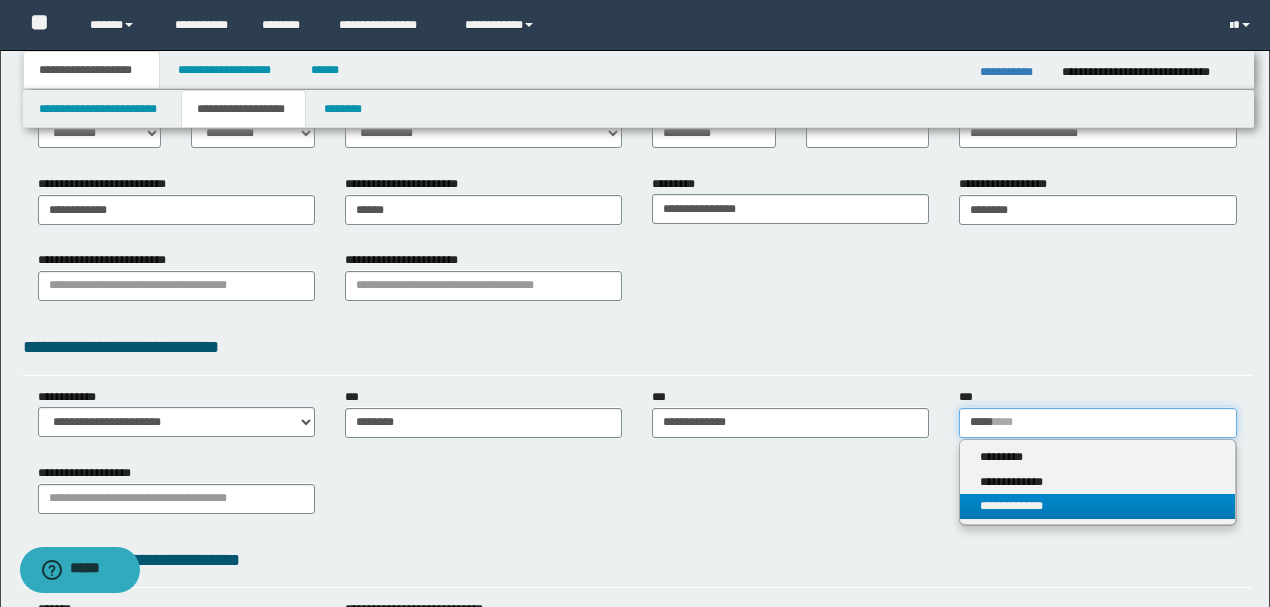 type on "*****" 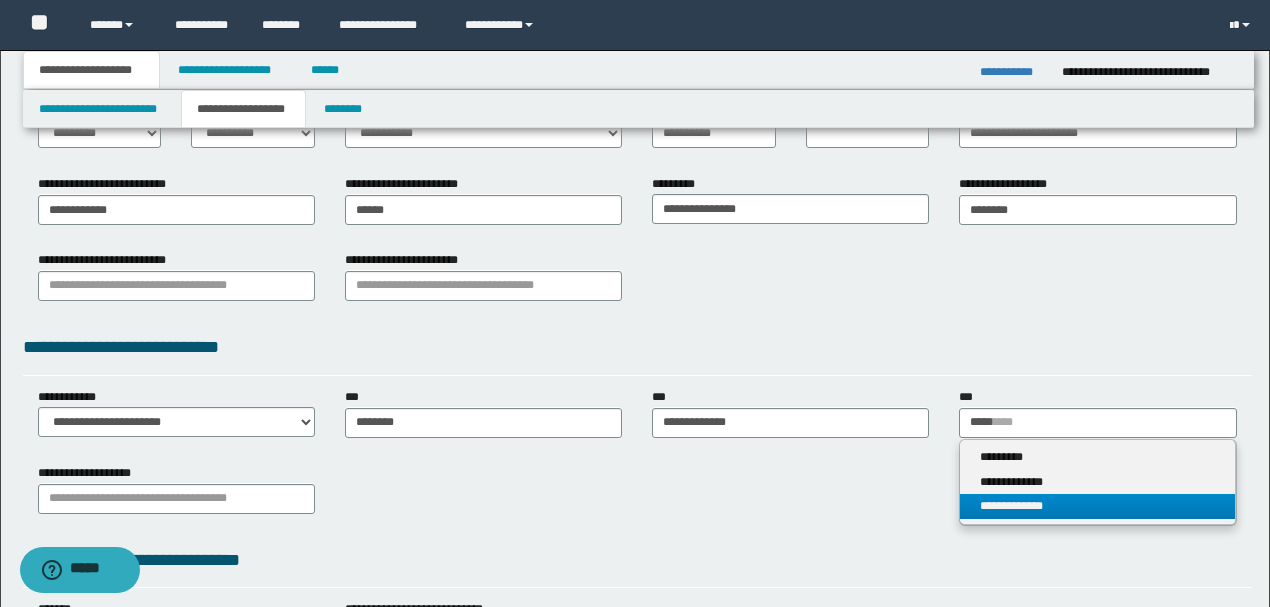 type 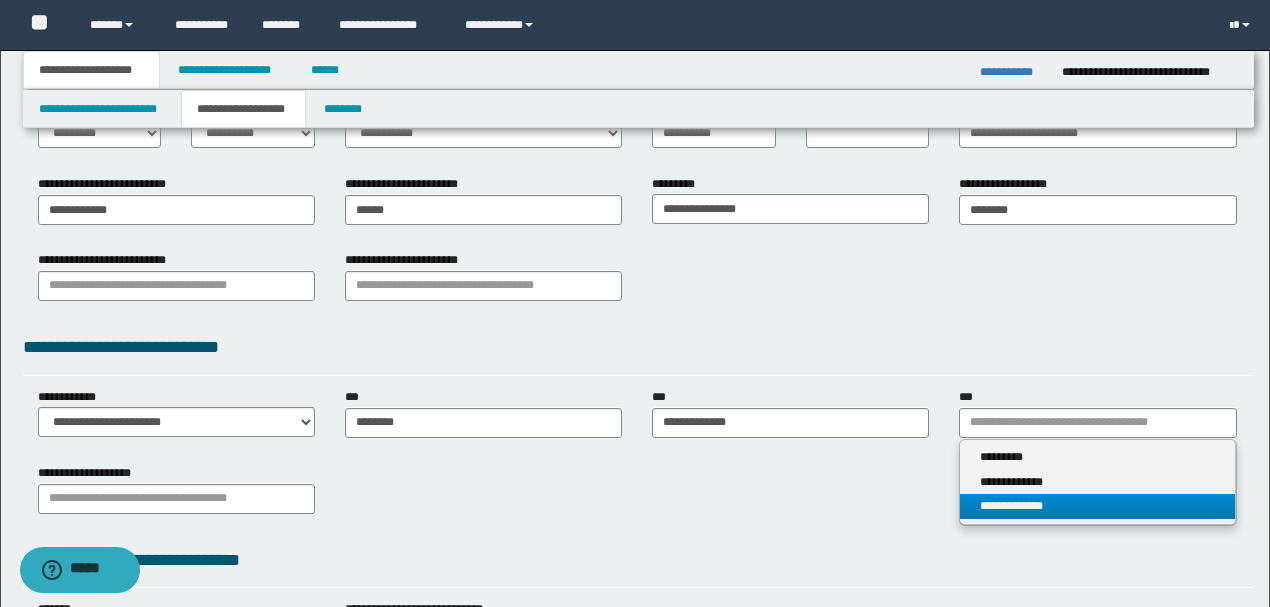click on "**********" at bounding box center [1097, 506] 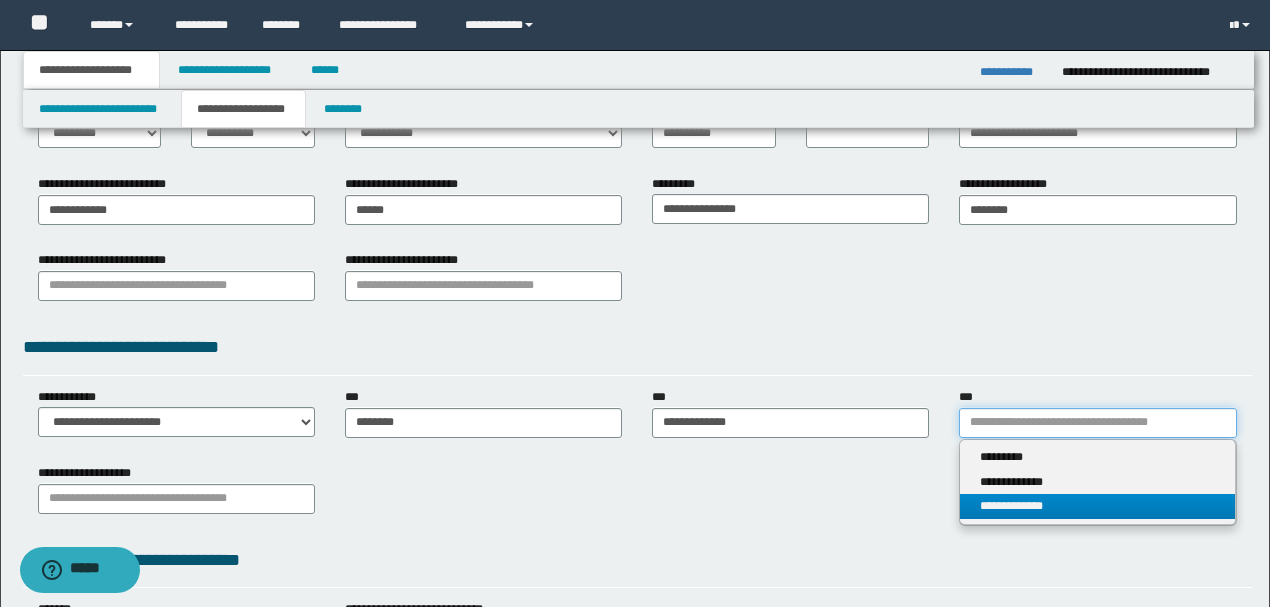 type 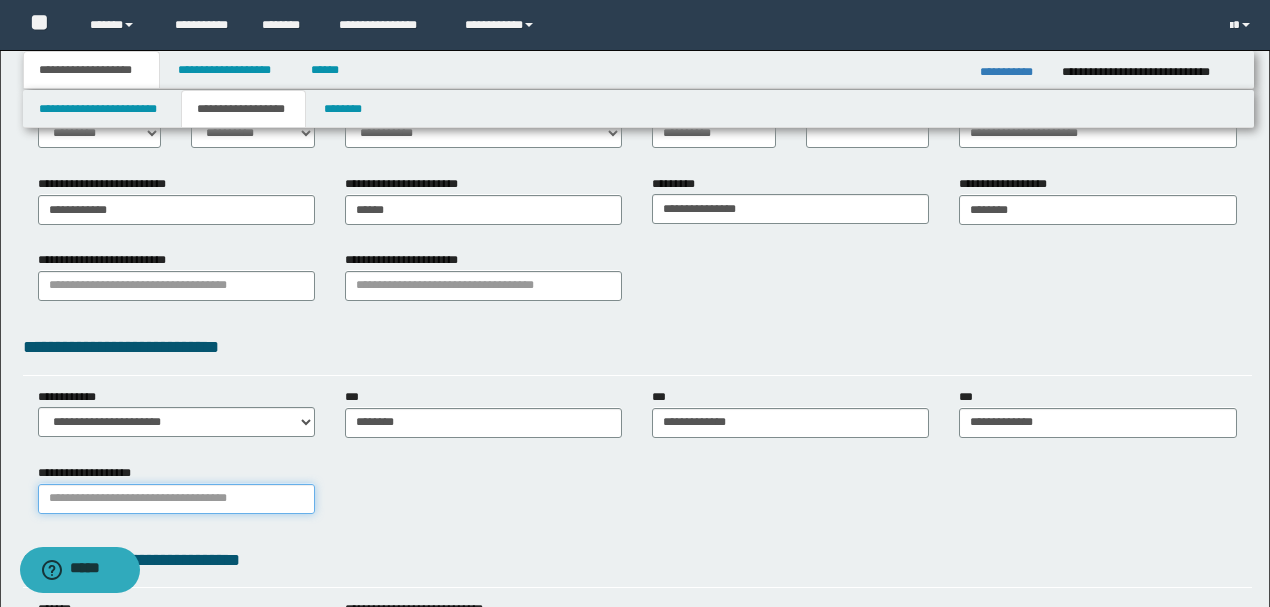 click on "**********" at bounding box center [176, 499] 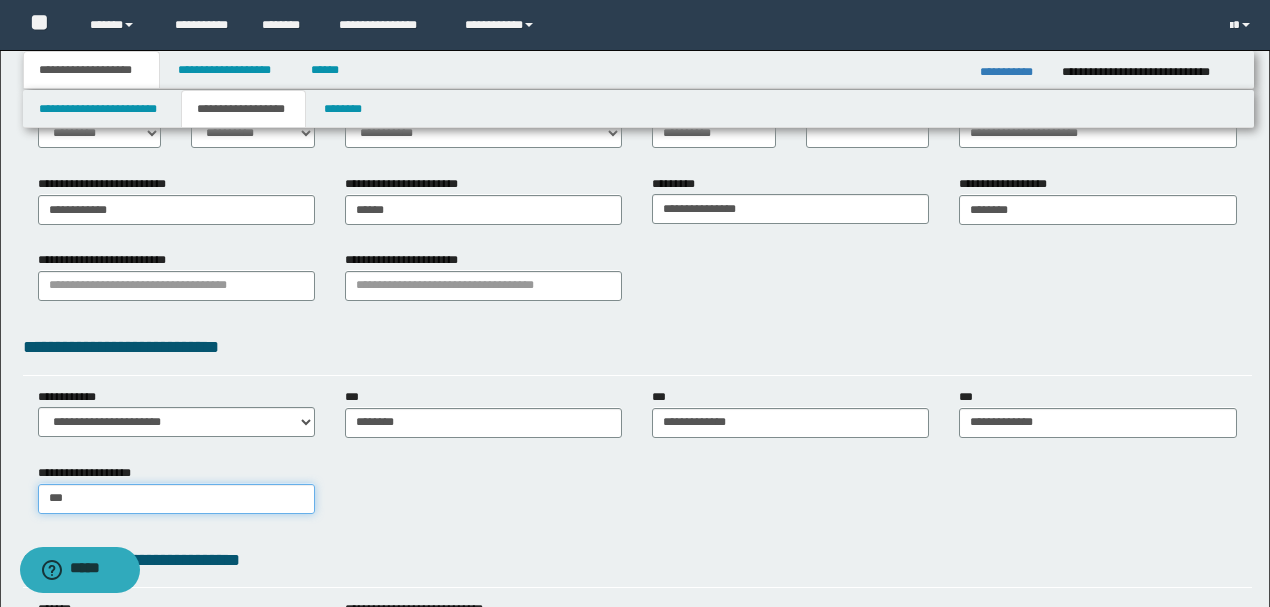 type on "****" 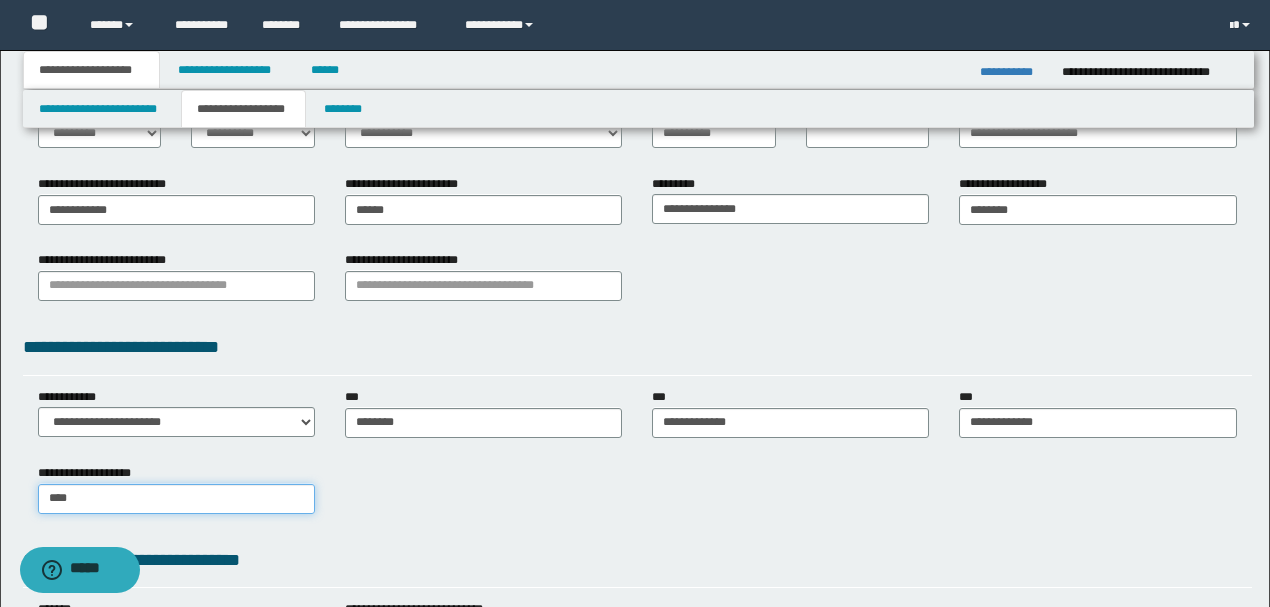 type on "****" 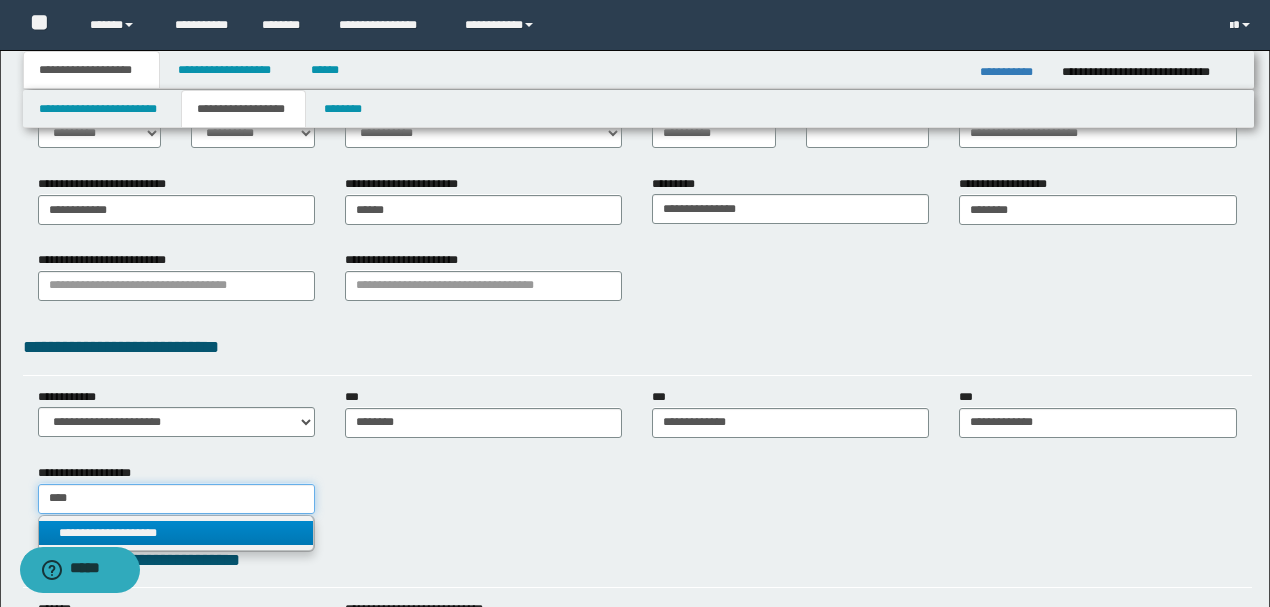type on "****" 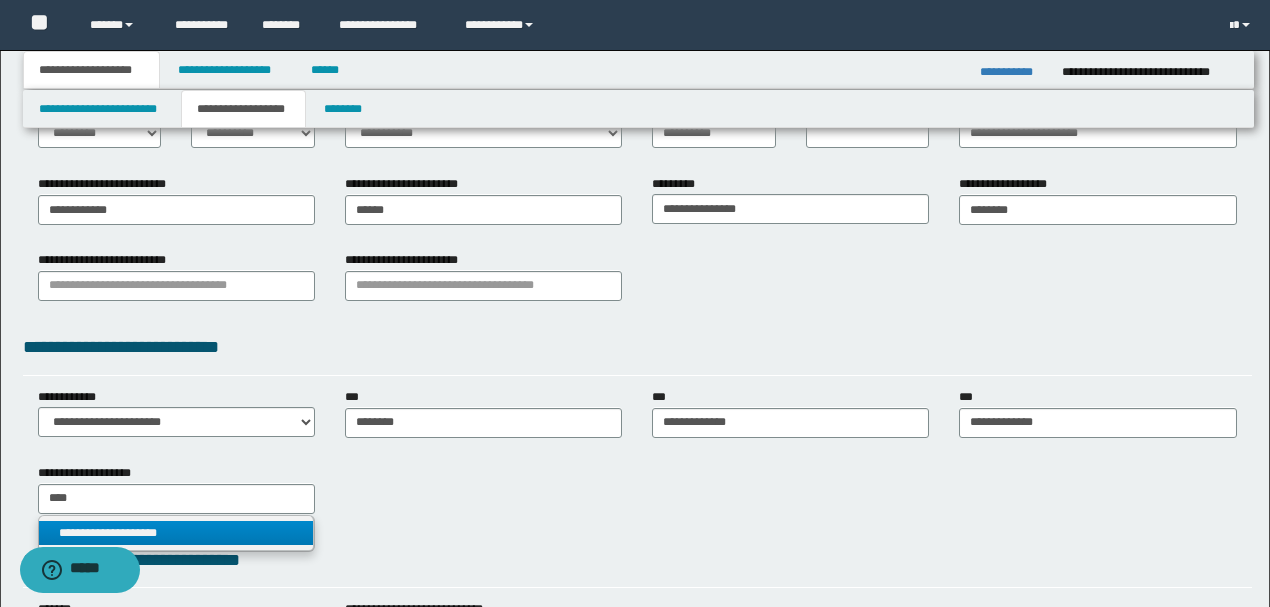 click on "**********" at bounding box center [176, 533] 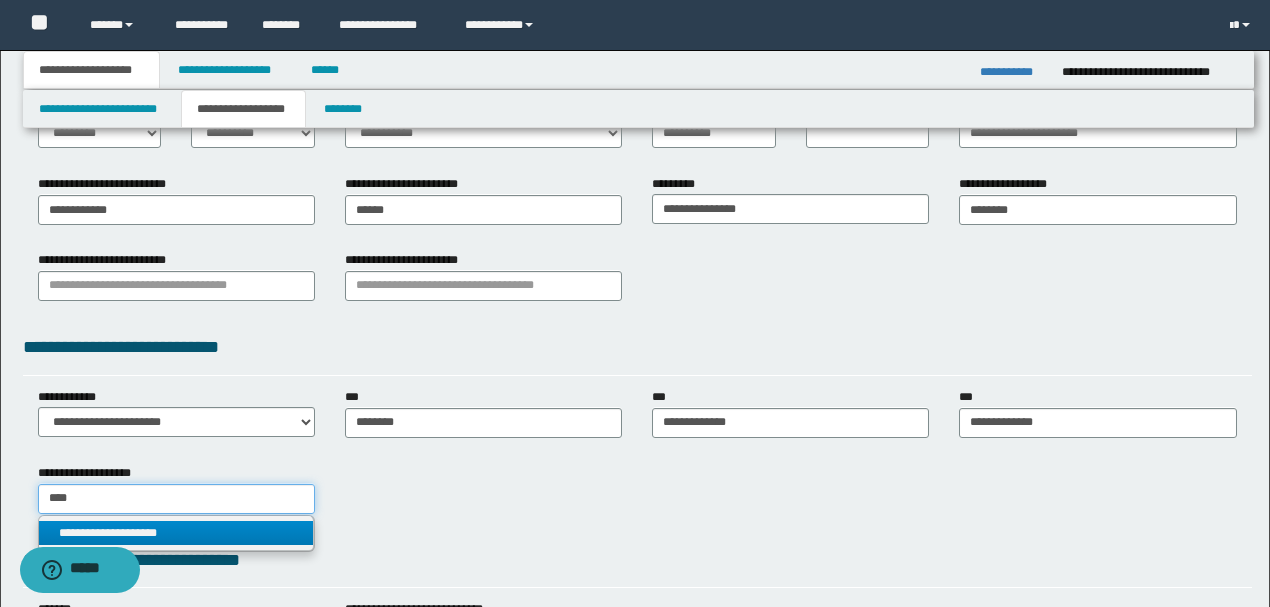 type 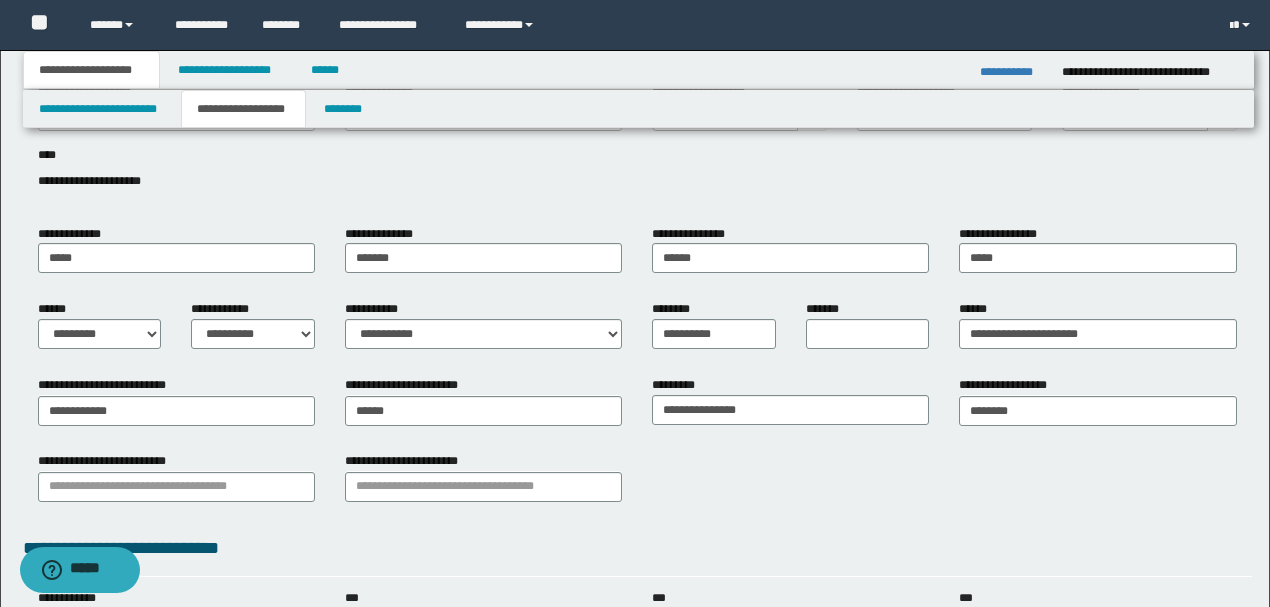 scroll, scrollTop: 98, scrollLeft: 0, axis: vertical 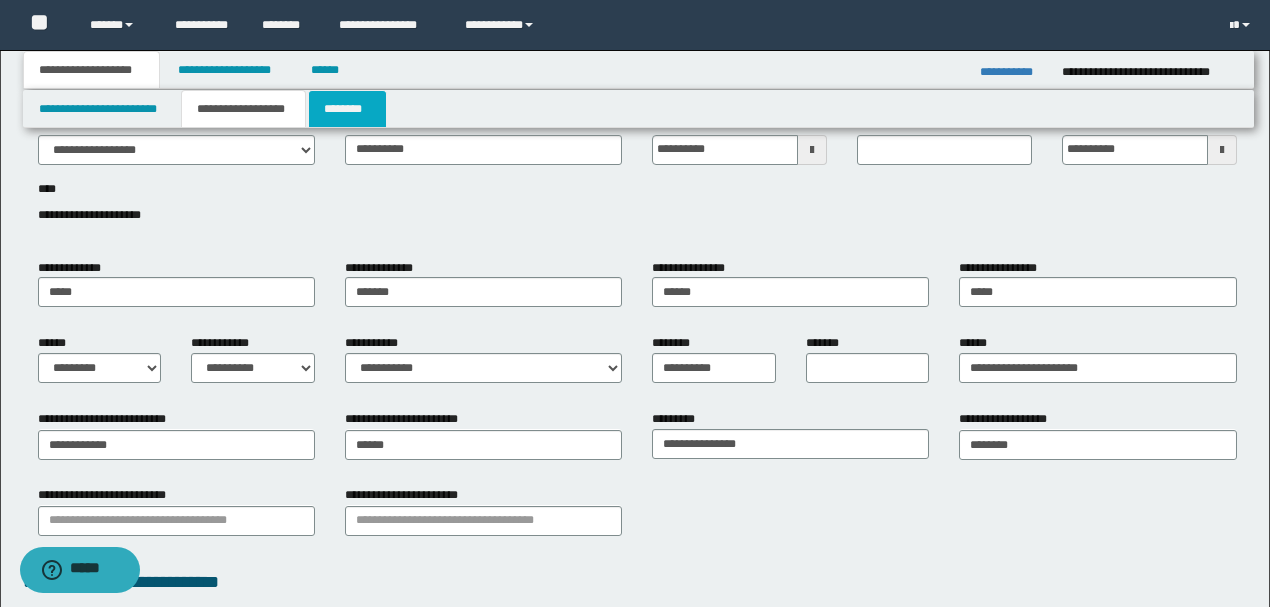 click on "********" at bounding box center (347, 109) 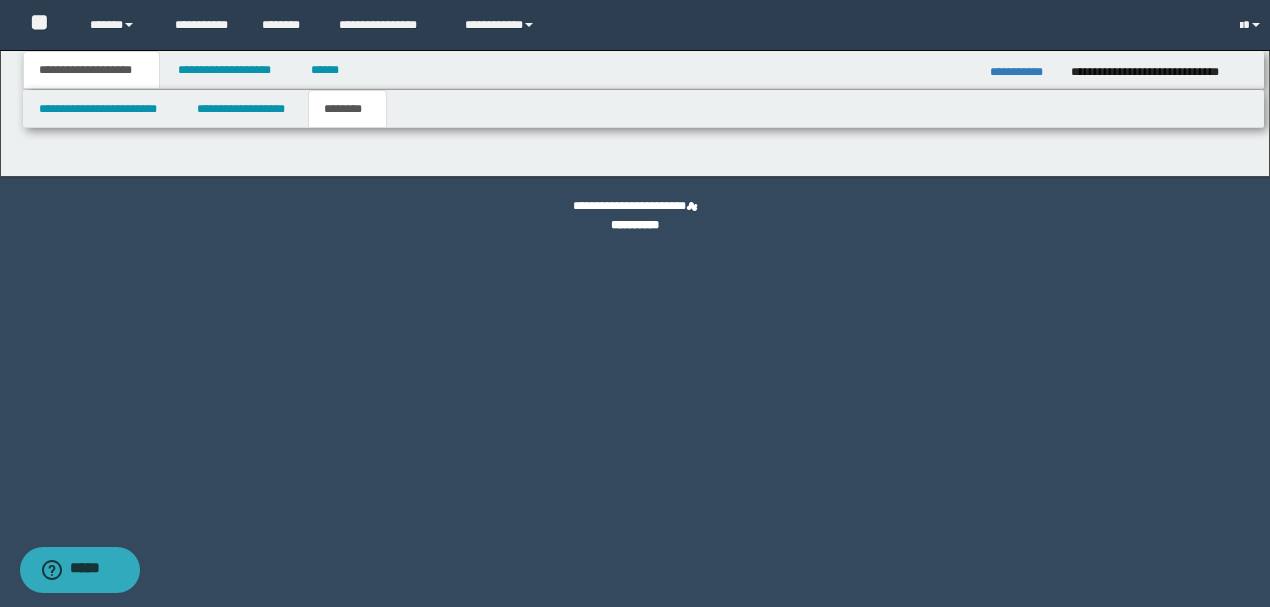 scroll, scrollTop: 0, scrollLeft: 0, axis: both 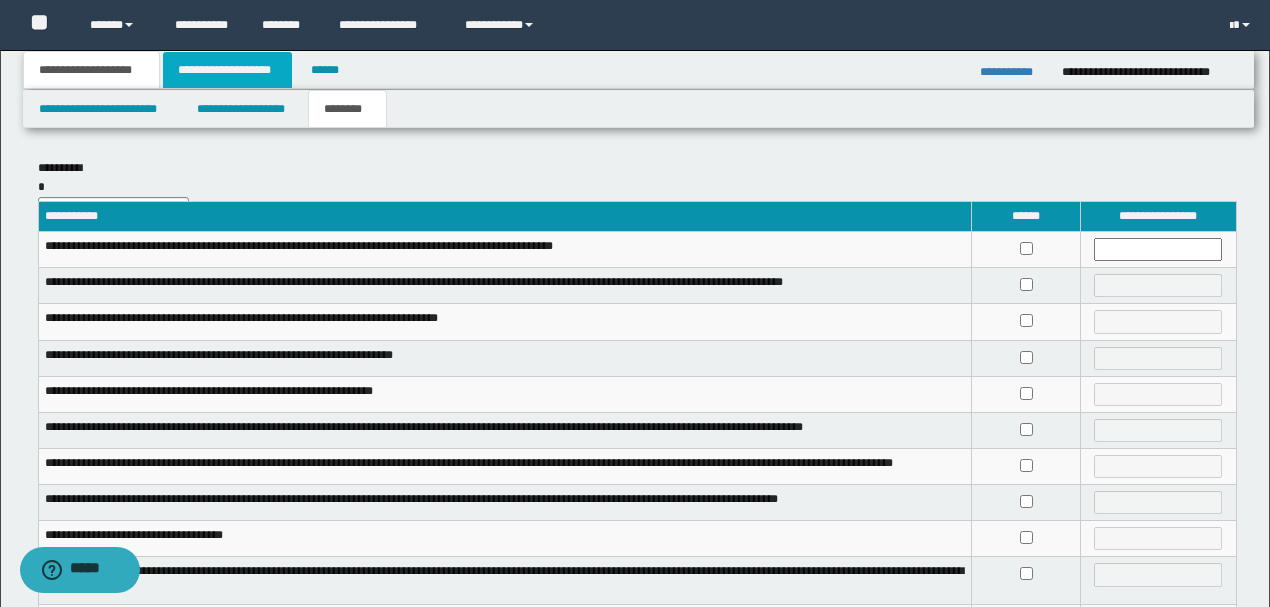 click on "**********" at bounding box center [227, 70] 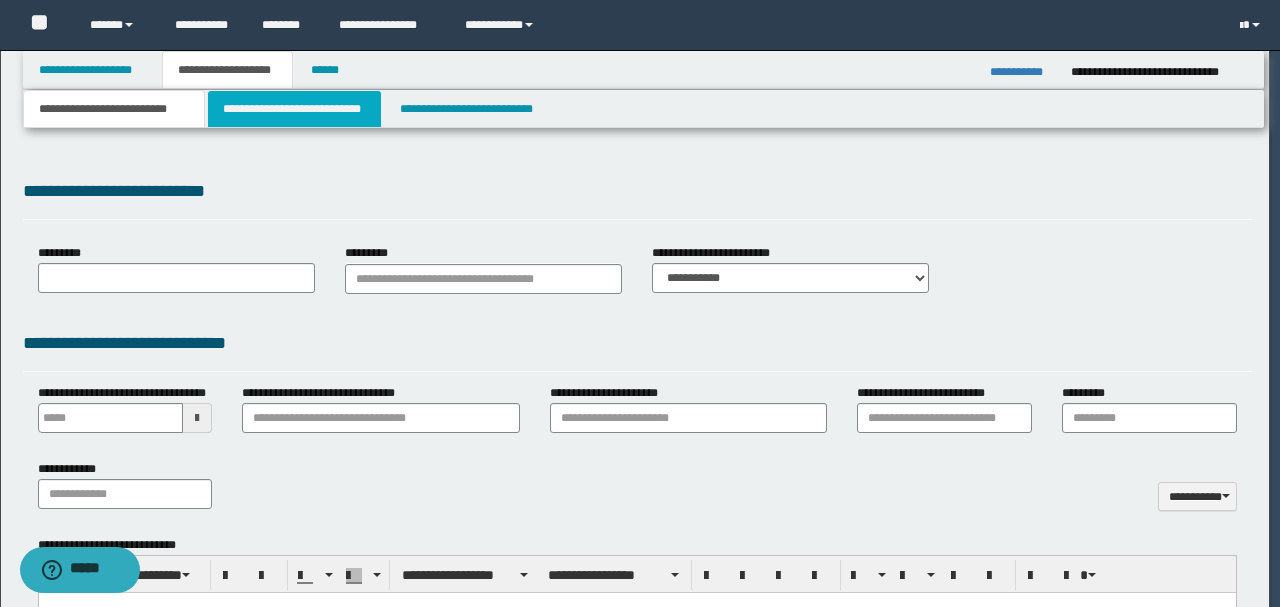 select on "*" 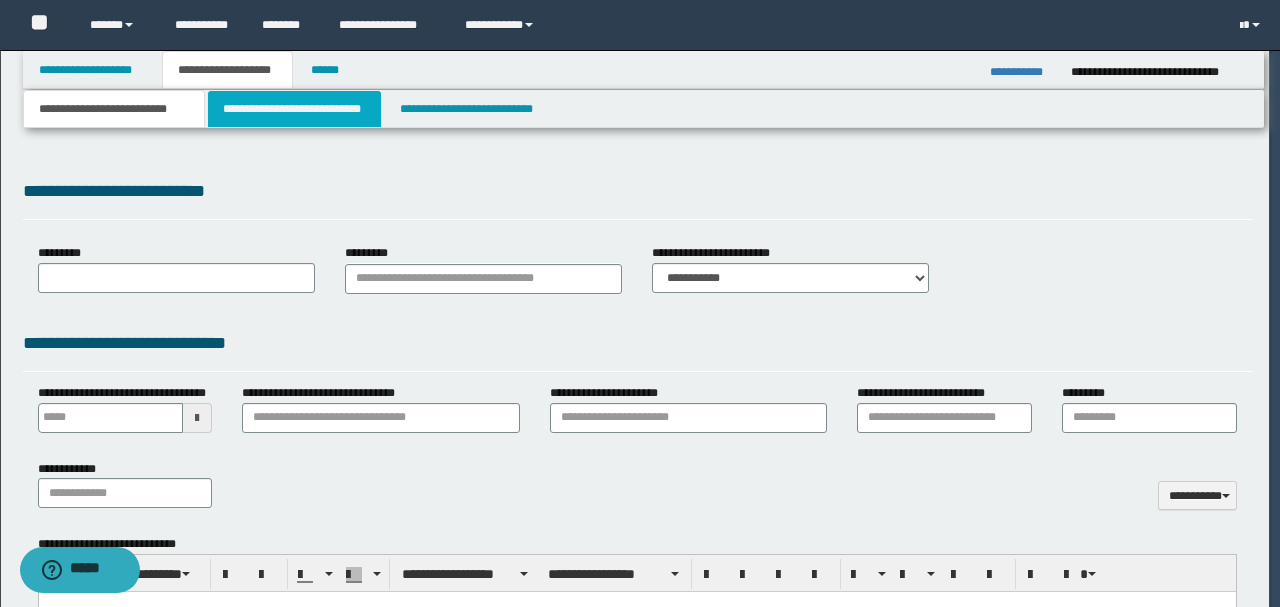 scroll, scrollTop: 0, scrollLeft: 0, axis: both 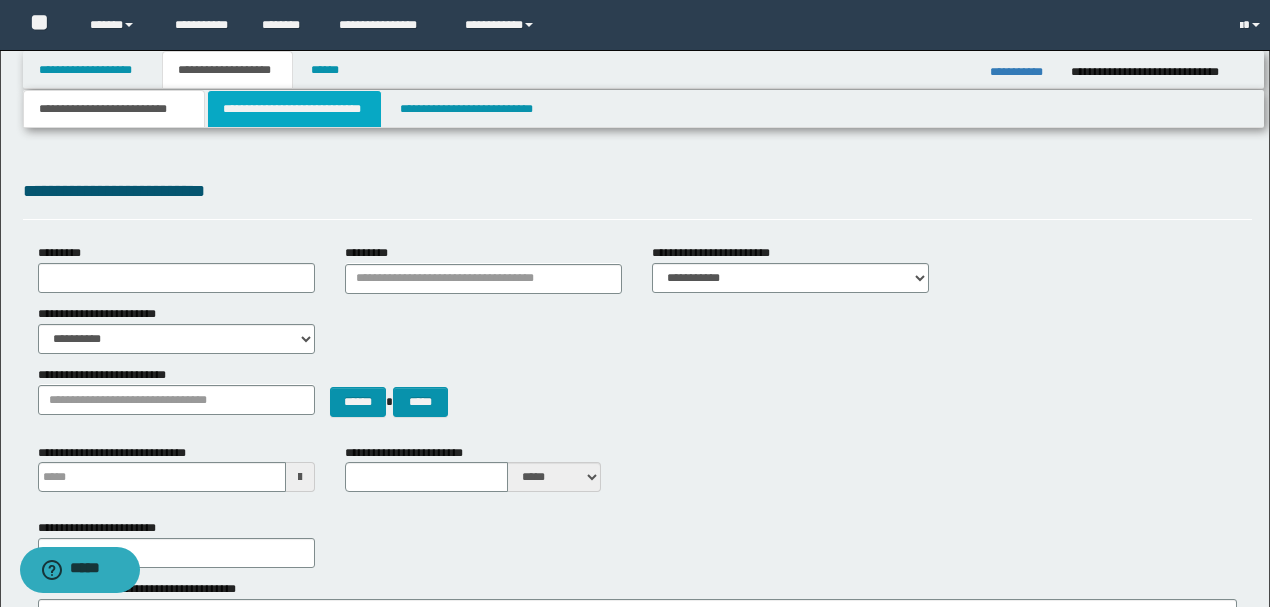 click on "**********" at bounding box center [294, 109] 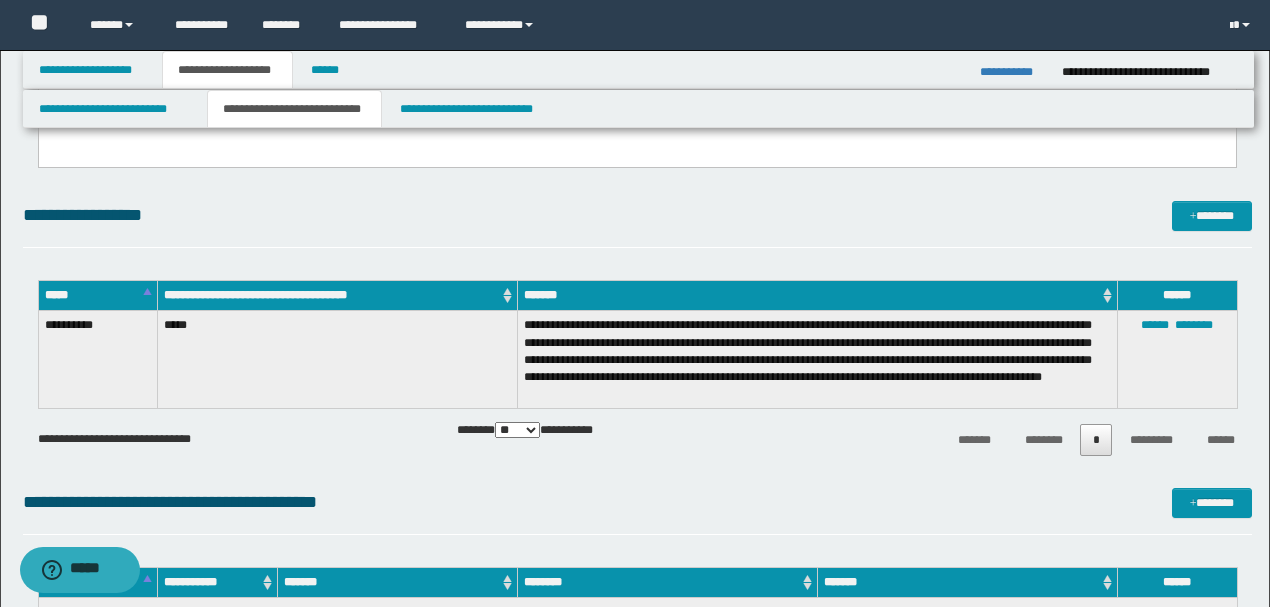 scroll, scrollTop: 733, scrollLeft: 0, axis: vertical 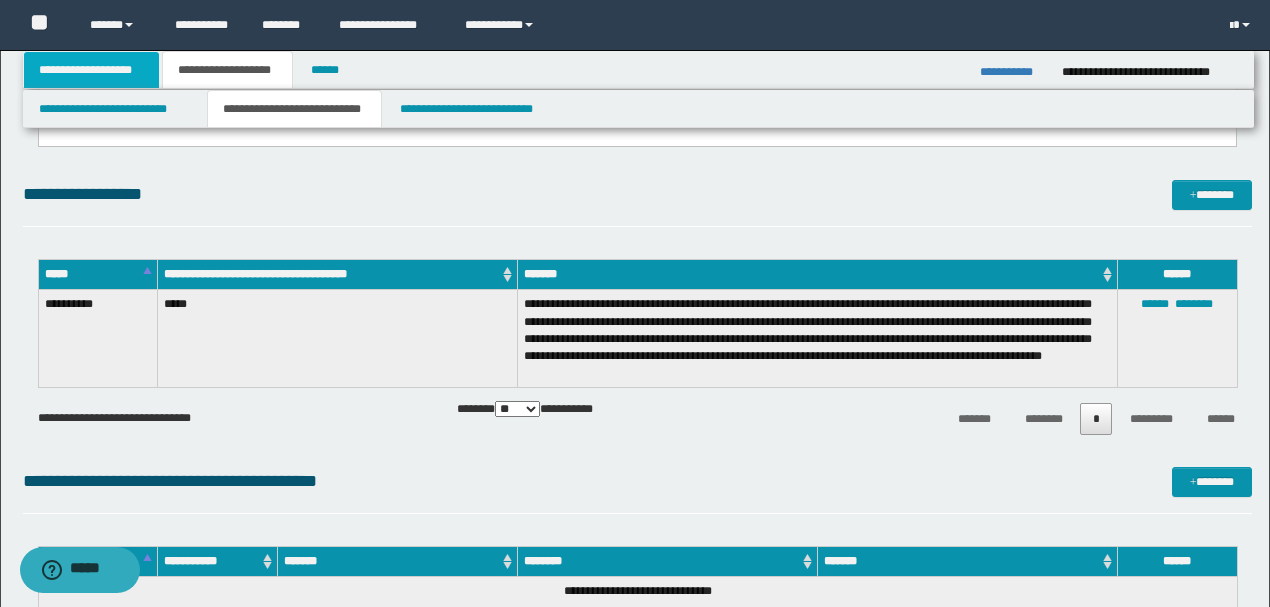 click on "**********" at bounding box center (92, 70) 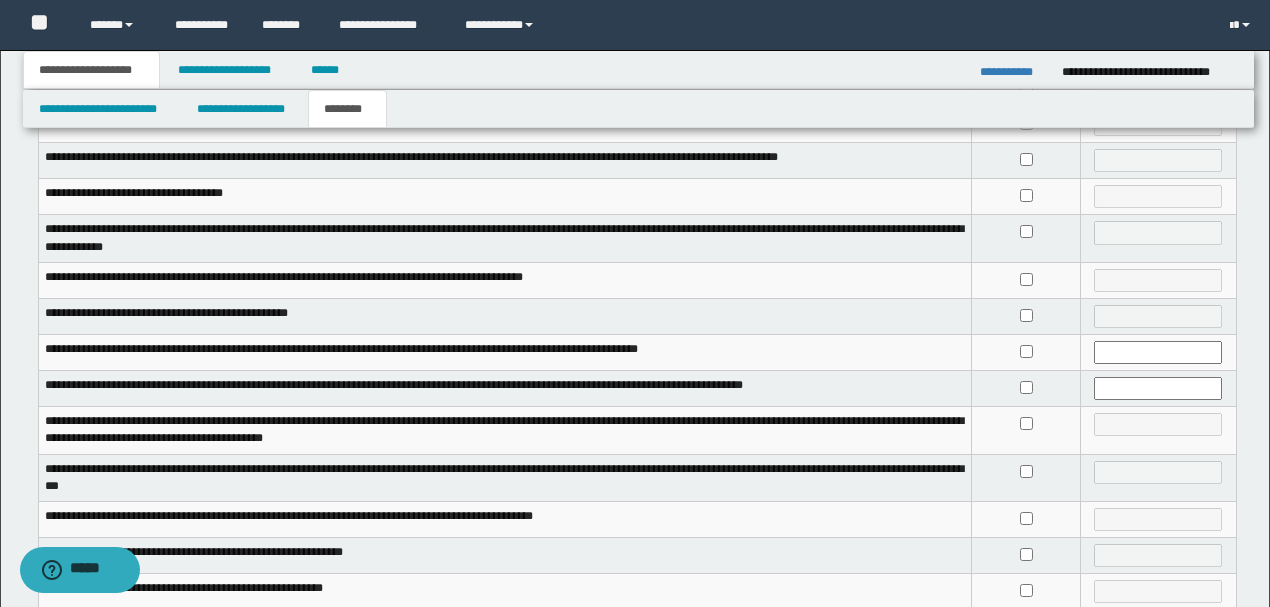 scroll, scrollTop: 337, scrollLeft: 0, axis: vertical 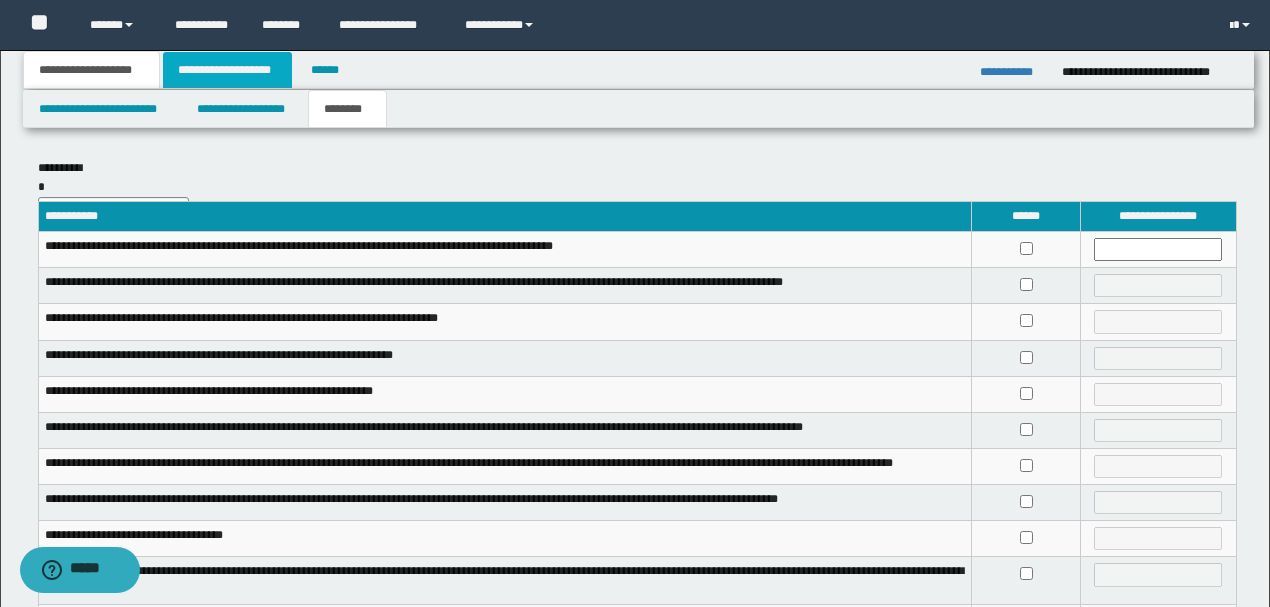 click on "**********" at bounding box center (227, 70) 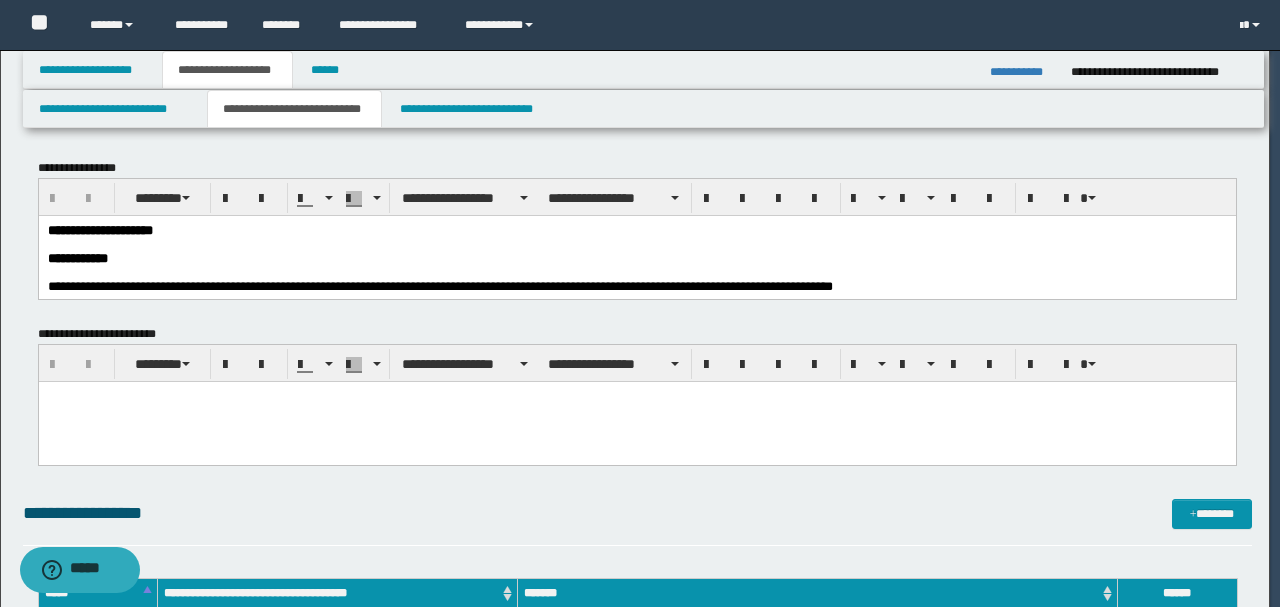 type 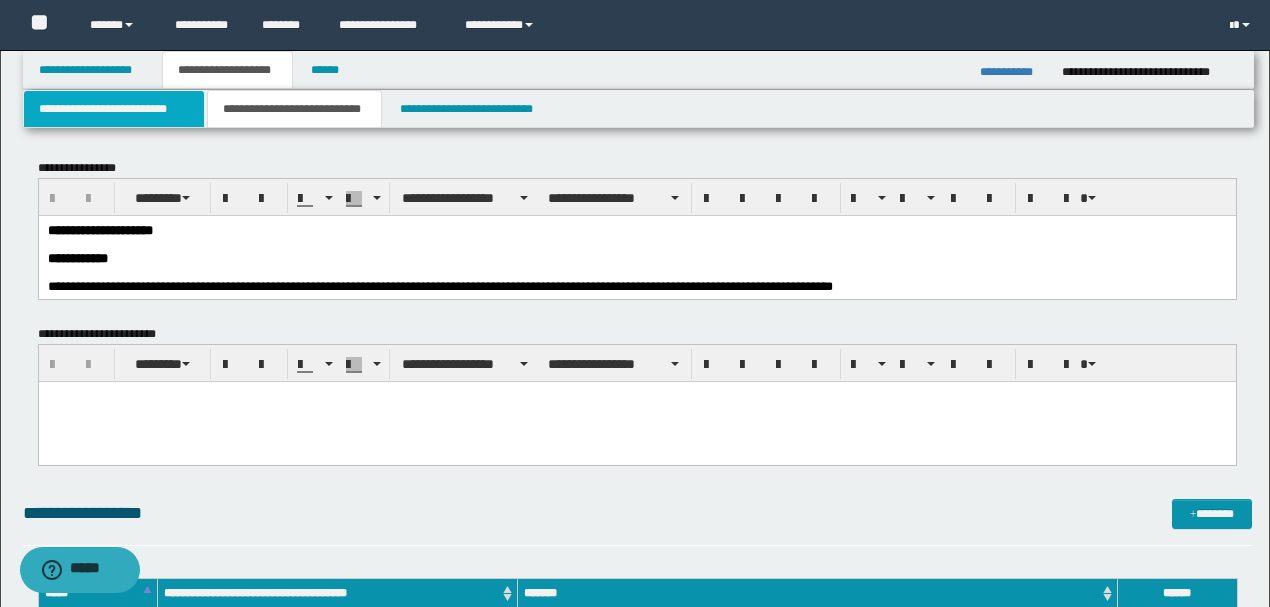 click on "**********" at bounding box center (114, 109) 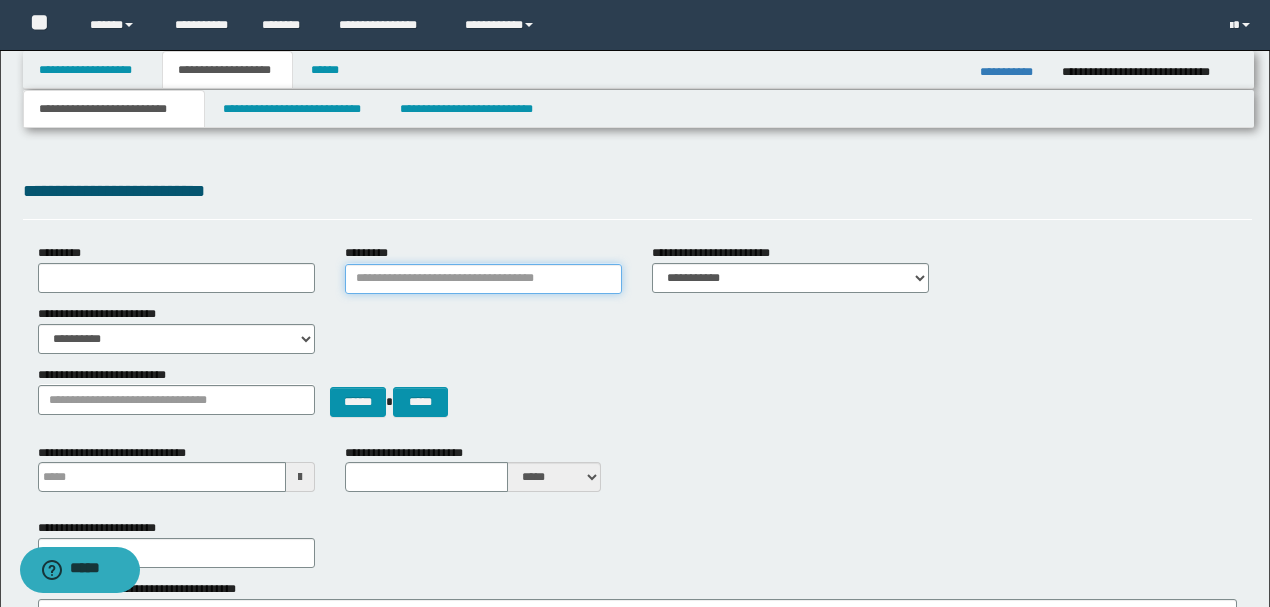 click on "*********" at bounding box center [483, 279] 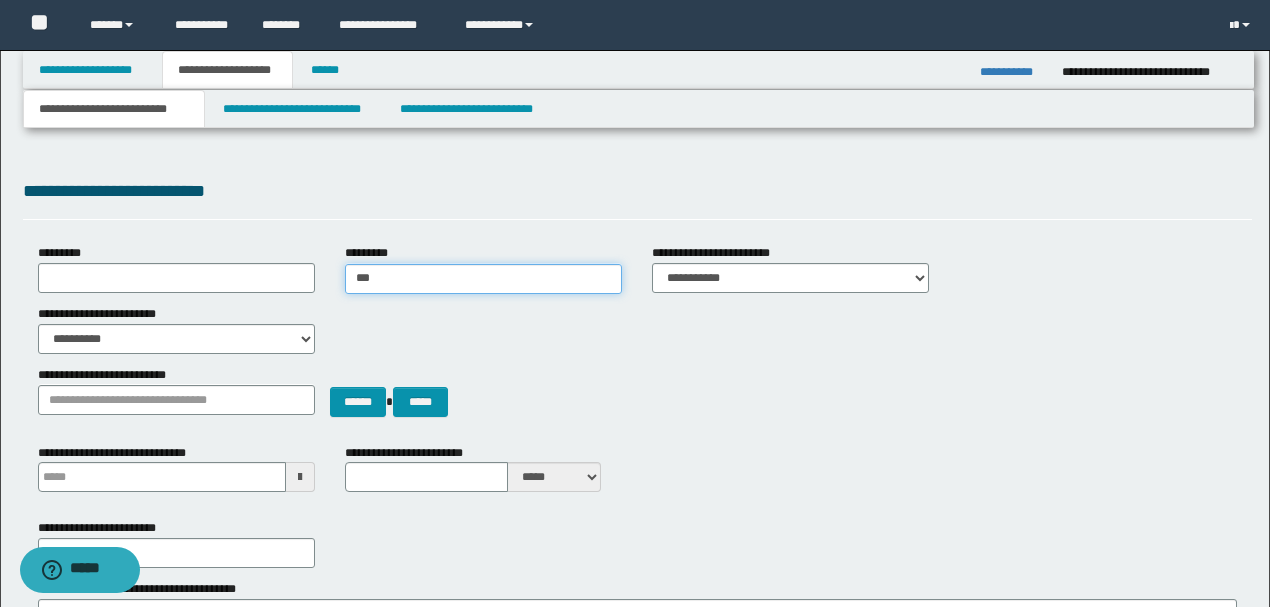 type on "****" 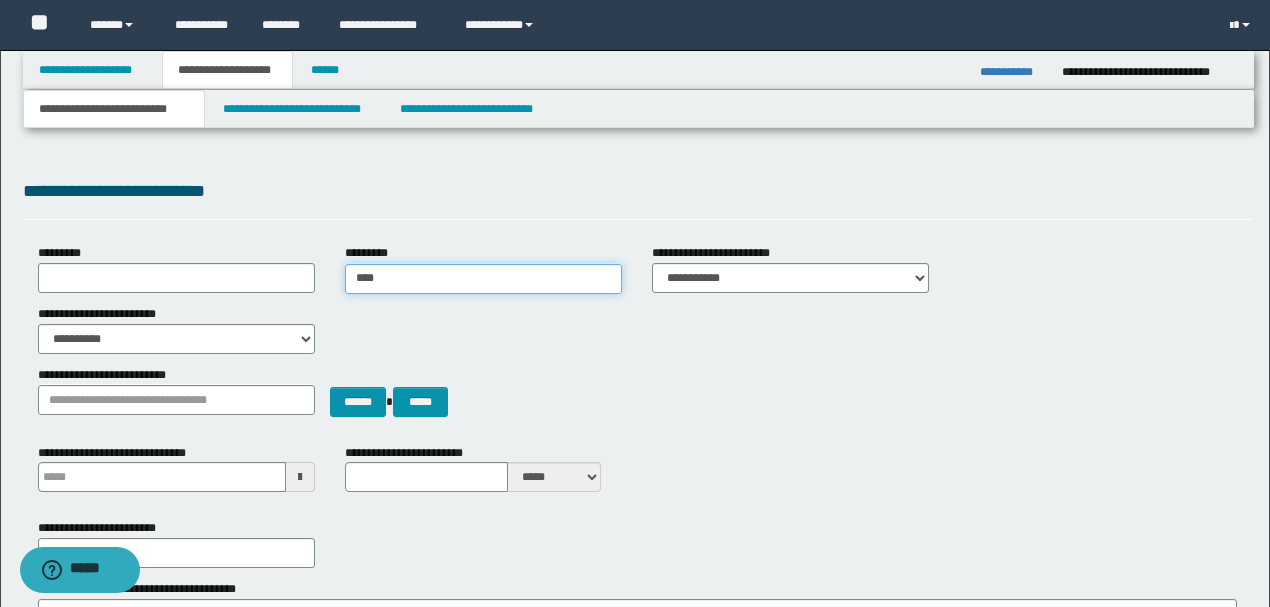 type on "****" 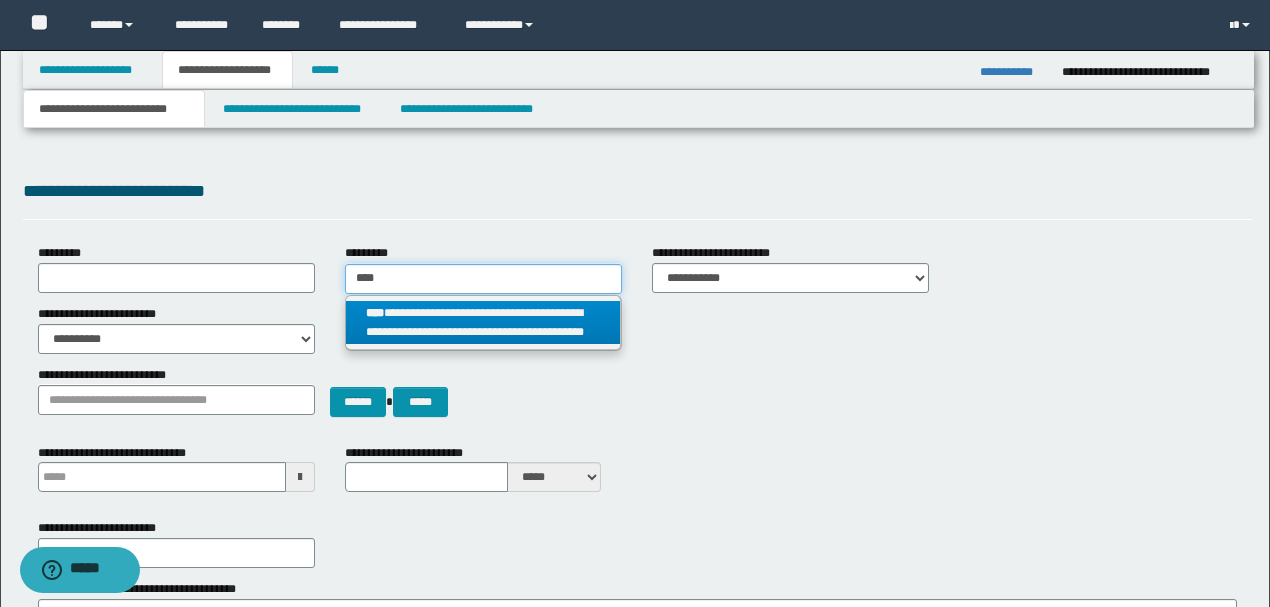 type on "****" 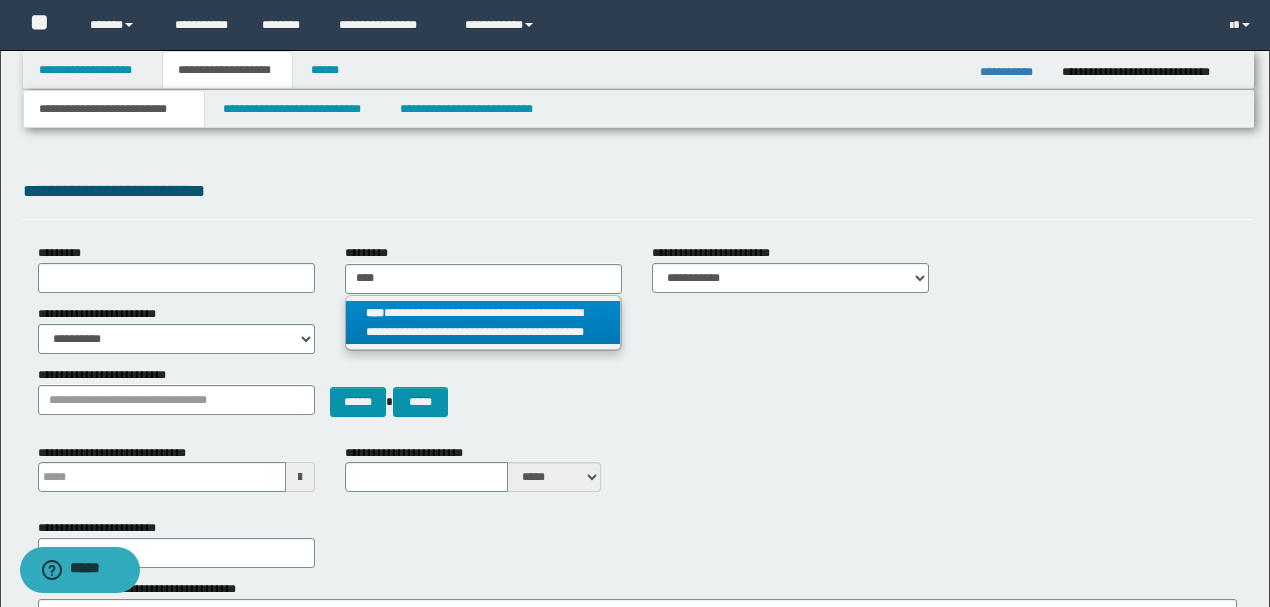 click on "**********" at bounding box center [483, 323] 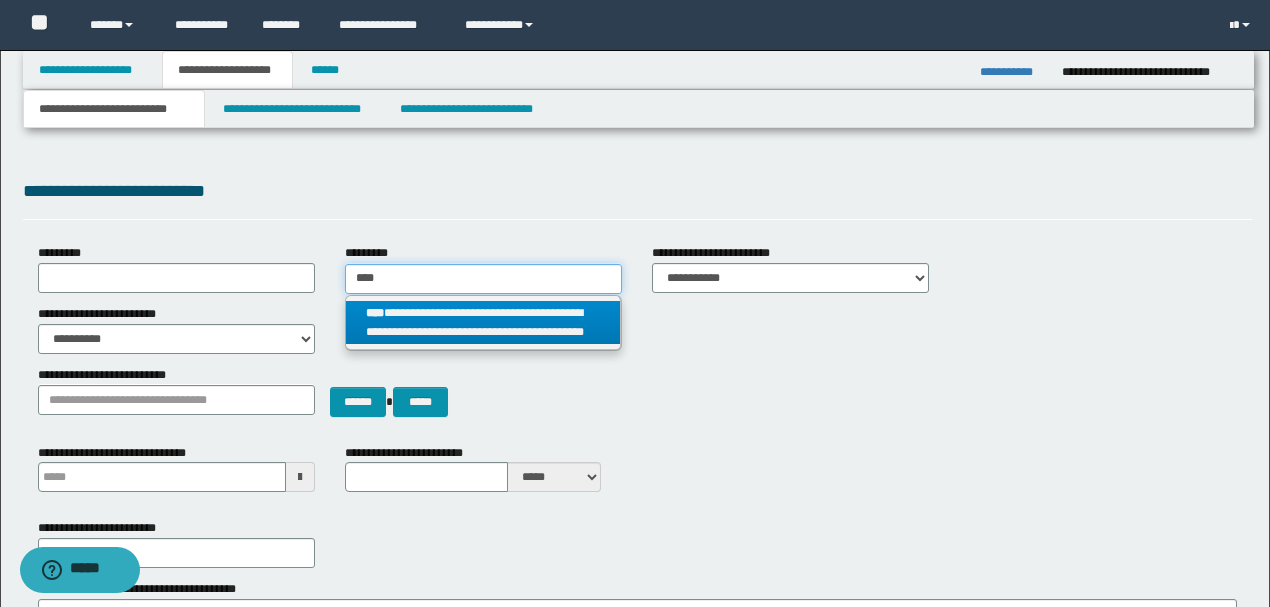 type 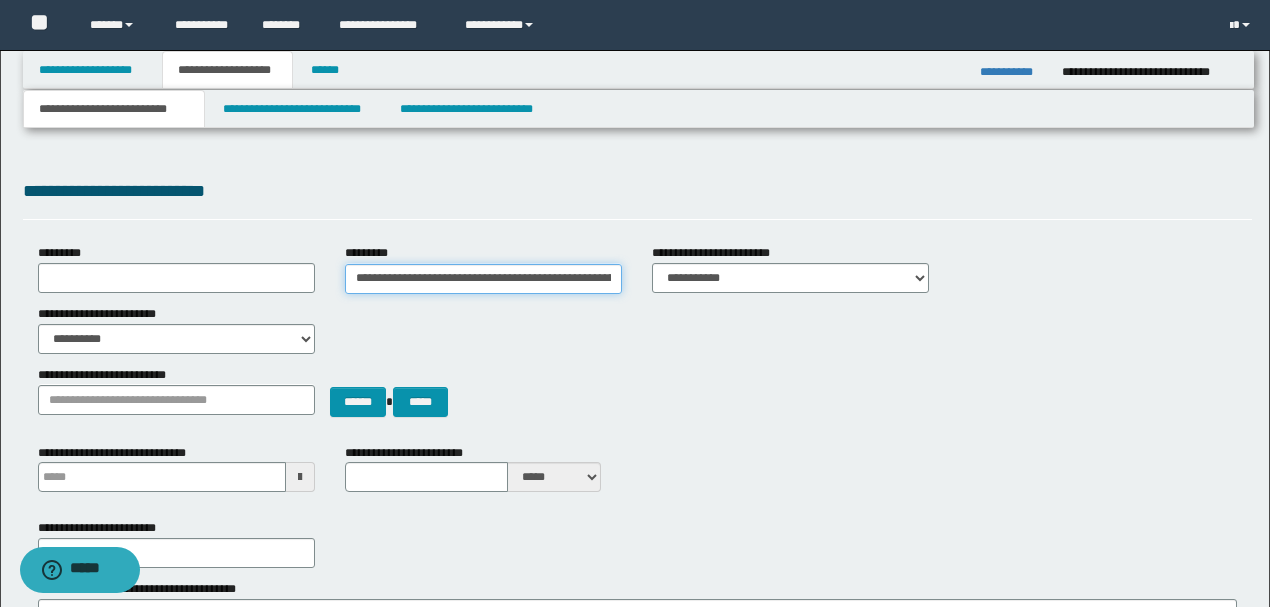 scroll, scrollTop: 0, scrollLeft: 174, axis: horizontal 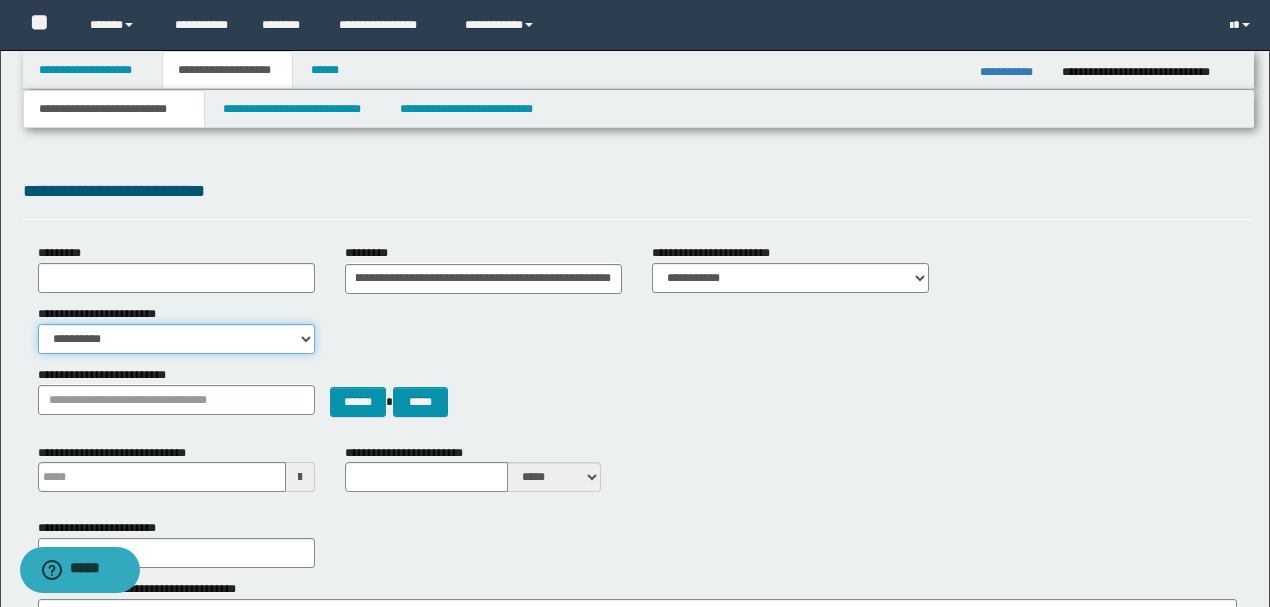 click on "**********" at bounding box center (176, 339) 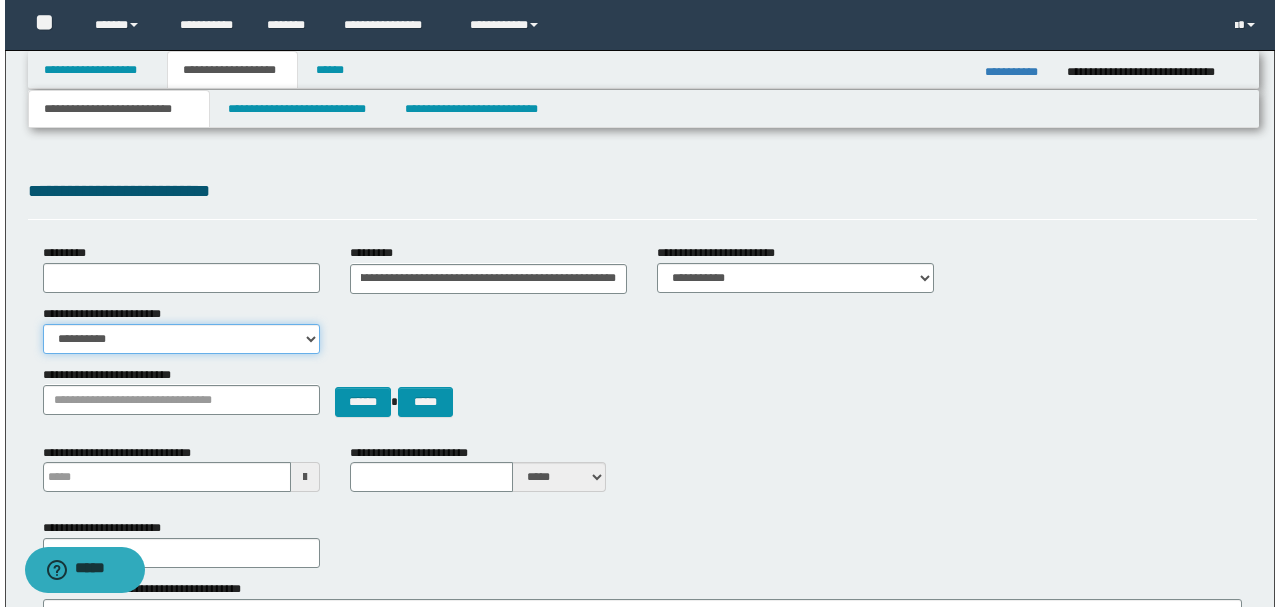 scroll, scrollTop: 0, scrollLeft: 0, axis: both 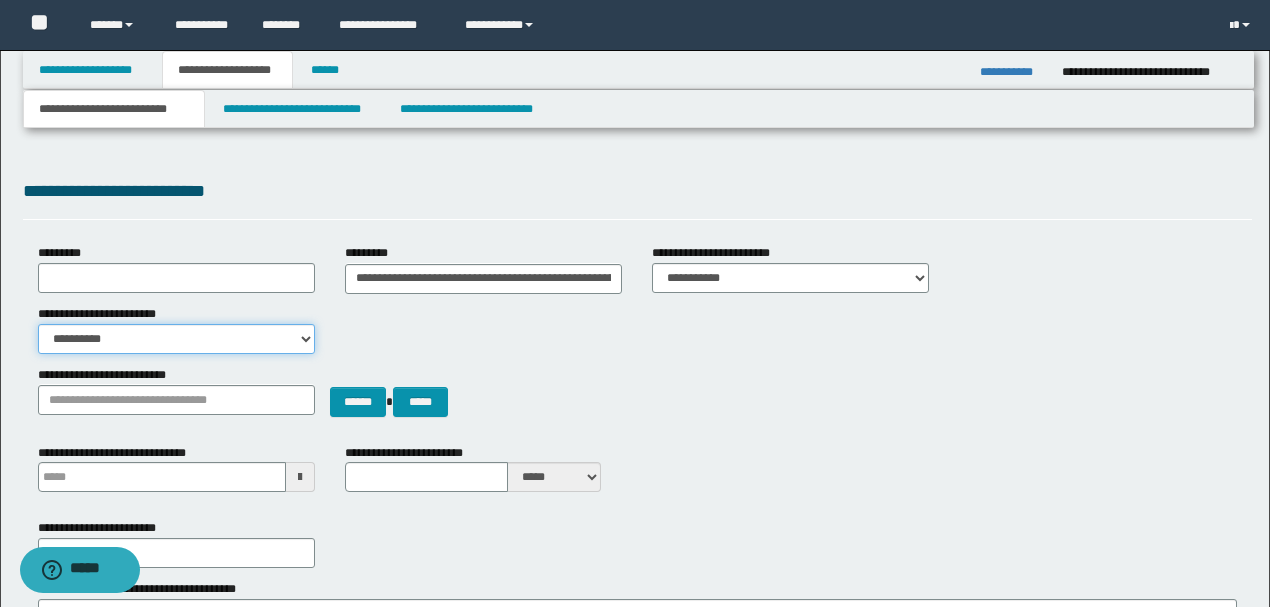 select on "*" 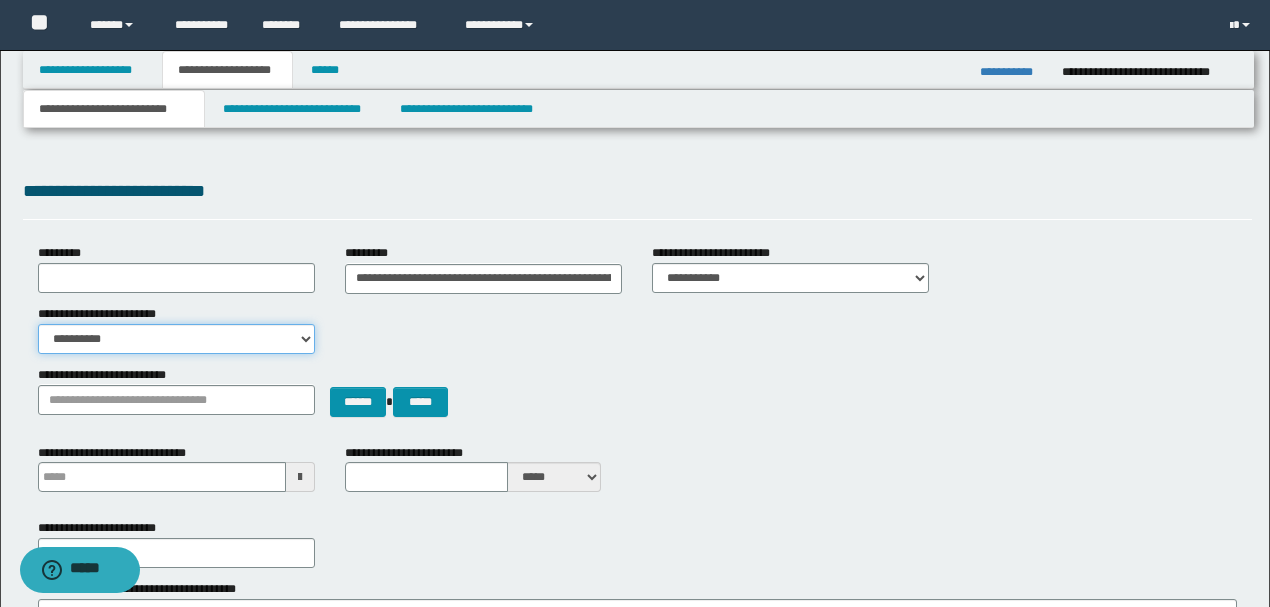 click on "**********" at bounding box center (176, 339) 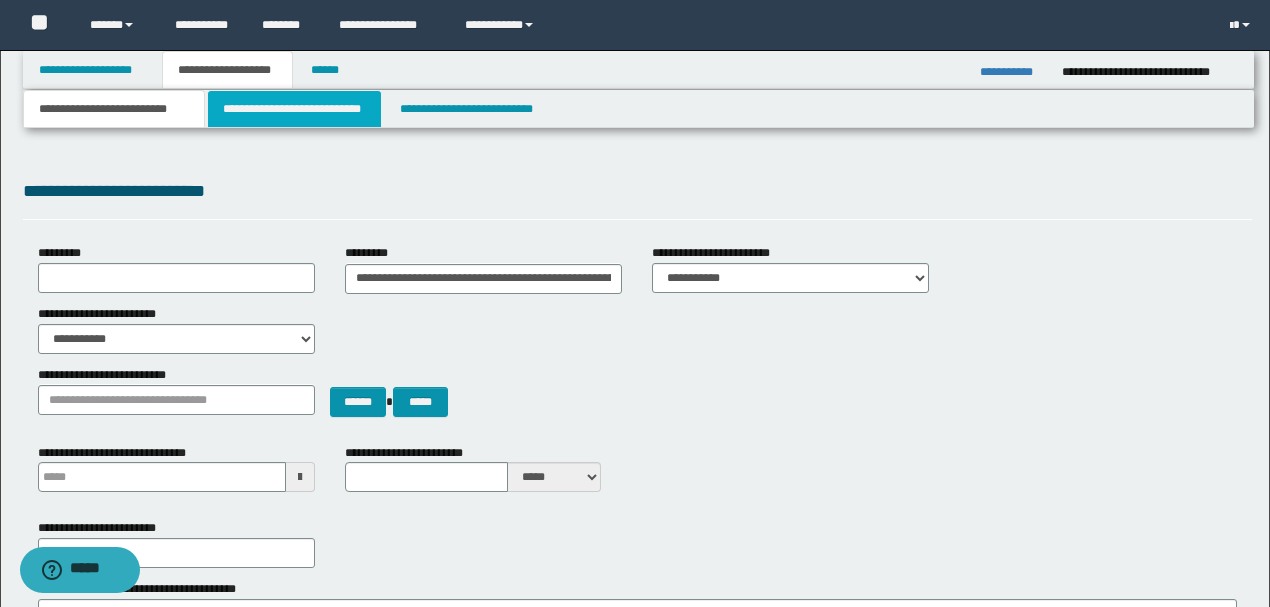 click on "**********" at bounding box center (294, 109) 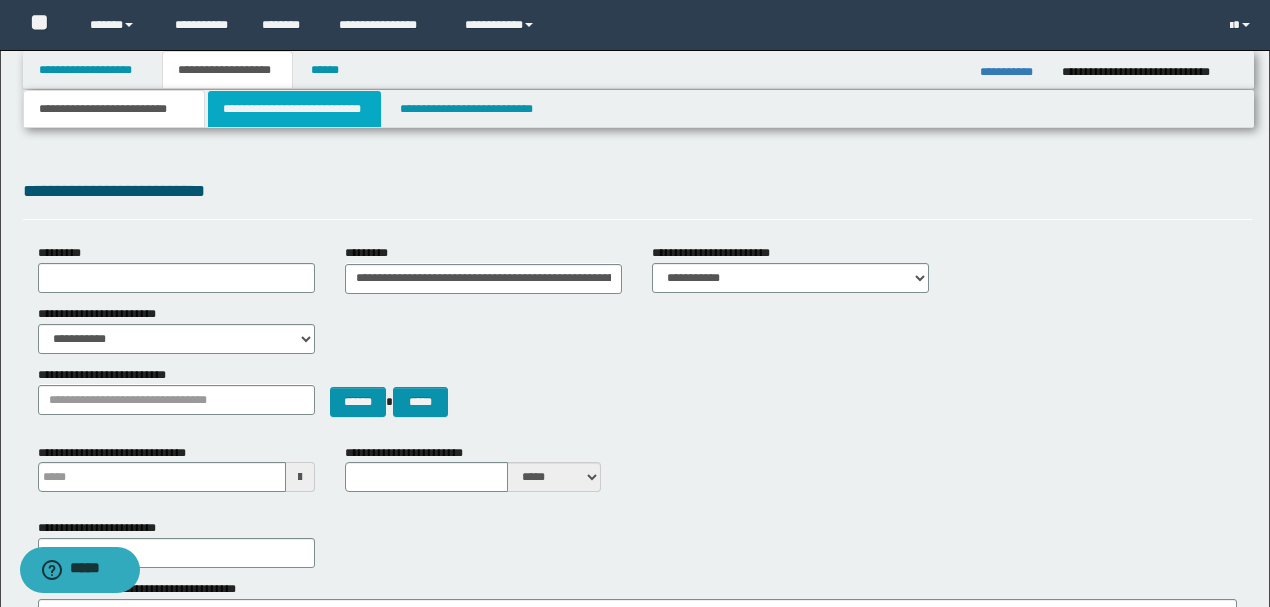 type 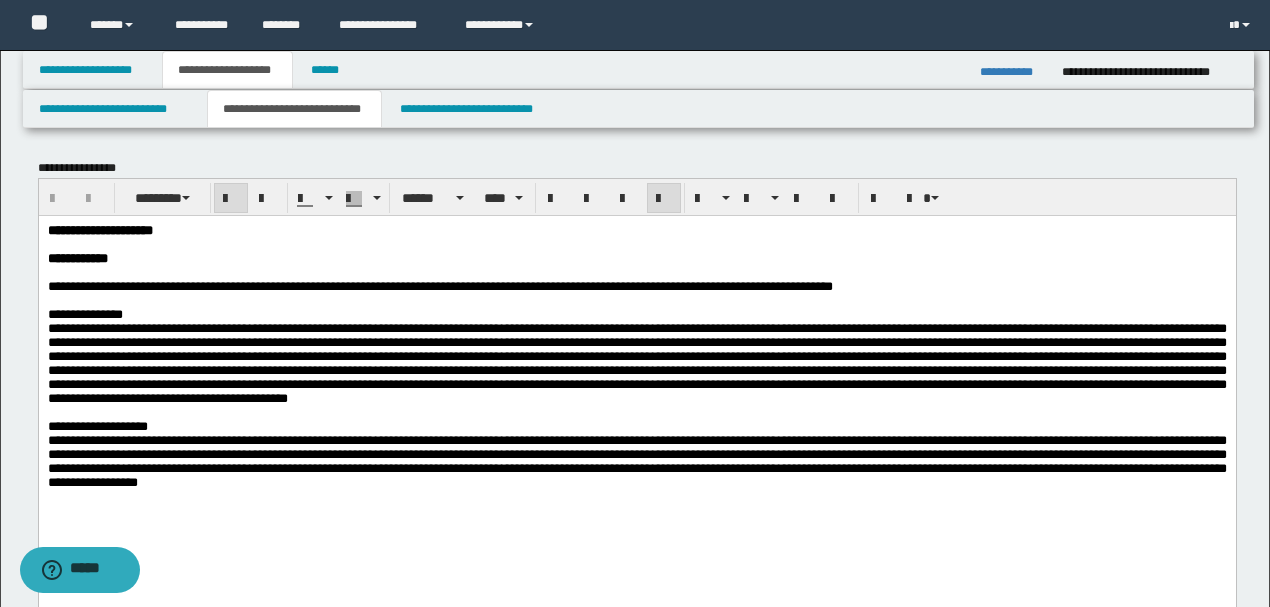 click on "**********" at bounding box center [636, 258] 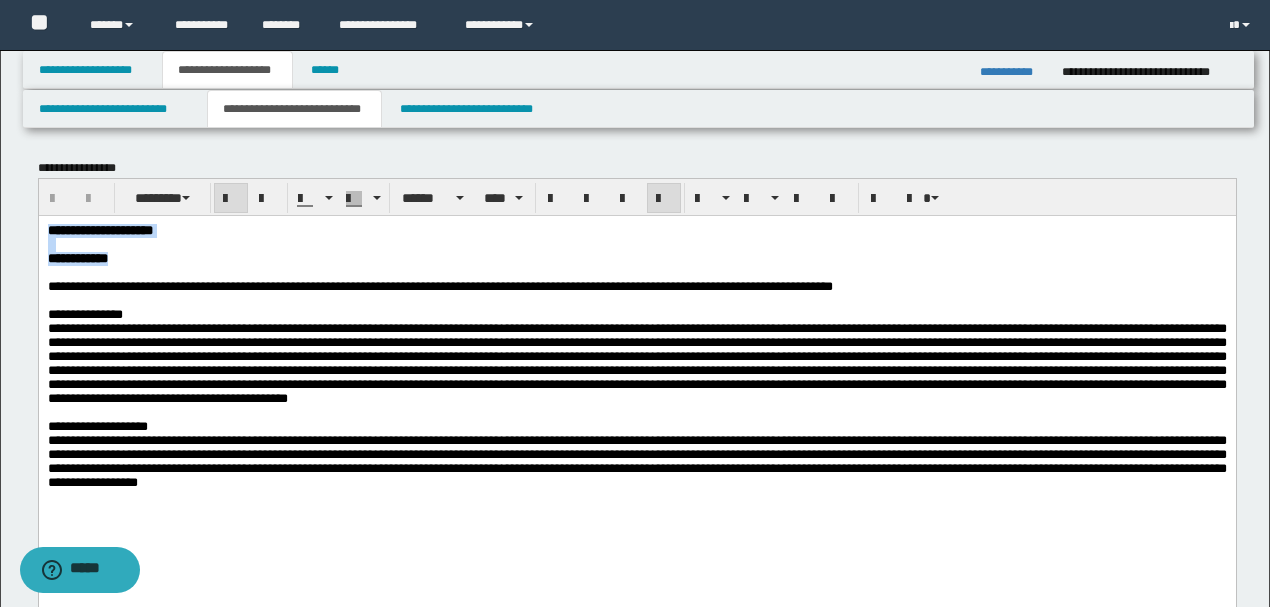 drag, startPoint x: 190, startPoint y: 258, endPoint x: 31, endPoint y: 224, distance: 162.59459 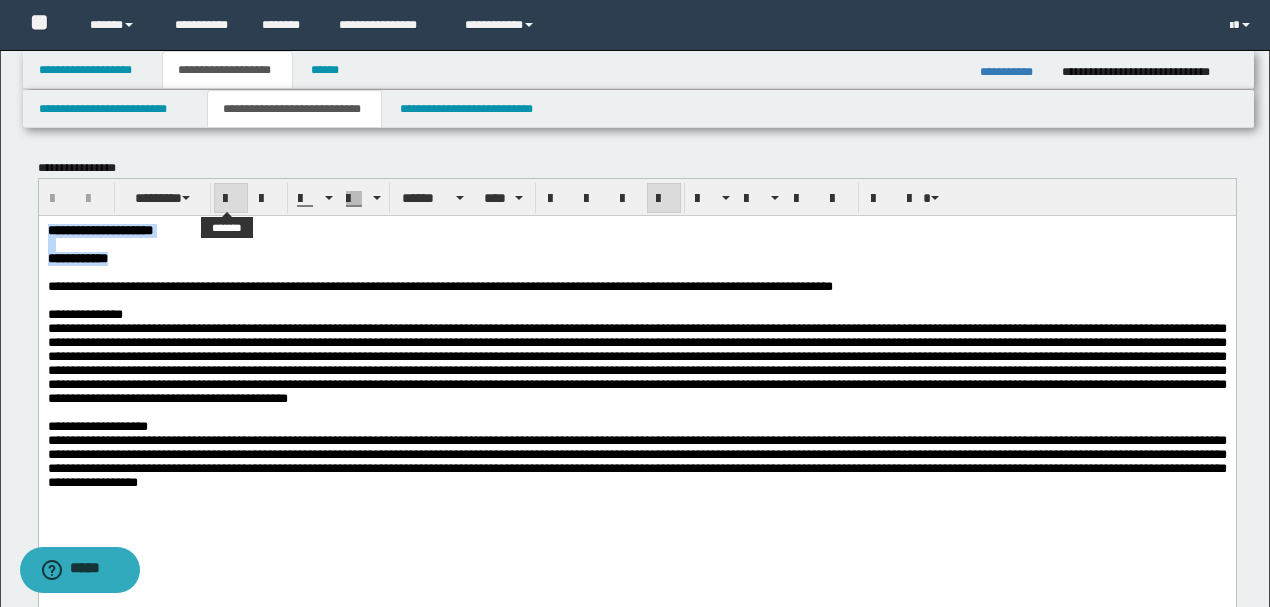 click at bounding box center (231, 199) 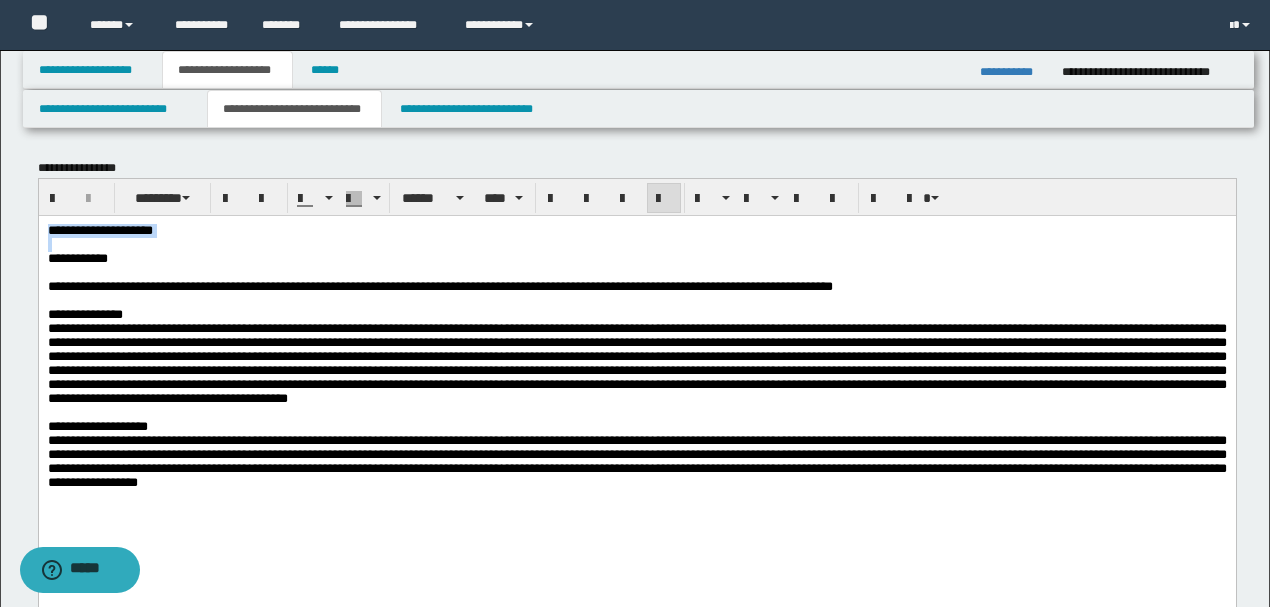 click on "**********" at bounding box center [636, 230] 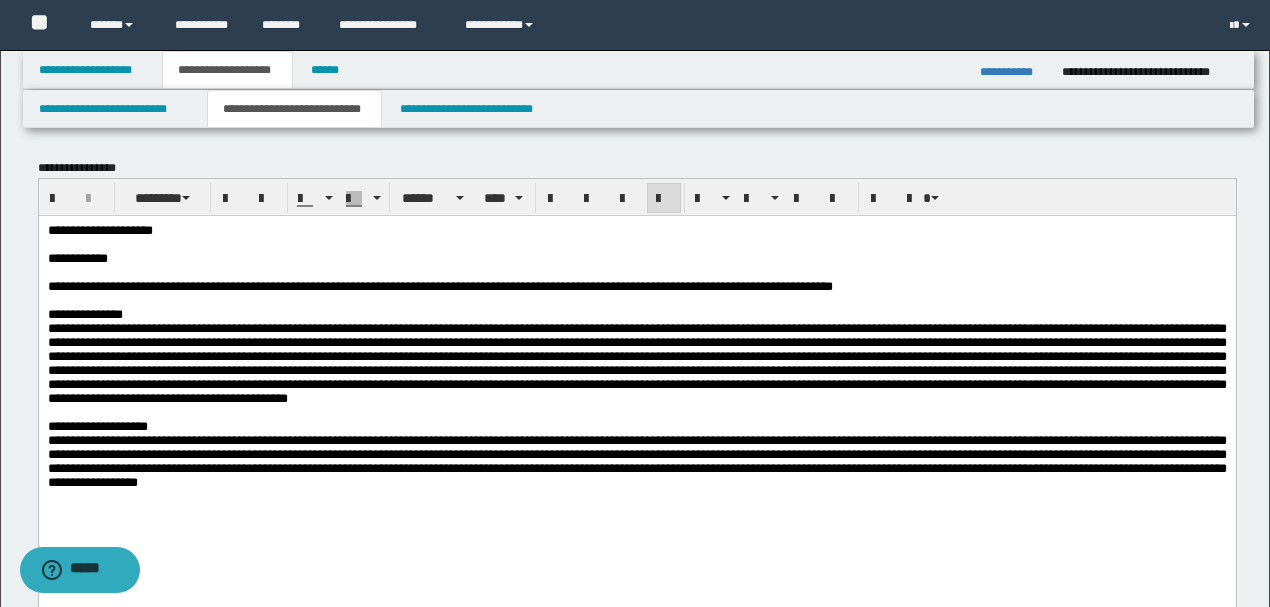 type 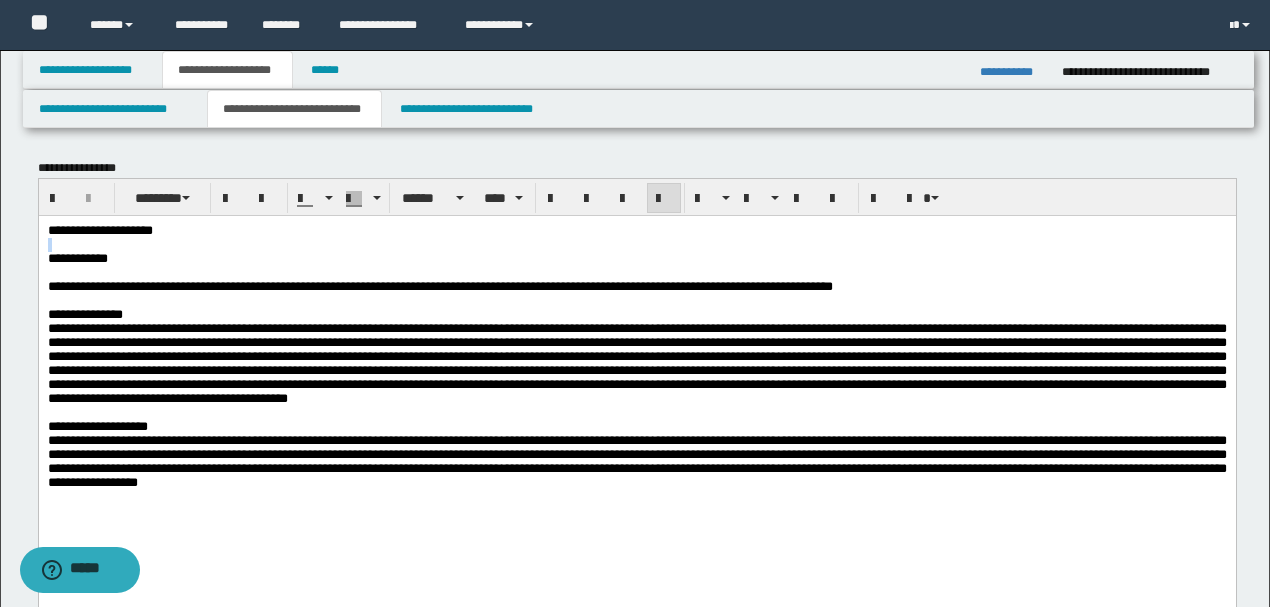 drag, startPoint x: 216, startPoint y: 232, endPoint x: 48, endPoint y: 482, distance: 301.20425 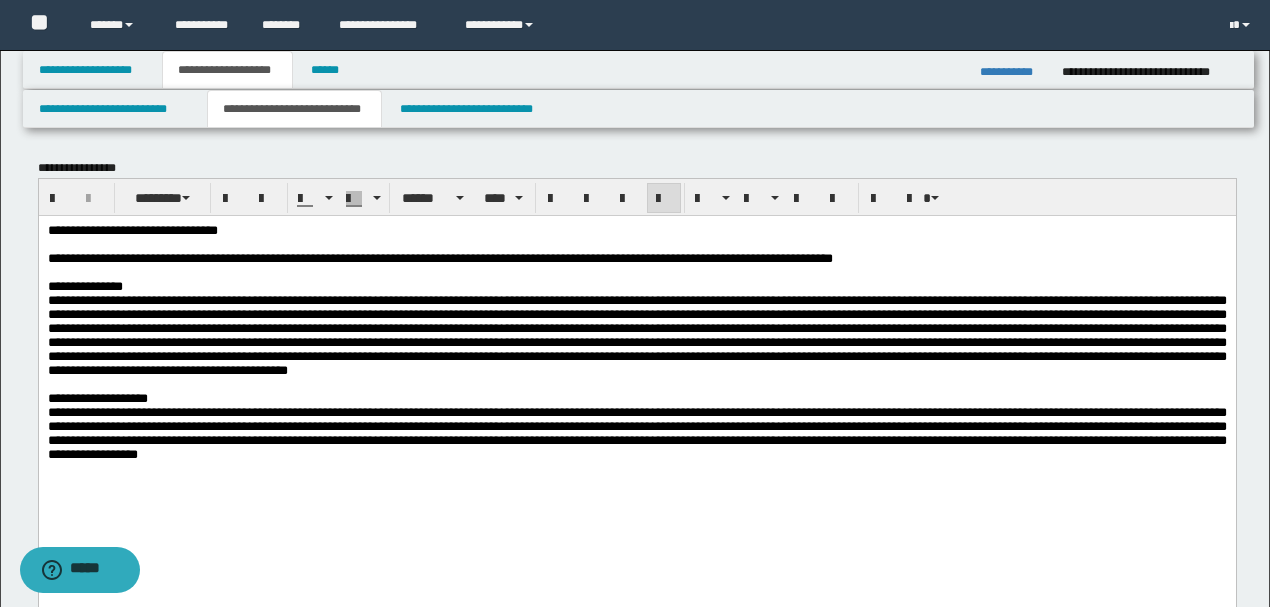 click on "**********" at bounding box center [636, 230] 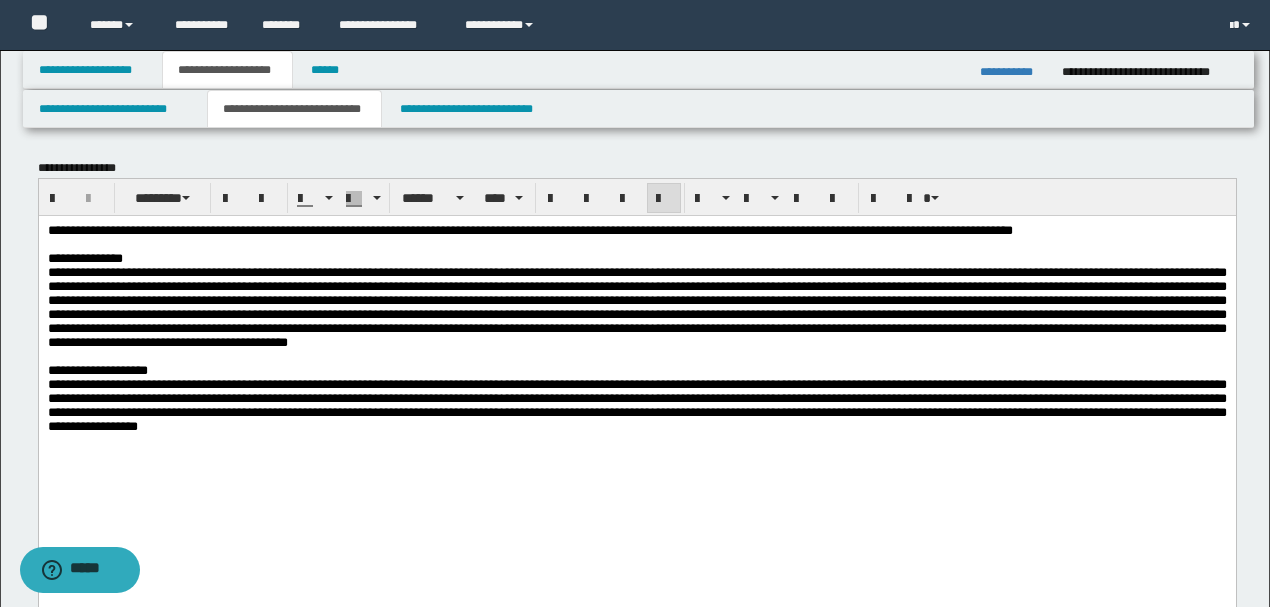 click on "**********" at bounding box center [636, 404] 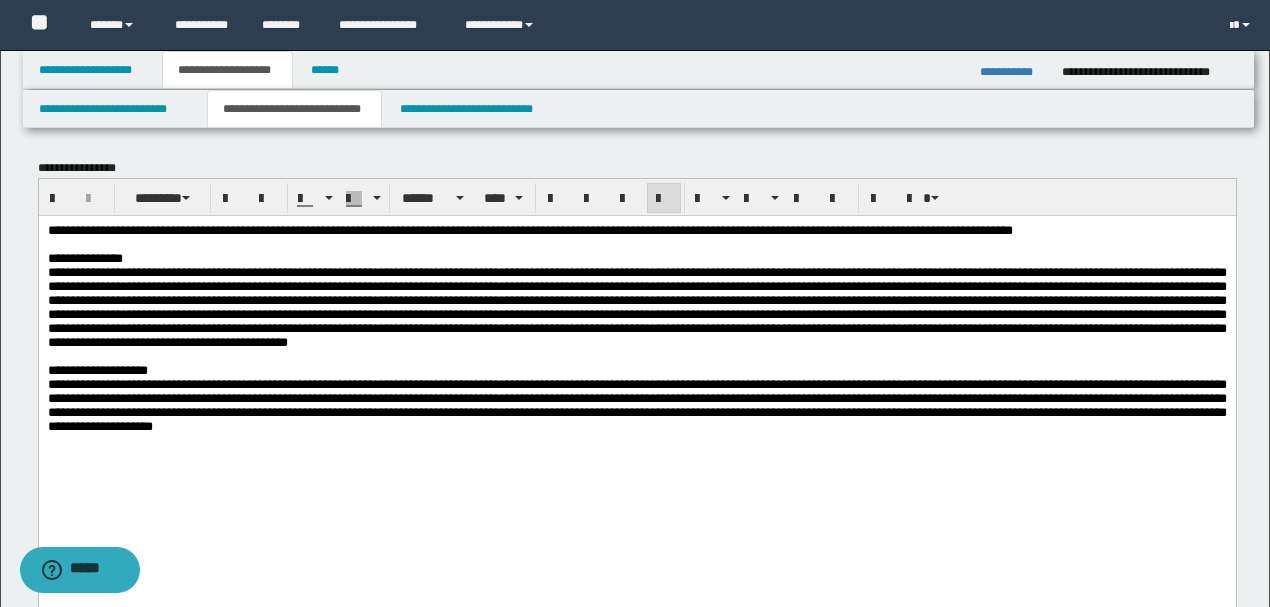 click on "**********" at bounding box center (636, 404) 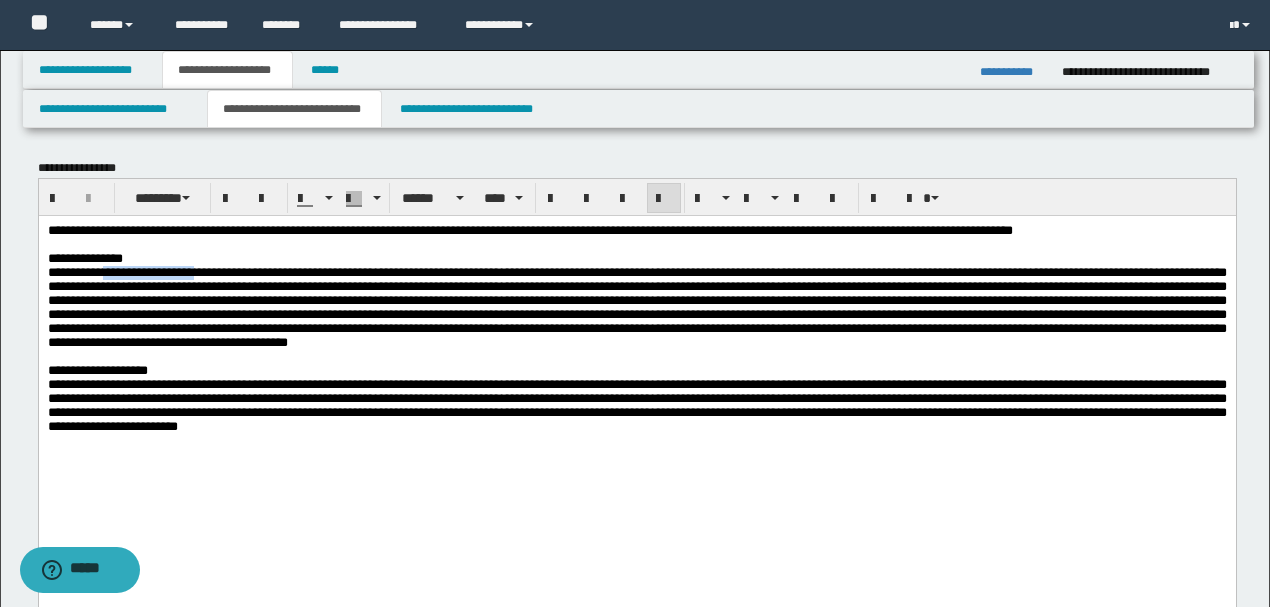 drag, startPoint x: 116, startPoint y: 292, endPoint x: 228, endPoint y: 298, distance: 112.1606 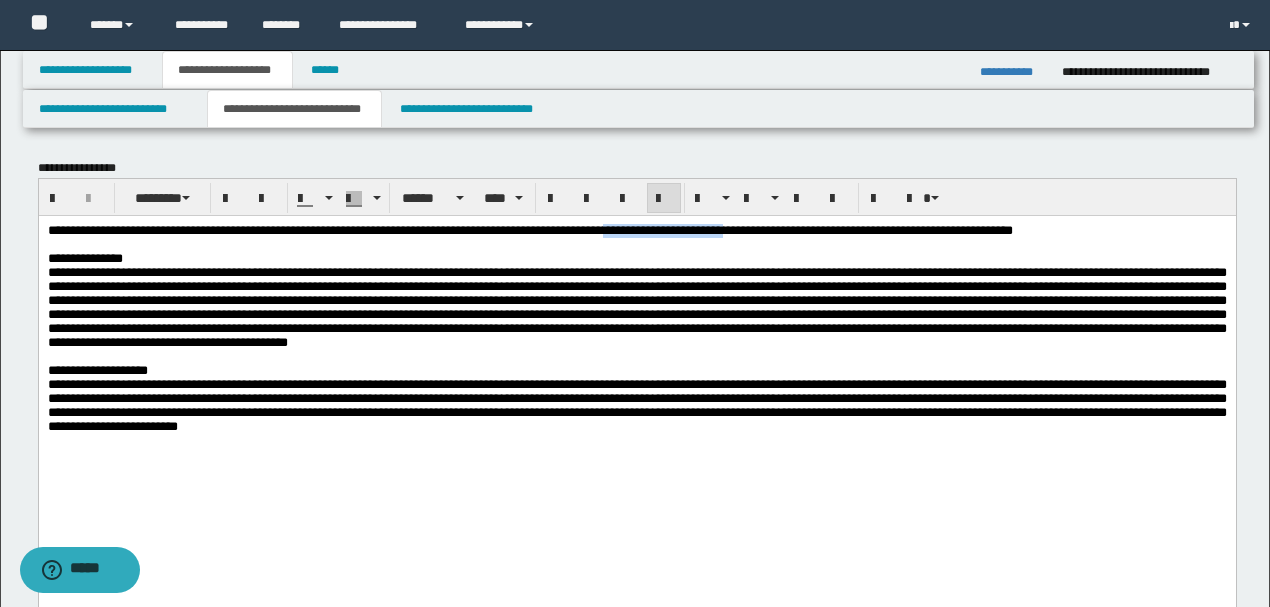 drag, startPoint x: 778, startPoint y: 230, endPoint x: 923, endPoint y: 232, distance: 145.0138 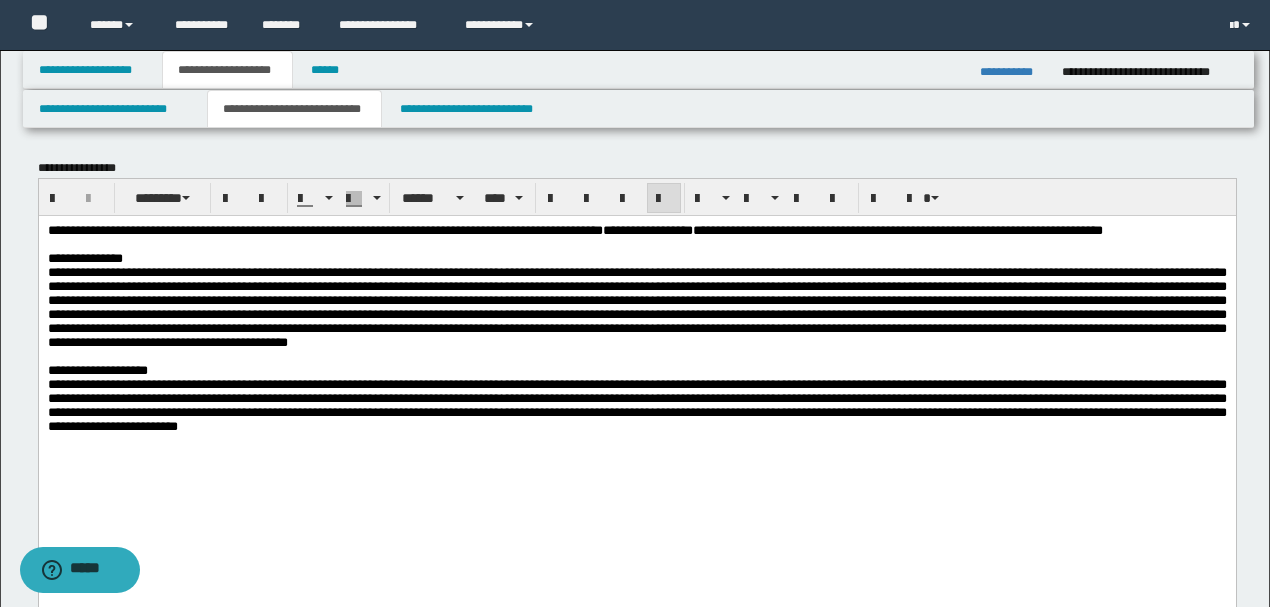 click on "**********" at bounding box center [647, 229] 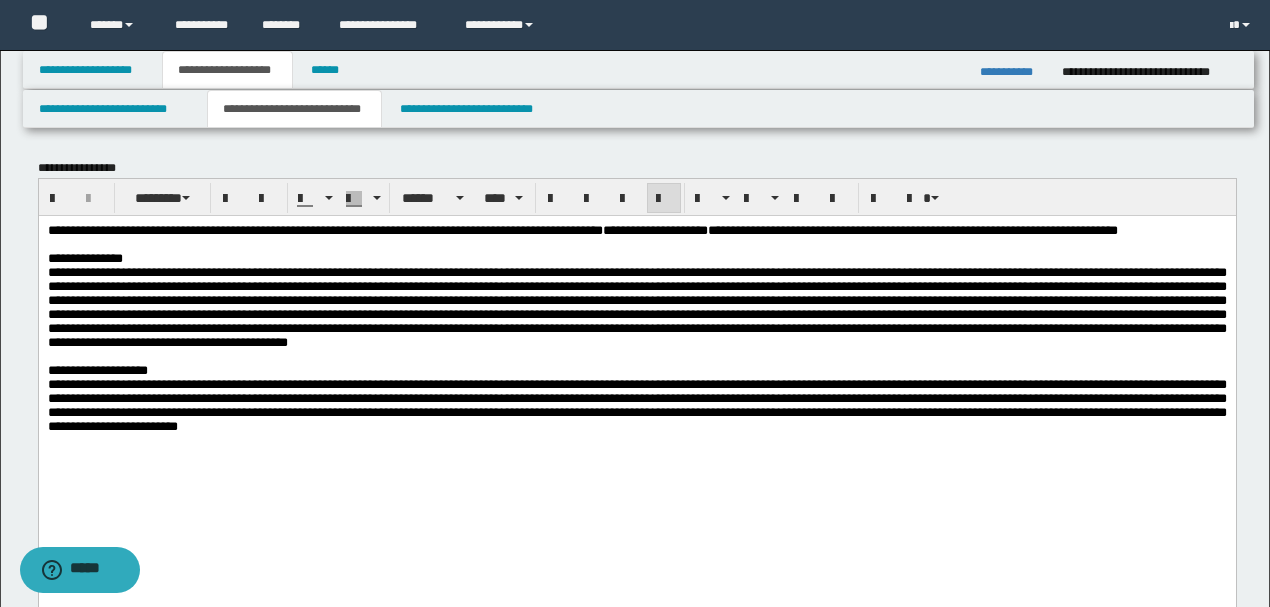 click on "**********" at bounding box center (654, 229) 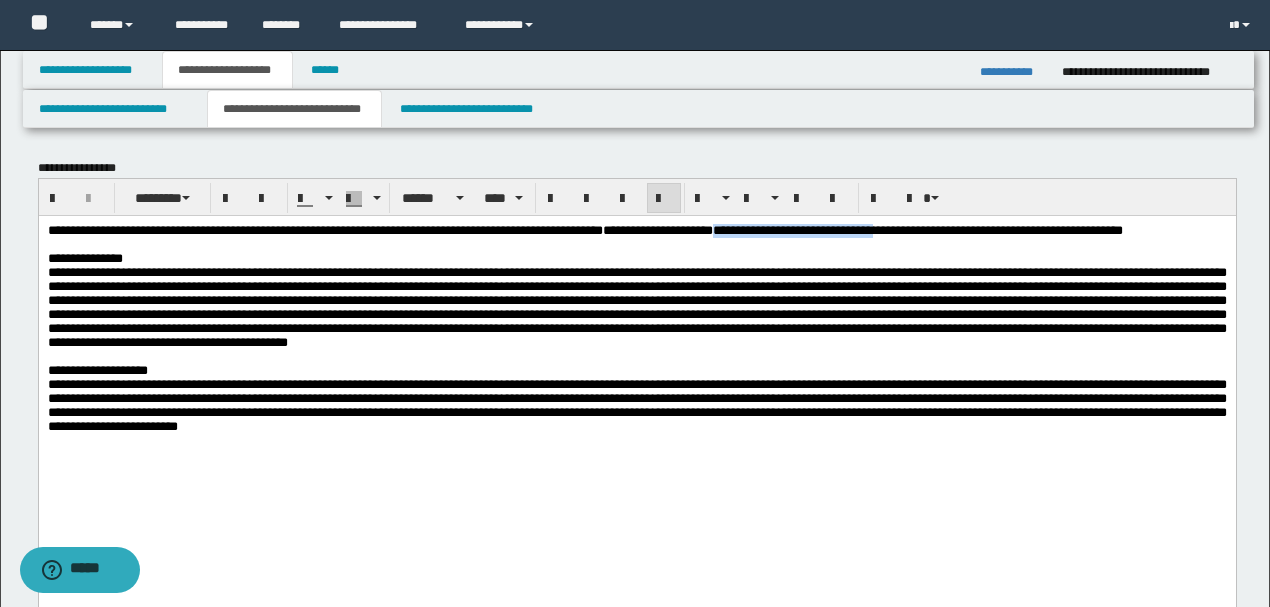 drag, startPoint x: 916, startPoint y: 228, endPoint x: 1110, endPoint y: 216, distance: 194.37077 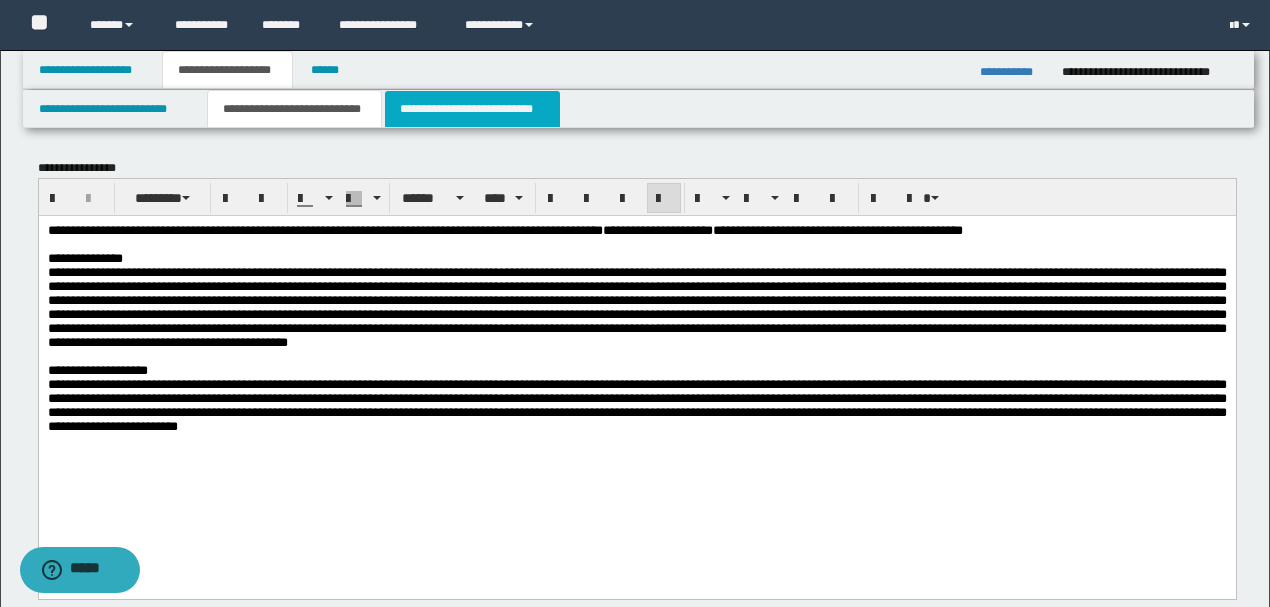 click on "**********" at bounding box center (472, 109) 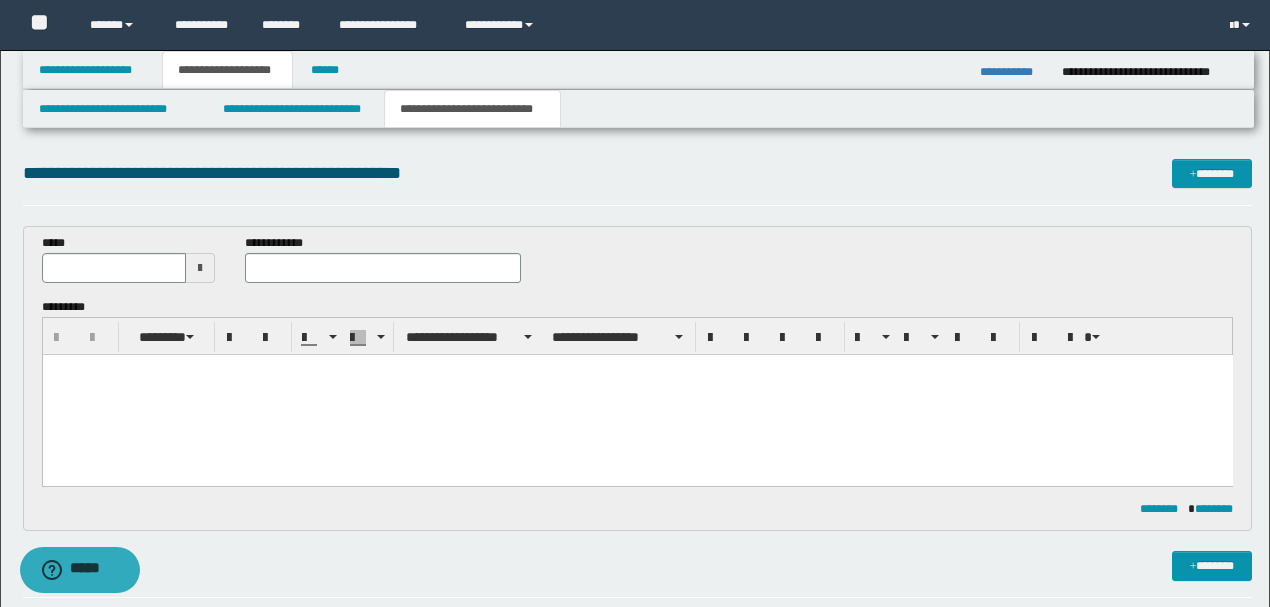 scroll, scrollTop: 0, scrollLeft: 0, axis: both 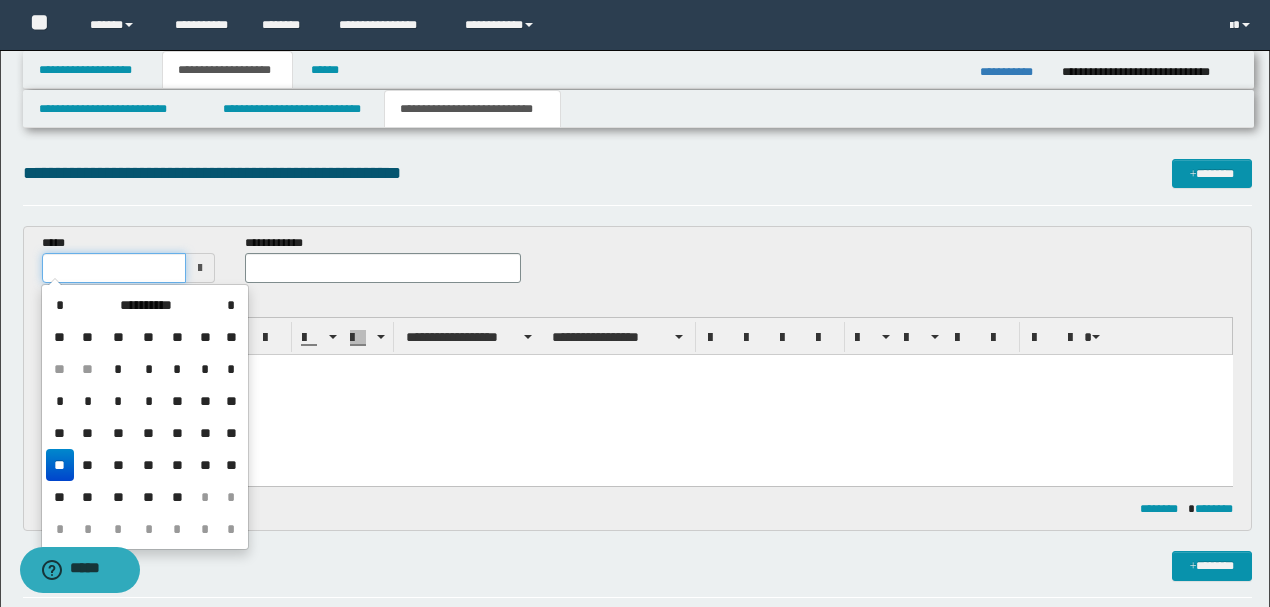 click at bounding box center (114, 268) 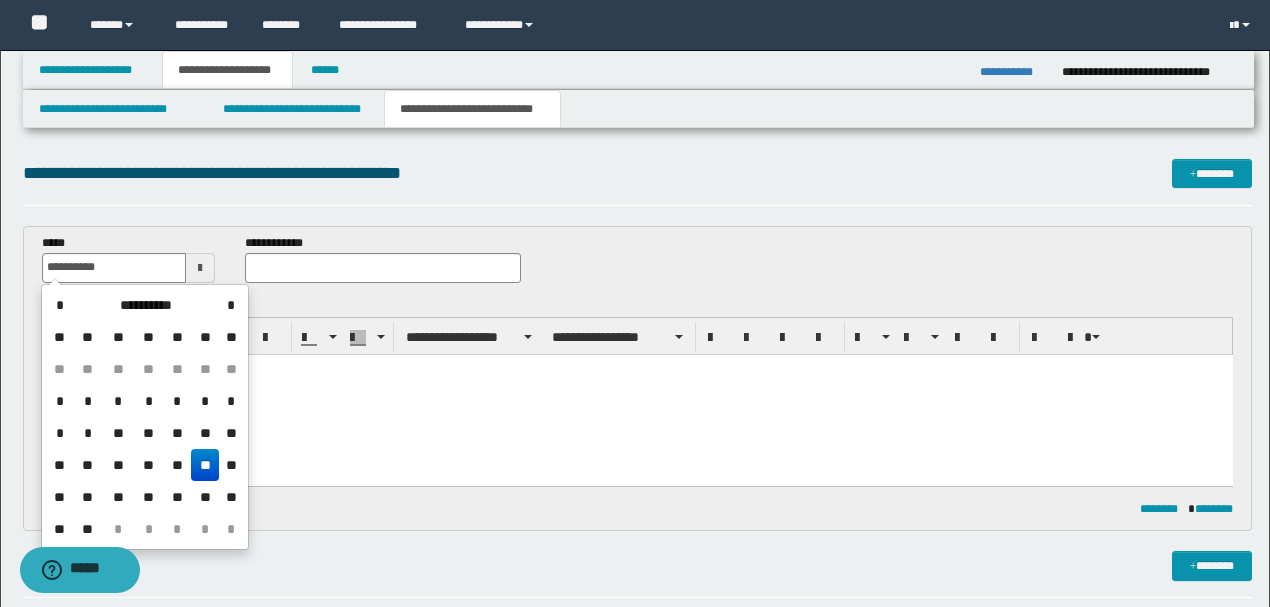 click on "**" at bounding box center [205, 465] 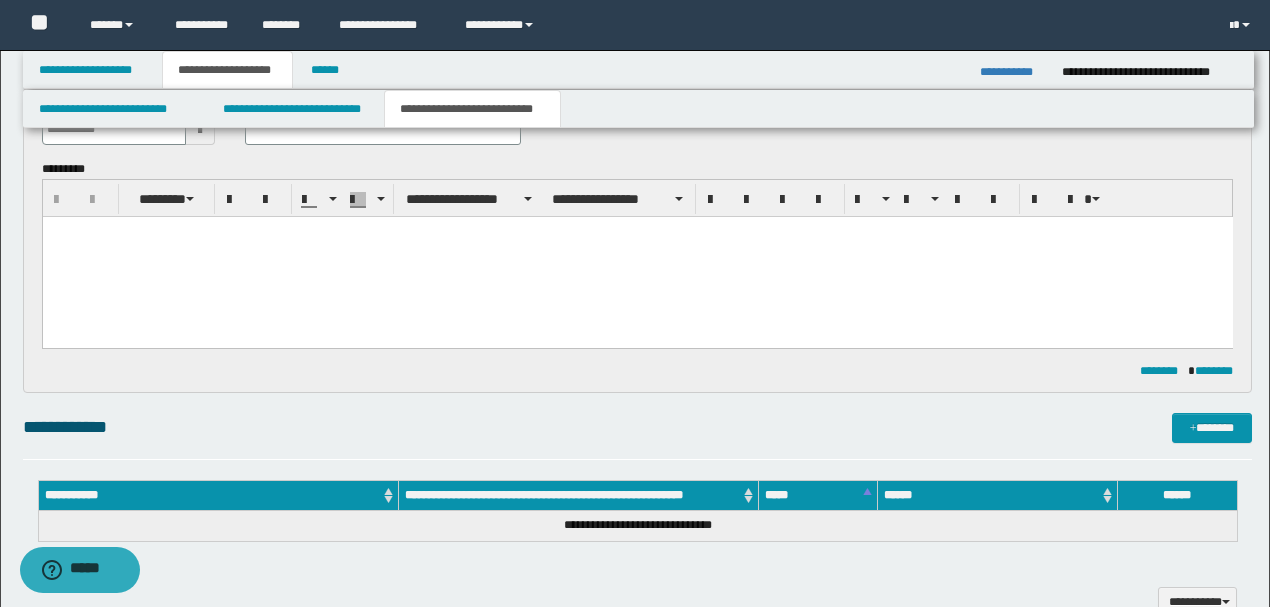 scroll, scrollTop: 200, scrollLeft: 0, axis: vertical 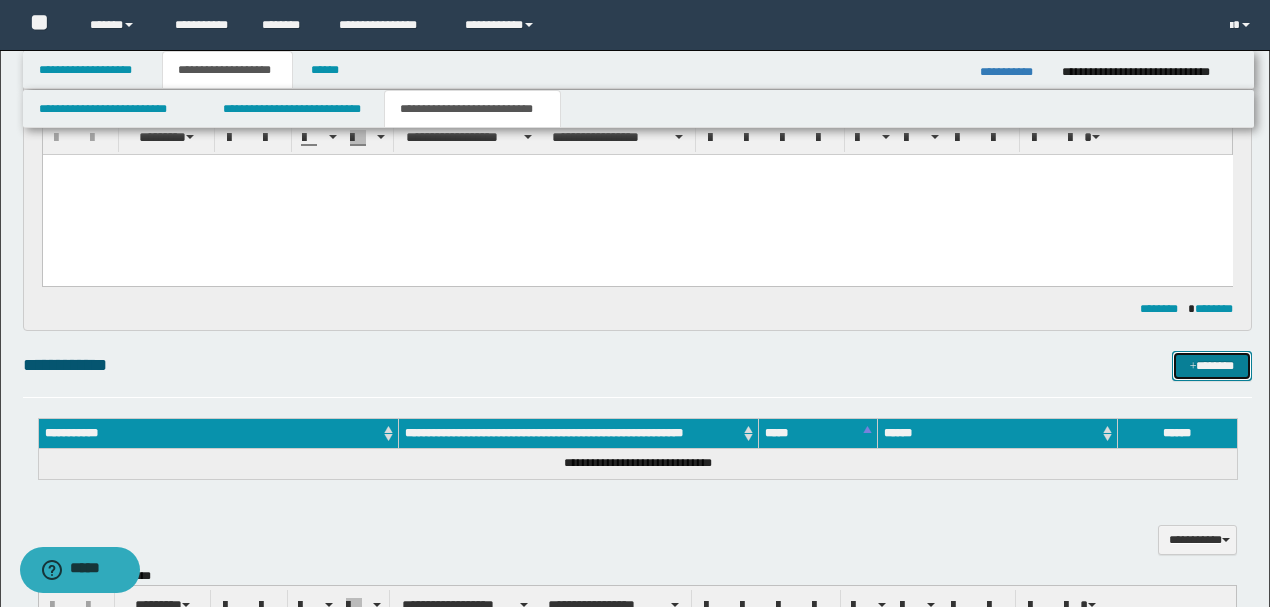 click on "*******" at bounding box center (1211, 365) 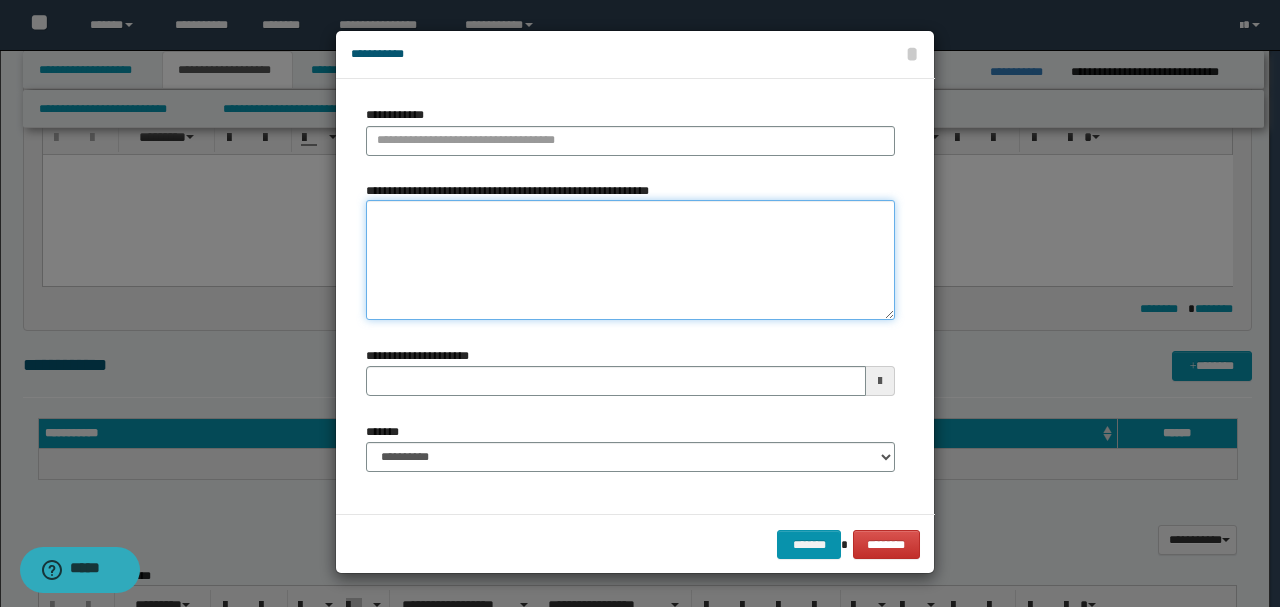 click on "**********" at bounding box center (630, 260) 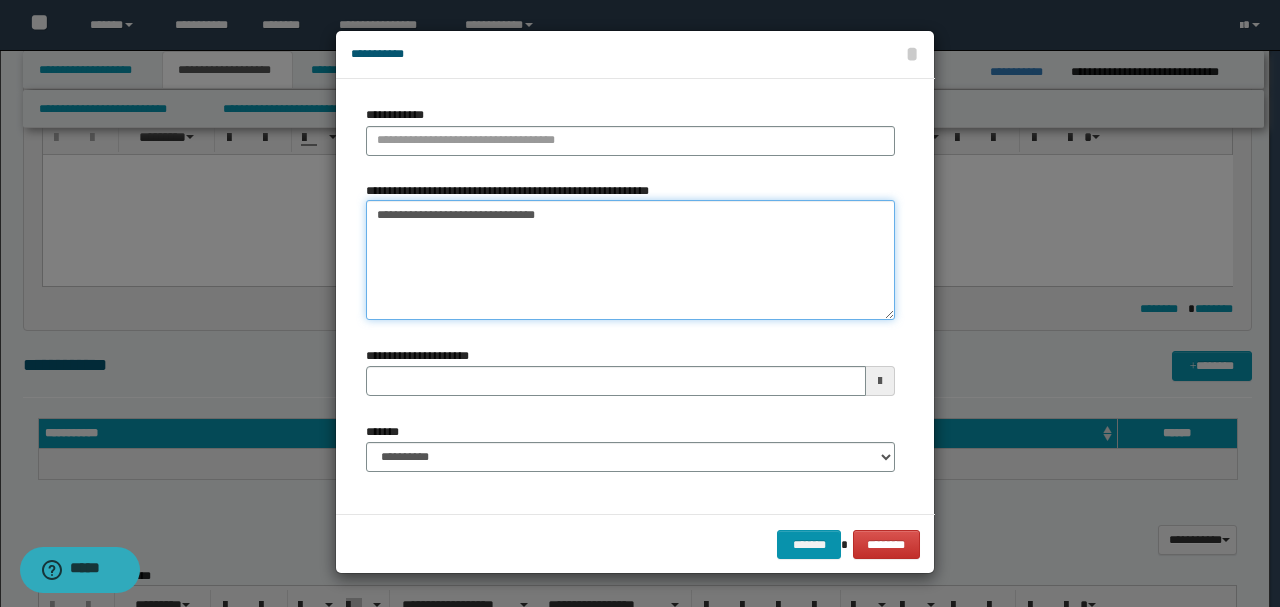 type 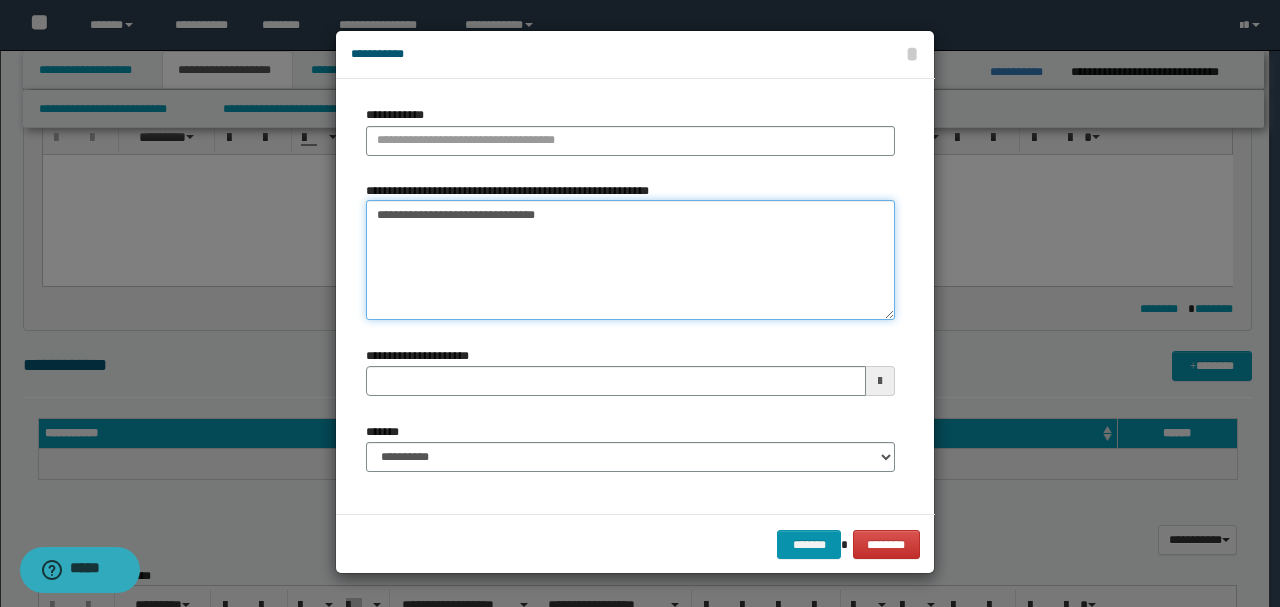 drag, startPoint x: 440, startPoint y: 209, endPoint x: 672, endPoint y: 209, distance: 232 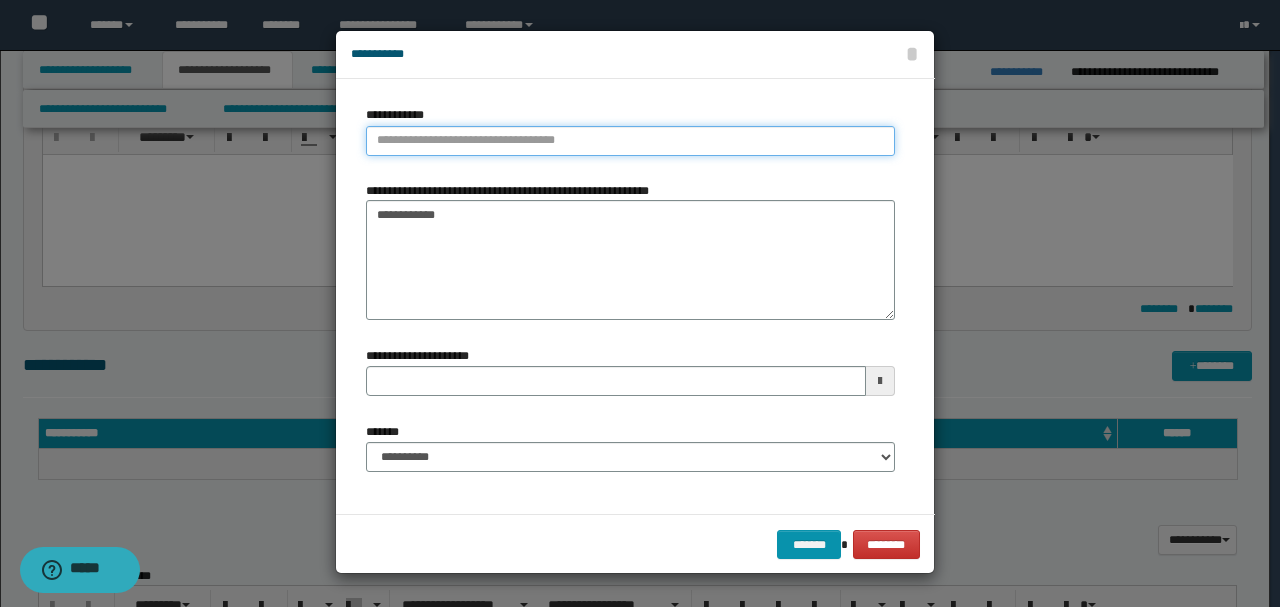 type on "**********" 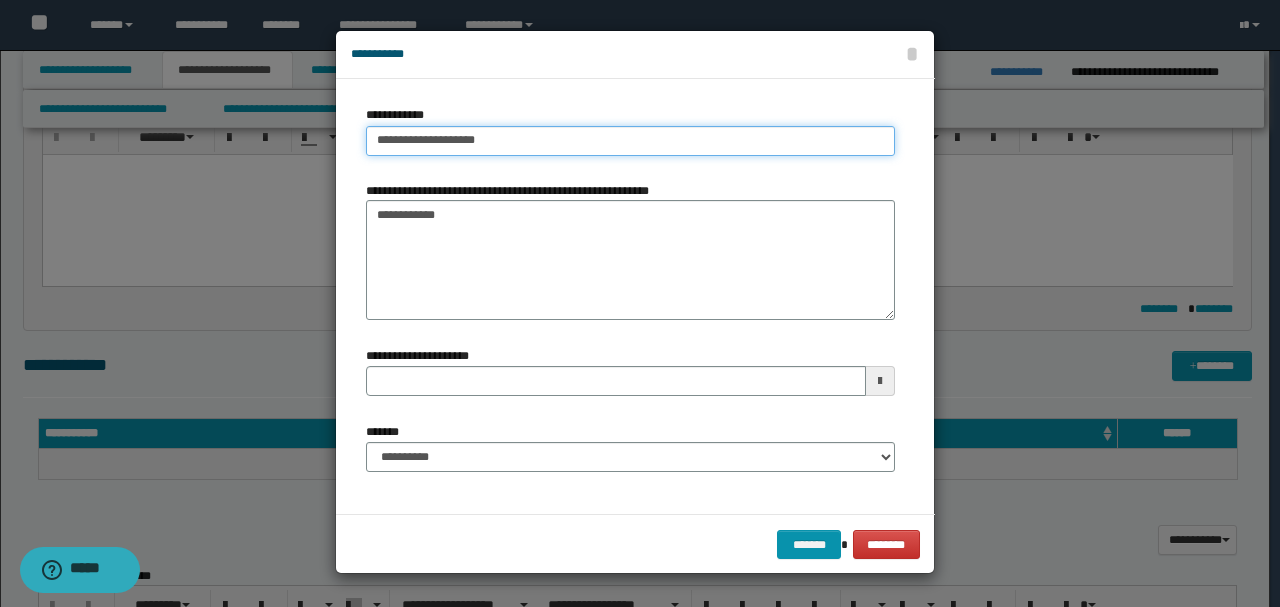 type on "**********" 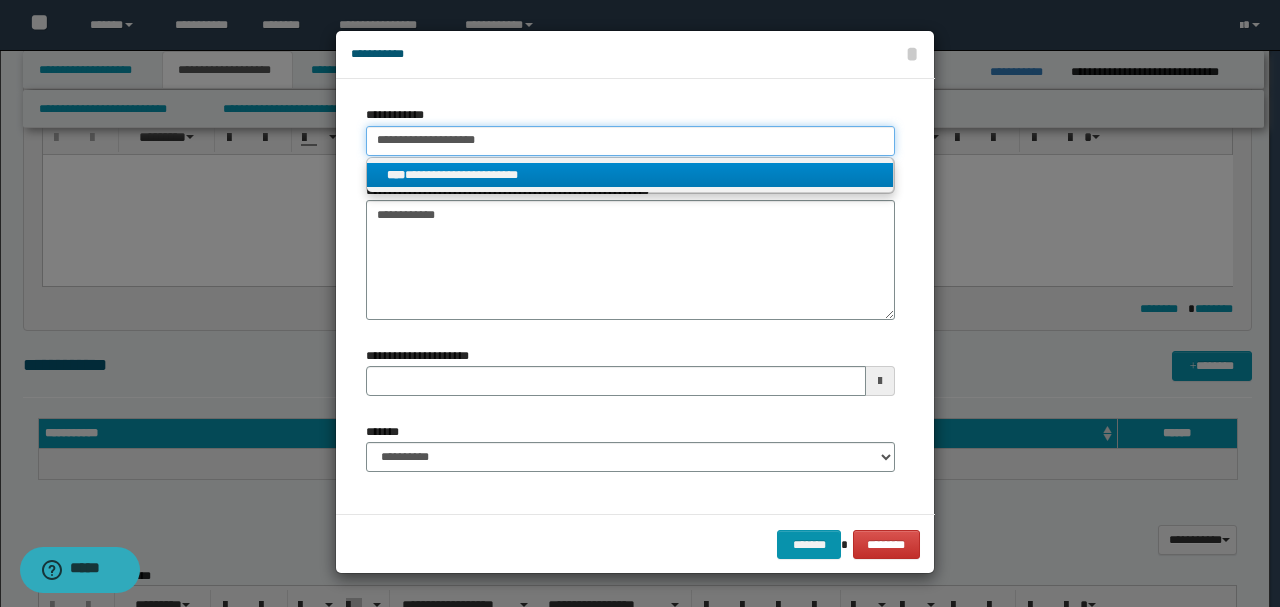 type on "**********" 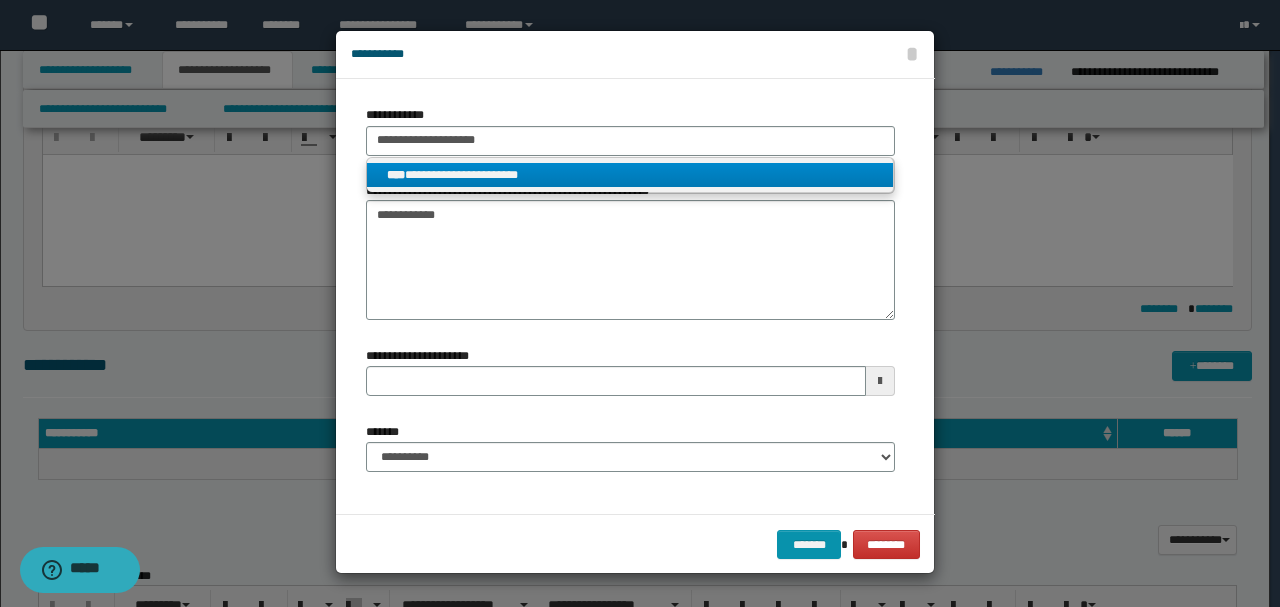 click on "**********" at bounding box center (630, 175) 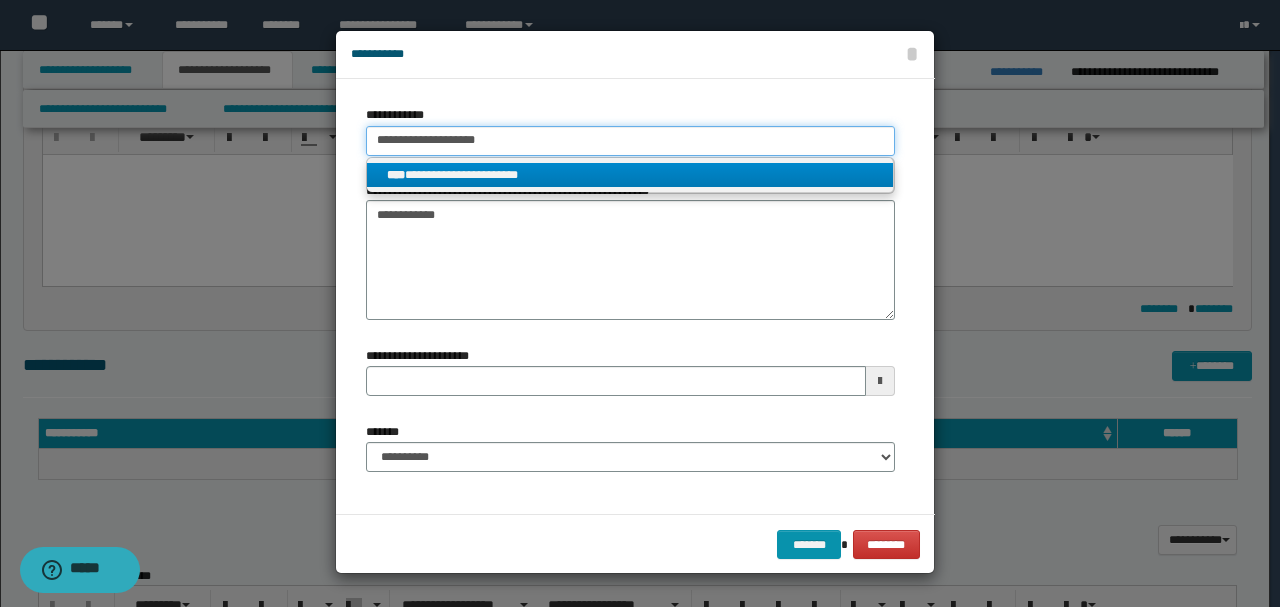 type 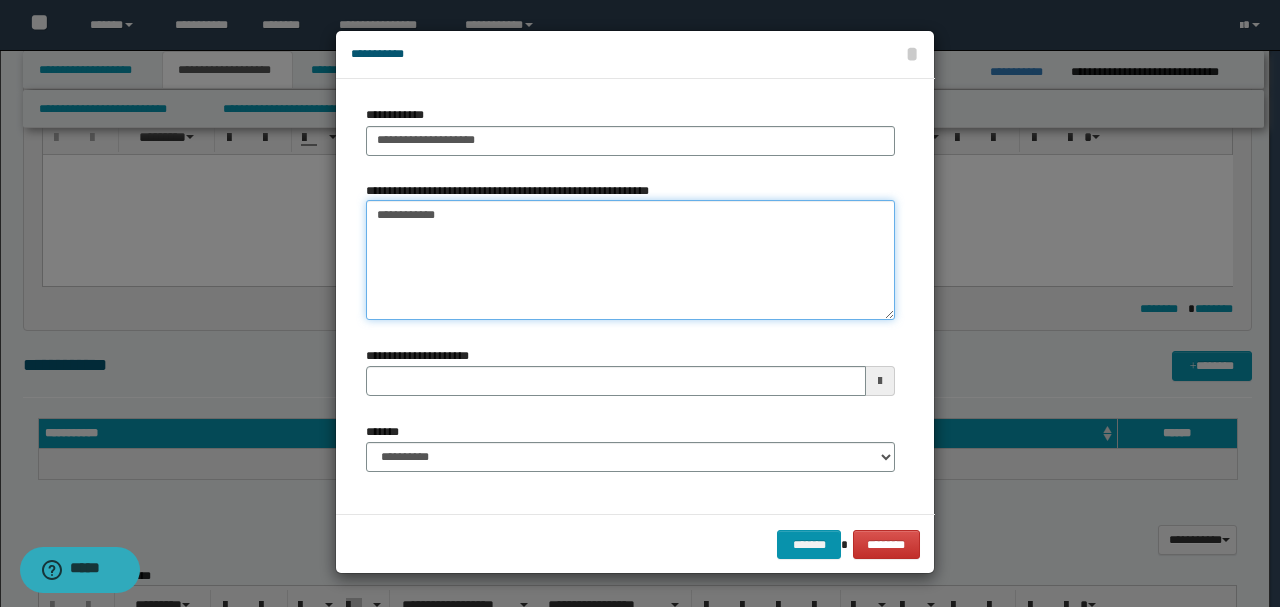 drag, startPoint x: 382, startPoint y: 214, endPoint x: 286, endPoint y: 221, distance: 96.25487 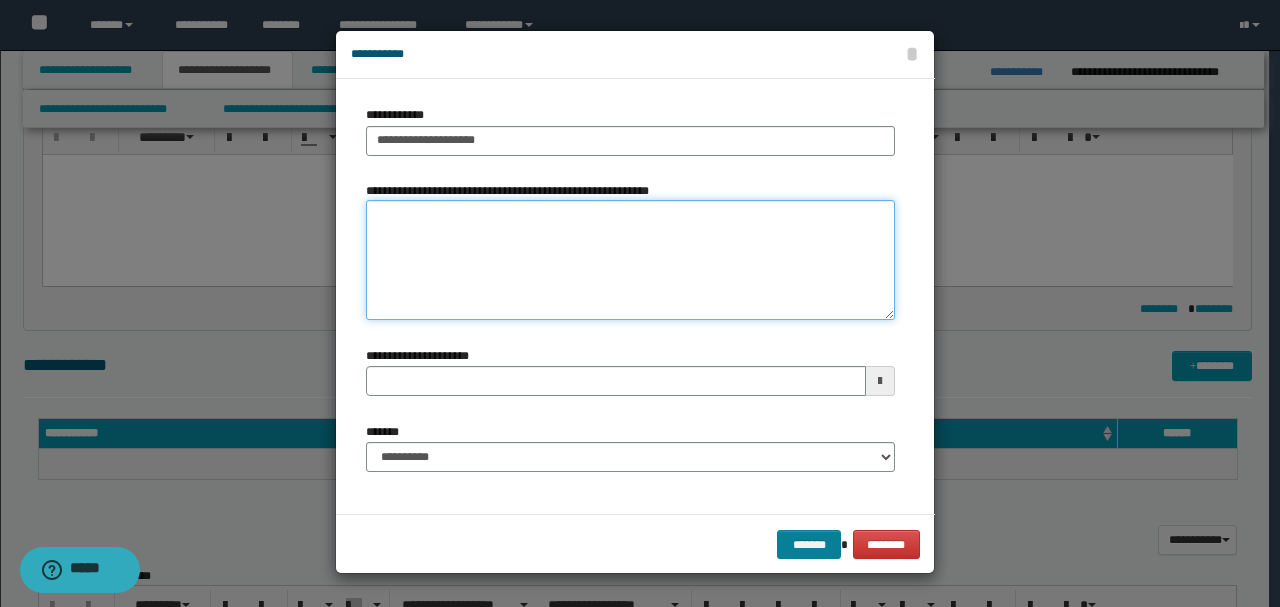 type 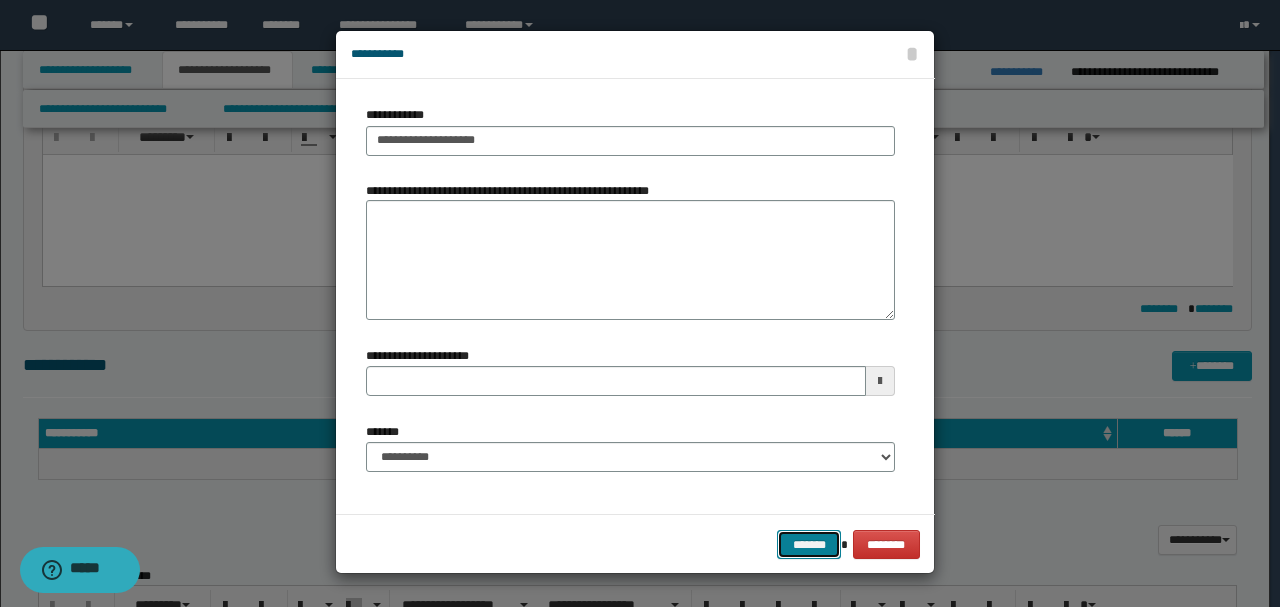 click on "*******" at bounding box center (809, 544) 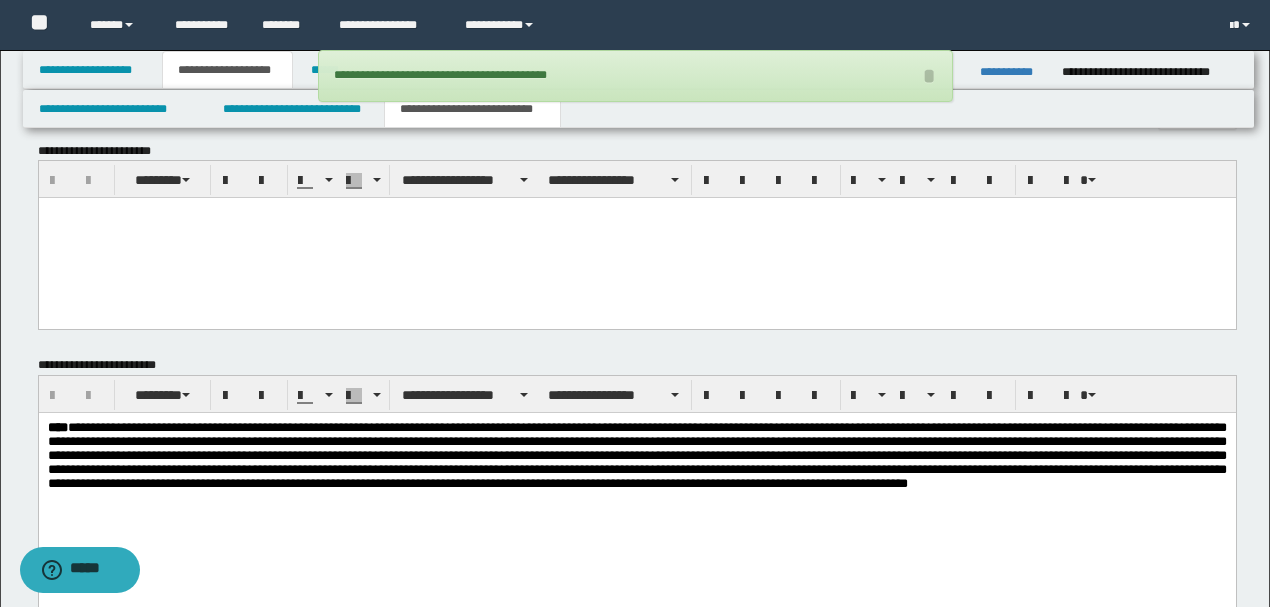 scroll, scrollTop: 733, scrollLeft: 0, axis: vertical 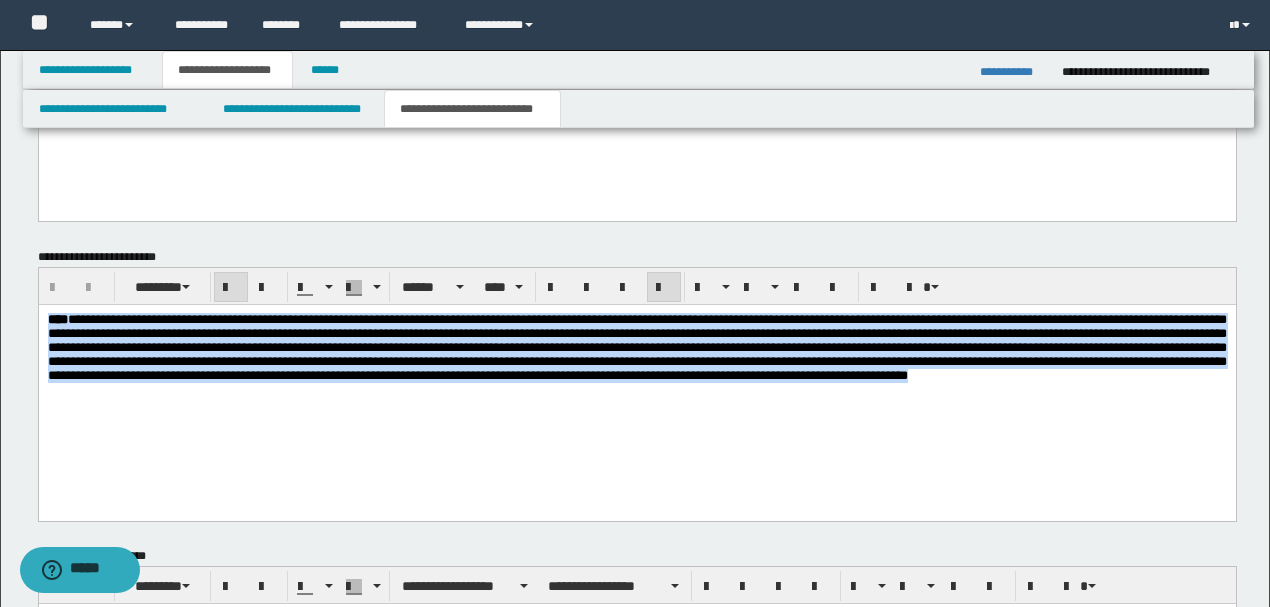 drag, startPoint x: 789, startPoint y: 401, endPoint x: 38, endPoint y: 625, distance: 783.69446 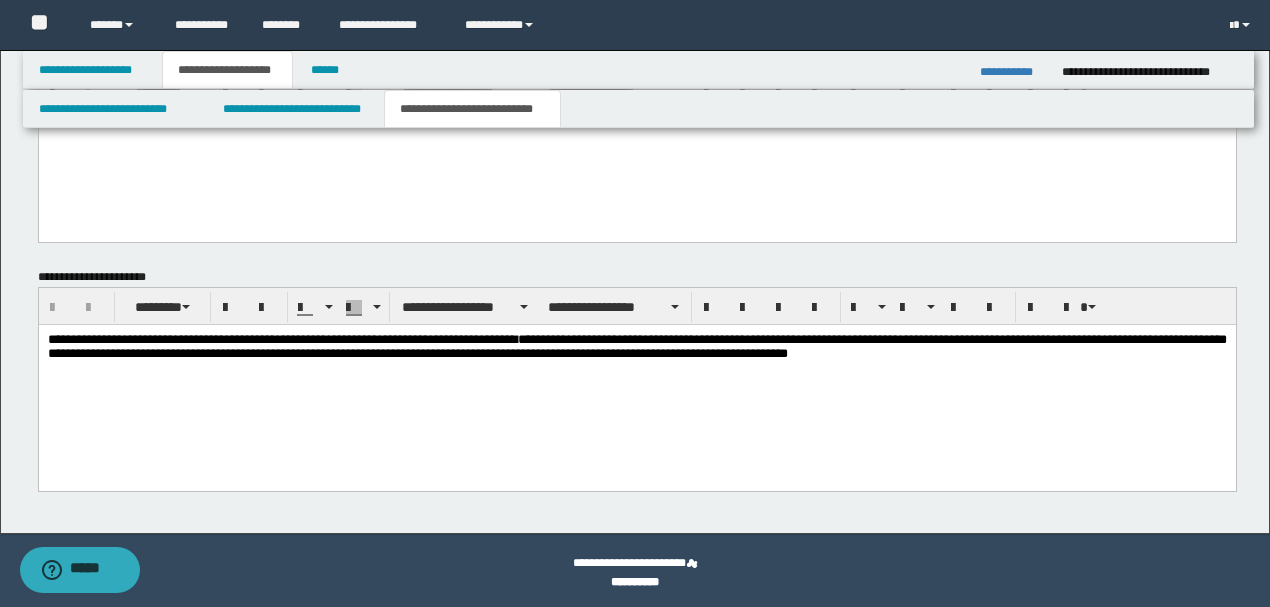 scroll, scrollTop: 932, scrollLeft: 0, axis: vertical 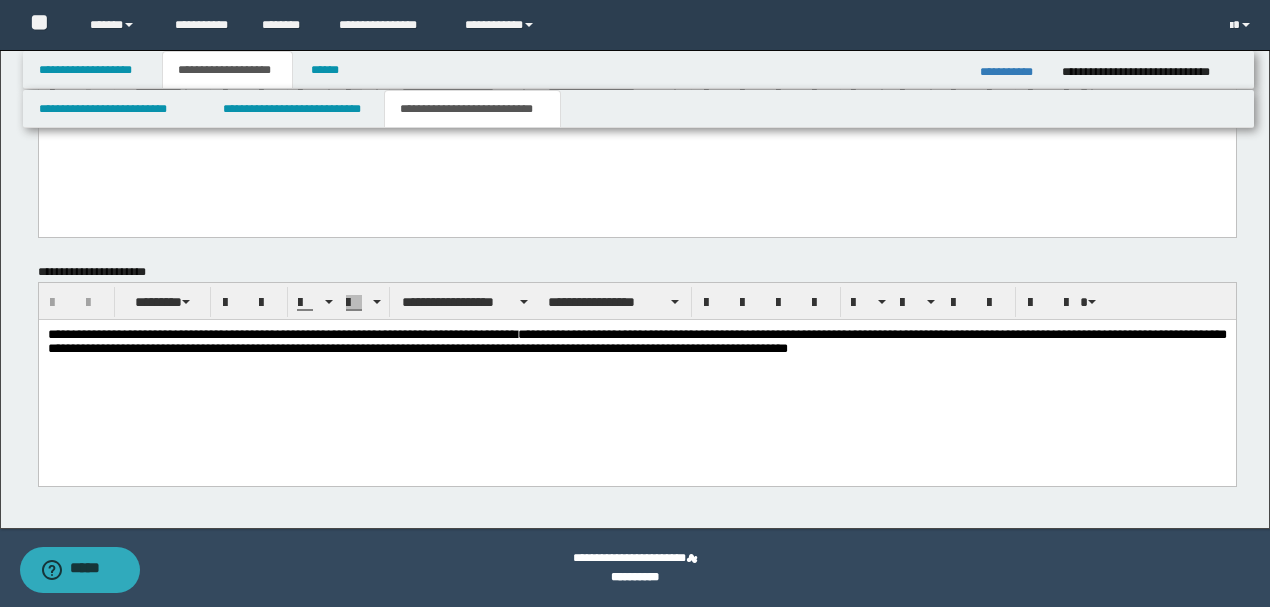 click on "**********" at bounding box center [636, 341] 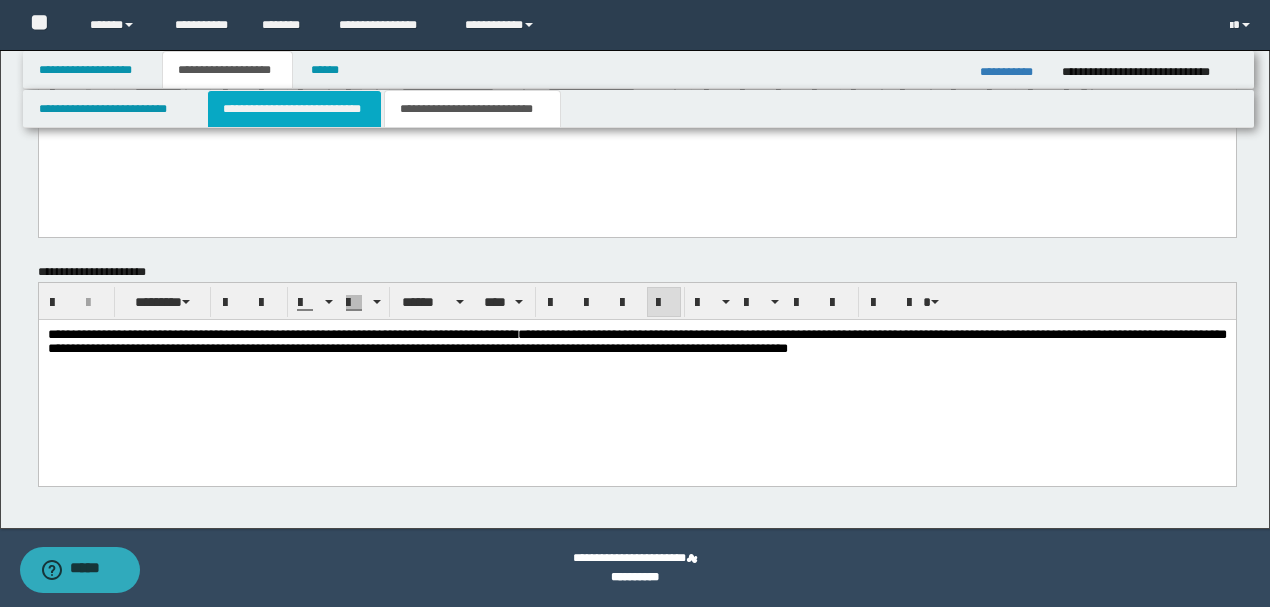 click on "**********" at bounding box center (294, 109) 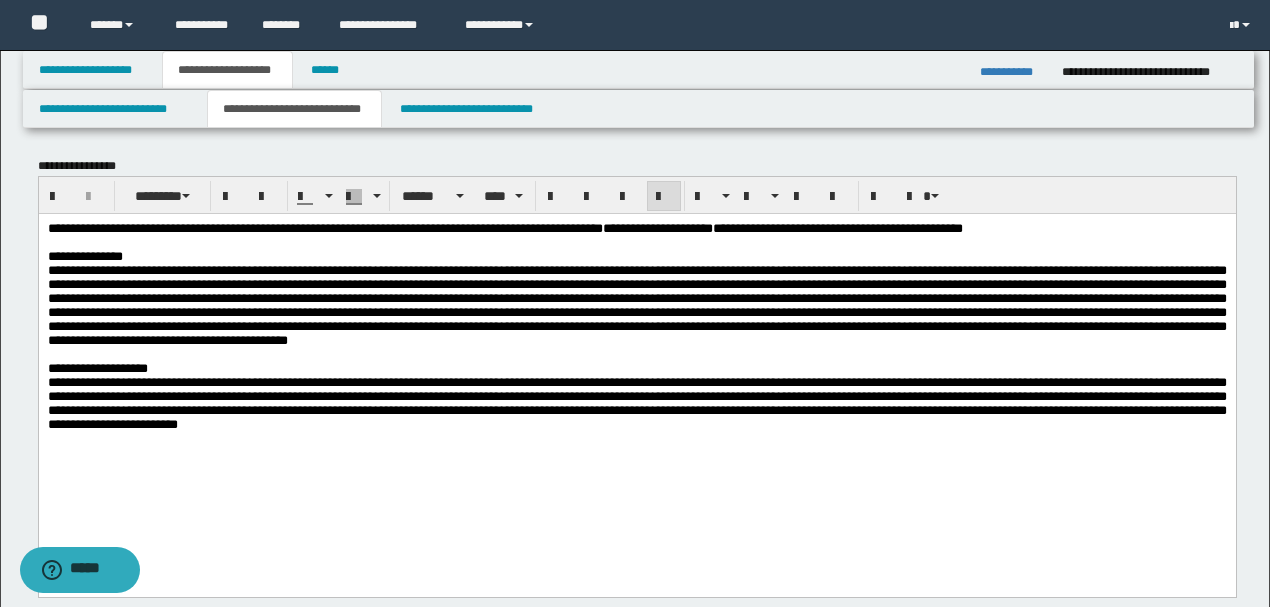 scroll, scrollTop: 0, scrollLeft: 0, axis: both 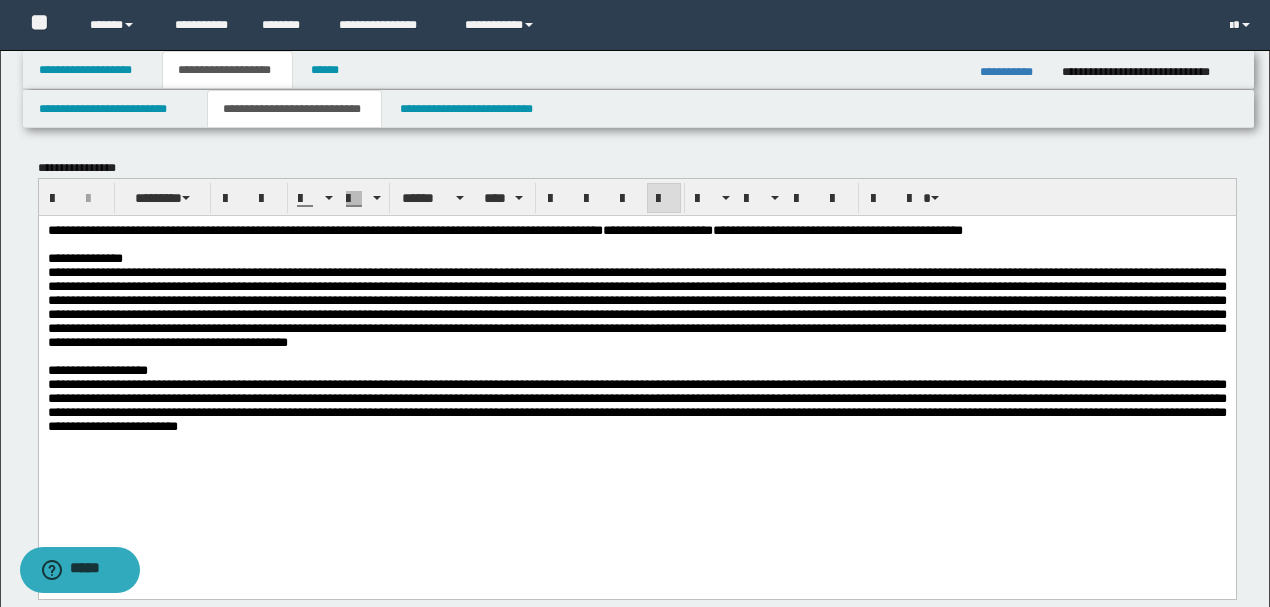 click at bounding box center [636, 306] 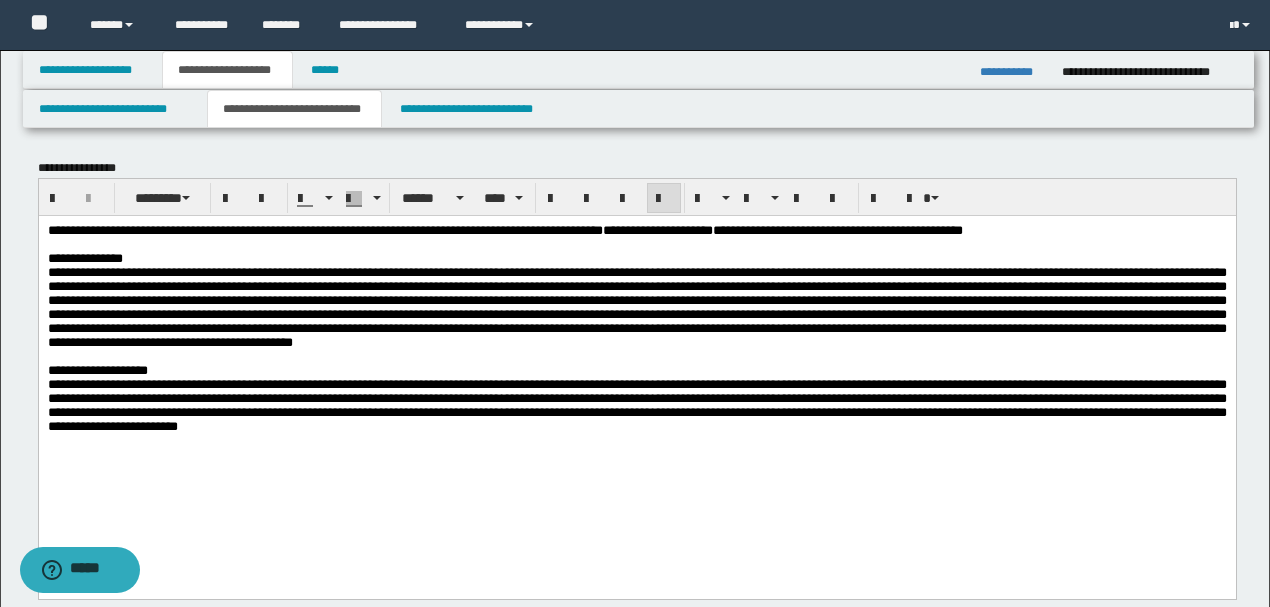 click at bounding box center (636, 306) 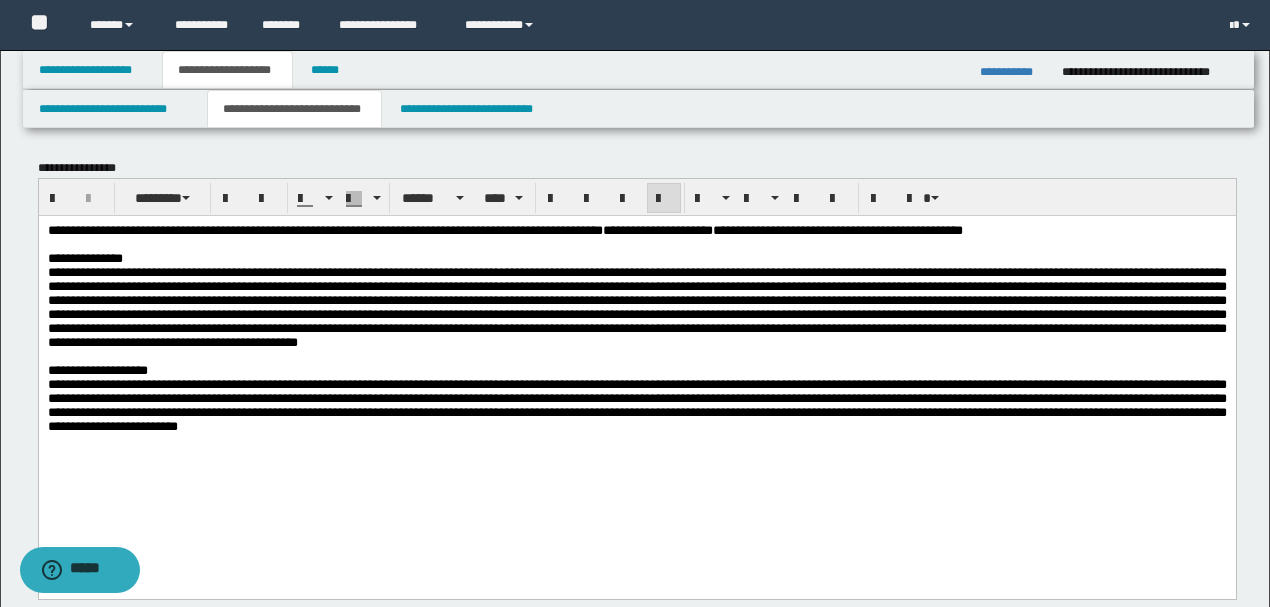 click at bounding box center (636, 306) 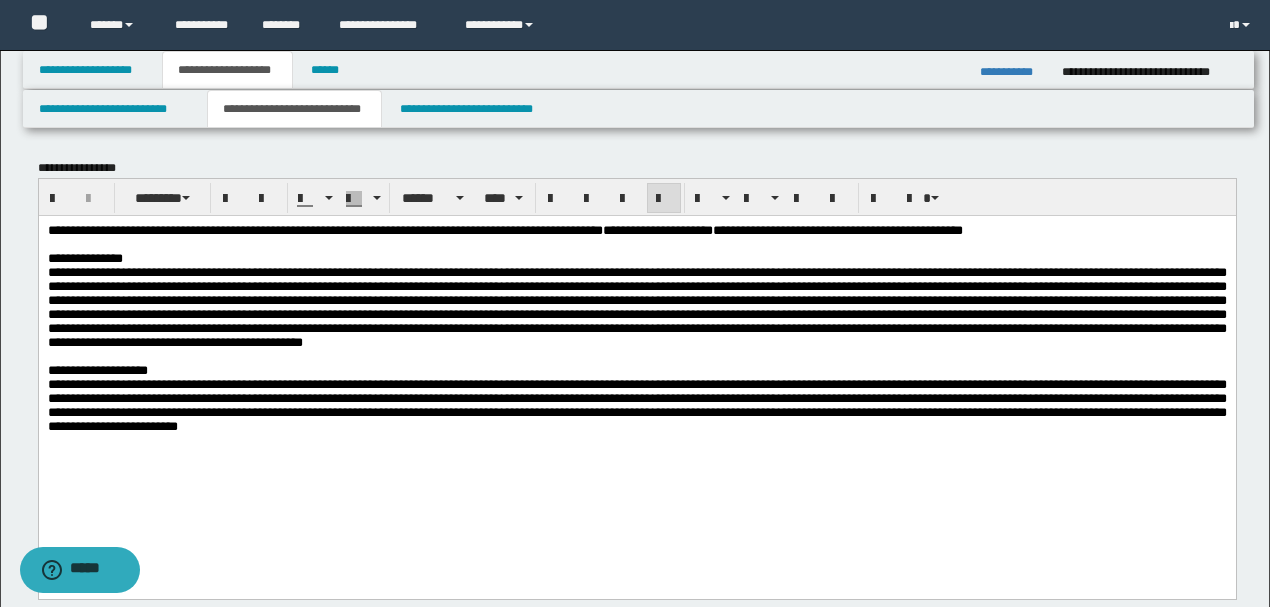 click at bounding box center [636, 306] 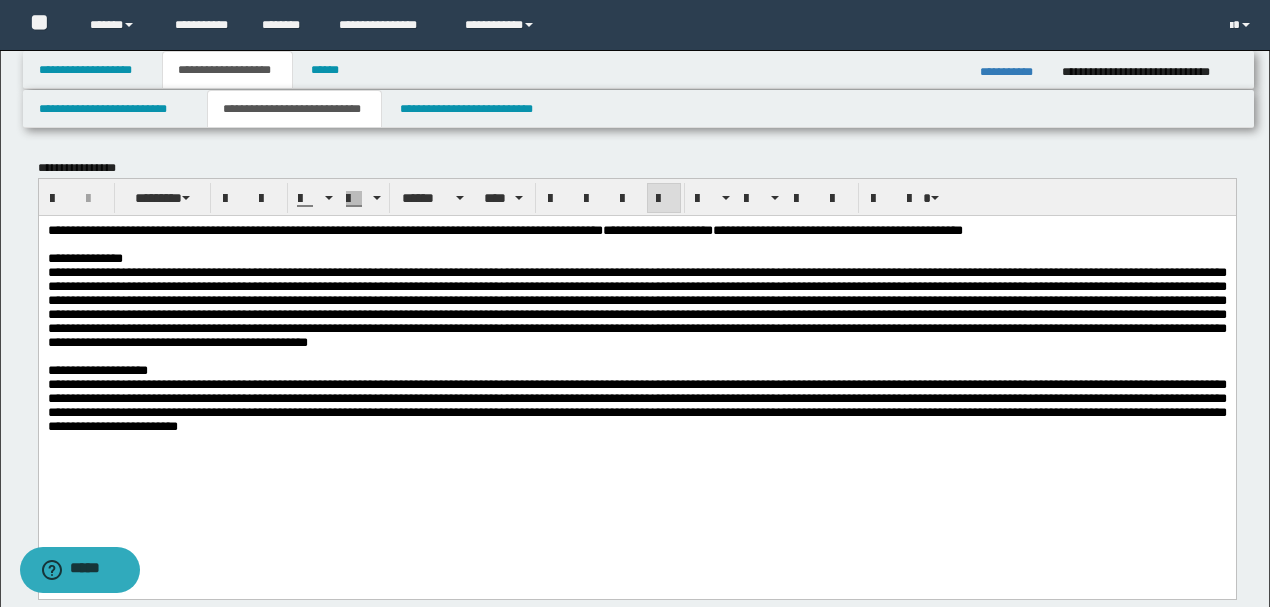 click at bounding box center [636, 306] 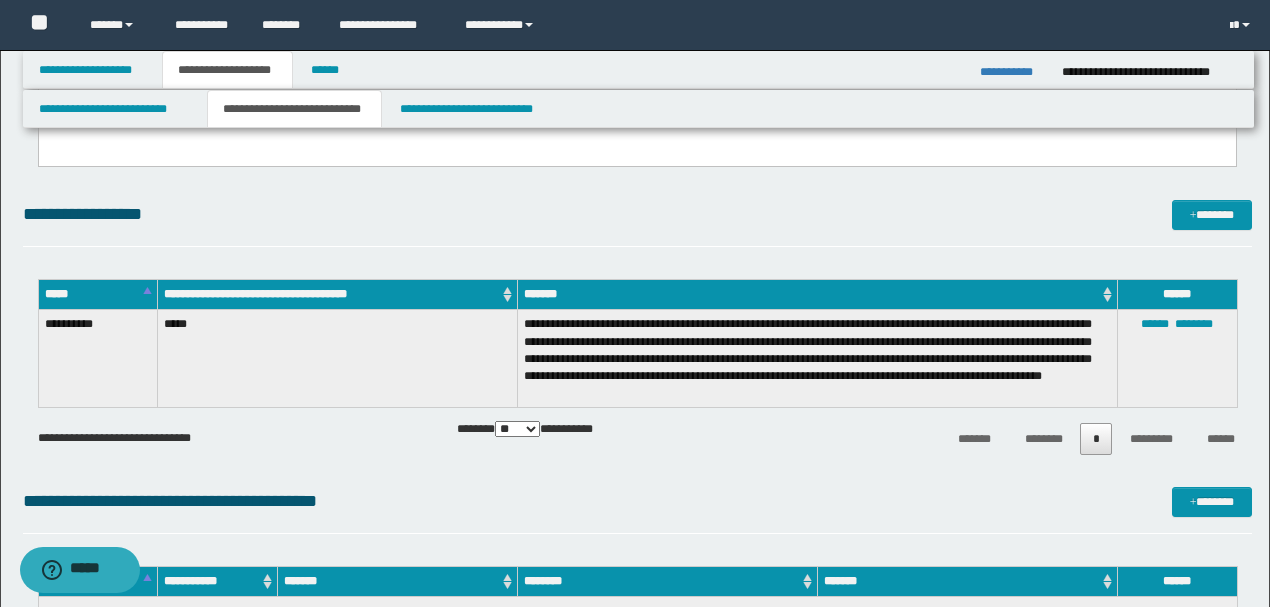 scroll, scrollTop: 600, scrollLeft: 0, axis: vertical 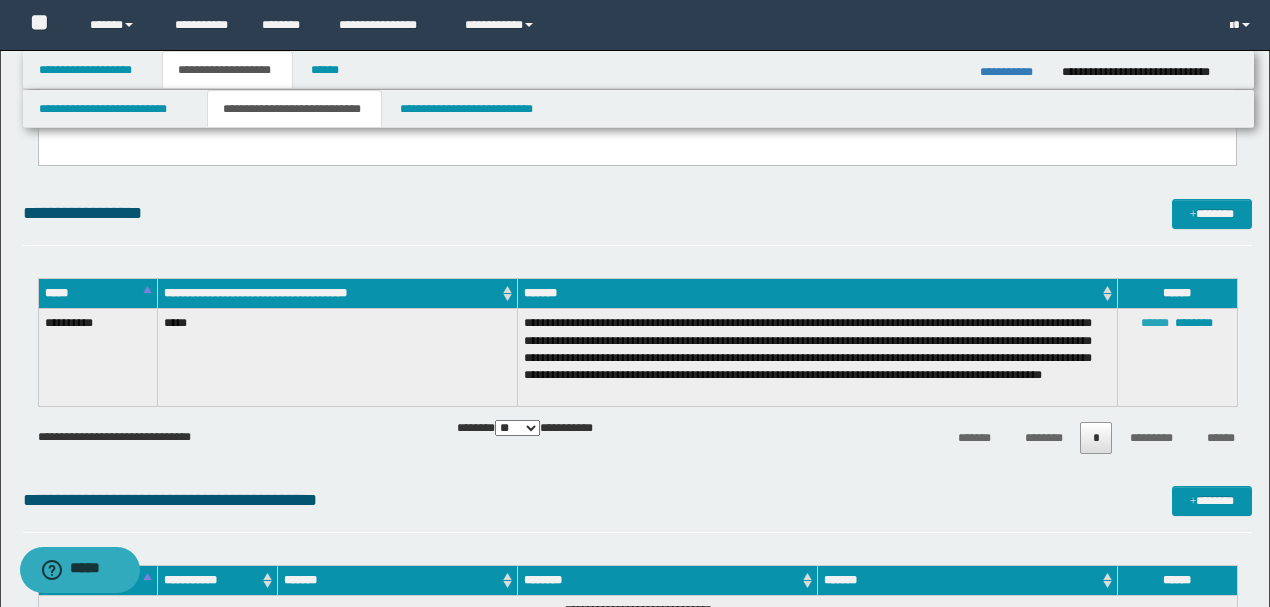 click on "******" at bounding box center [1155, 323] 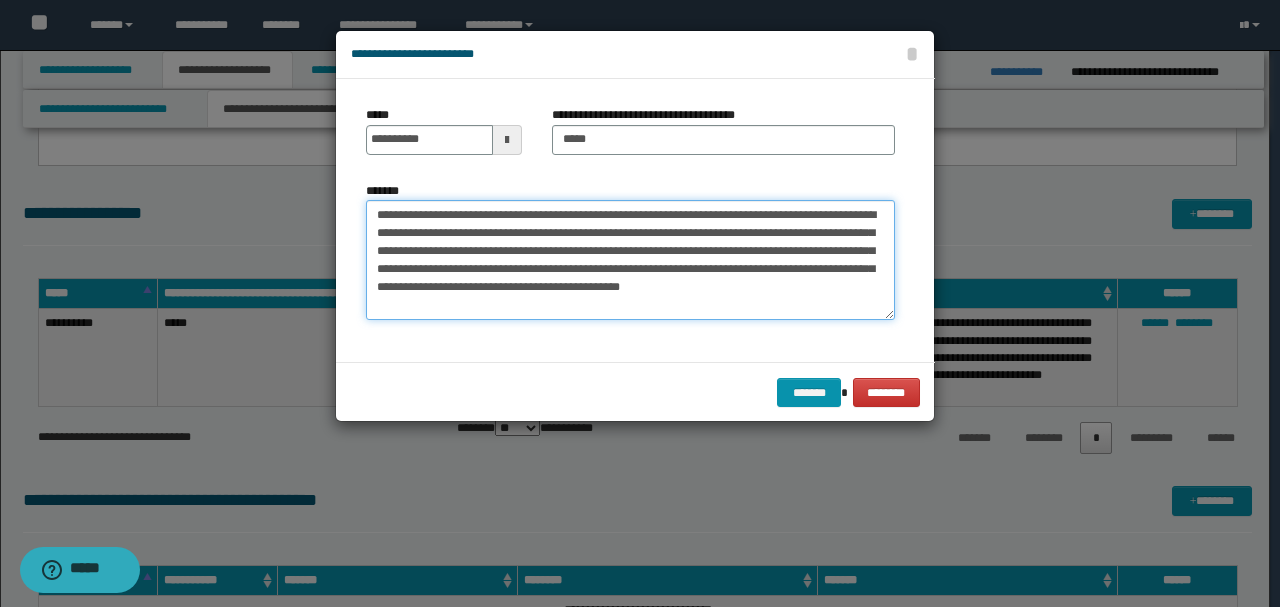 drag, startPoint x: 429, startPoint y: 215, endPoint x: 478, endPoint y: 216, distance: 49.010204 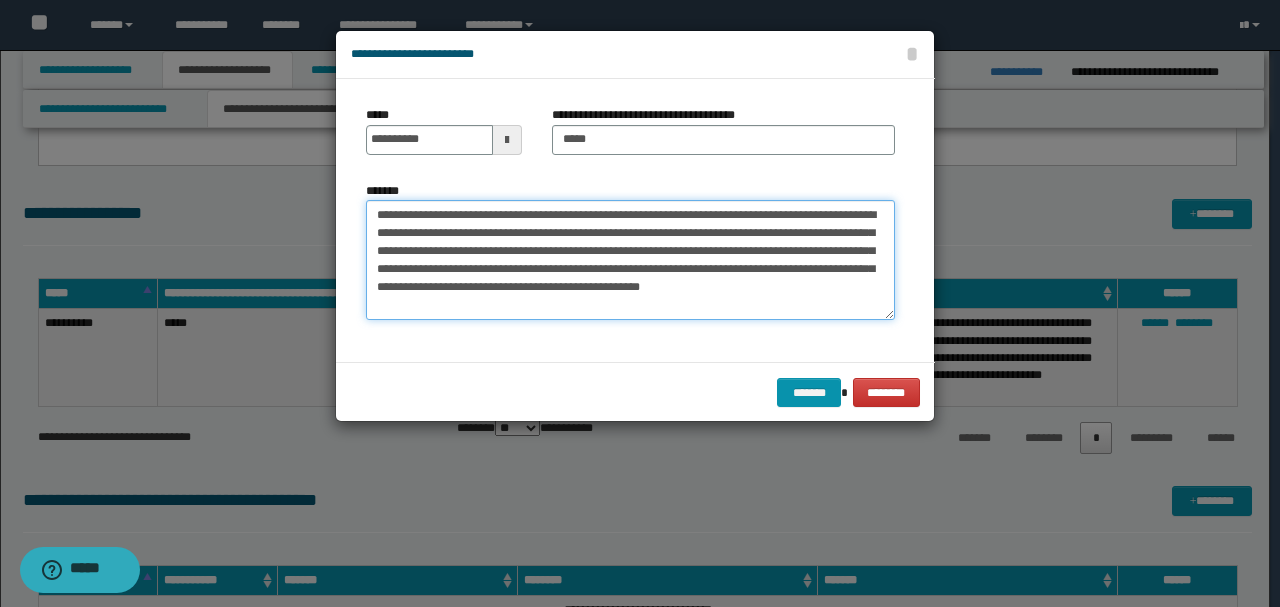 drag, startPoint x: 818, startPoint y: 290, endPoint x: 488, endPoint y: 216, distance: 338.19522 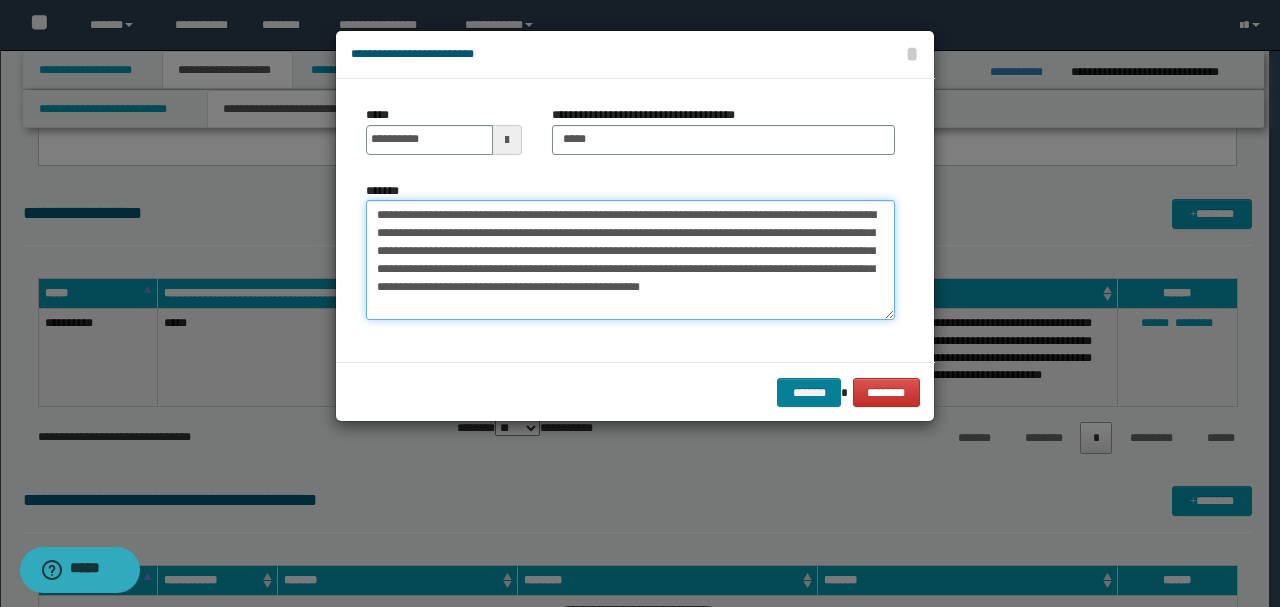 type on "**********" 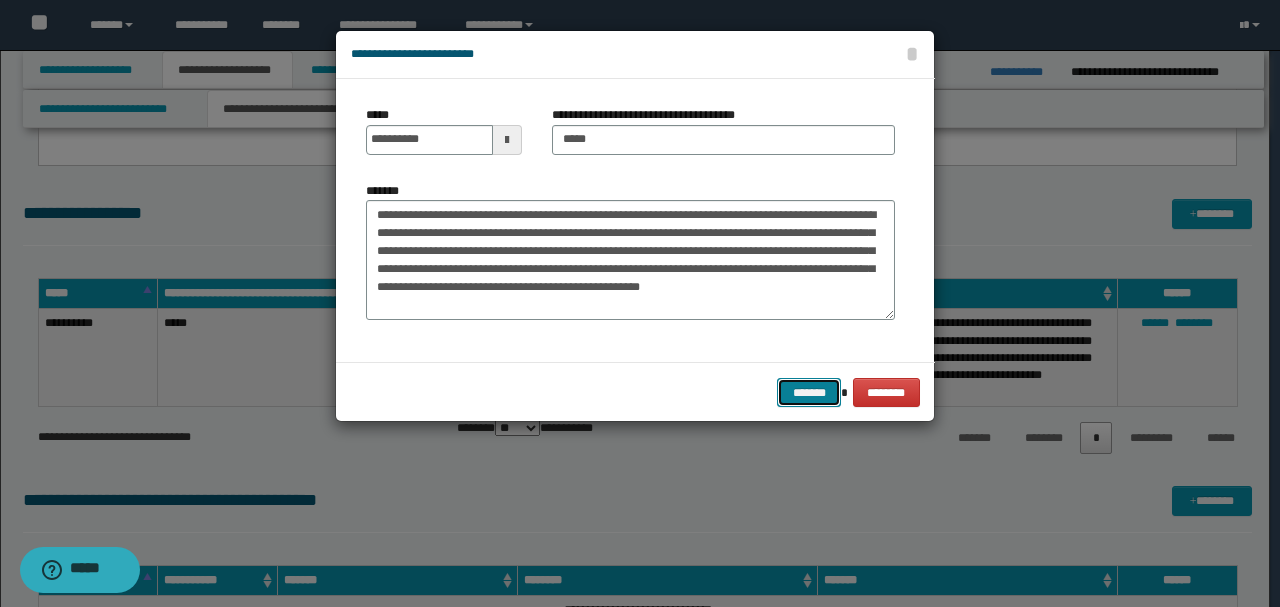 click on "*******" at bounding box center (809, 392) 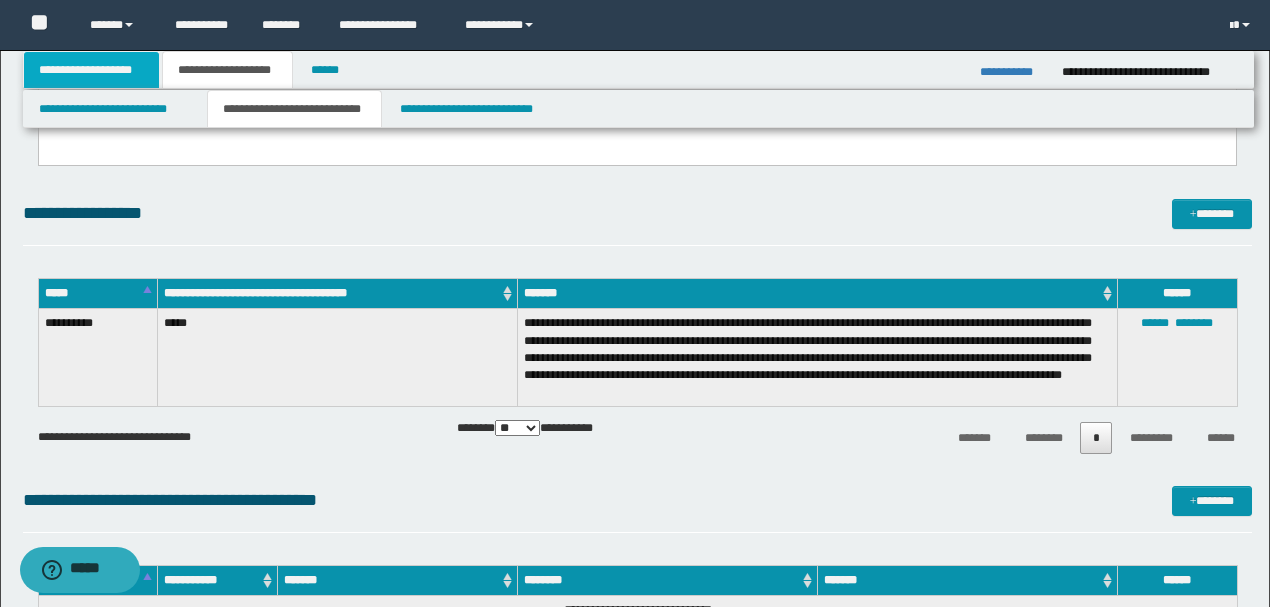 click on "**********" at bounding box center [92, 70] 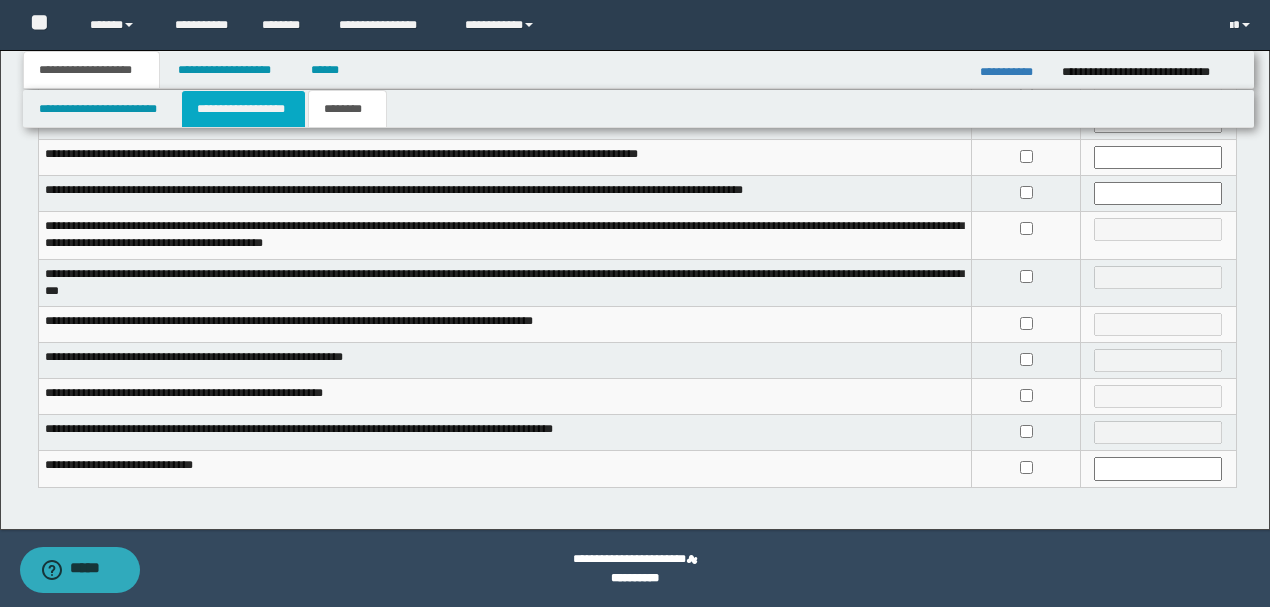 click on "**********" at bounding box center (243, 109) 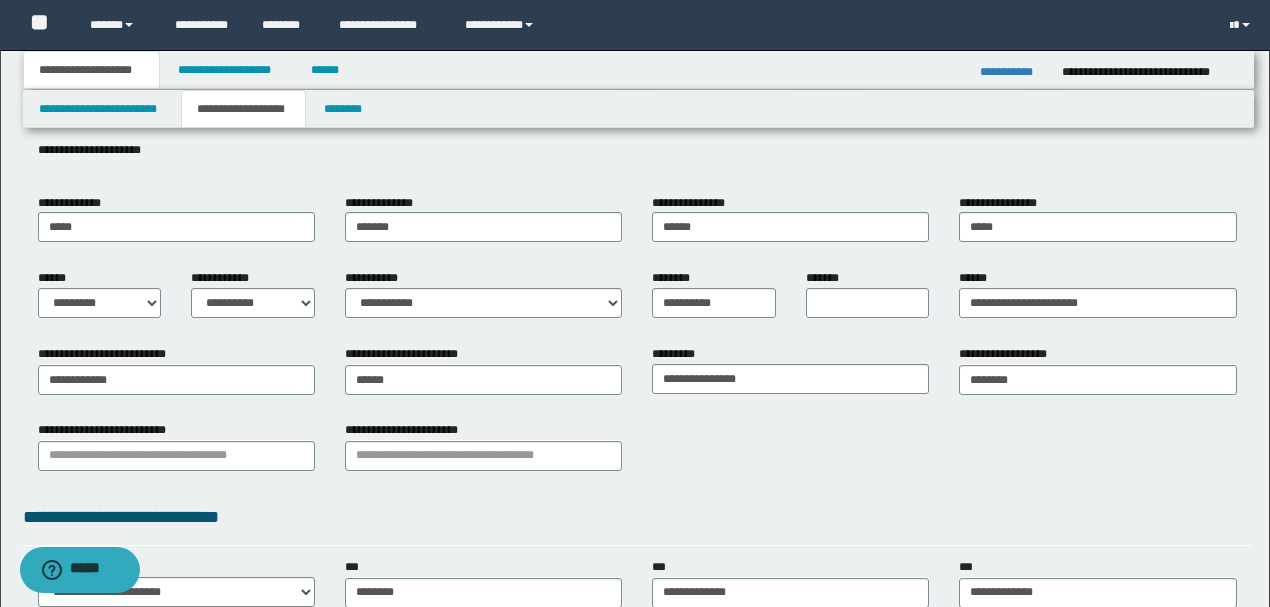 scroll, scrollTop: 0, scrollLeft: 0, axis: both 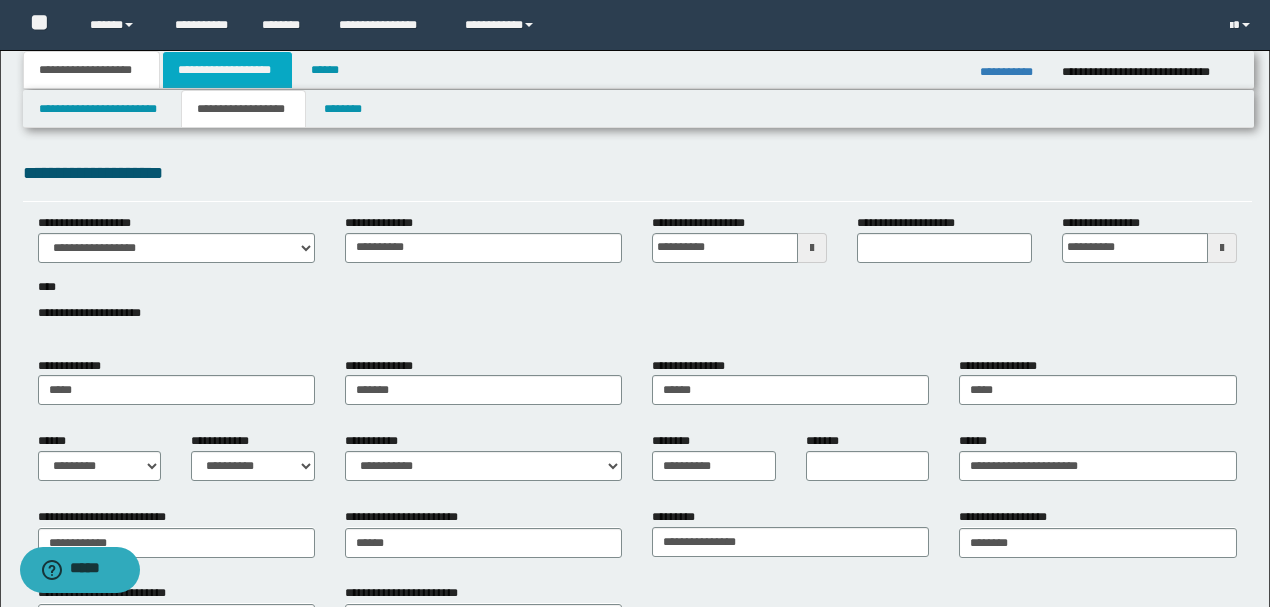 click on "**********" at bounding box center (227, 70) 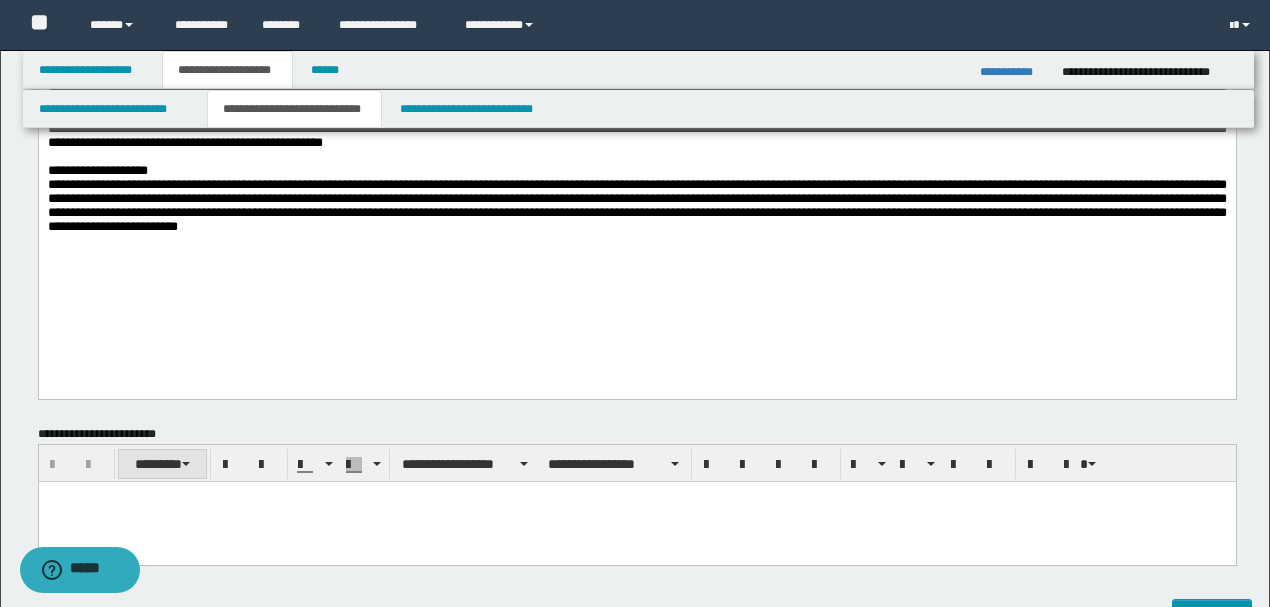 scroll, scrollTop: 466, scrollLeft: 0, axis: vertical 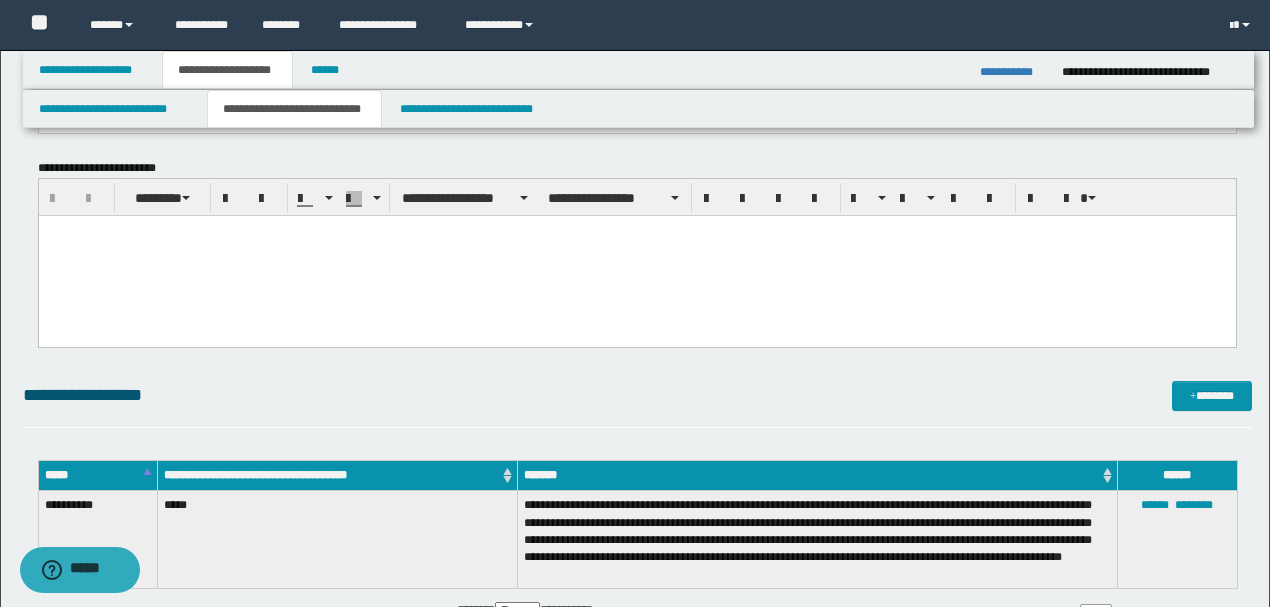 click at bounding box center (636, 256) 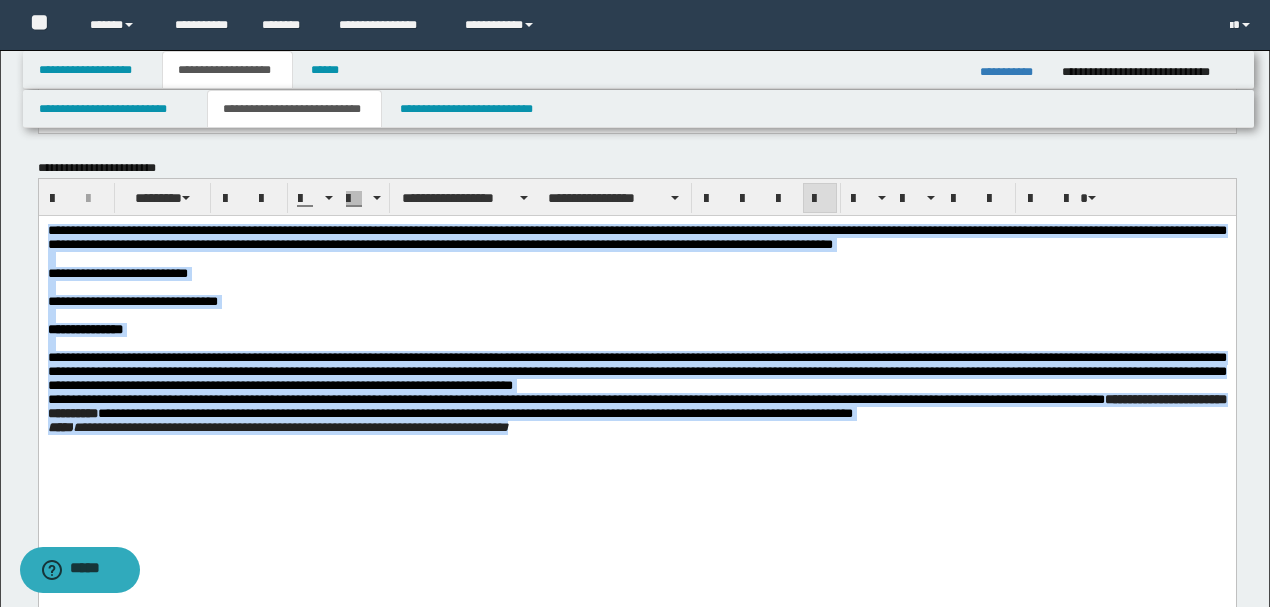 drag, startPoint x: 48, startPoint y: 228, endPoint x: 783, endPoint y: 514, distance: 788.6831 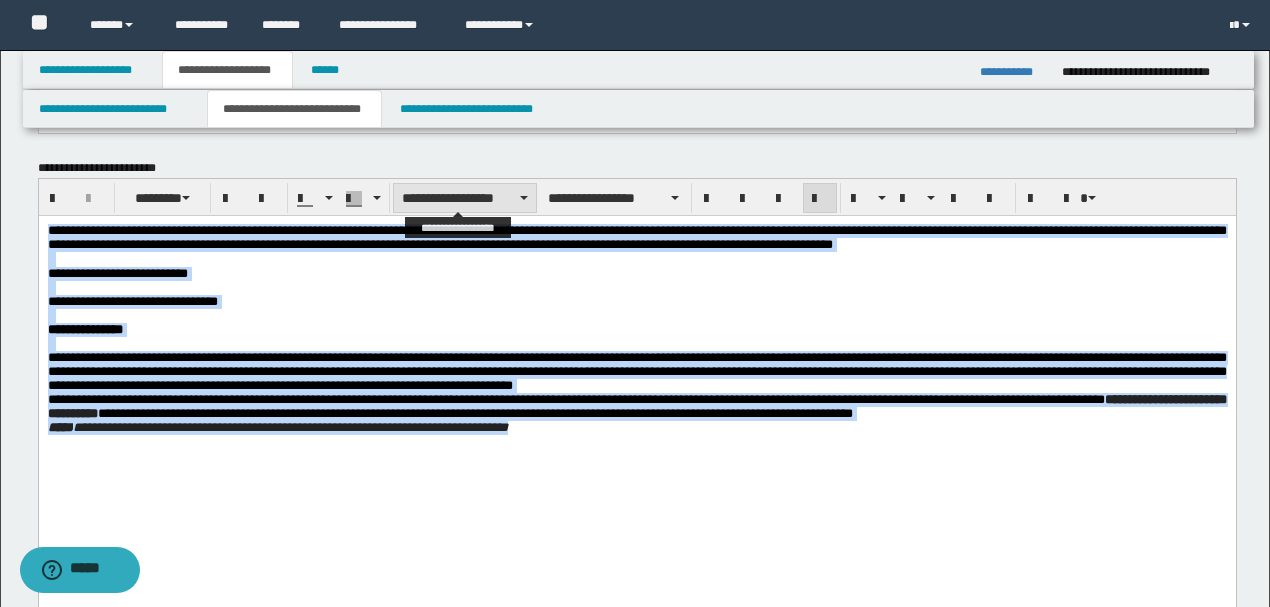 click on "**********" at bounding box center (465, 198) 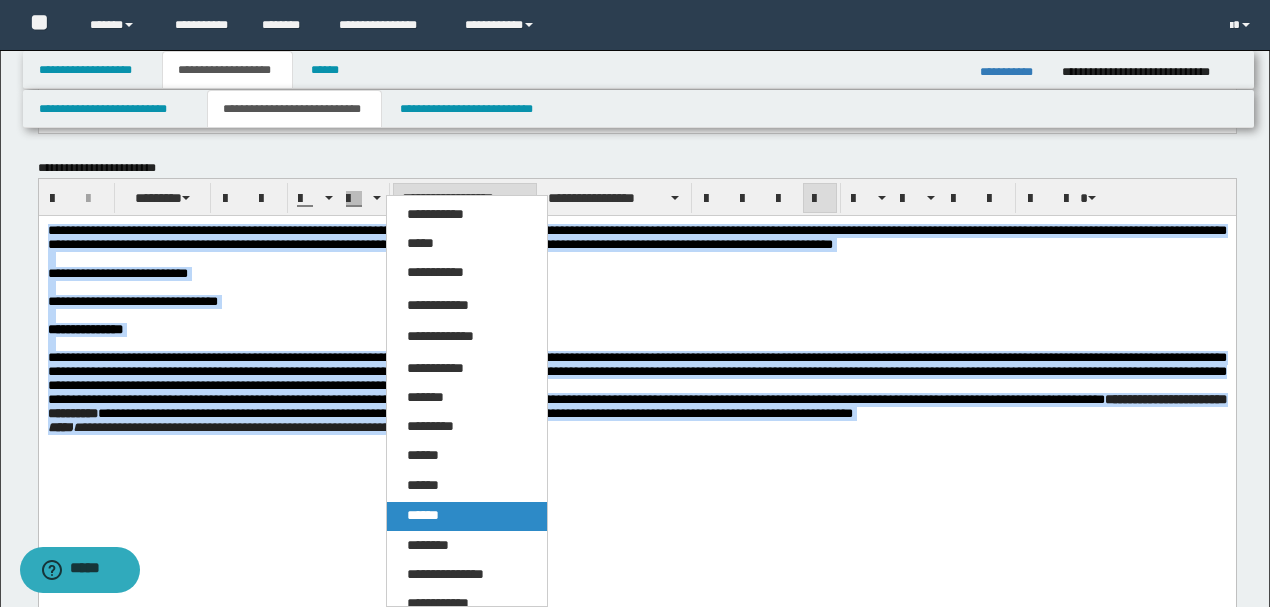 click on "******" at bounding box center [423, 515] 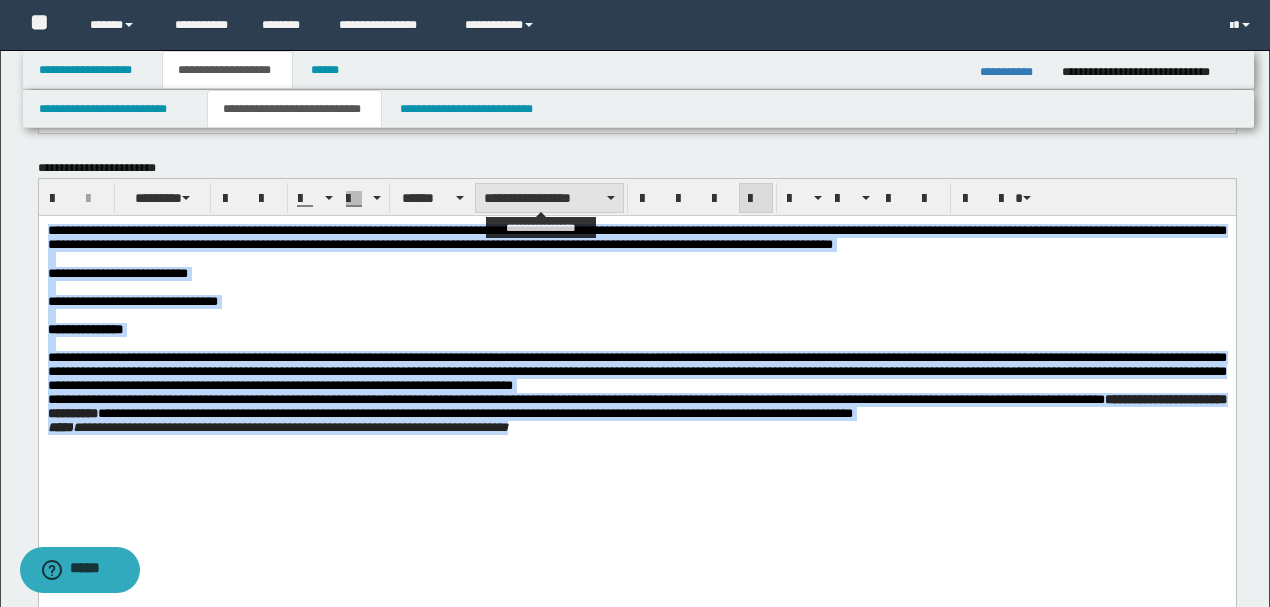 click on "**********" at bounding box center [549, 198] 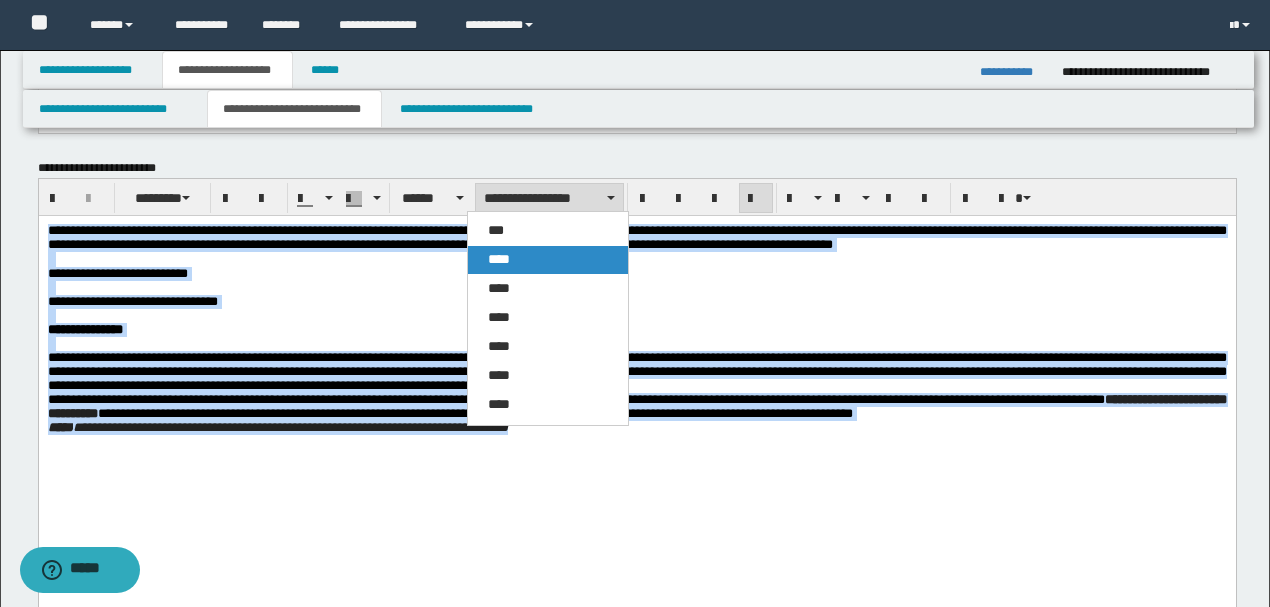 click on "****" at bounding box center [499, 259] 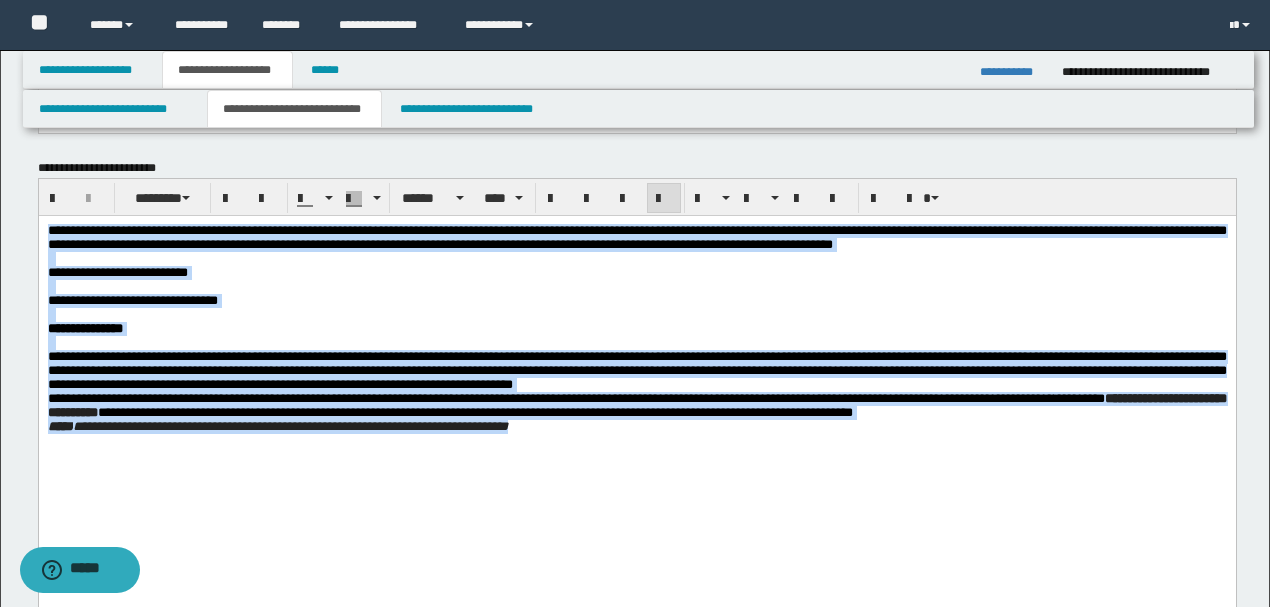 drag, startPoint x: 274, startPoint y: 262, endPoint x: 184, endPoint y: 252, distance: 90.55385 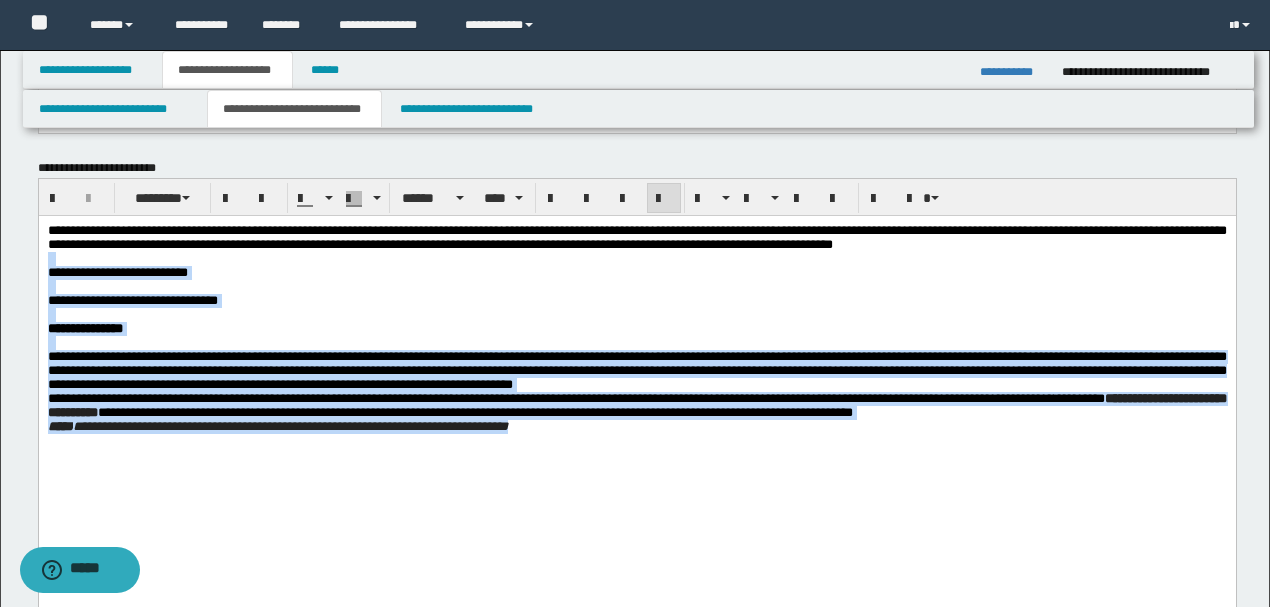 drag, startPoint x: 88, startPoint y: 258, endPoint x: 758, endPoint y: 513, distance: 716.8856 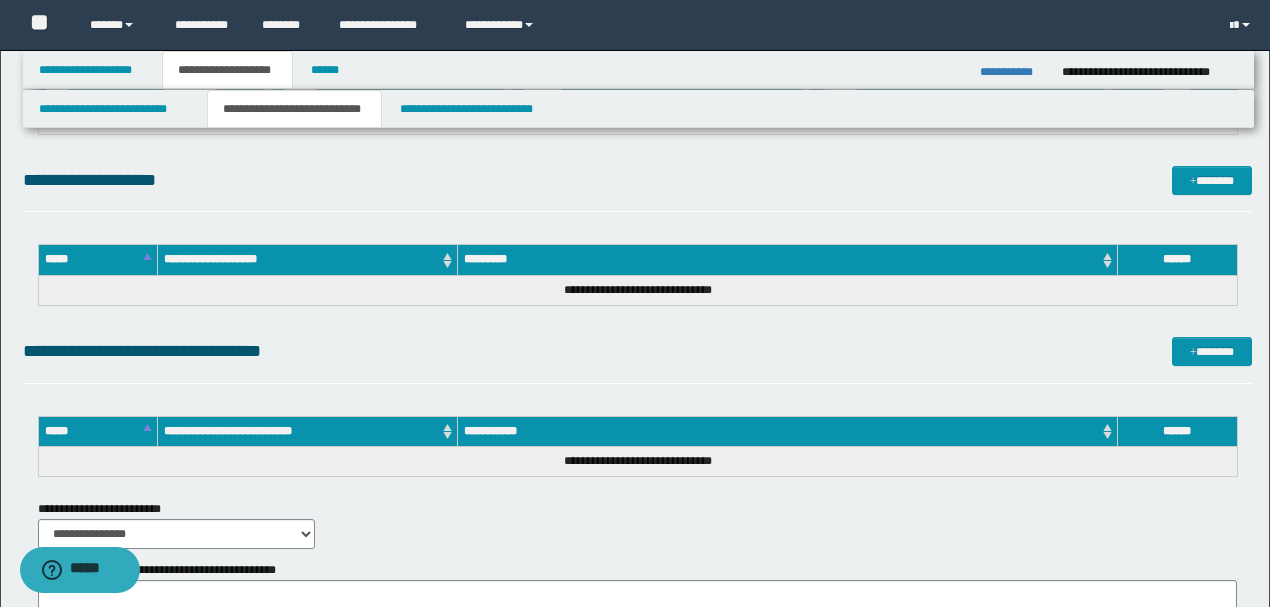scroll, scrollTop: 1333, scrollLeft: 0, axis: vertical 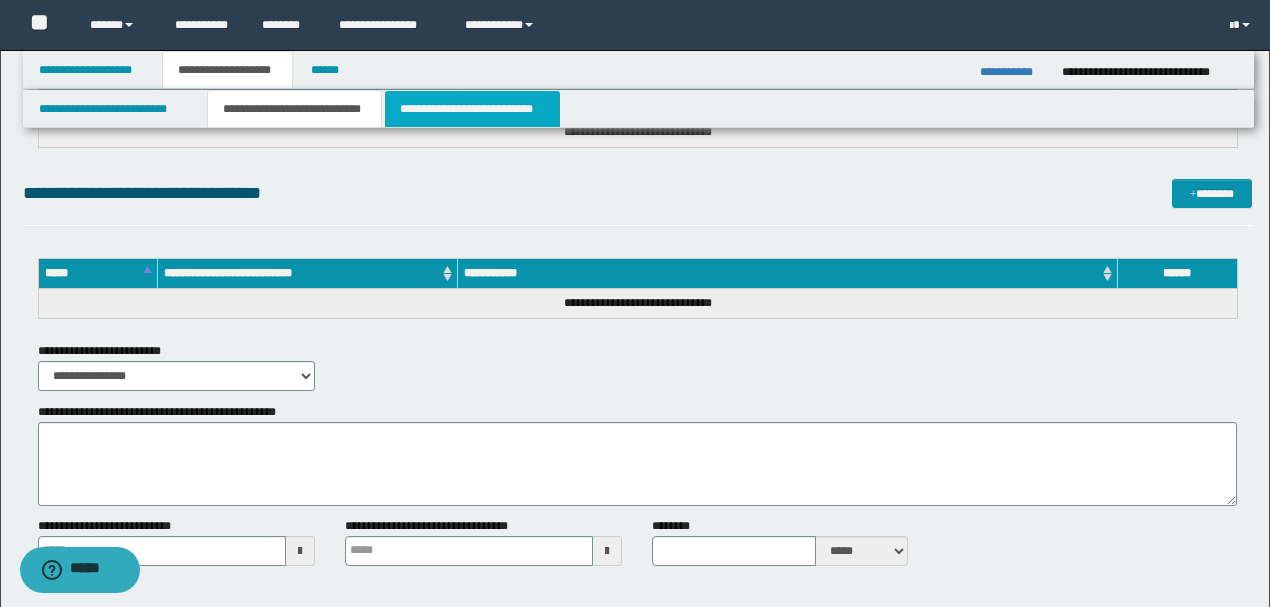 click on "**********" at bounding box center [472, 109] 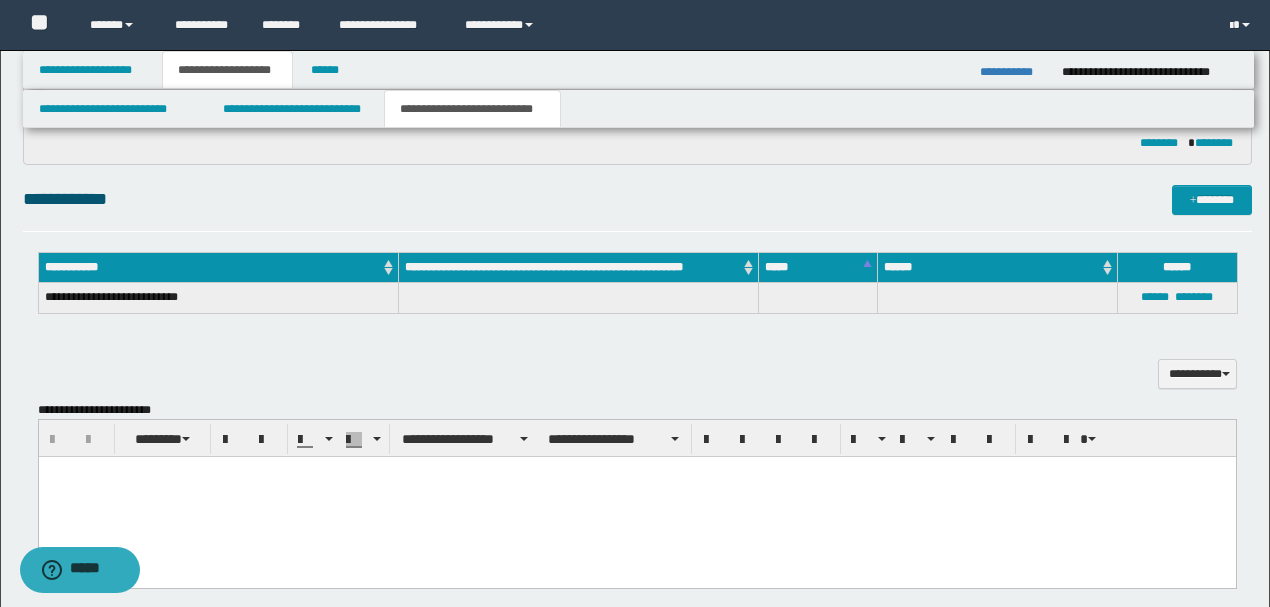 scroll, scrollTop: 315, scrollLeft: 0, axis: vertical 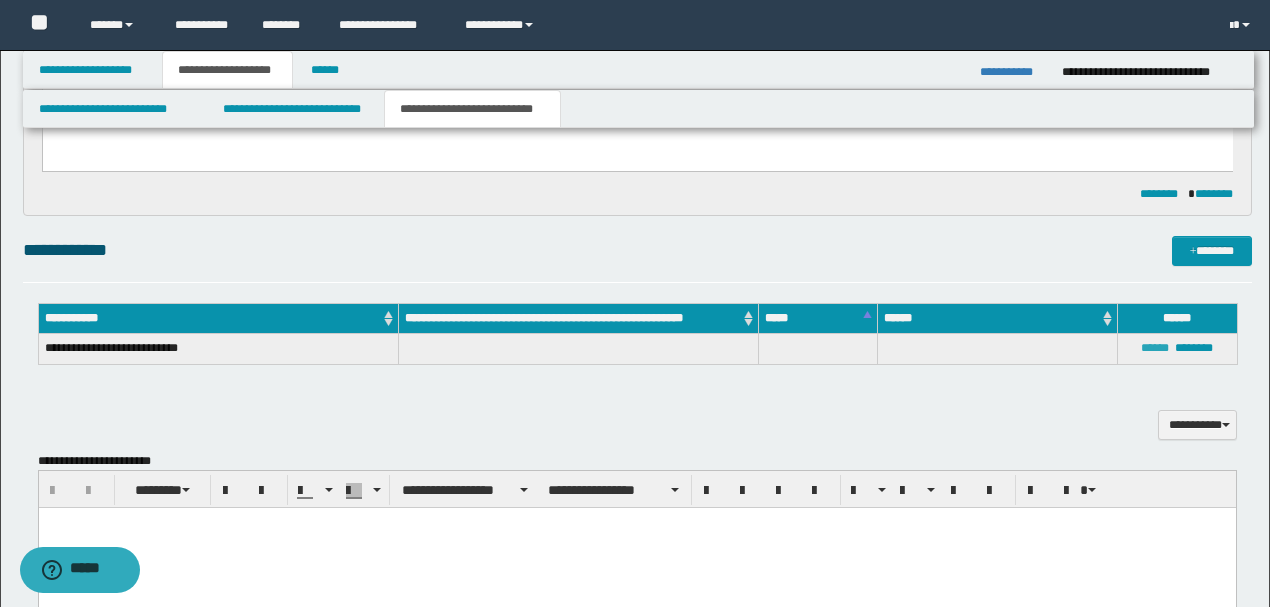 click on "******" at bounding box center (1155, 348) 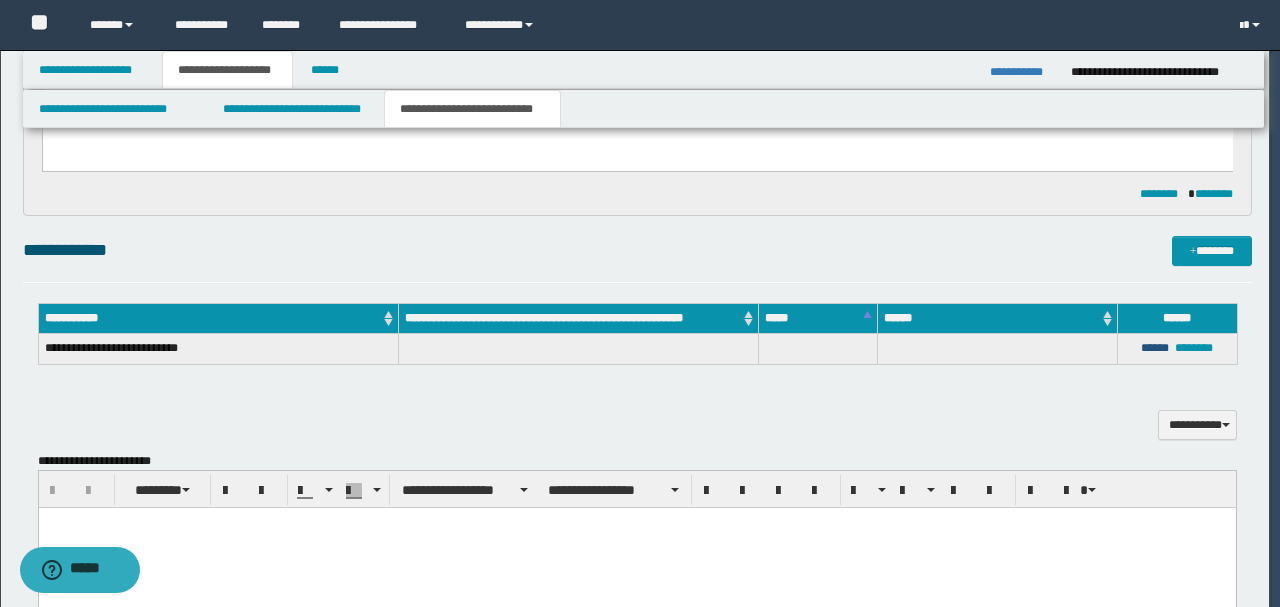 type 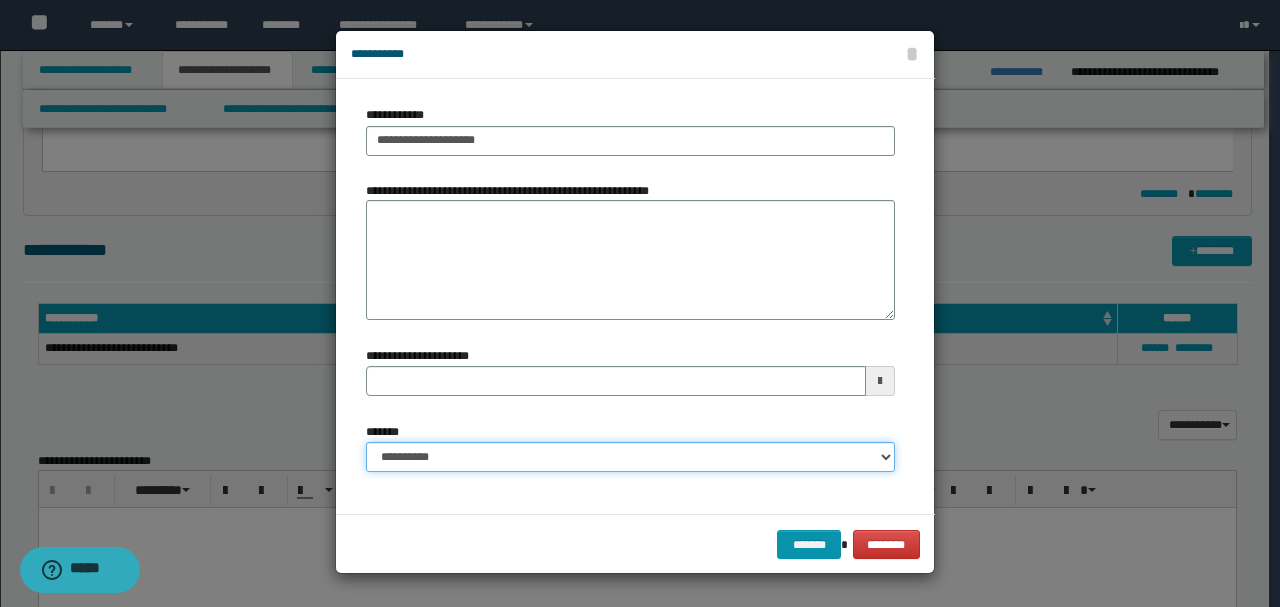 click on "**********" at bounding box center (630, 457) 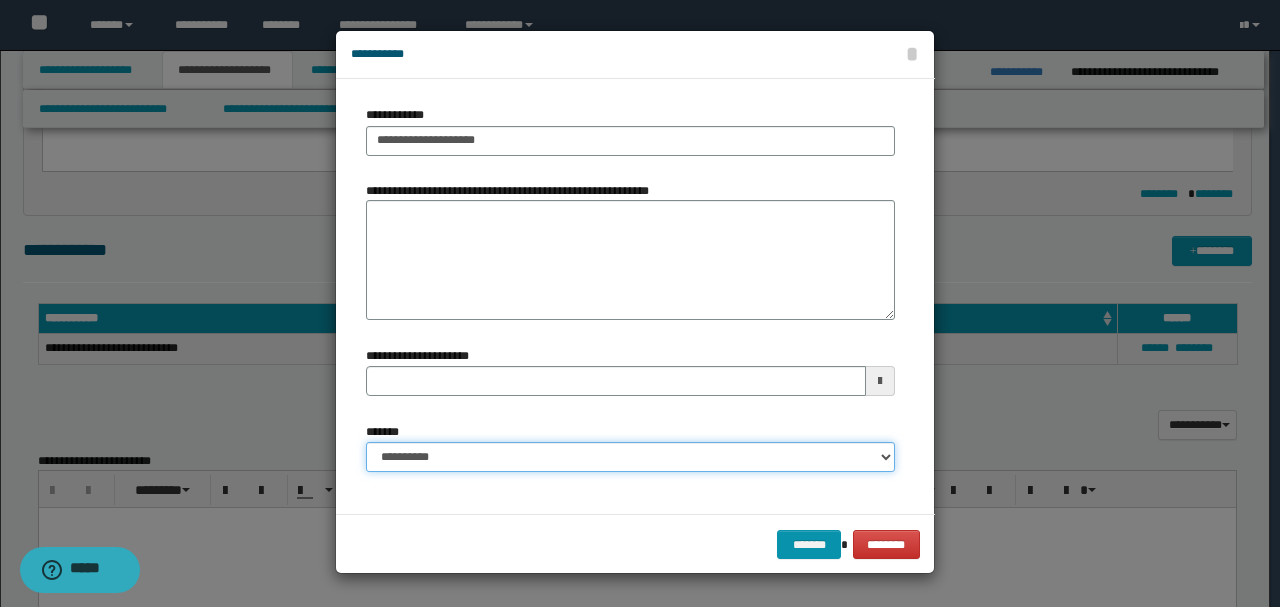 select on "*" 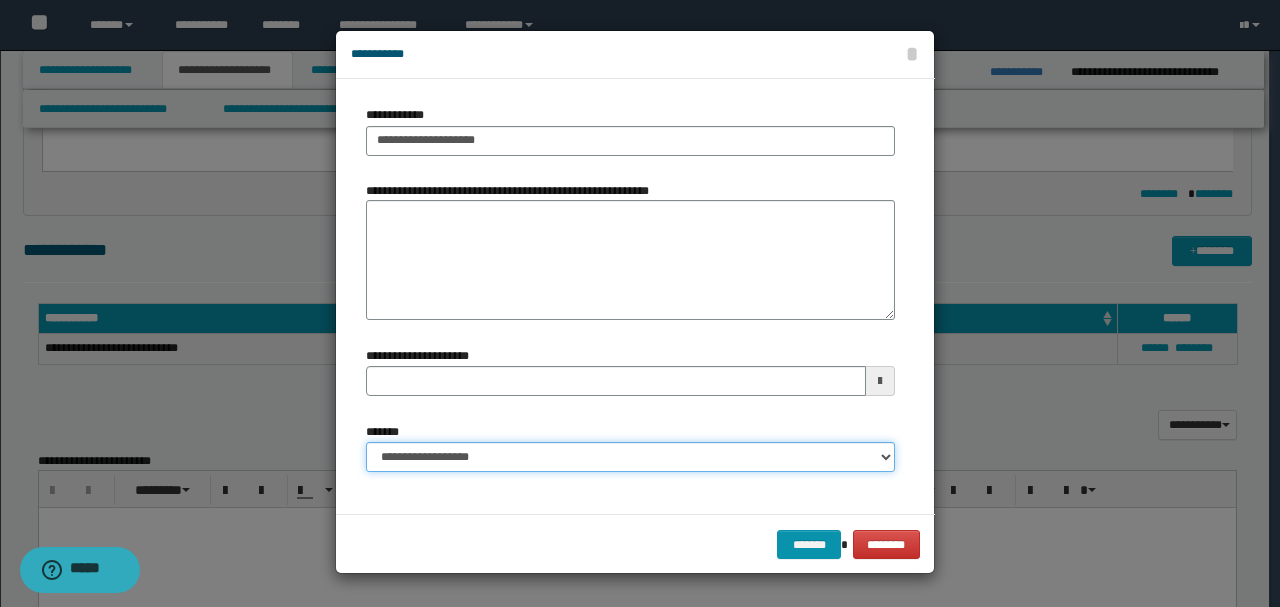 click on "**********" at bounding box center (630, 457) 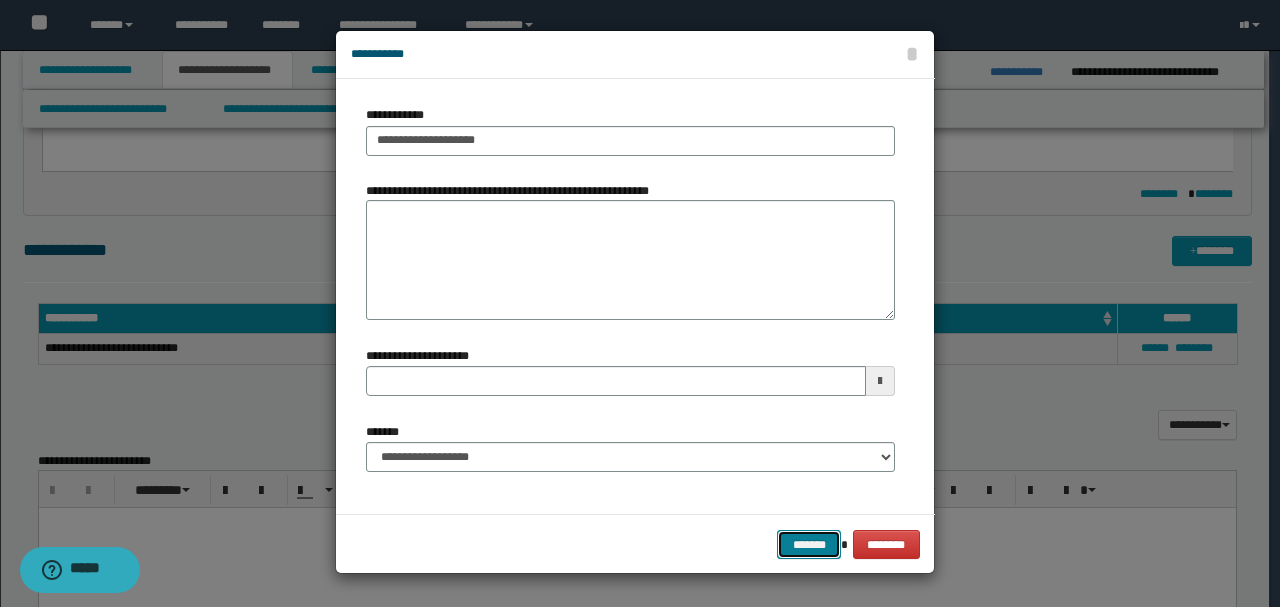 click on "*******" at bounding box center [809, 544] 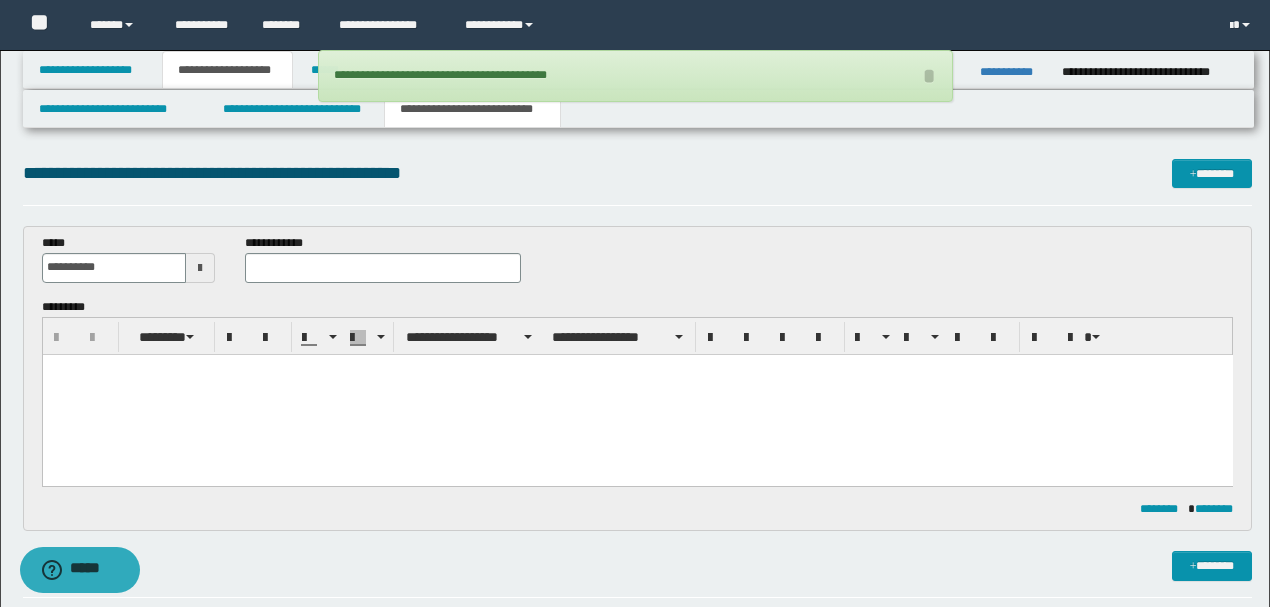 scroll, scrollTop: 0, scrollLeft: 0, axis: both 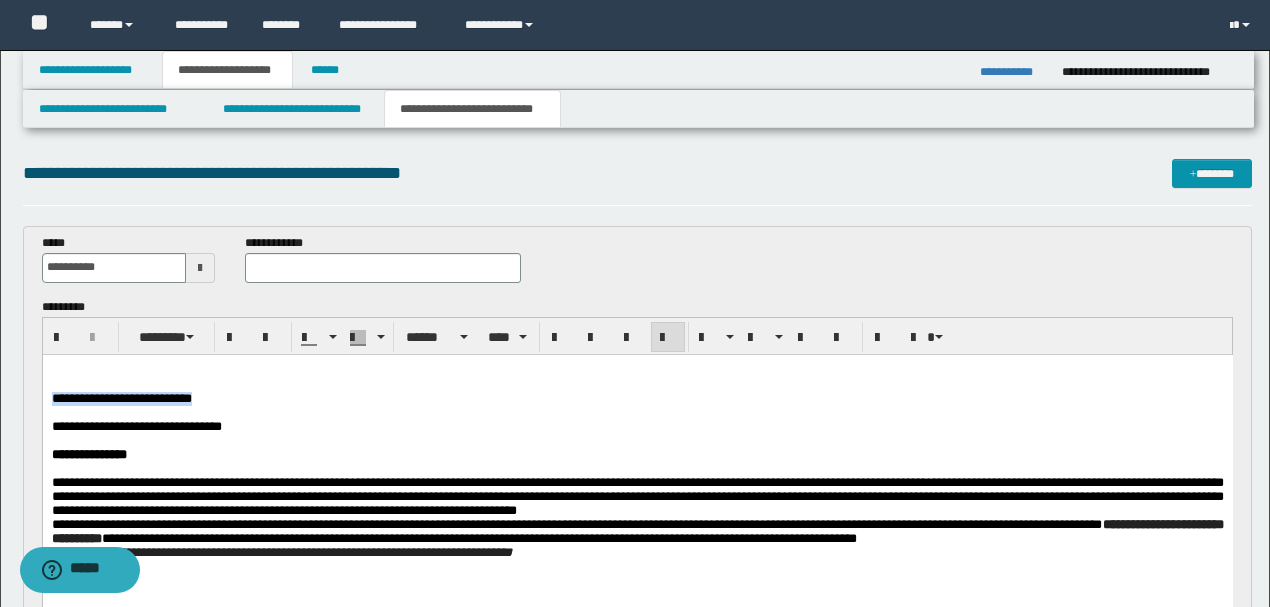 drag, startPoint x: 194, startPoint y: 400, endPoint x: 33, endPoint y: 401, distance: 161.00311 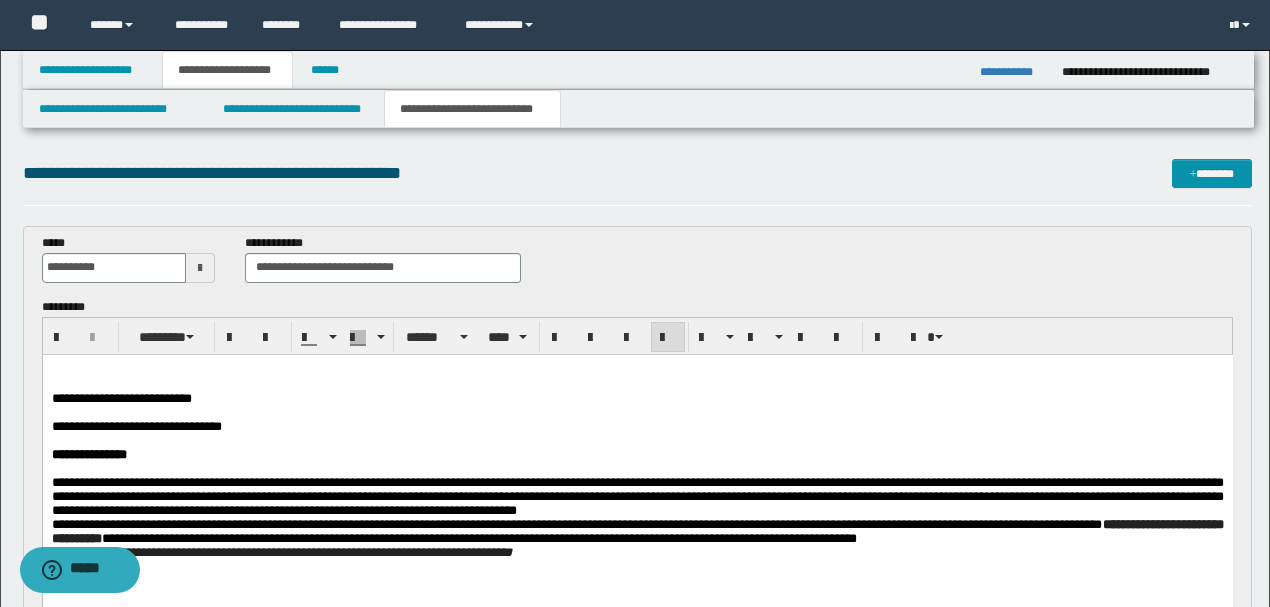 click on "**********" at bounding box center [136, 425] 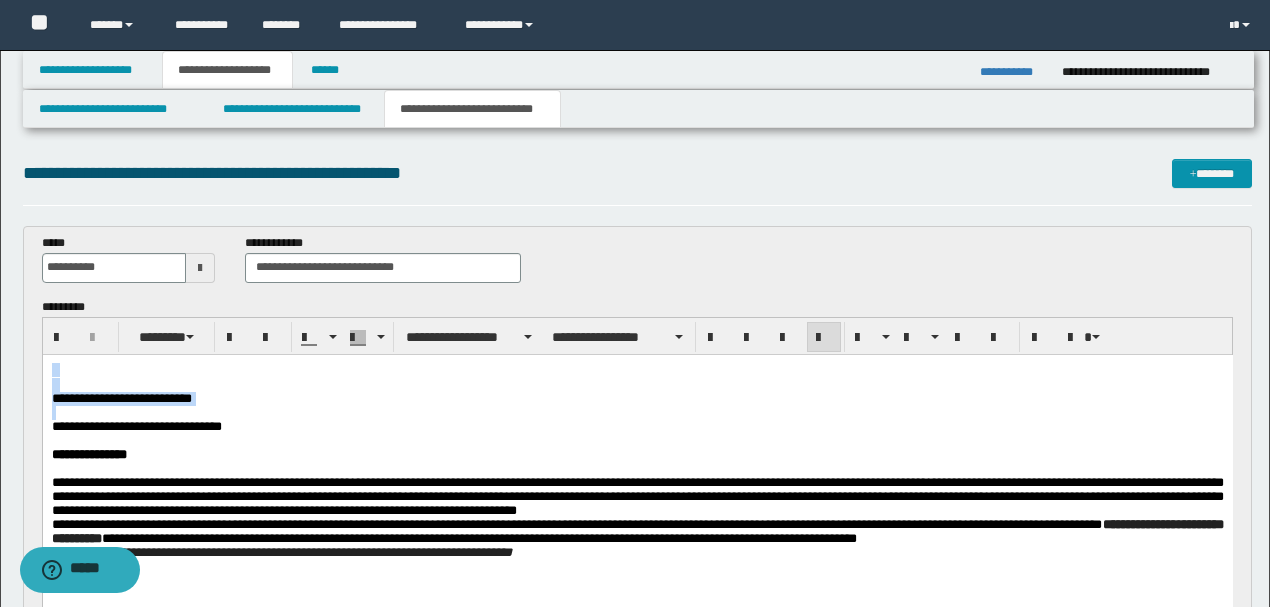 drag, startPoint x: 50, startPoint y: 435, endPoint x: 87, endPoint y: 706, distance: 273.51416 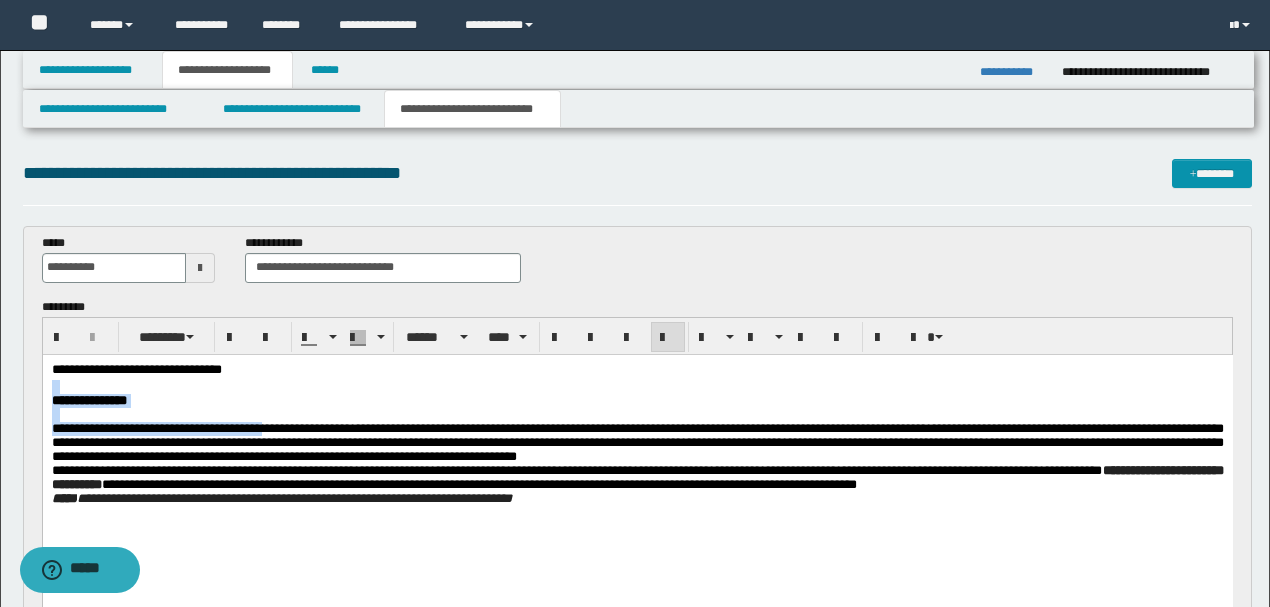 scroll, scrollTop: 66, scrollLeft: 0, axis: vertical 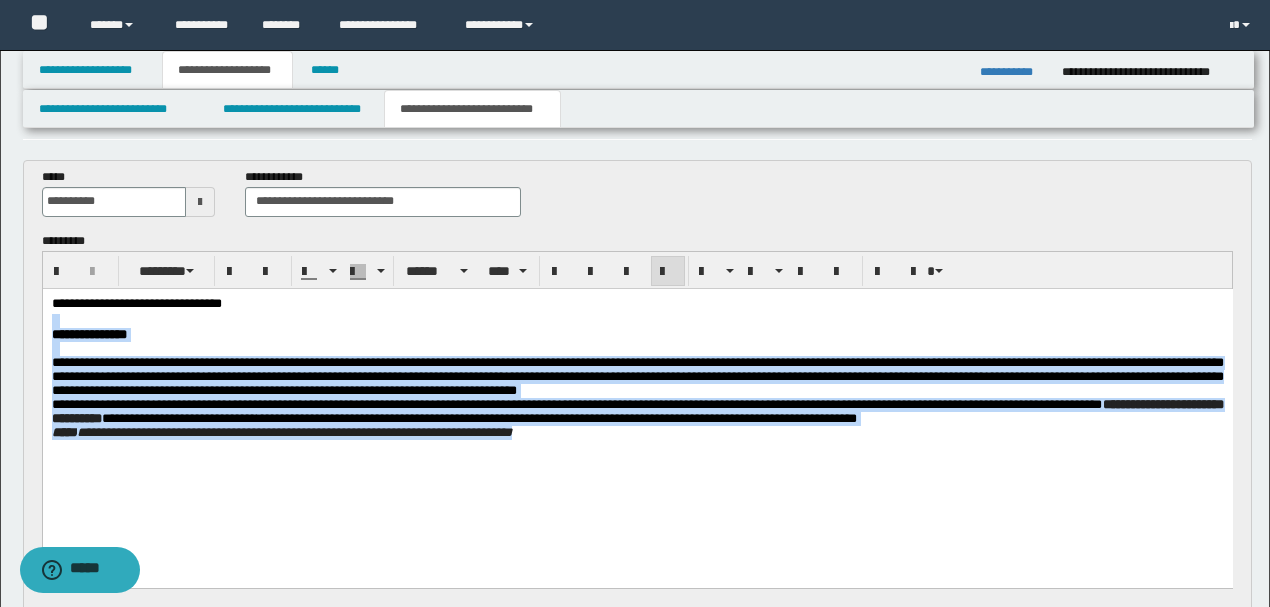 drag, startPoint x: 255, startPoint y: 299, endPoint x: 859, endPoint y: 482, distance: 631.1141 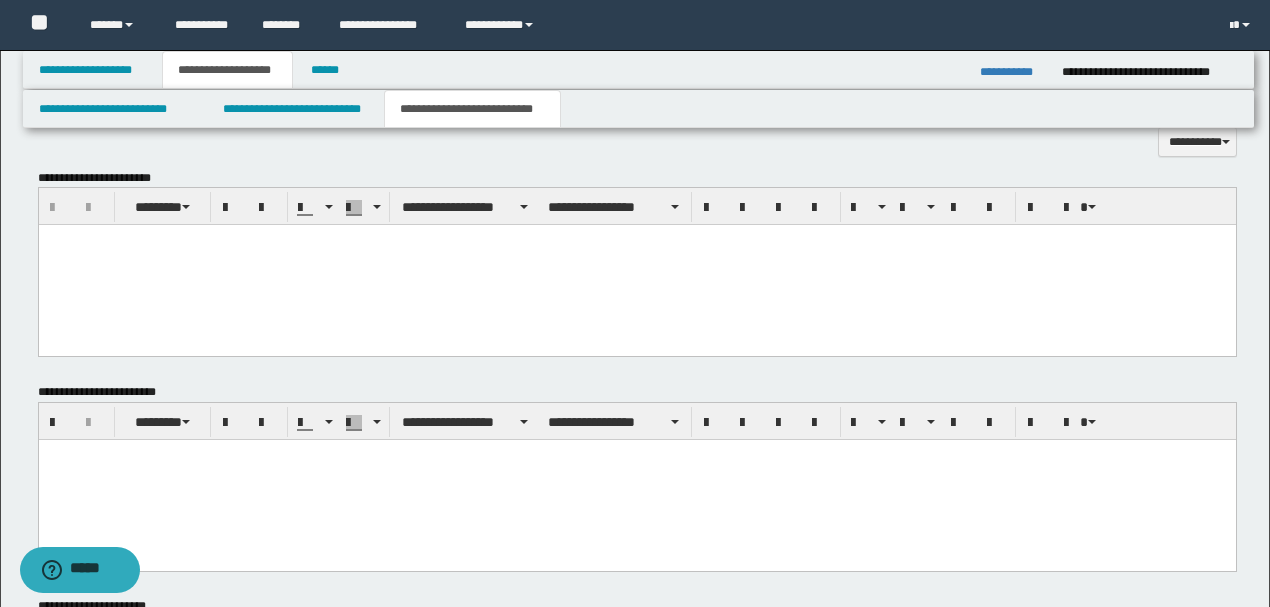 scroll, scrollTop: 600, scrollLeft: 0, axis: vertical 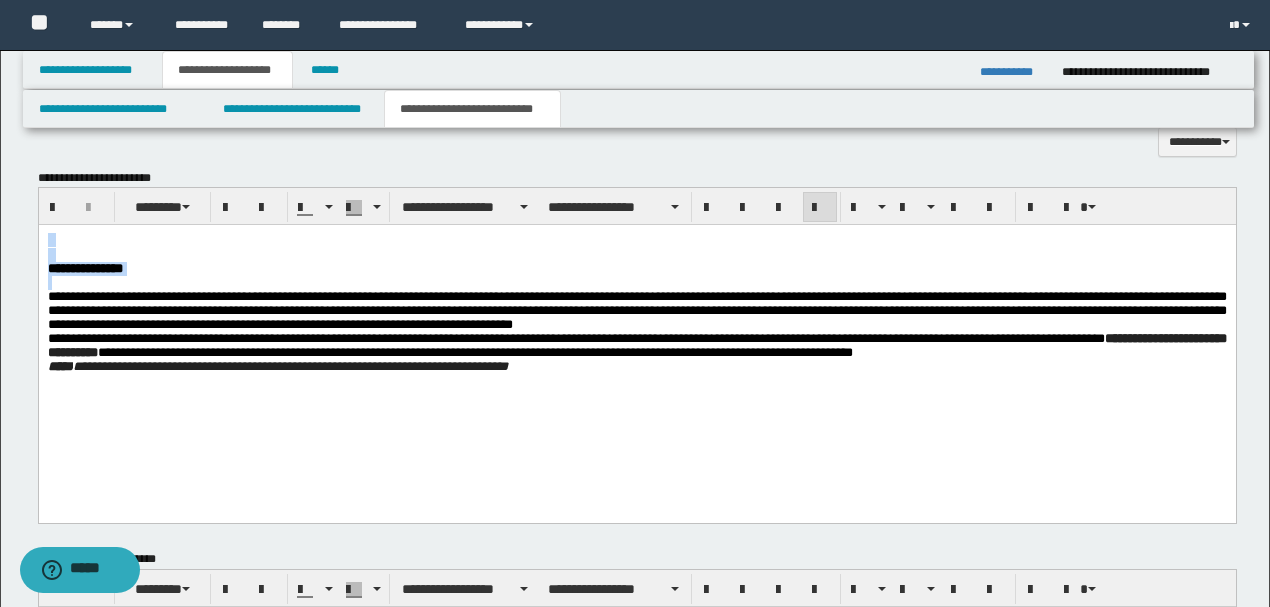 drag, startPoint x: 38, startPoint y: 270, endPoint x: 62, endPoint y: 447, distance: 178.6197 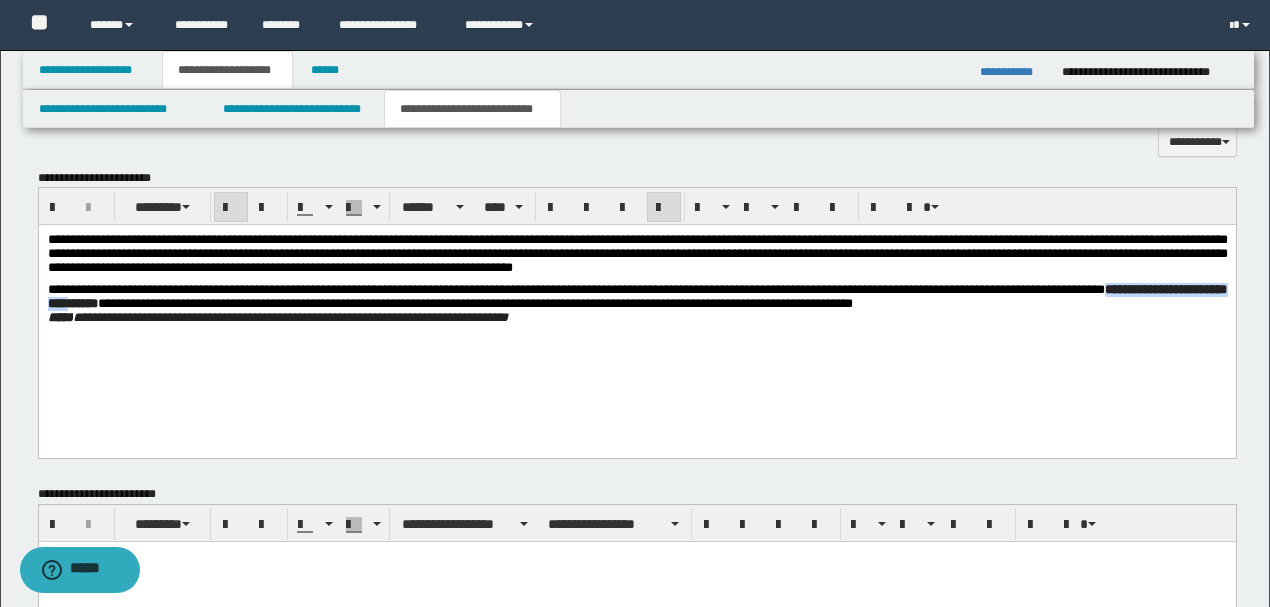 drag, startPoint x: 123, startPoint y: 303, endPoint x: 227, endPoint y: 254, distance: 114.96521 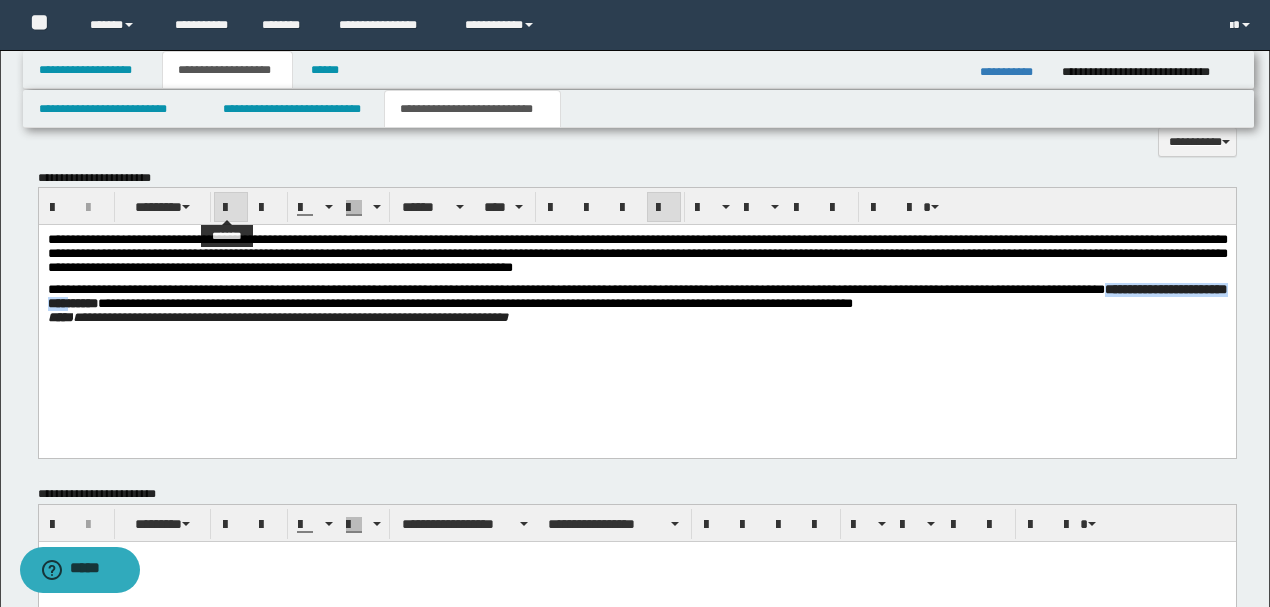 click at bounding box center (231, 208) 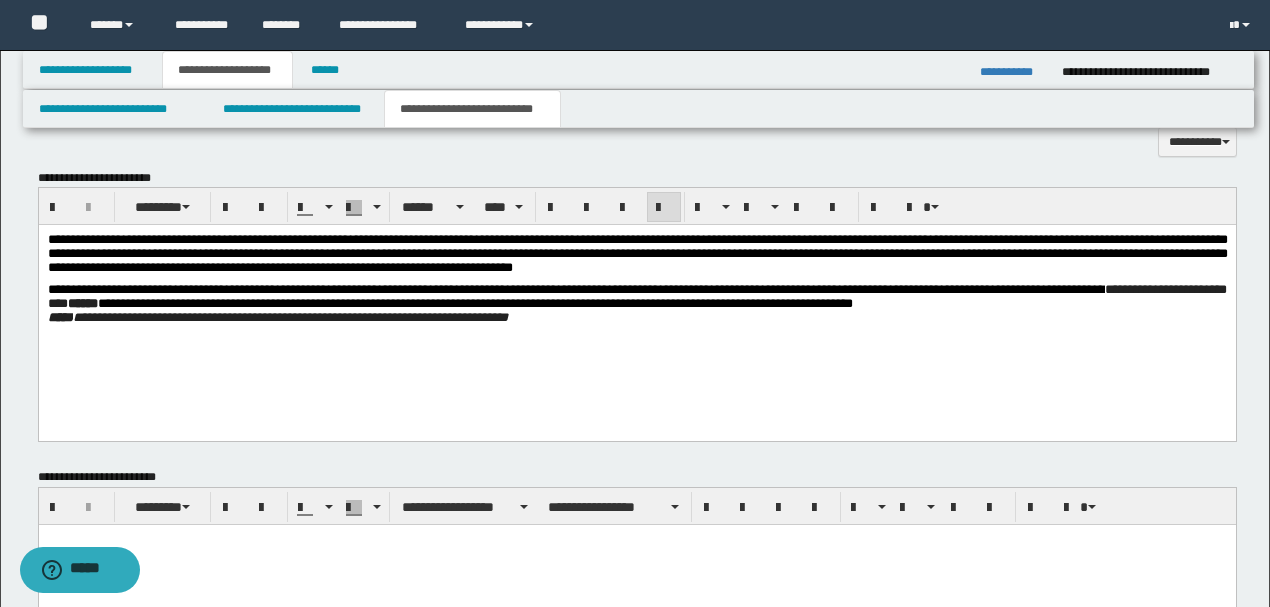 click on "**********" at bounding box center [636, 296] 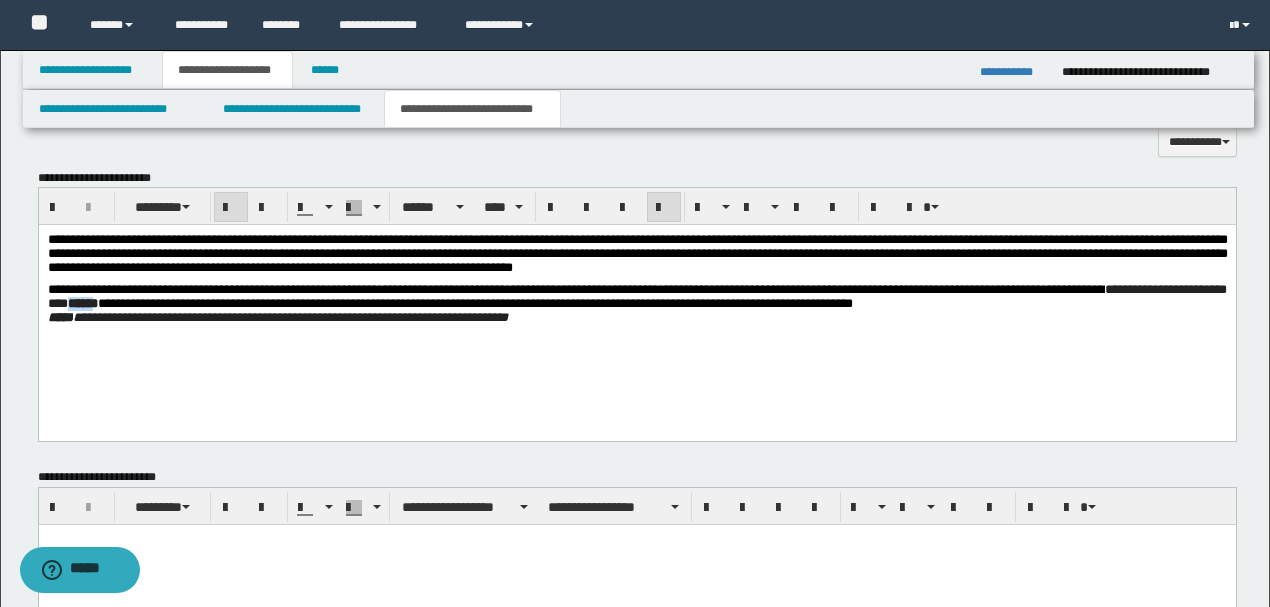 drag, startPoint x: 296, startPoint y: 310, endPoint x: 320, endPoint y: 310, distance: 24 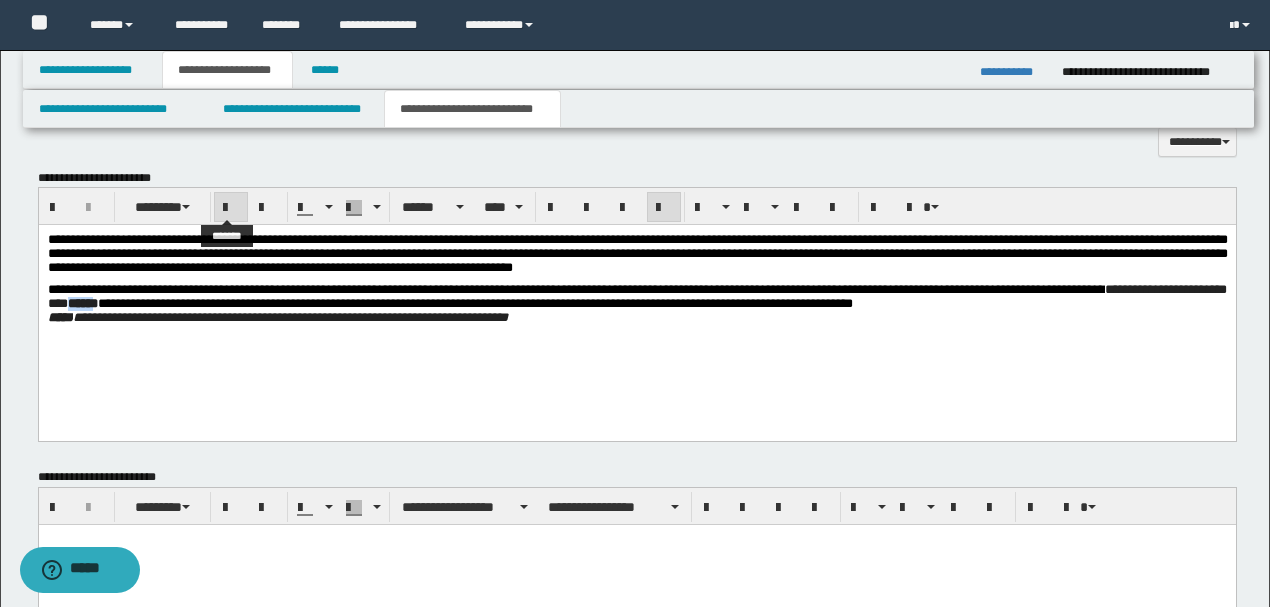 click at bounding box center (231, 208) 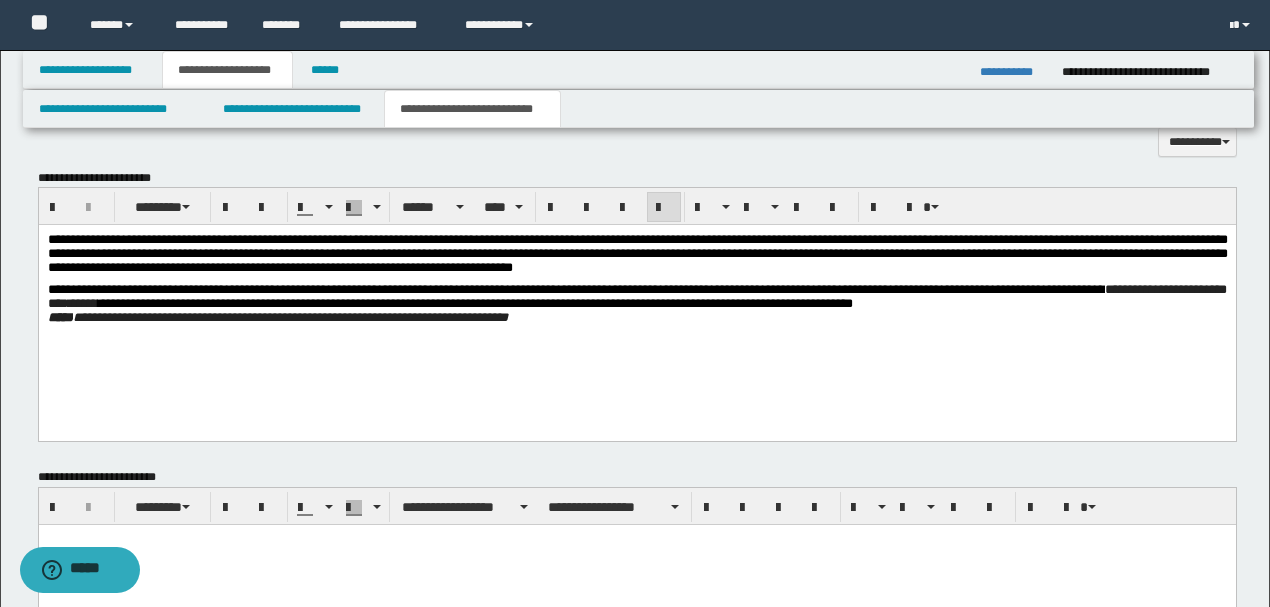 click on "**********" at bounding box center (636, 296) 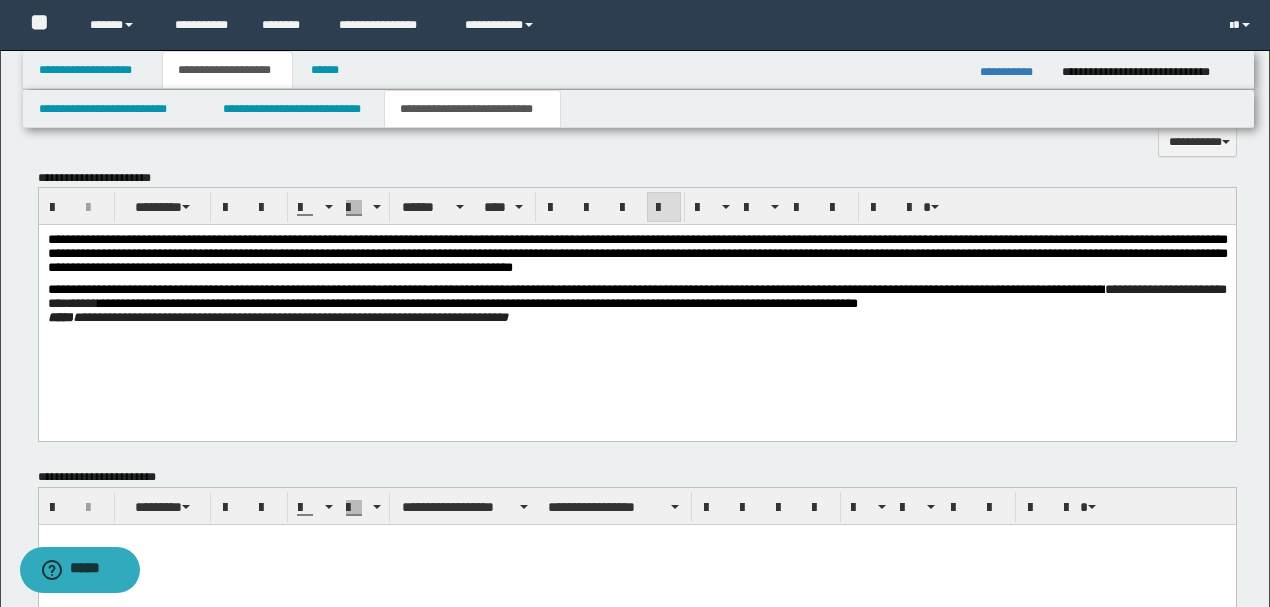 type 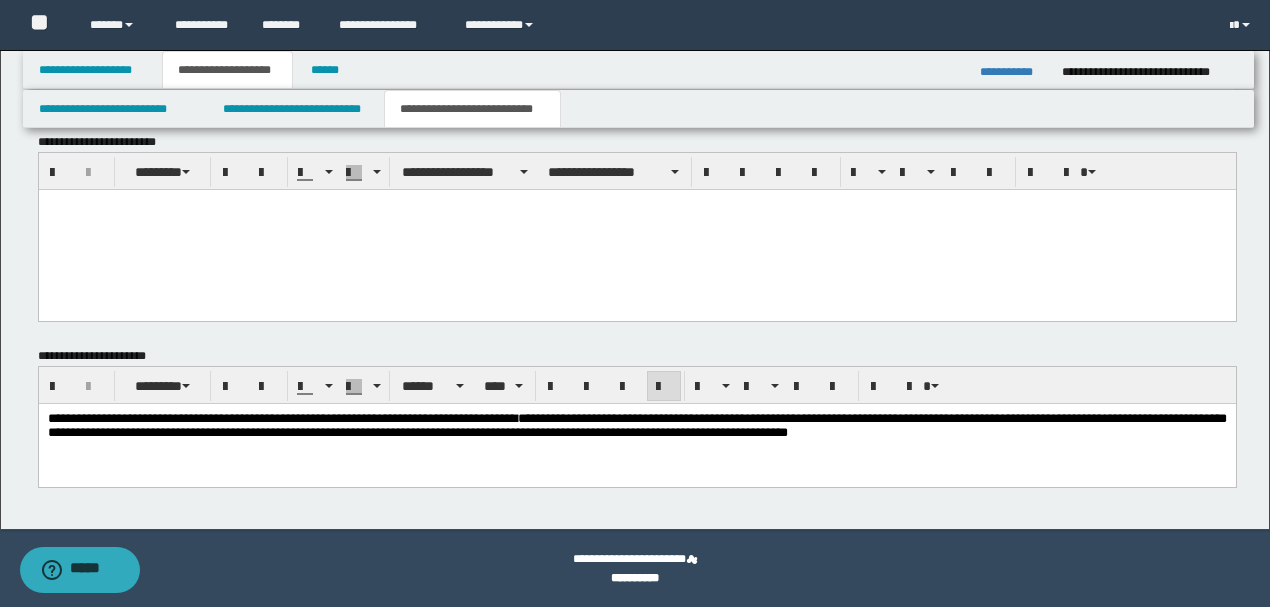 scroll, scrollTop: 952, scrollLeft: 0, axis: vertical 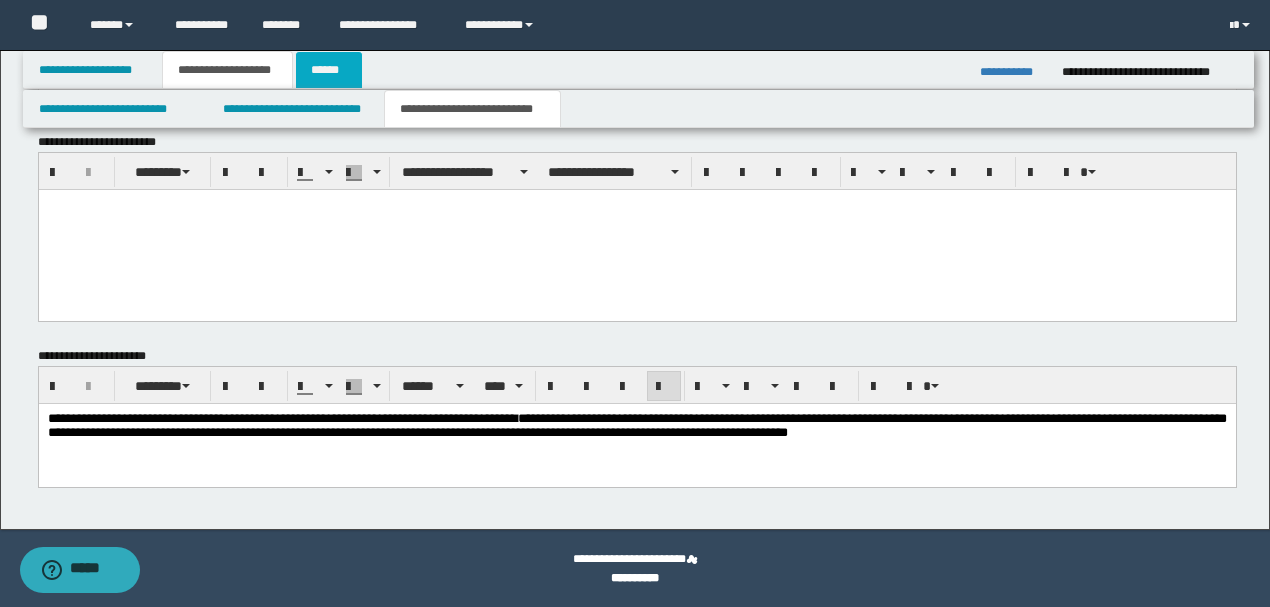 click on "******" at bounding box center (329, 70) 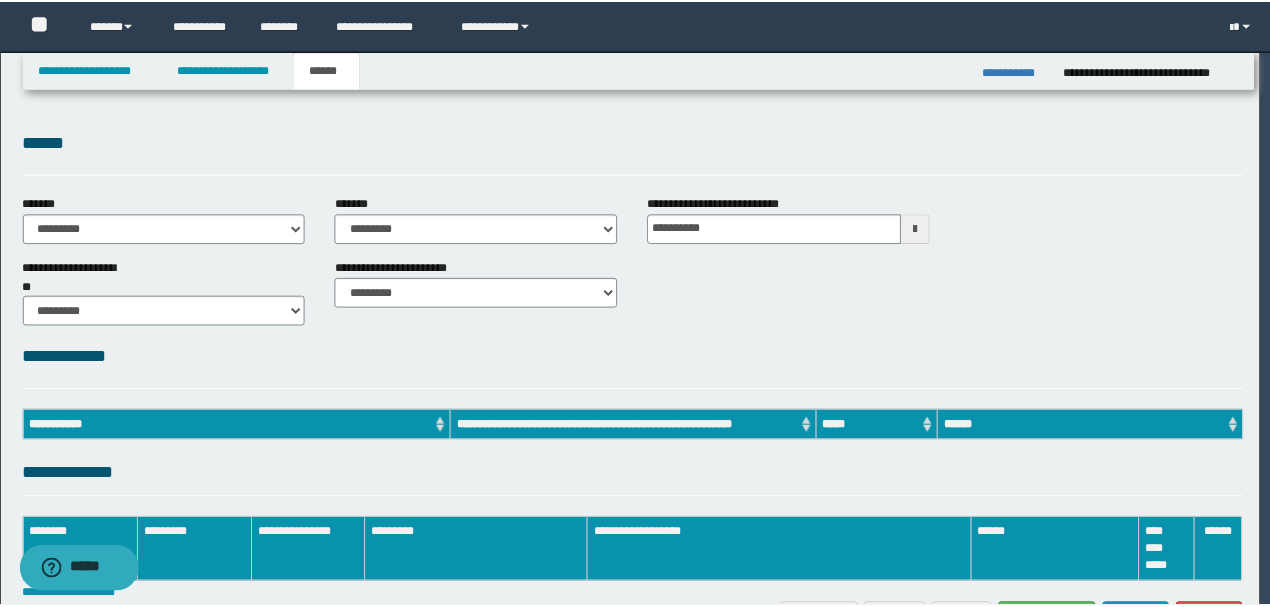 scroll, scrollTop: 0, scrollLeft: 0, axis: both 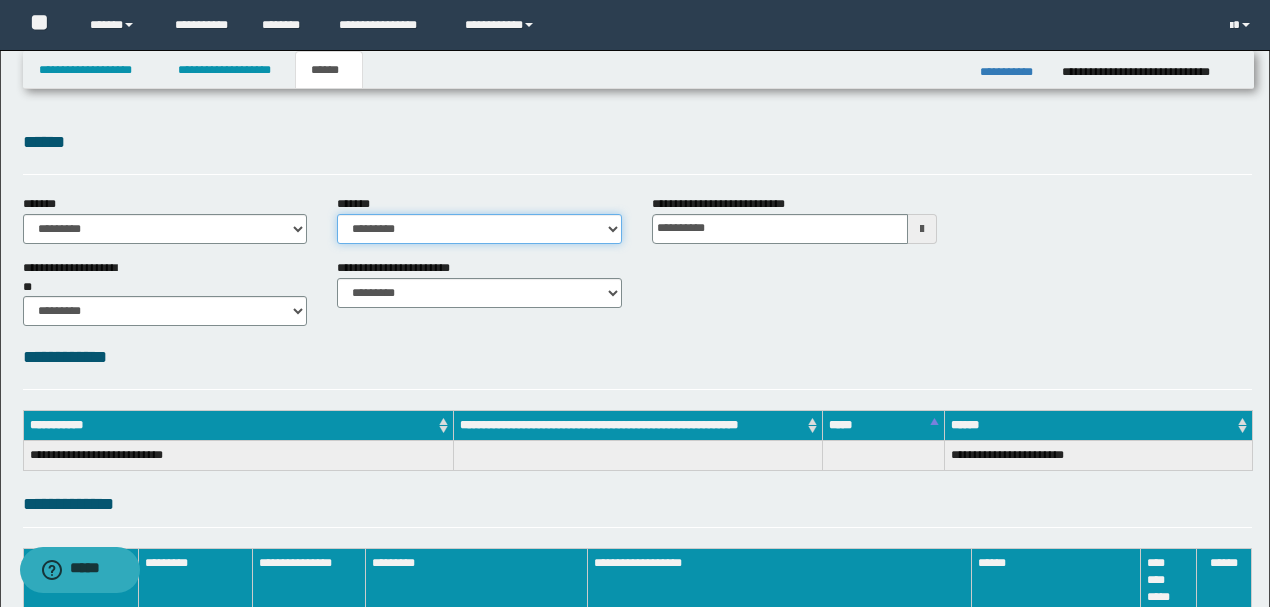 click on "**********" at bounding box center (479, 229) 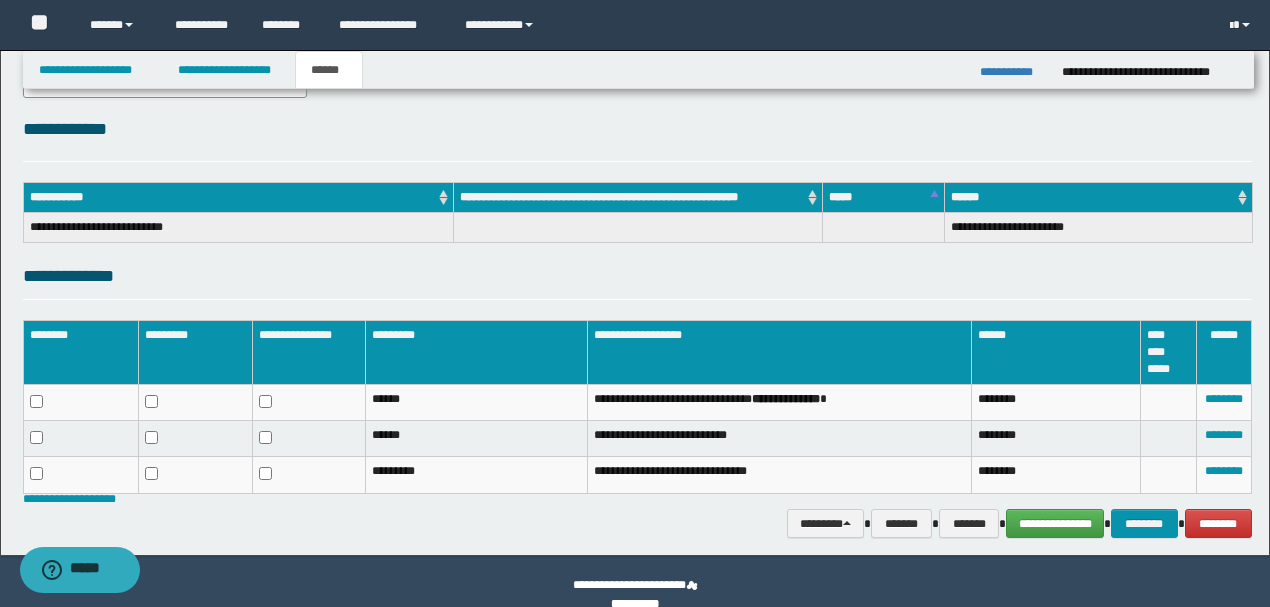 scroll, scrollTop: 254, scrollLeft: 0, axis: vertical 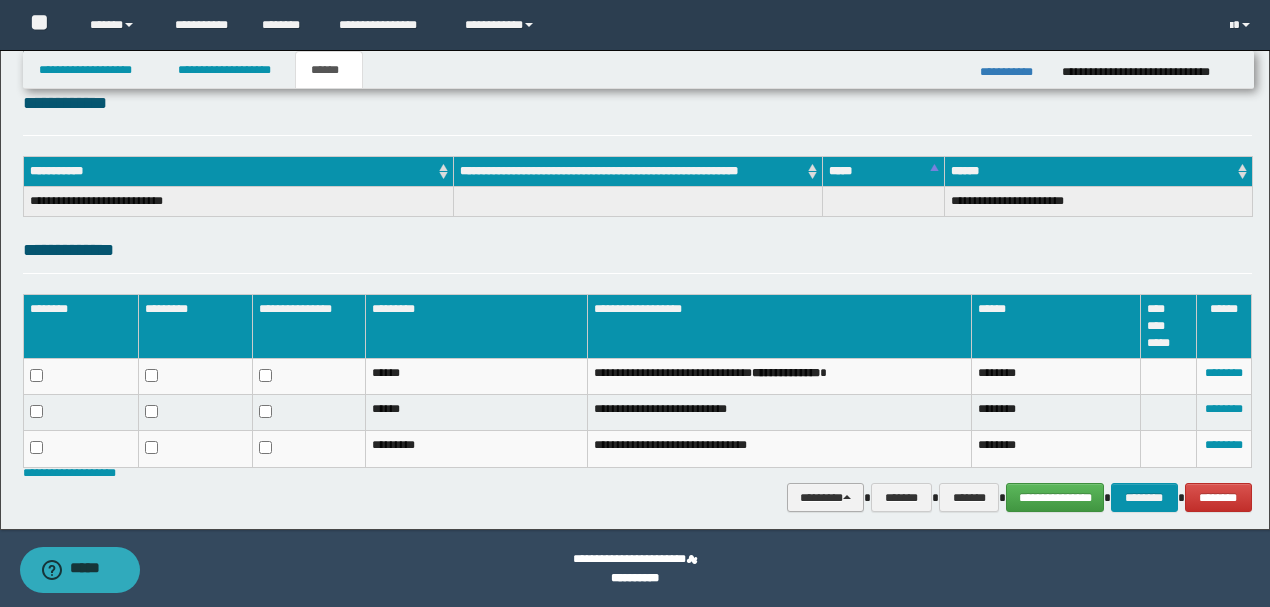 click on "********" at bounding box center [826, 497] 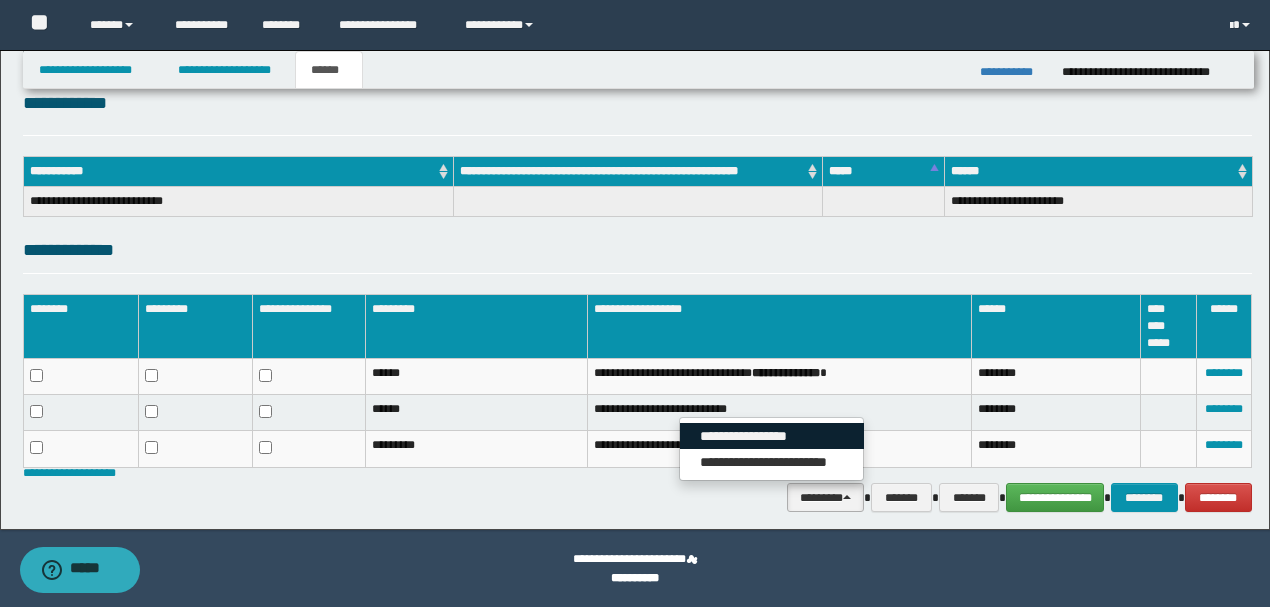 click on "**********" at bounding box center [772, 436] 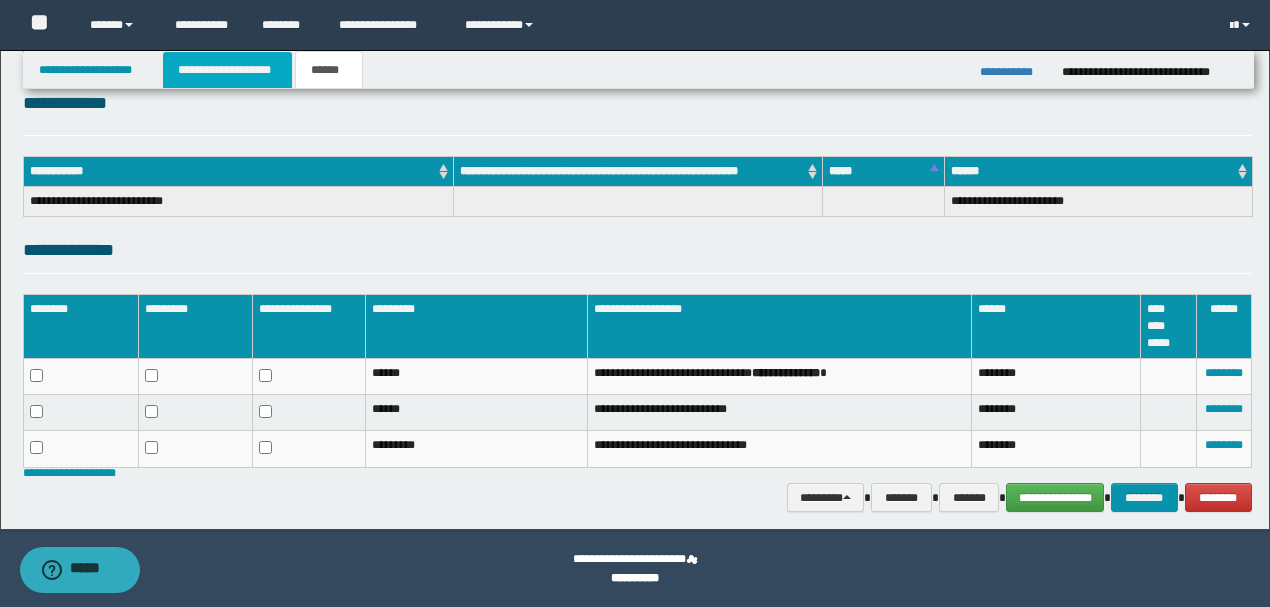 click on "**********" at bounding box center (227, 70) 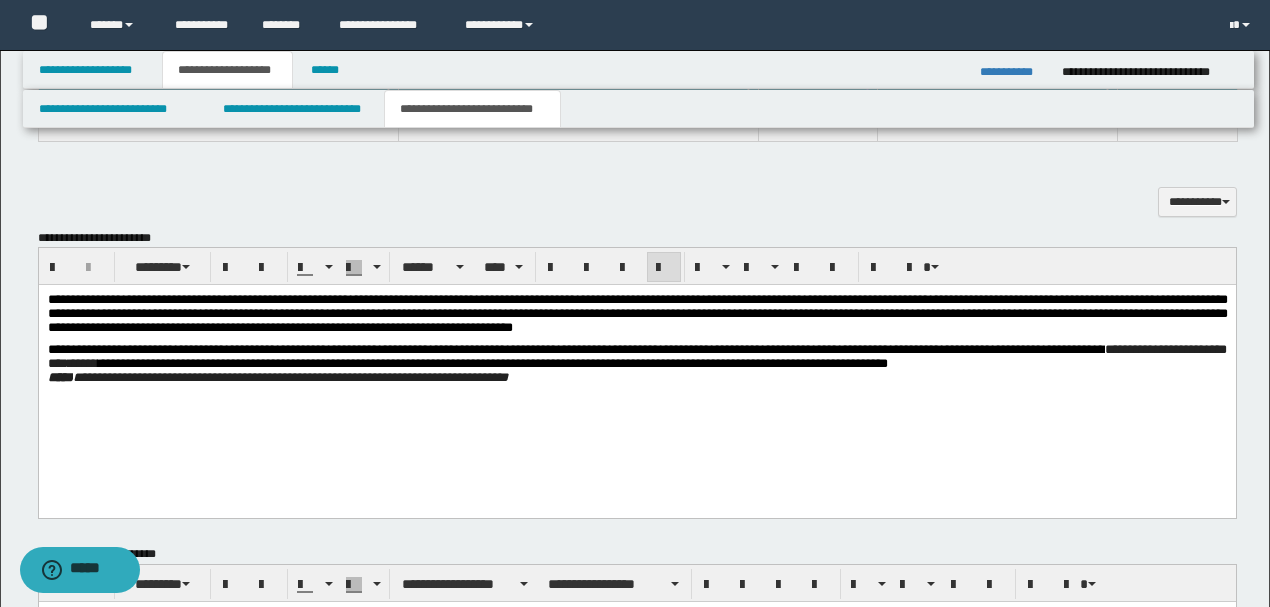 scroll, scrollTop: 552, scrollLeft: 0, axis: vertical 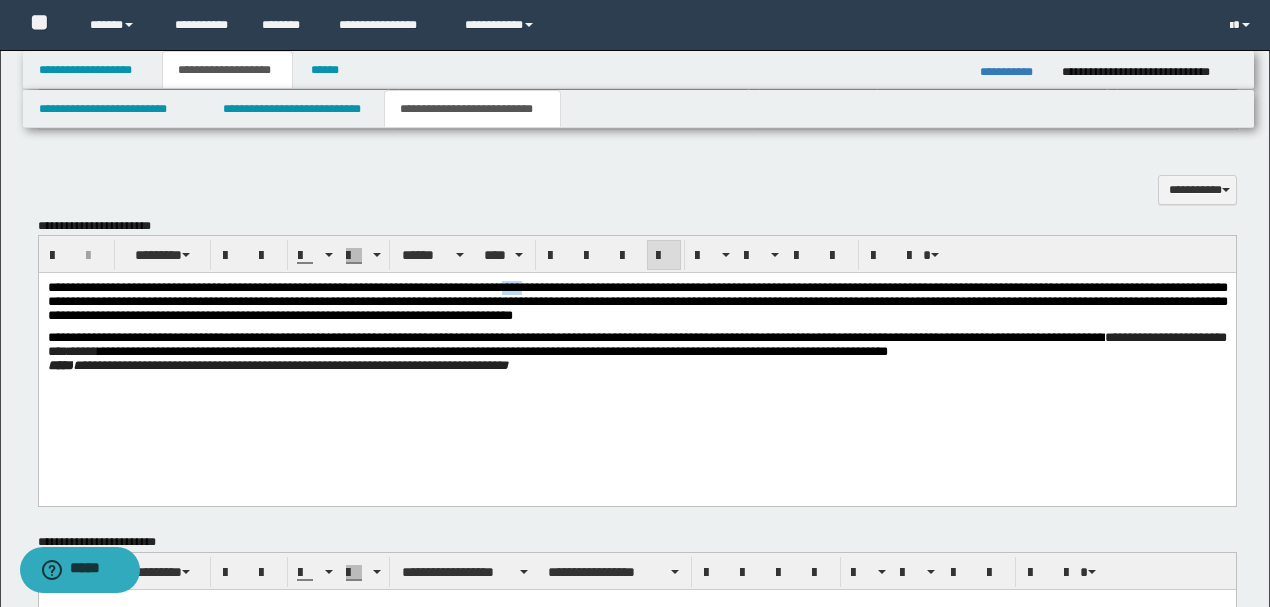 drag, startPoint x: 618, startPoint y: 288, endPoint x: 646, endPoint y: 288, distance: 28 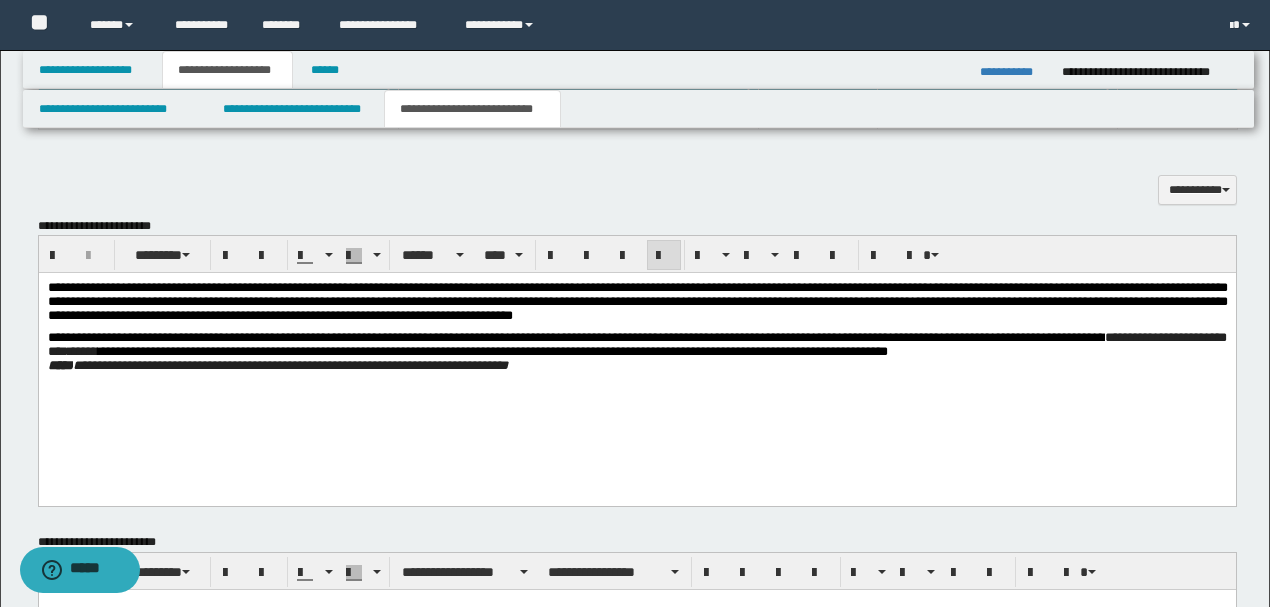 click on "**********" at bounding box center (637, 294) 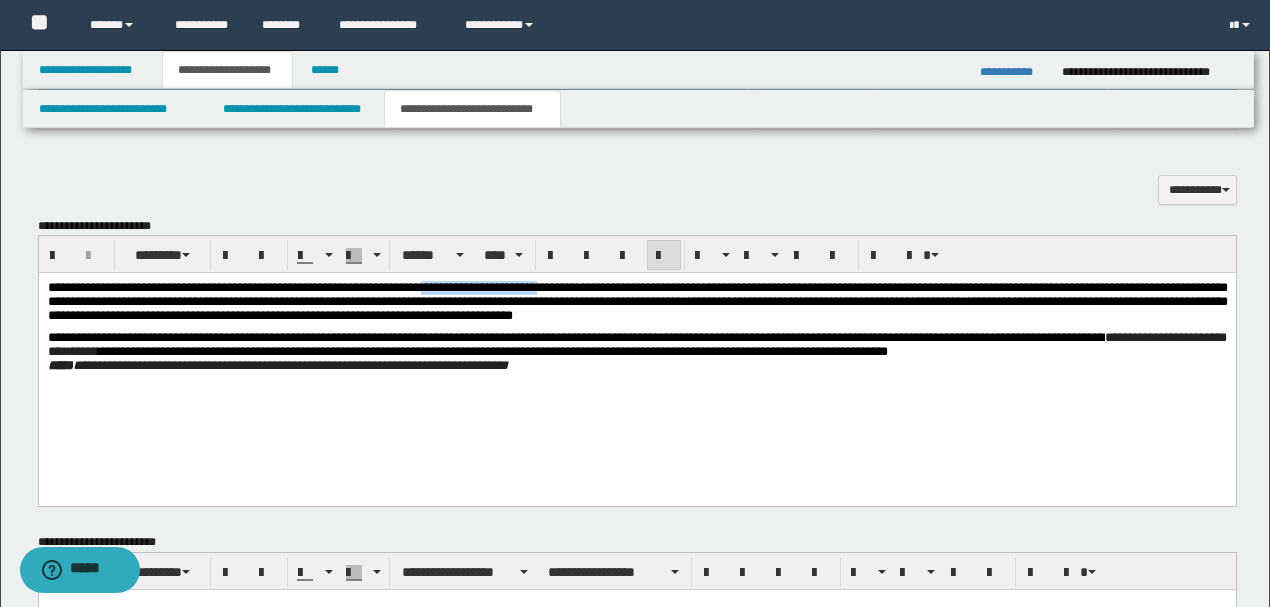 drag, startPoint x: 520, startPoint y: 286, endPoint x: 662, endPoint y: 286, distance: 142 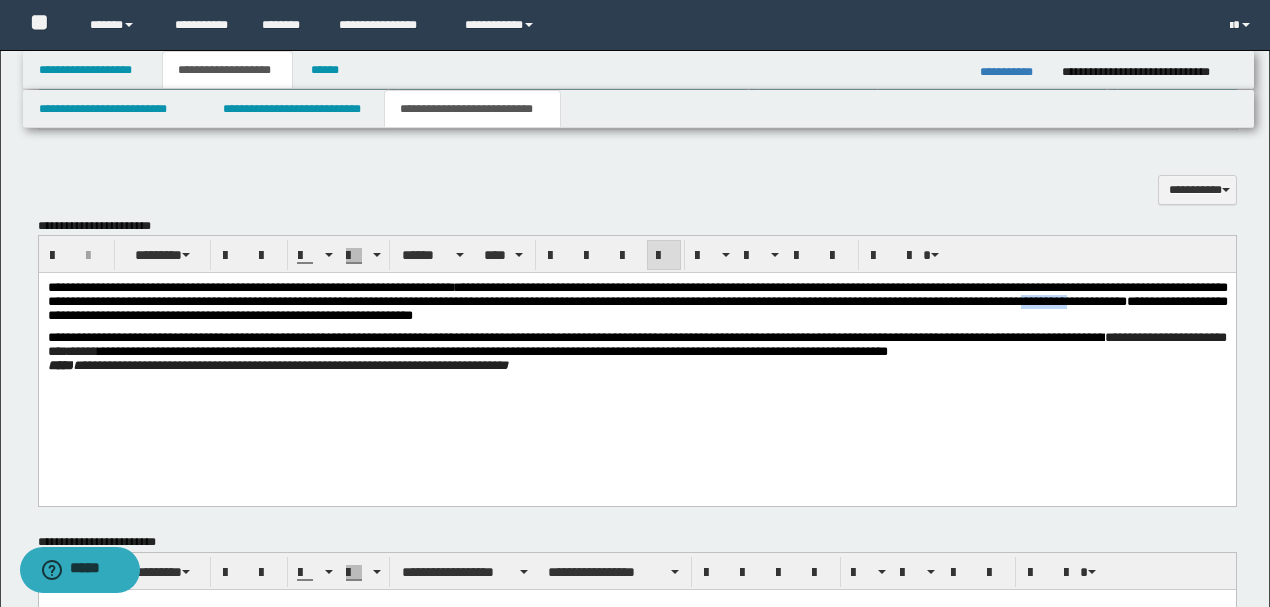 drag, startPoint x: 293, startPoint y: 325, endPoint x: 346, endPoint y: 324, distance: 53.009434 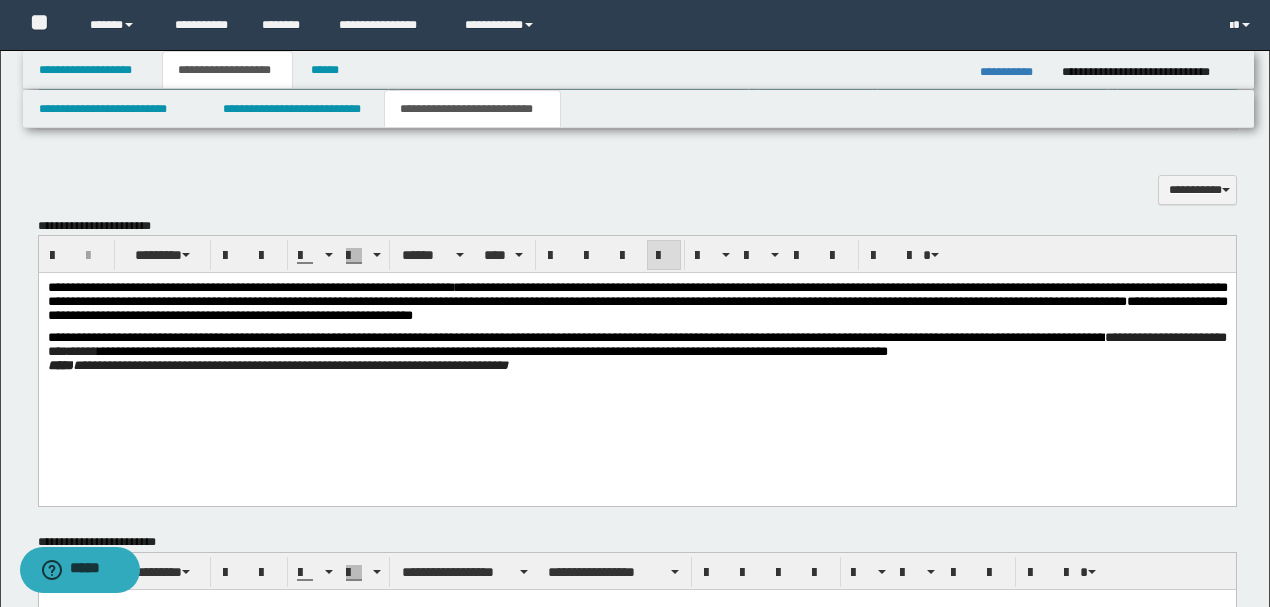 click on "**********" at bounding box center (637, 308) 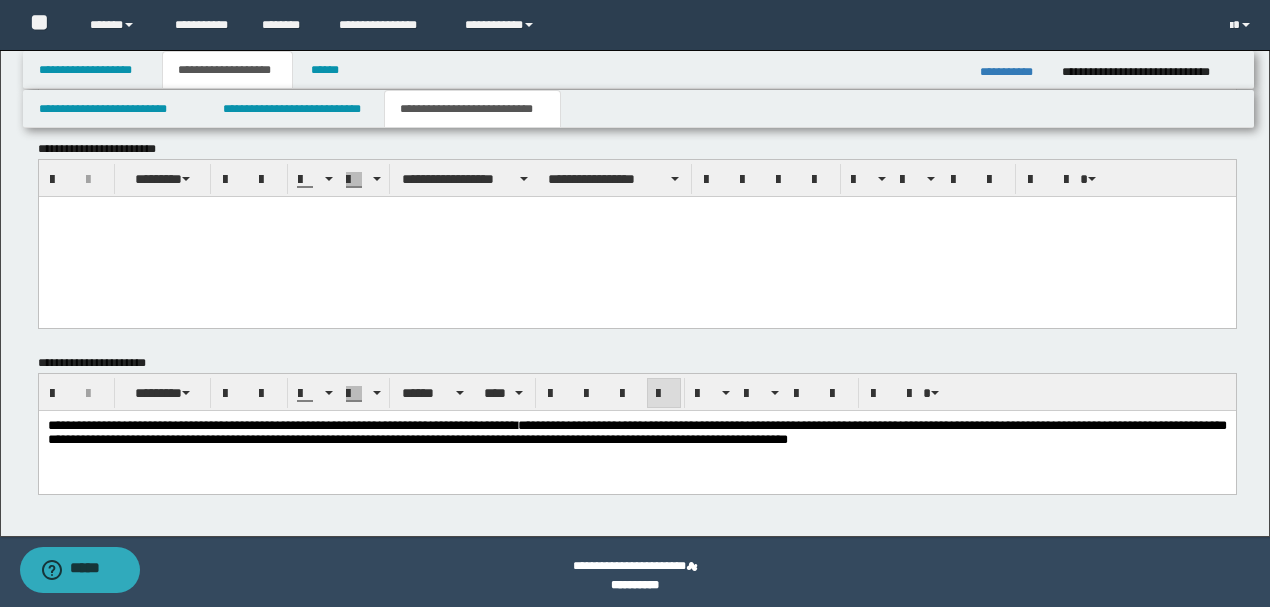 scroll, scrollTop: 952, scrollLeft: 0, axis: vertical 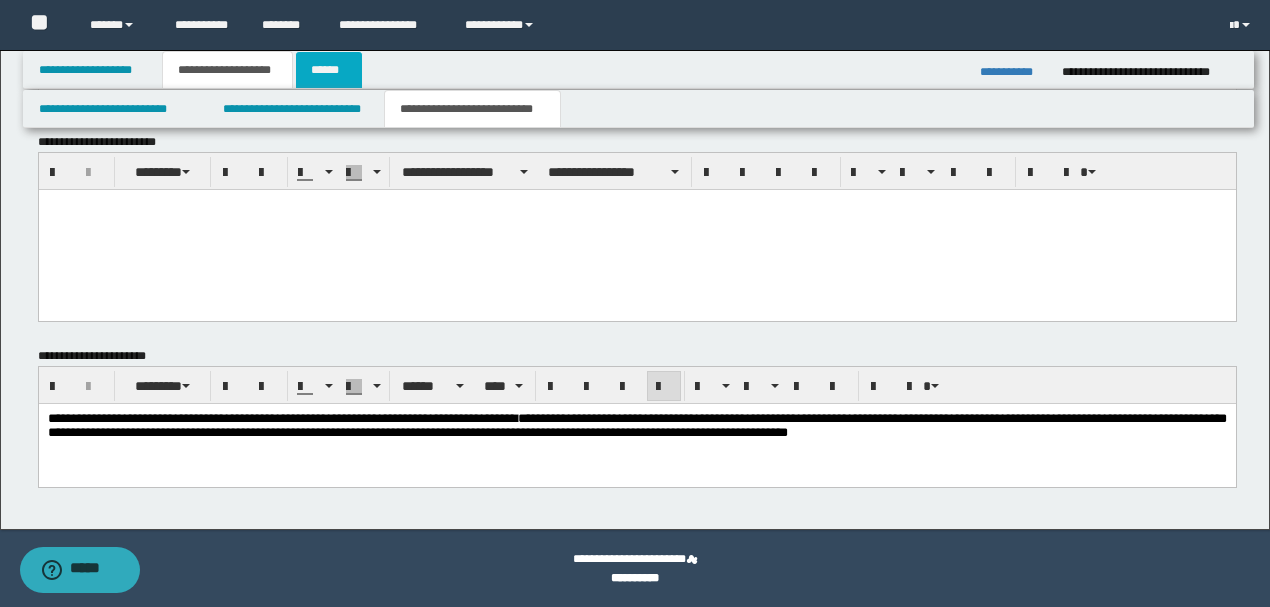 click on "******" at bounding box center (329, 70) 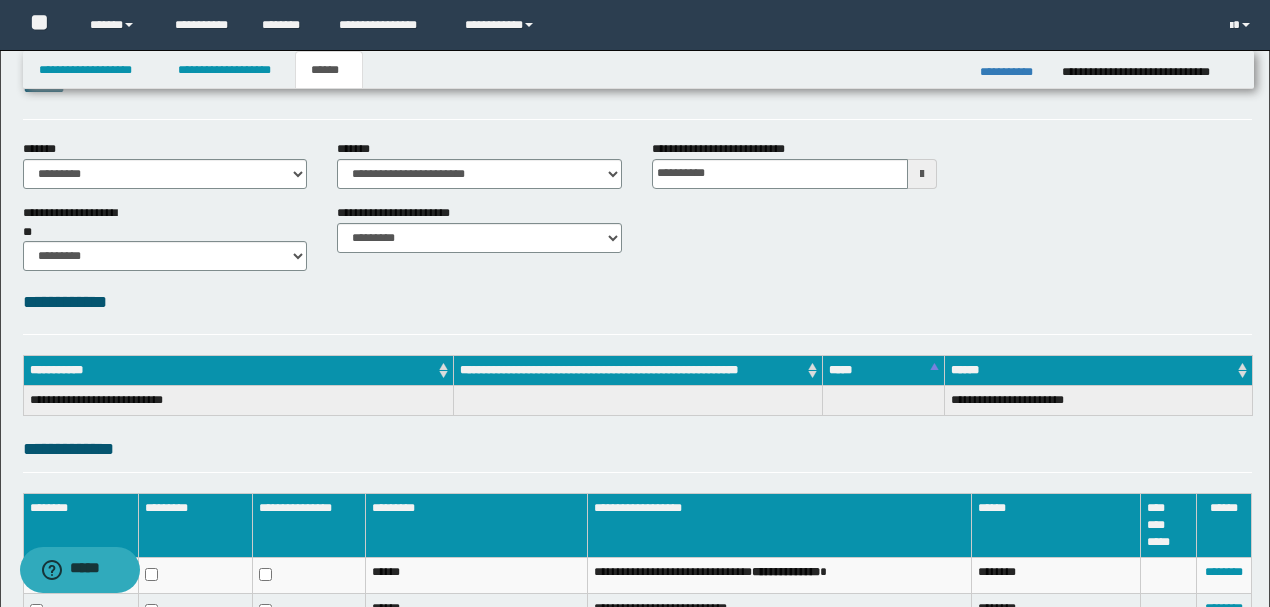 scroll, scrollTop: 54, scrollLeft: 0, axis: vertical 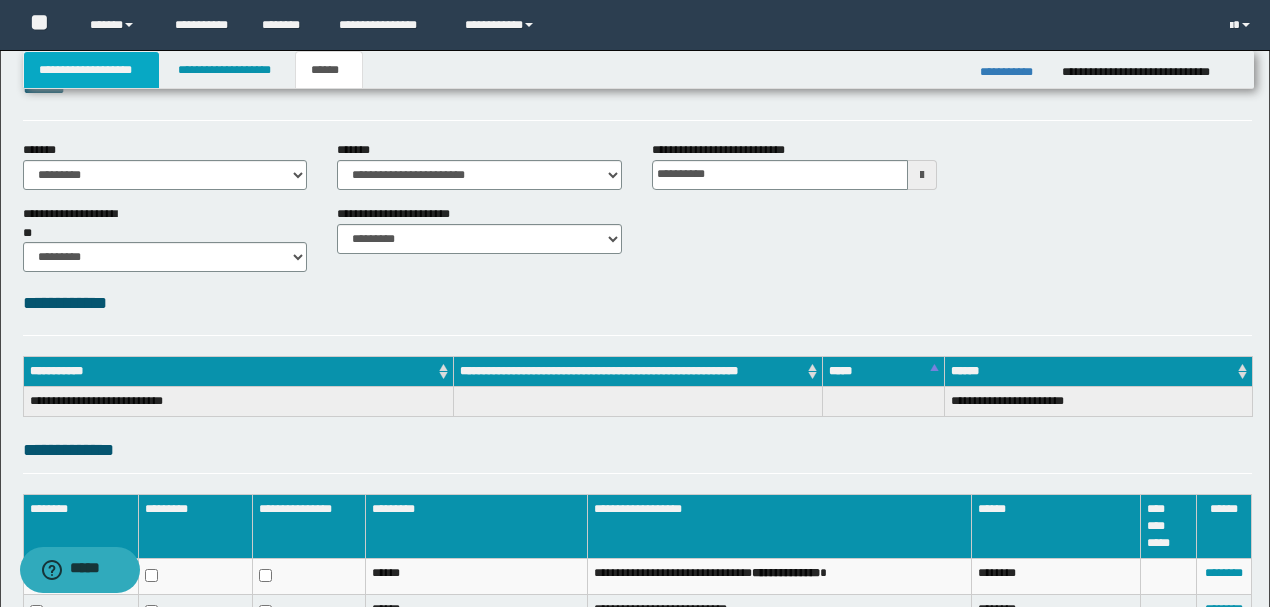 click on "**********" at bounding box center (92, 70) 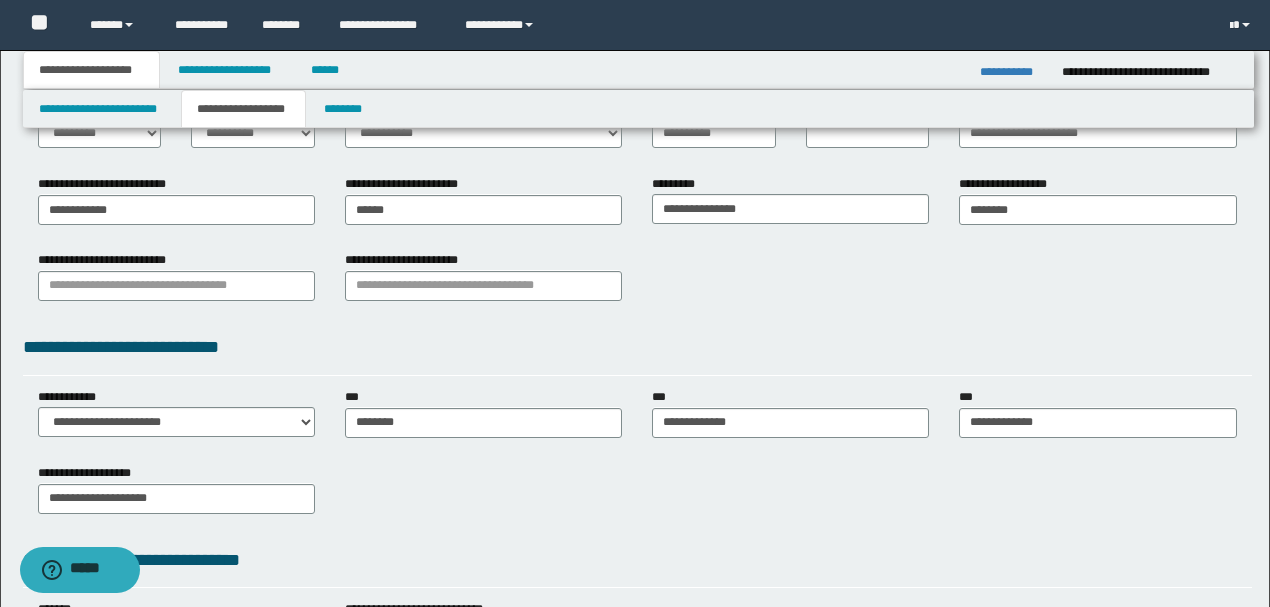 scroll, scrollTop: 498, scrollLeft: 0, axis: vertical 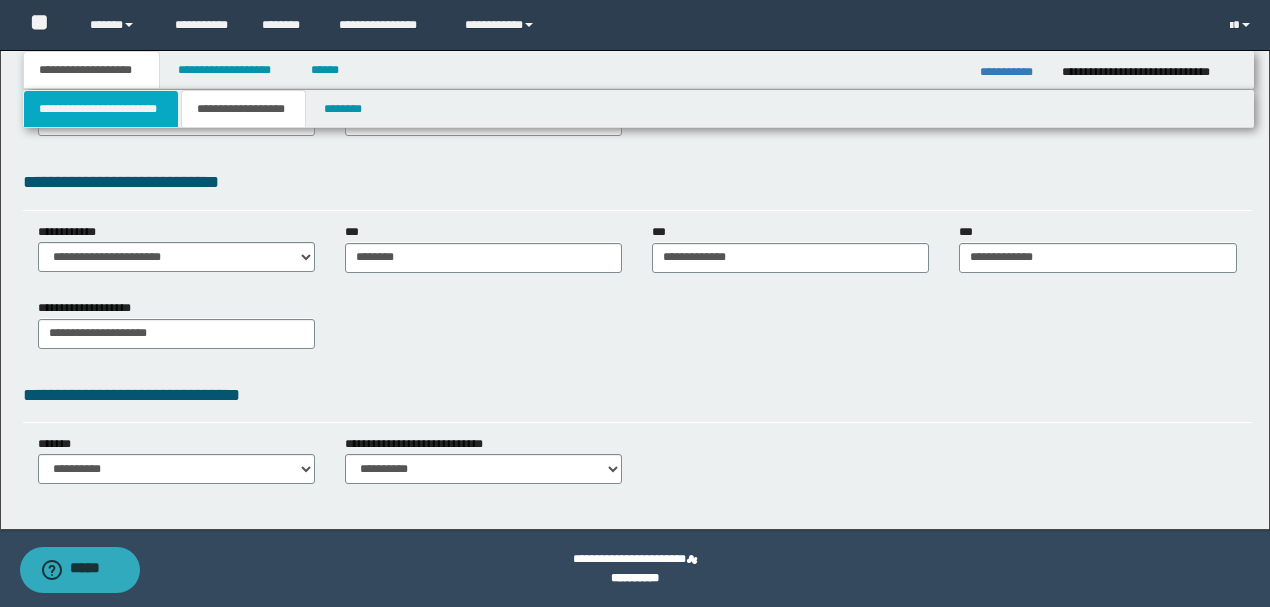 click on "**********" at bounding box center [101, 109] 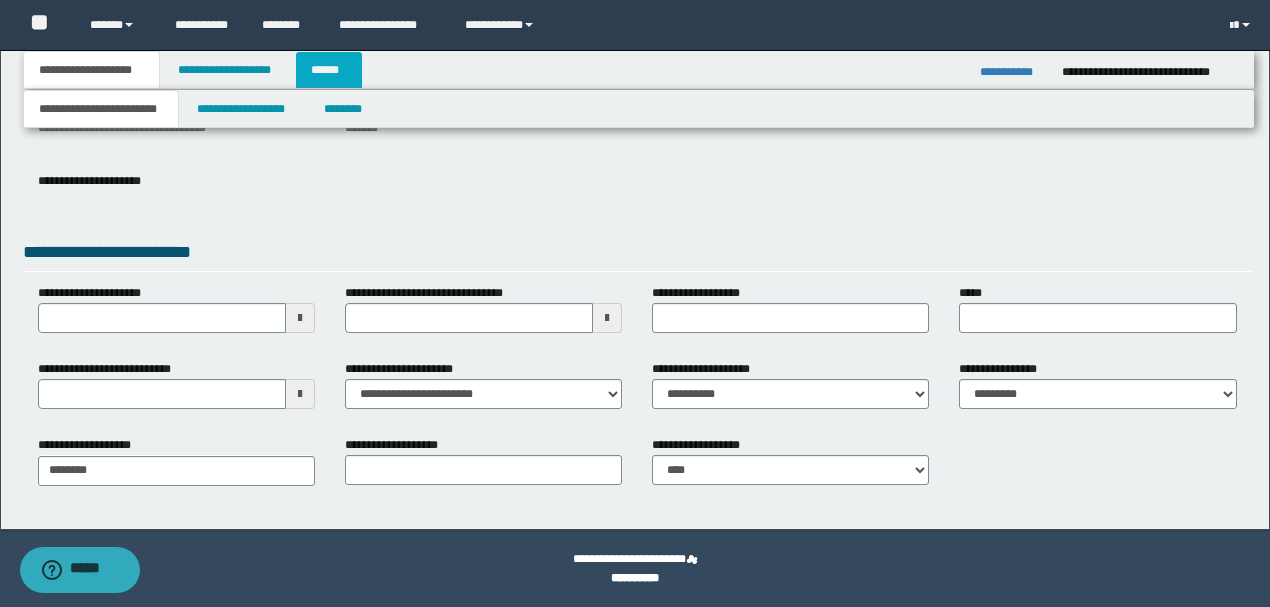 click on "******" at bounding box center [329, 70] 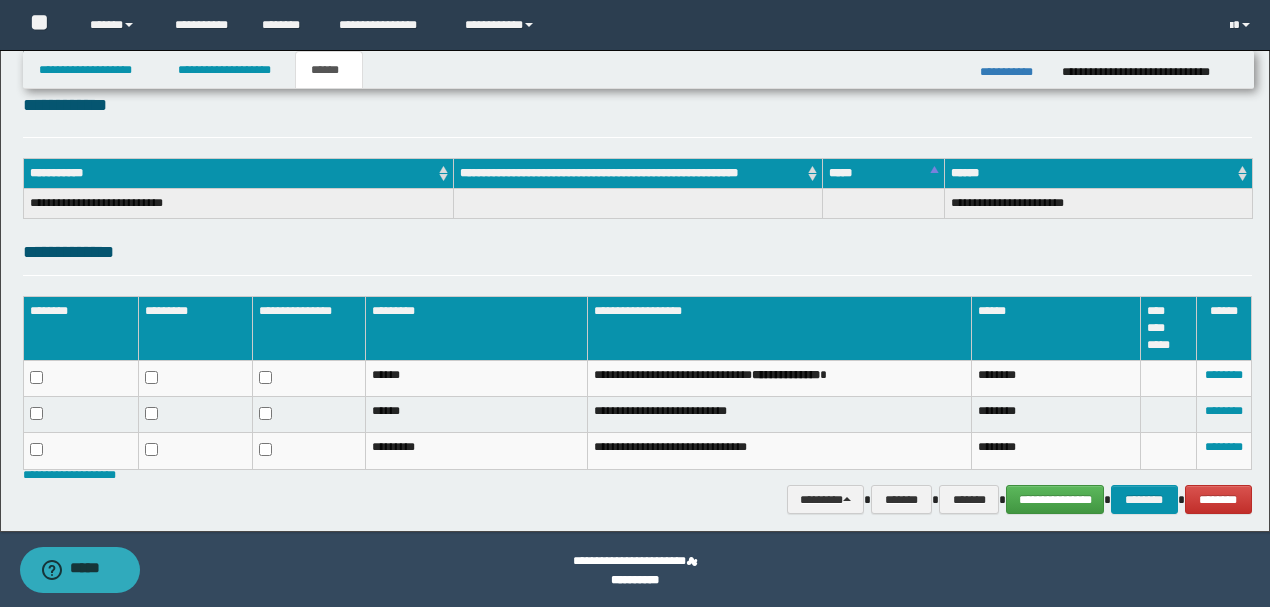 scroll, scrollTop: 254, scrollLeft: 0, axis: vertical 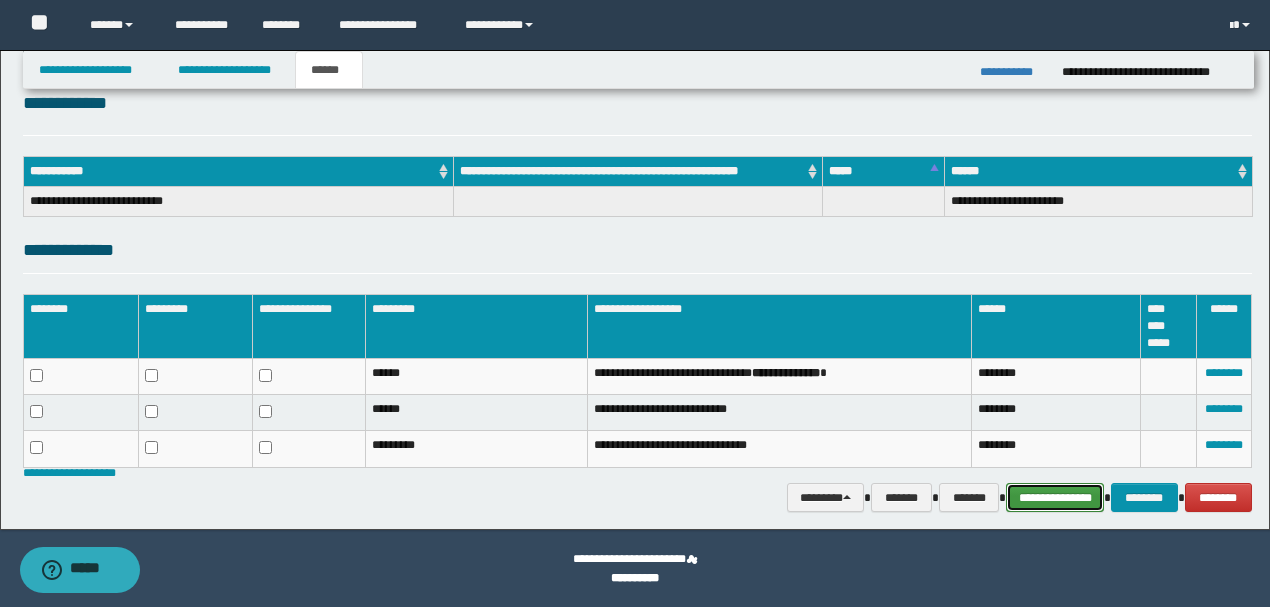 click on "**********" at bounding box center (1055, 497) 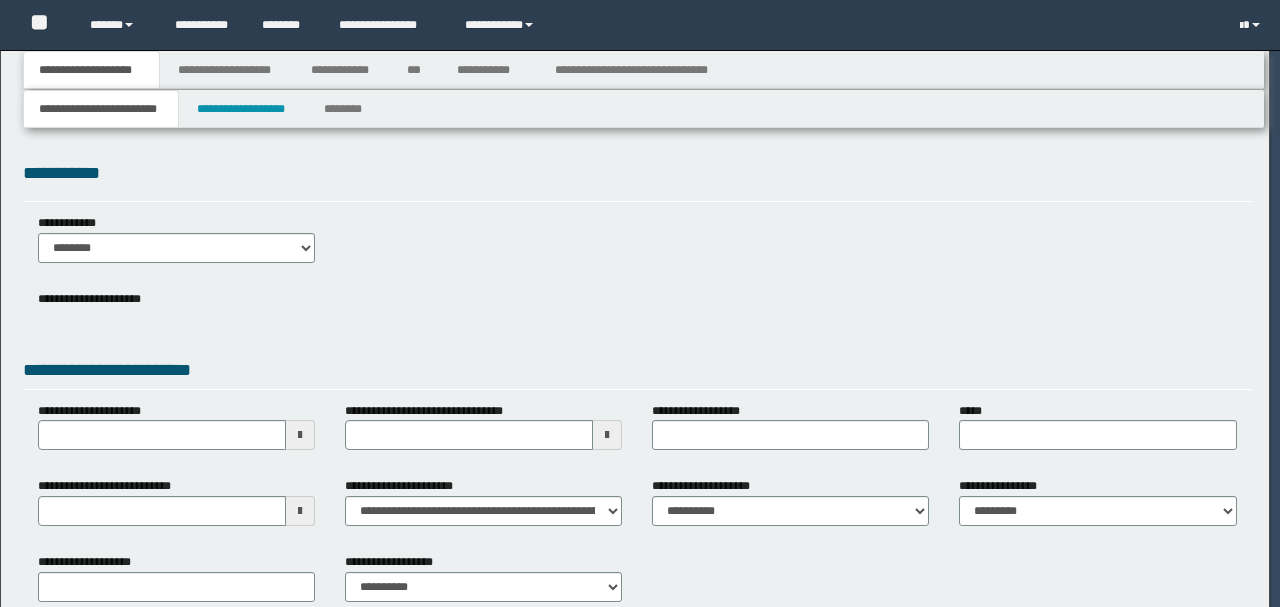 scroll, scrollTop: 0, scrollLeft: 0, axis: both 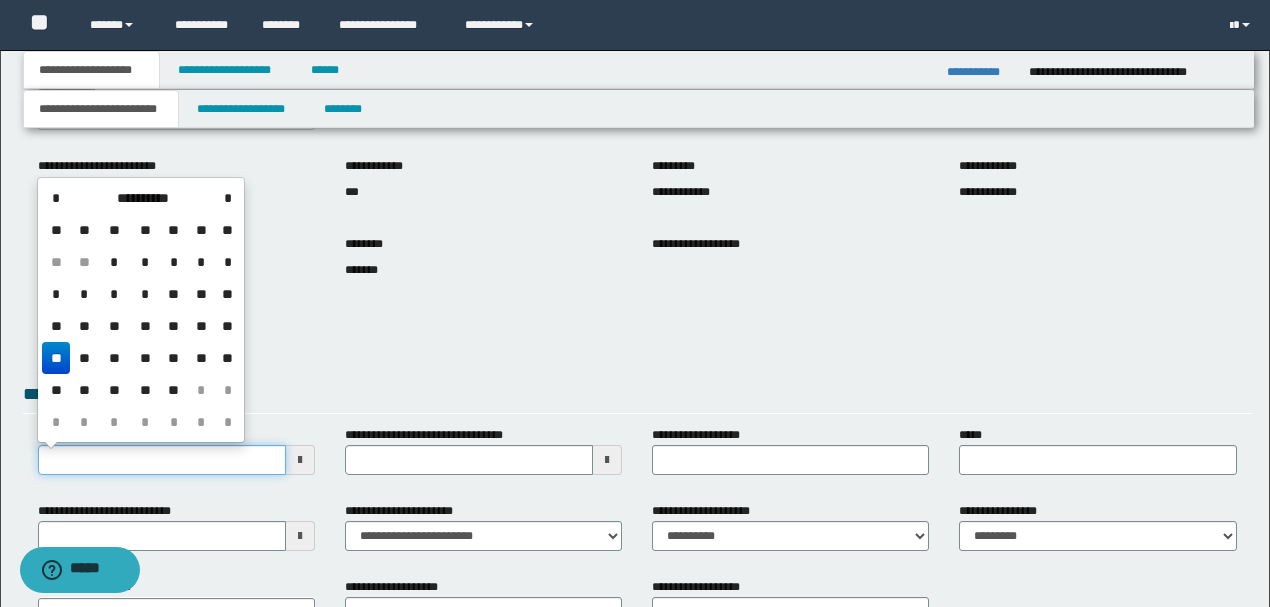 click on "**********" at bounding box center (162, 460) 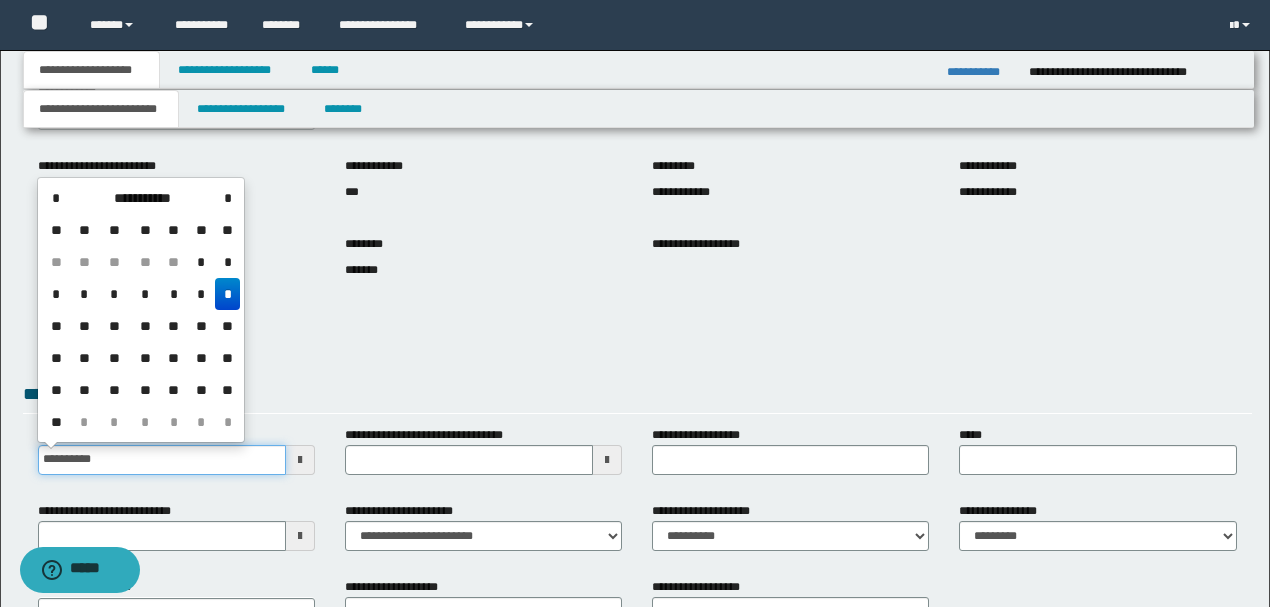 type on "**********" 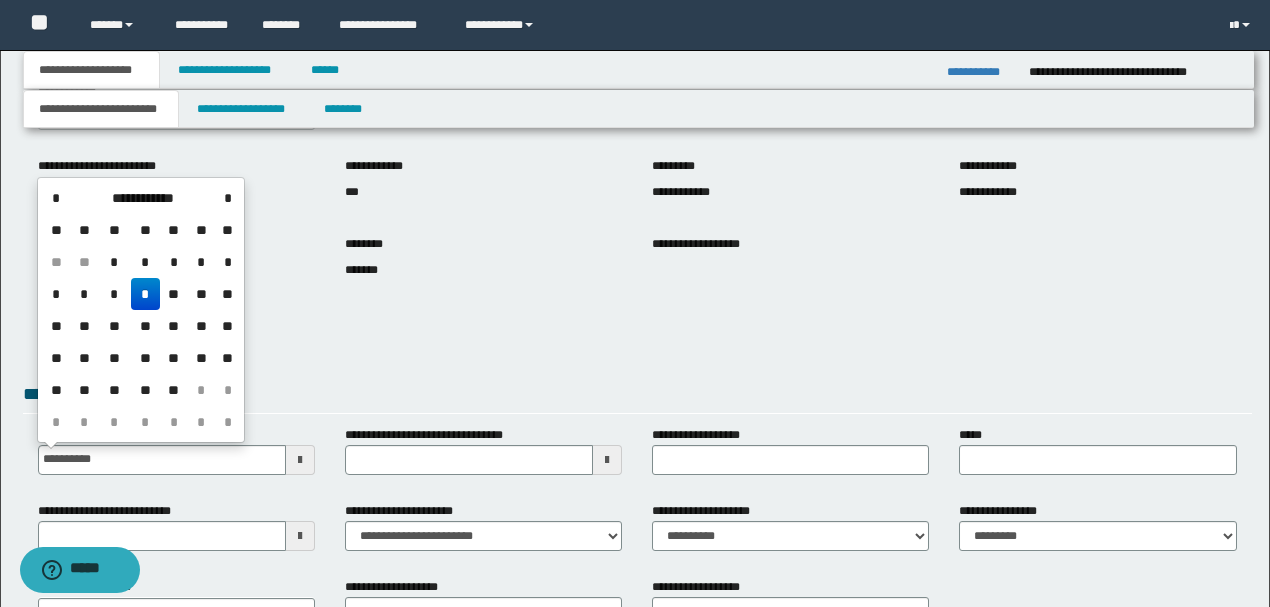 click on "*" at bounding box center [145, 294] 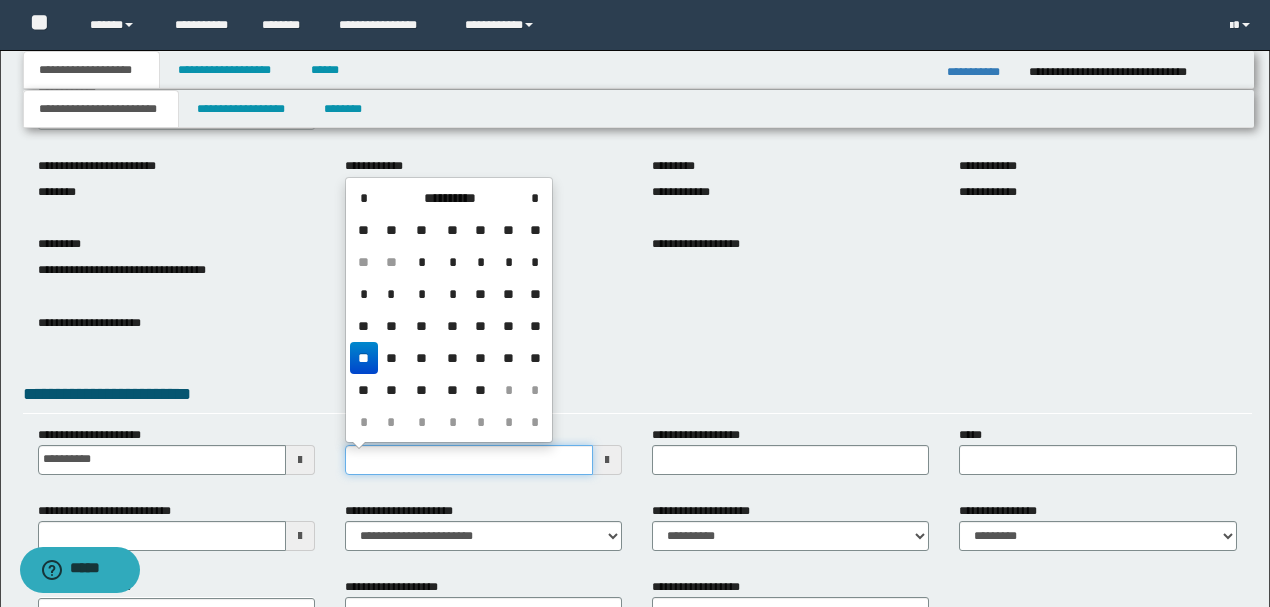 click on "**********" at bounding box center [469, 460] 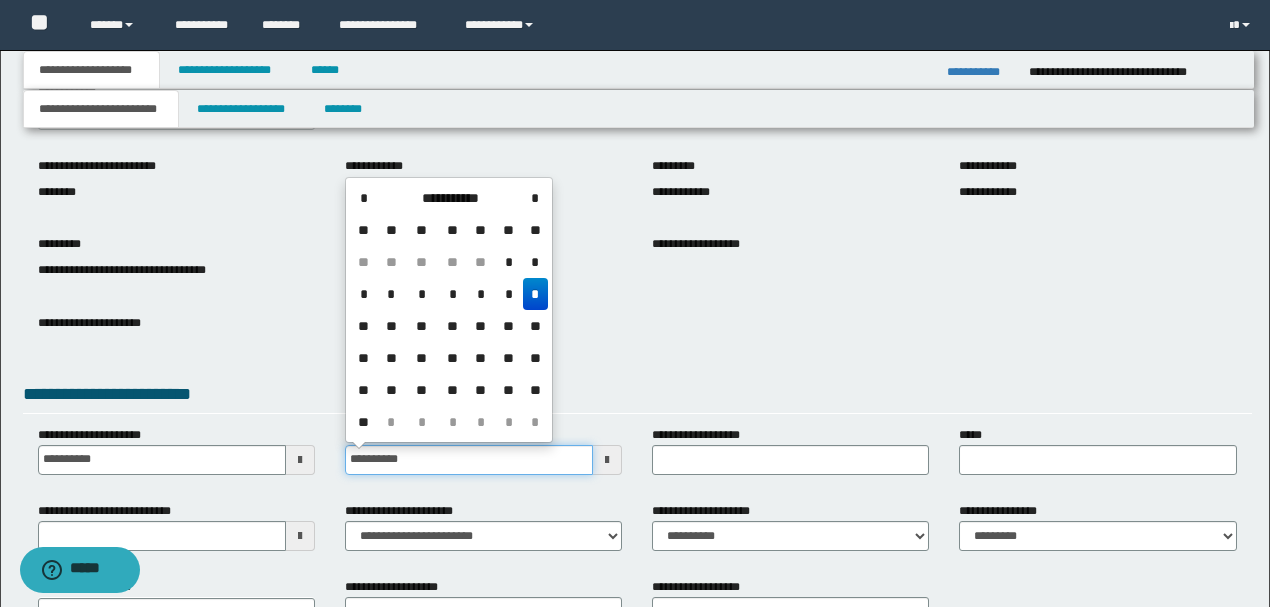 type on "**********" 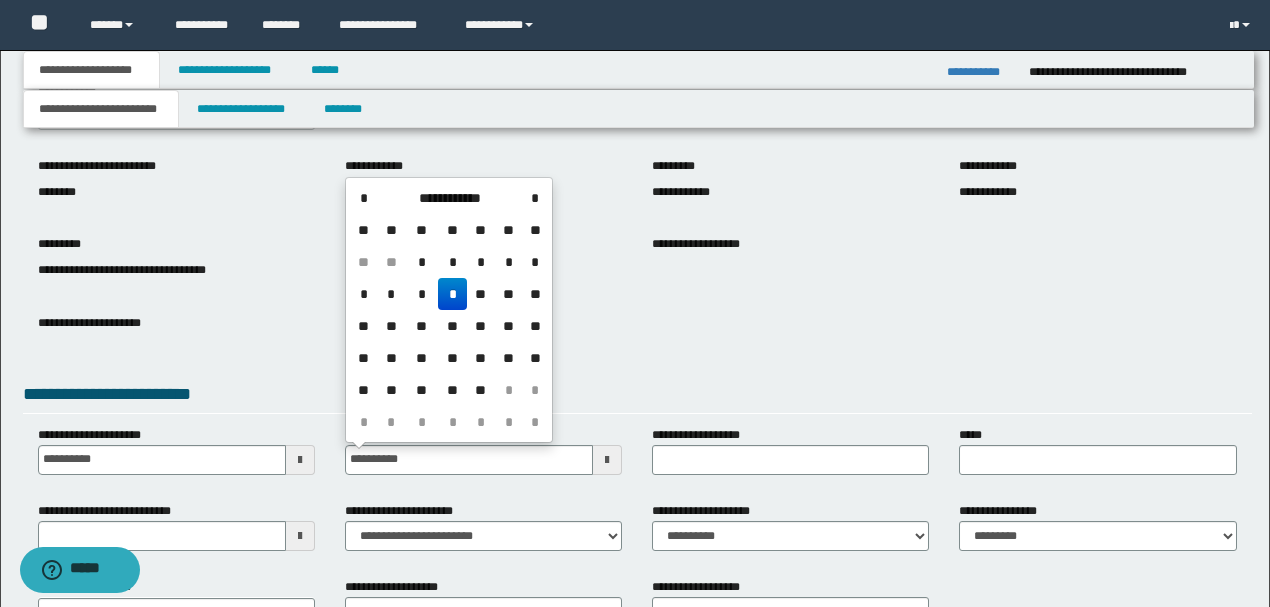 click on "*" at bounding box center [452, 294] 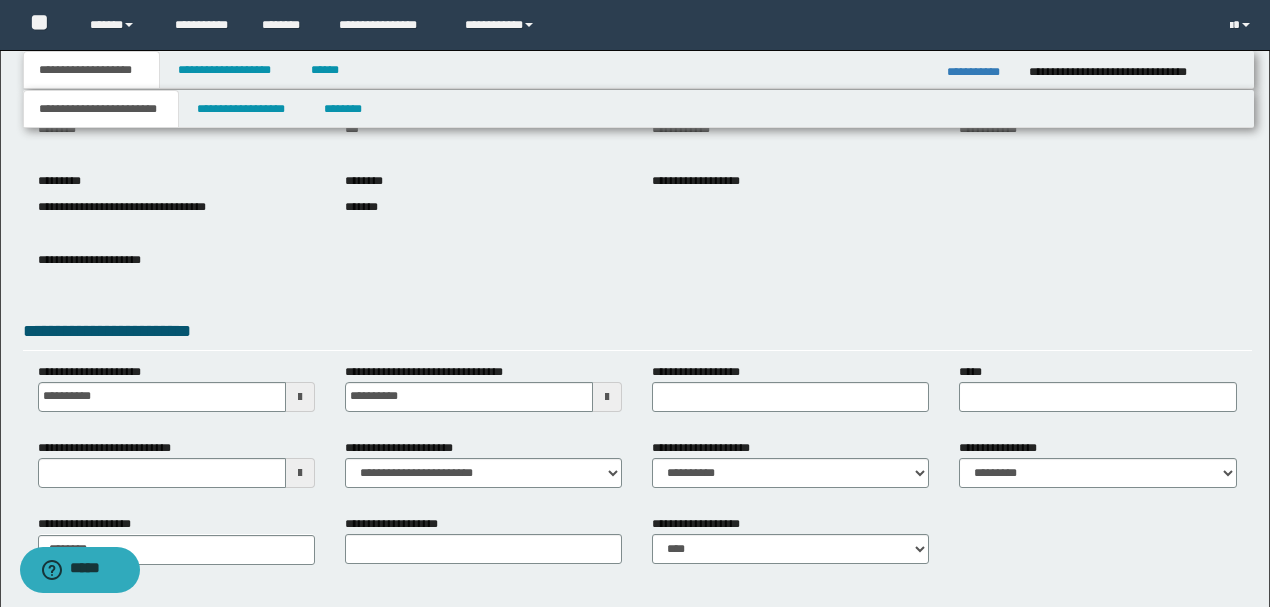 scroll, scrollTop: 266, scrollLeft: 0, axis: vertical 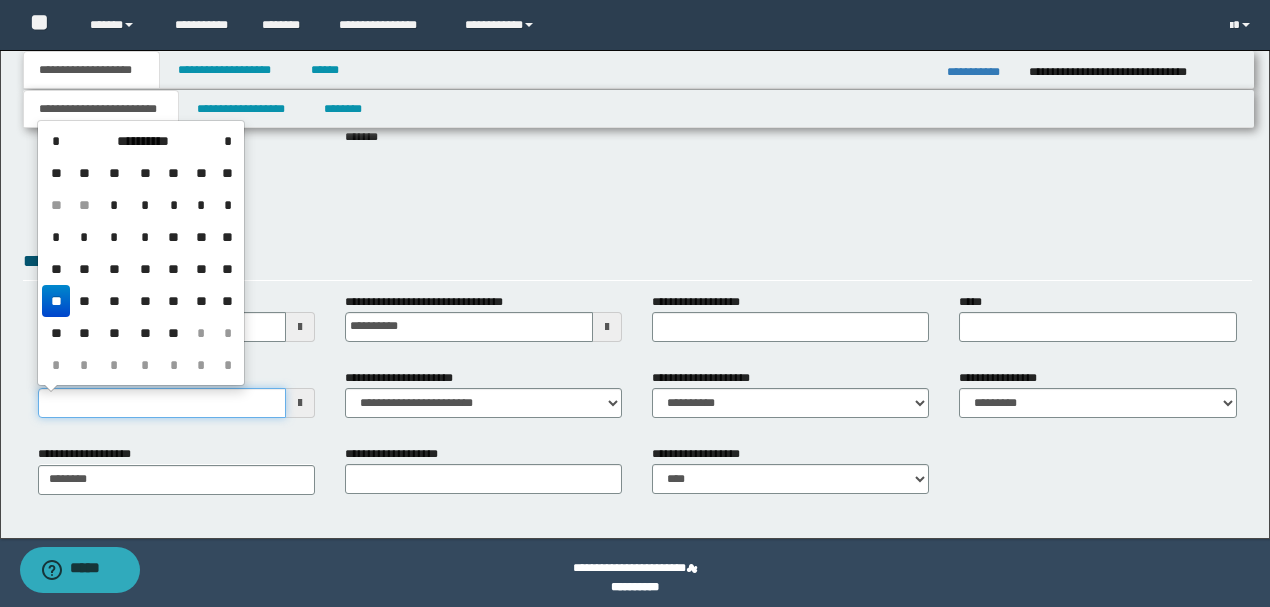click on "**********" at bounding box center [162, 403] 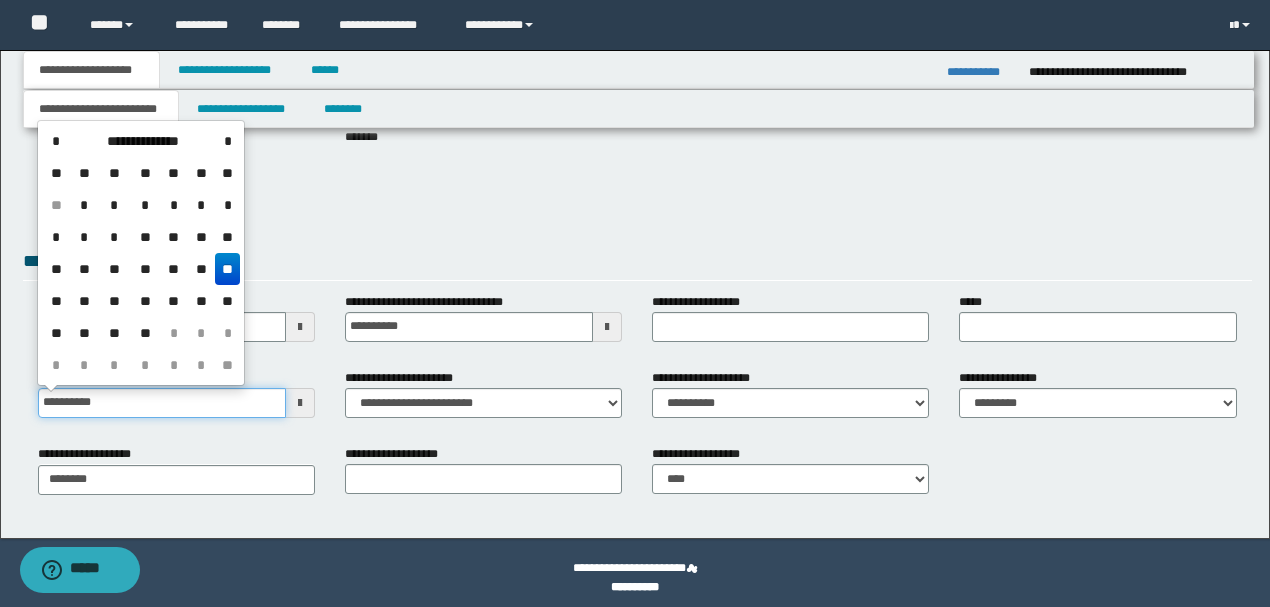 type on "**********" 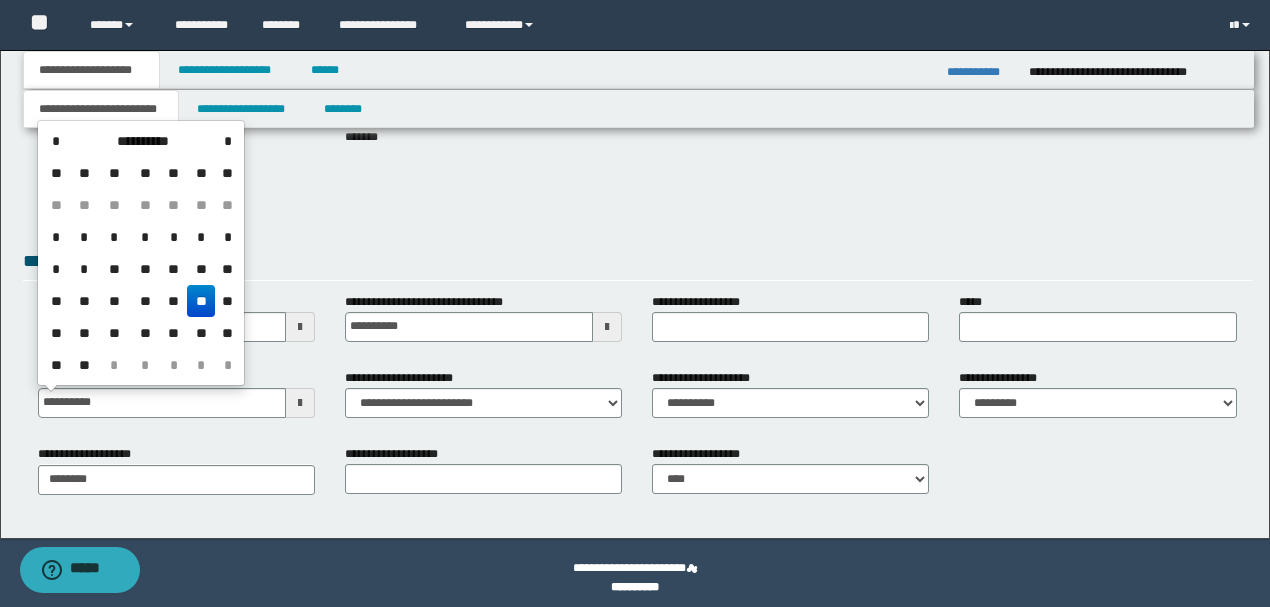 click on "**" at bounding box center [201, 301] 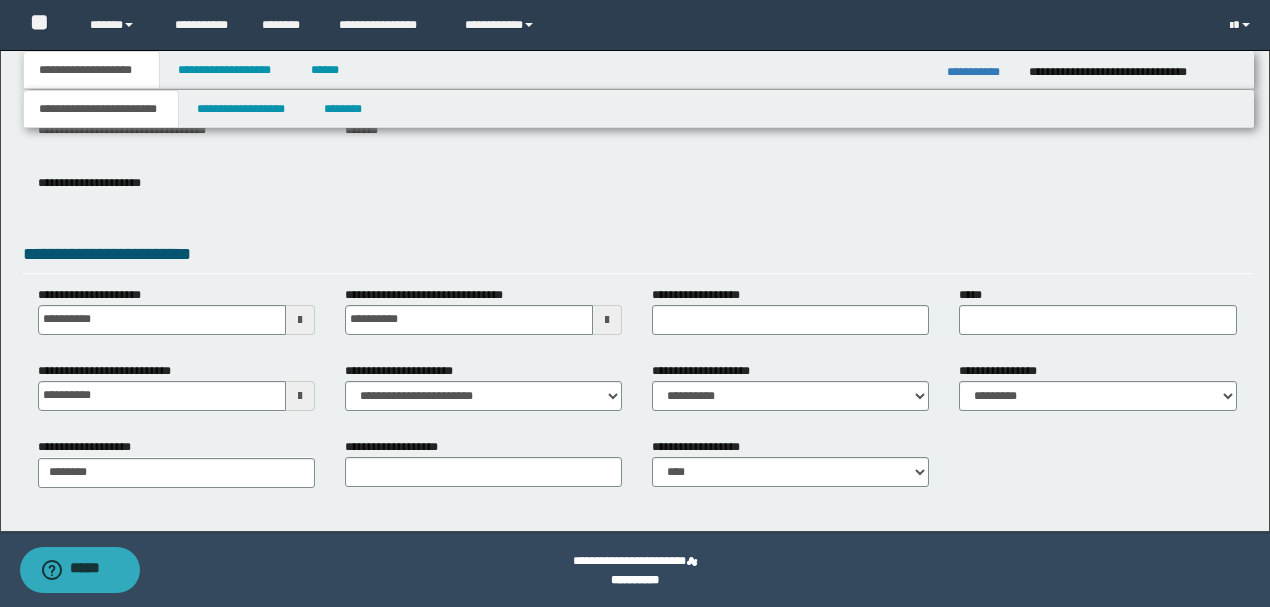 scroll, scrollTop: 275, scrollLeft: 0, axis: vertical 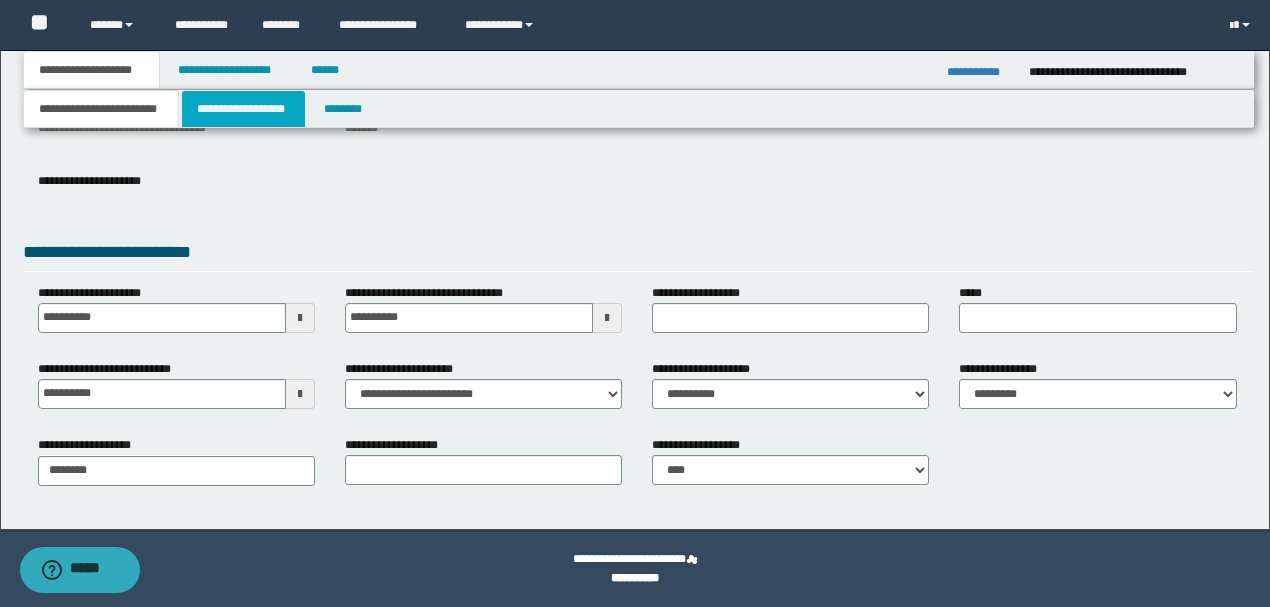 click on "**********" at bounding box center (243, 109) 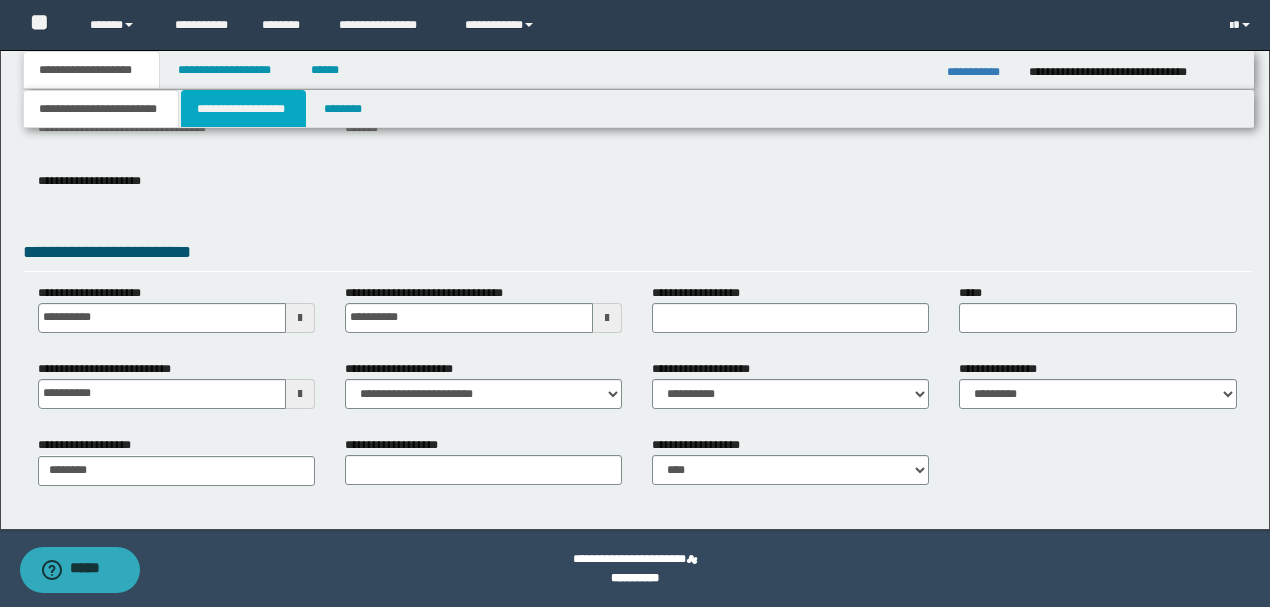 scroll, scrollTop: 0, scrollLeft: 0, axis: both 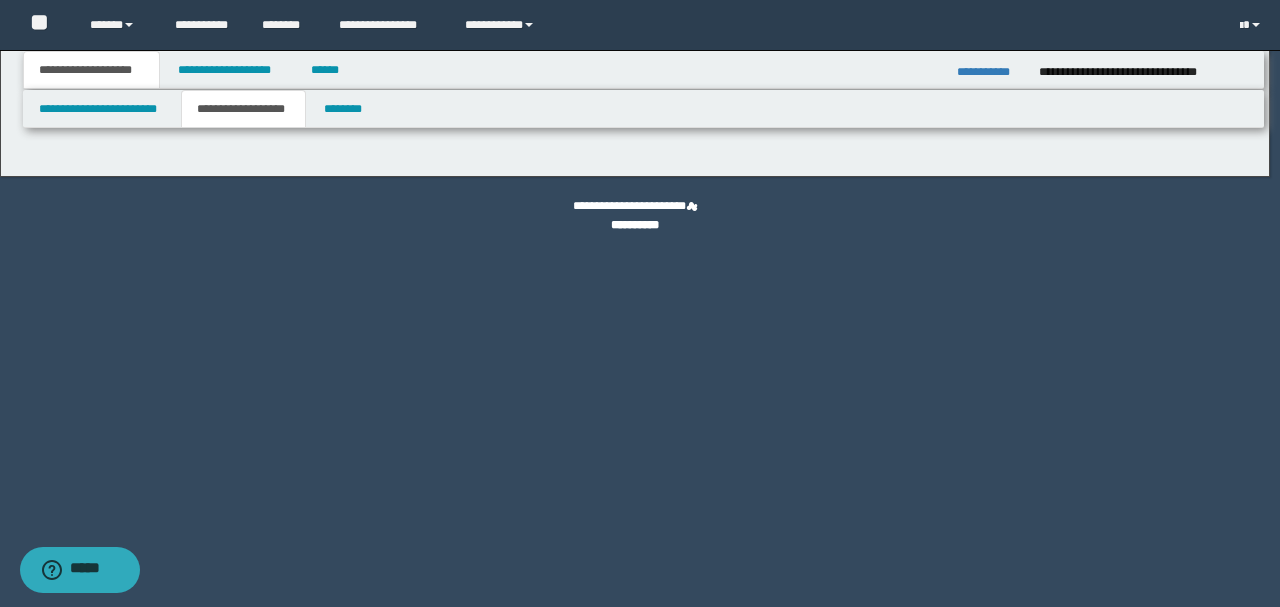 type on "**********" 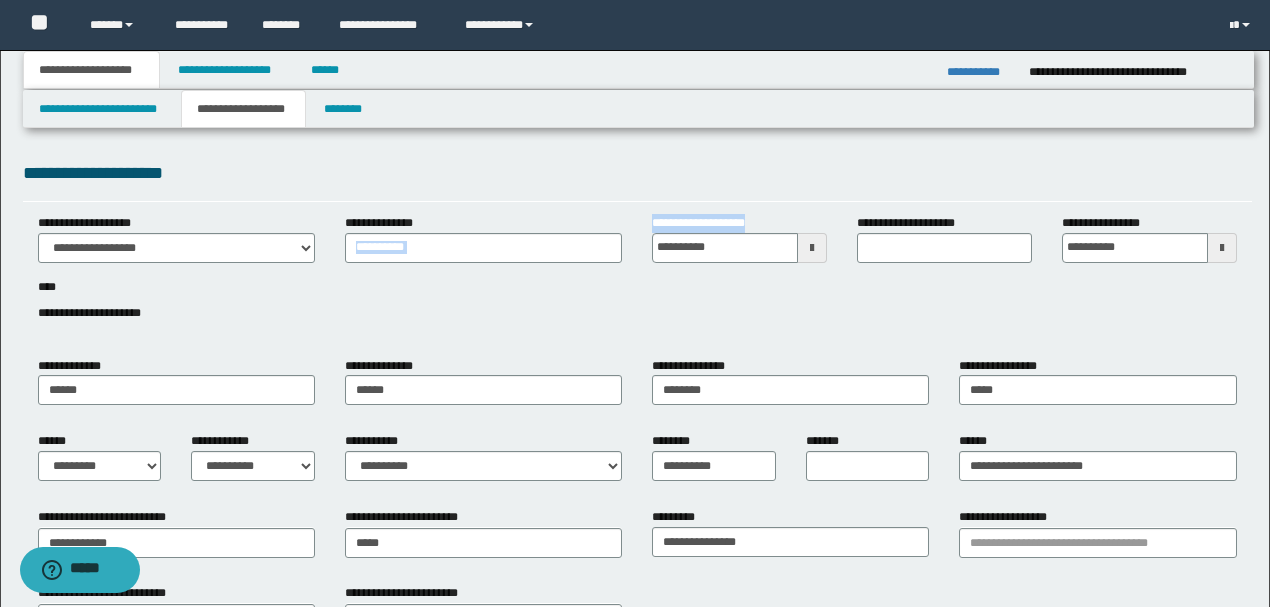 drag, startPoint x: 635, startPoint y: 244, endPoint x: 624, endPoint y: 244, distance: 11 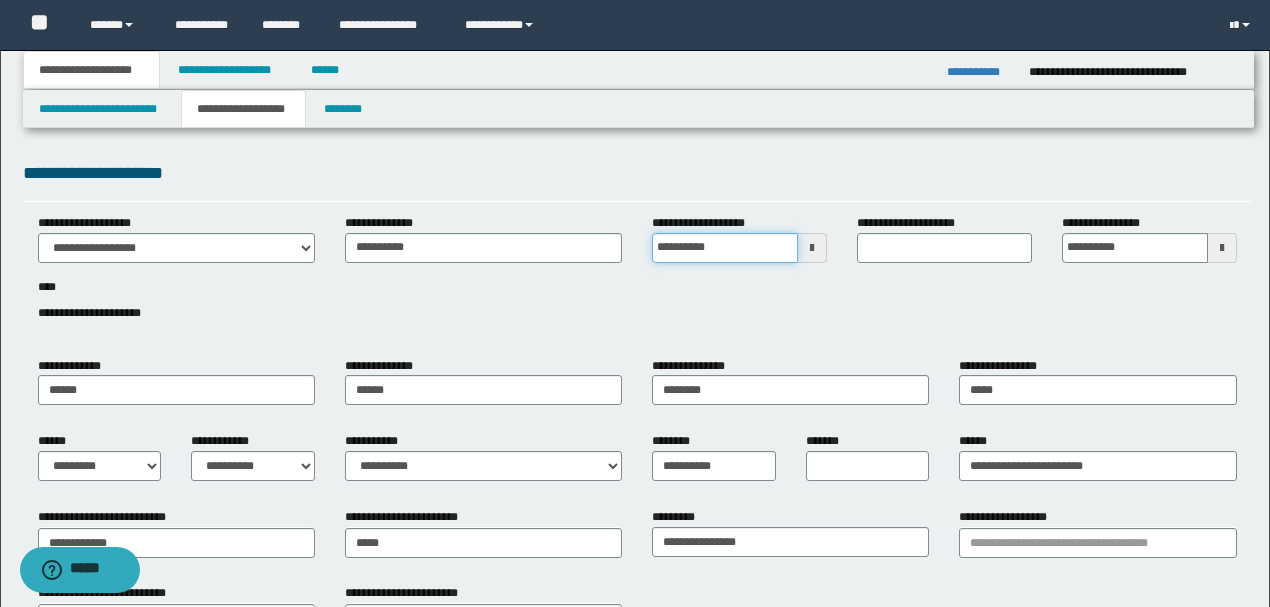 click on "**********" at bounding box center (725, 248) 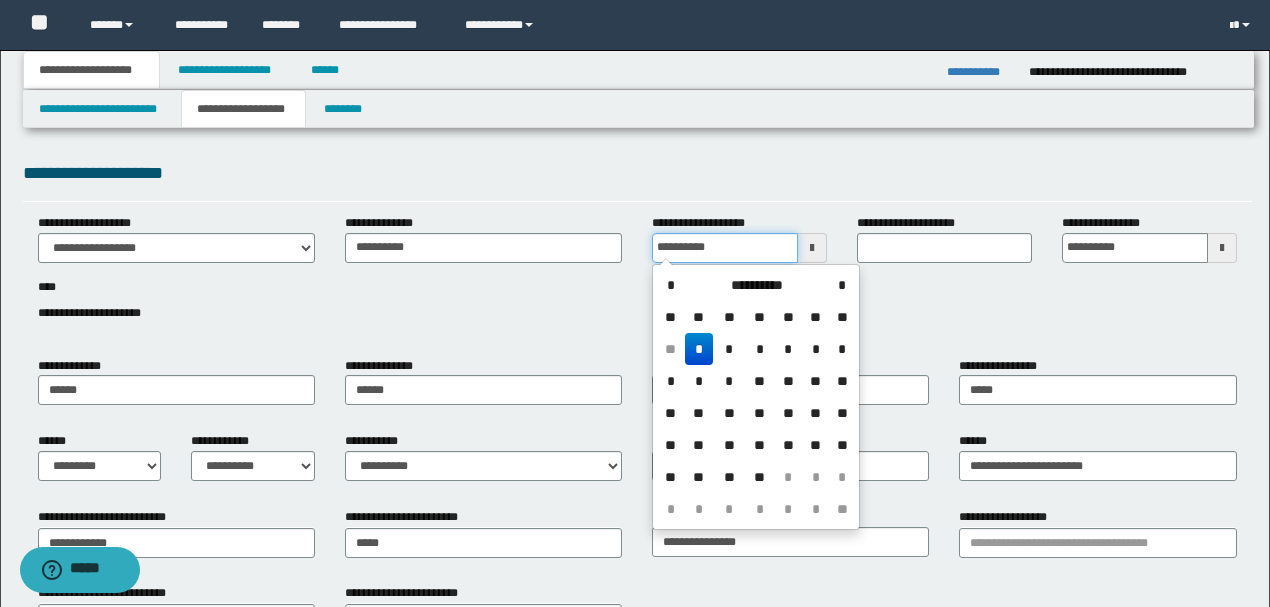 drag, startPoint x: 670, startPoint y: 250, endPoint x: 620, endPoint y: 250, distance: 50 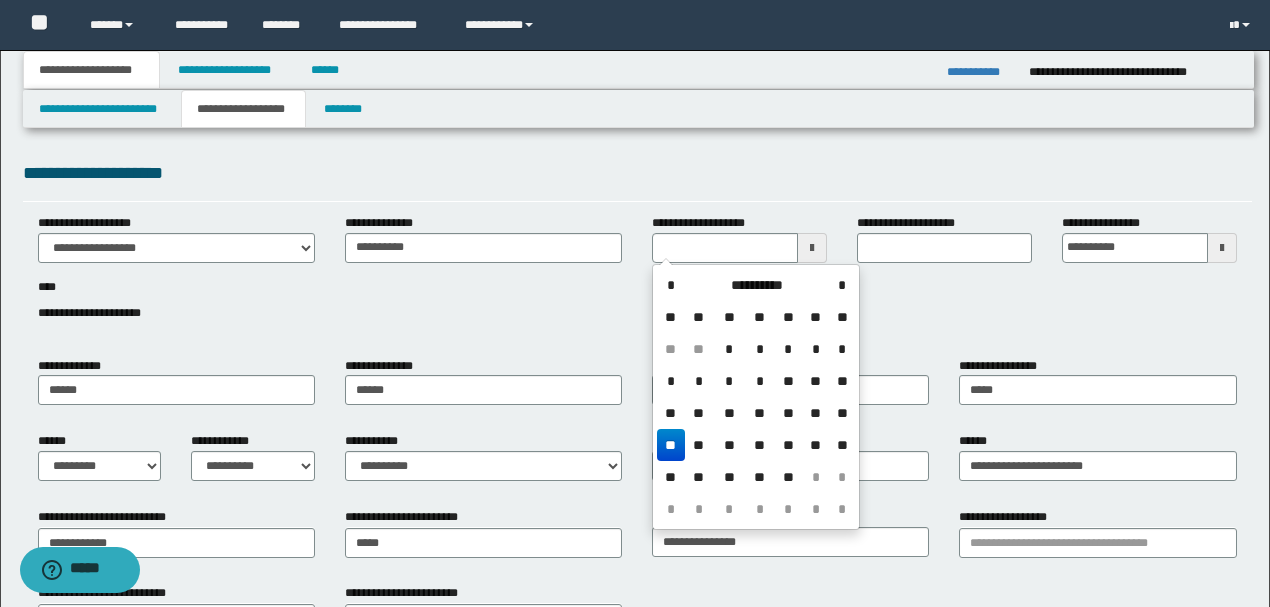 type 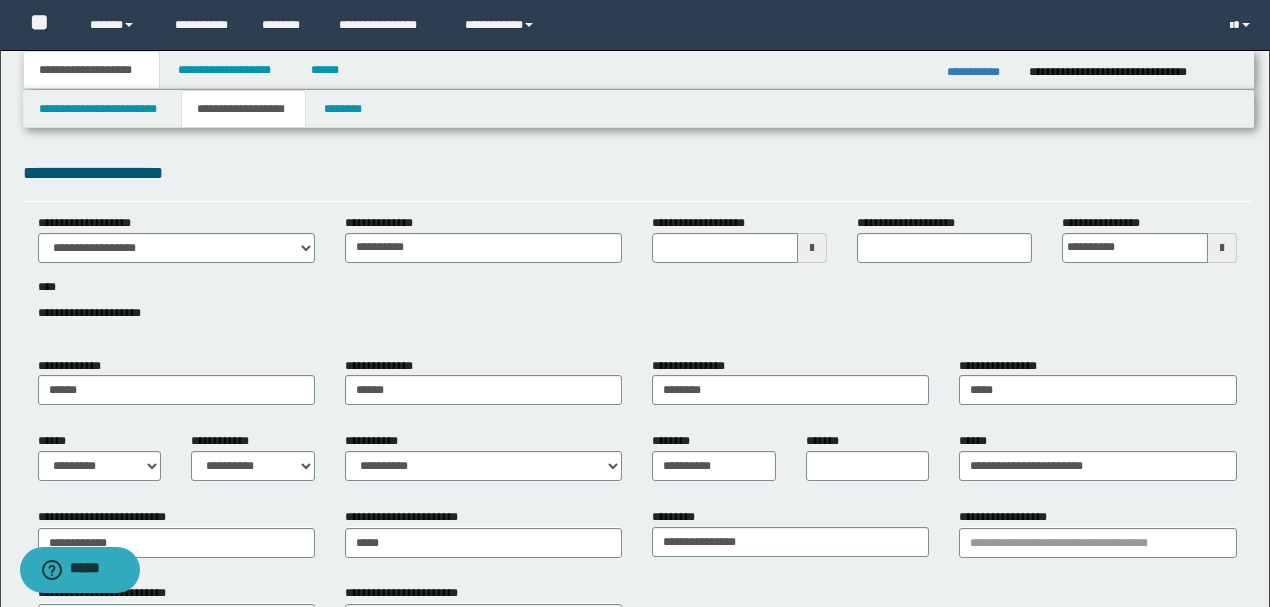 click on "**********" at bounding box center (637, 279) 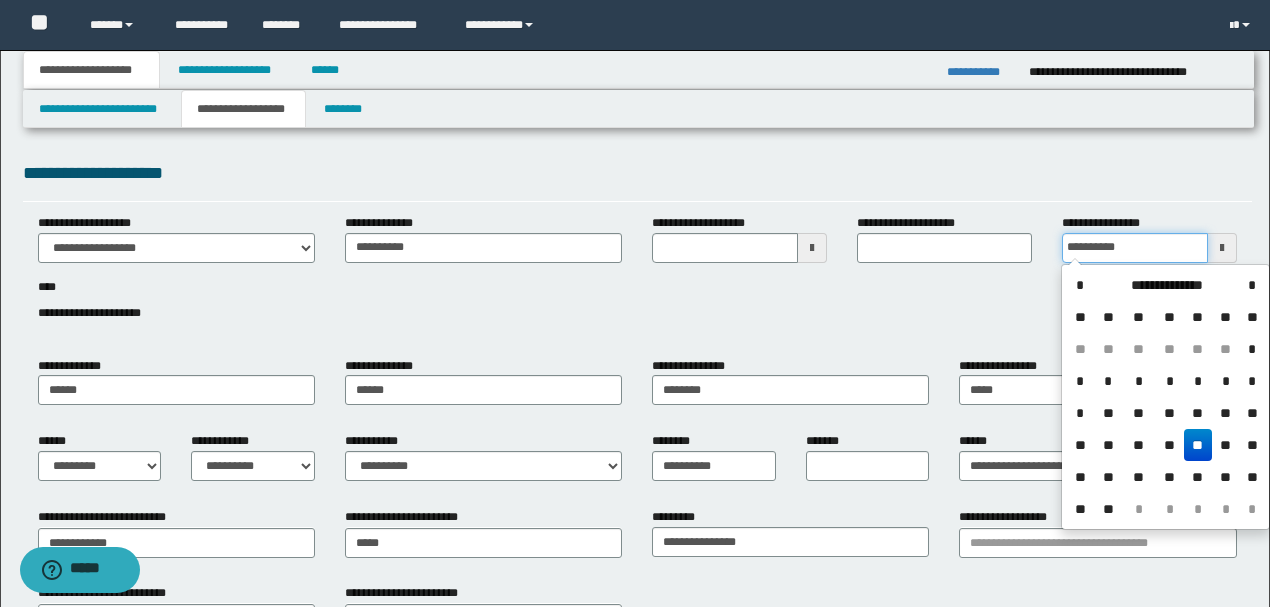 click on "**********" at bounding box center [1135, 248] 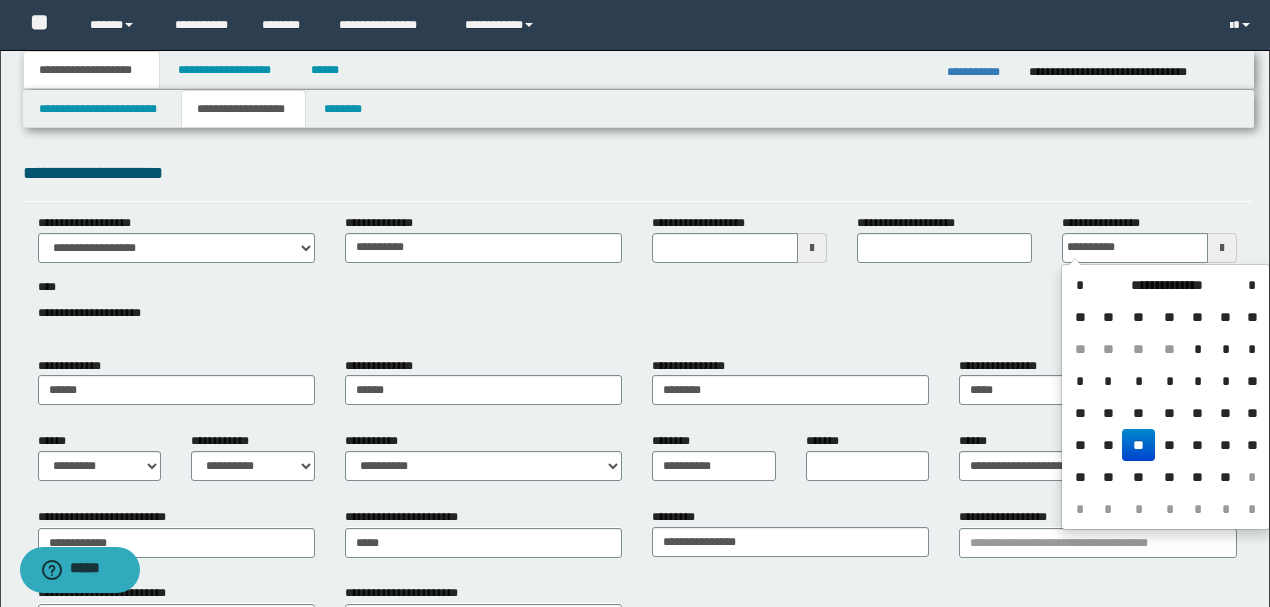click on "**" at bounding box center (1138, 445) 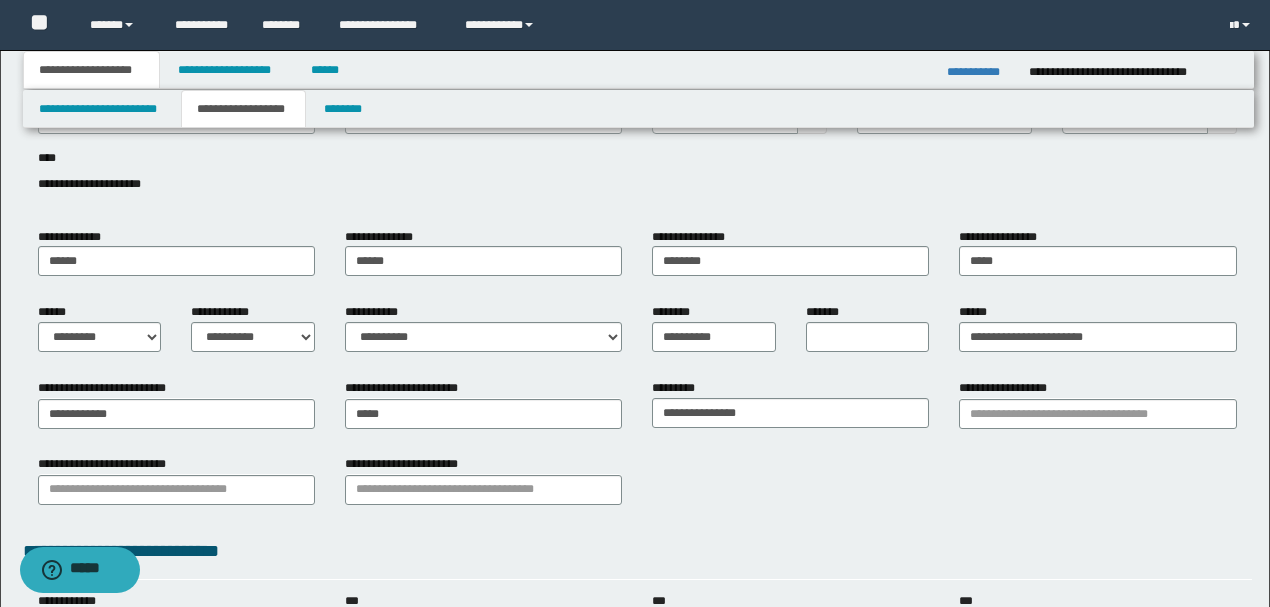scroll, scrollTop: 133, scrollLeft: 0, axis: vertical 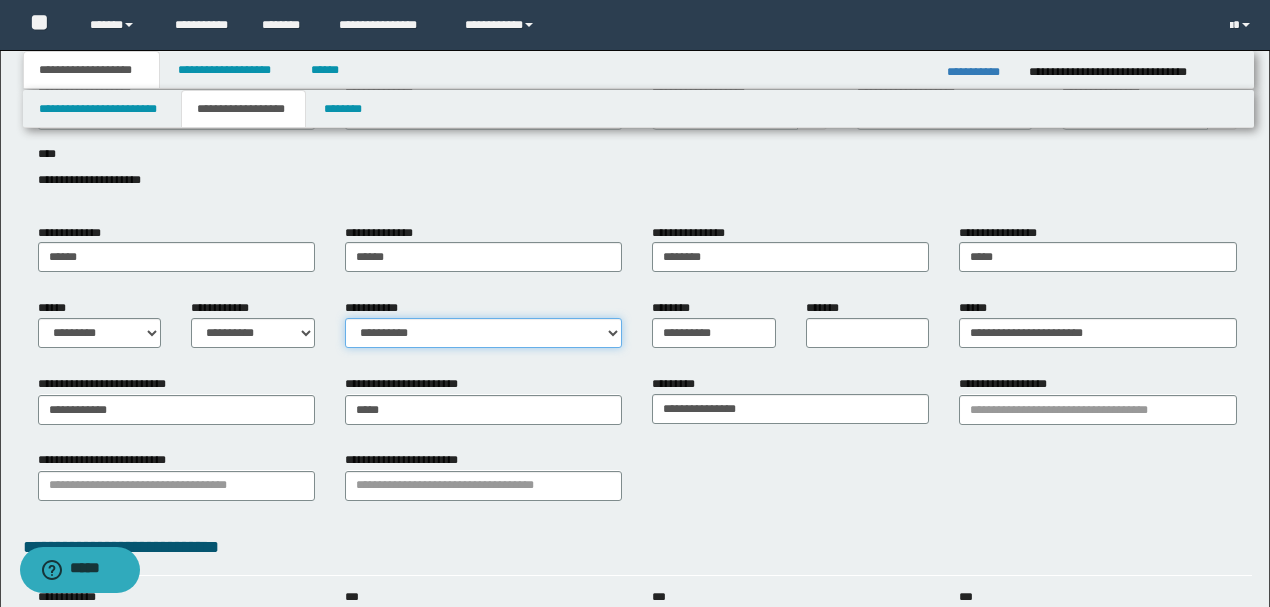 click on "**********" at bounding box center [483, 333] 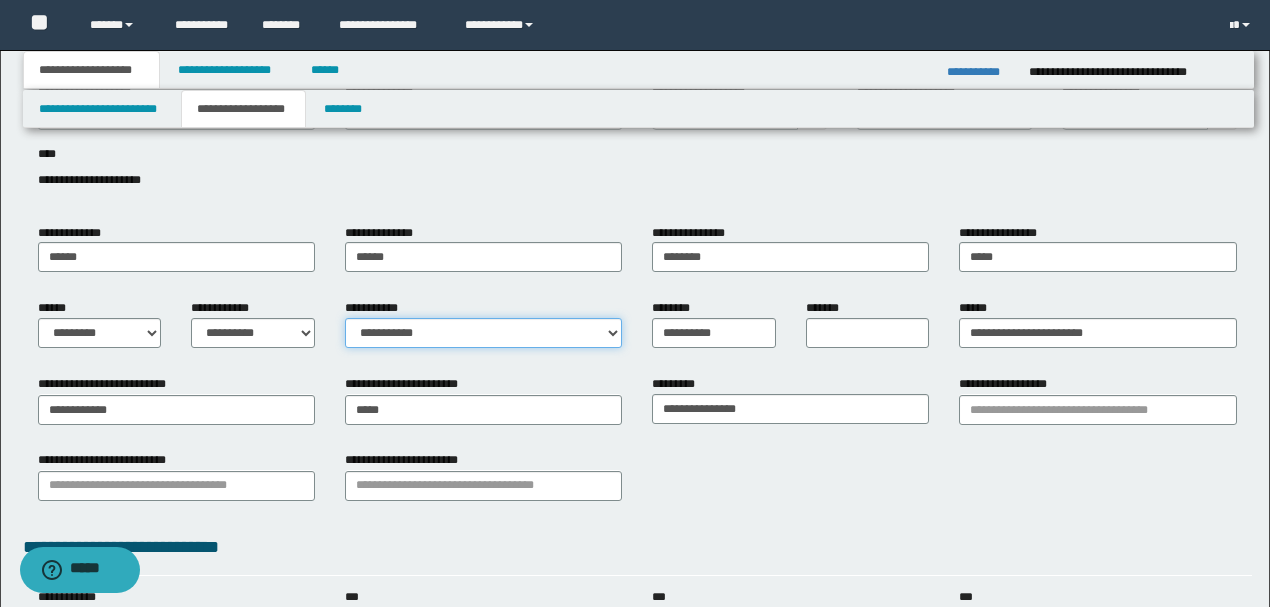 click on "**********" at bounding box center (483, 333) 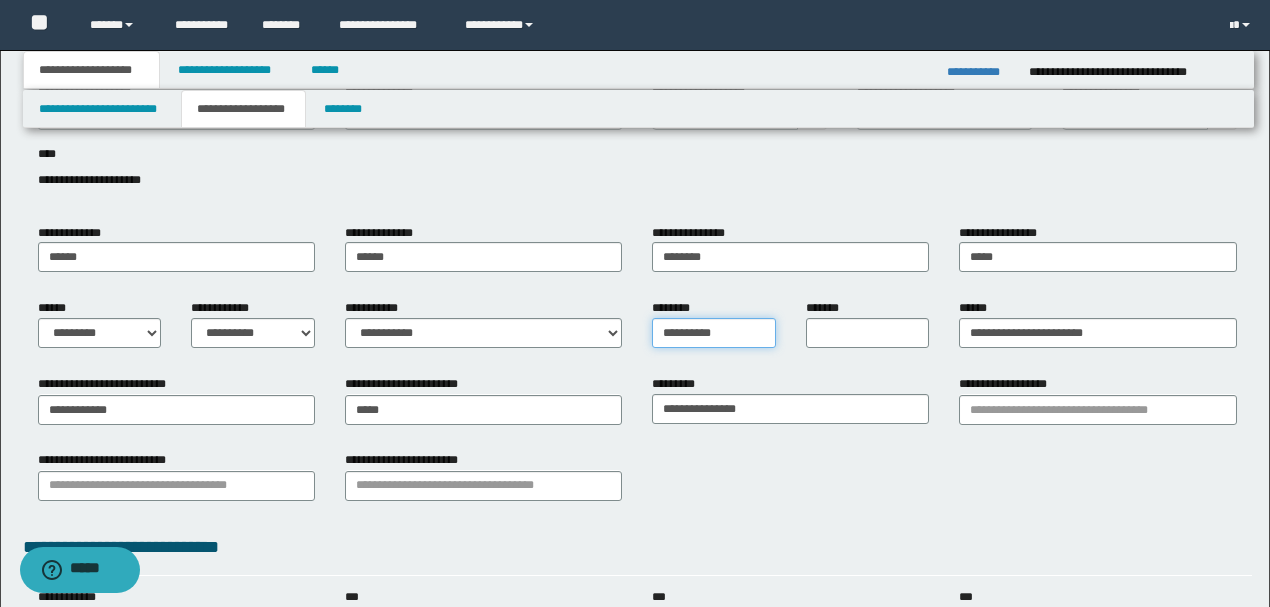 drag, startPoint x: 774, startPoint y: 332, endPoint x: 624, endPoint y: 323, distance: 150.26976 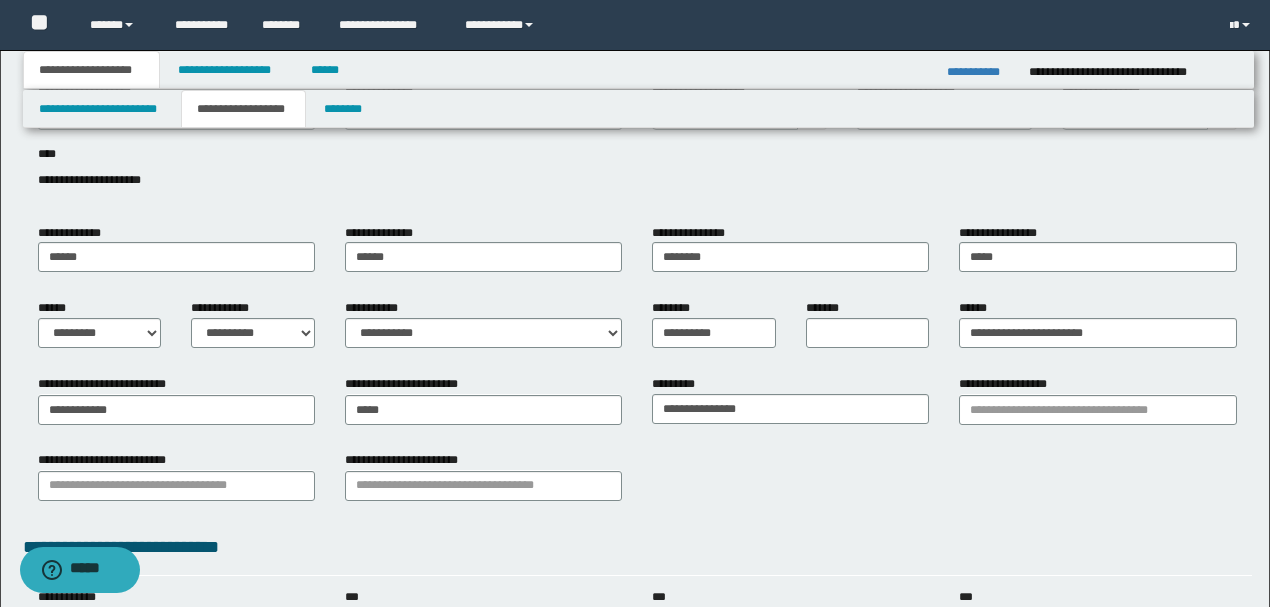 click on "*******" at bounding box center [868, 331] 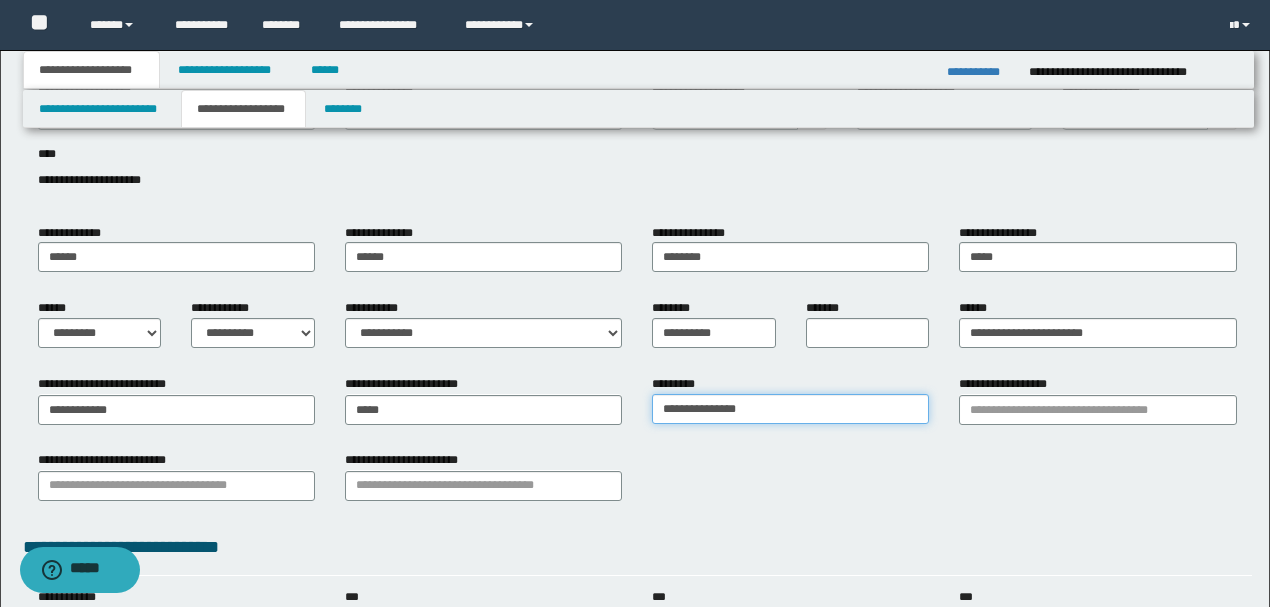 click on "**********" at bounding box center (790, 409) 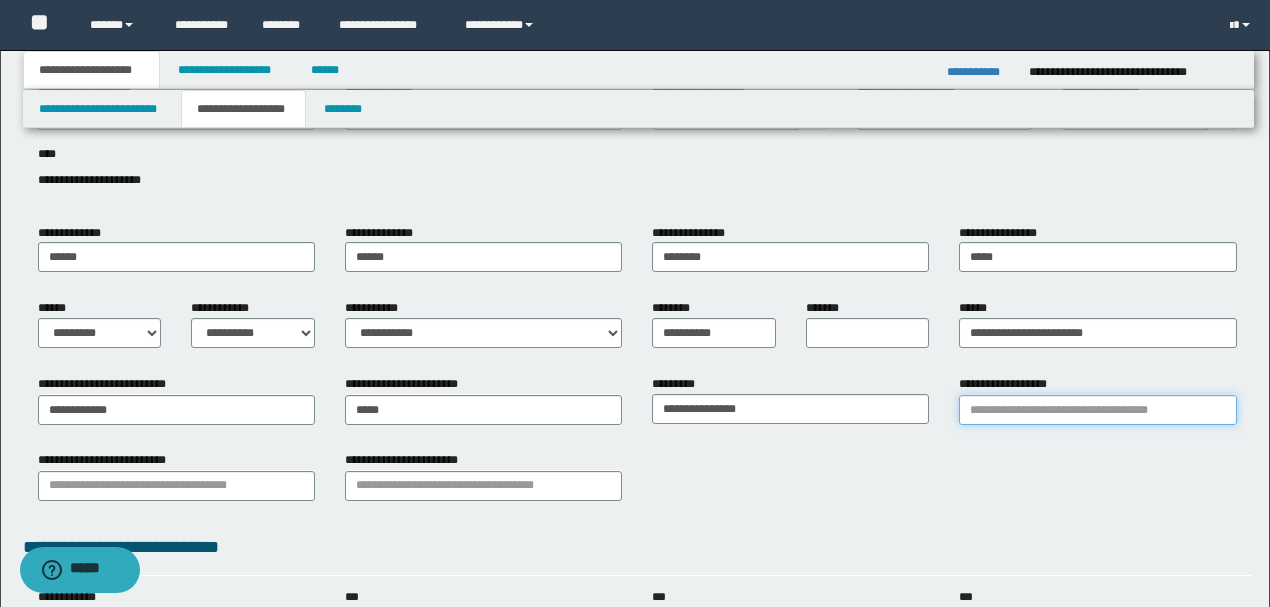 click on "**********" at bounding box center [1097, 410] 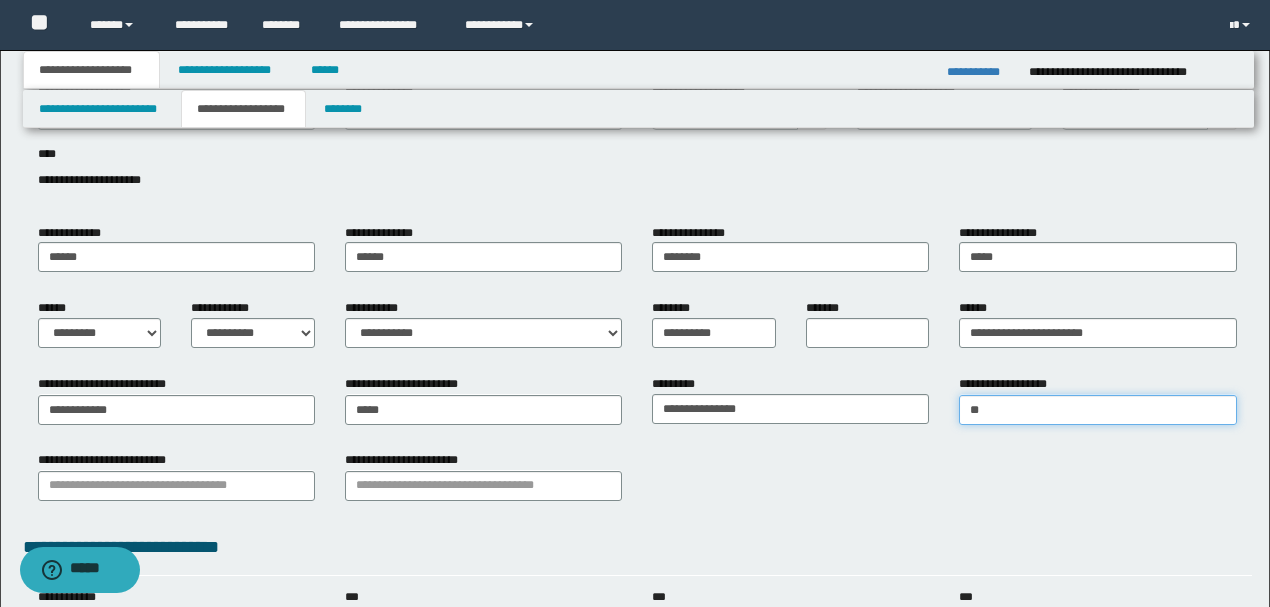 type on "***" 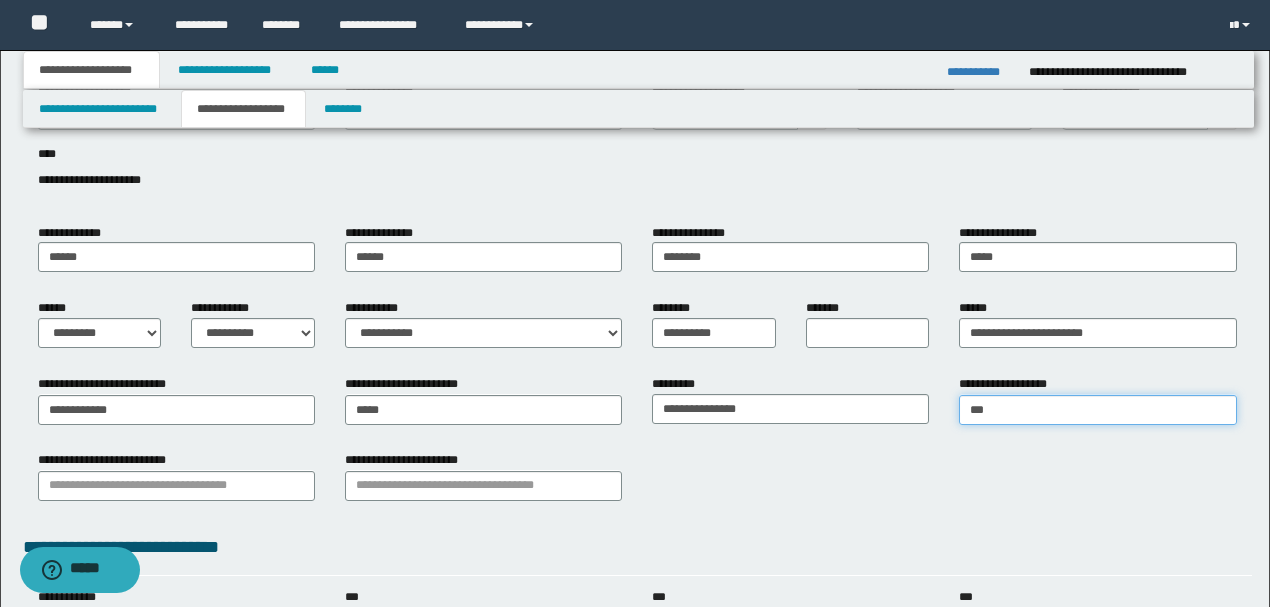 type on "***" 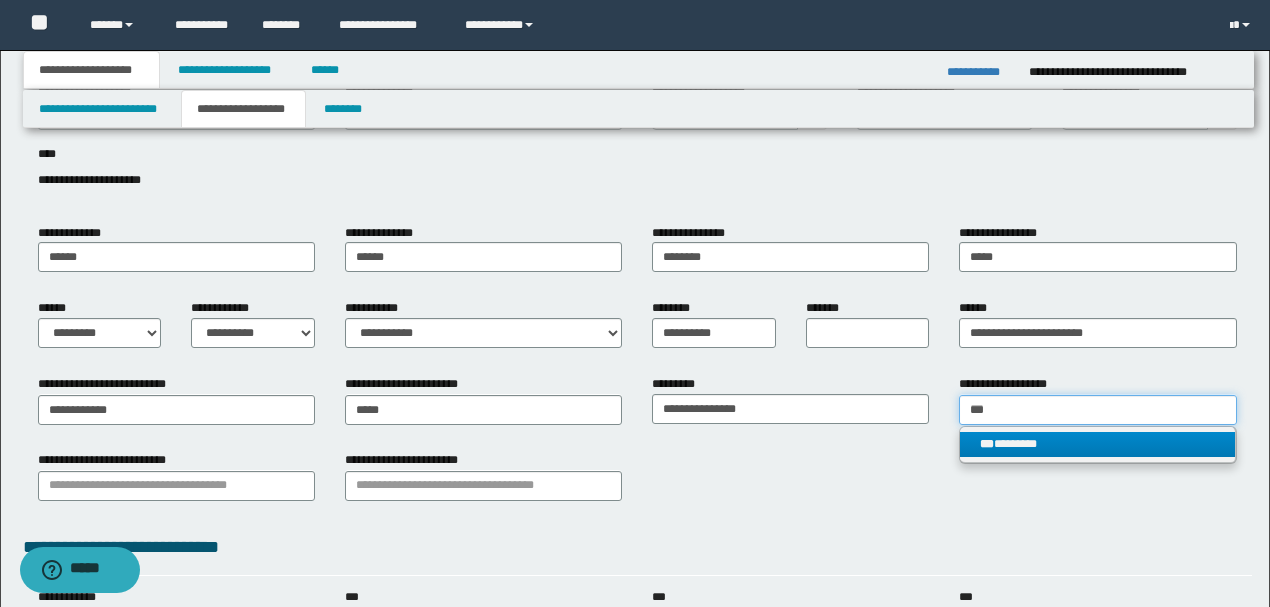 type on "***" 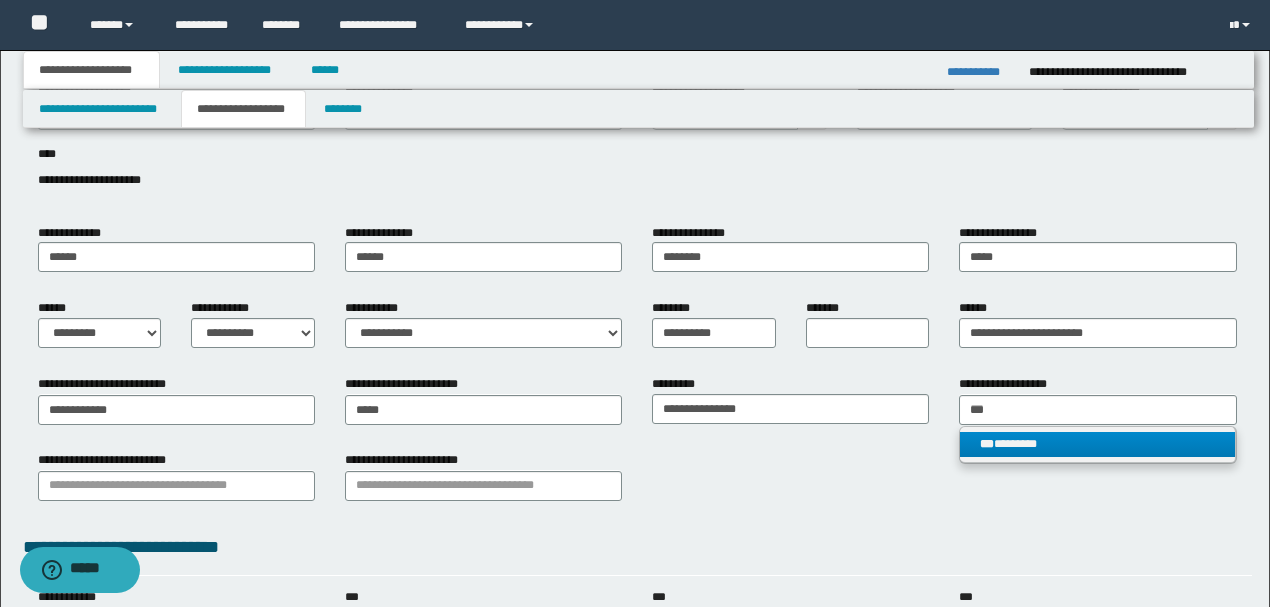 type 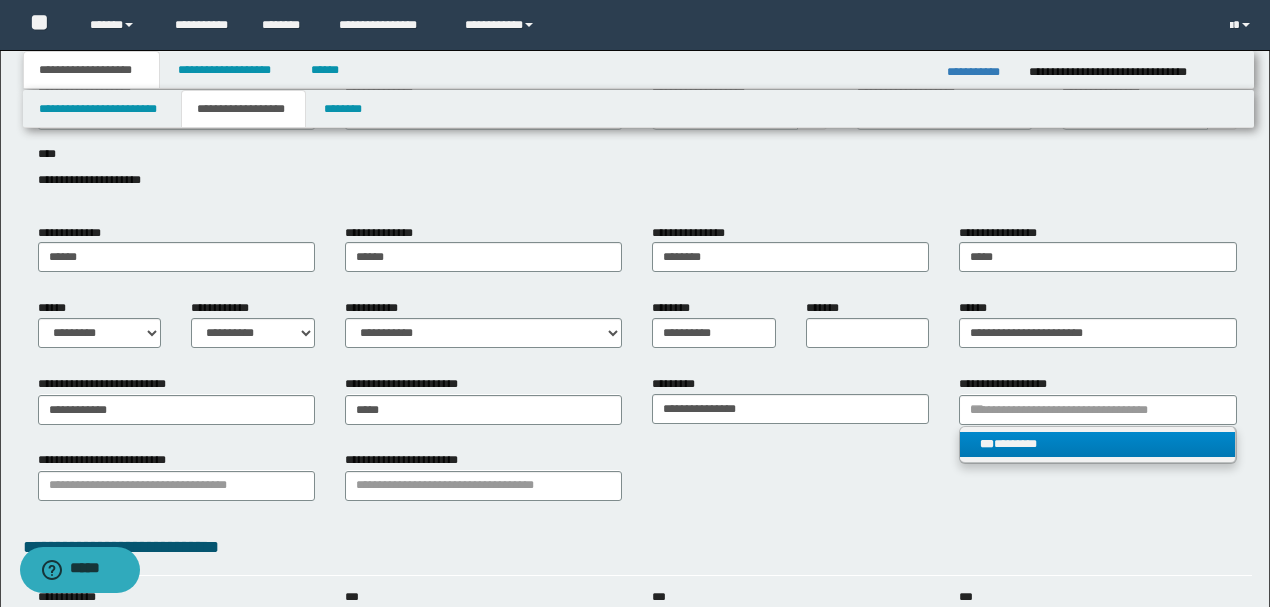 click on "*** ********" at bounding box center (1097, 444) 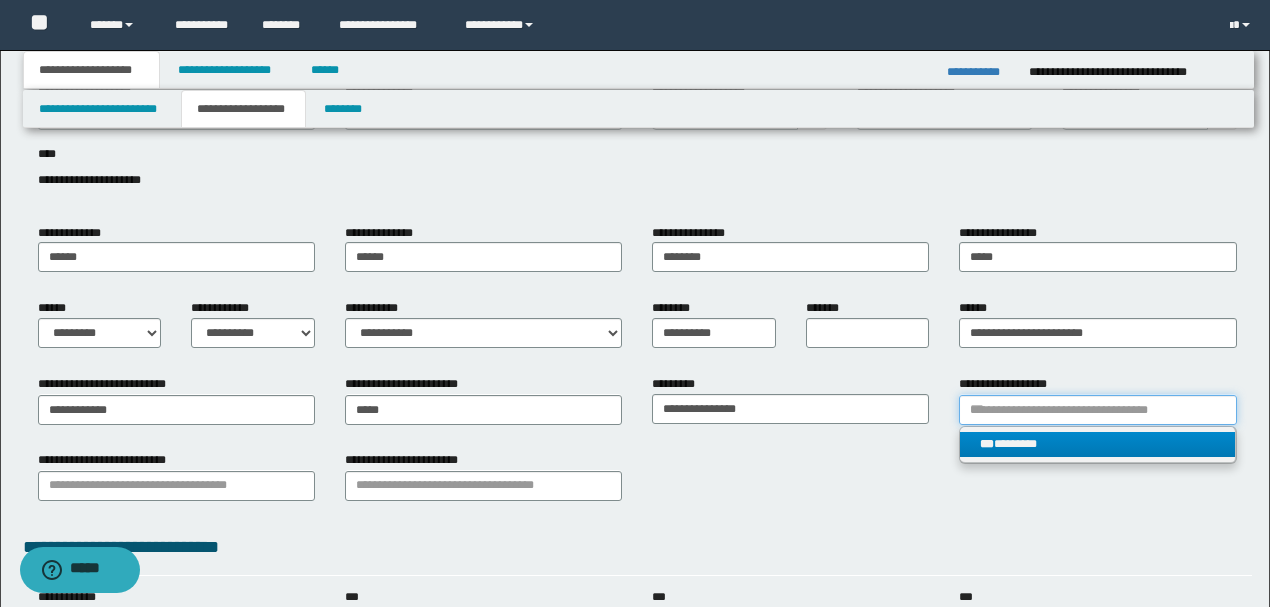 type 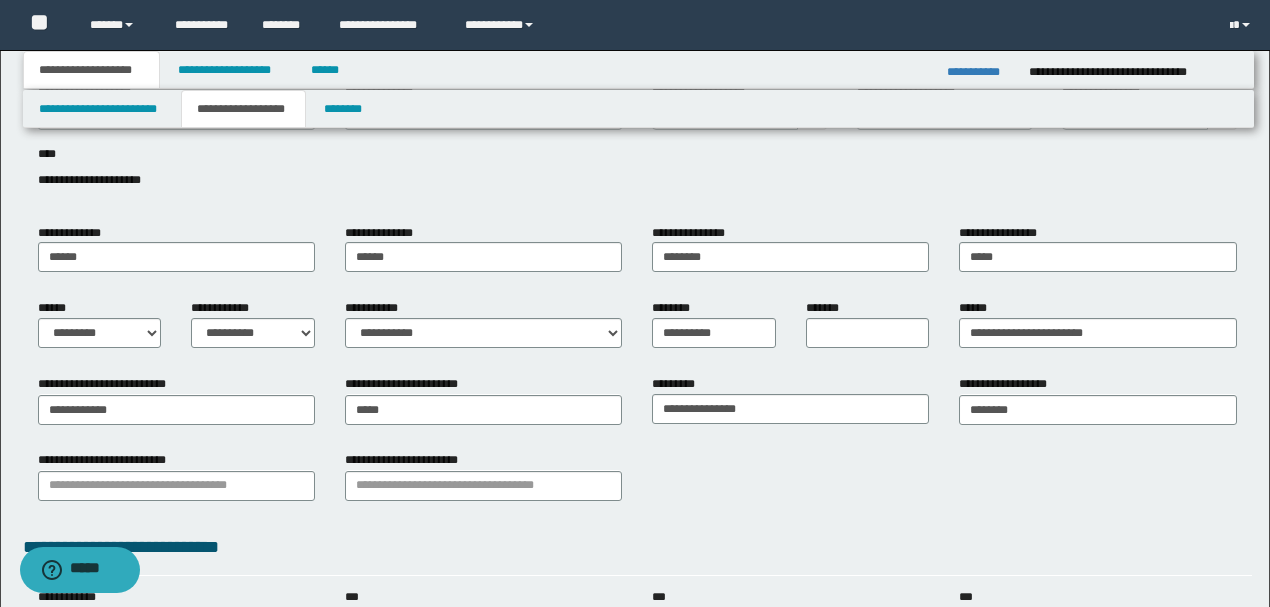 click on "**********" at bounding box center [637, 445] 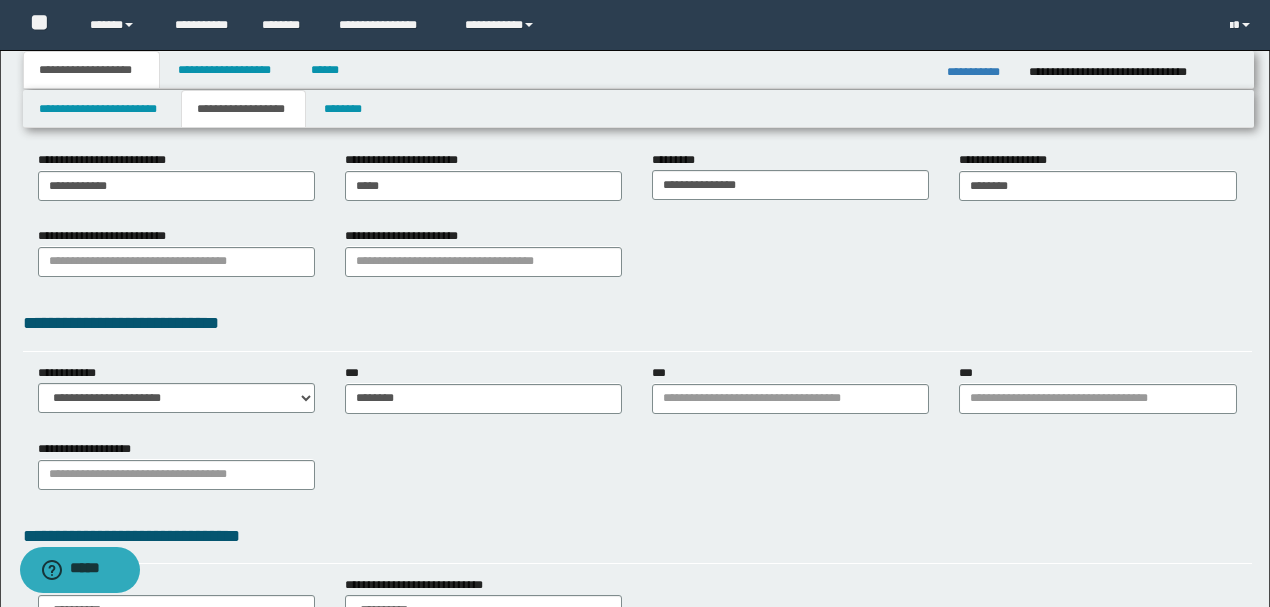 scroll, scrollTop: 400, scrollLeft: 0, axis: vertical 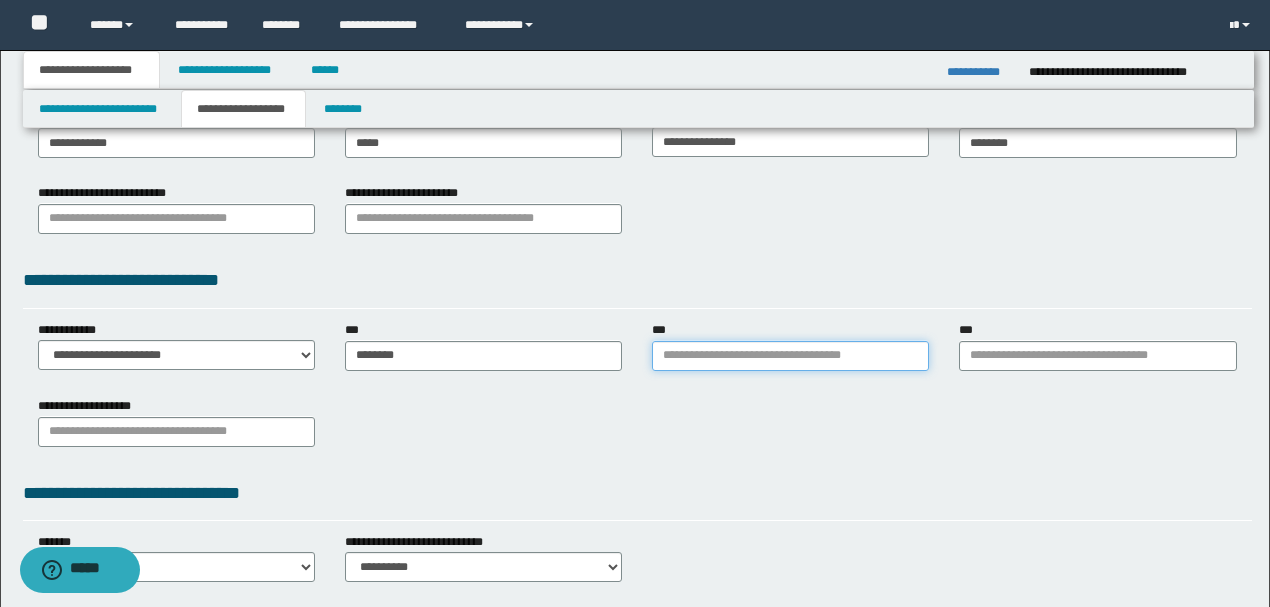 click on "***" at bounding box center (790, 356) 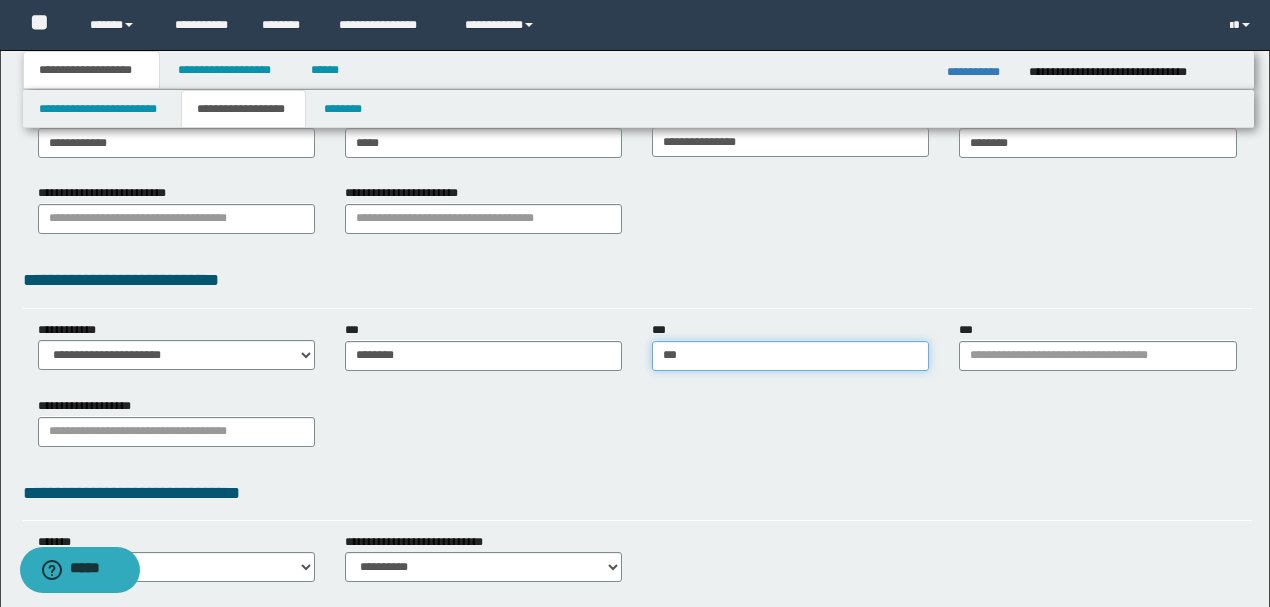 type on "****" 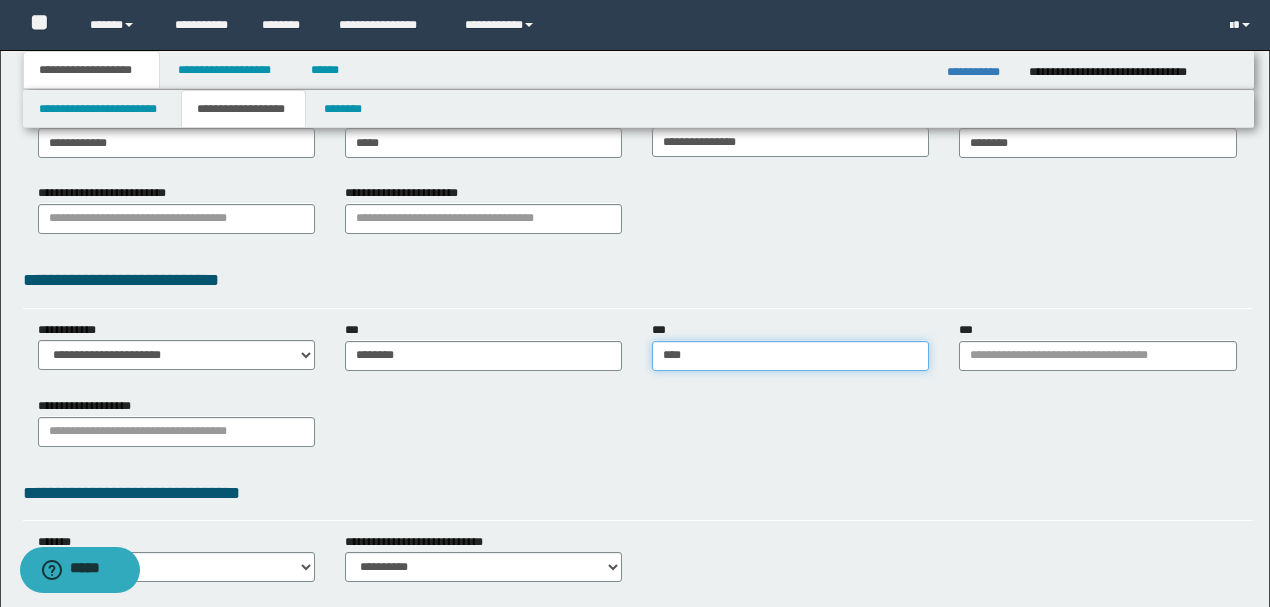 type on "**********" 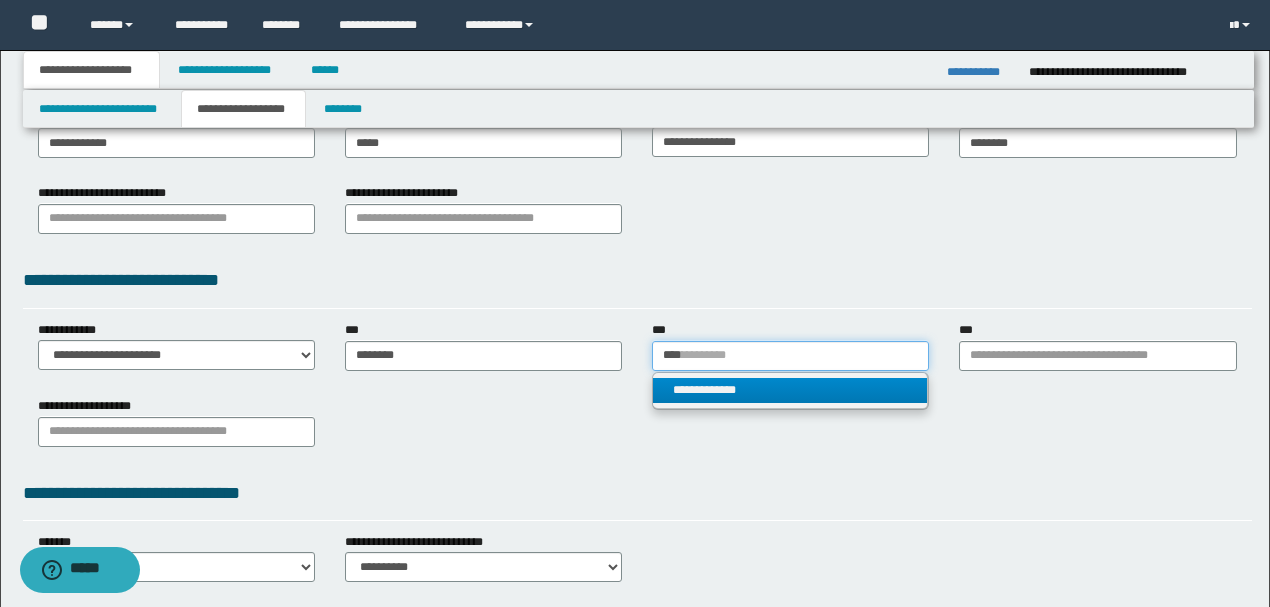 type on "****" 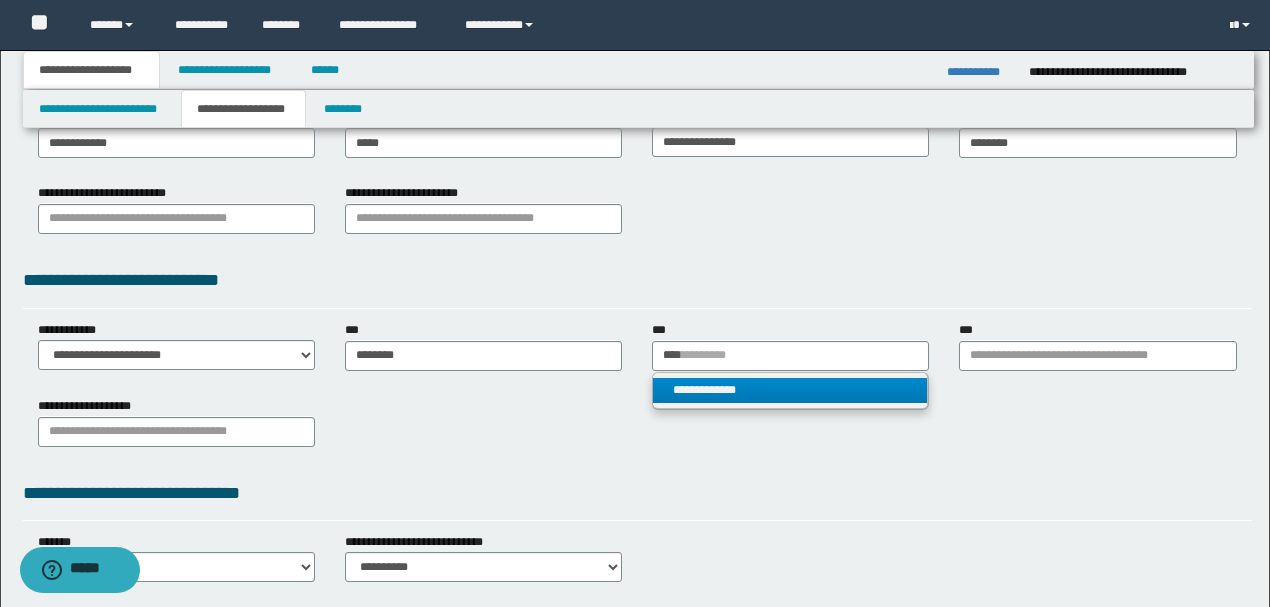 type 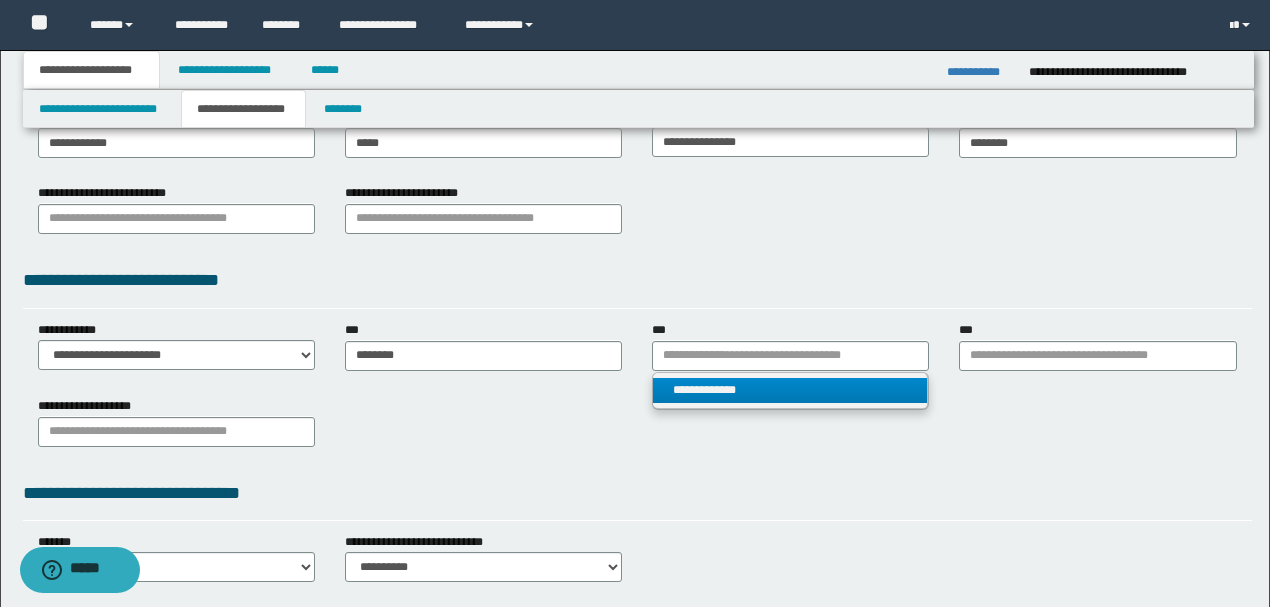 drag, startPoint x: 706, startPoint y: 395, endPoint x: 873, endPoint y: 370, distance: 168.86089 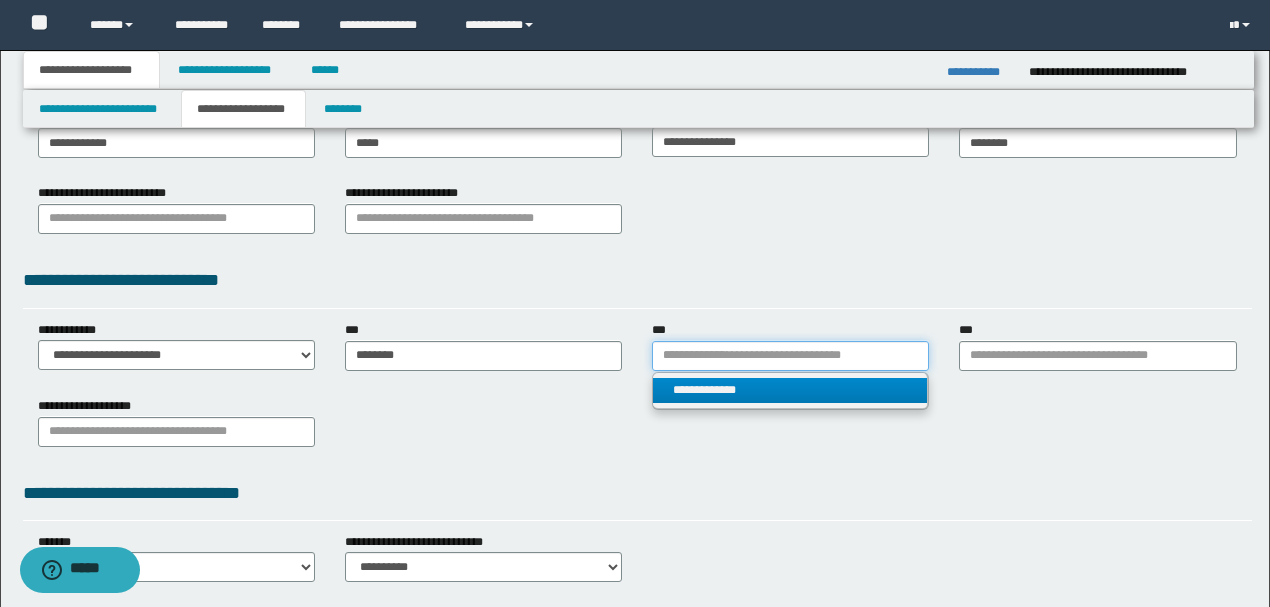type 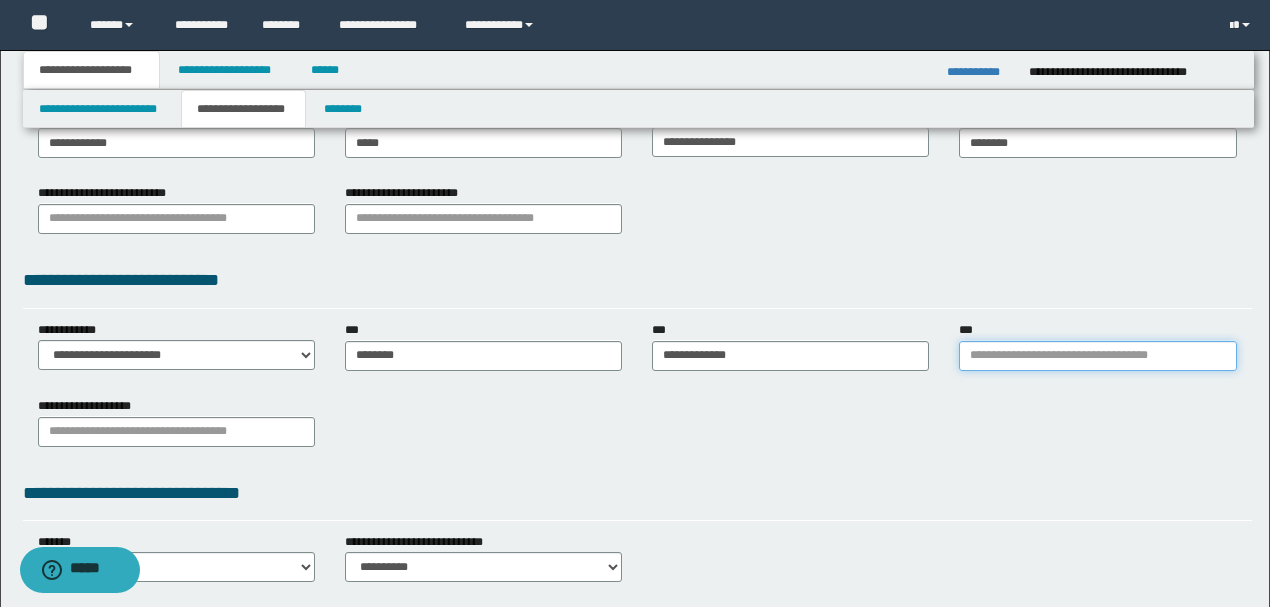 click on "***" at bounding box center [1097, 356] 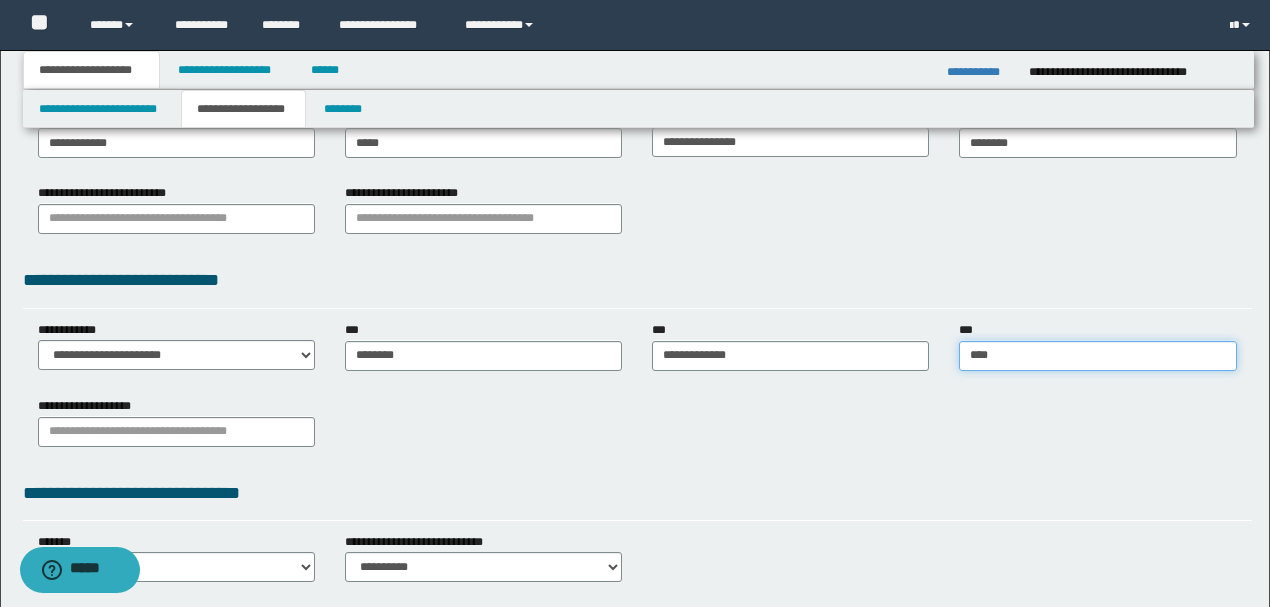 type on "*****" 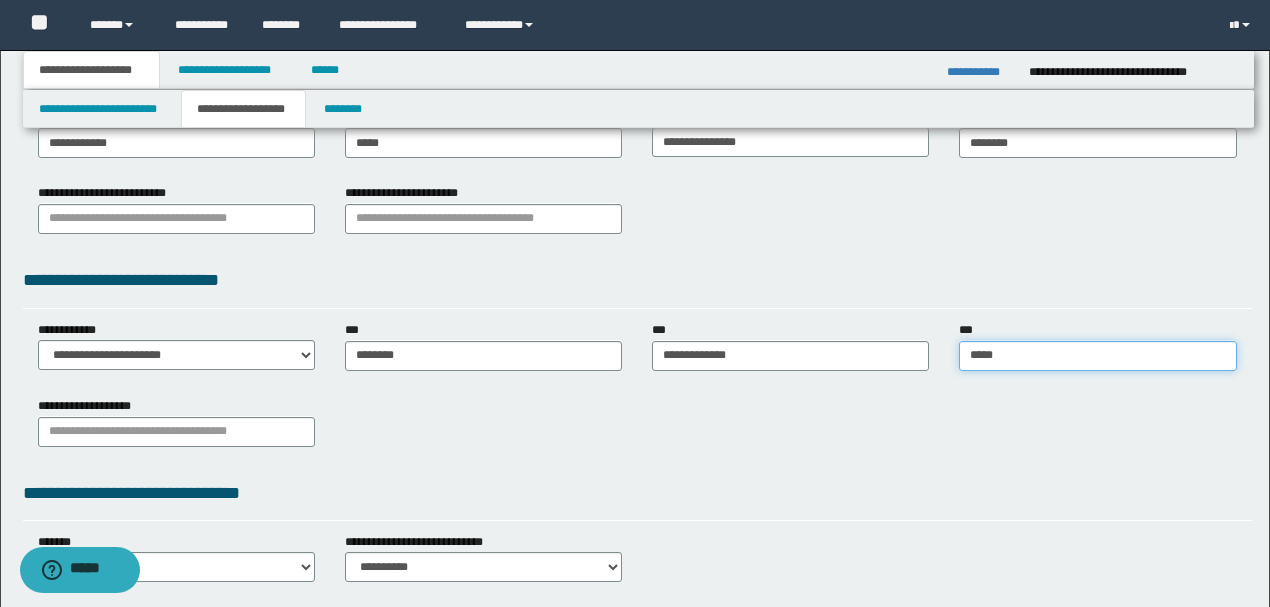 type on "*********" 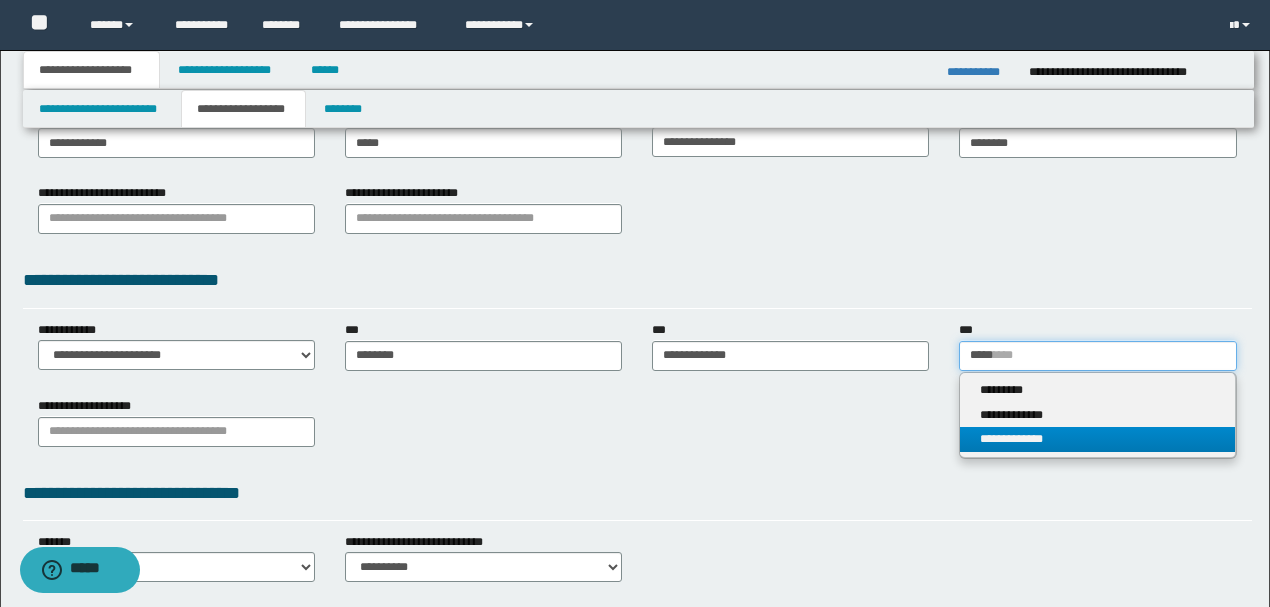 type on "*****" 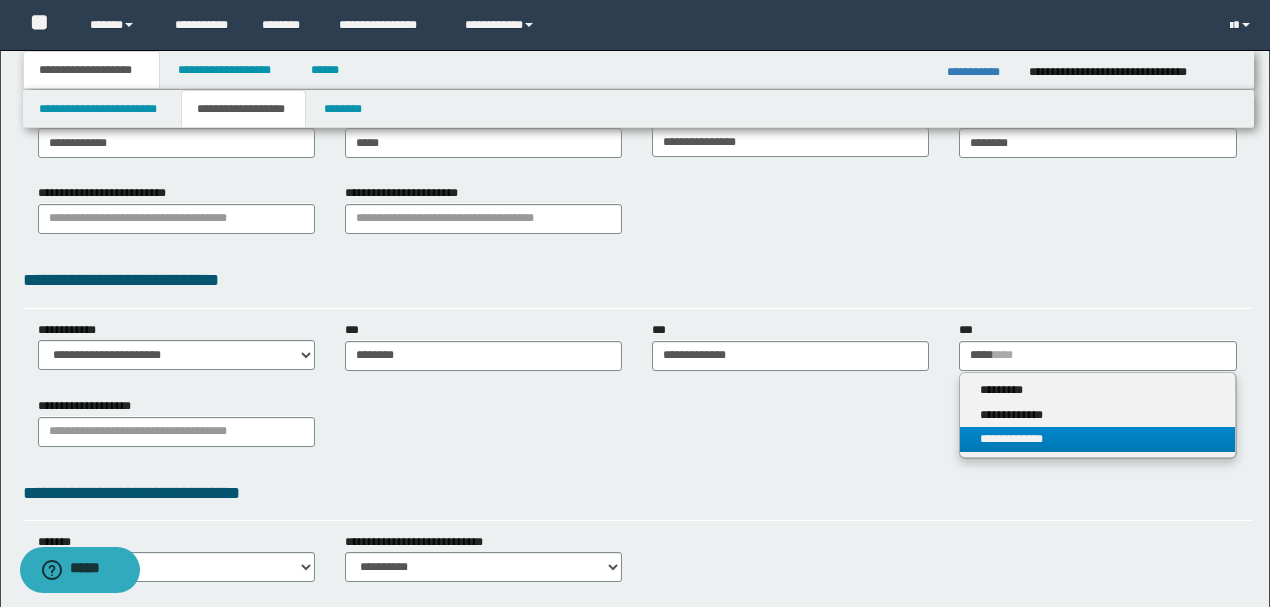 type 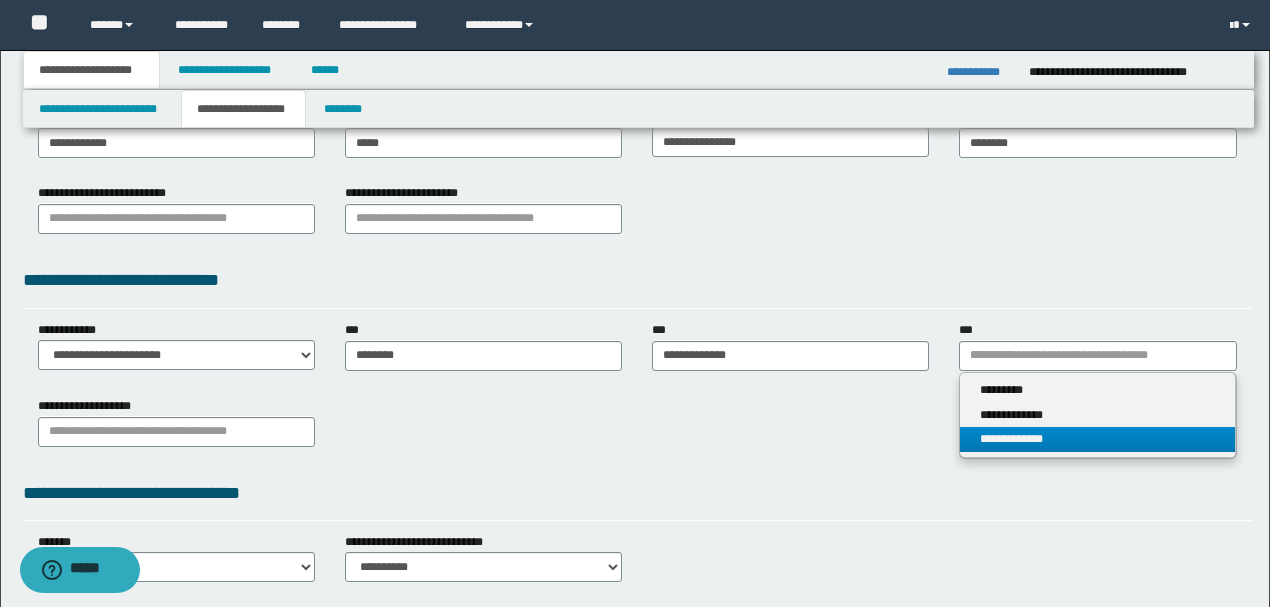 click on "**********" at bounding box center (1097, 439) 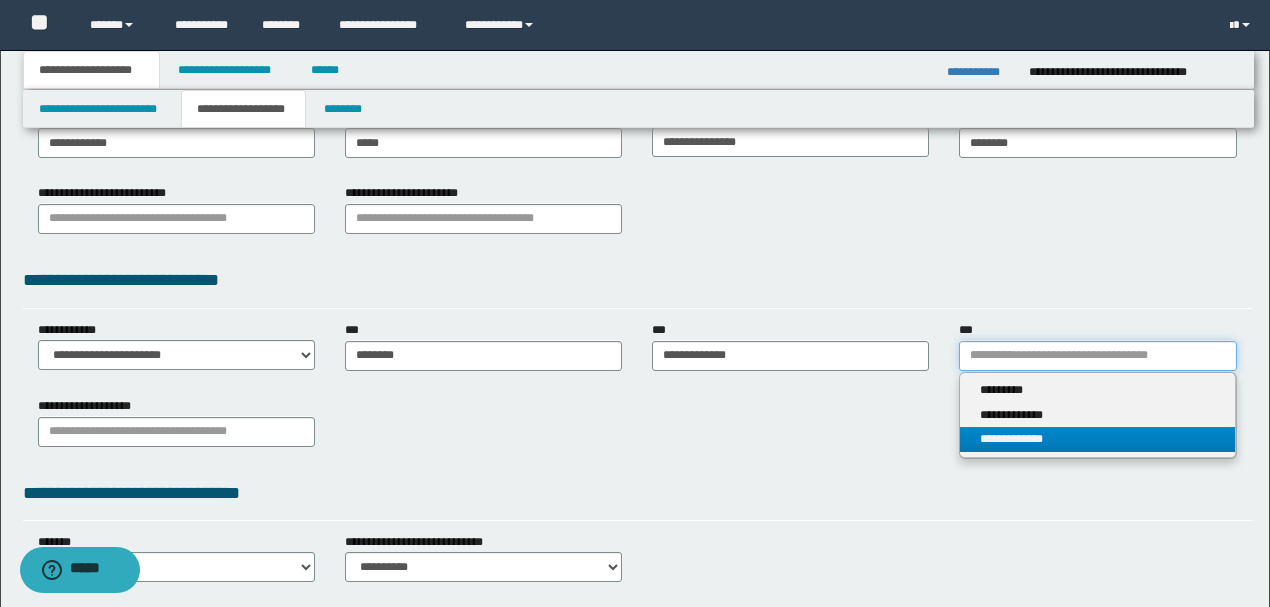 type 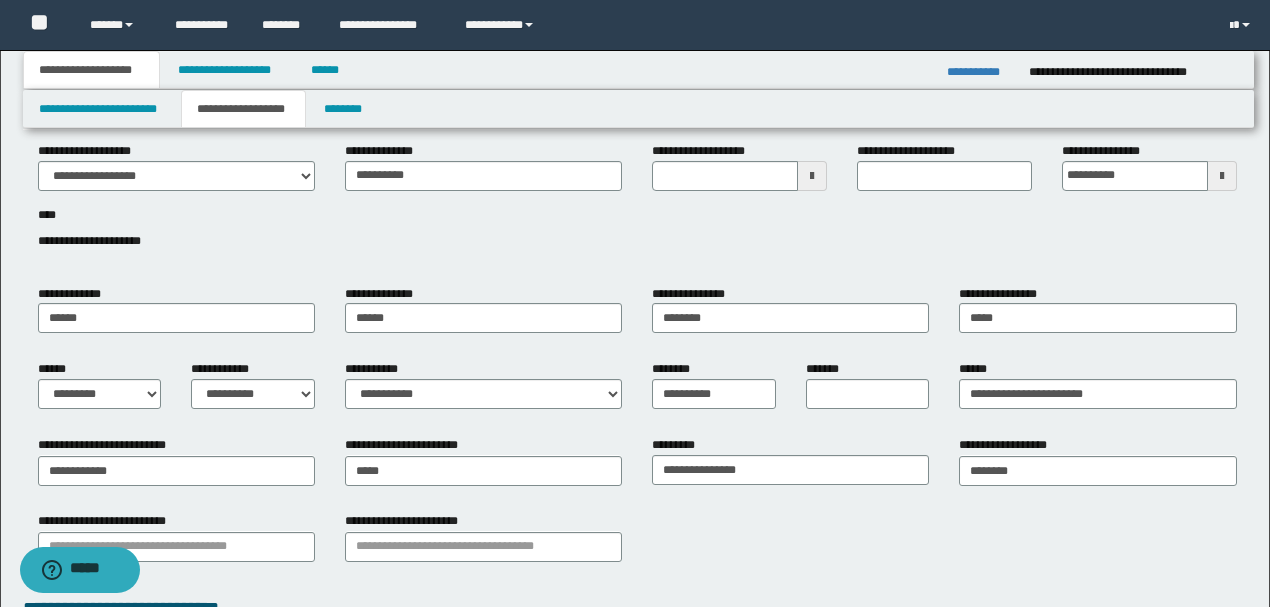 scroll, scrollTop: 31, scrollLeft: 0, axis: vertical 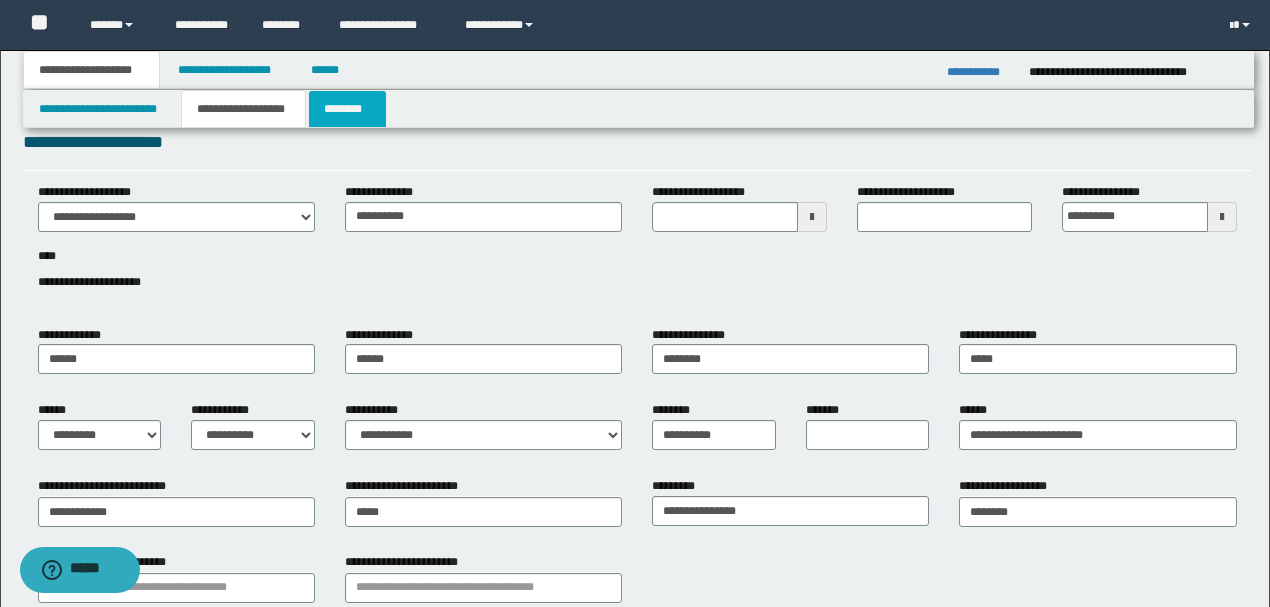 click on "********" at bounding box center [347, 109] 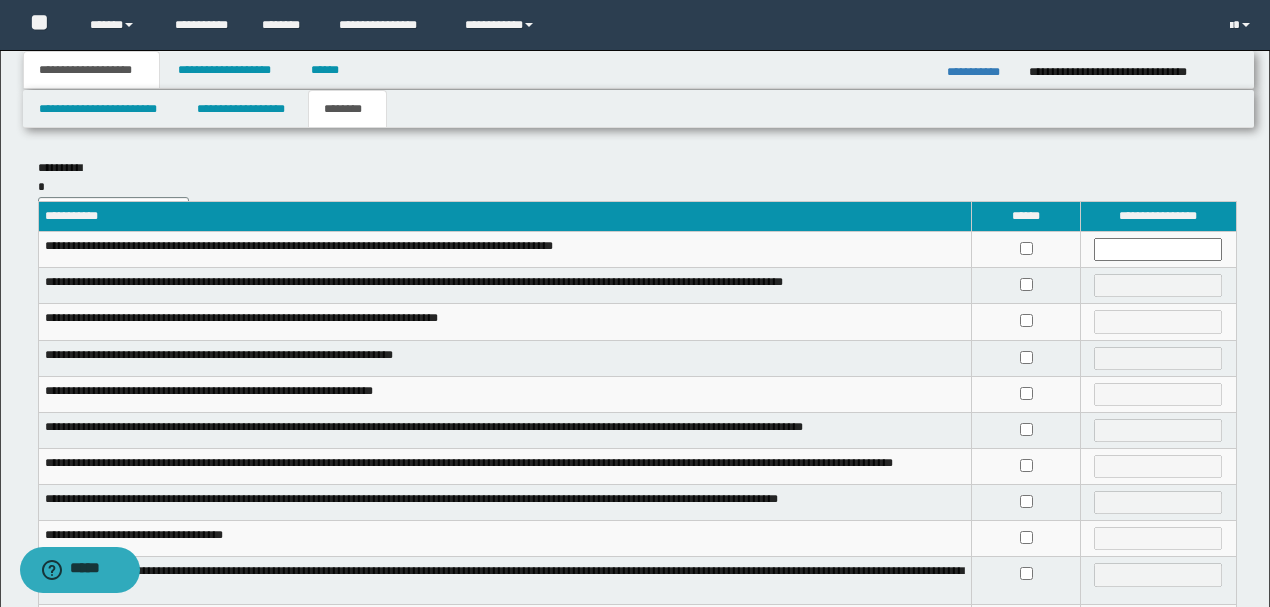 scroll, scrollTop: 66, scrollLeft: 0, axis: vertical 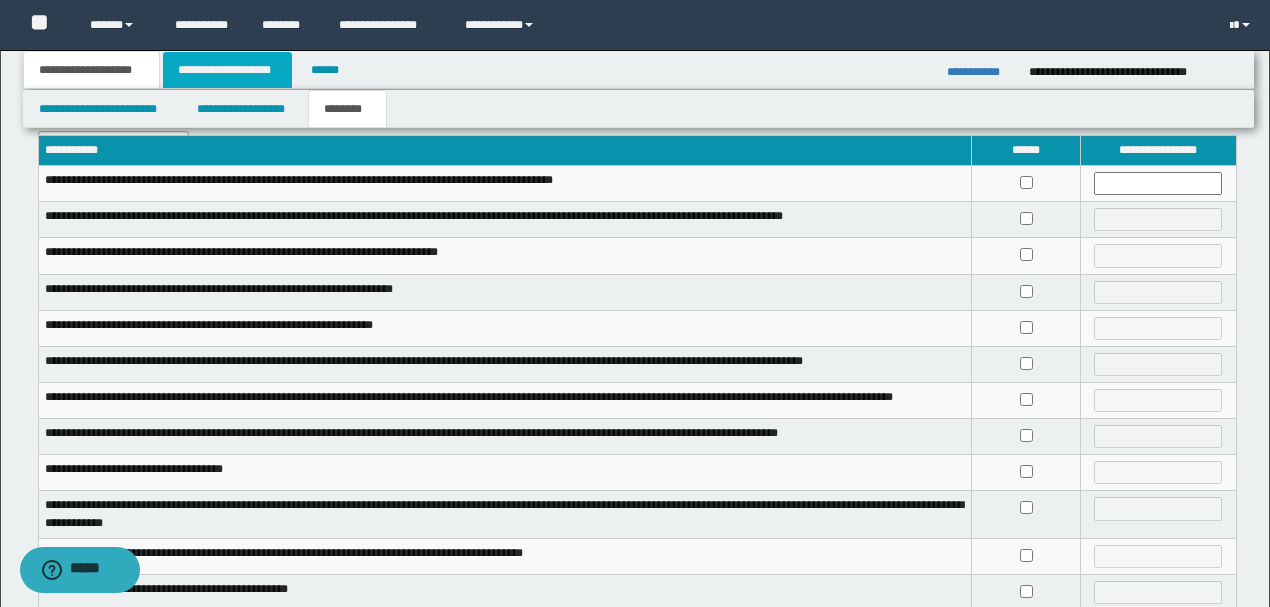 click on "**********" at bounding box center (227, 70) 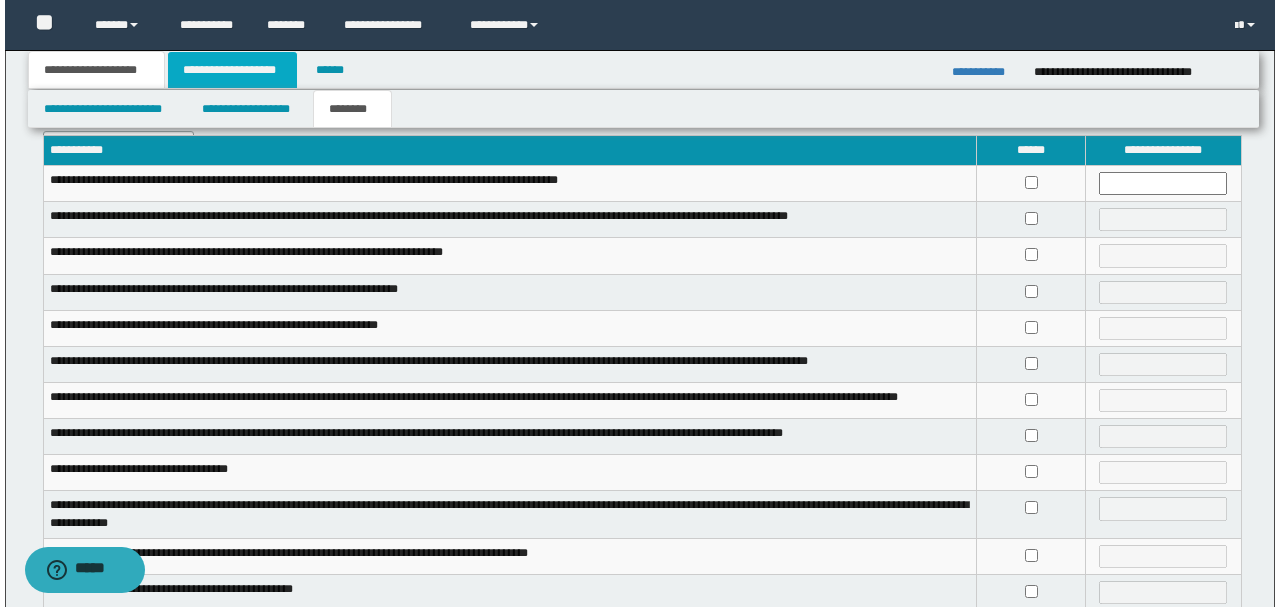 scroll, scrollTop: 0, scrollLeft: 0, axis: both 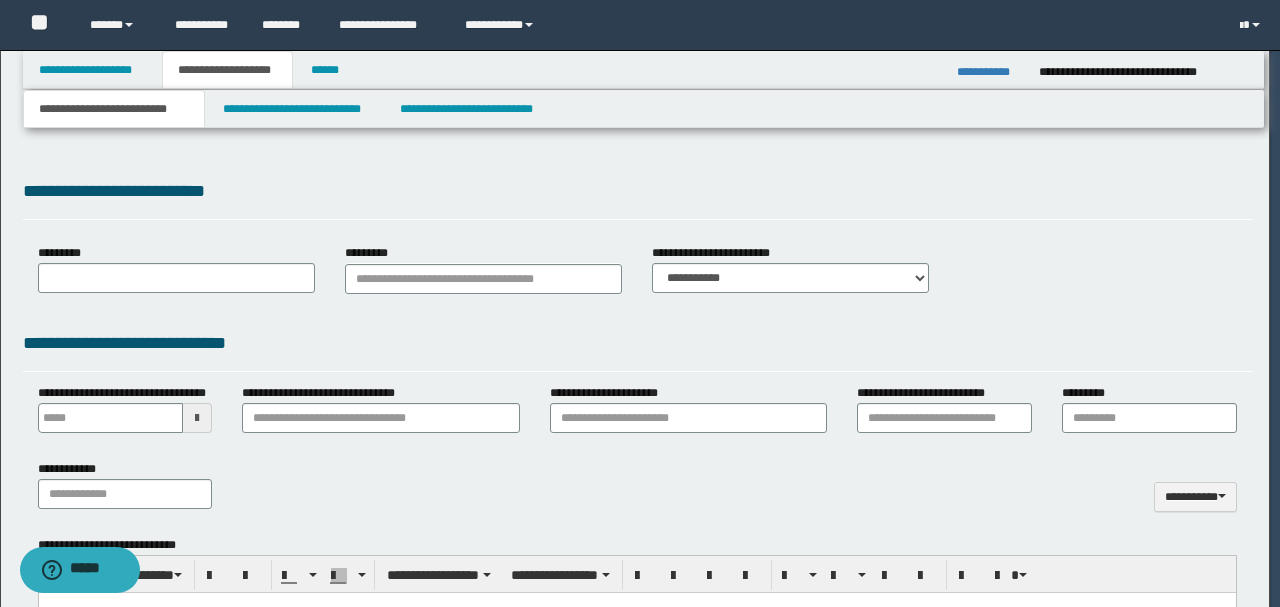 select on "*" 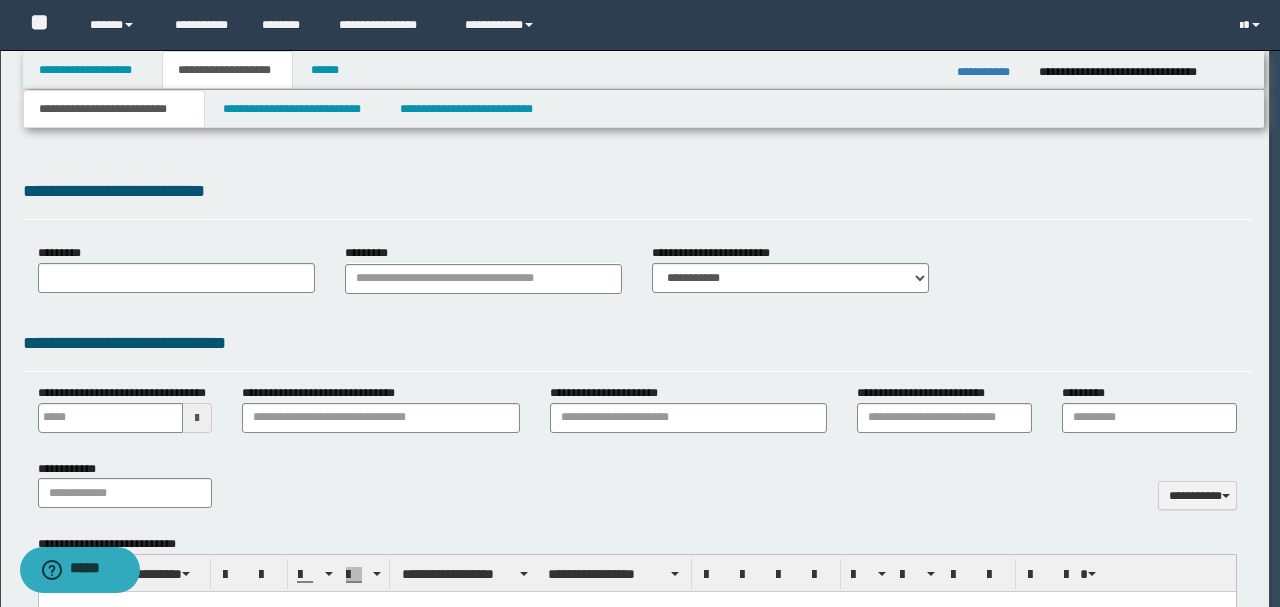 type 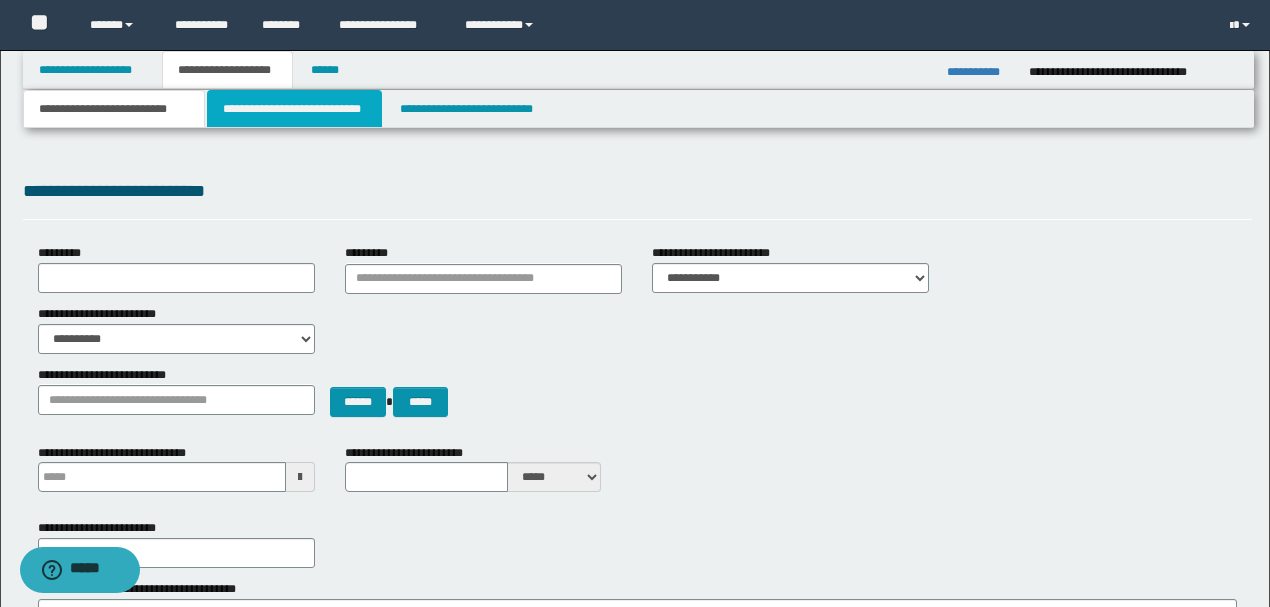 click on "**********" at bounding box center (294, 109) 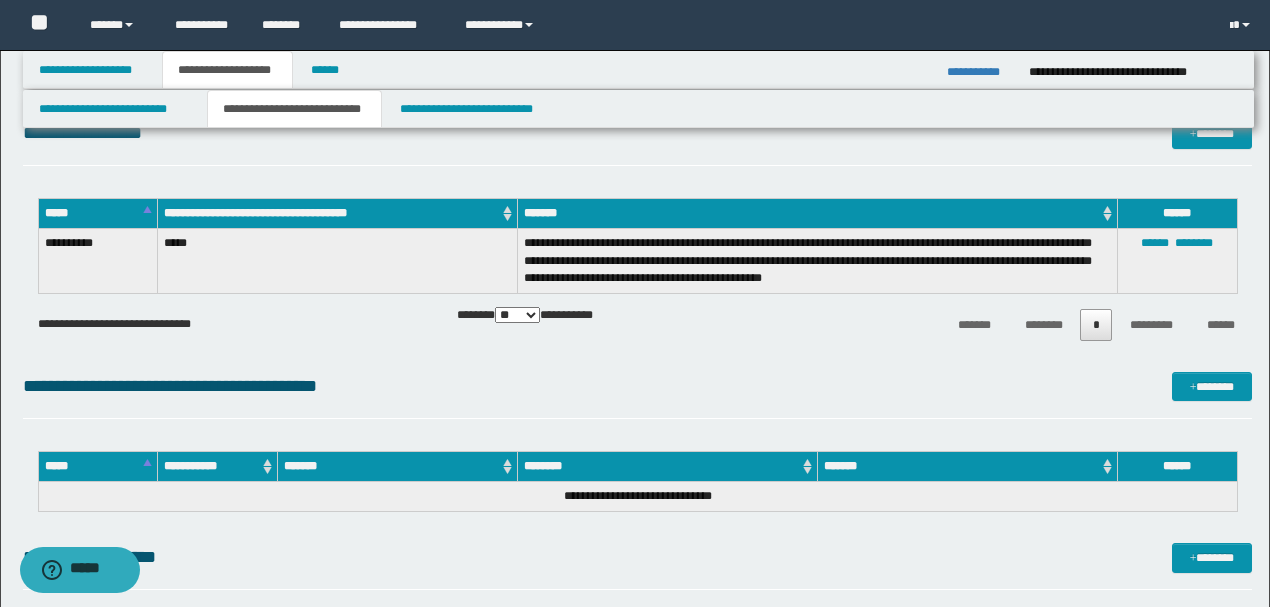 scroll, scrollTop: 800, scrollLeft: 0, axis: vertical 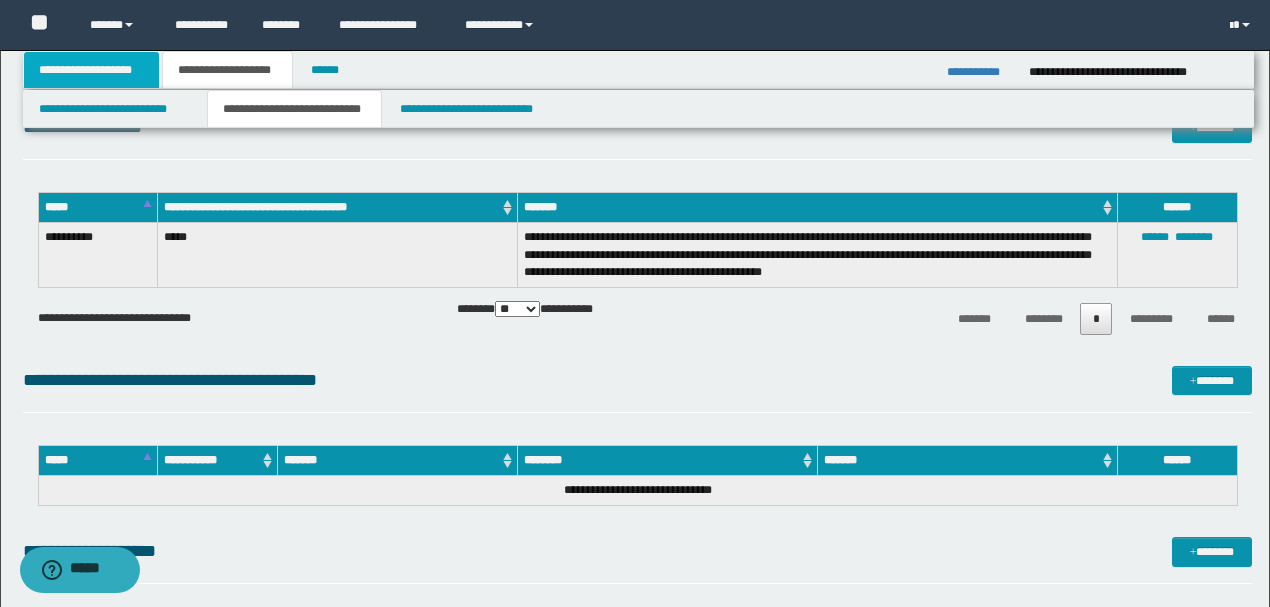click on "**********" at bounding box center (92, 70) 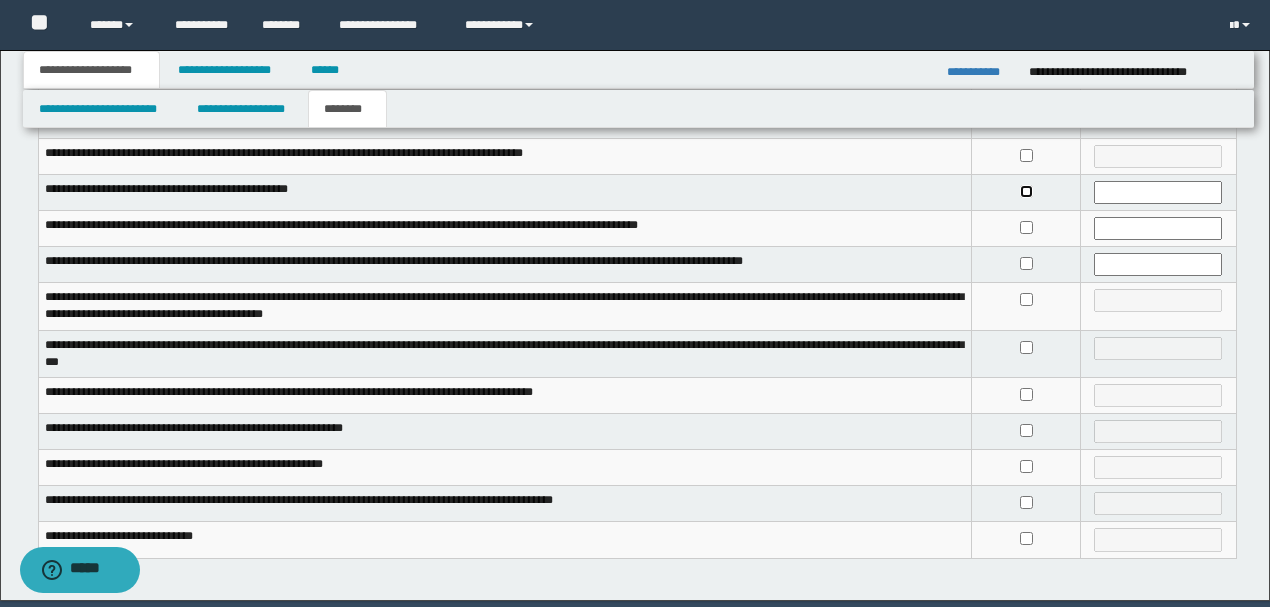 scroll, scrollTop: 537, scrollLeft: 0, axis: vertical 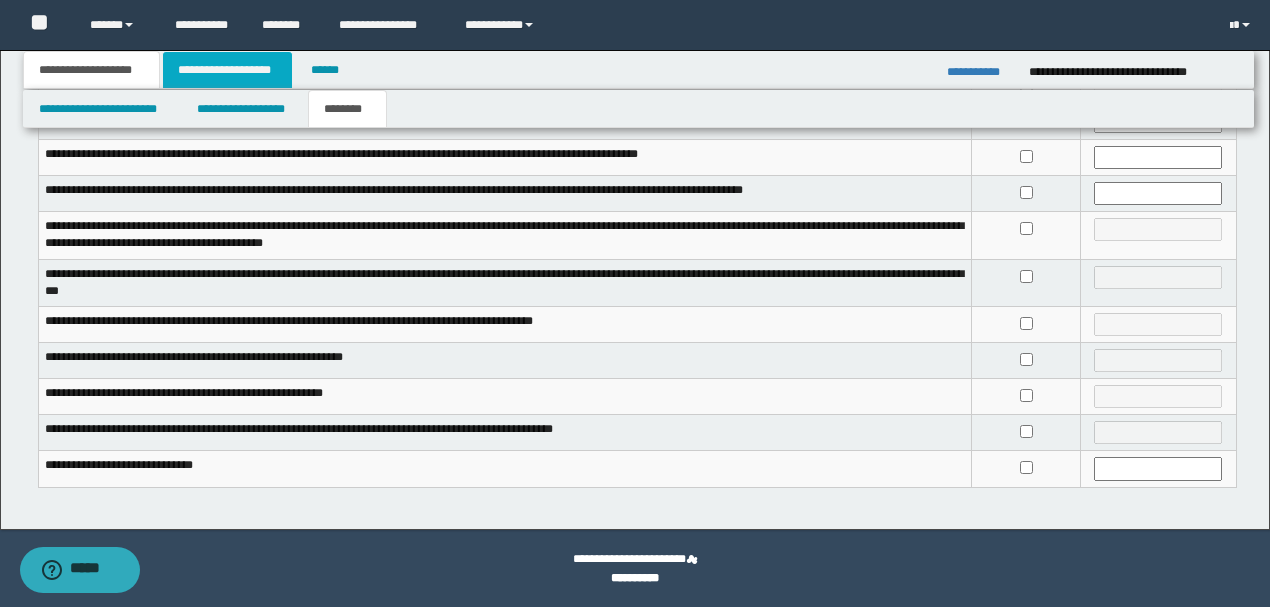 click on "**********" at bounding box center [227, 70] 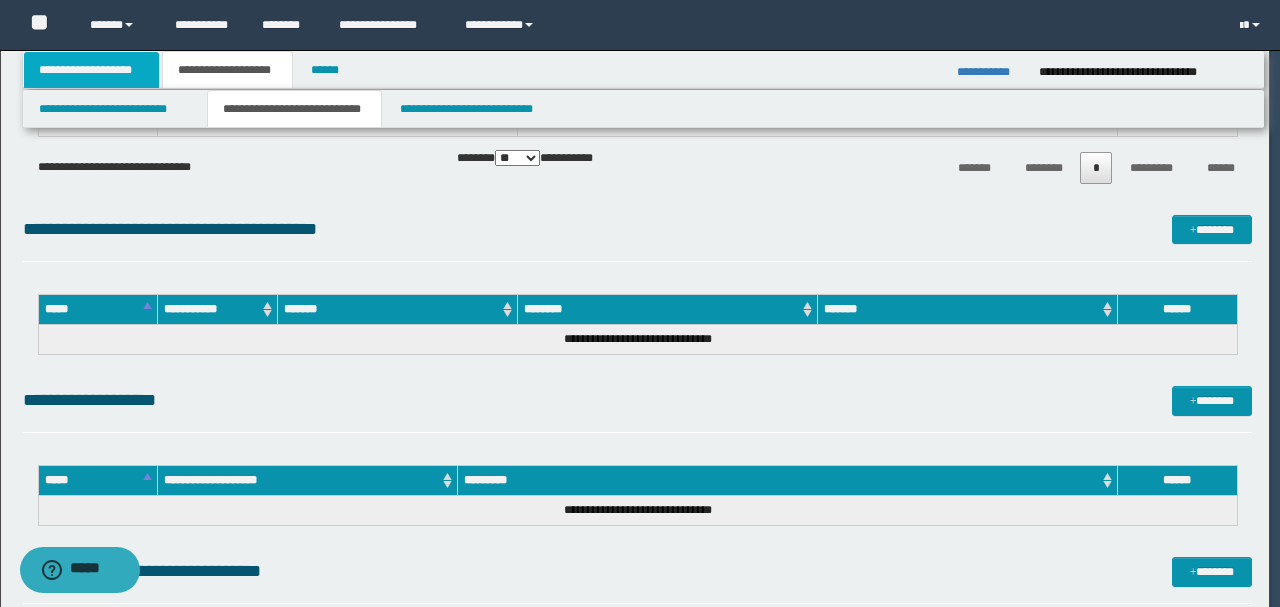 type 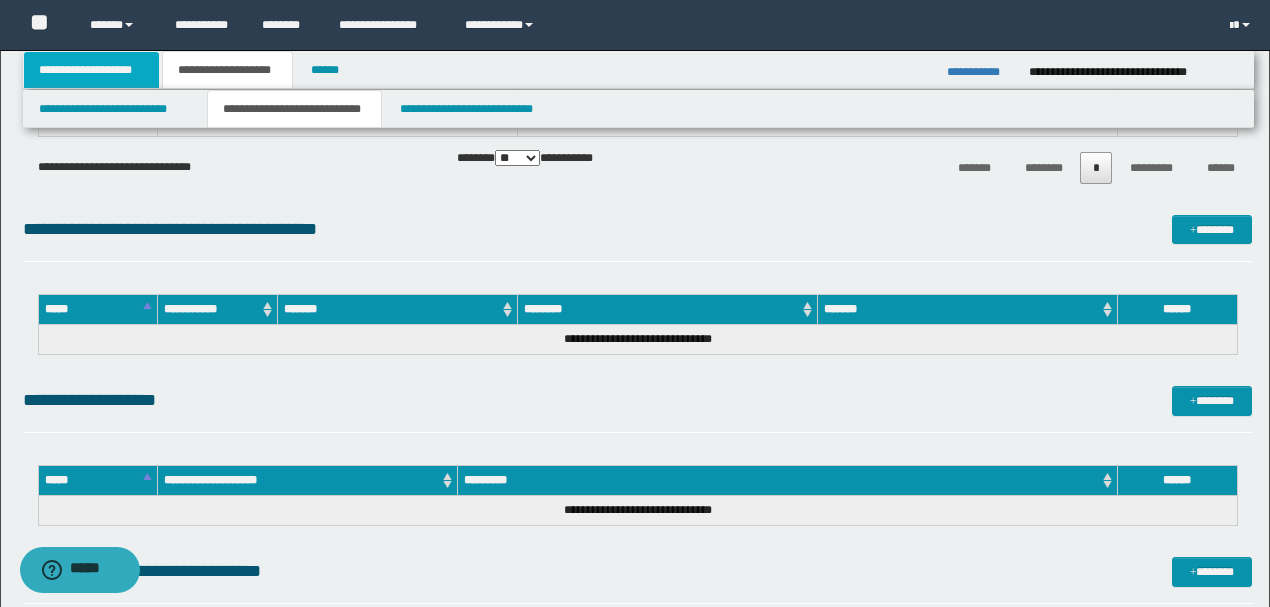 click on "**********" at bounding box center [92, 70] 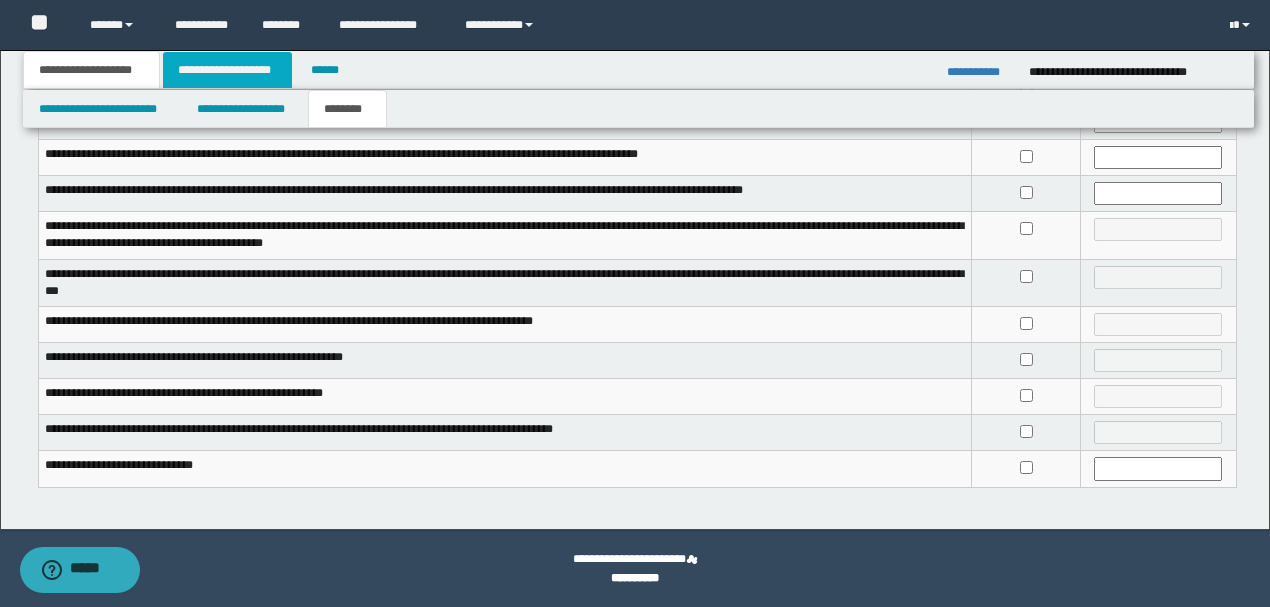click on "**********" at bounding box center [227, 70] 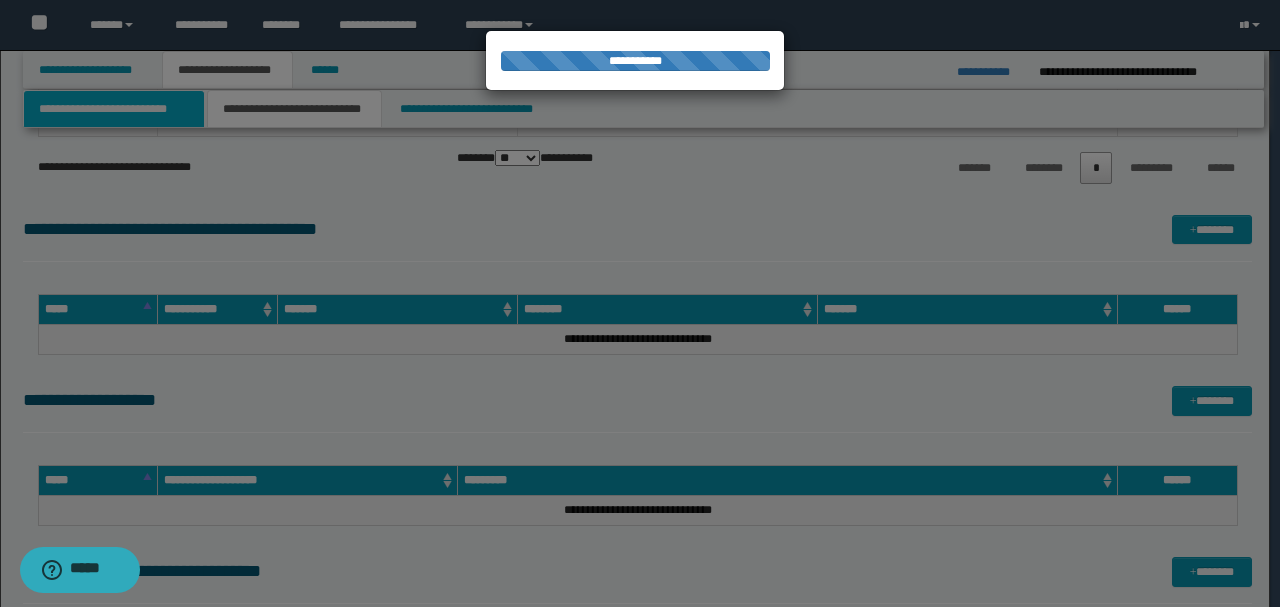 type 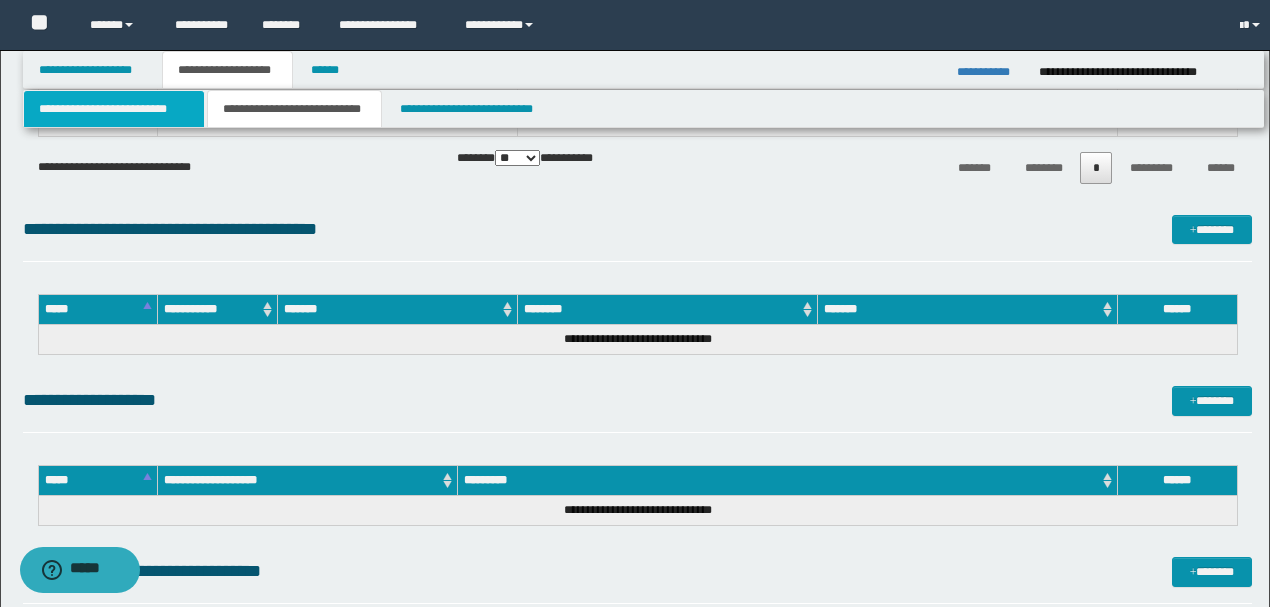 click on "**********" at bounding box center [114, 109] 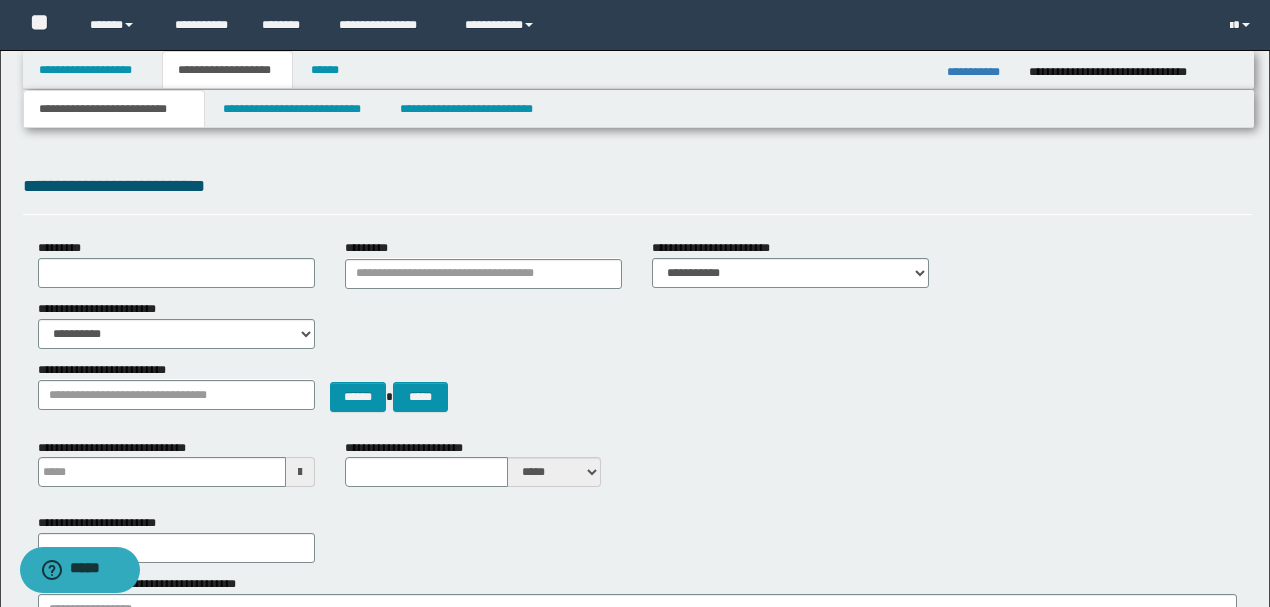 scroll, scrollTop: 0, scrollLeft: 0, axis: both 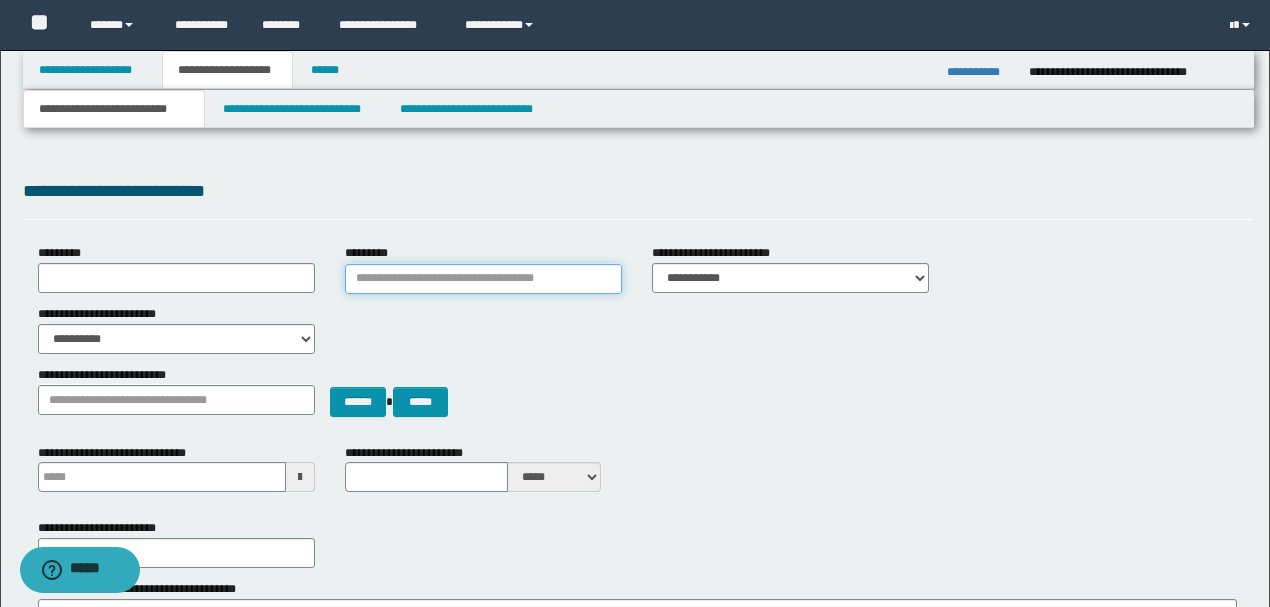 click on "*********" at bounding box center [483, 279] 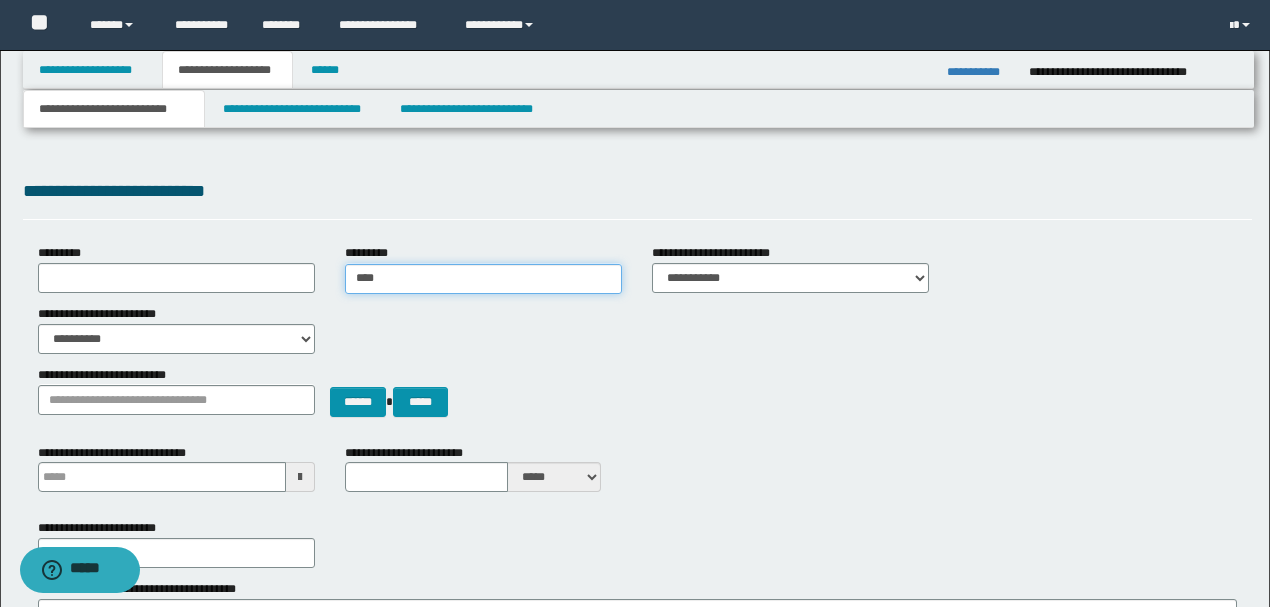 type on "*****" 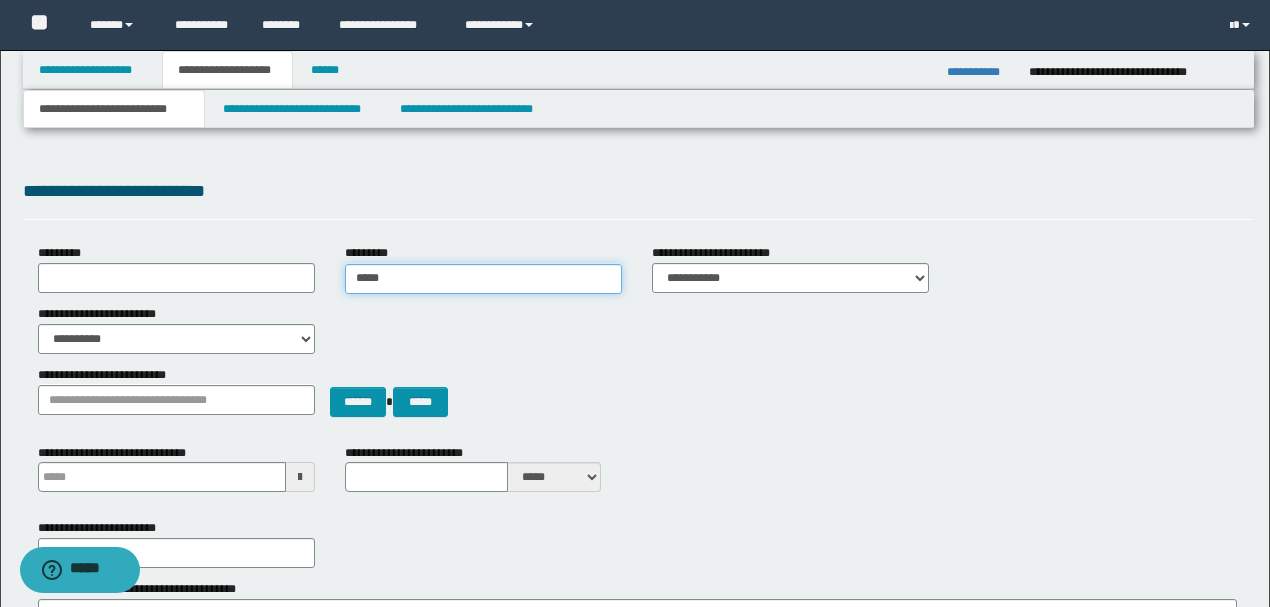 type on "*****" 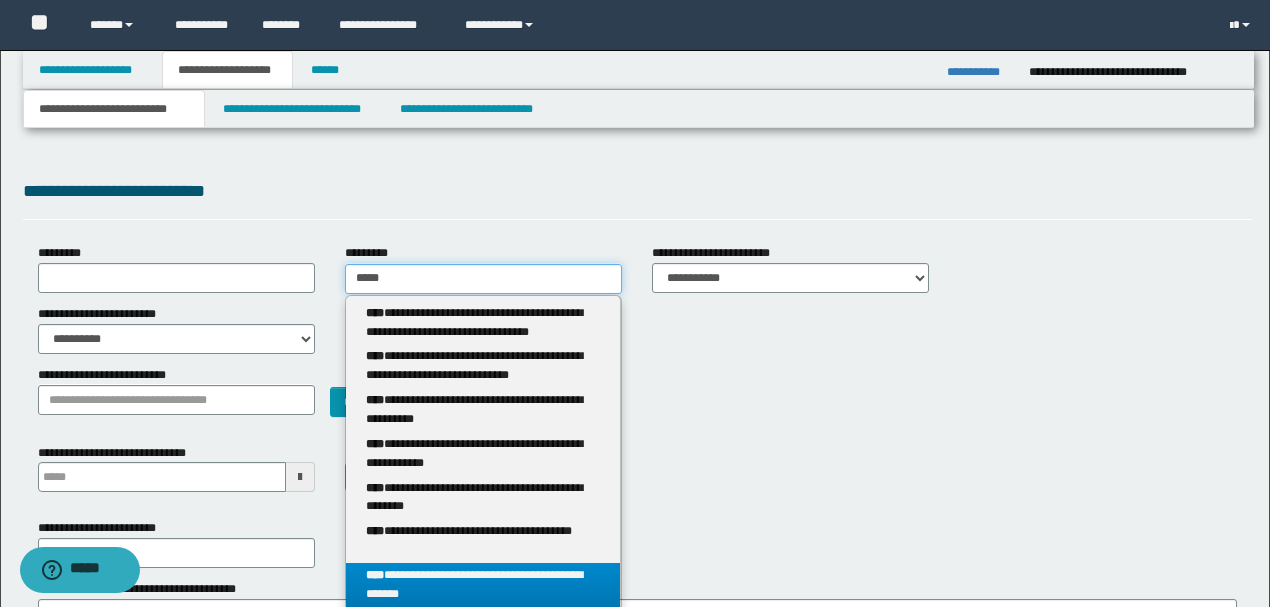 type on "*****" 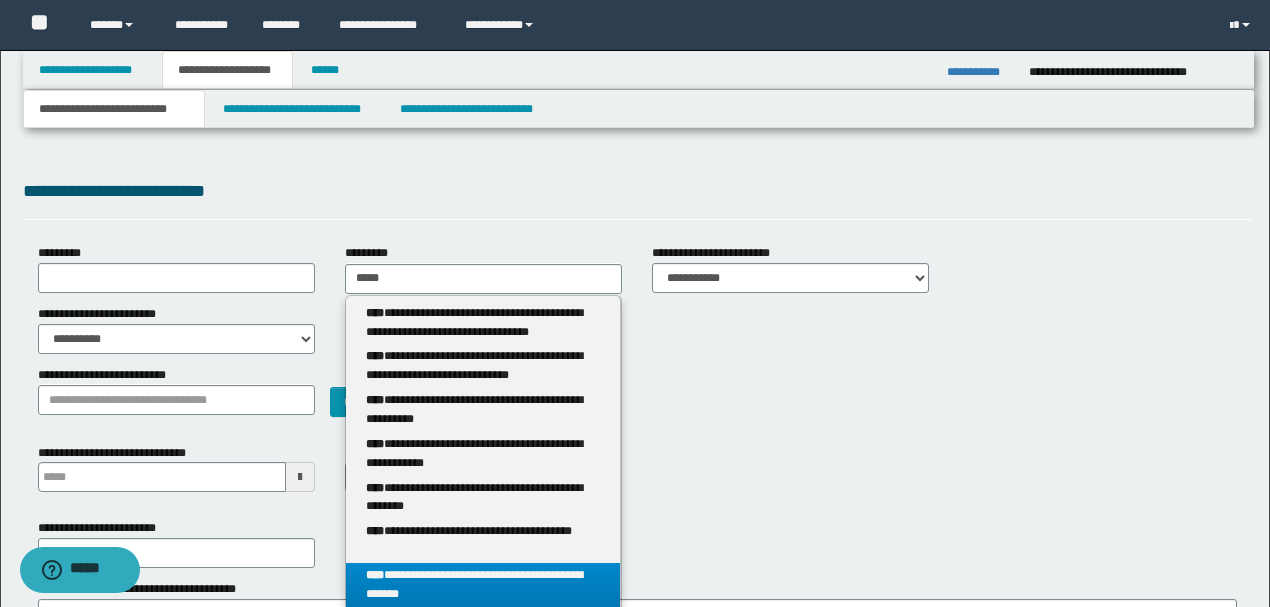 drag, startPoint x: 480, startPoint y: 581, endPoint x: 542, endPoint y: 491, distance: 109.28861 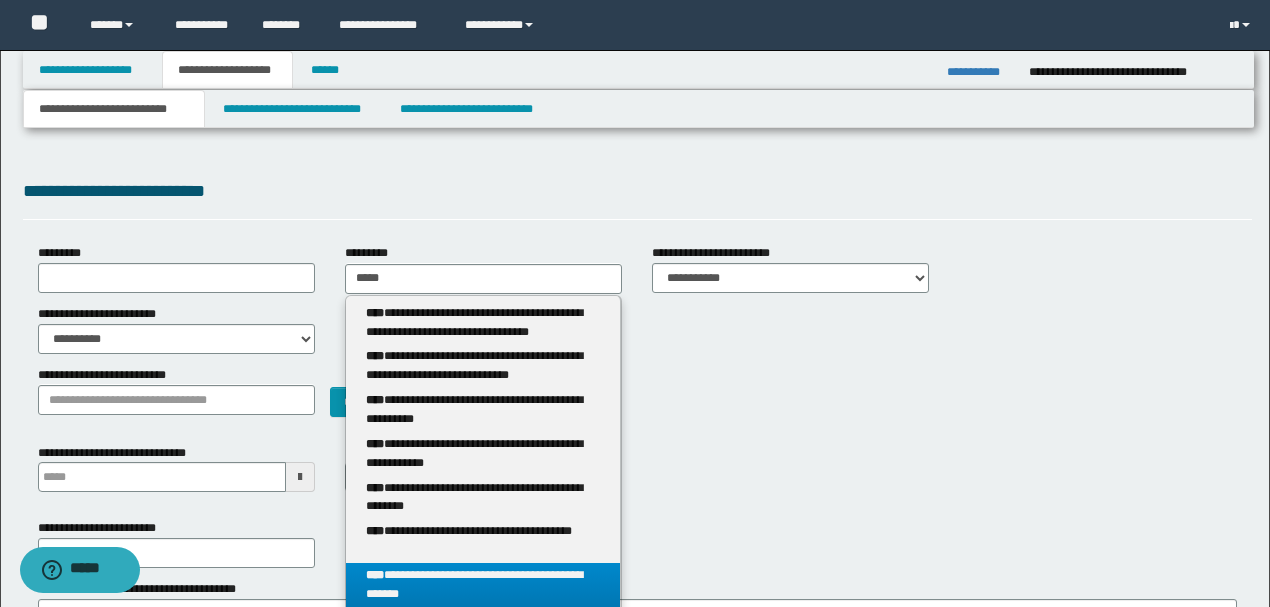 click on "**********" at bounding box center [483, 585] 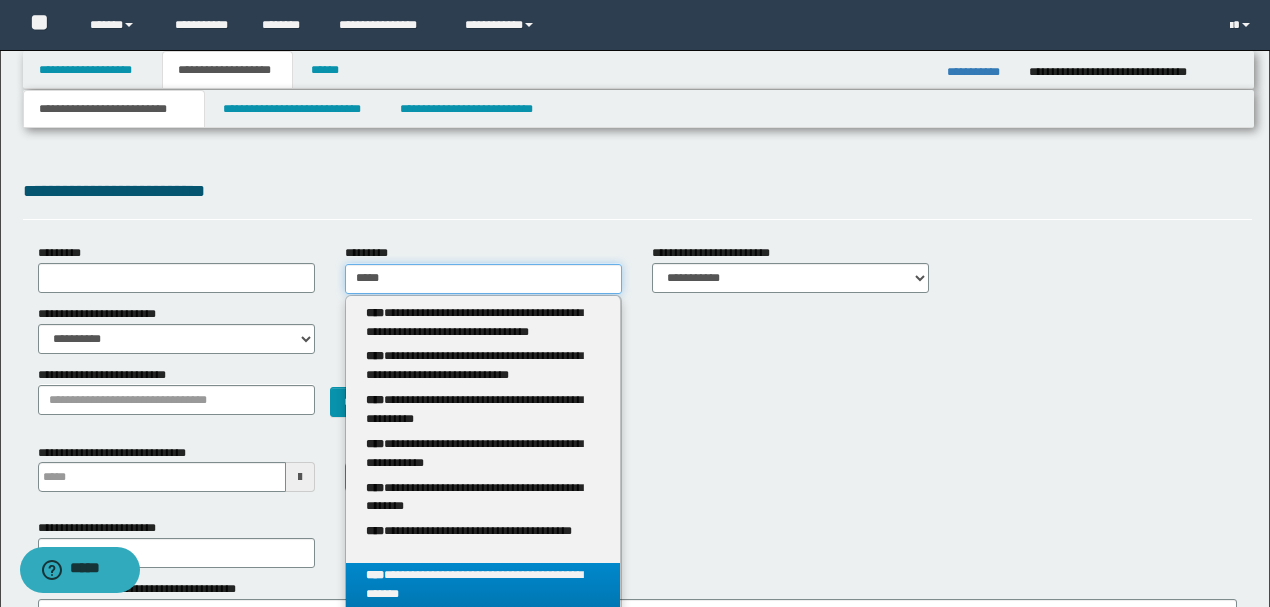 type 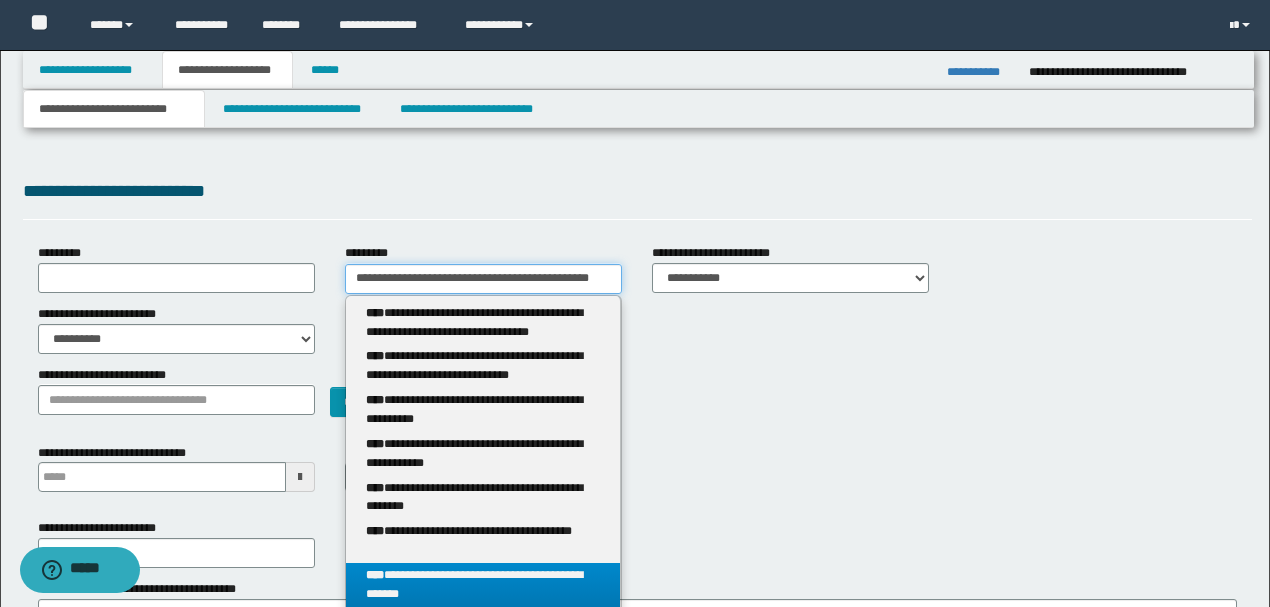 scroll, scrollTop: 0, scrollLeft: 4, axis: horizontal 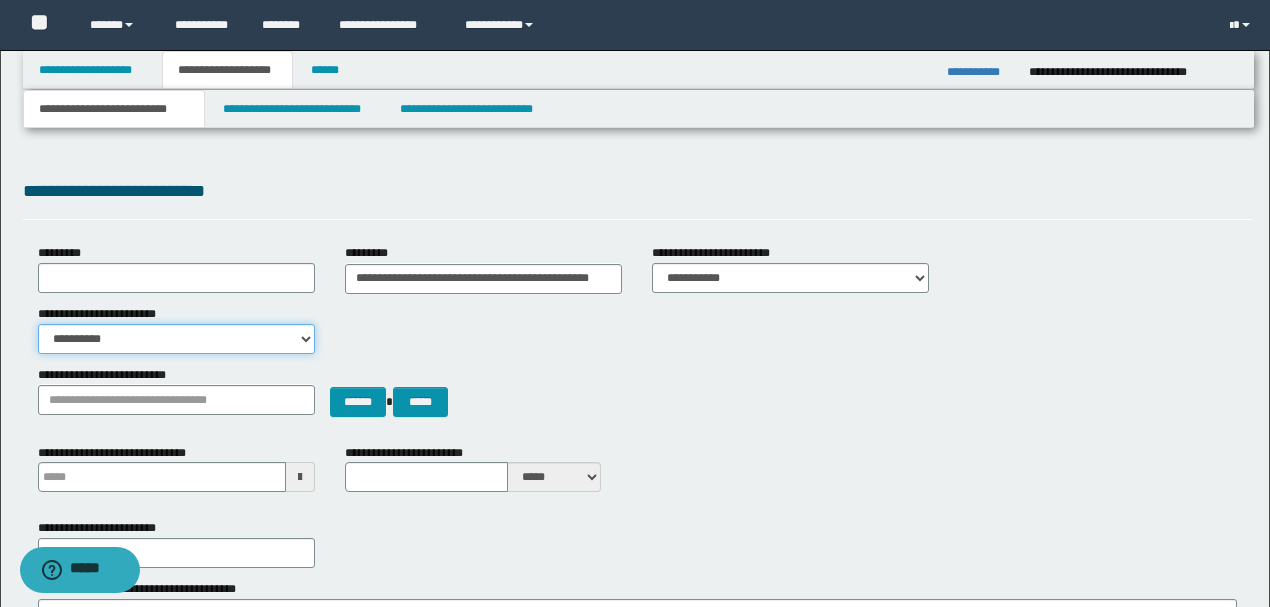 click on "**********" at bounding box center [176, 339] 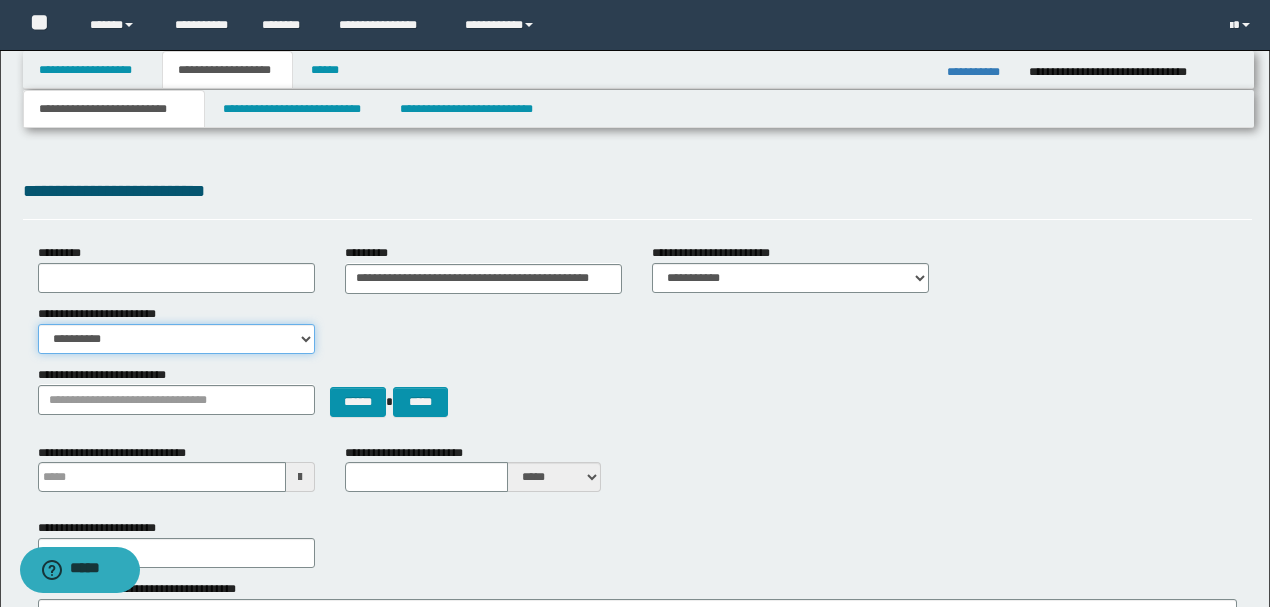 scroll, scrollTop: 0, scrollLeft: 0, axis: both 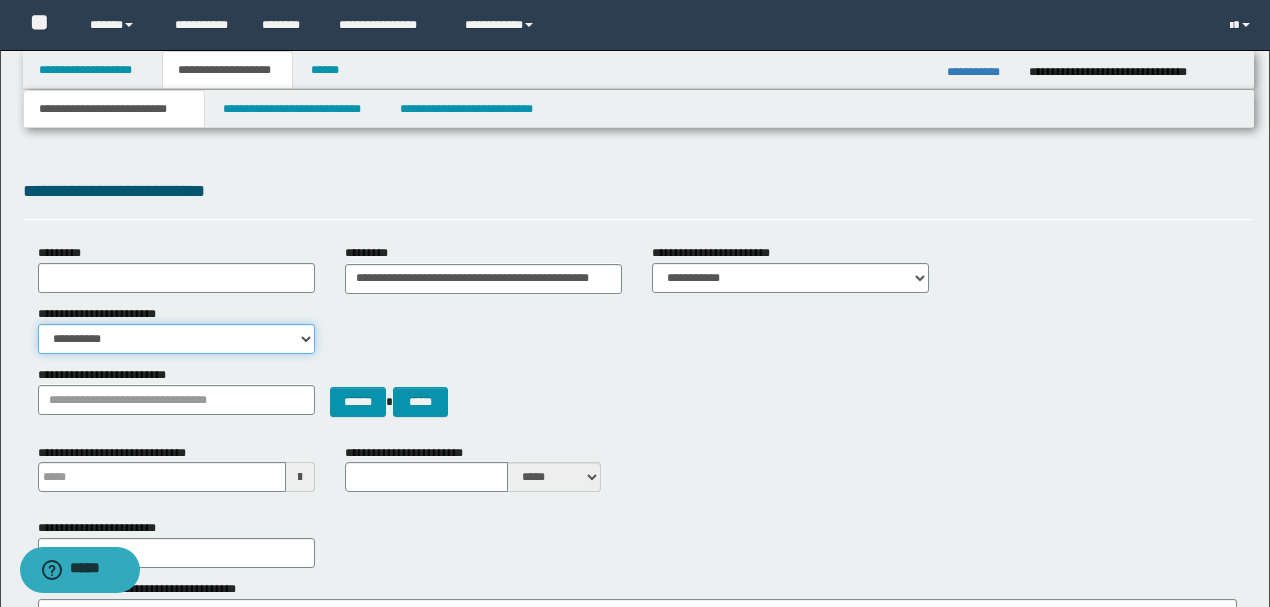 select on "*" 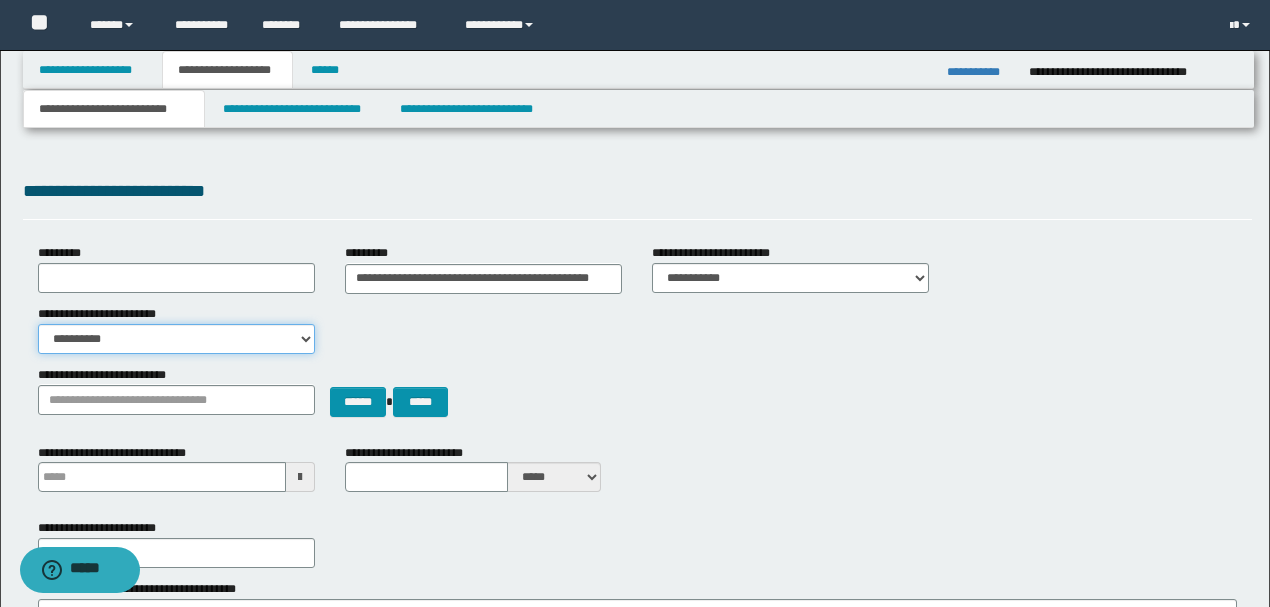 click on "**********" at bounding box center [176, 339] 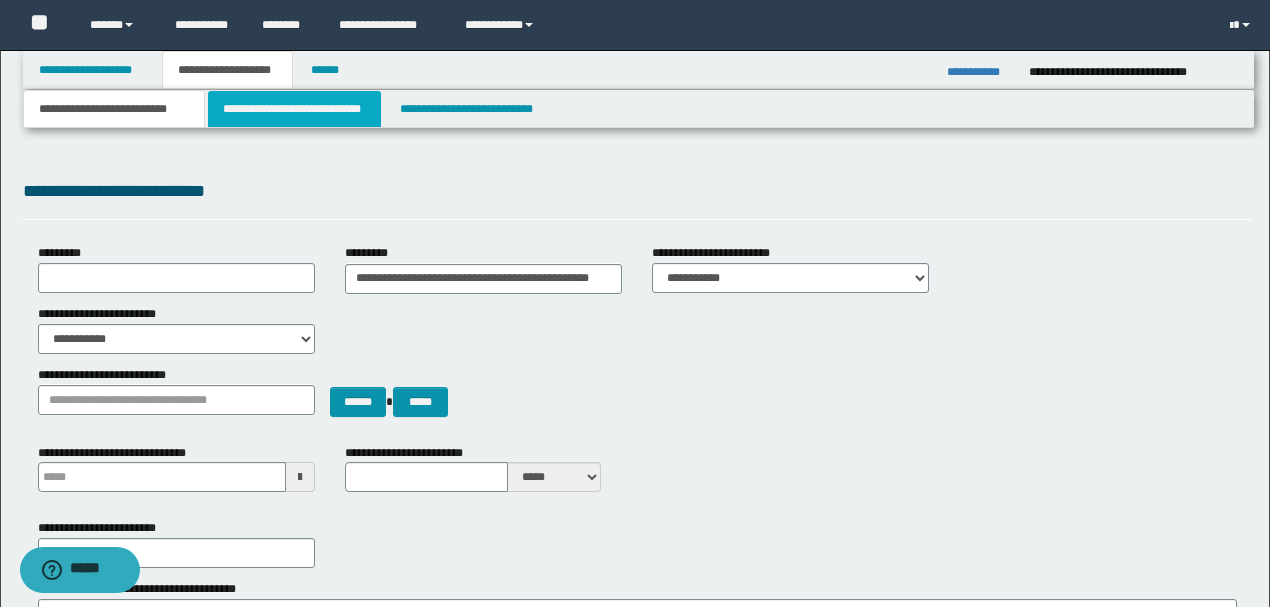 click on "**********" at bounding box center (294, 109) 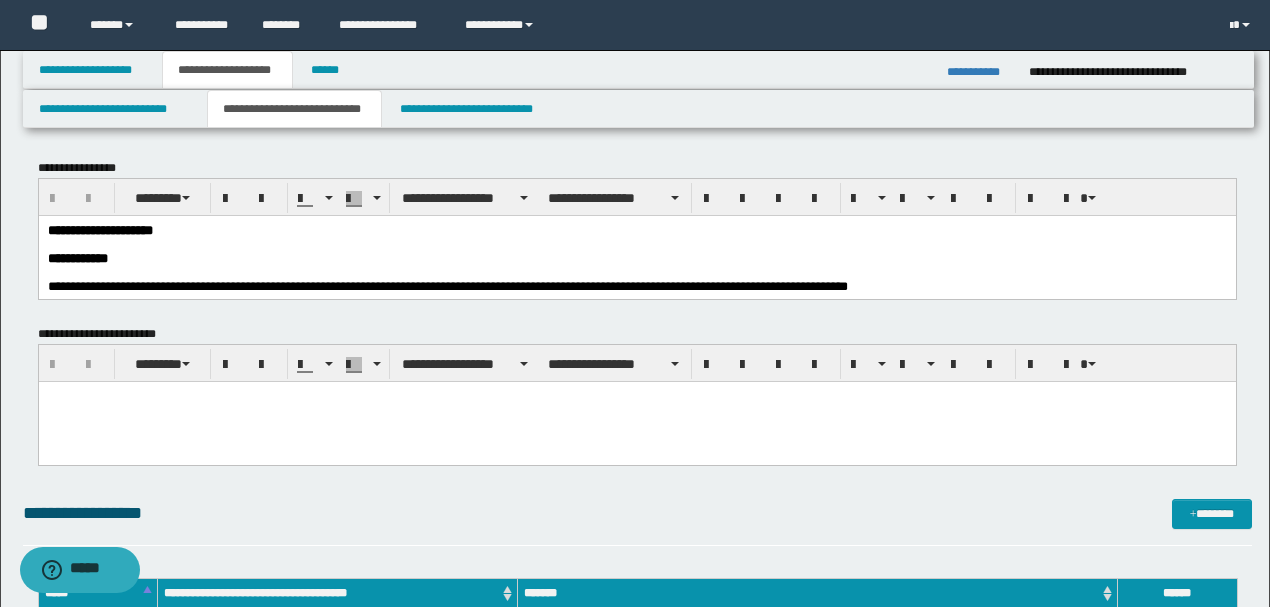 click on "**********" at bounding box center (636, 258) 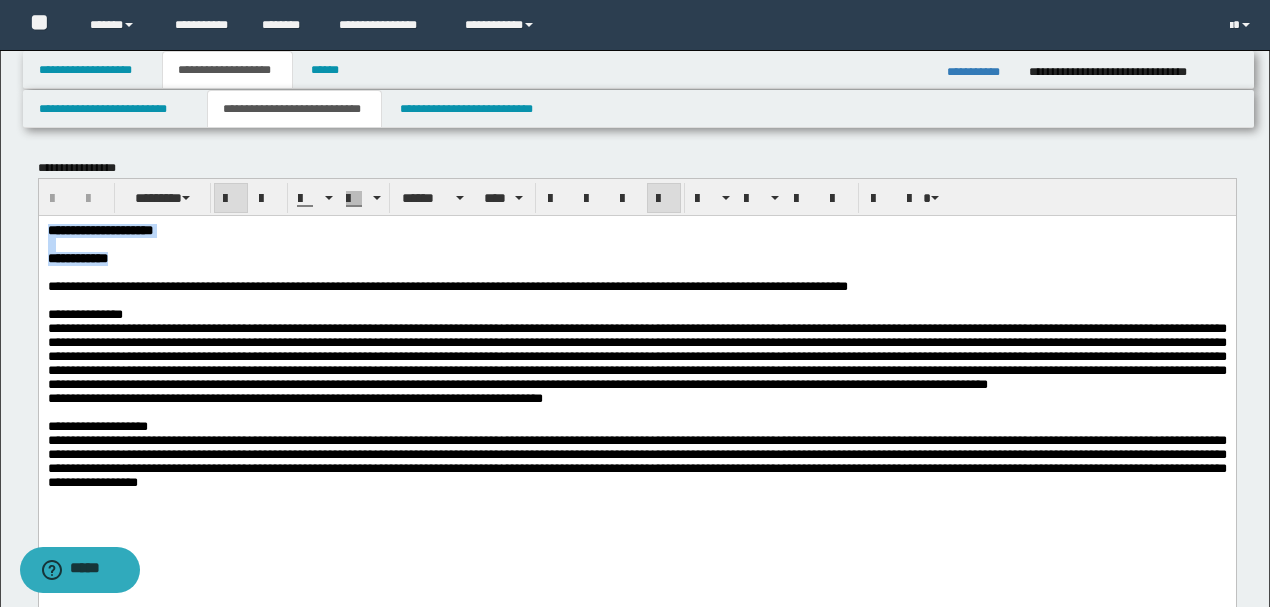 drag, startPoint x: 209, startPoint y: 256, endPoint x: 38, endPoint y: 226, distance: 173.61163 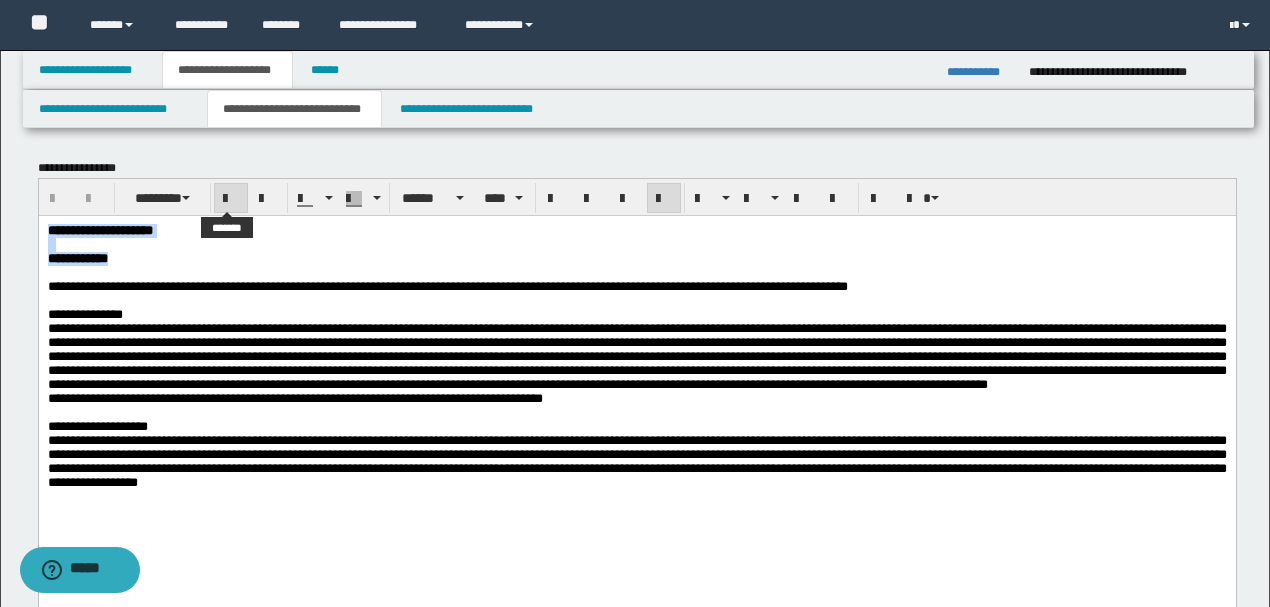 click at bounding box center [231, 199] 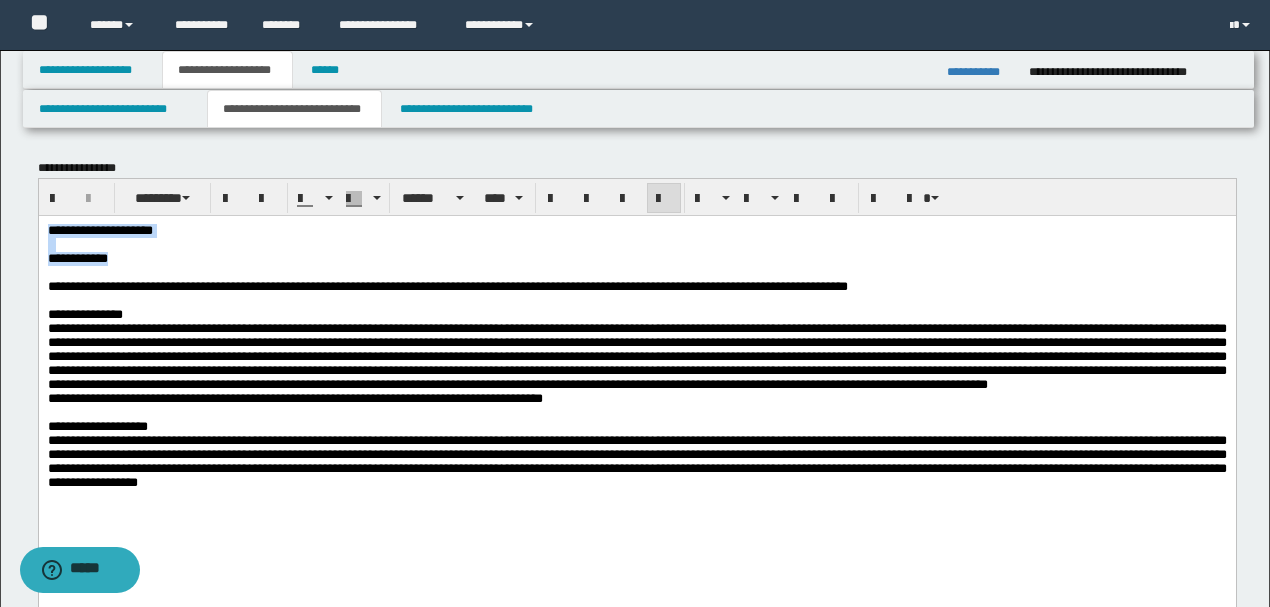 click on "**********" at bounding box center (636, 230) 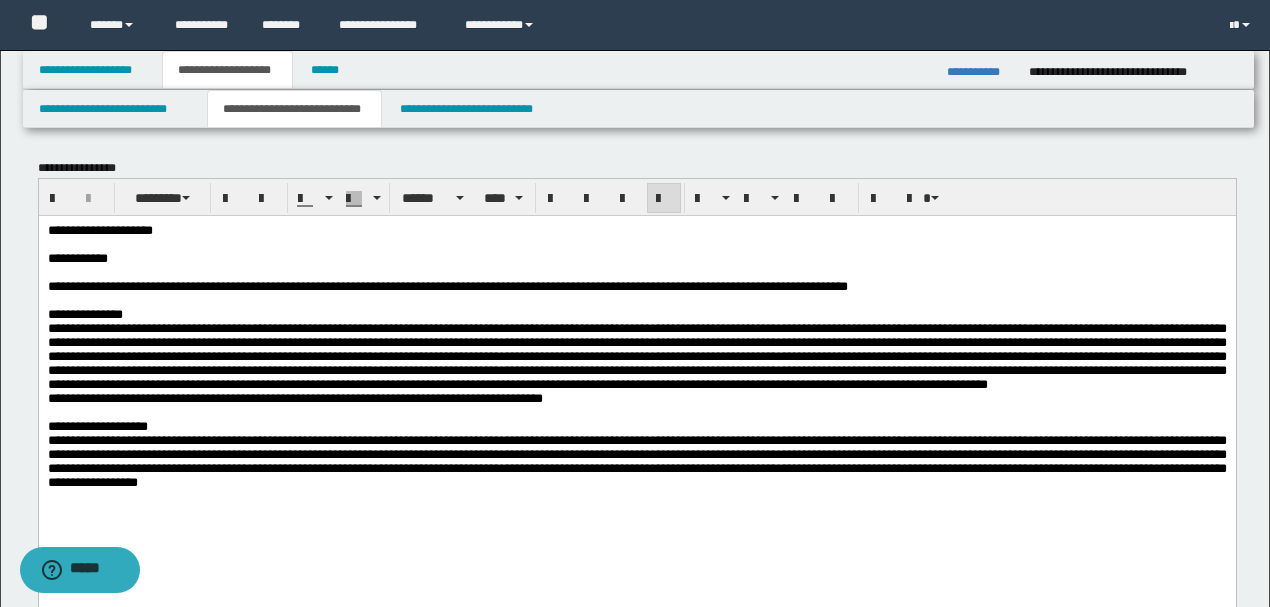 type 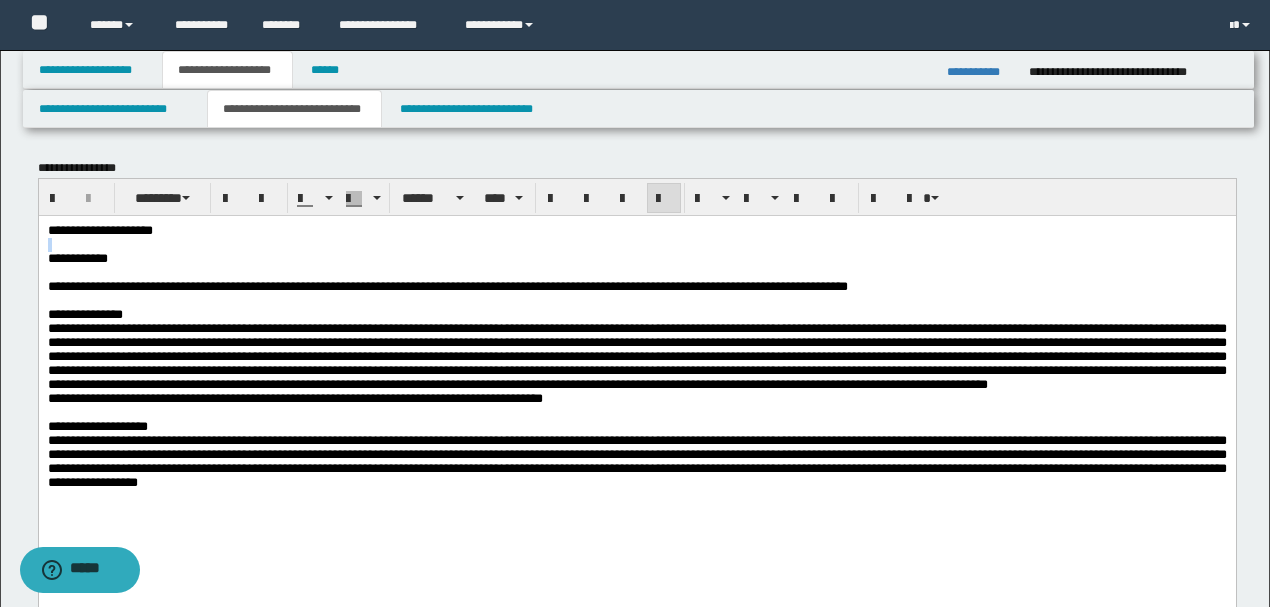 drag, startPoint x: 216, startPoint y: 233, endPoint x: 12, endPoint y: 272, distance: 207.69449 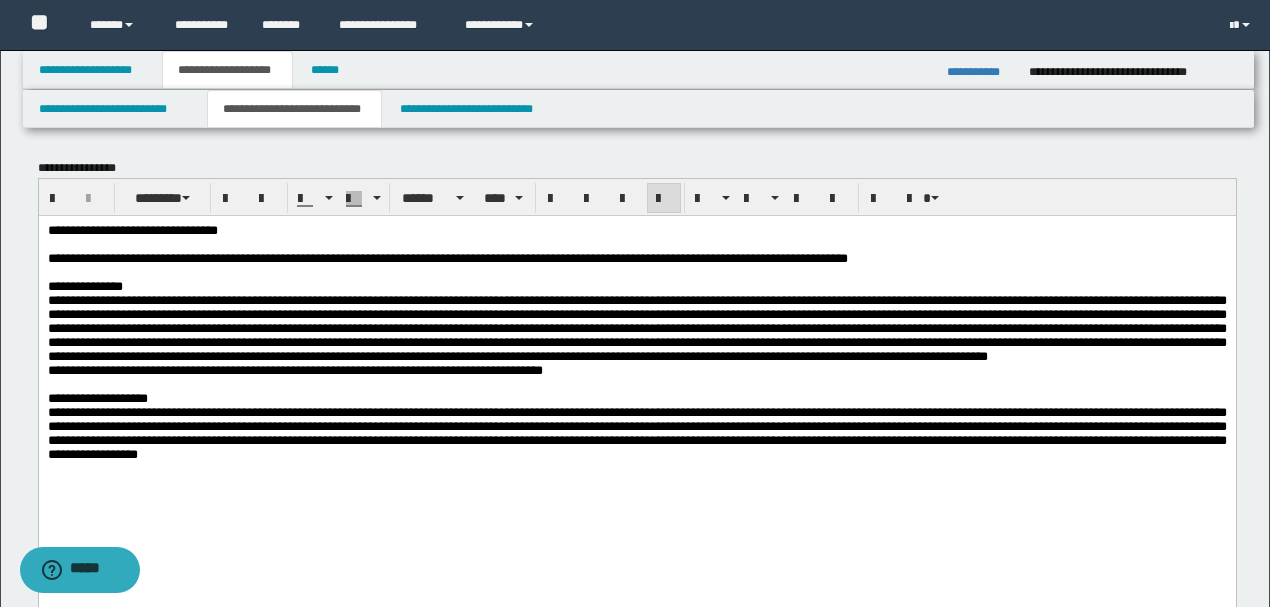 click on "**********" at bounding box center (636, 230) 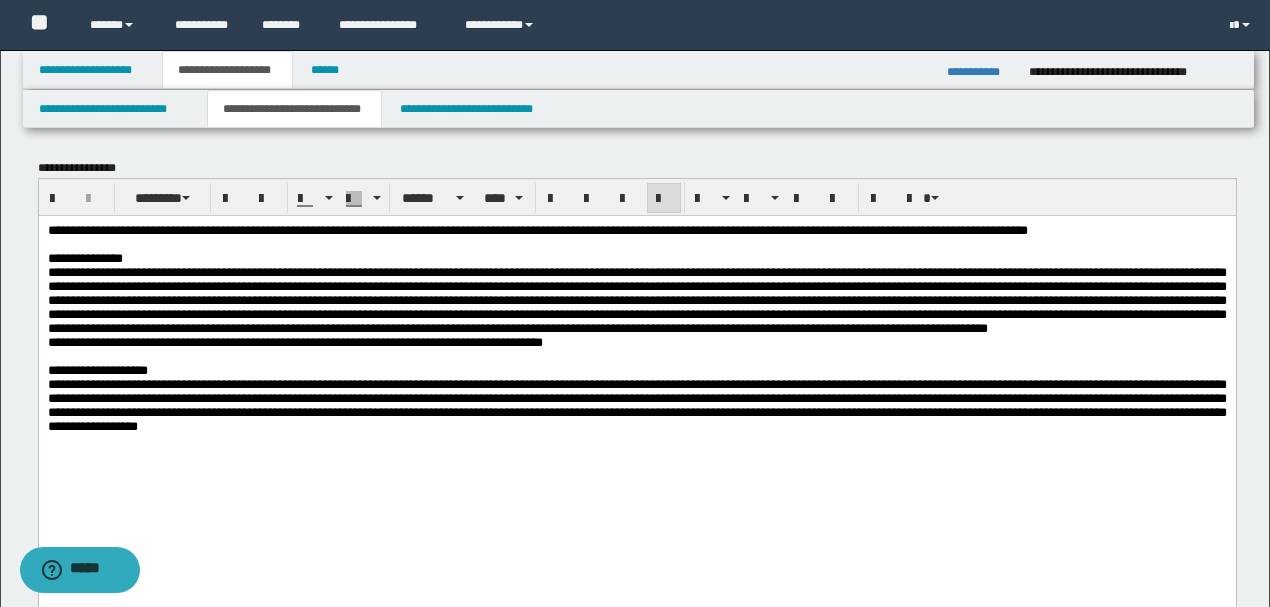 click on "**********" at bounding box center (636, 404) 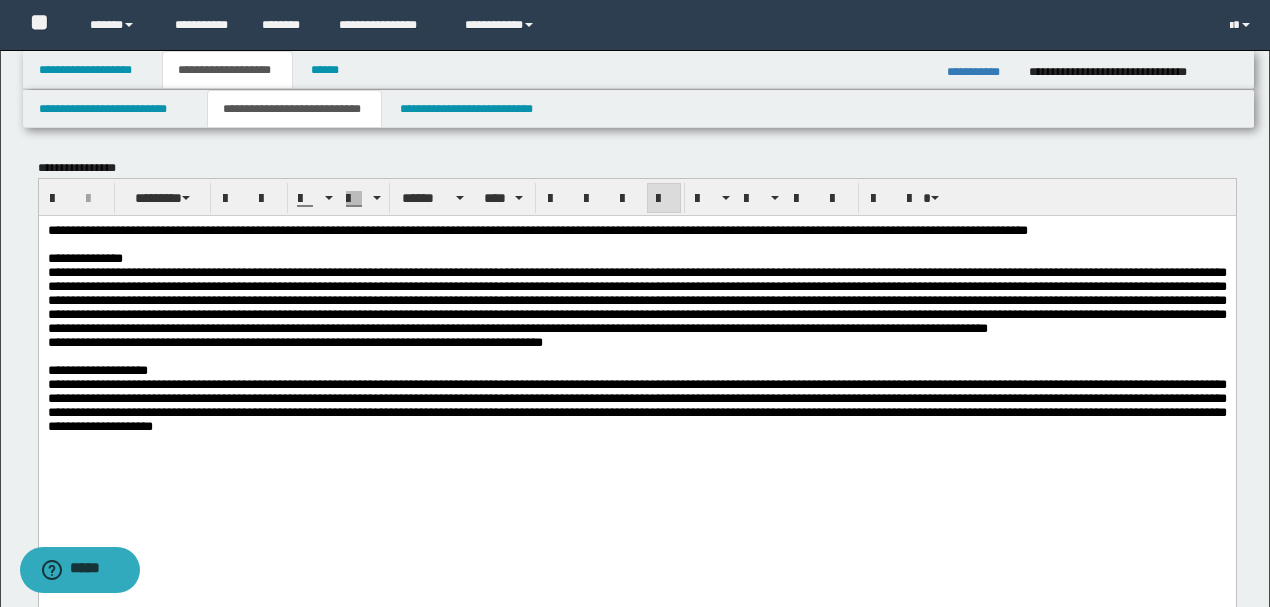 click on "**********" at bounding box center (636, 405) 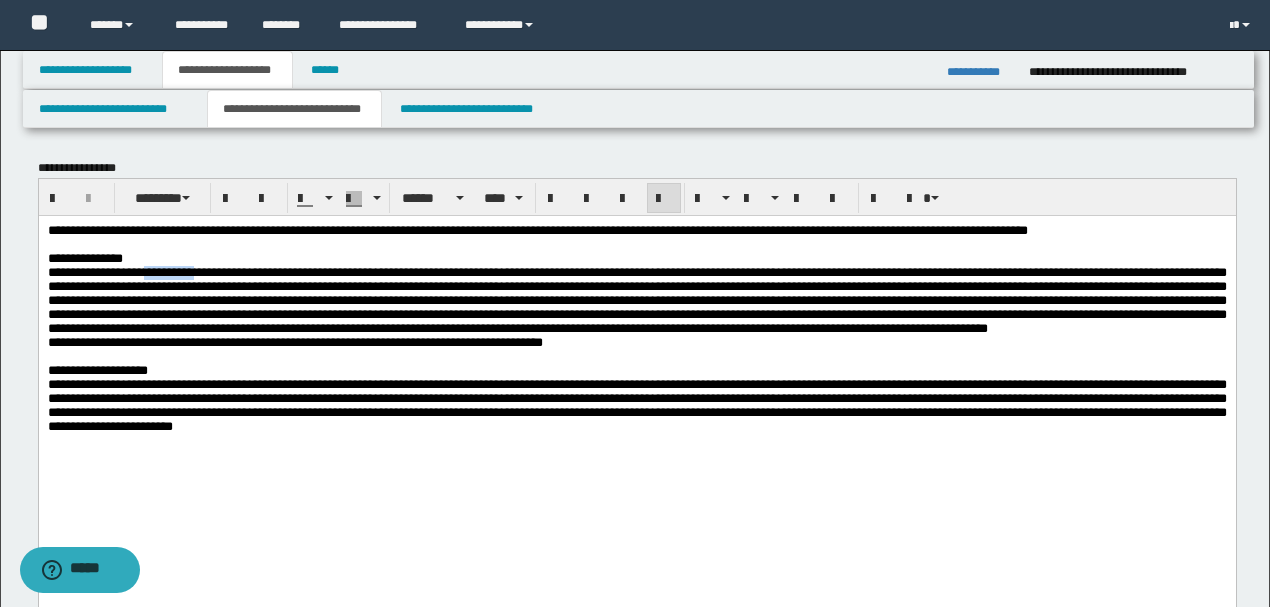 drag, startPoint x: 162, startPoint y: 298, endPoint x: 232, endPoint y: 294, distance: 70.11419 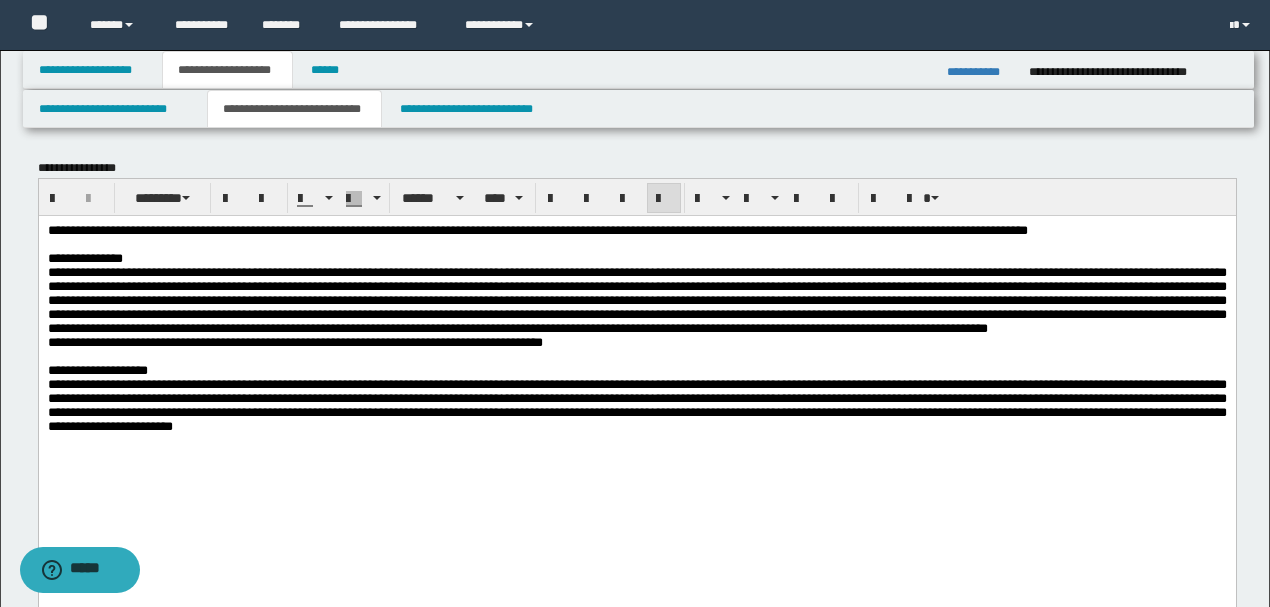 drag, startPoint x: 232, startPoint y: 294, endPoint x: 90, endPoint y: 262, distance: 145.56099 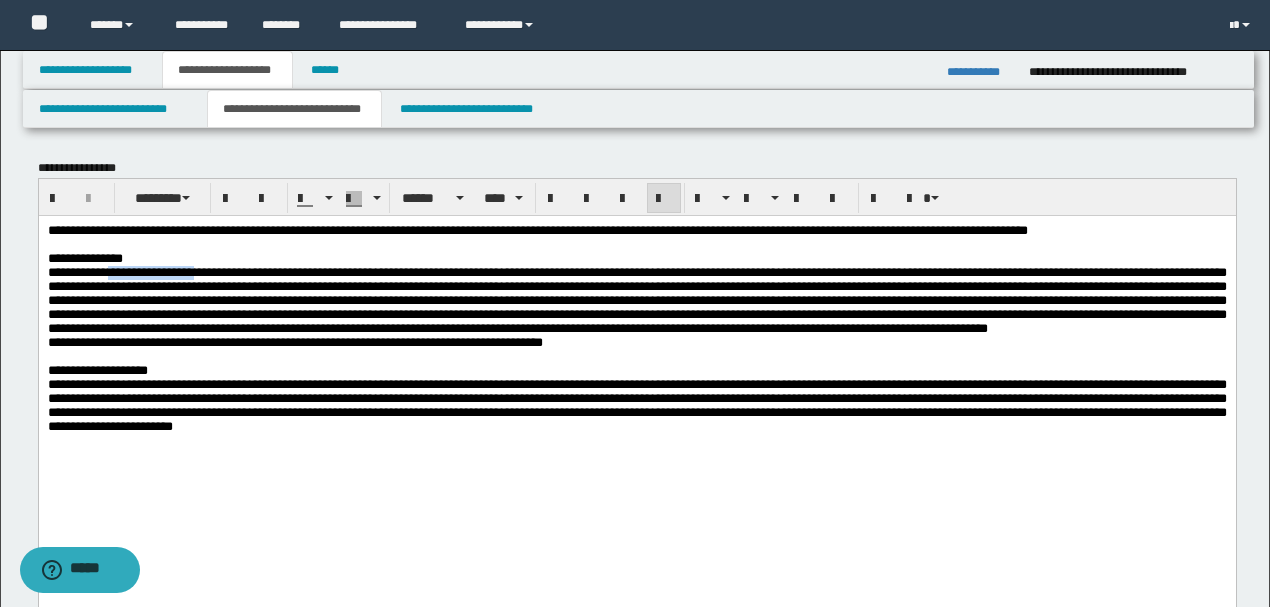 drag, startPoint x: 121, startPoint y: 296, endPoint x: 232, endPoint y: 294, distance: 111.01801 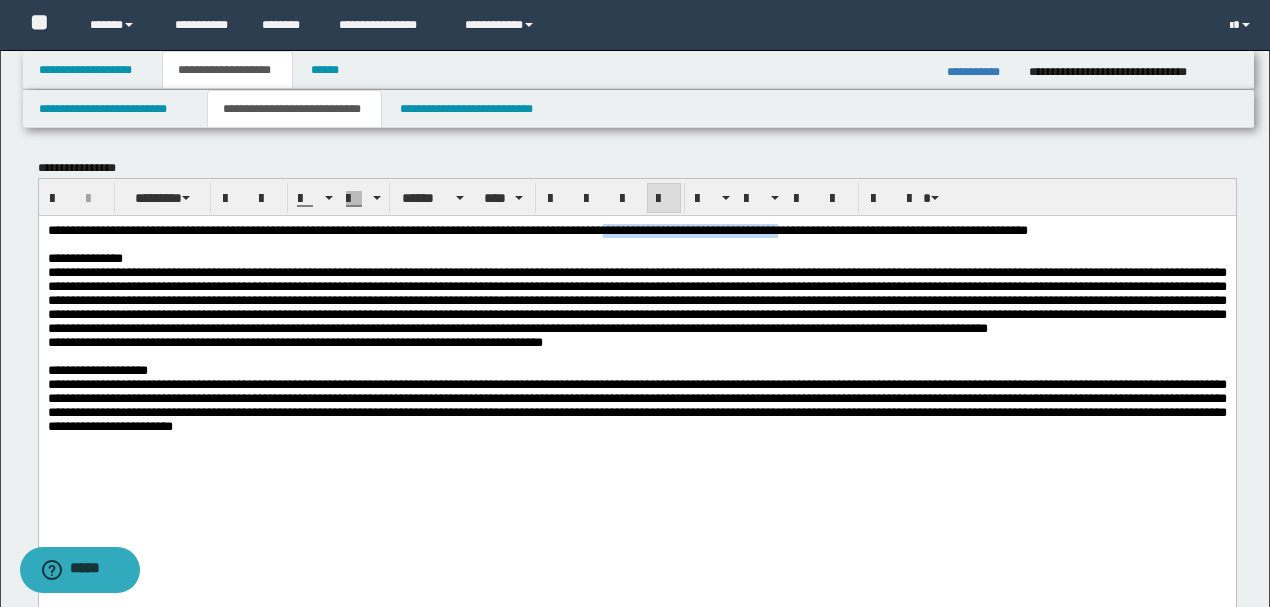 drag, startPoint x: 780, startPoint y: 231, endPoint x: 976, endPoint y: 237, distance: 196.09181 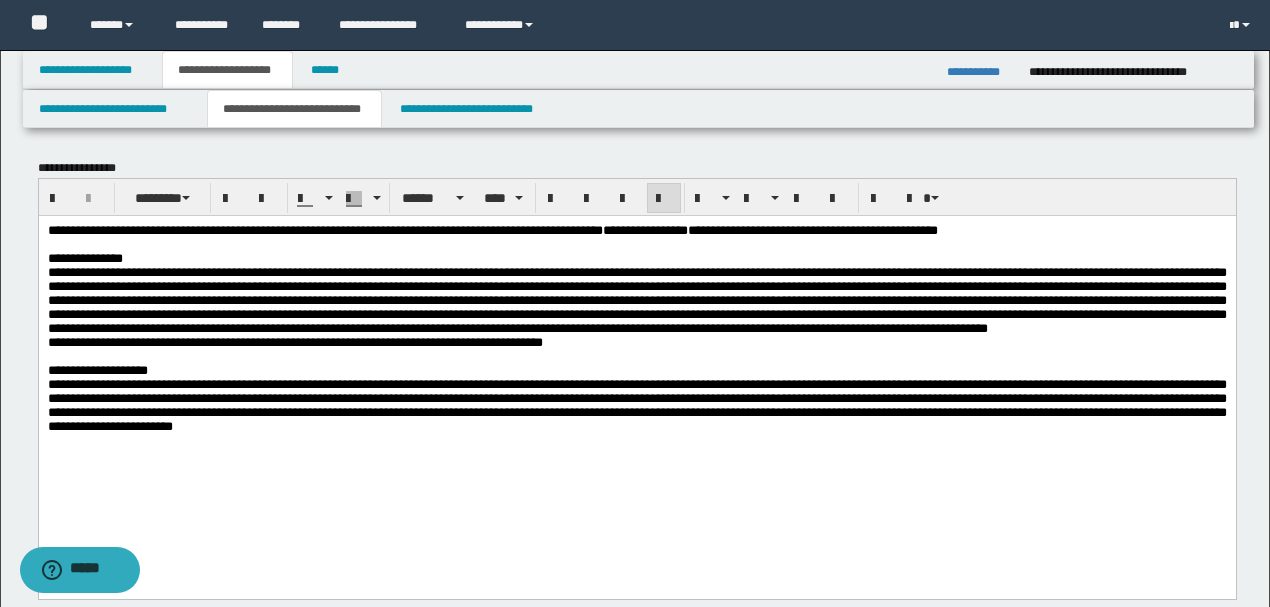 click on "**********" at bounding box center (644, 229) 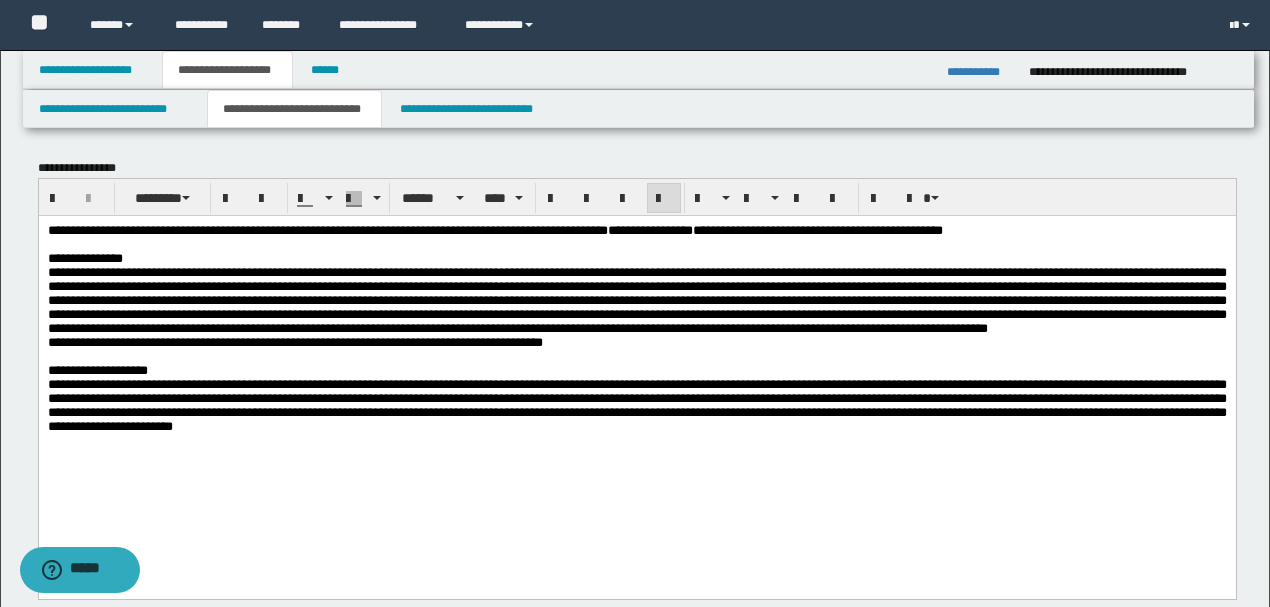 click on "**********" at bounding box center (649, 229) 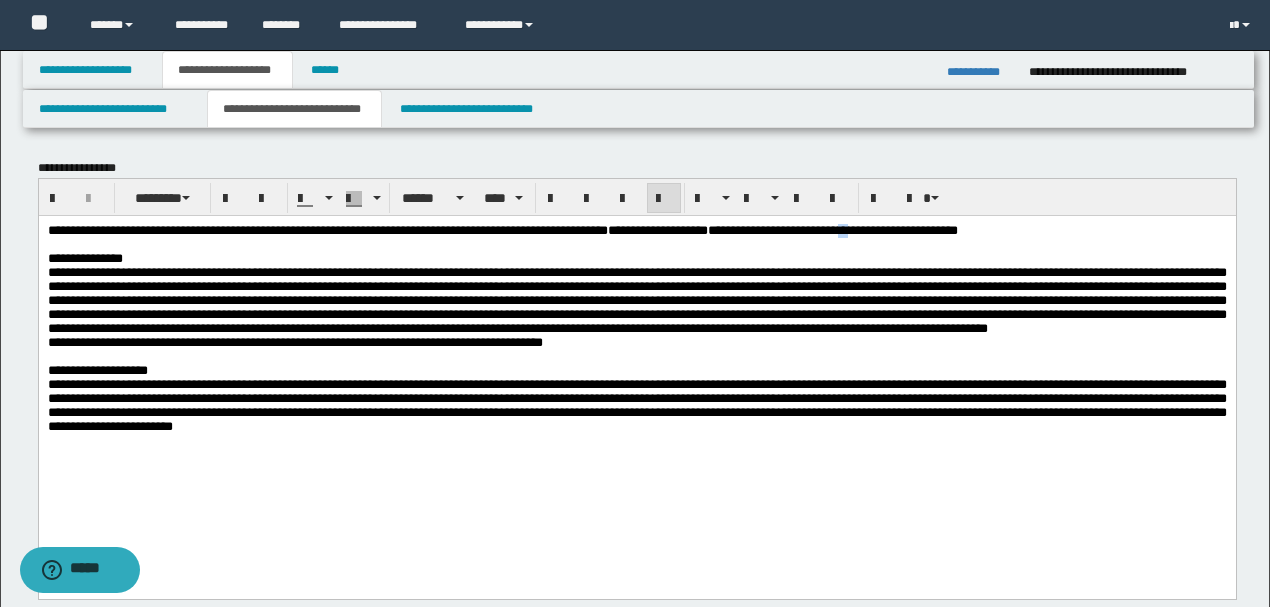 drag, startPoint x: 1046, startPoint y: 230, endPoint x: 1060, endPoint y: 228, distance: 14.142136 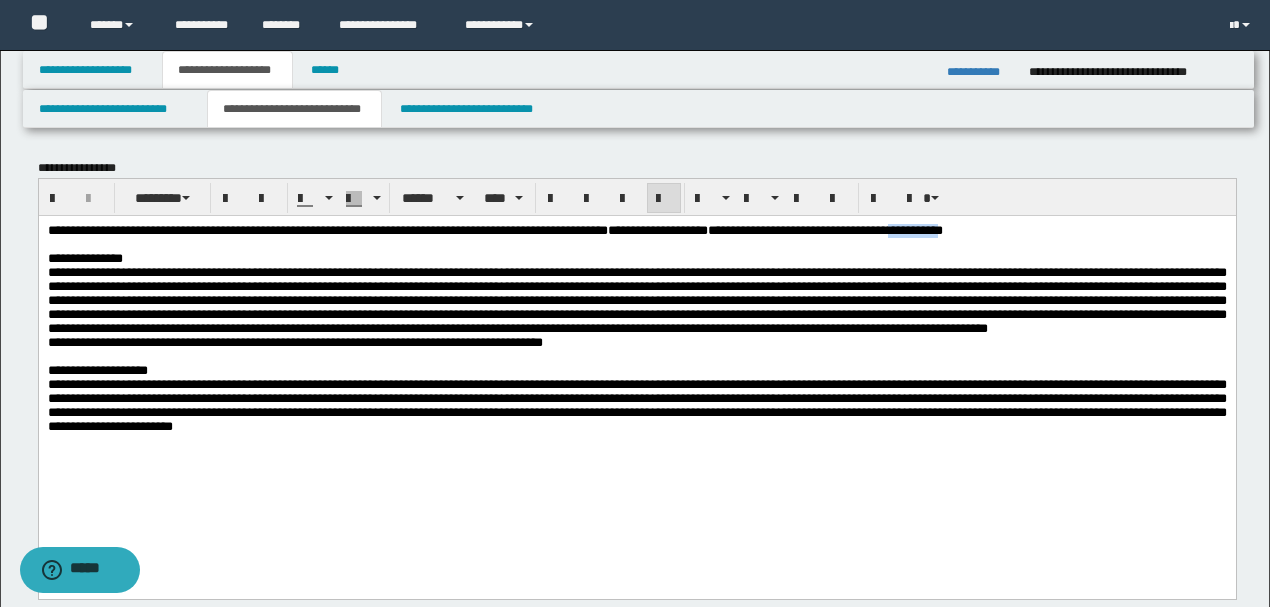 drag, startPoint x: 1107, startPoint y: 228, endPoint x: 1134, endPoint y: 218, distance: 28.79236 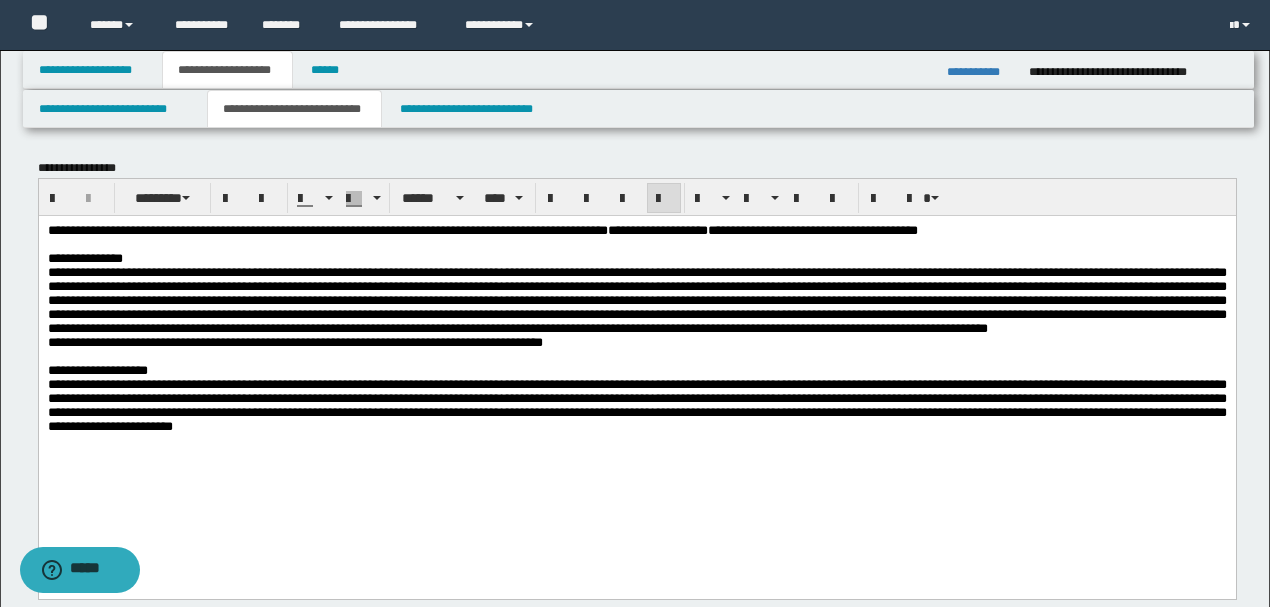 click on "**********" at bounding box center (636, 306) 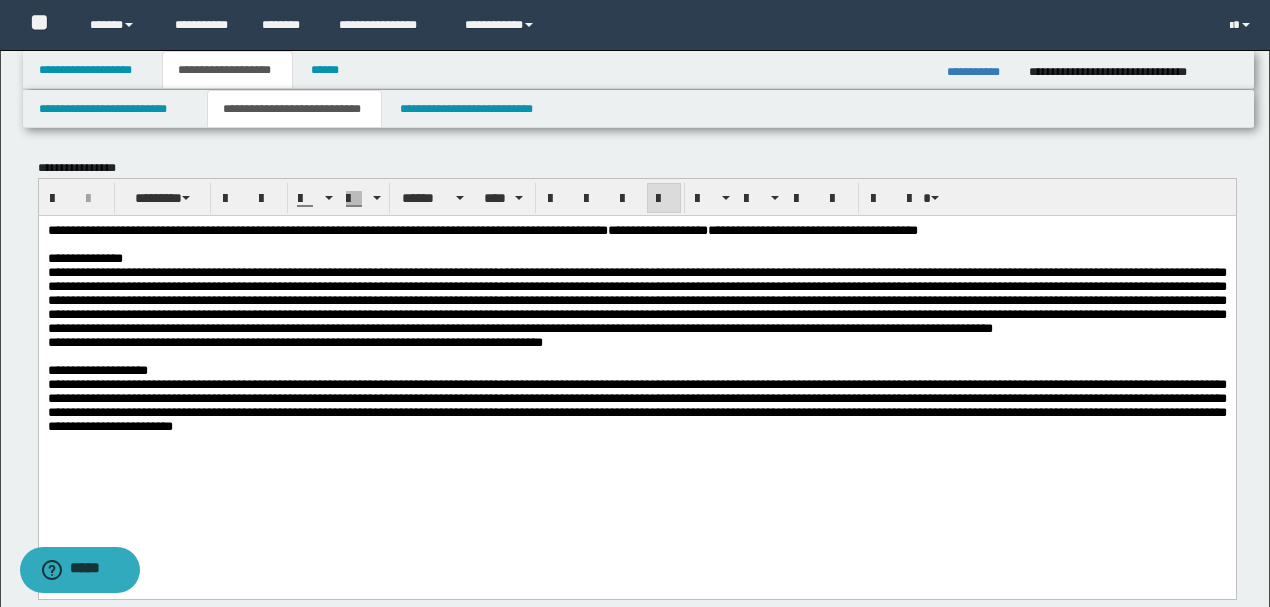 click on "**********" at bounding box center [636, 306] 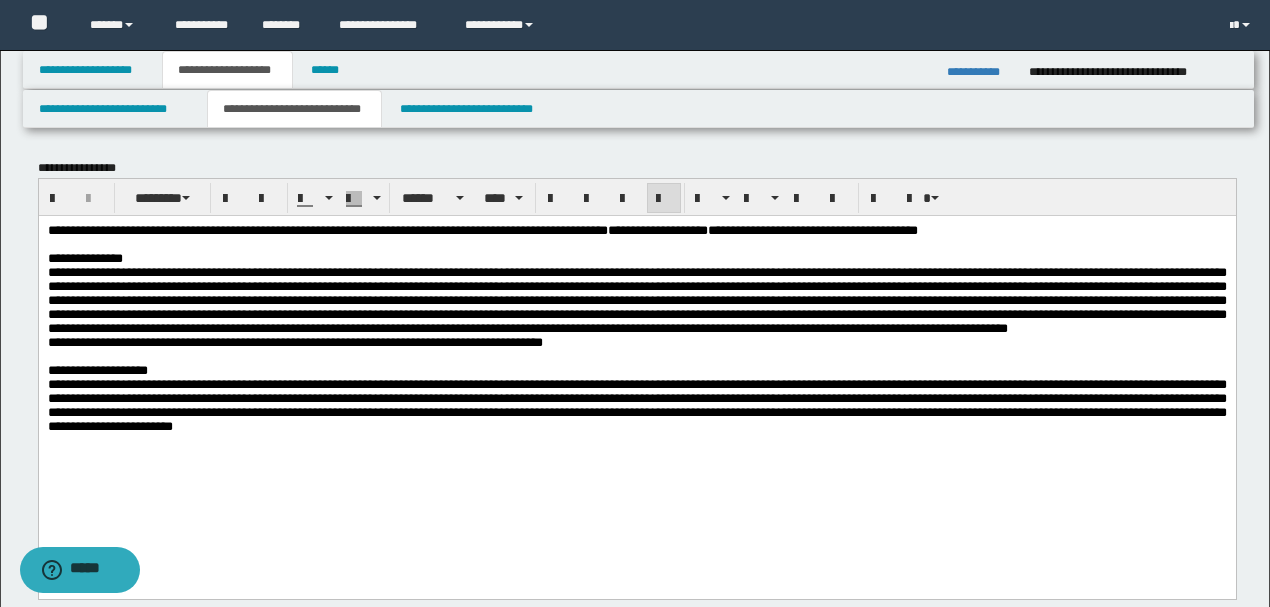 drag, startPoint x: 552, startPoint y: 282, endPoint x: 580, endPoint y: 284, distance: 28.071337 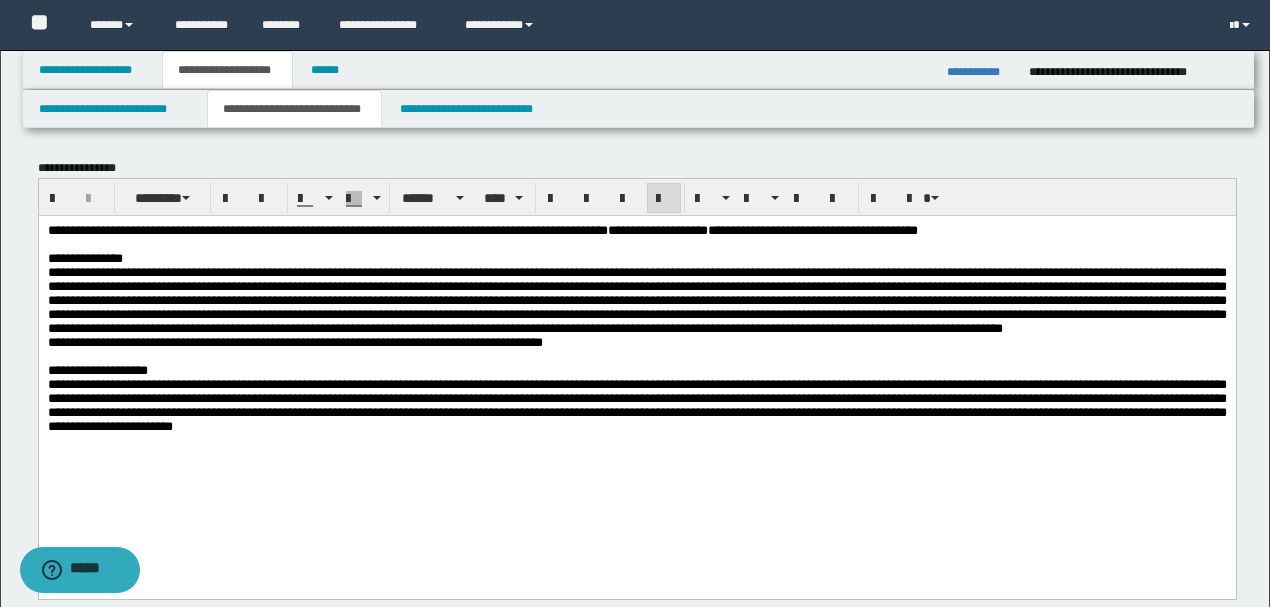 click on "**********" at bounding box center (636, 306) 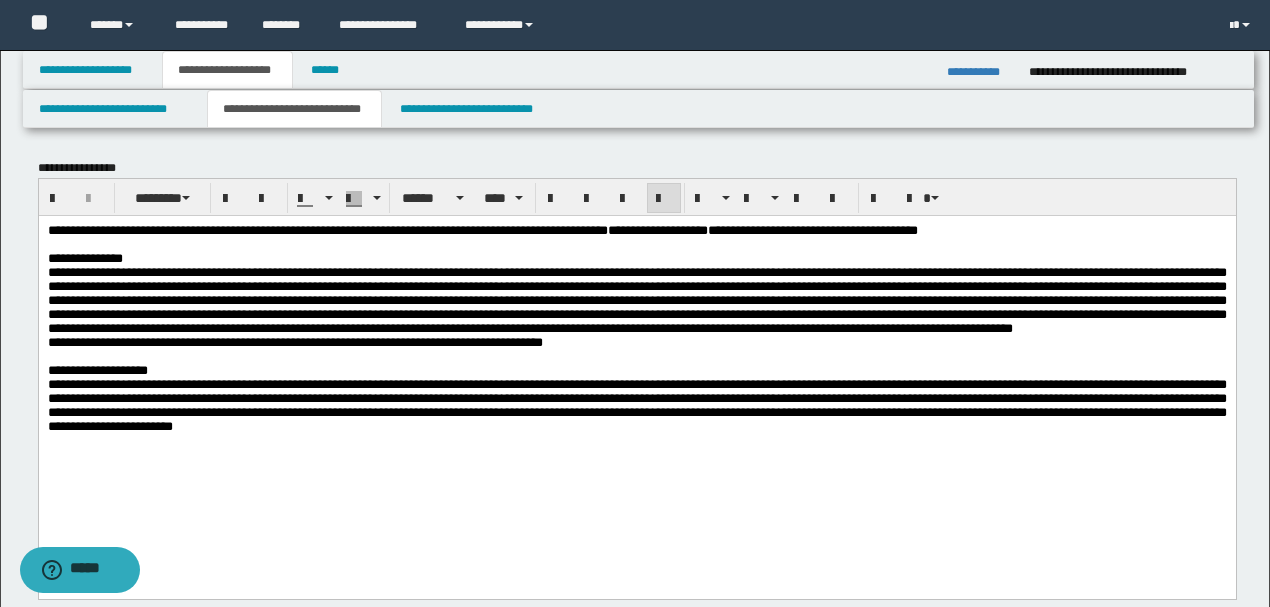 click on "**********" at bounding box center [636, 353] 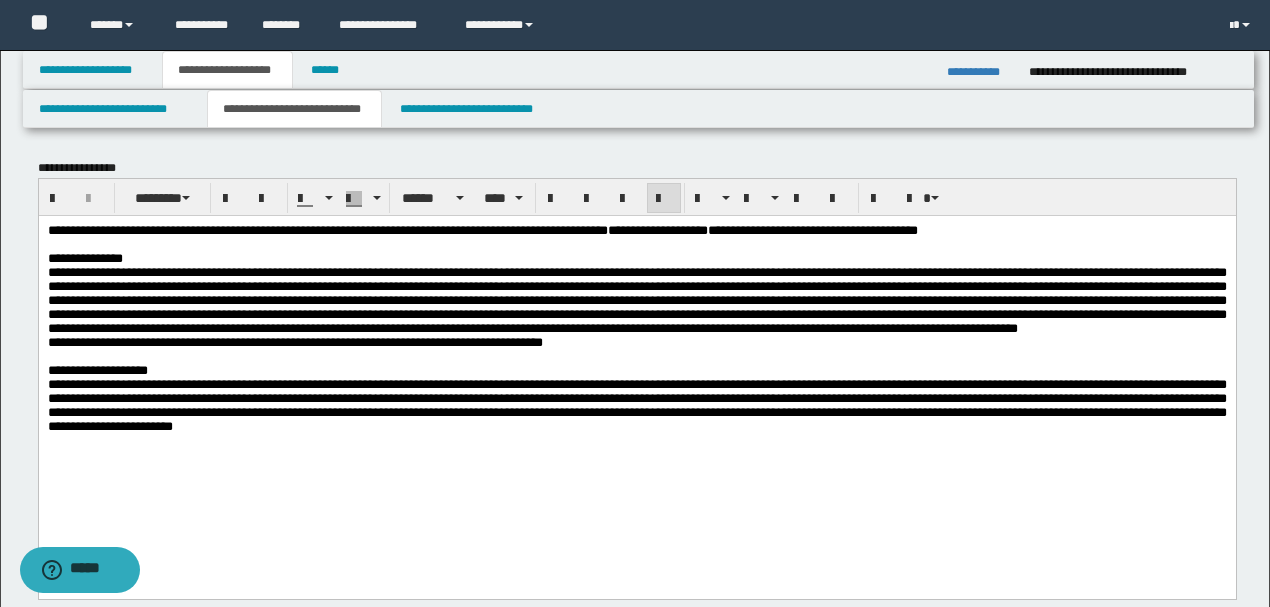 click on "**********" at bounding box center (636, 306) 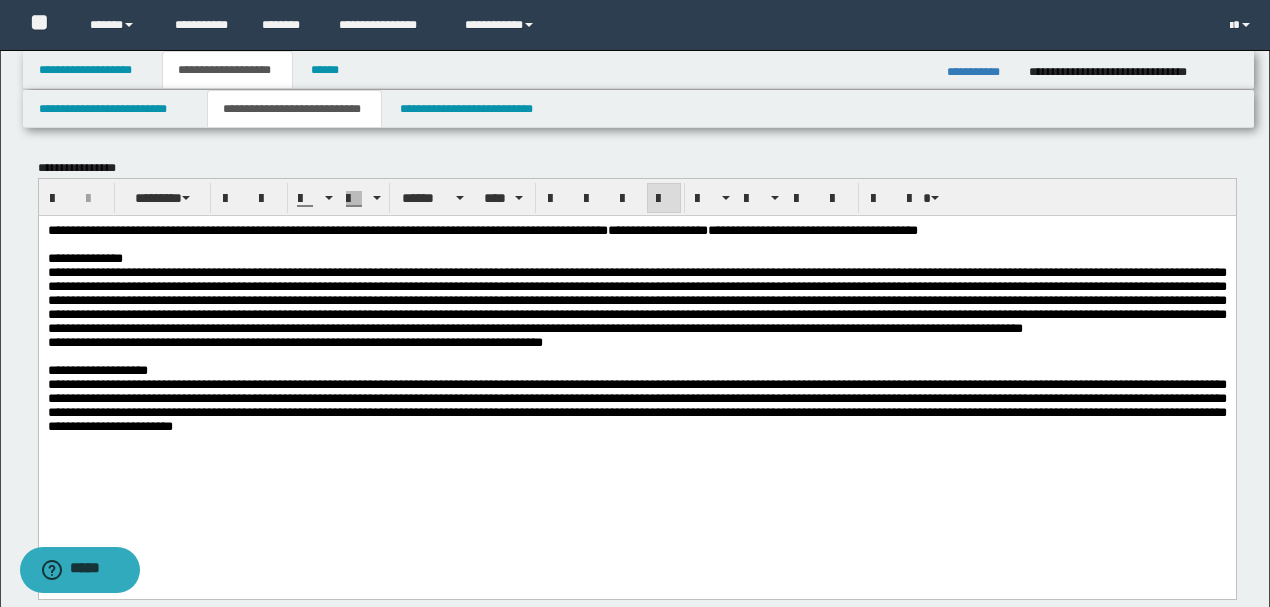 click on "**********" at bounding box center [636, 307] 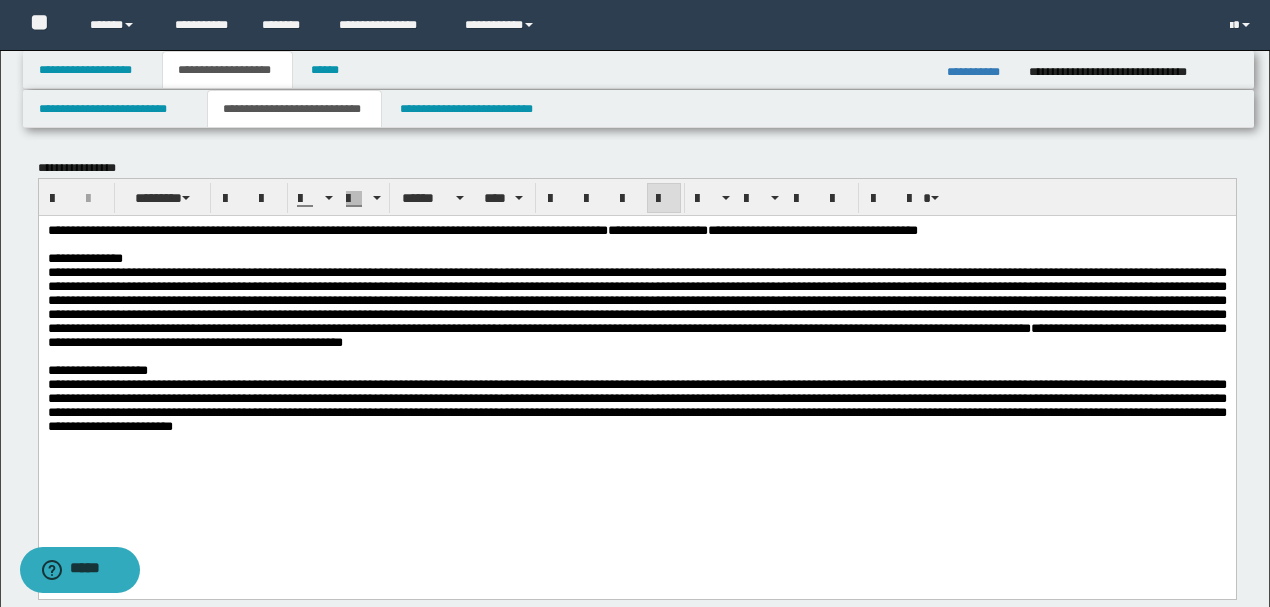 click on "**********" at bounding box center (636, 306) 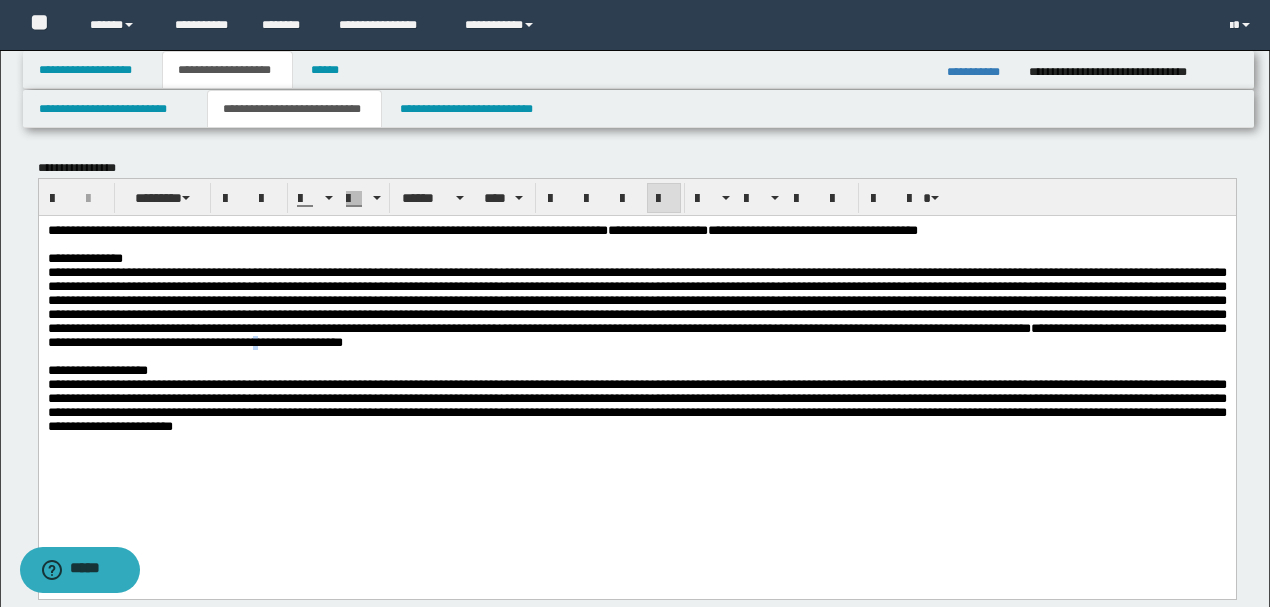 click on "**********" at bounding box center [636, 306] 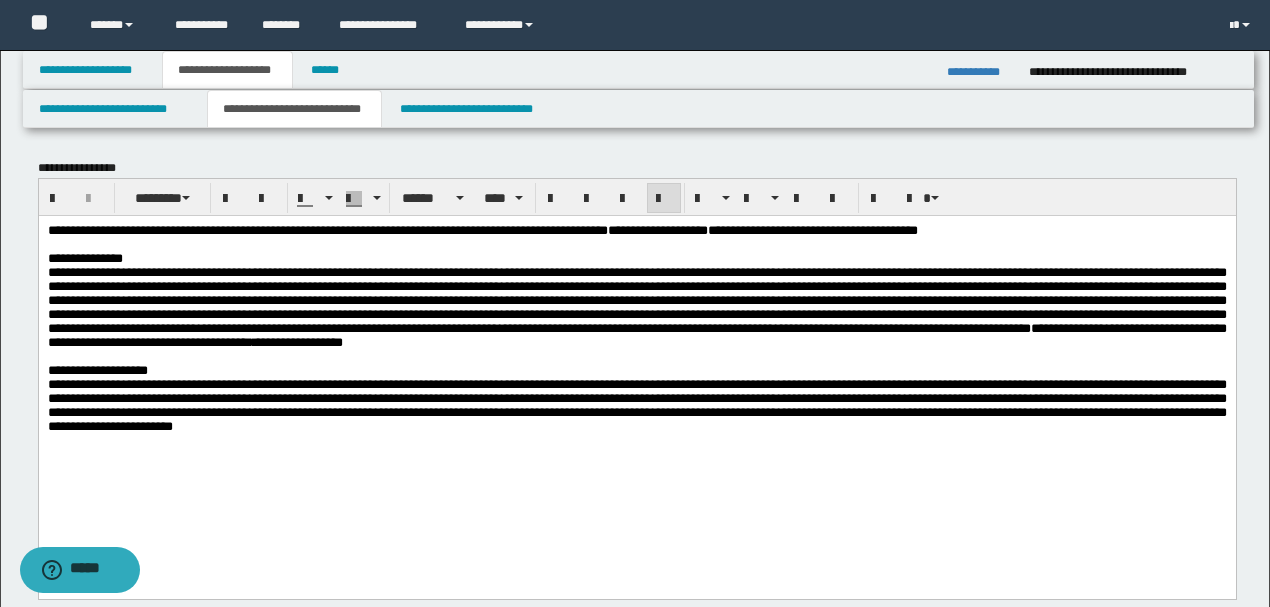 click on "**********" at bounding box center (636, 306) 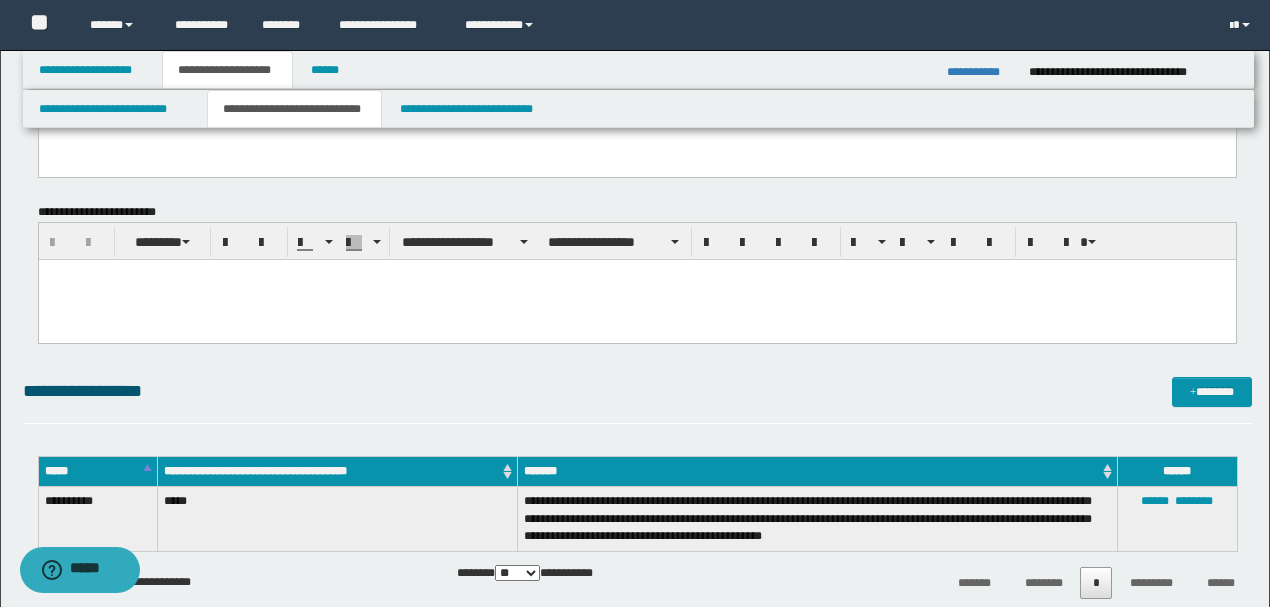scroll, scrollTop: 533, scrollLeft: 0, axis: vertical 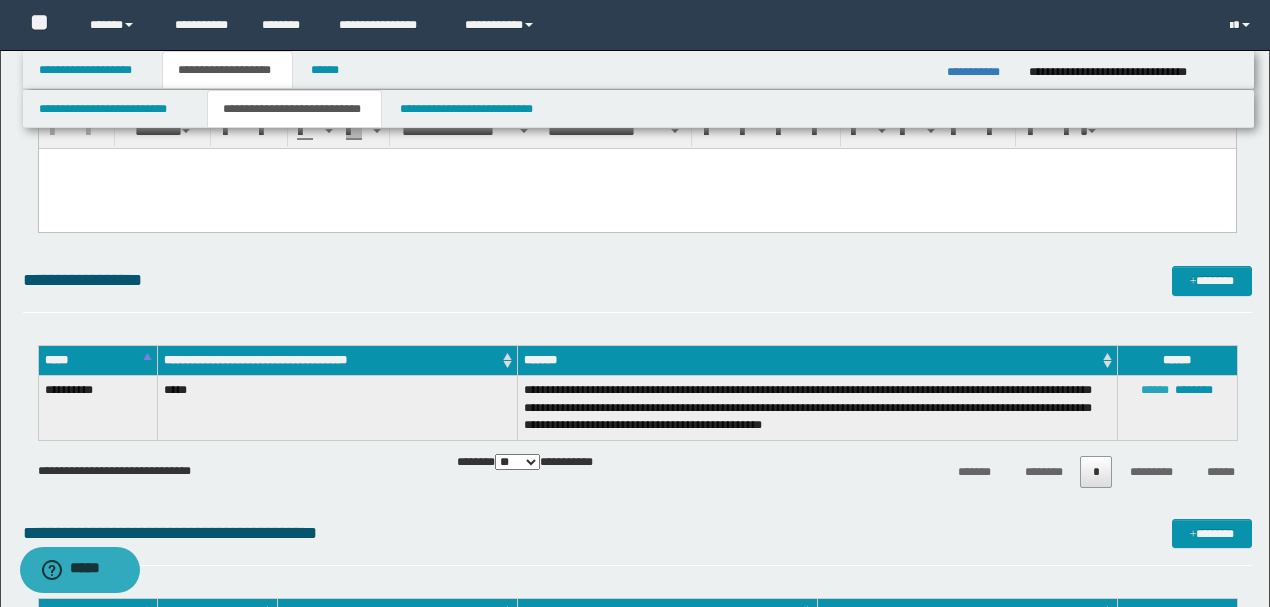 click on "******" at bounding box center (1155, 390) 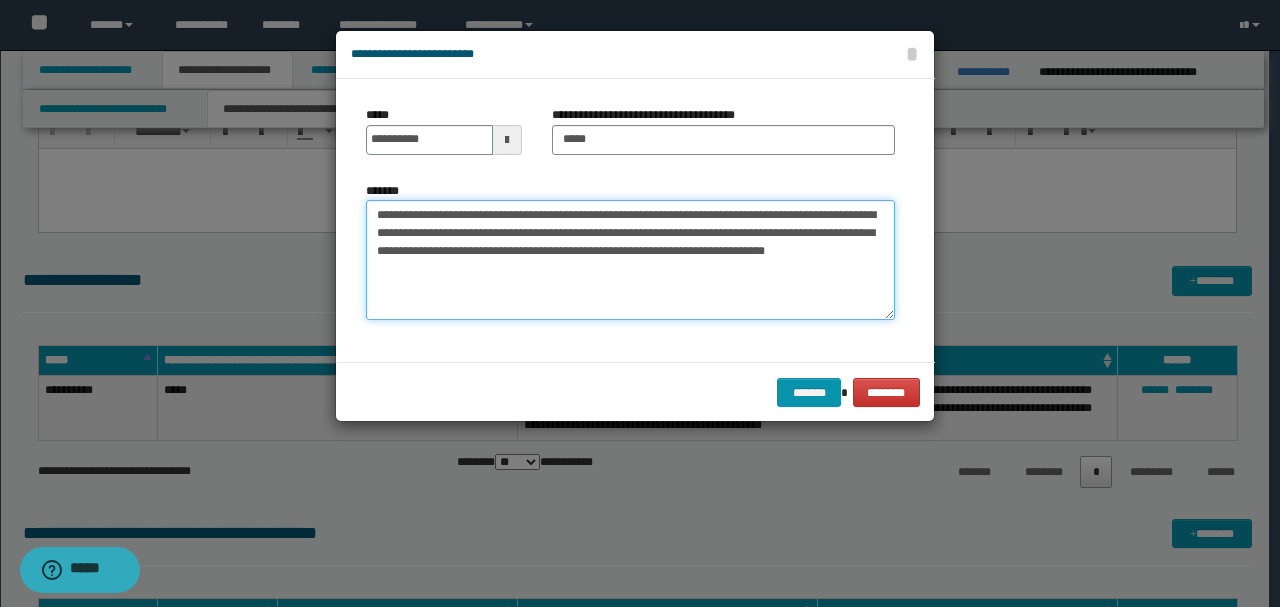 drag, startPoint x: 430, startPoint y: 214, endPoint x: 478, endPoint y: 214, distance: 48 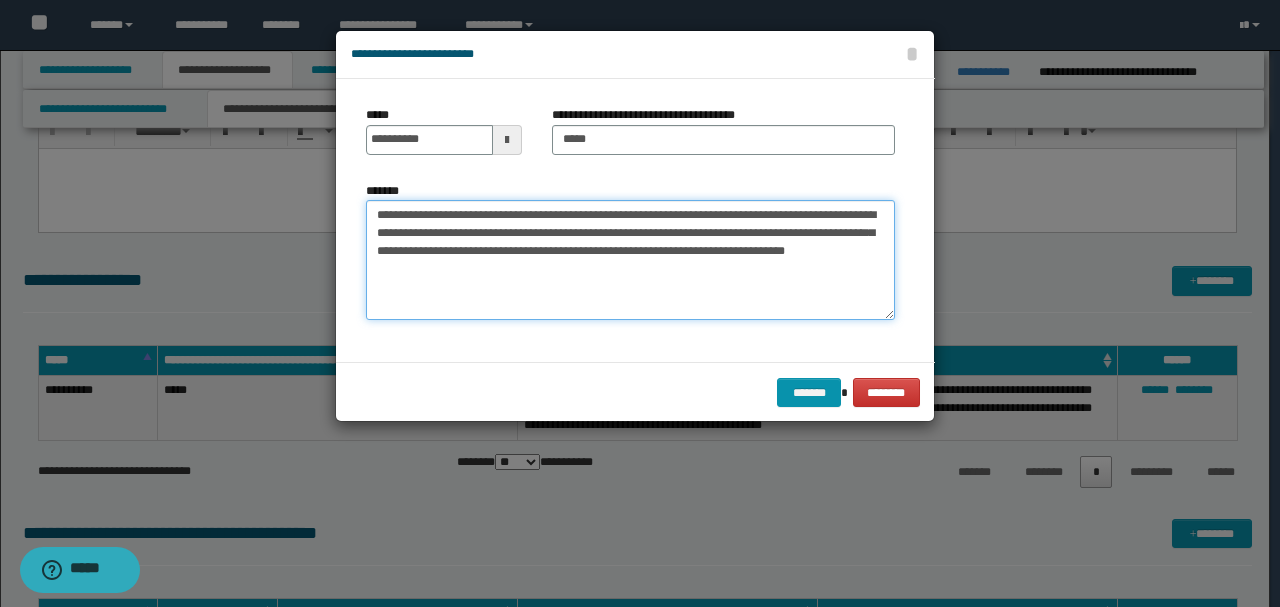 drag, startPoint x: 487, startPoint y: 215, endPoint x: 498, endPoint y: 264, distance: 50.219517 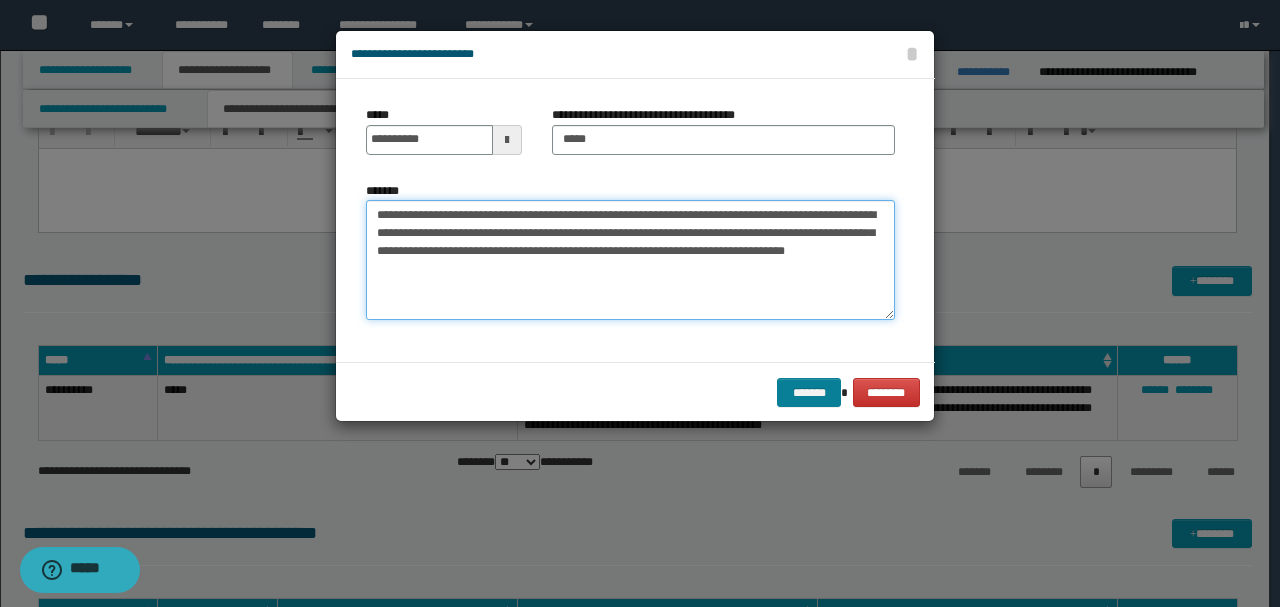 type on "**********" 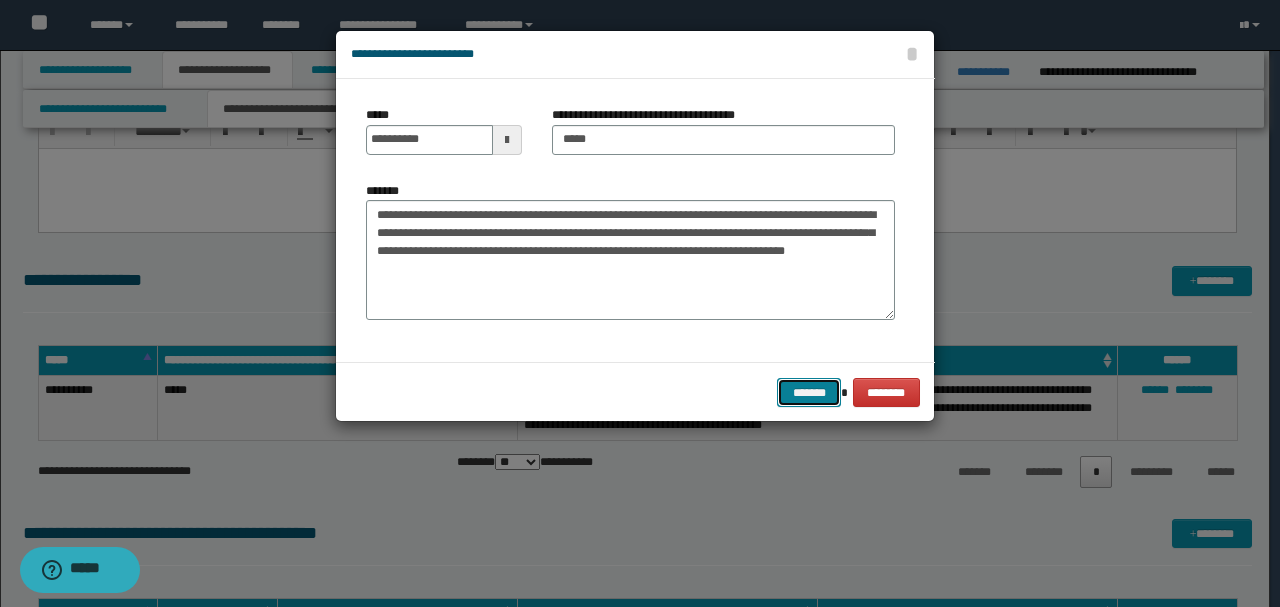 click on "*******" at bounding box center [809, 392] 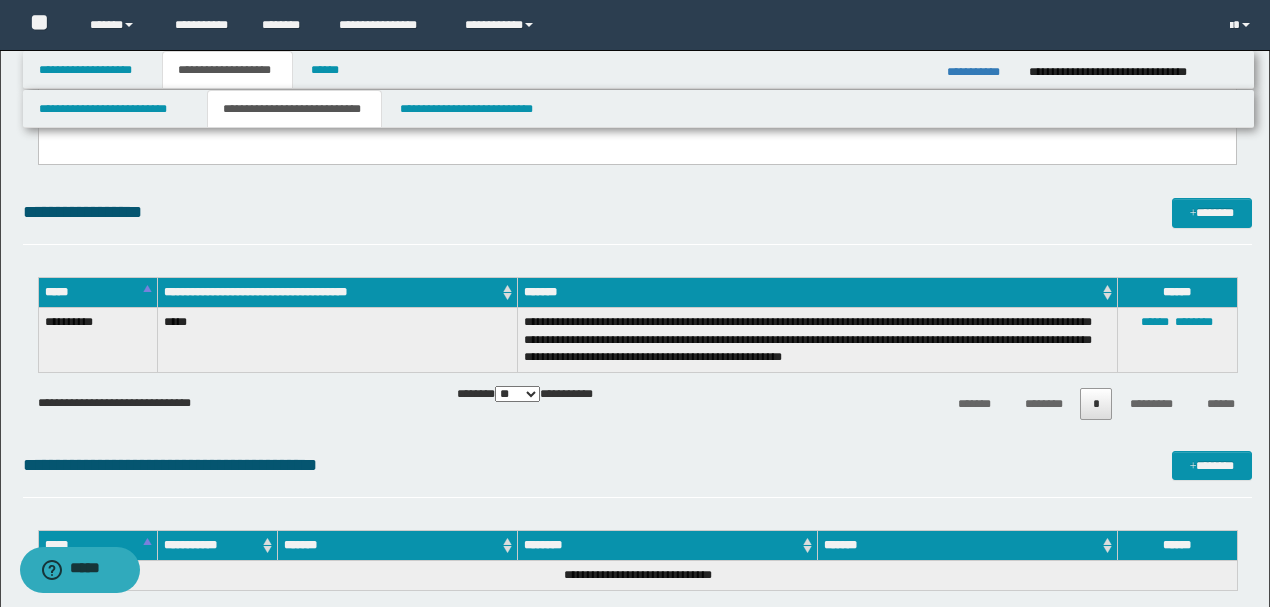 scroll, scrollTop: 600, scrollLeft: 0, axis: vertical 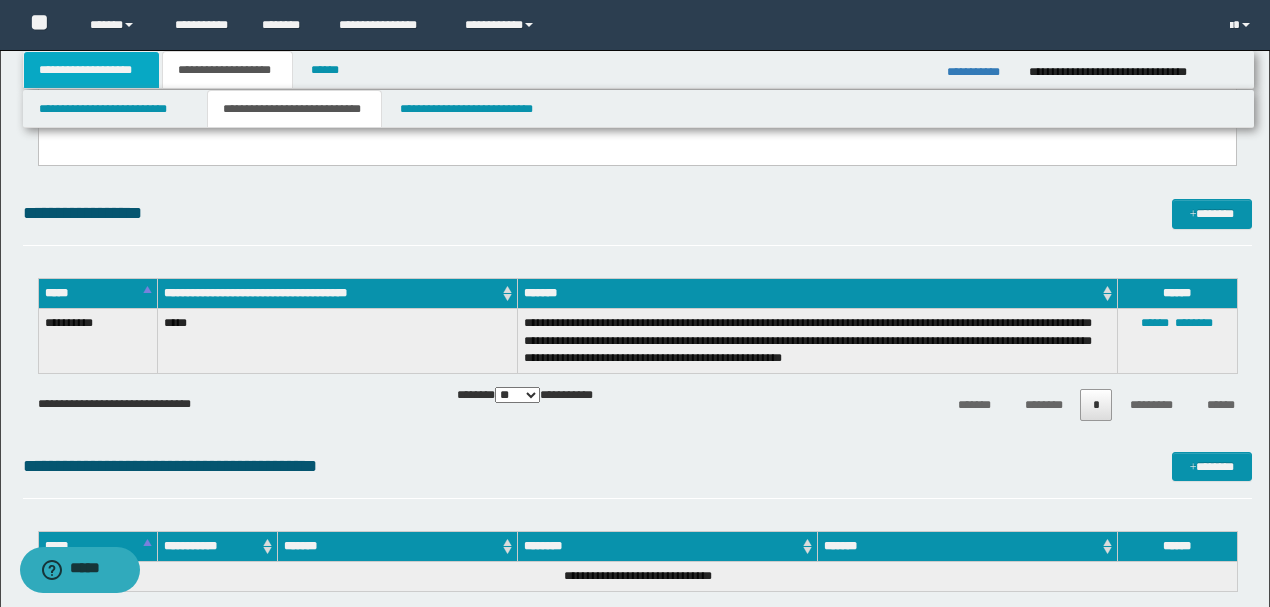 click on "**********" at bounding box center (92, 70) 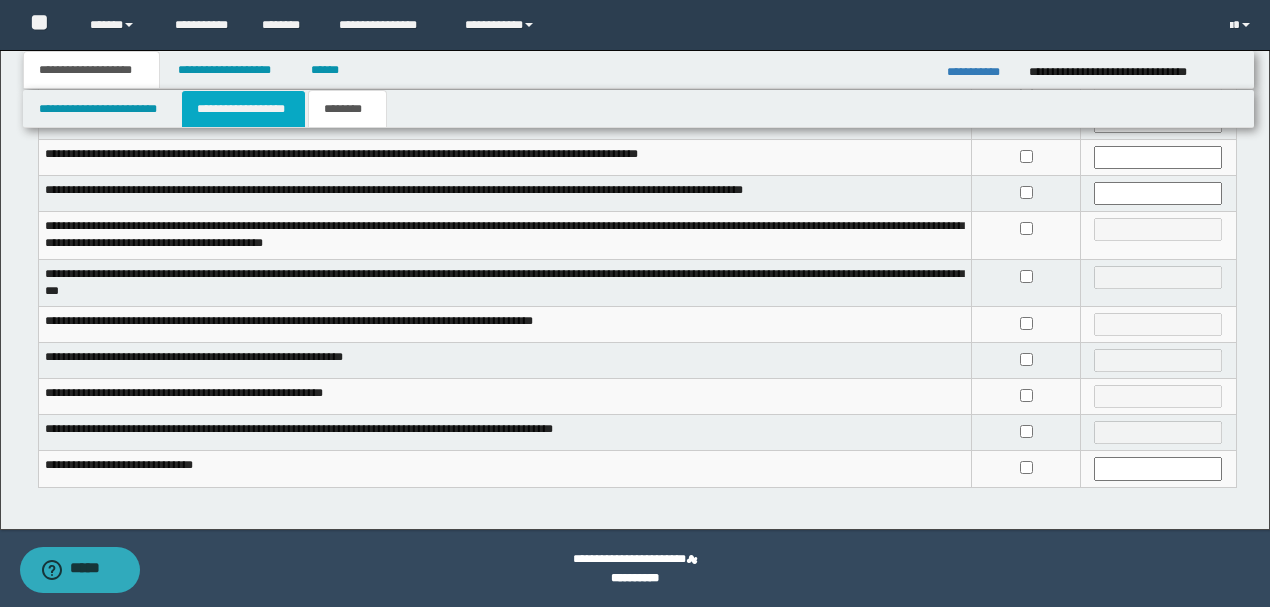 click on "**********" at bounding box center [243, 109] 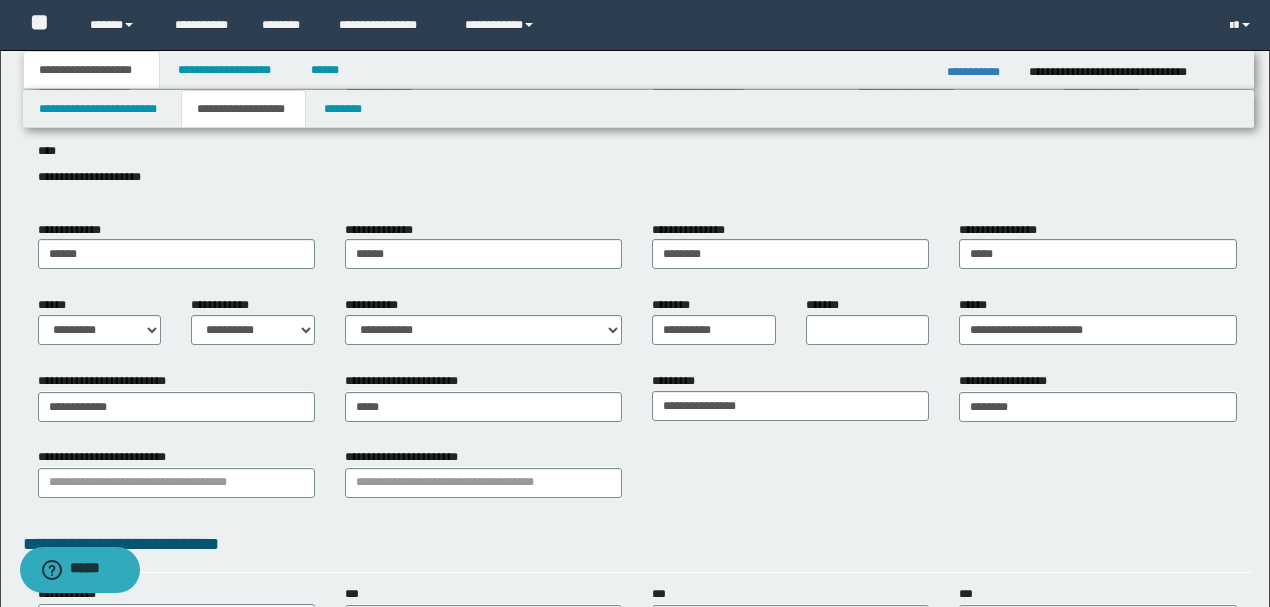 scroll, scrollTop: 98, scrollLeft: 0, axis: vertical 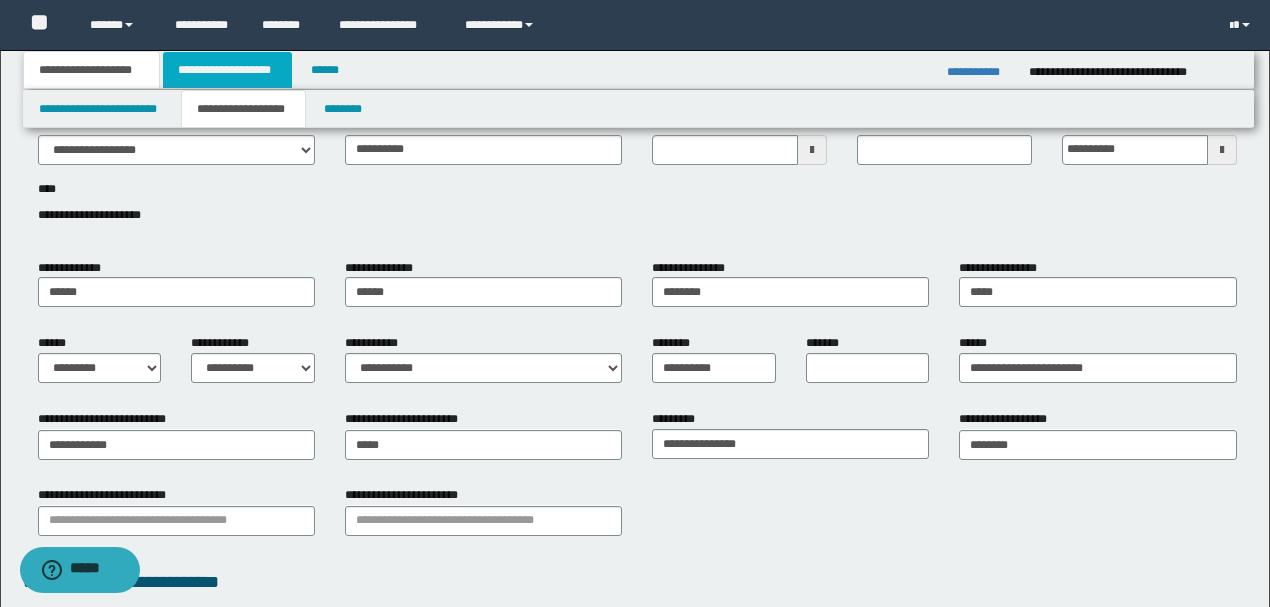 click on "**********" at bounding box center (227, 70) 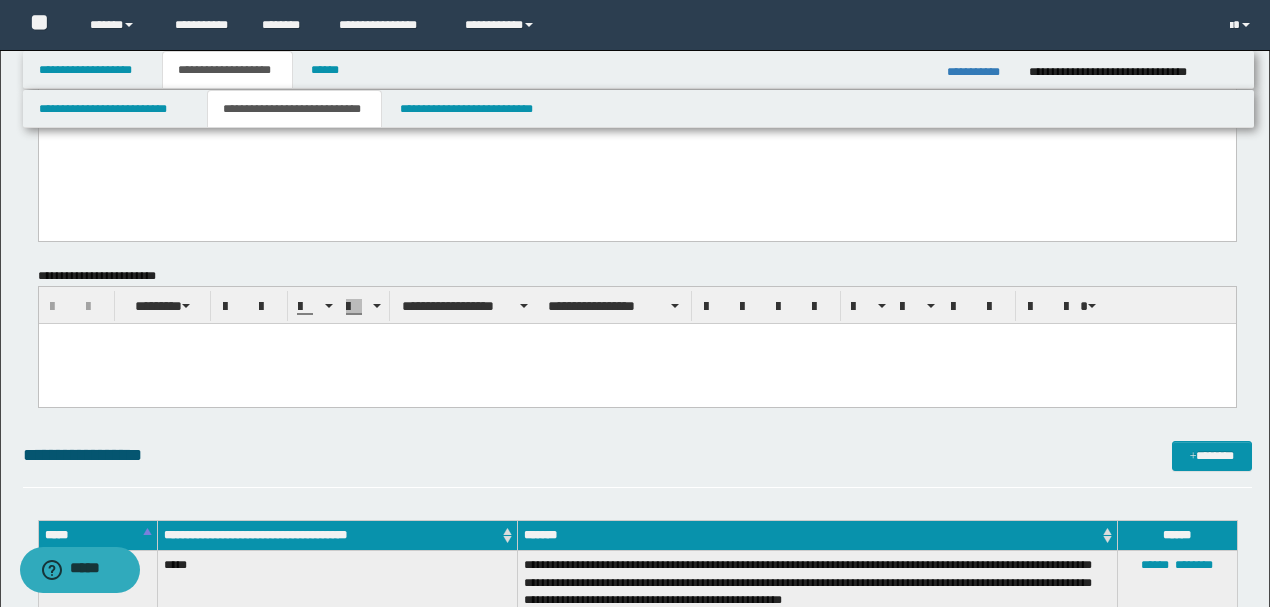 scroll, scrollTop: 364, scrollLeft: 0, axis: vertical 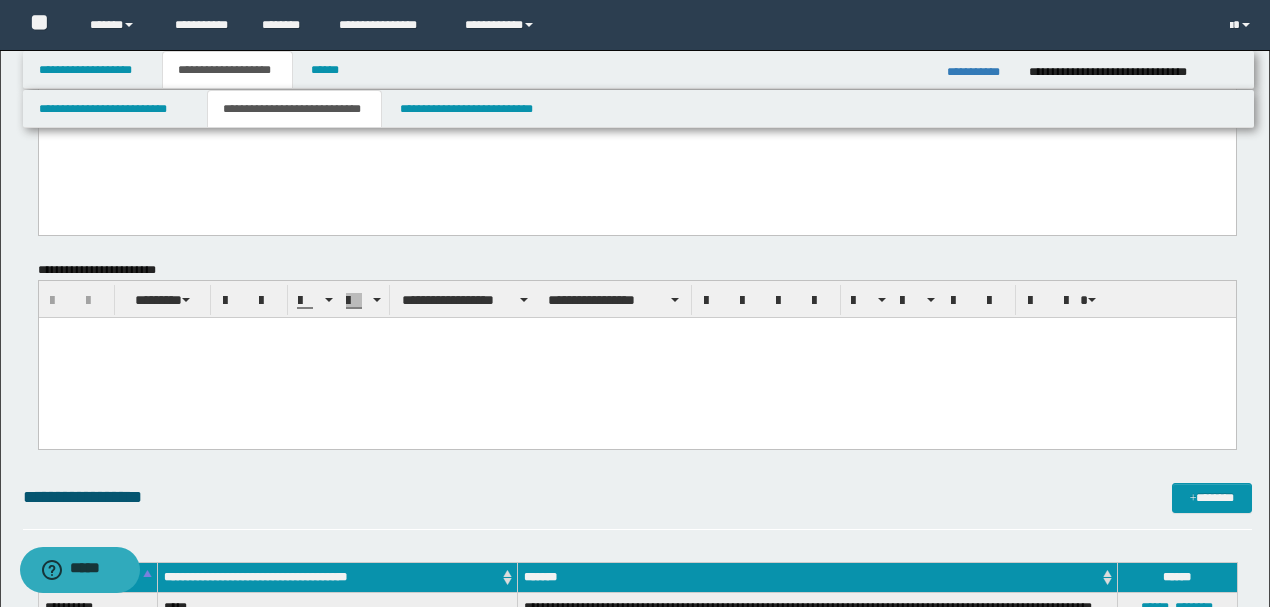 click at bounding box center (636, 358) 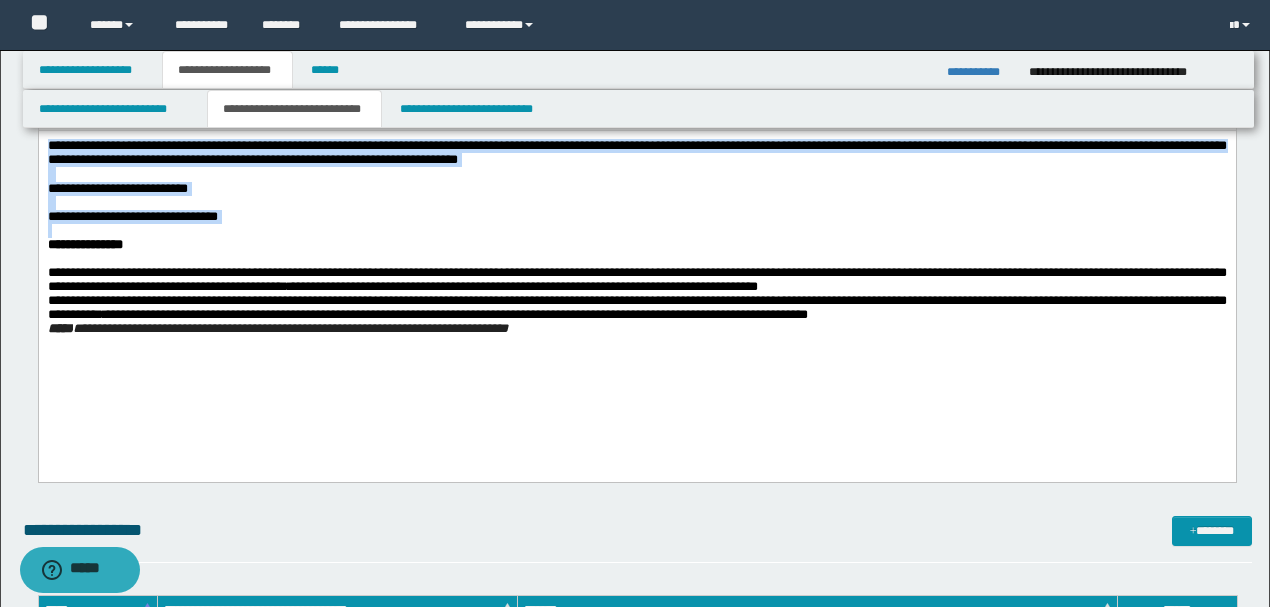 scroll, scrollTop: 564, scrollLeft: 0, axis: vertical 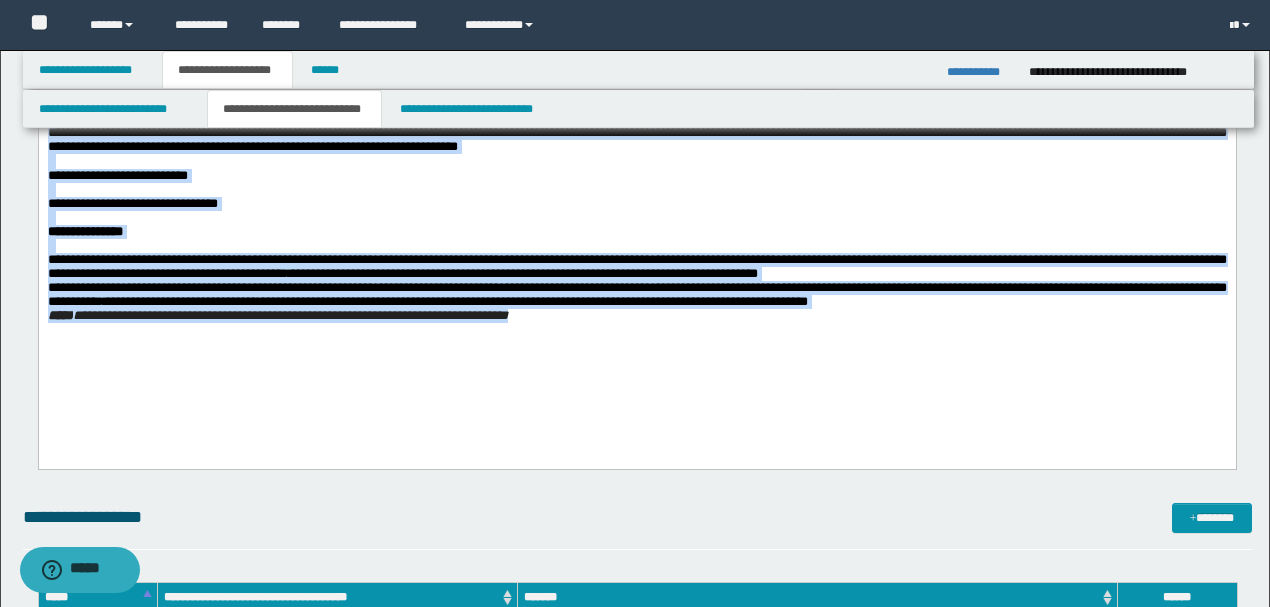 drag, startPoint x: 48, startPoint y: 131, endPoint x: 728, endPoint y: 437, distance: 745.6782 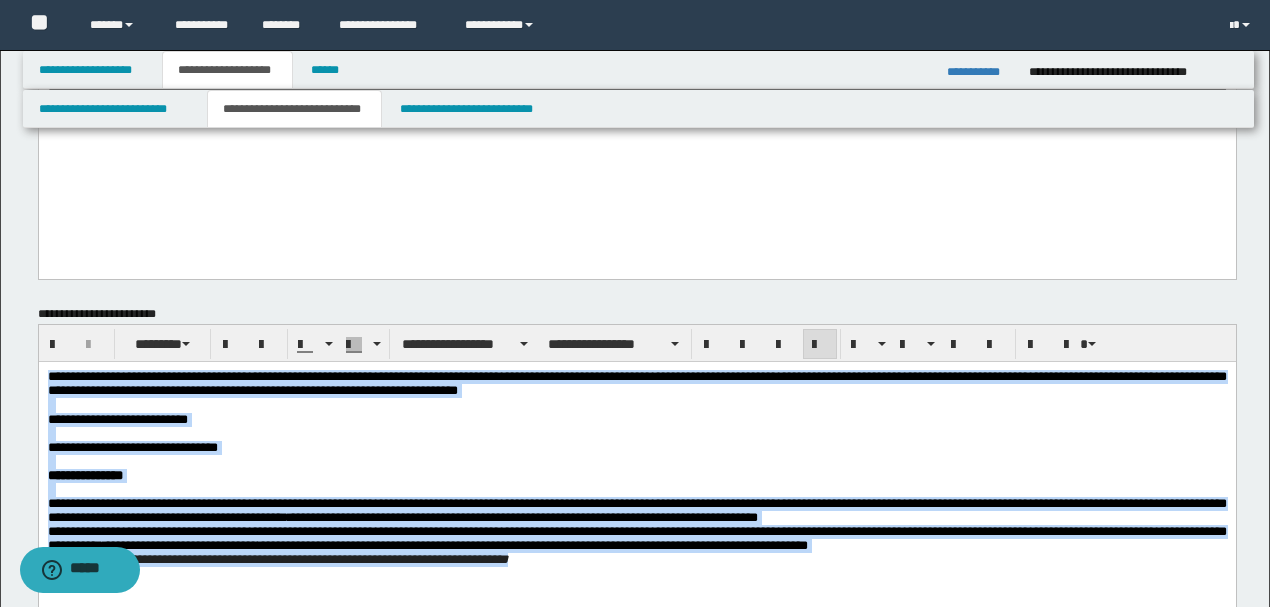 scroll, scrollTop: 298, scrollLeft: 0, axis: vertical 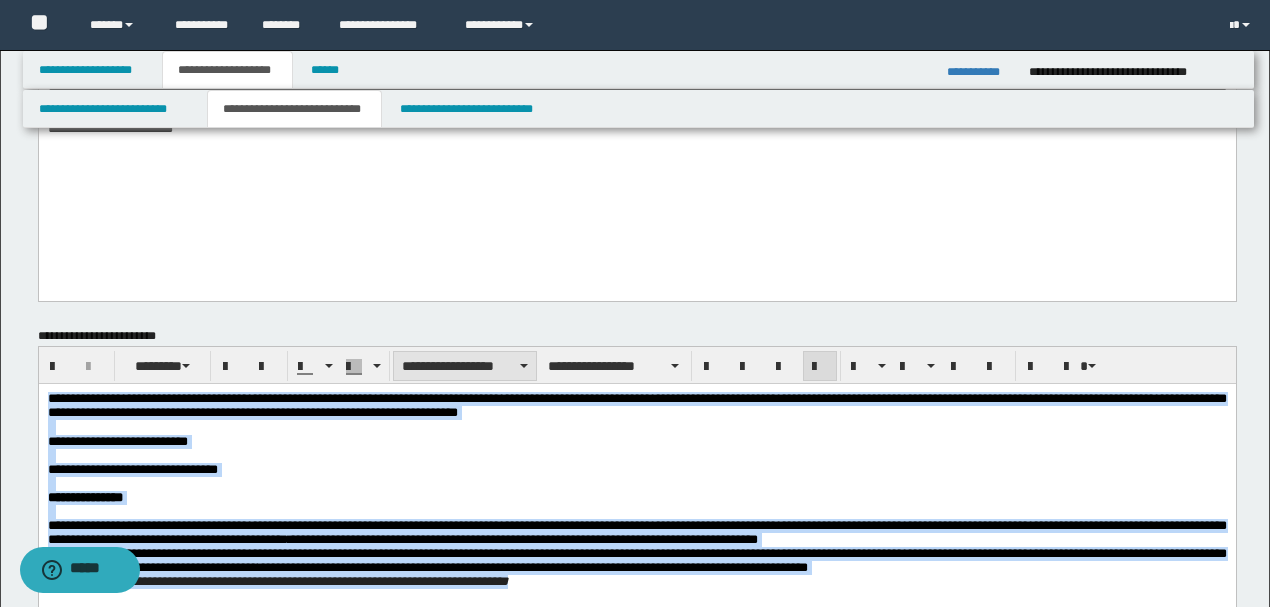 click on "**********" at bounding box center (465, 366) 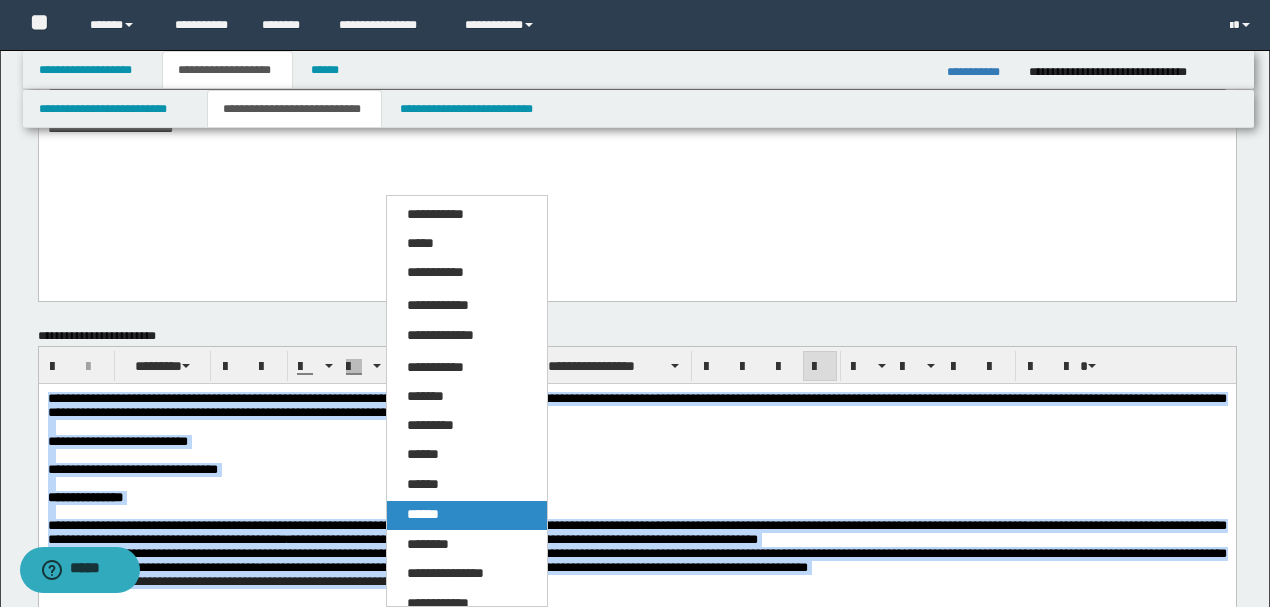 click on "******" at bounding box center [466, 515] 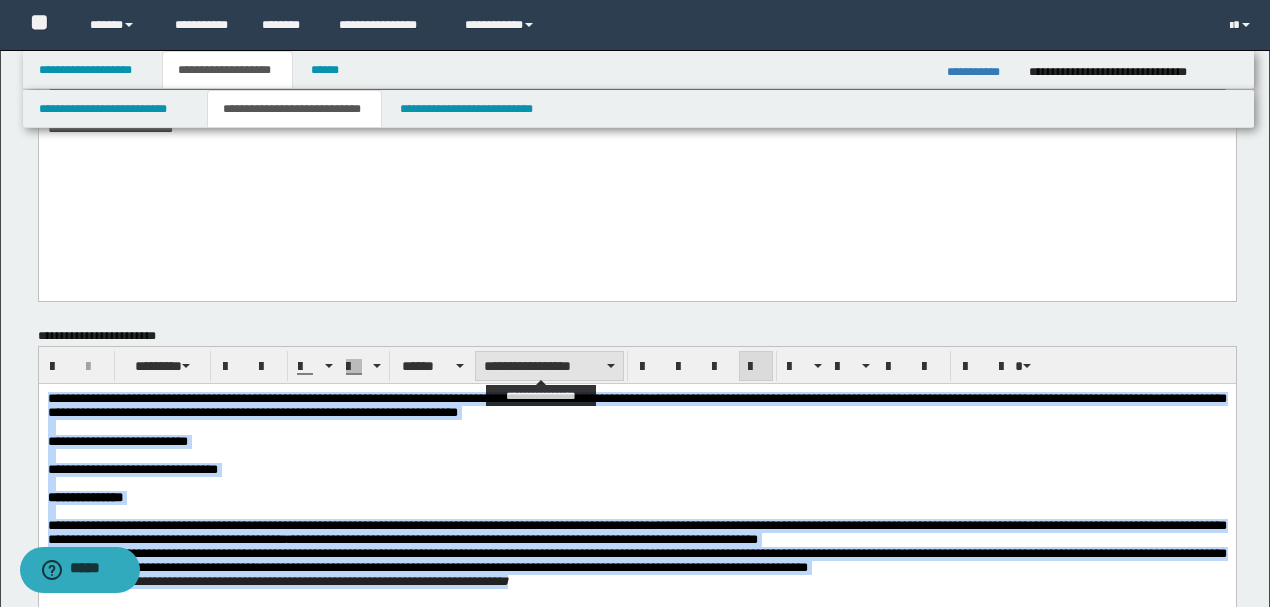 click on "**********" at bounding box center [549, 366] 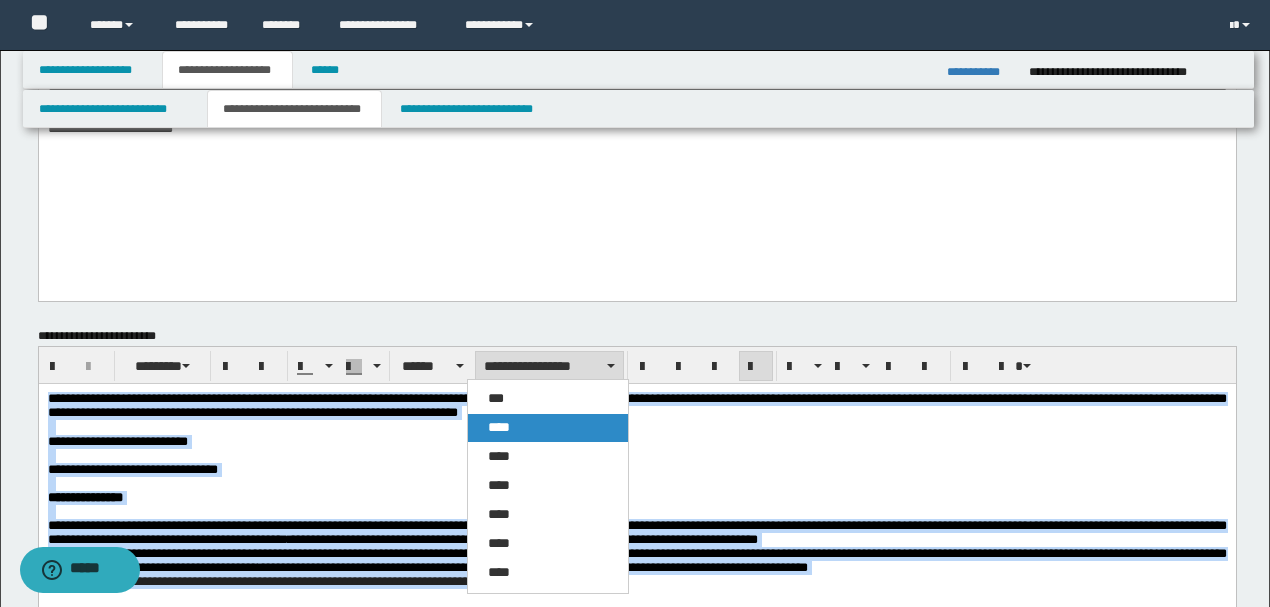 click on "****" at bounding box center (499, 427) 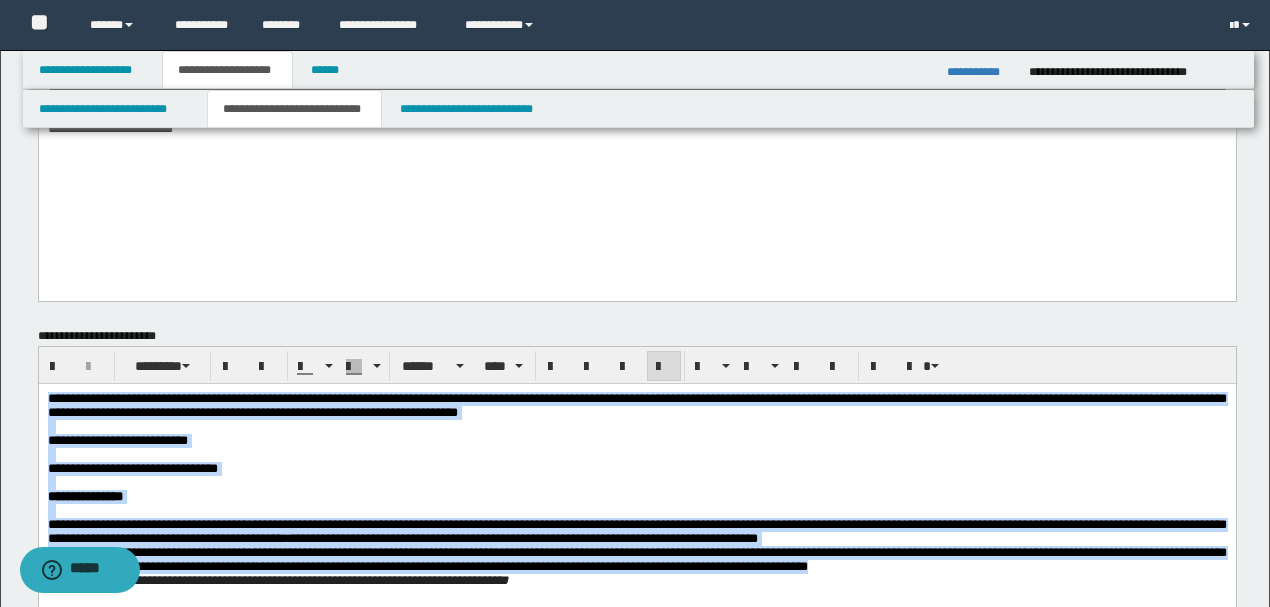 click at bounding box center (636, 427) 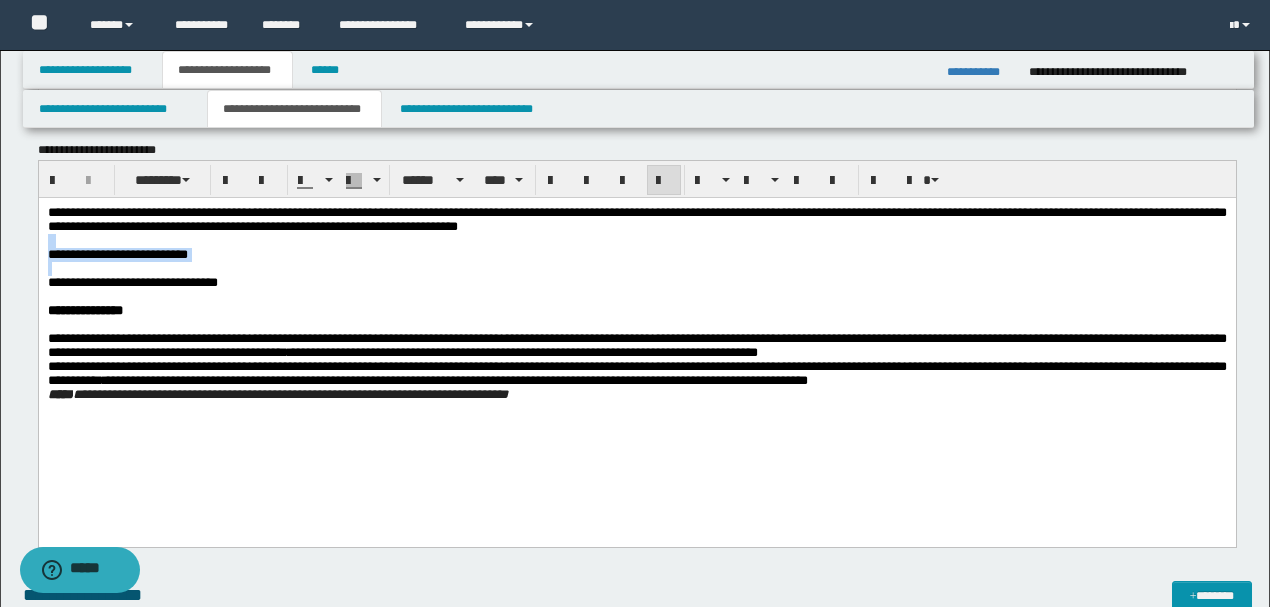 scroll, scrollTop: 498, scrollLeft: 0, axis: vertical 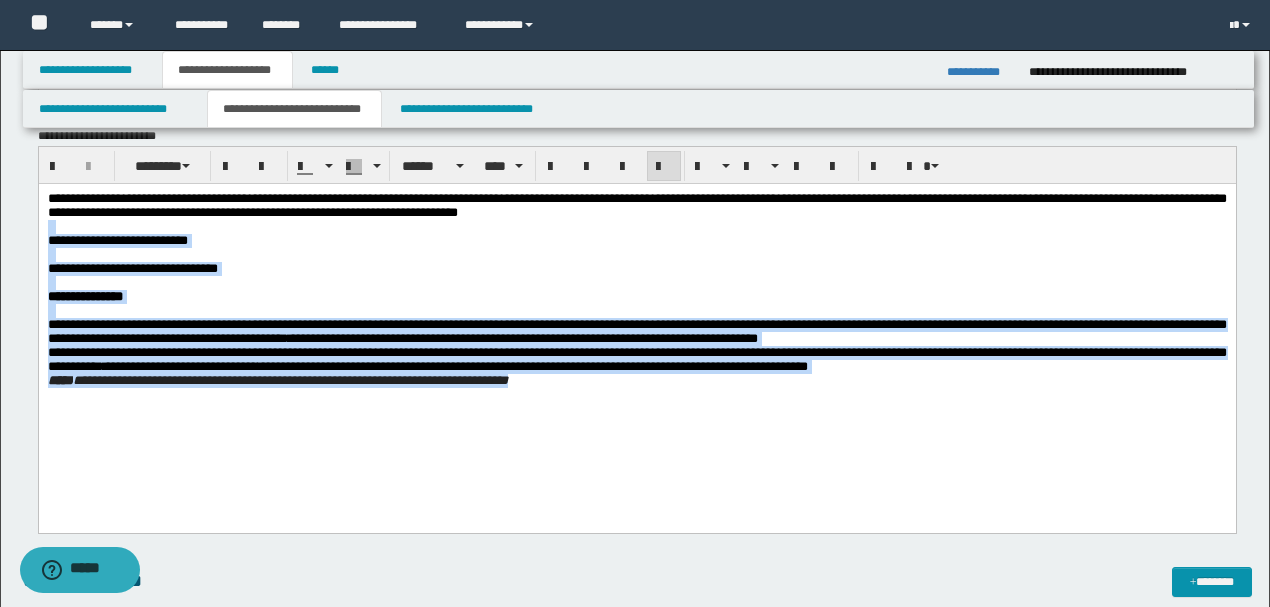 drag, startPoint x: 798, startPoint y: 246, endPoint x: 826, endPoint y: 490, distance: 245.6013 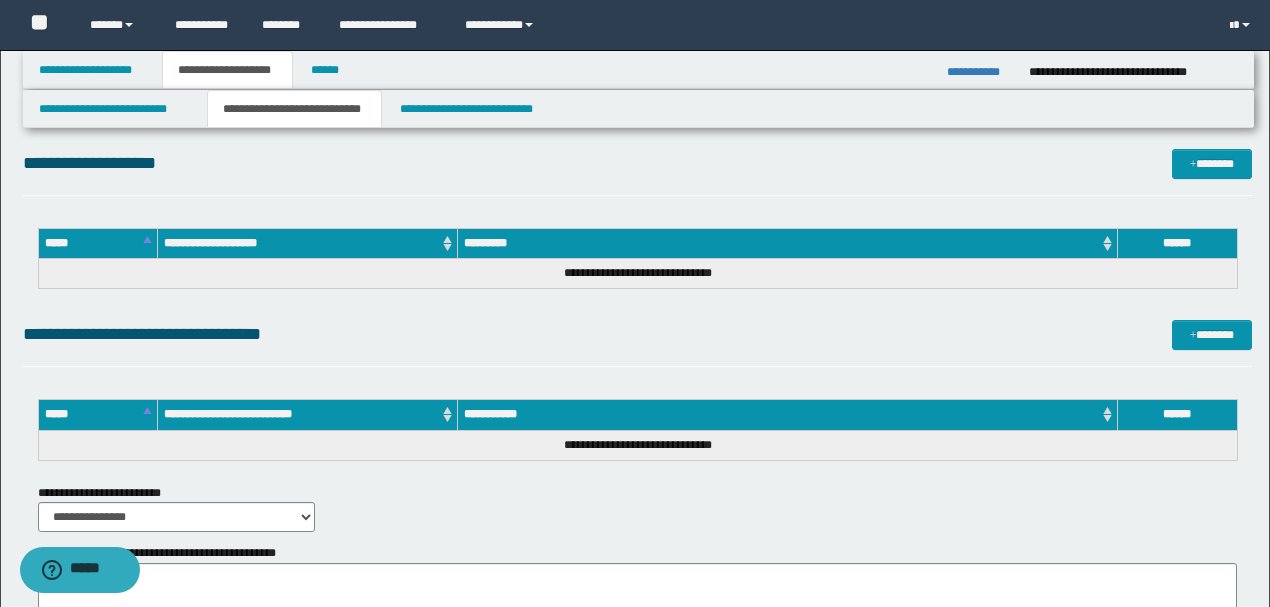 scroll, scrollTop: 1164, scrollLeft: 0, axis: vertical 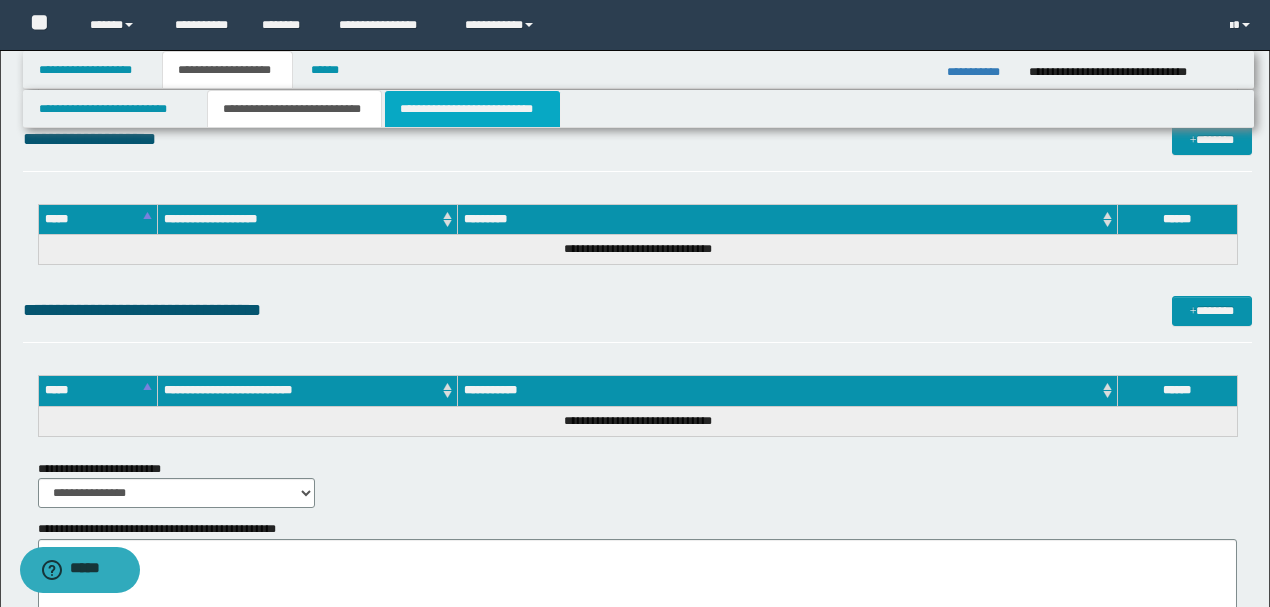 click on "**********" at bounding box center (472, 109) 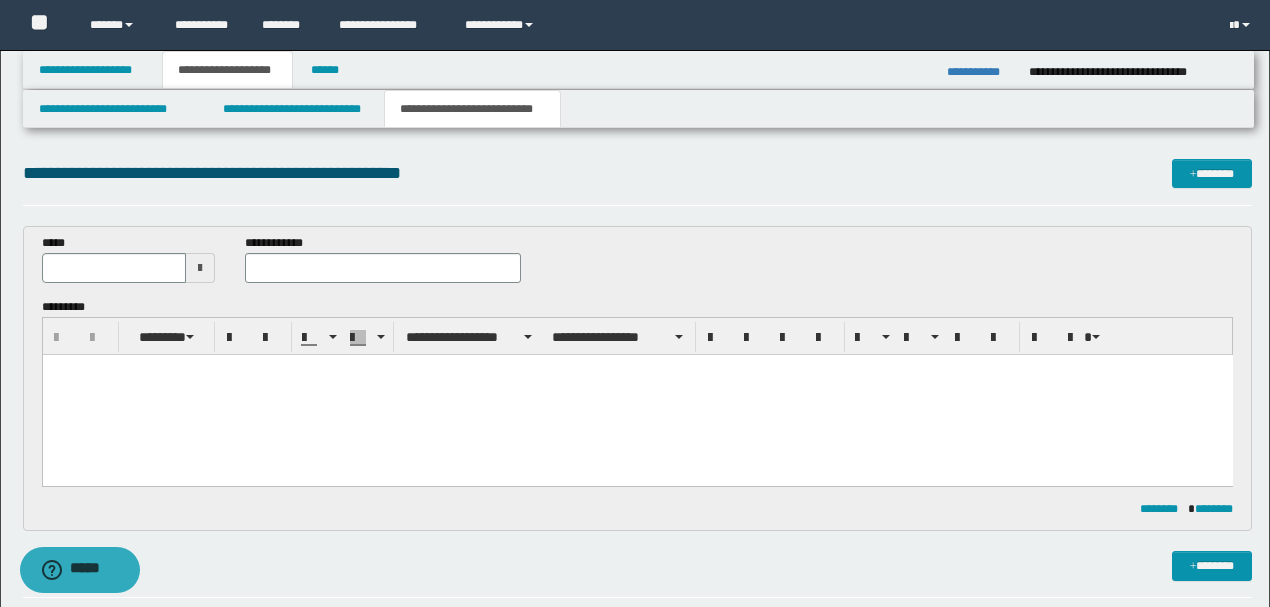 scroll, scrollTop: 0, scrollLeft: 0, axis: both 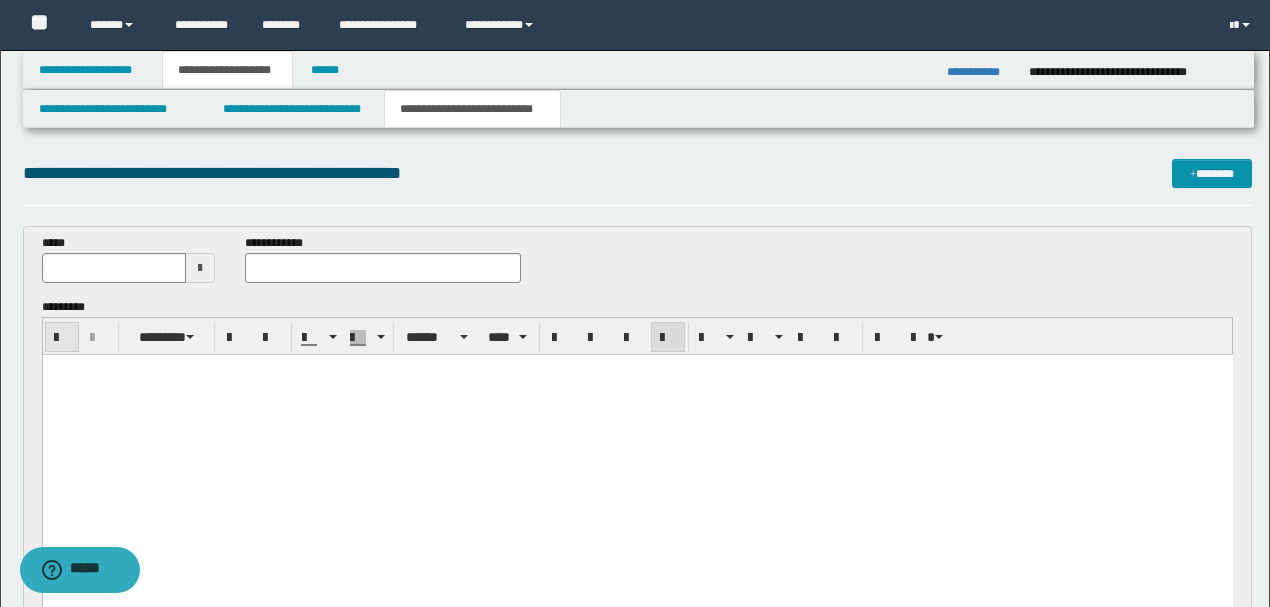 type 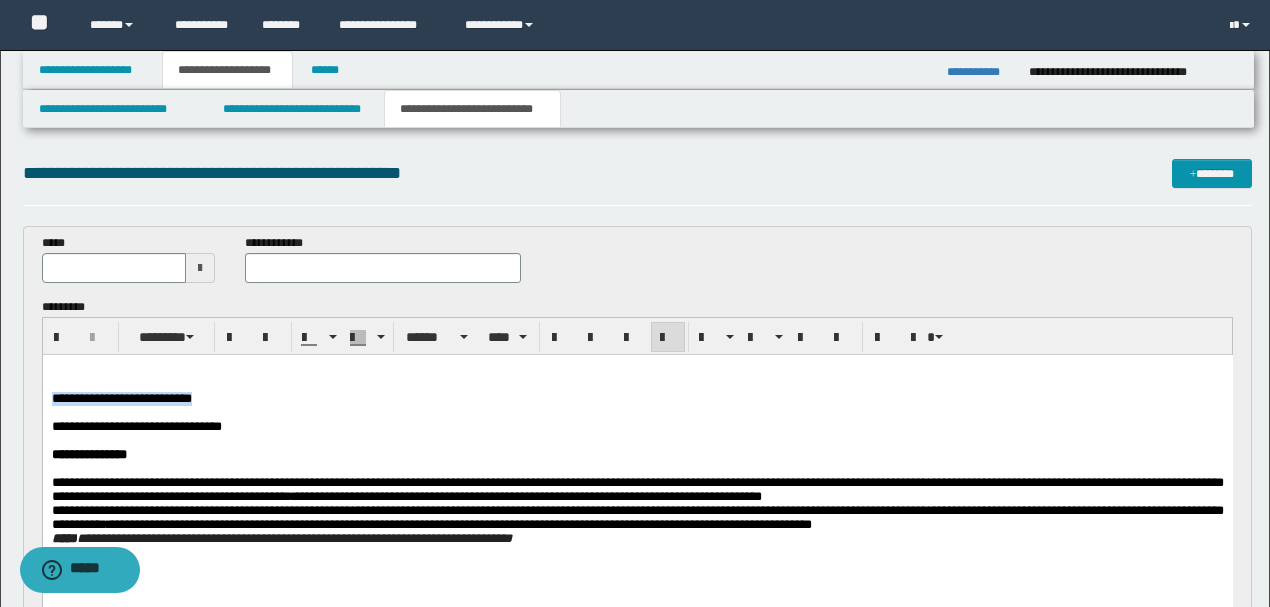 drag, startPoint x: 209, startPoint y: 402, endPoint x: 52, endPoint y: 397, distance: 157.0796 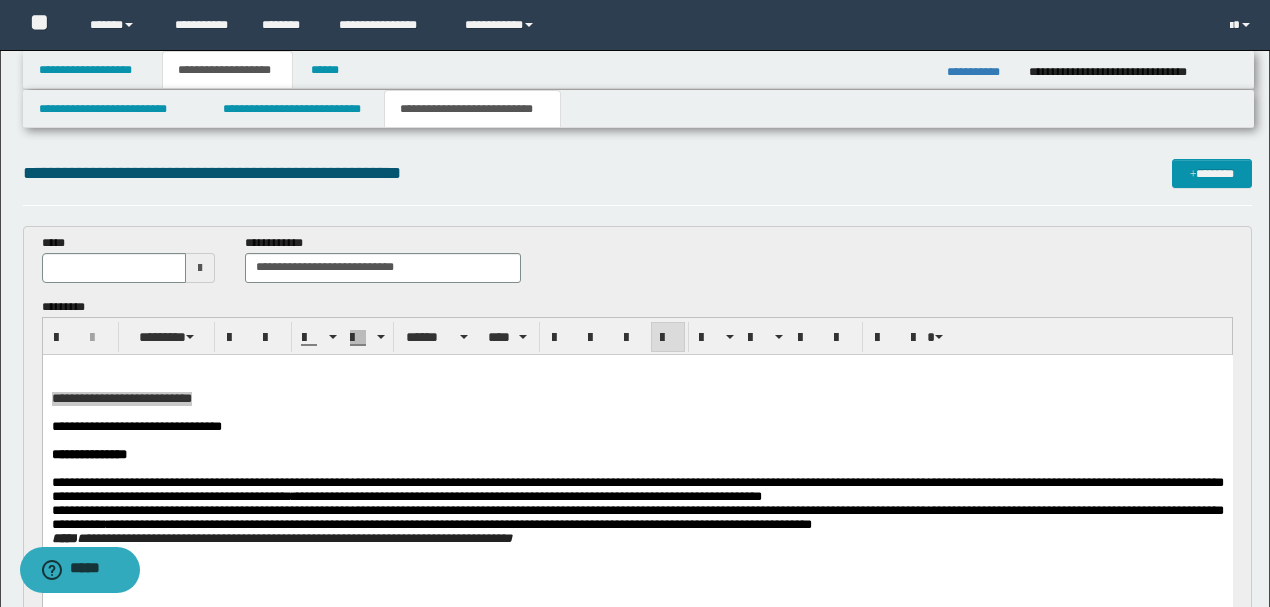 click at bounding box center (114, 268) 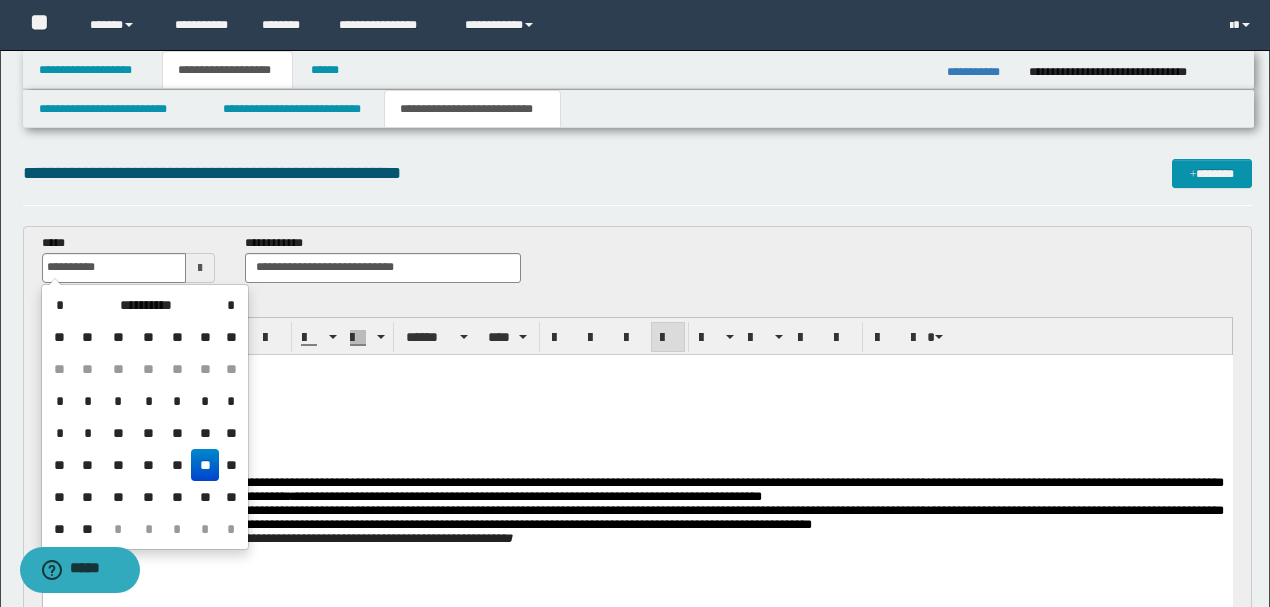 click on "**" at bounding box center (205, 465) 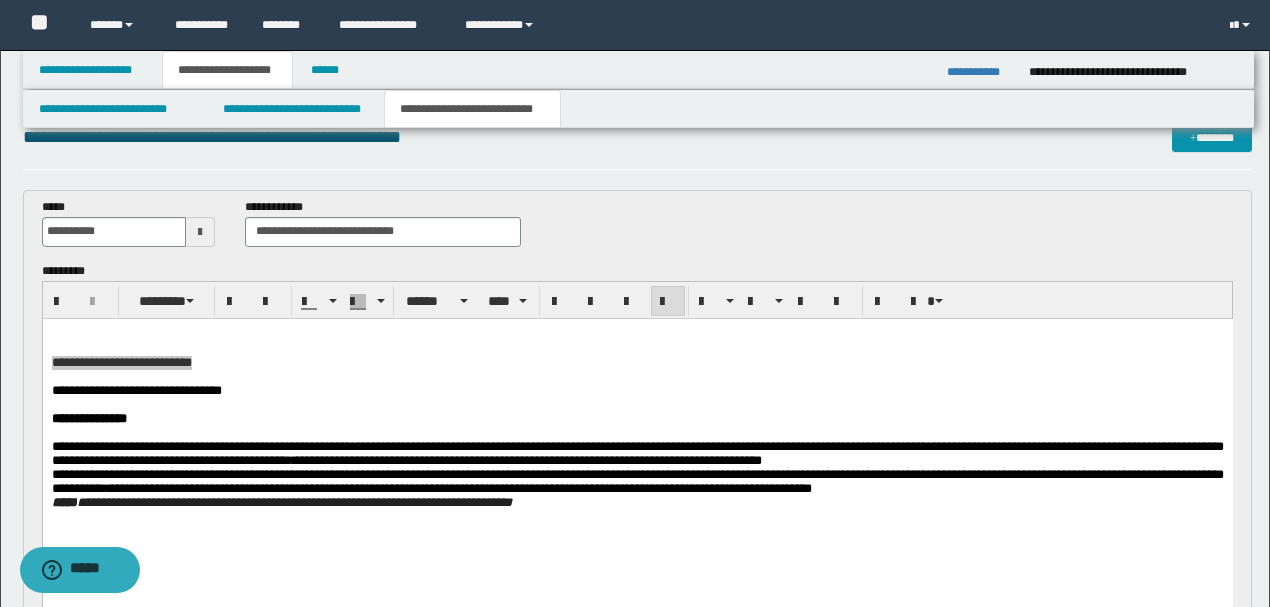 scroll, scrollTop: 66, scrollLeft: 0, axis: vertical 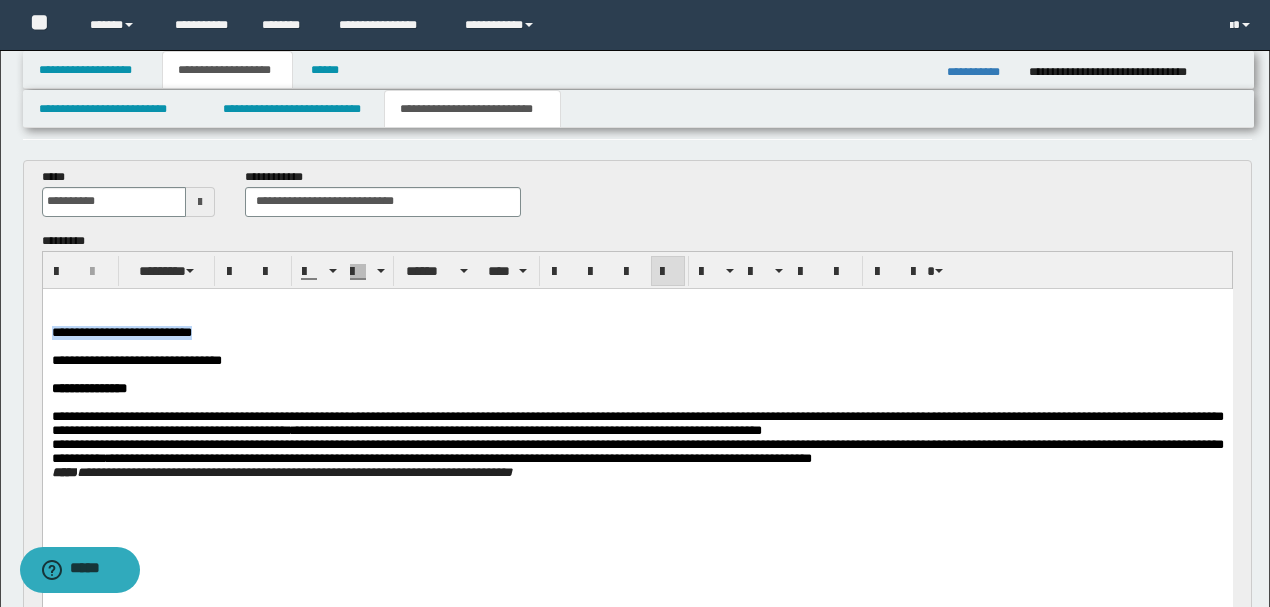 click at bounding box center [637, 374] 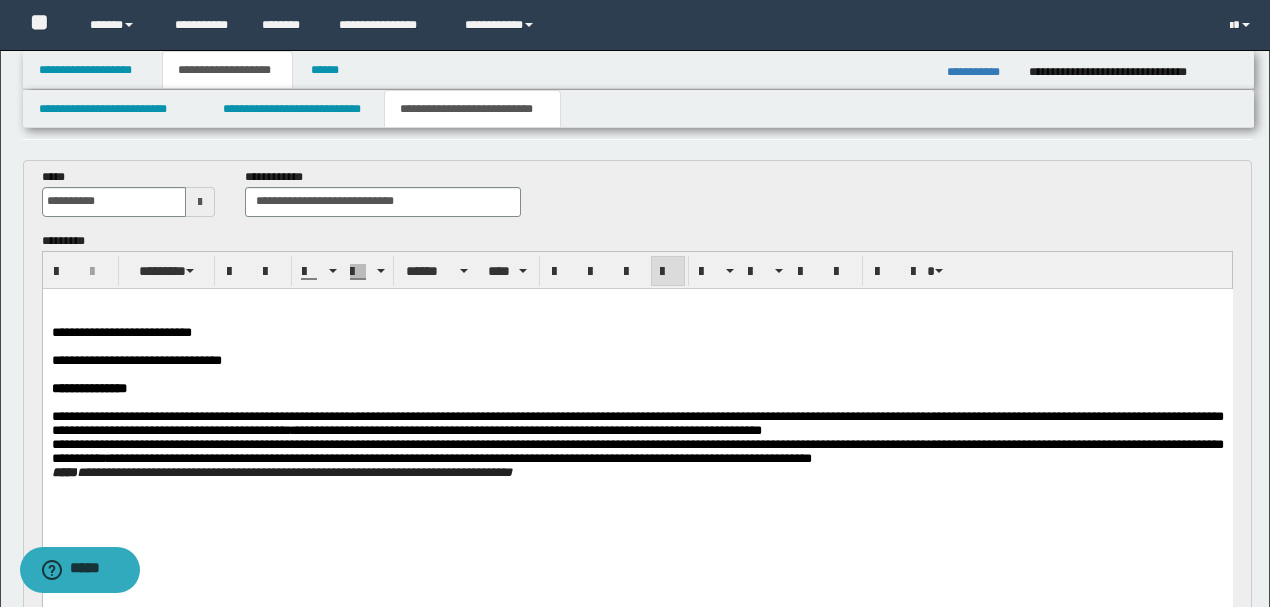click on "**********" at bounding box center [637, 412] 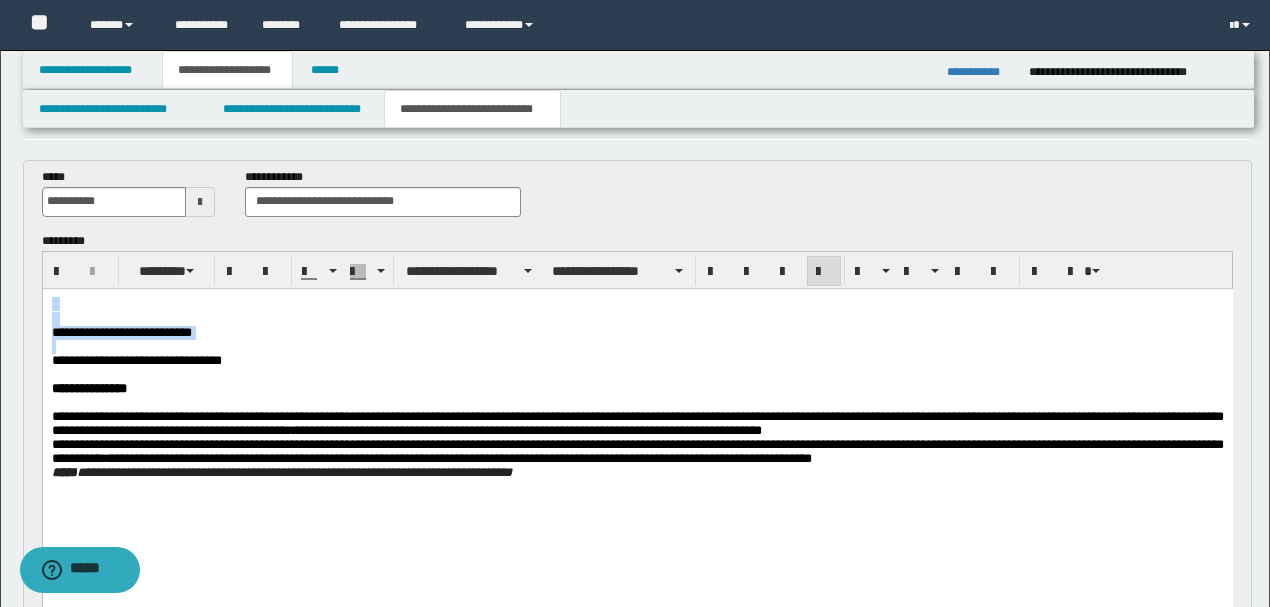 drag, startPoint x: 50, startPoint y: 370, endPoint x: 11, endPoint y: 301, distance: 79.25907 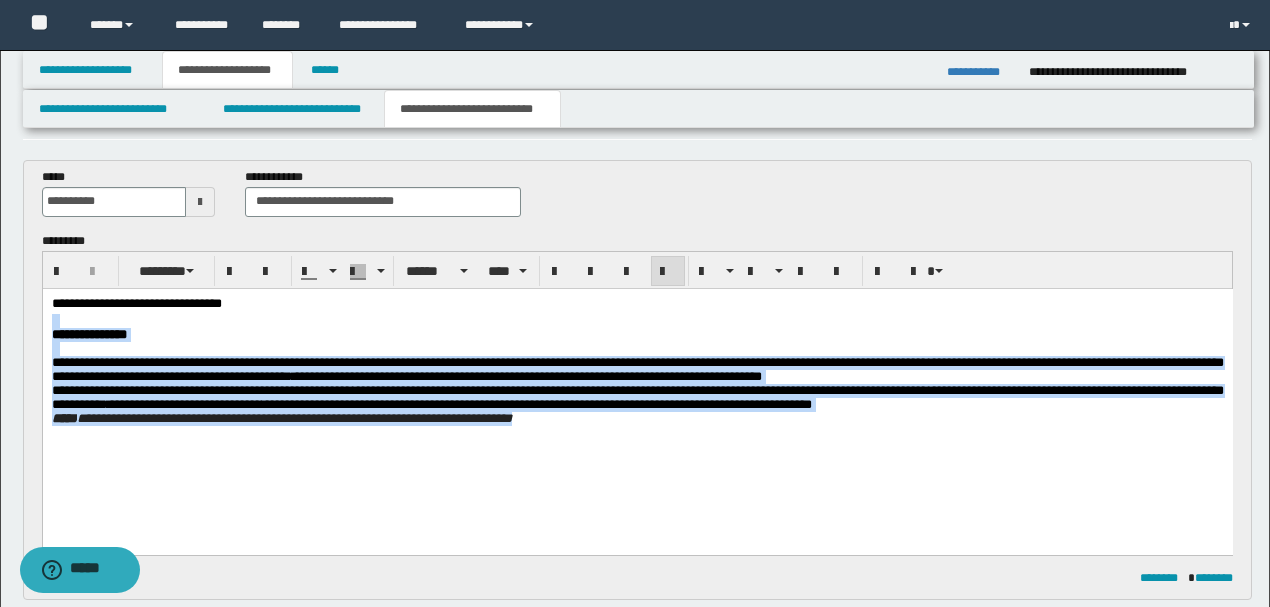 drag, startPoint x: 267, startPoint y: 301, endPoint x: 875, endPoint y: 504, distance: 640.9938 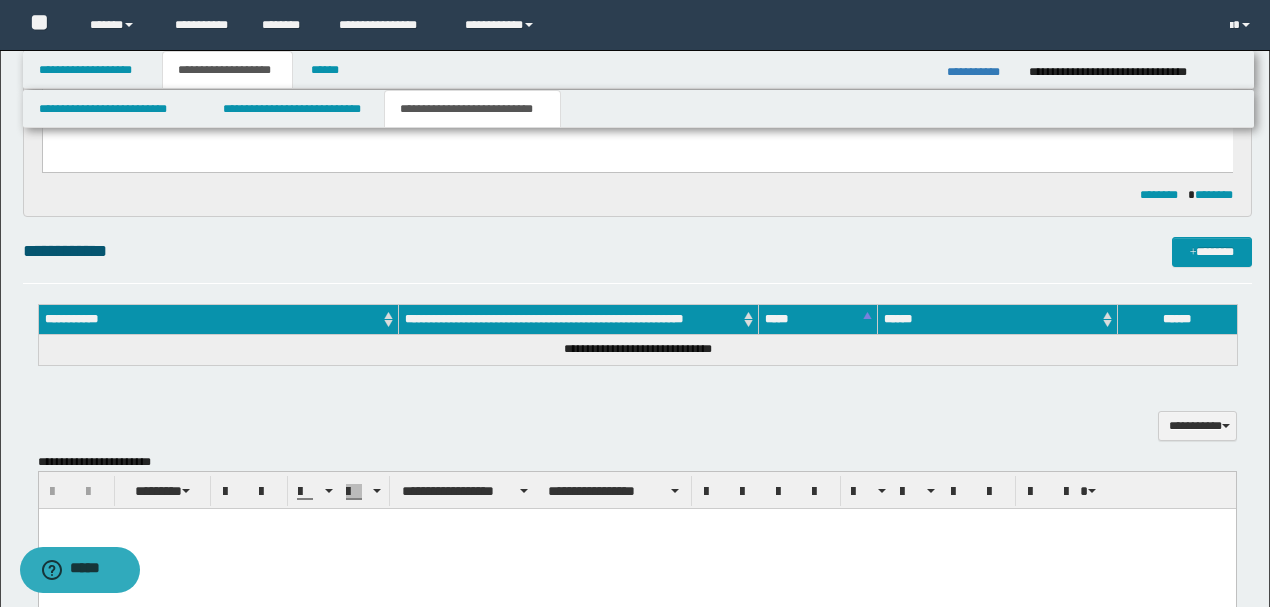 scroll, scrollTop: 466, scrollLeft: 0, axis: vertical 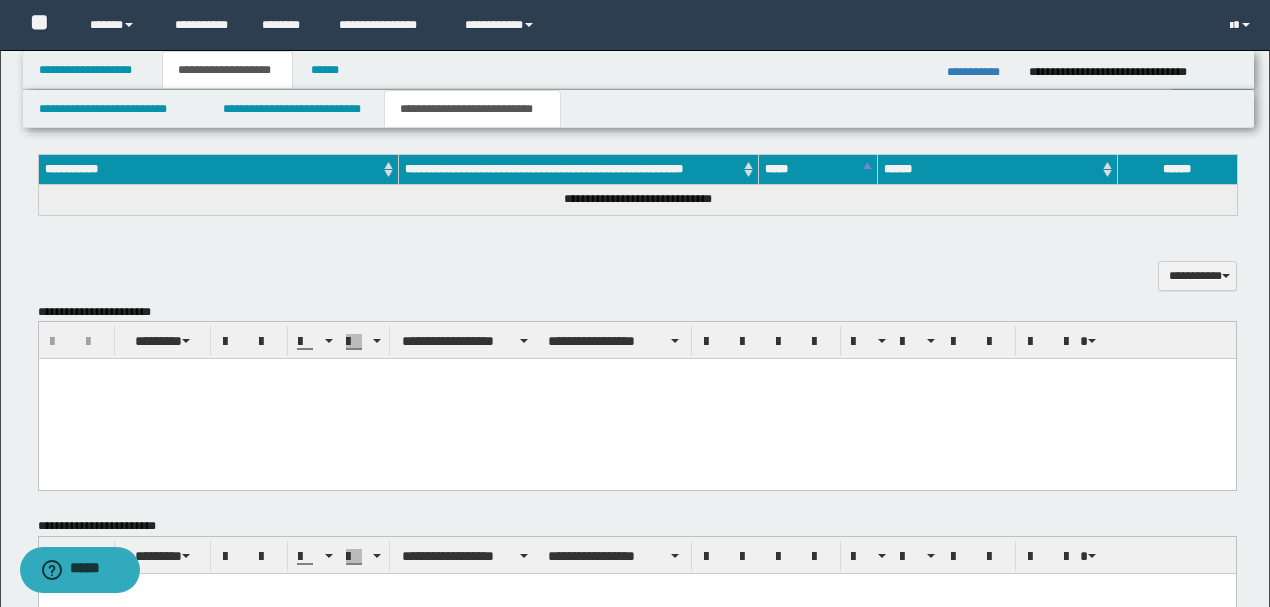 click at bounding box center [636, 399] 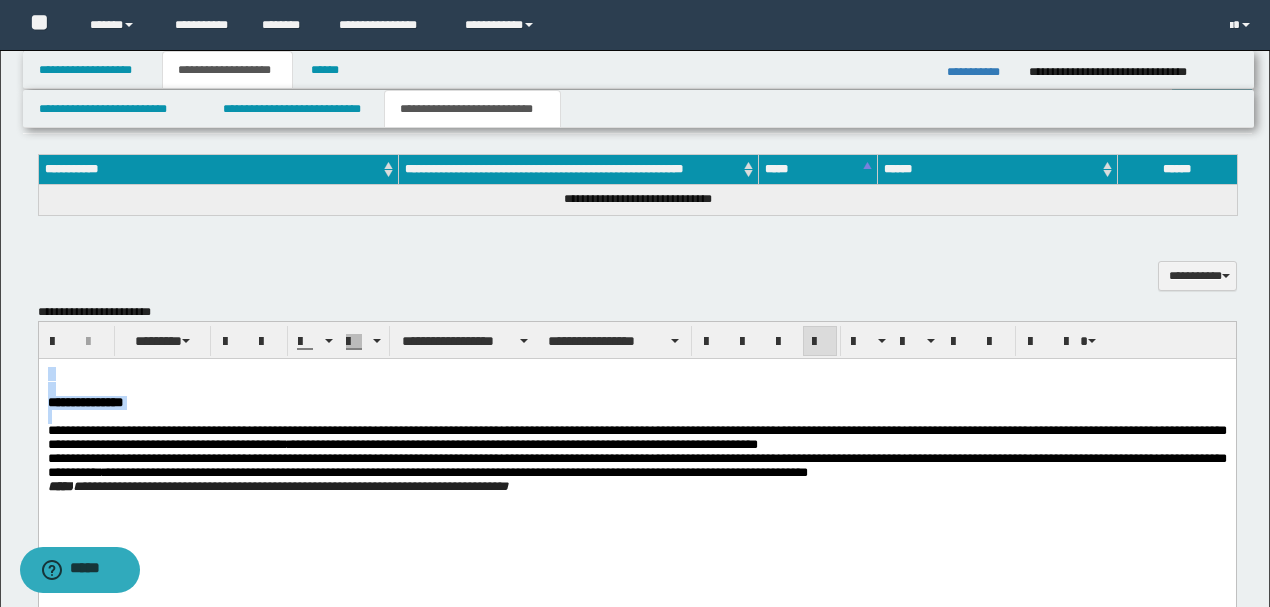 drag, startPoint x: 45, startPoint y: 440, endPoint x: 38, endPoint y: 359, distance: 81.3019 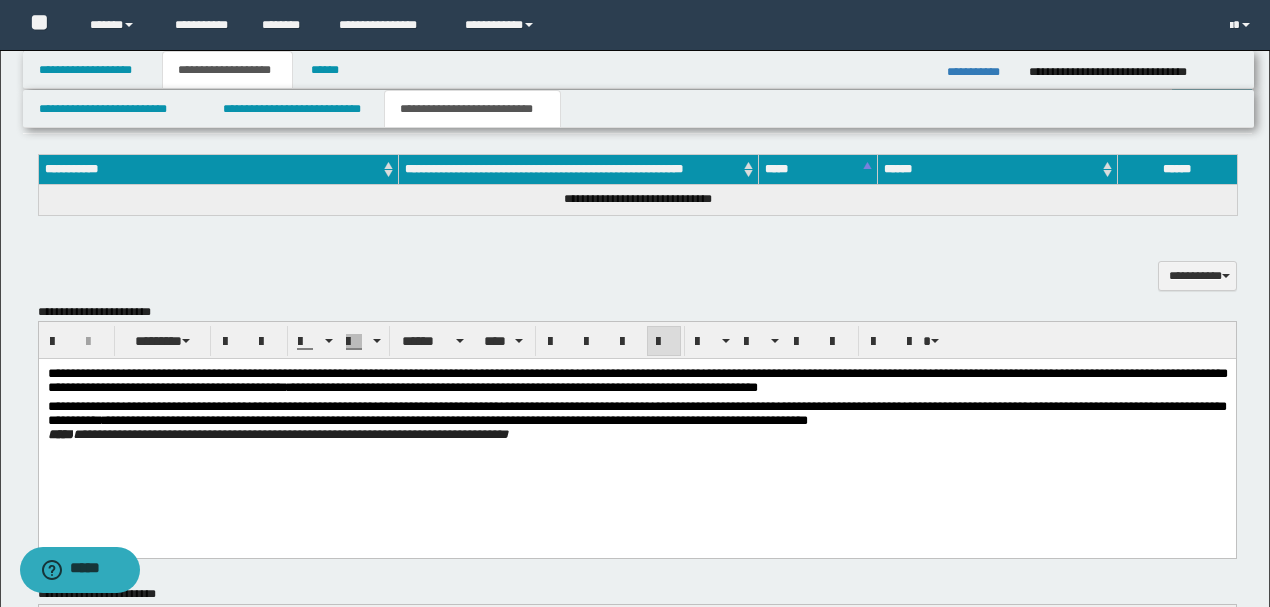 drag, startPoint x: 250, startPoint y: 400, endPoint x: 323, endPoint y: 418, distance: 75.18643 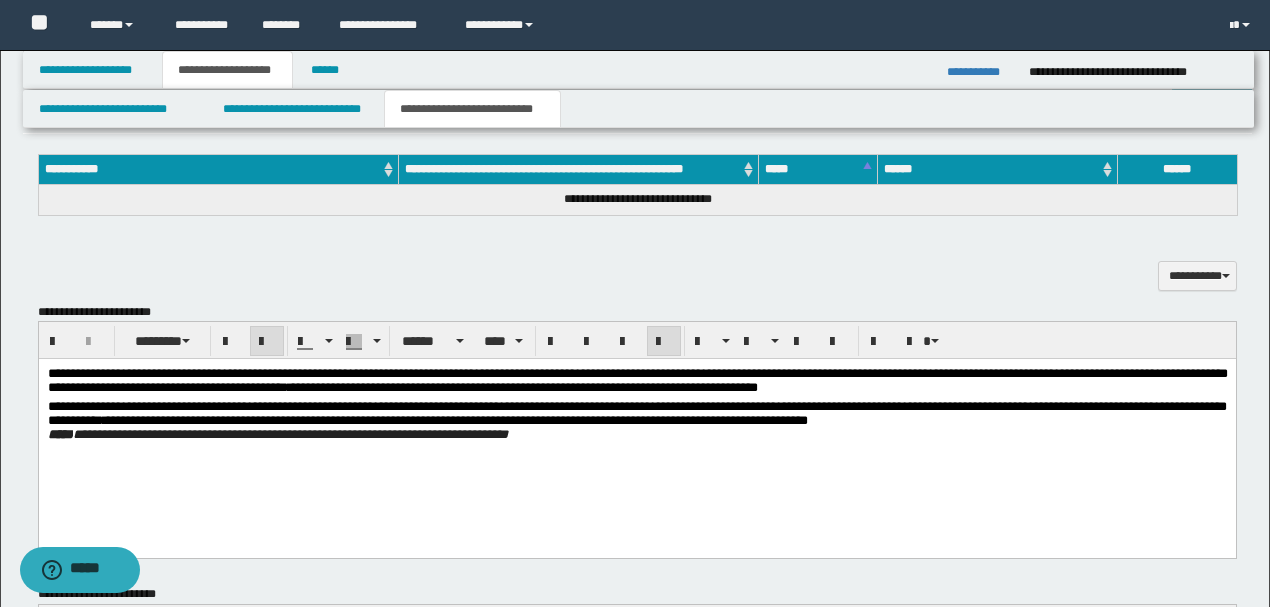 click on "**********" at bounding box center [636, 435] 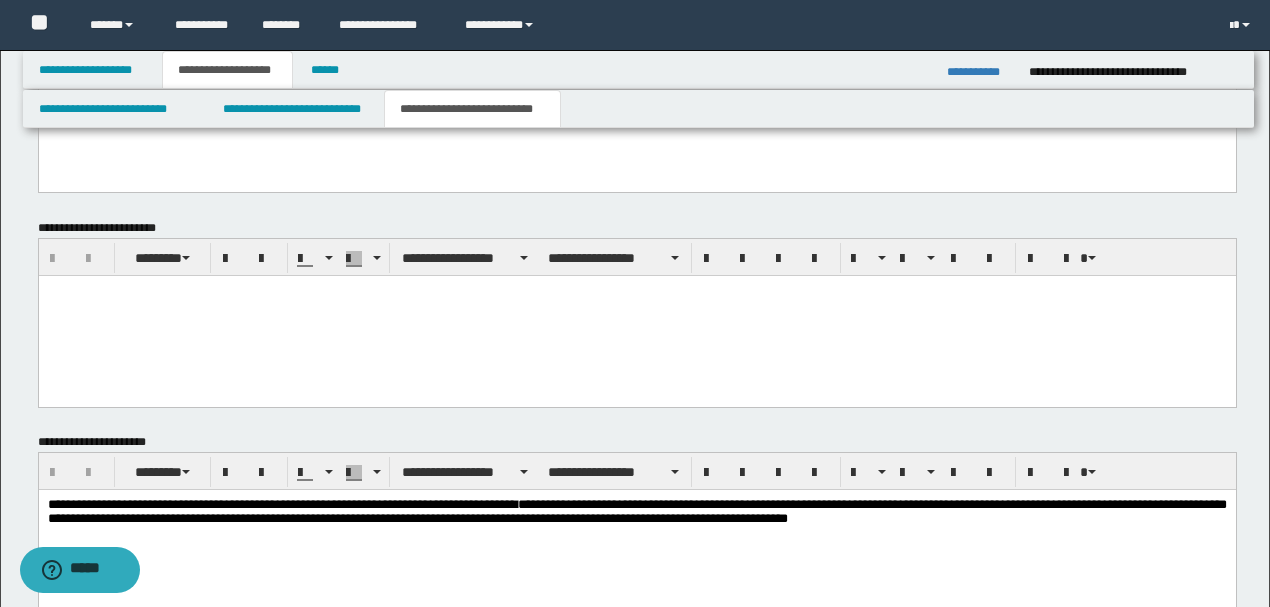 scroll, scrollTop: 1000, scrollLeft: 0, axis: vertical 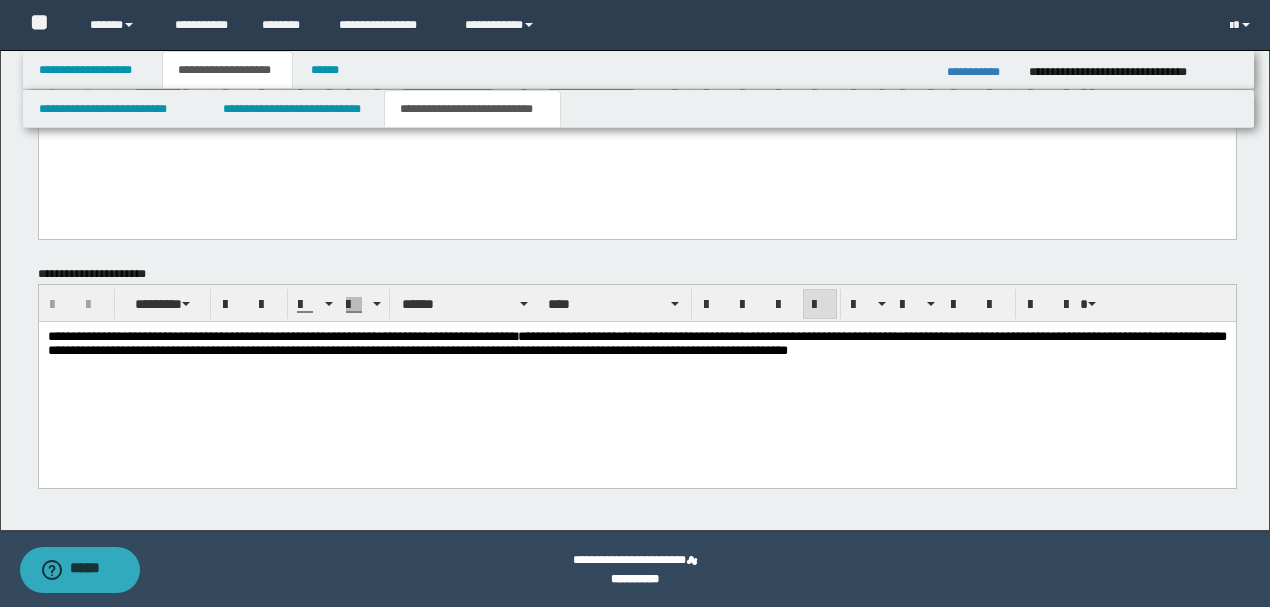 click on "**********" at bounding box center (636, 343) 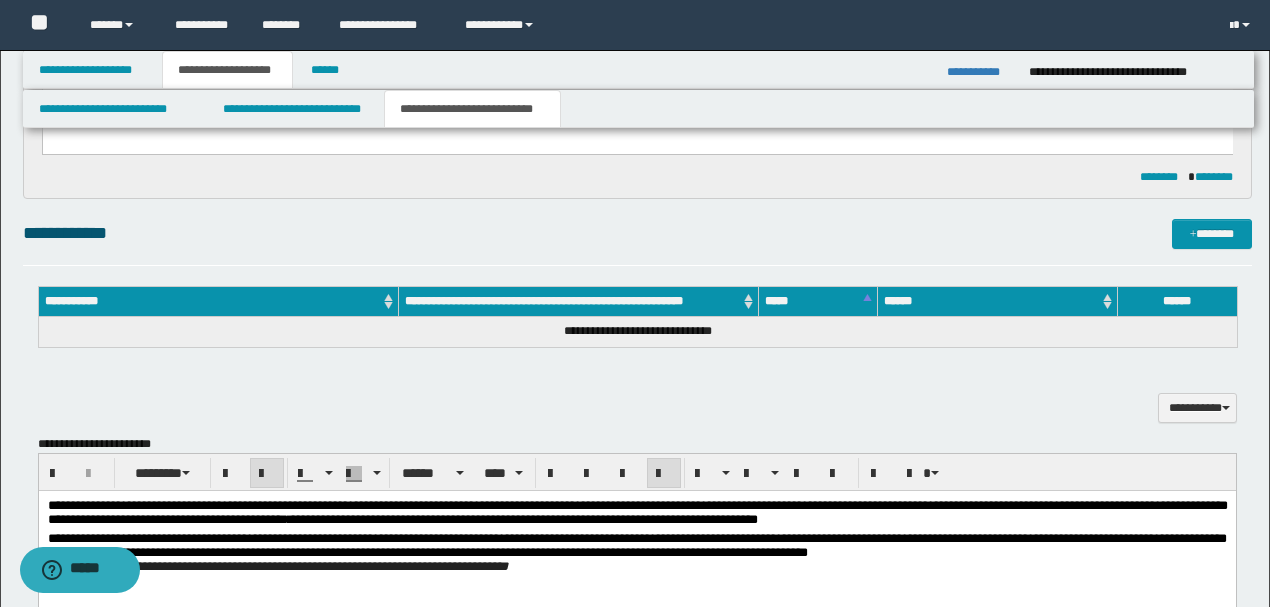 scroll, scrollTop: 333, scrollLeft: 0, axis: vertical 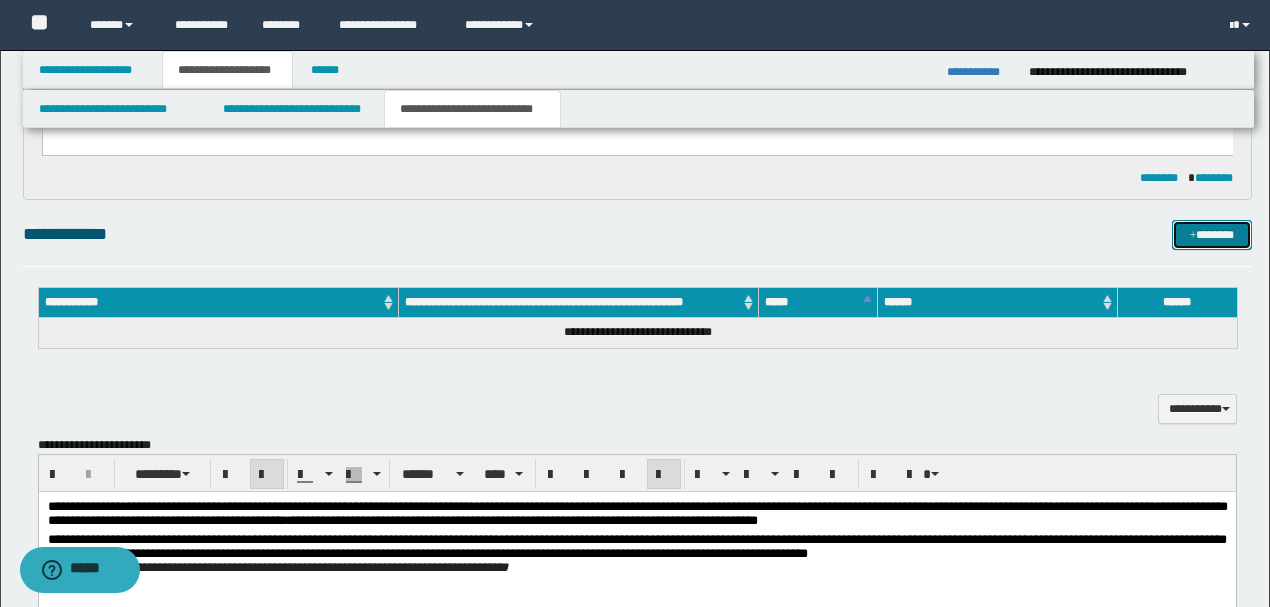 click on "*******" at bounding box center [1211, 234] 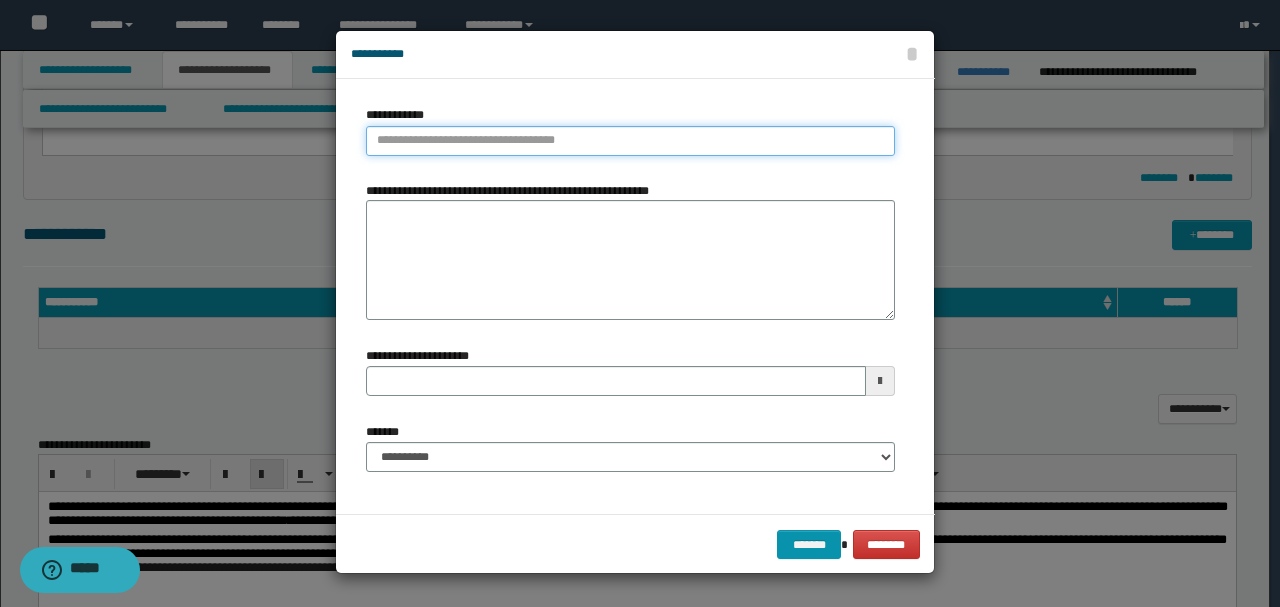 click on "**********" at bounding box center (630, 141) 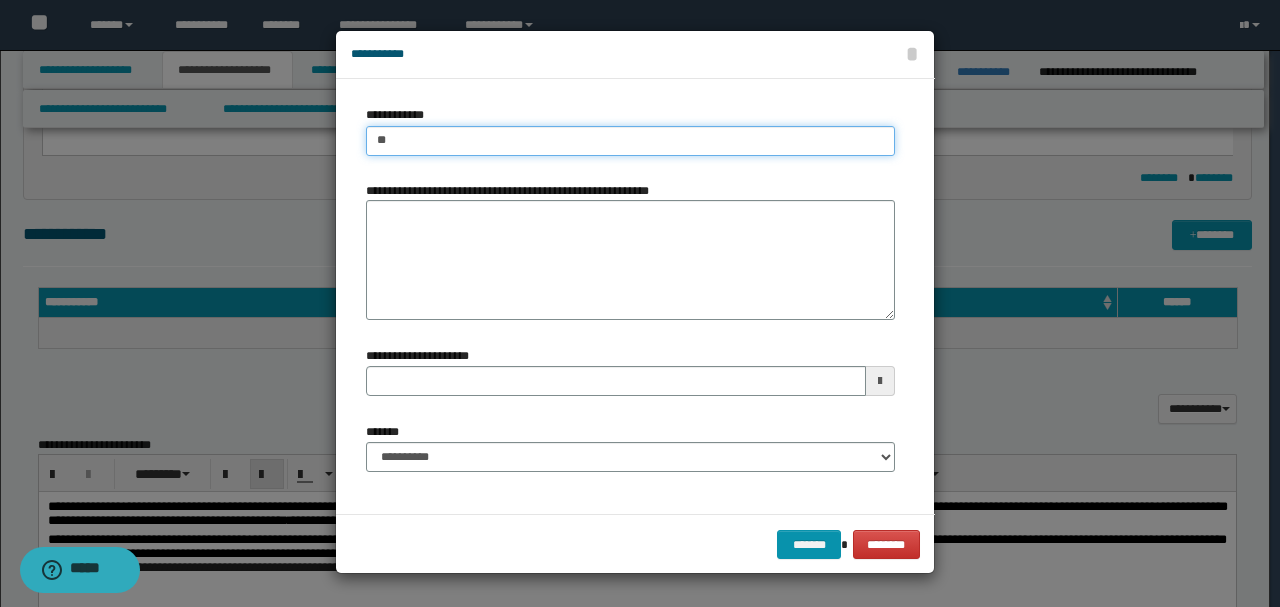 type on "***" 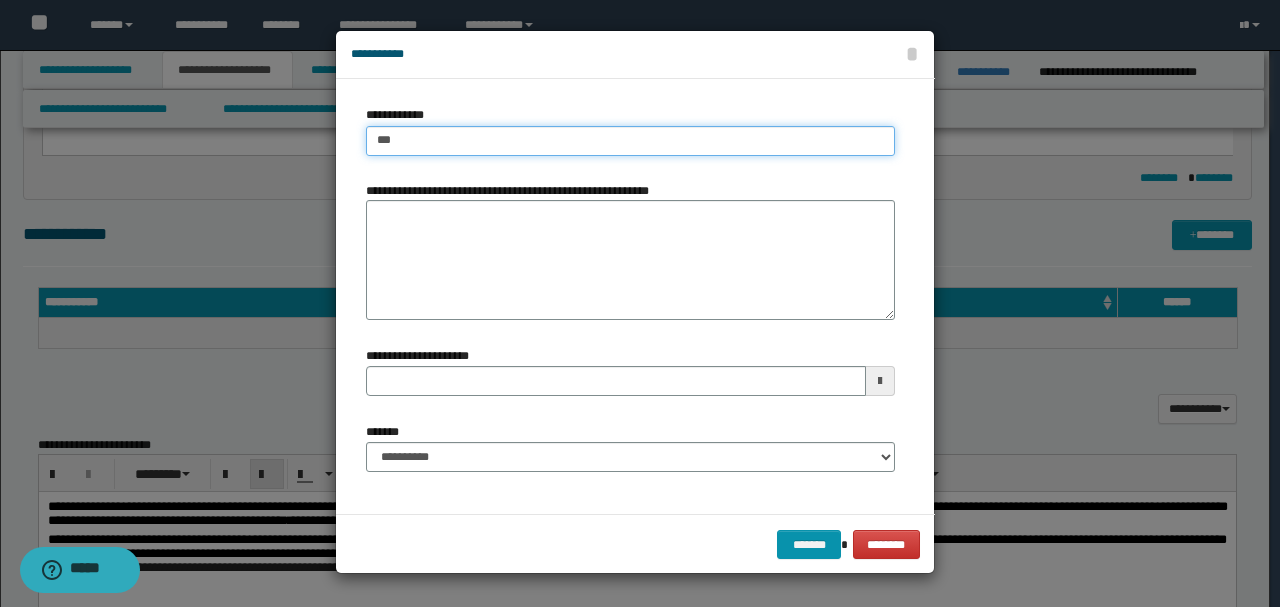 type on "***" 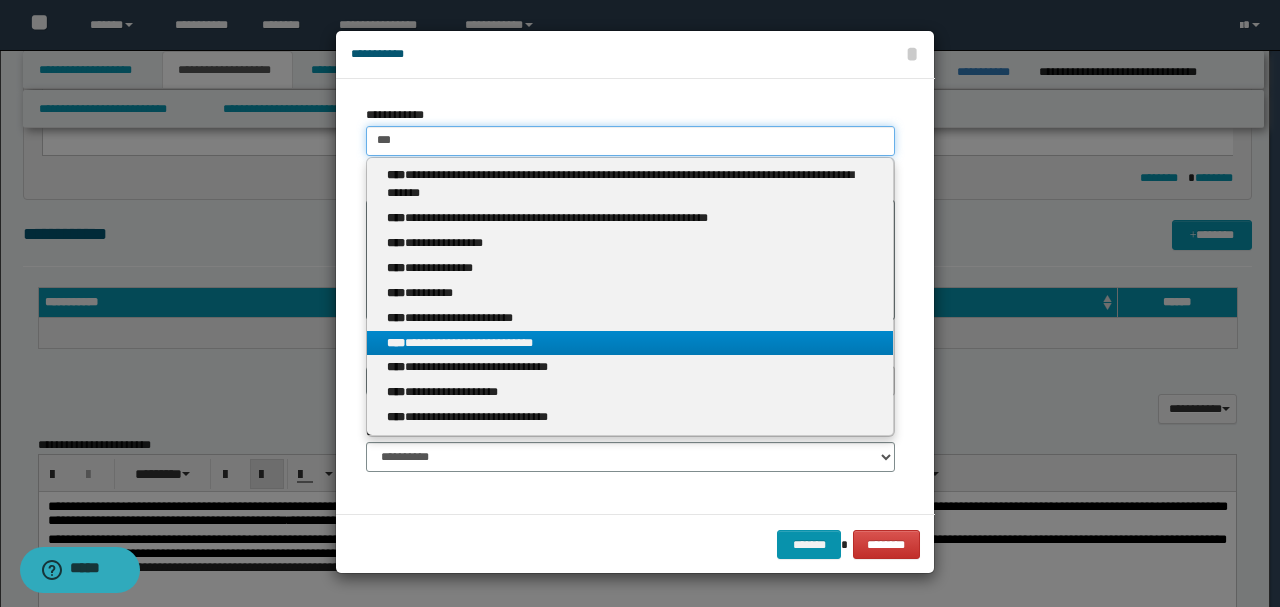 type on "***" 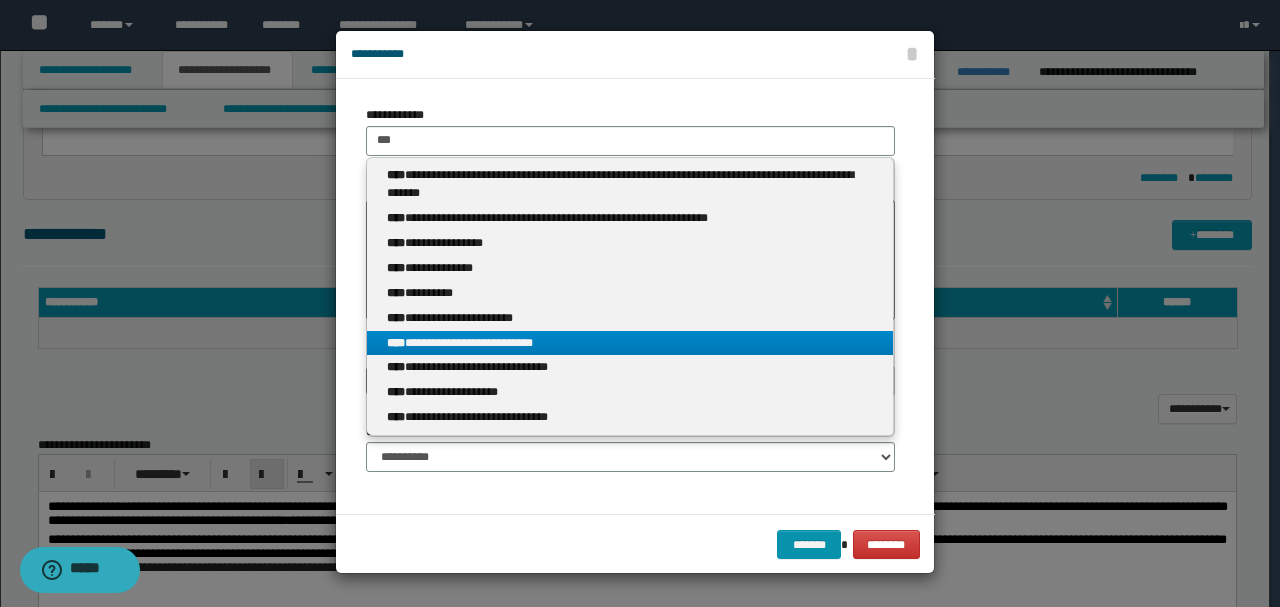 click on "**********" at bounding box center (630, 343) 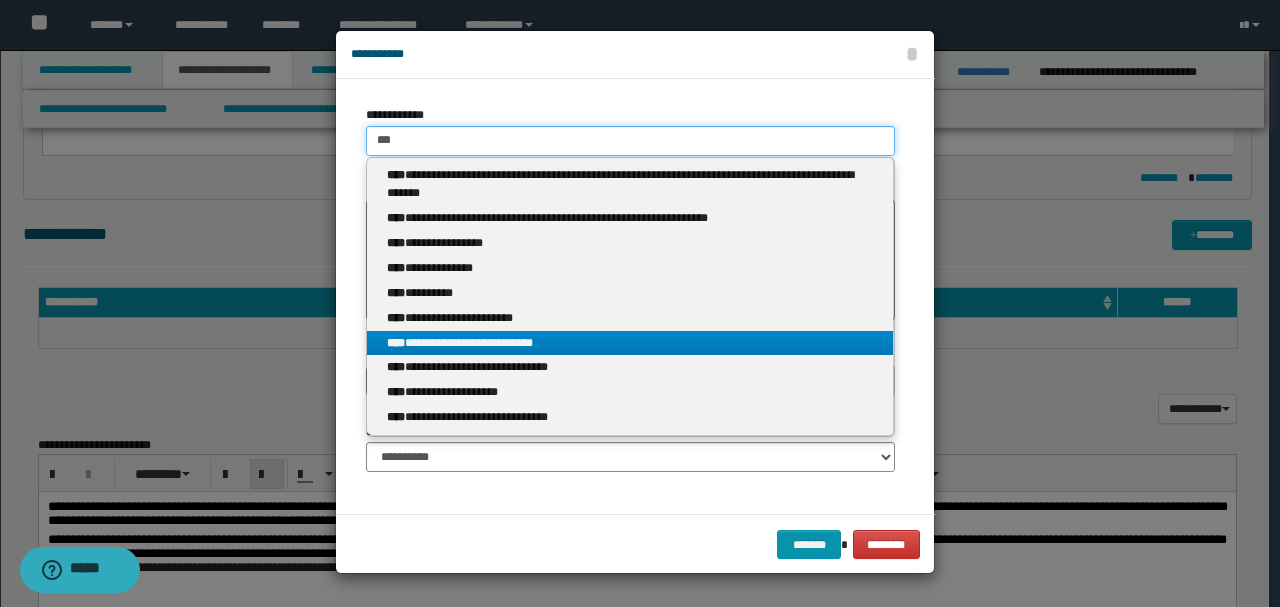 type 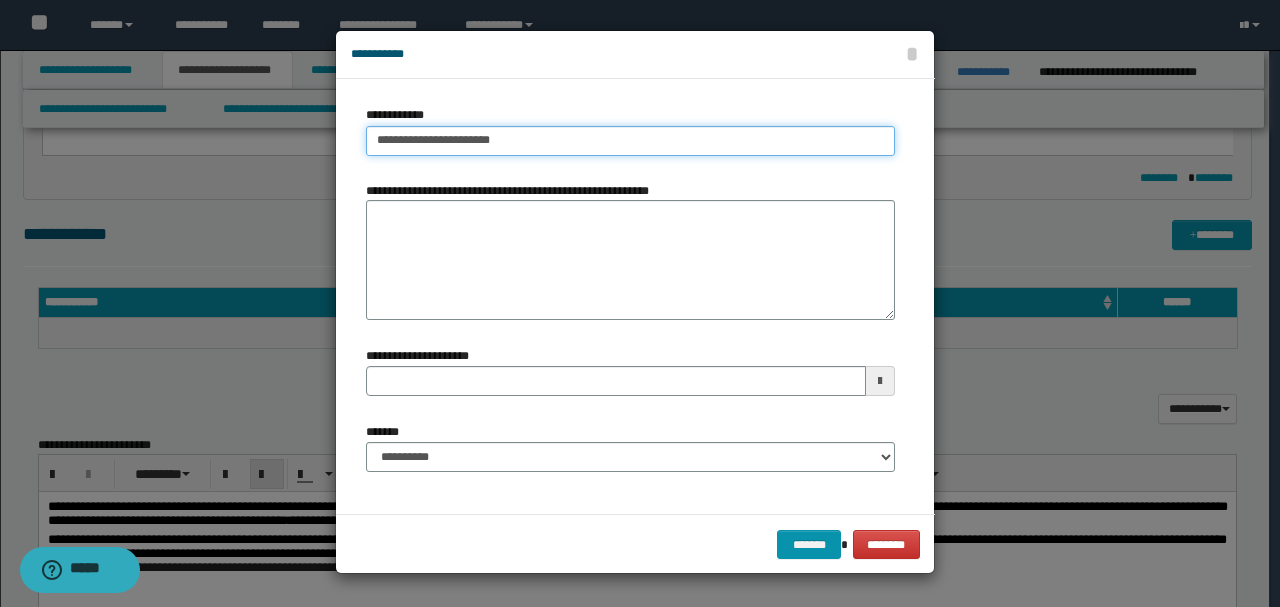 type 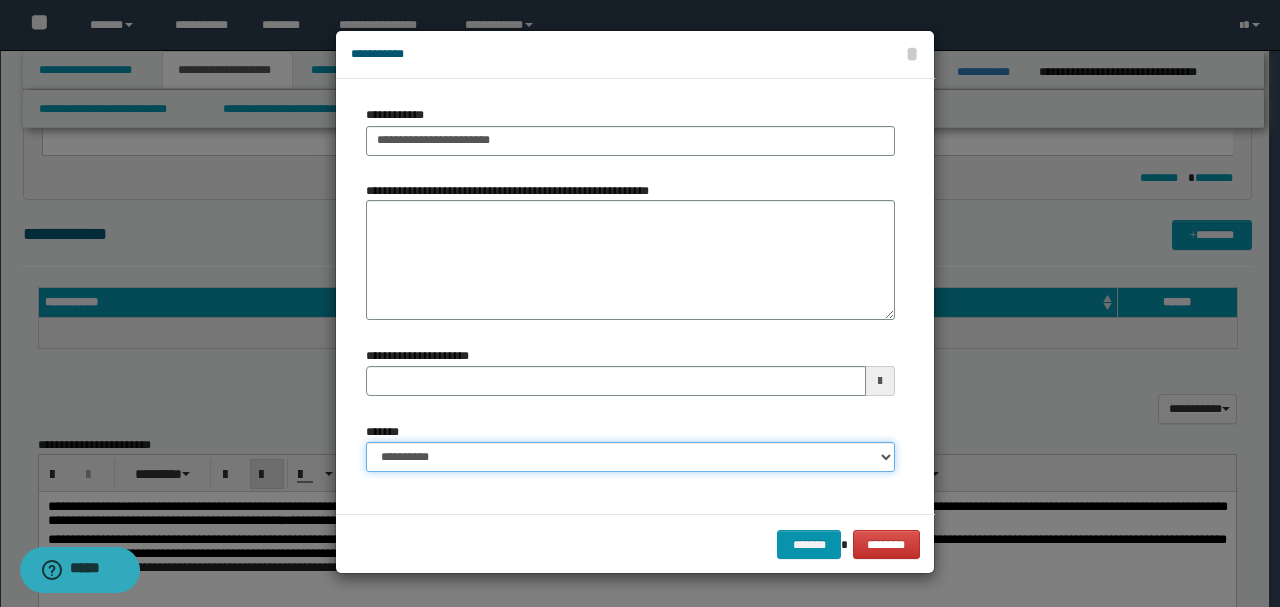 click on "**********" at bounding box center [630, 457] 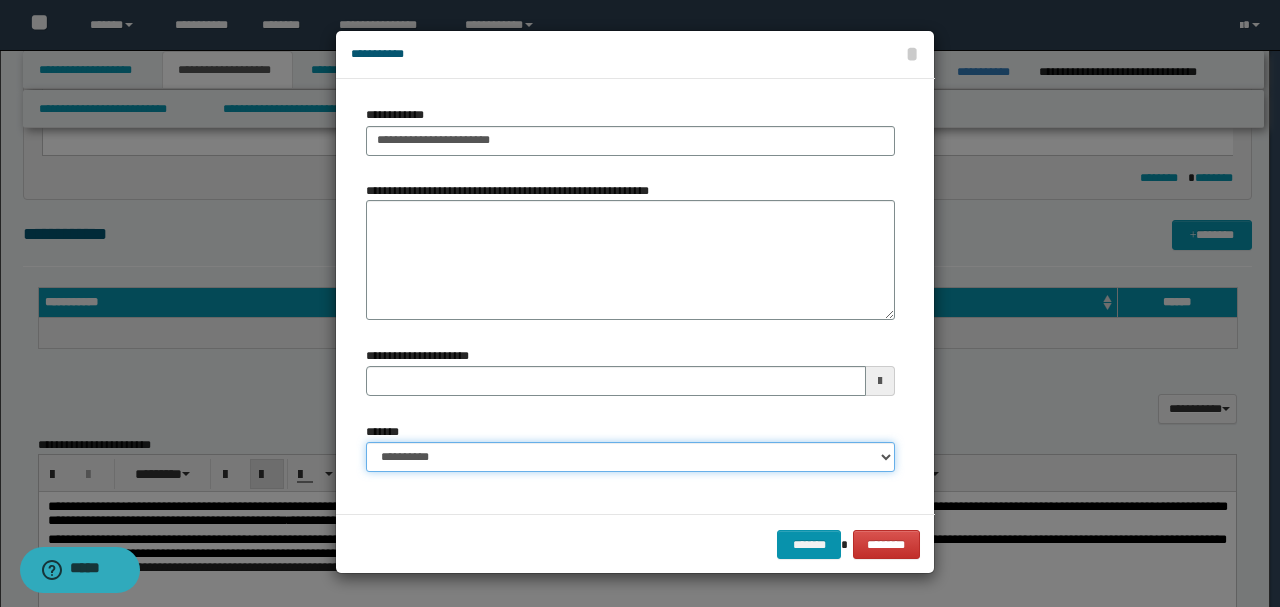 select on "*" 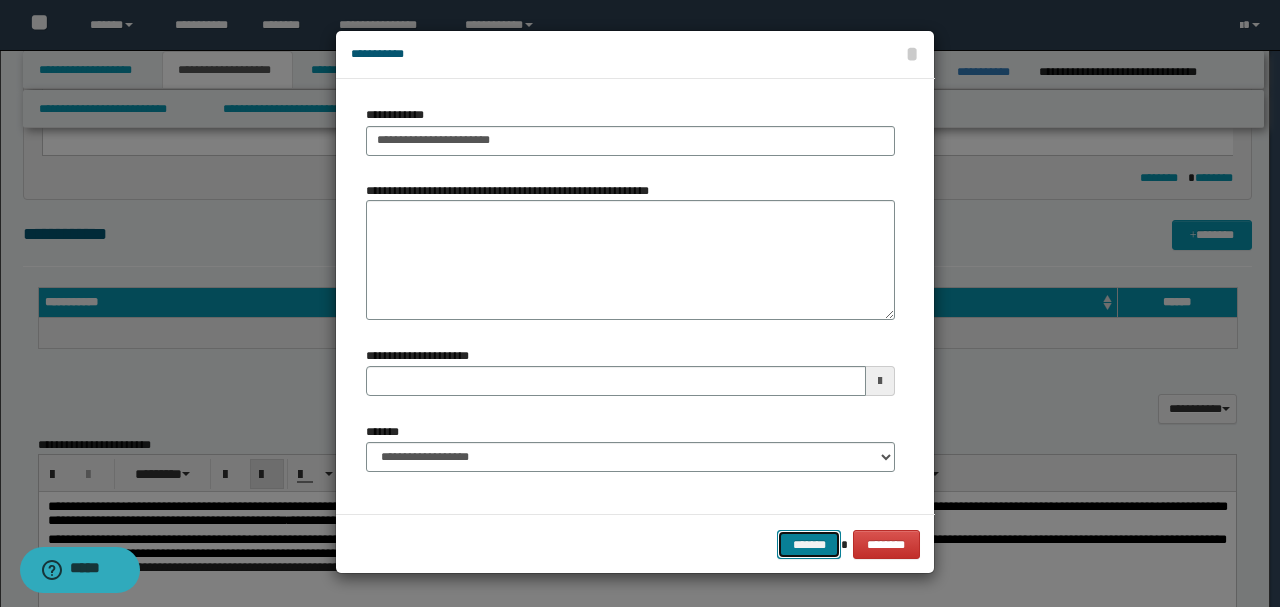click on "*******" at bounding box center [809, 544] 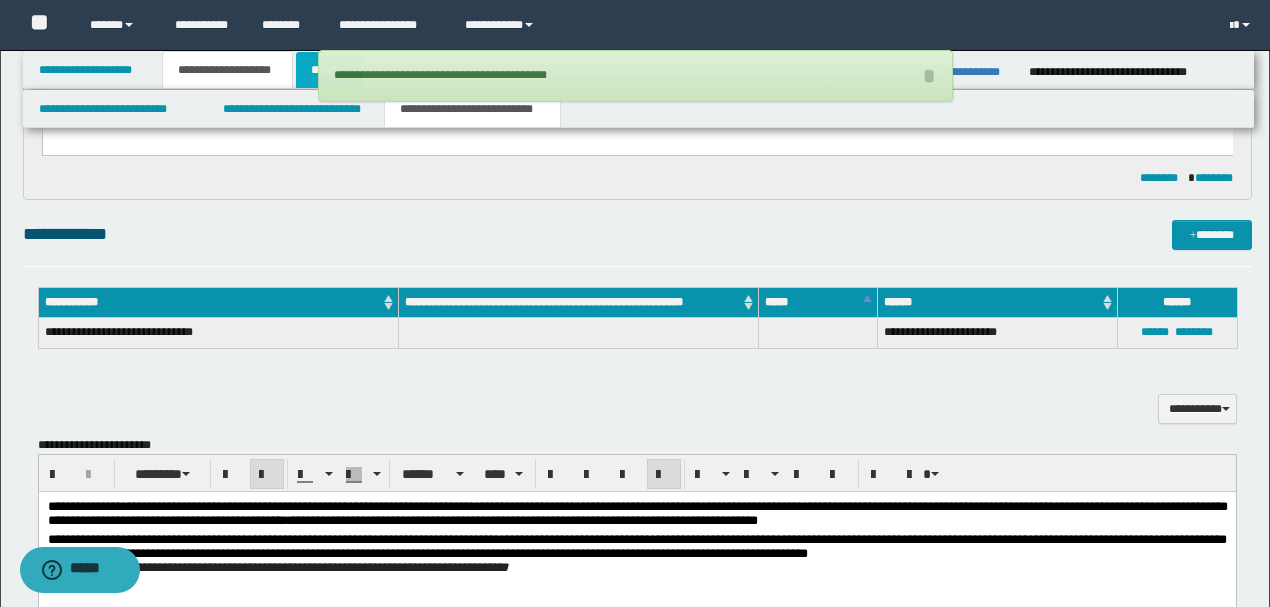 click on "******" at bounding box center (329, 70) 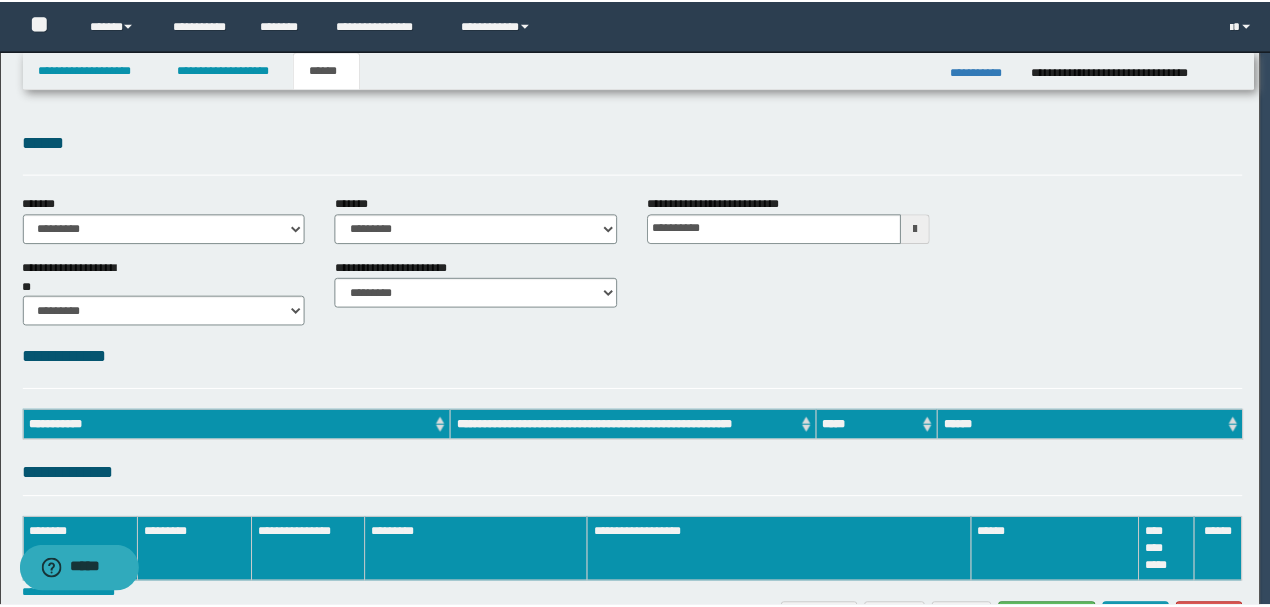 scroll, scrollTop: 0, scrollLeft: 0, axis: both 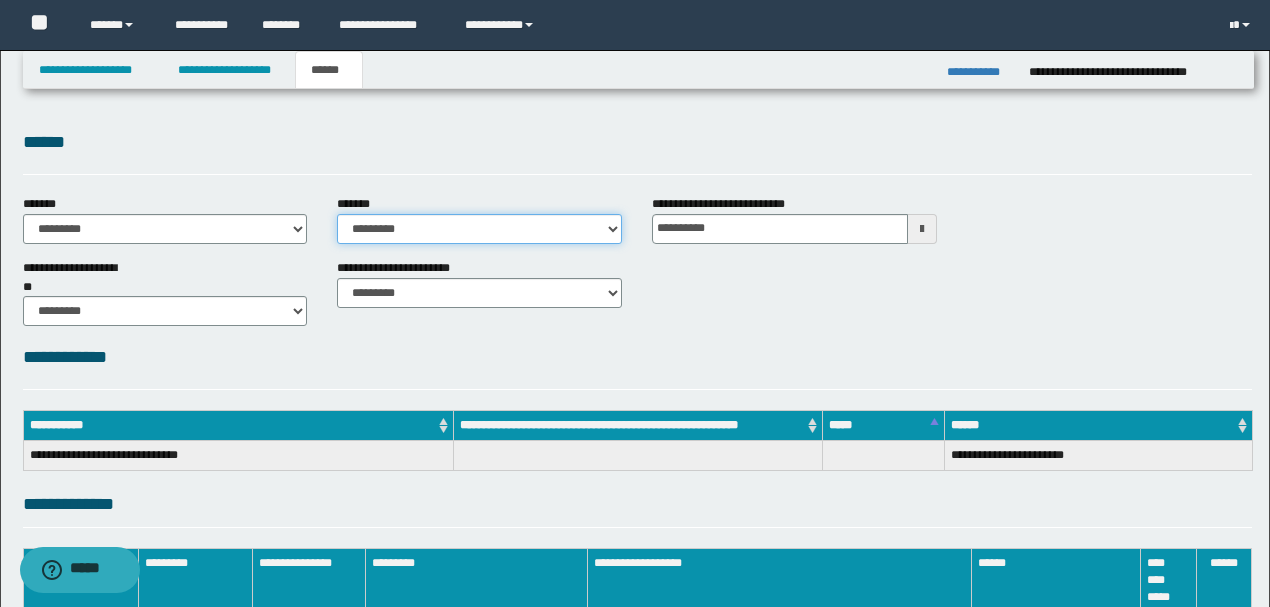click on "**********" at bounding box center (479, 229) 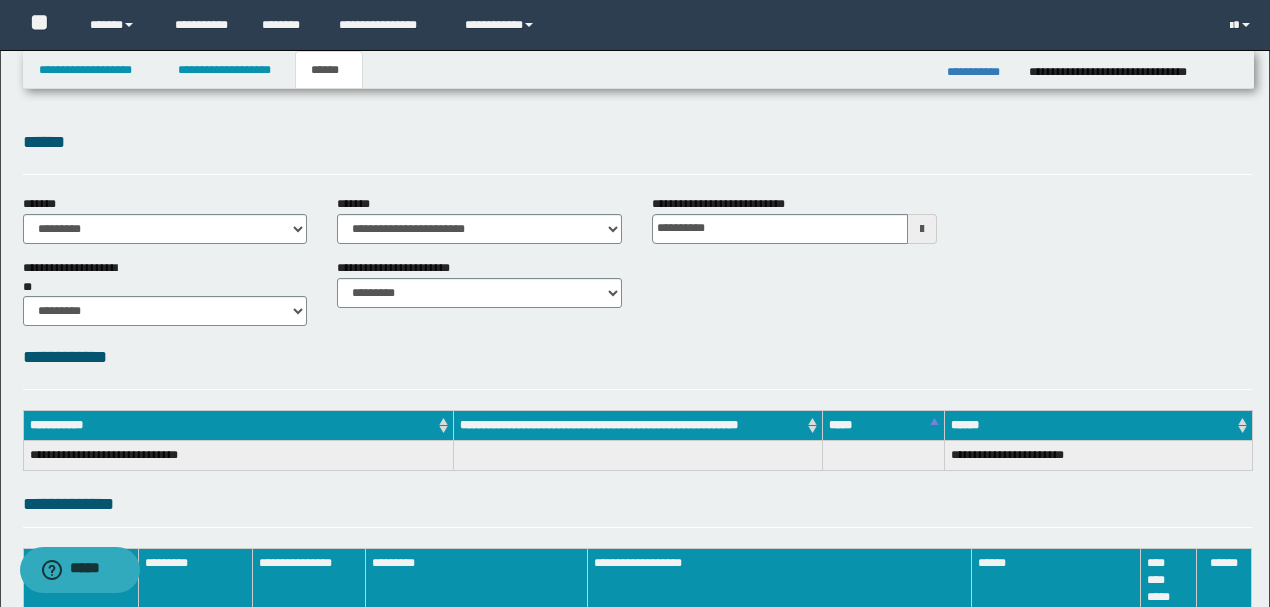 click on "**********" at bounding box center (637, 447) 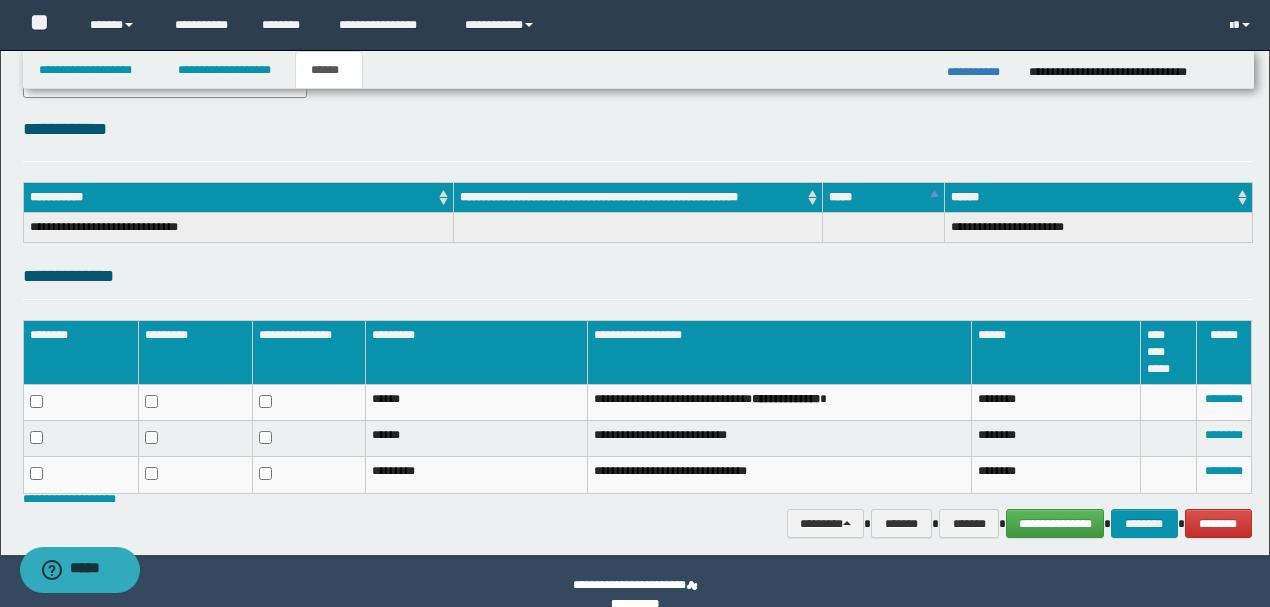 scroll, scrollTop: 254, scrollLeft: 0, axis: vertical 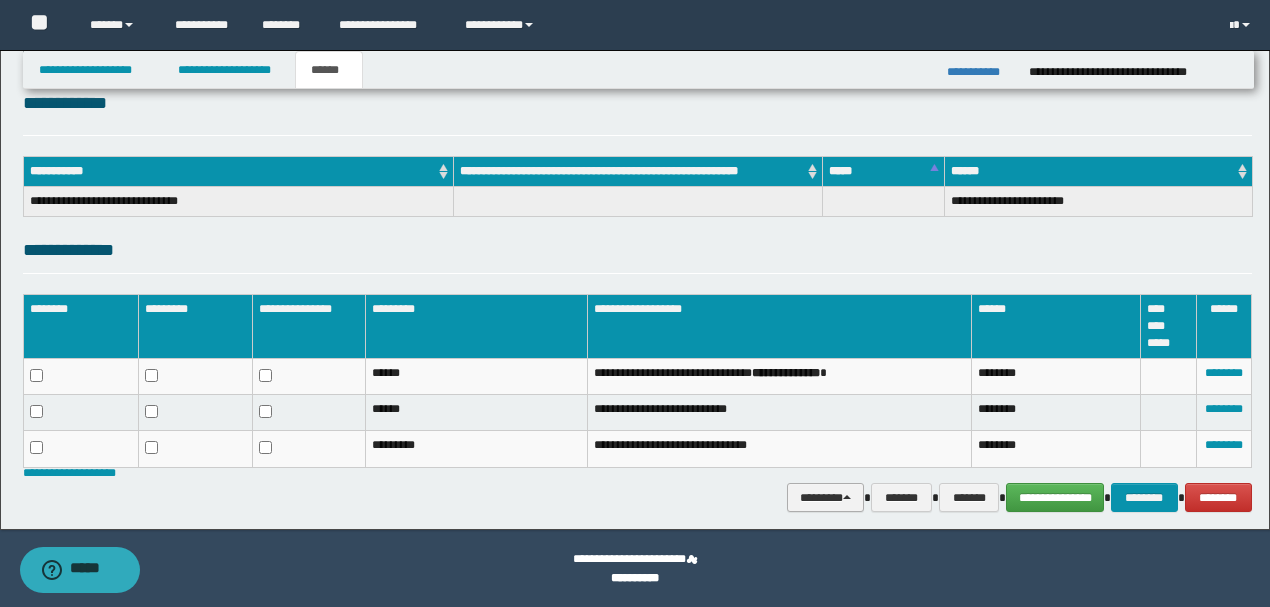 click on "********" at bounding box center [826, 497] 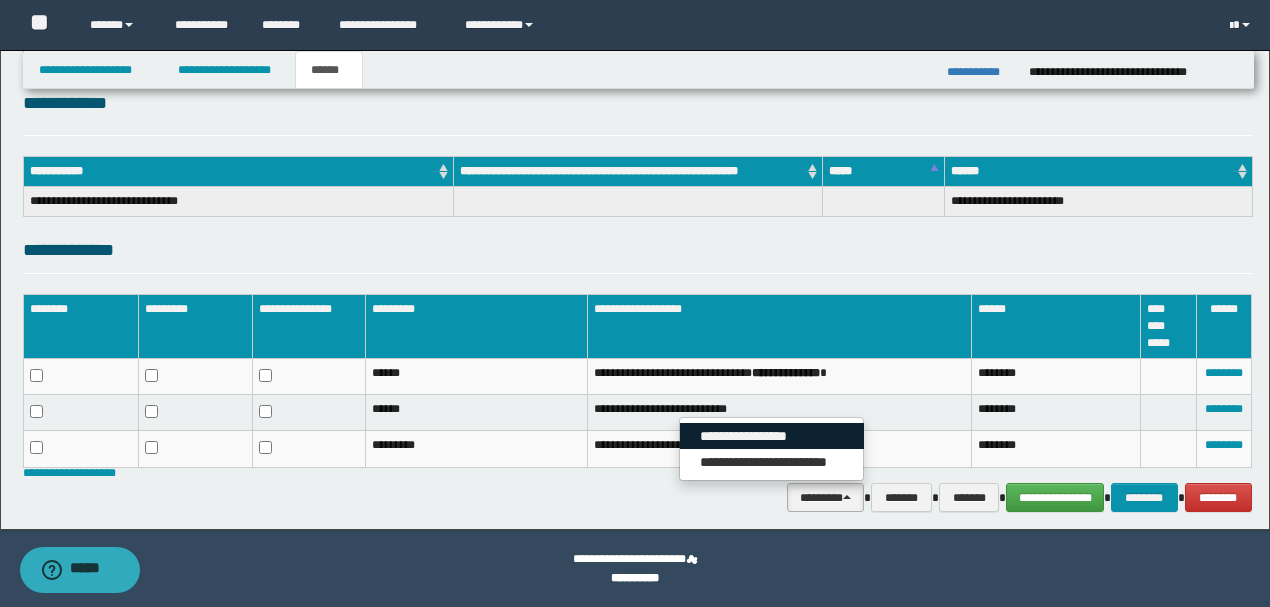 click on "**********" at bounding box center [772, 436] 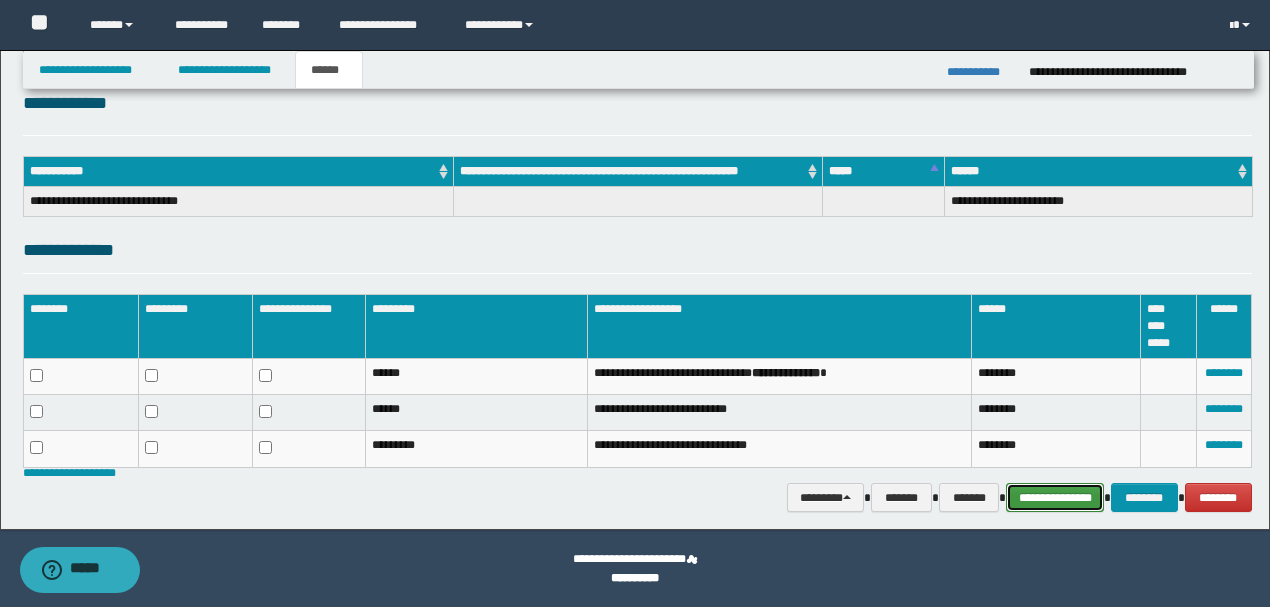 click on "**********" at bounding box center [1055, 497] 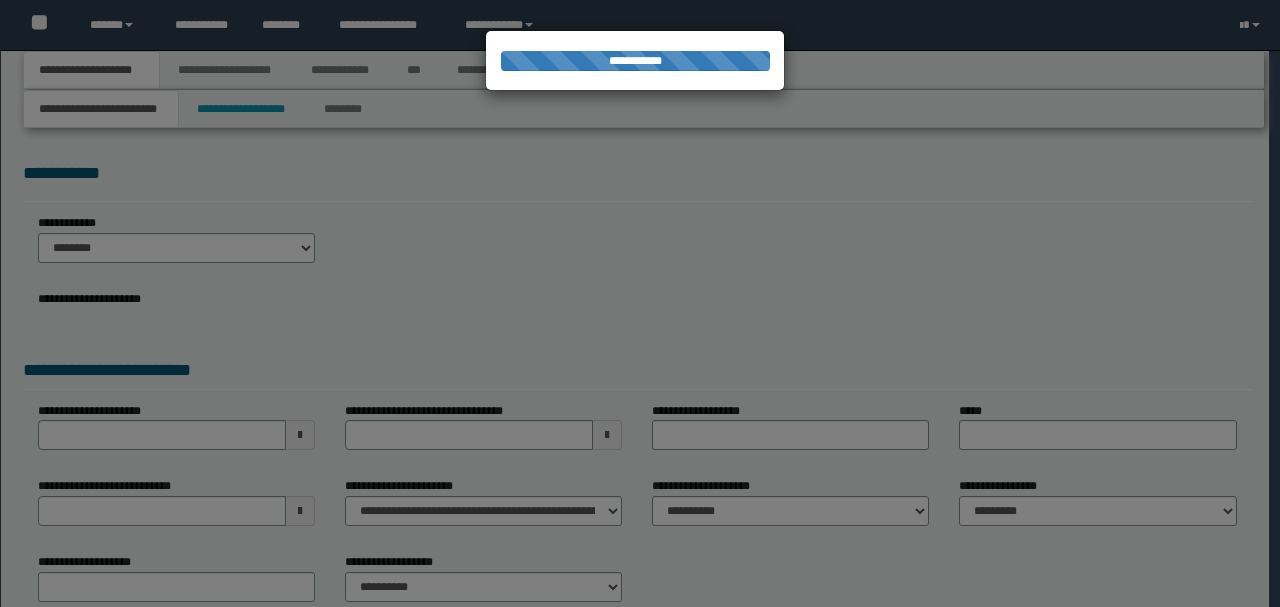 scroll, scrollTop: 0, scrollLeft: 0, axis: both 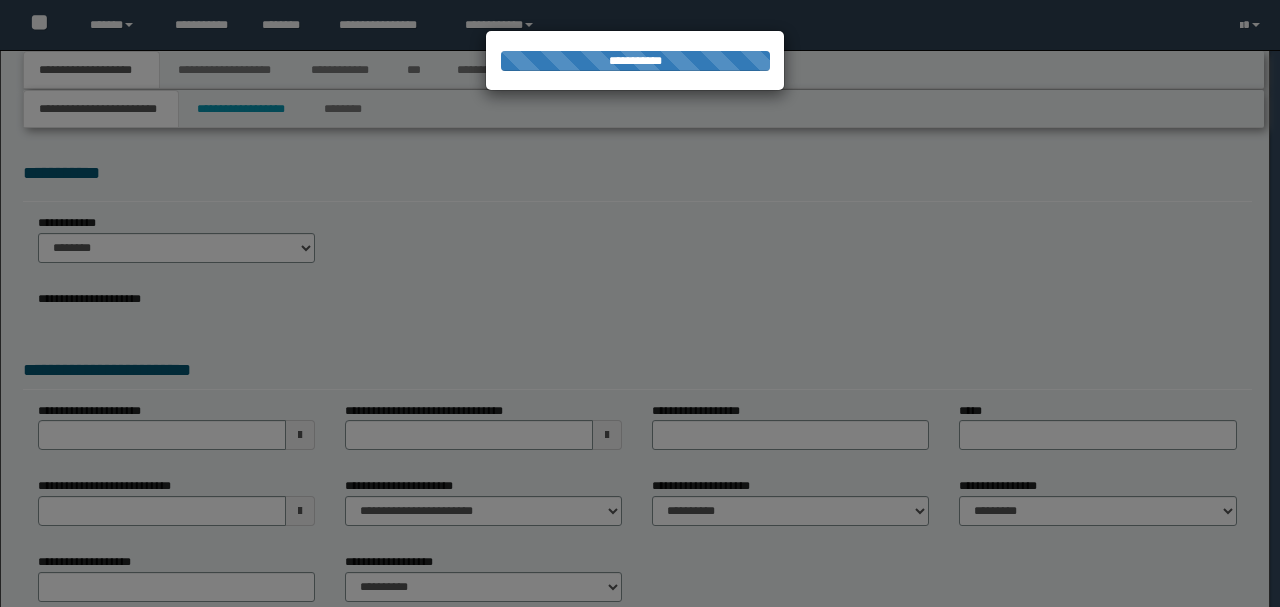 type on "********" 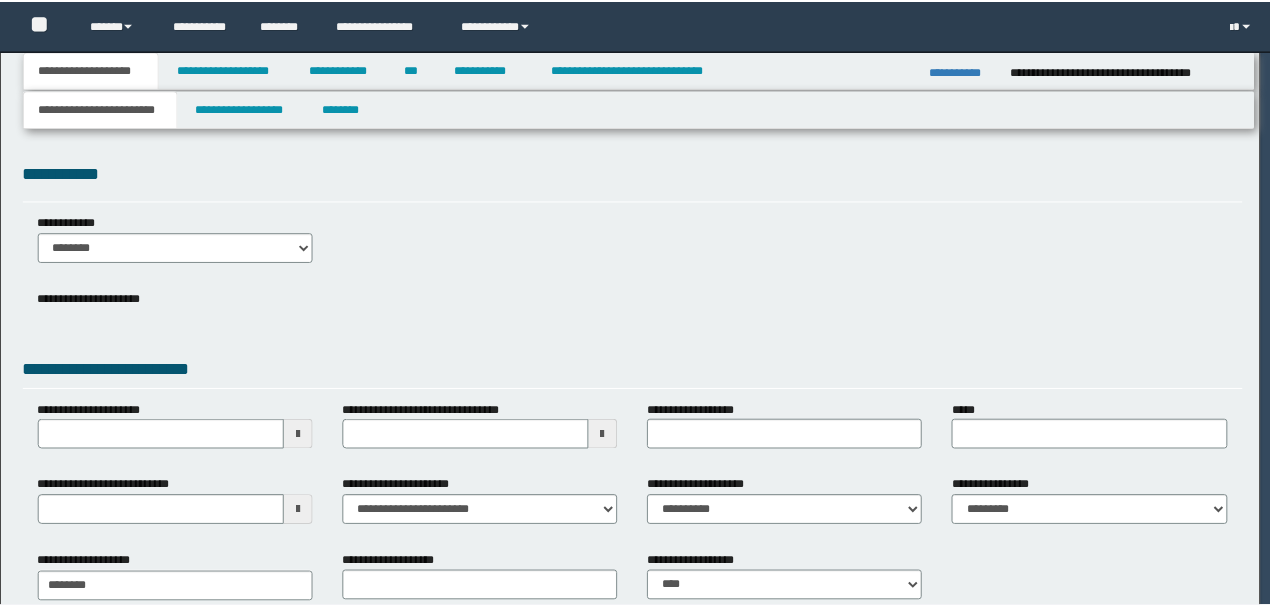 scroll, scrollTop: 0, scrollLeft: 0, axis: both 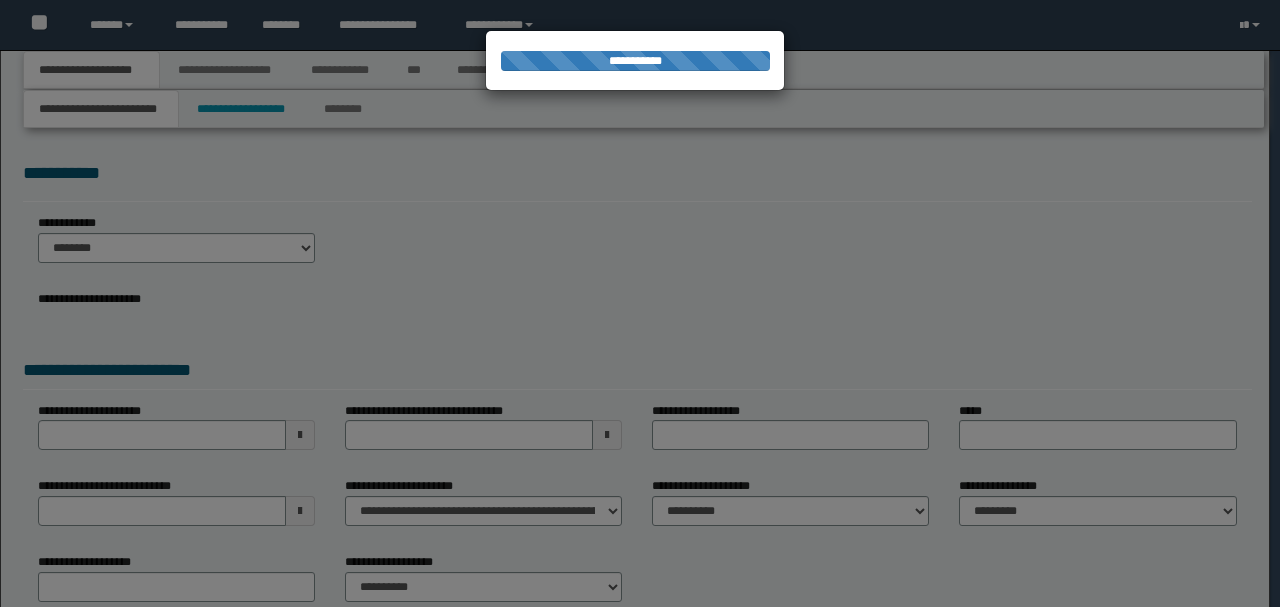 select on "*" 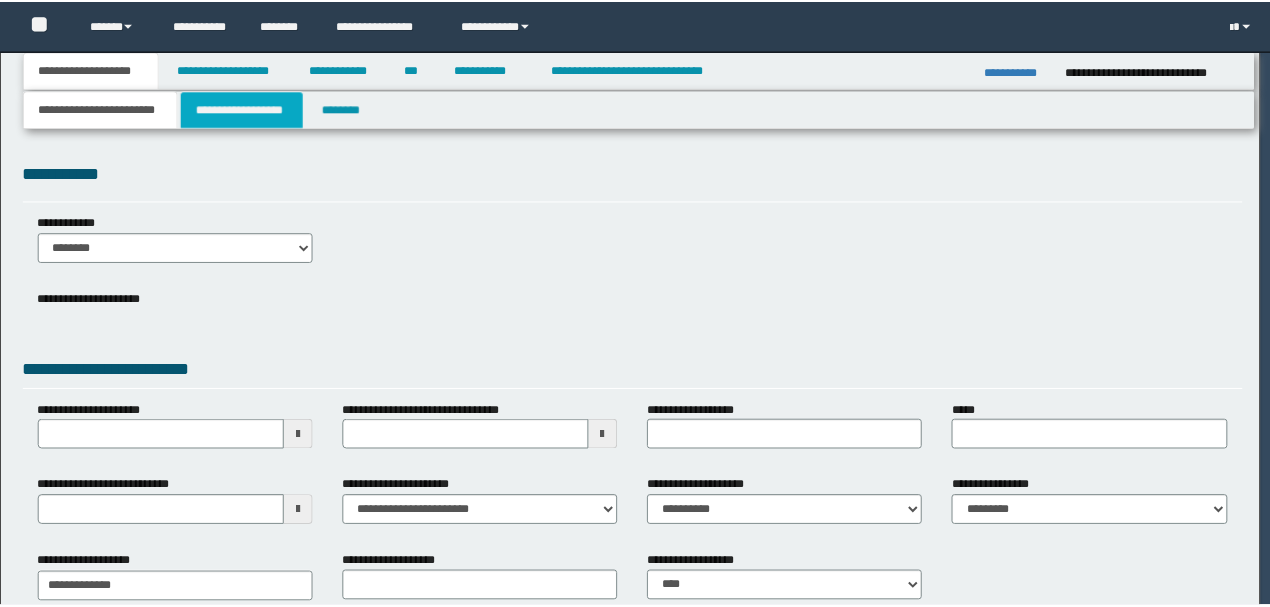 scroll, scrollTop: 0, scrollLeft: 0, axis: both 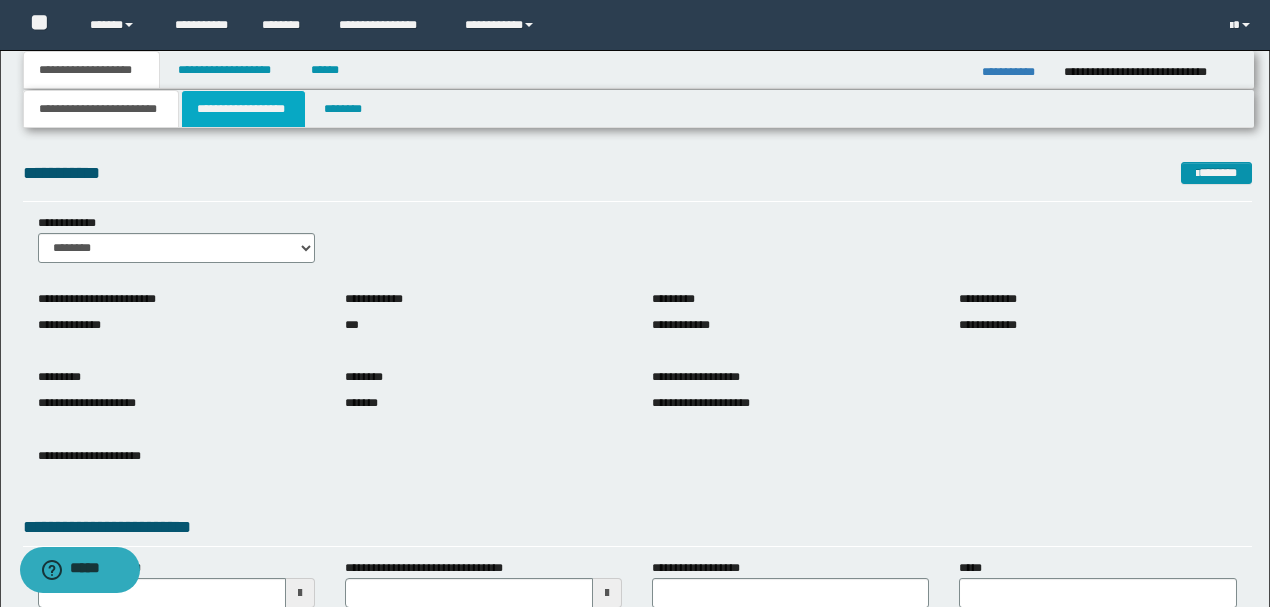 click on "**********" at bounding box center (243, 109) 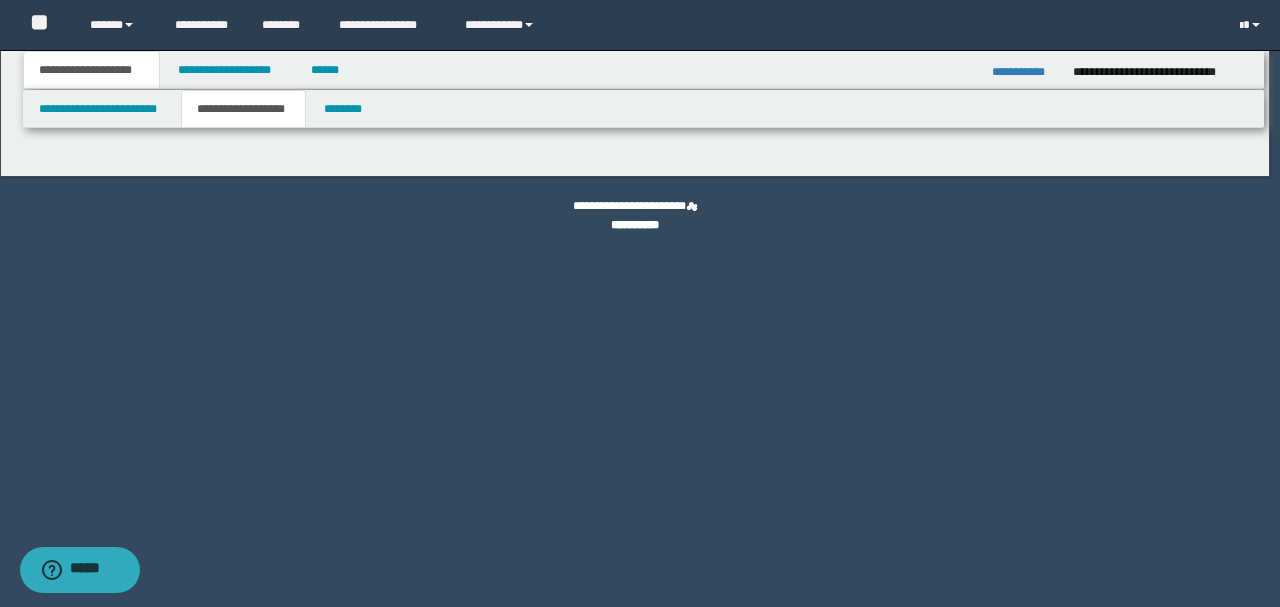 type on "**********" 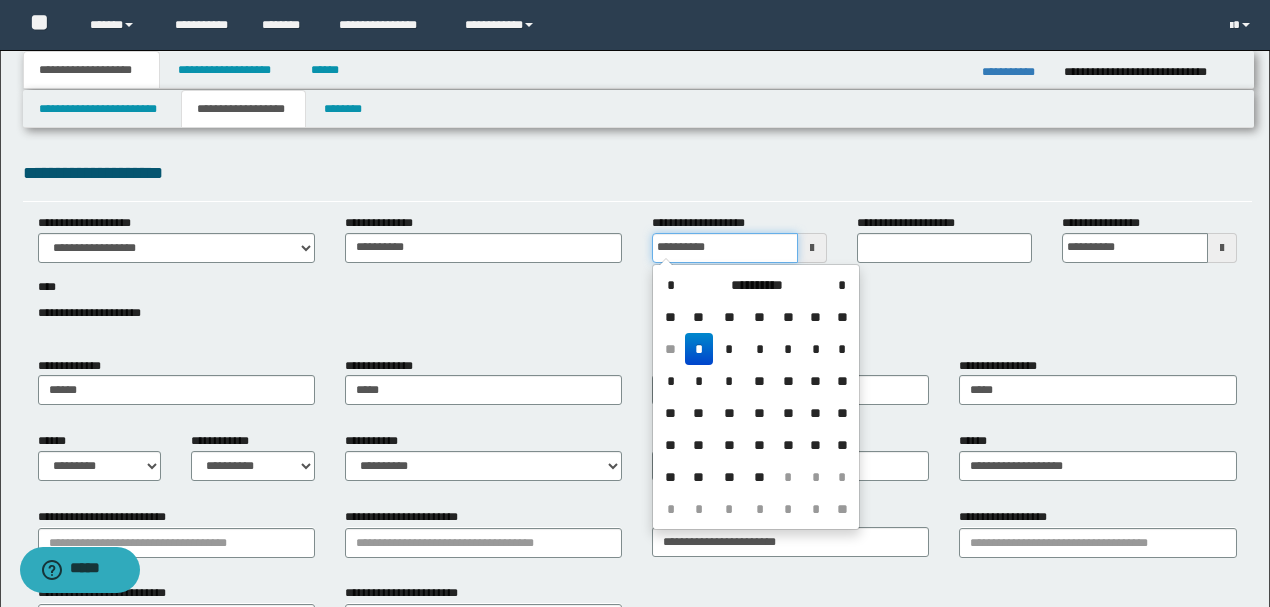 drag, startPoint x: 724, startPoint y: 250, endPoint x: 520, endPoint y: 253, distance: 204.02206 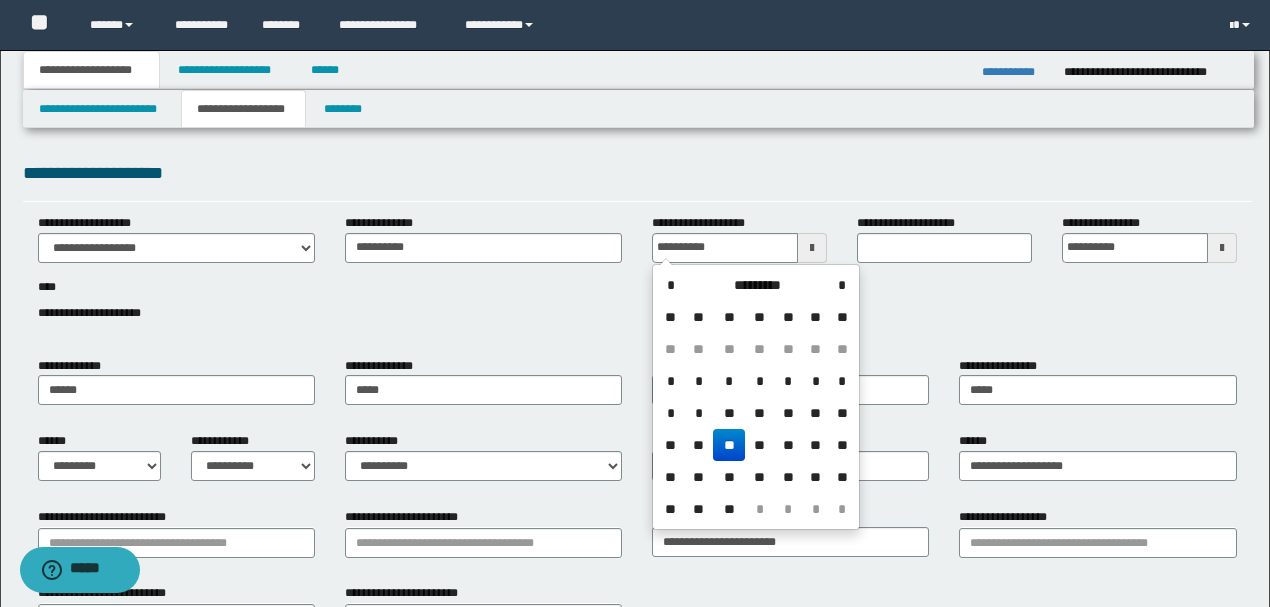 click on "**" at bounding box center [729, 445] 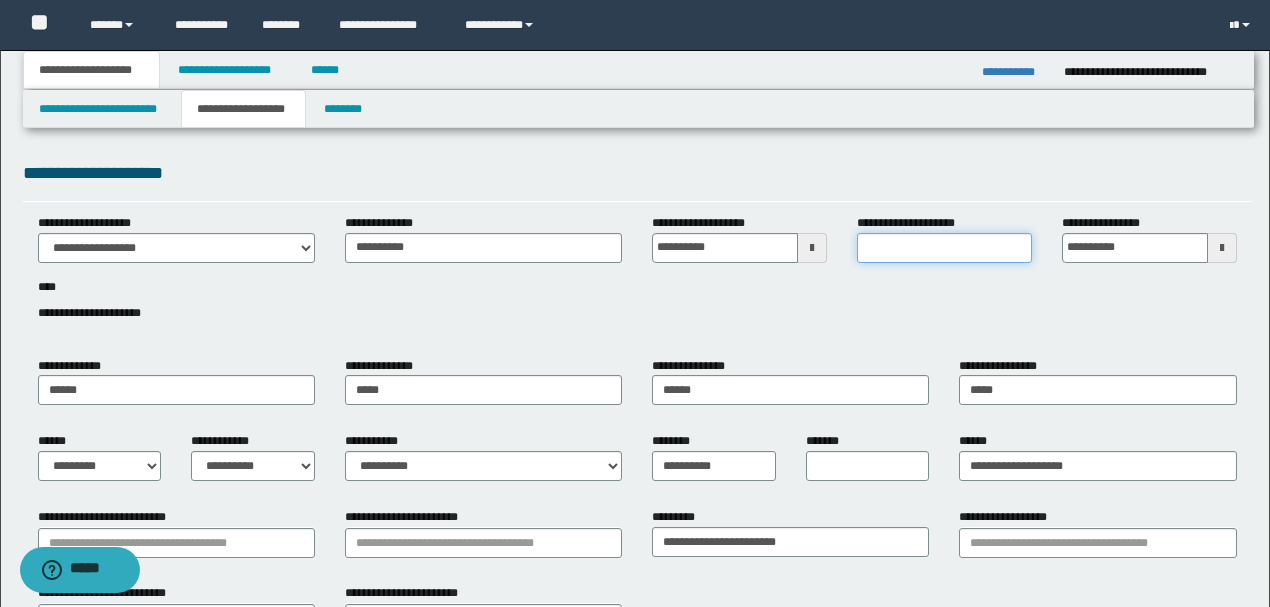 click on "**********" at bounding box center [944, 248] 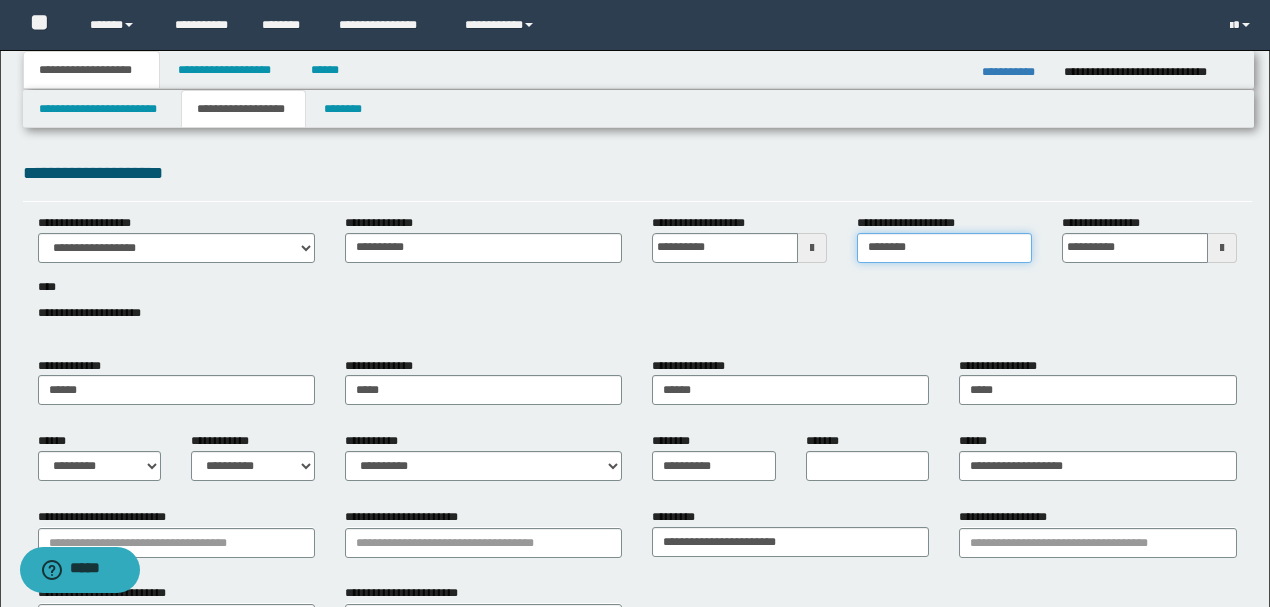 type on "**********" 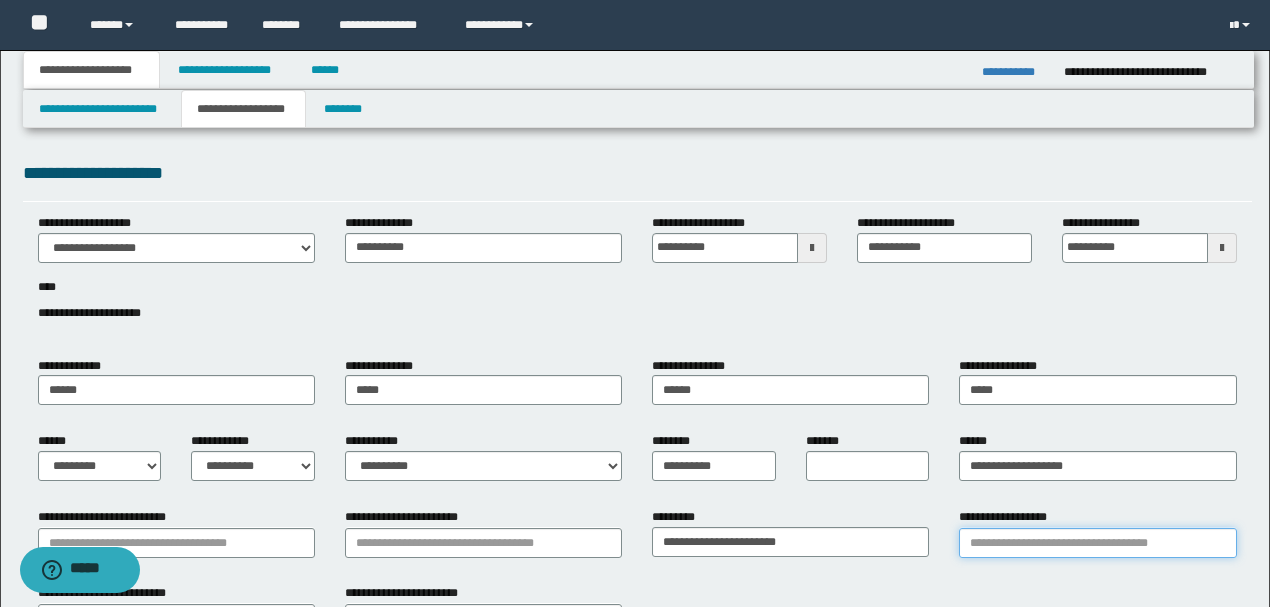 click on "**********" at bounding box center [1097, 543] 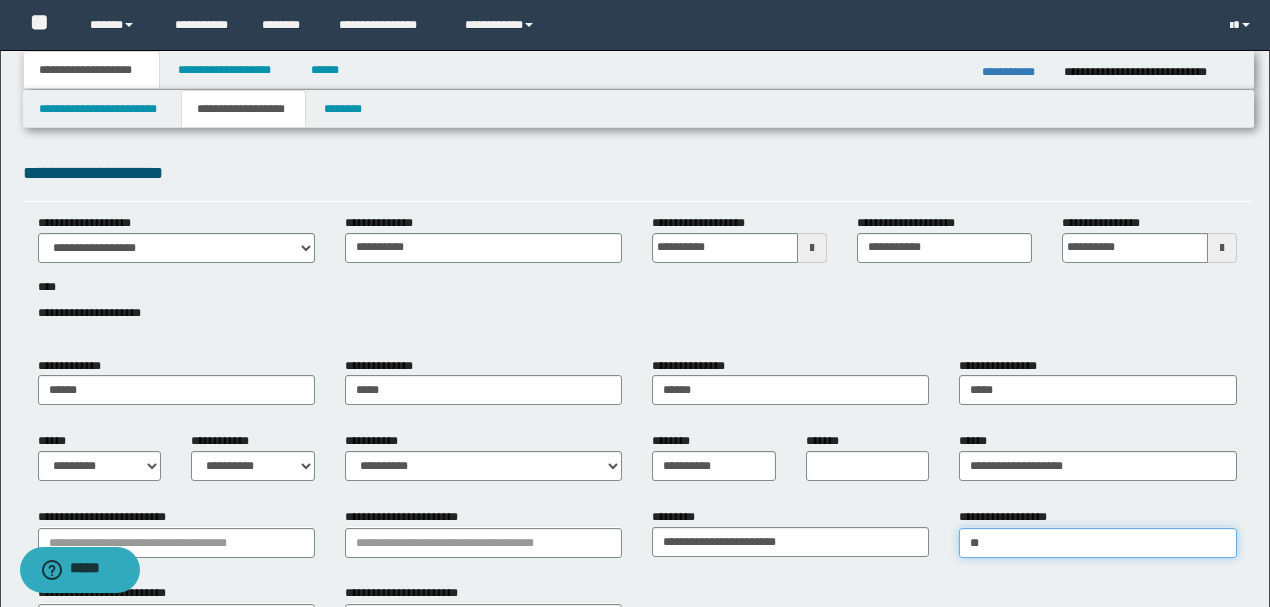 type on "***" 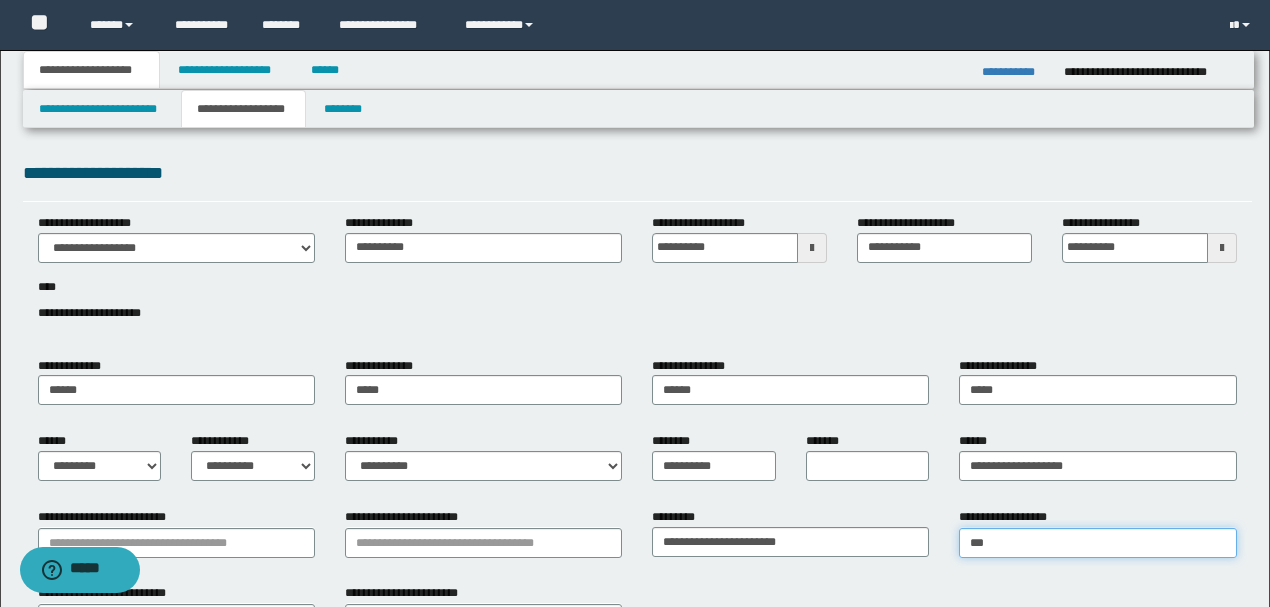 type on "********" 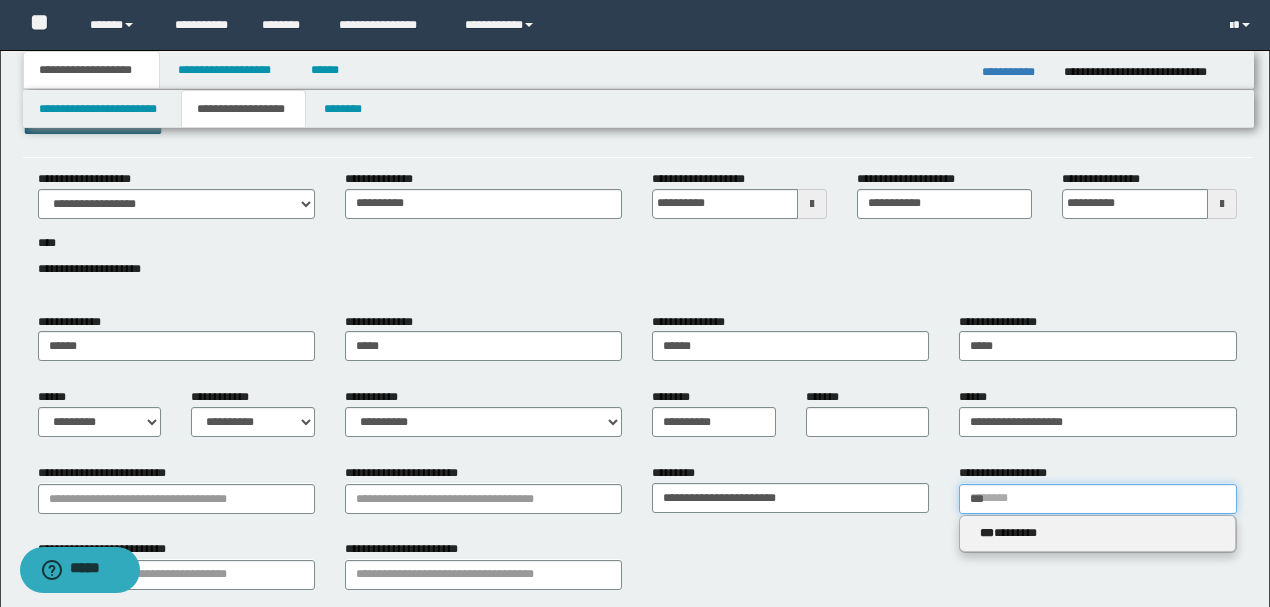 scroll, scrollTop: 66, scrollLeft: 0, axis: vertical 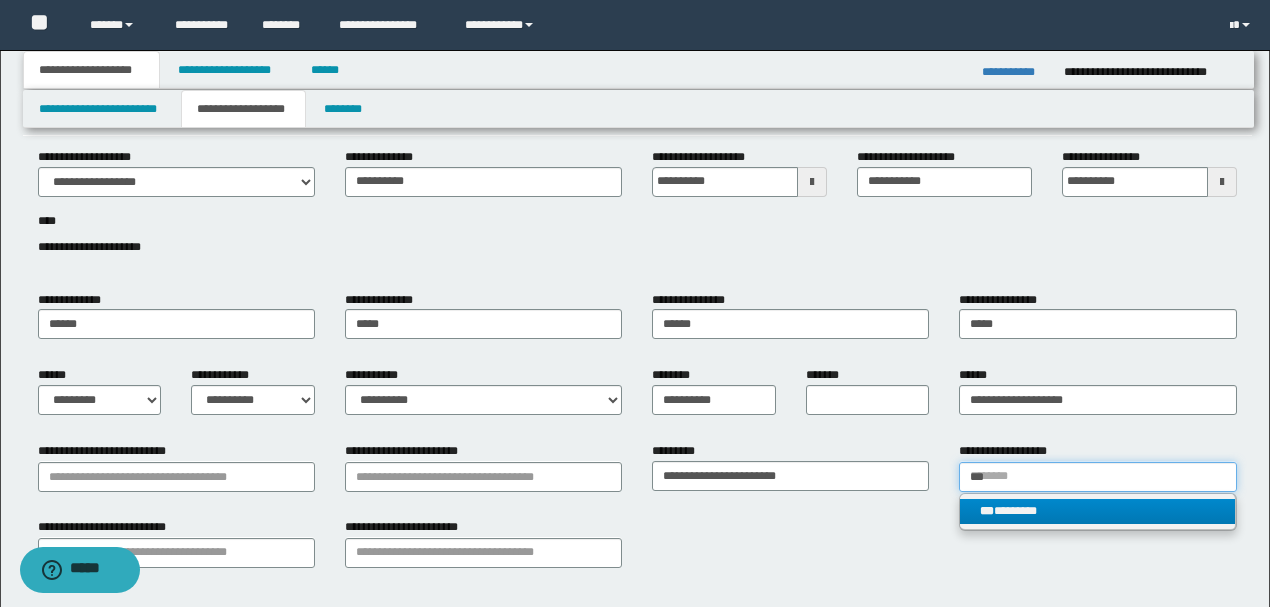 type on "***" 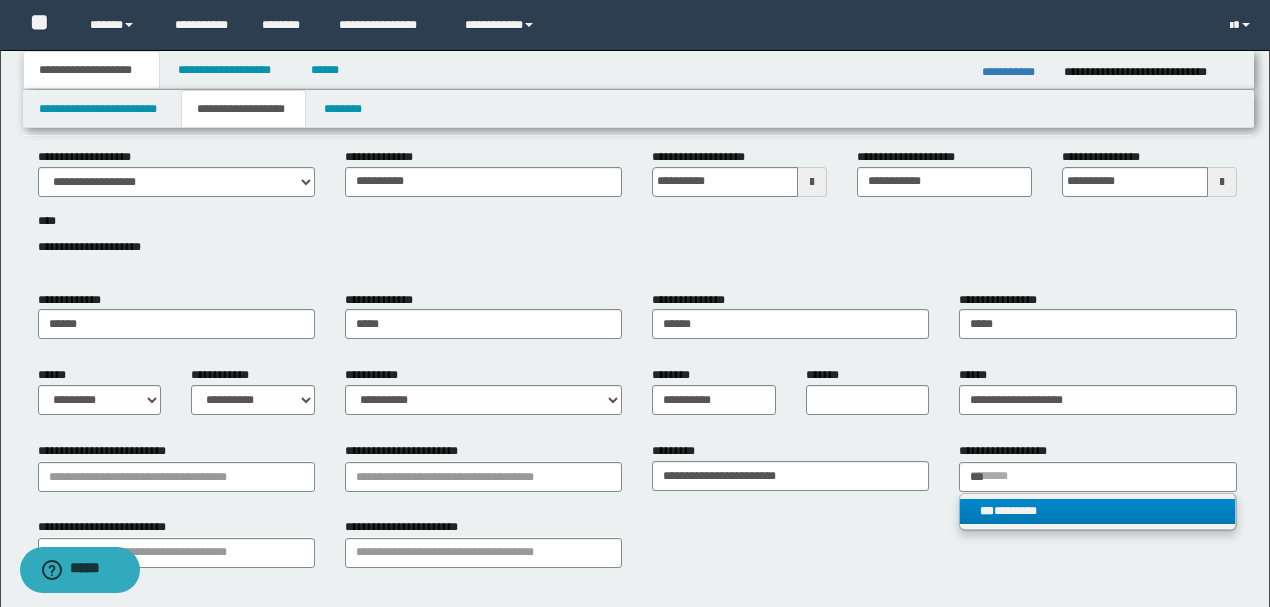 type 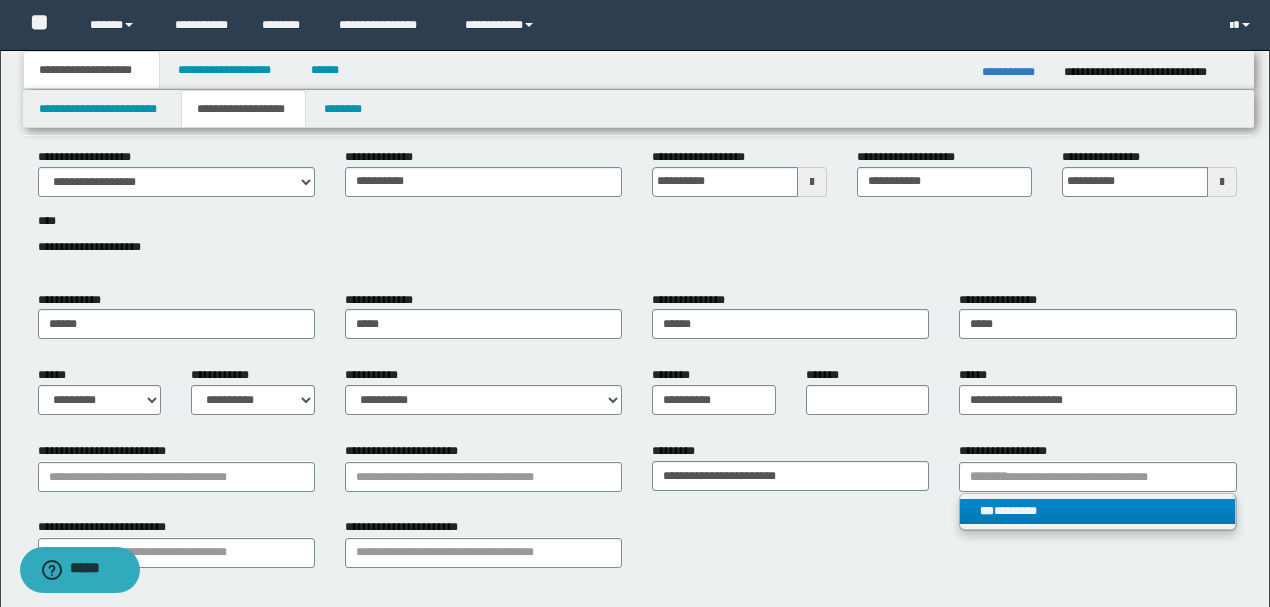 click on "***" at bounding box center (987, 511) 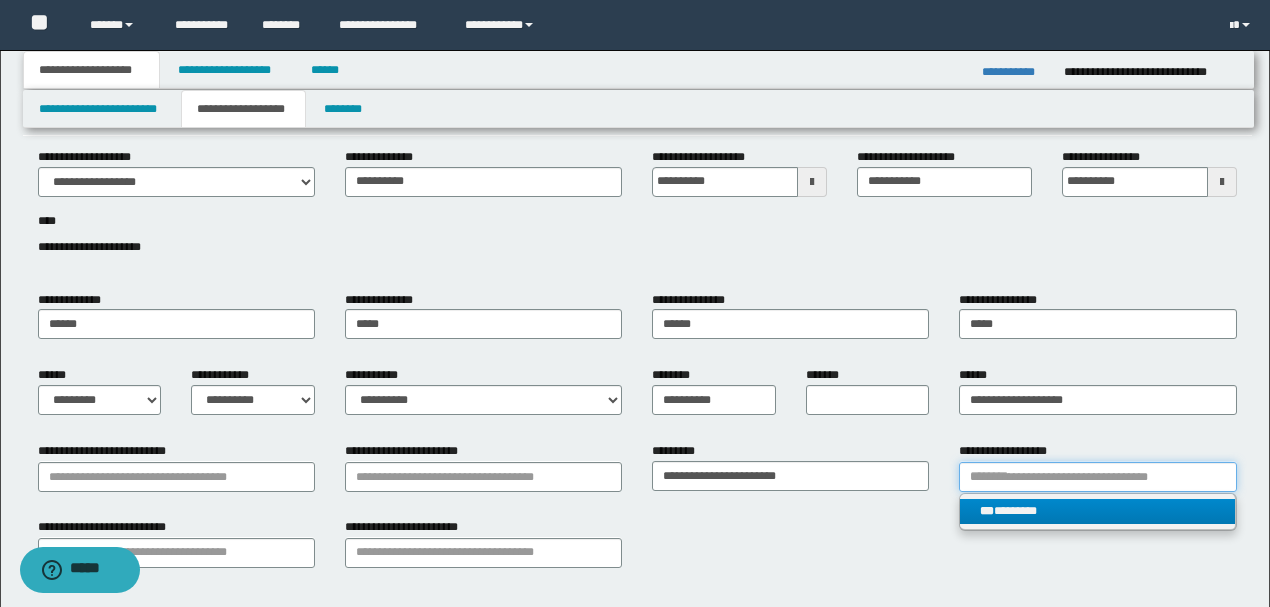 type 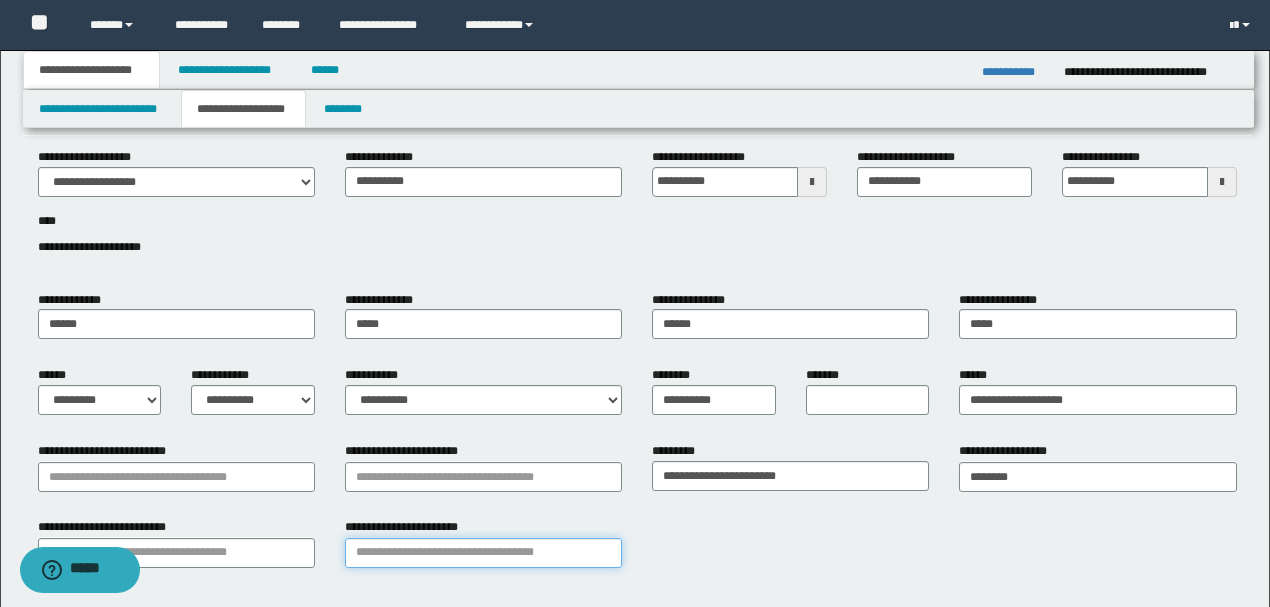 click on "**********" at bounding box center [483, 553] 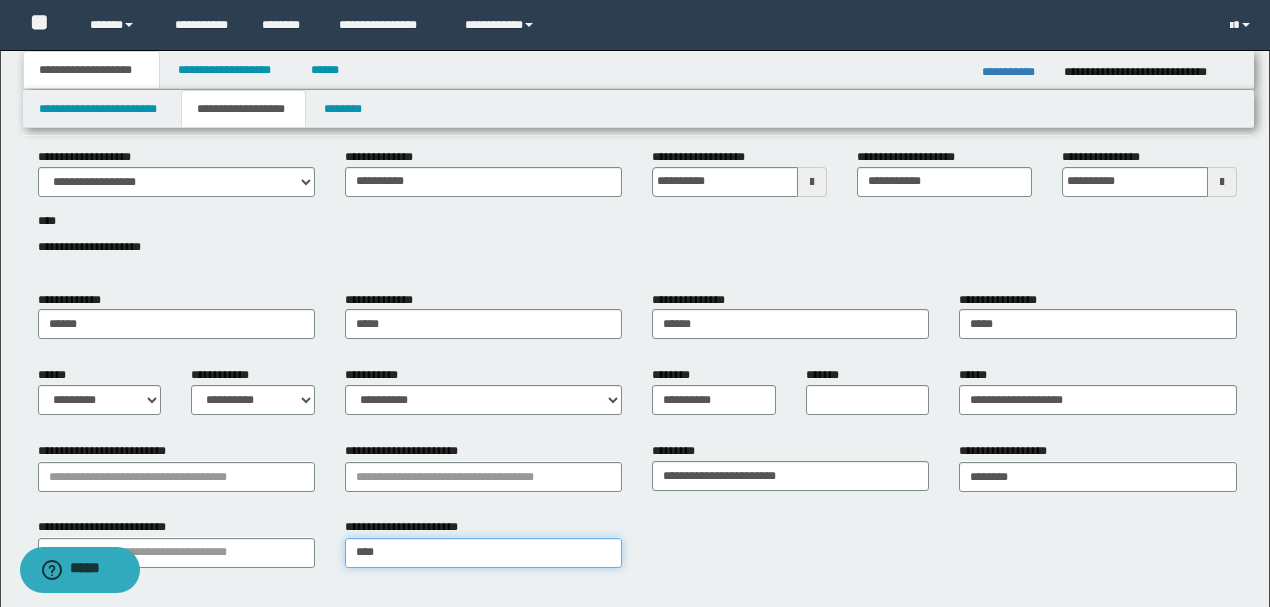 type on "*****" 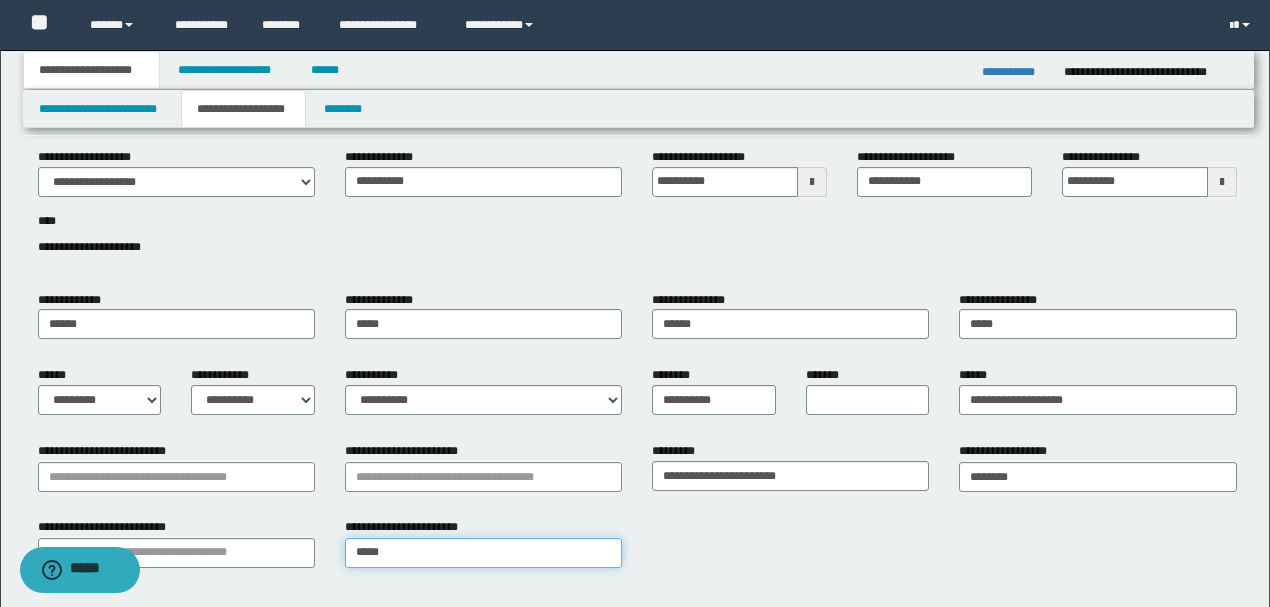 type on "**********" 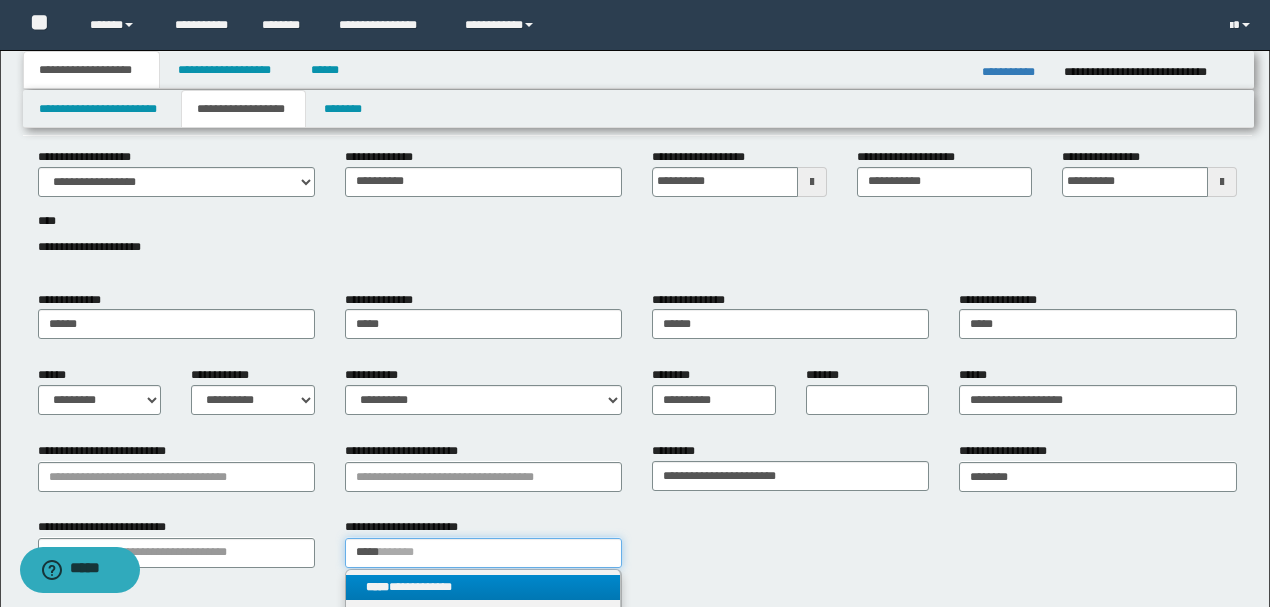 type on "*****" 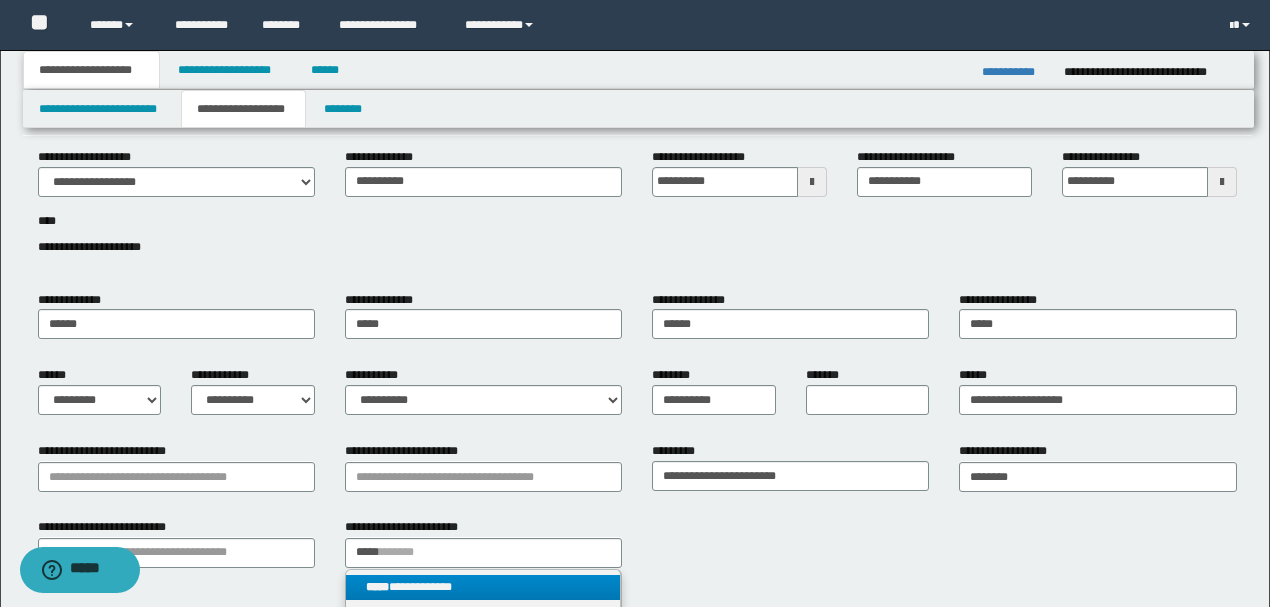 type 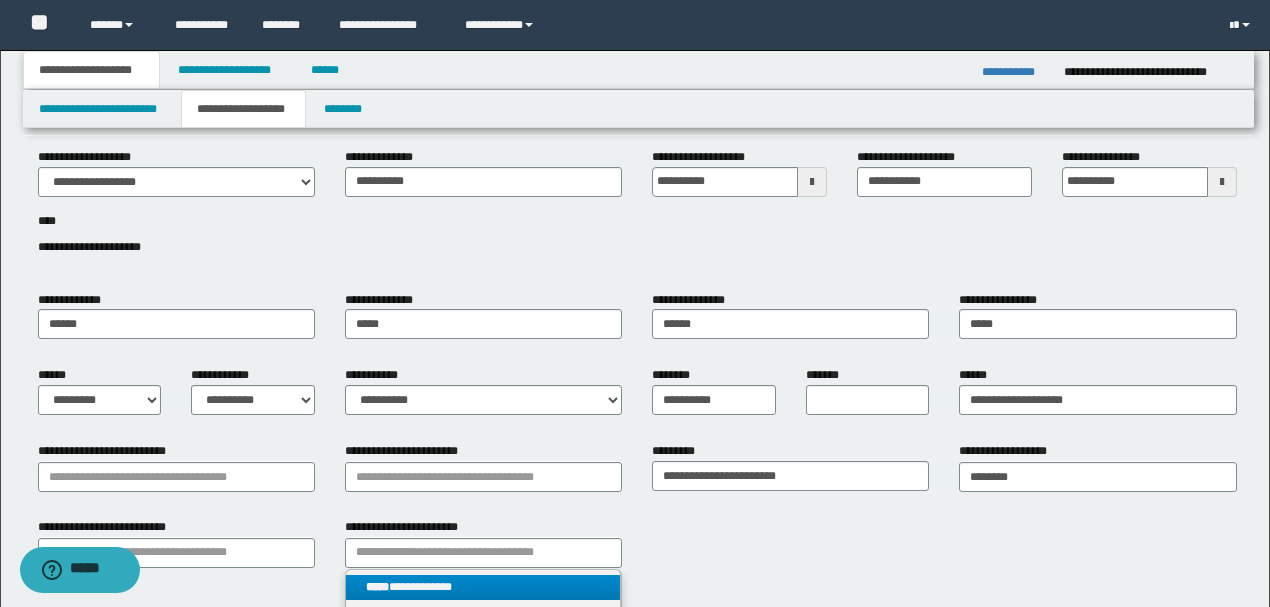 click on "**********" at bounding box center (483, 587) 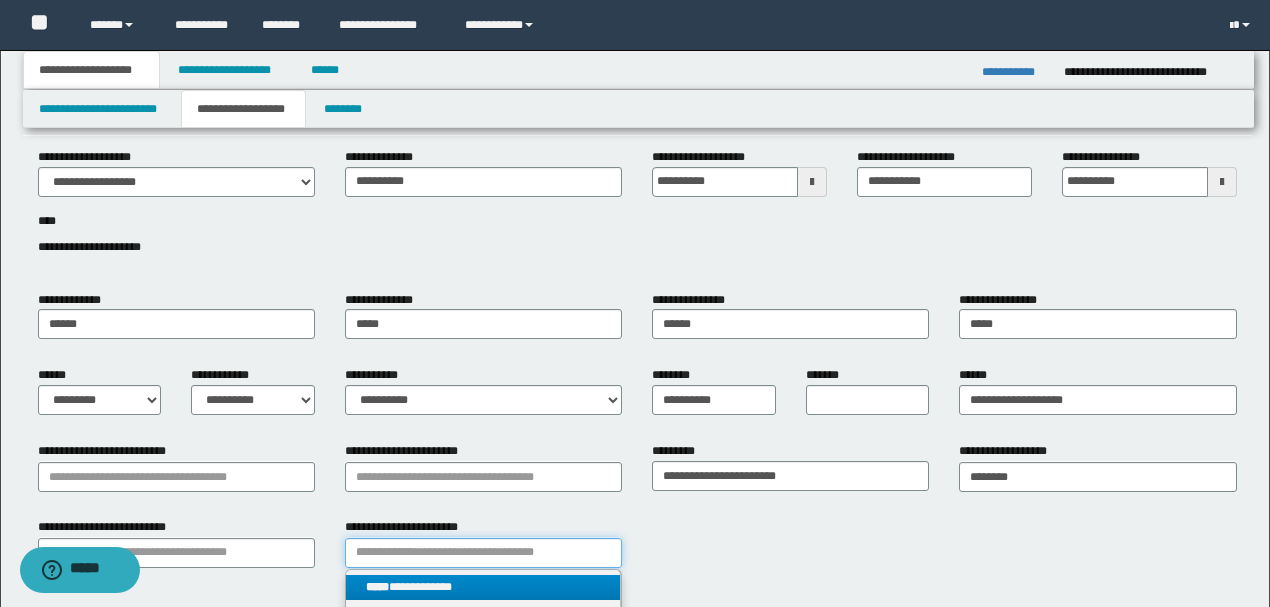 type 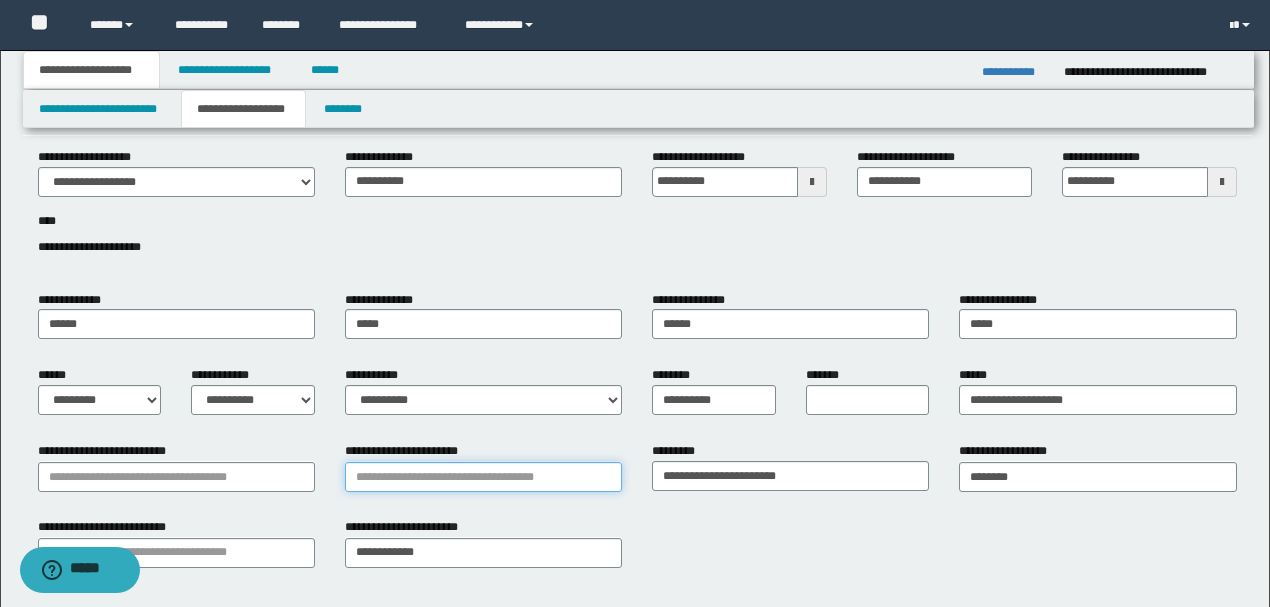 click on "**********" at bounding box center [483, 477] 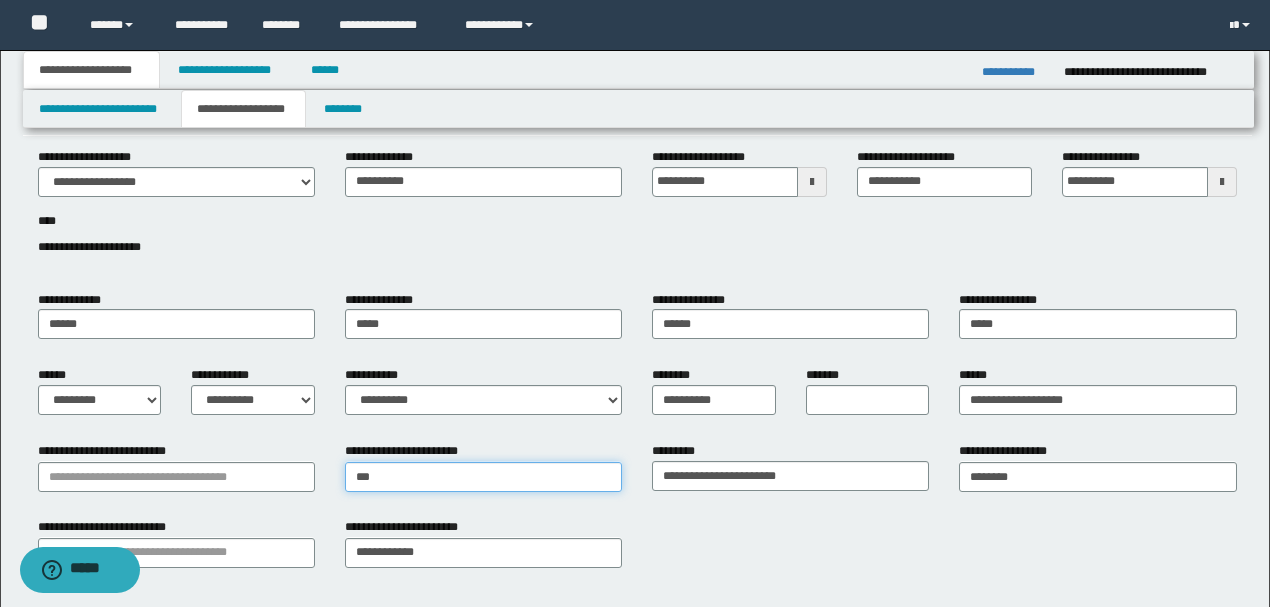 type on "****" 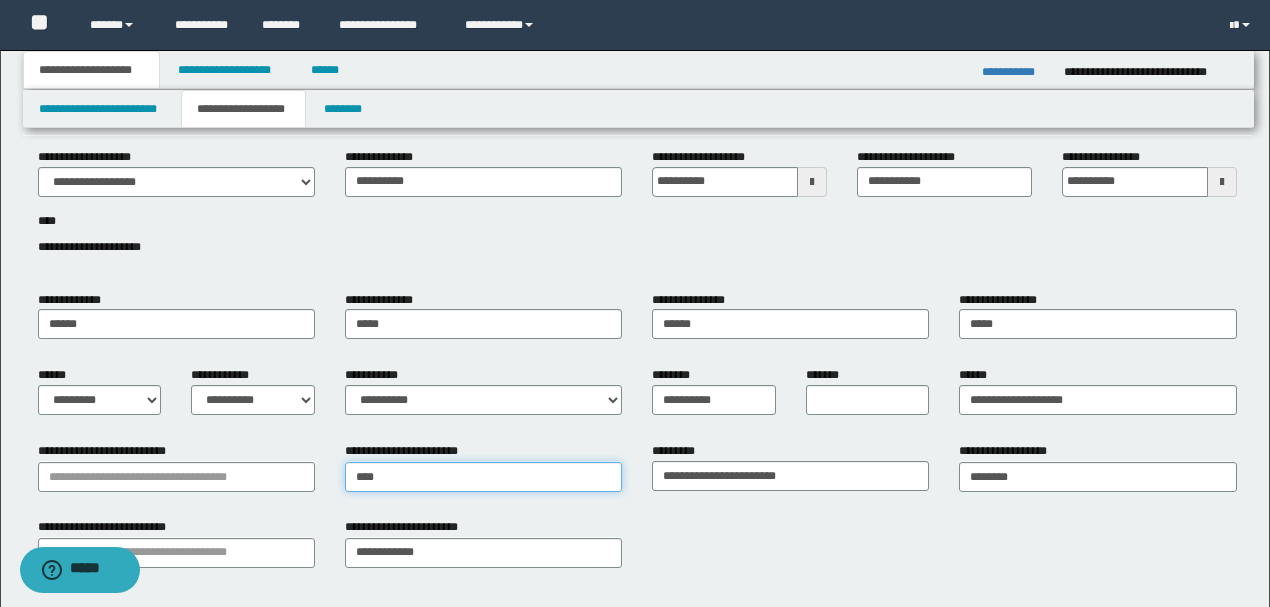 type on "**********" 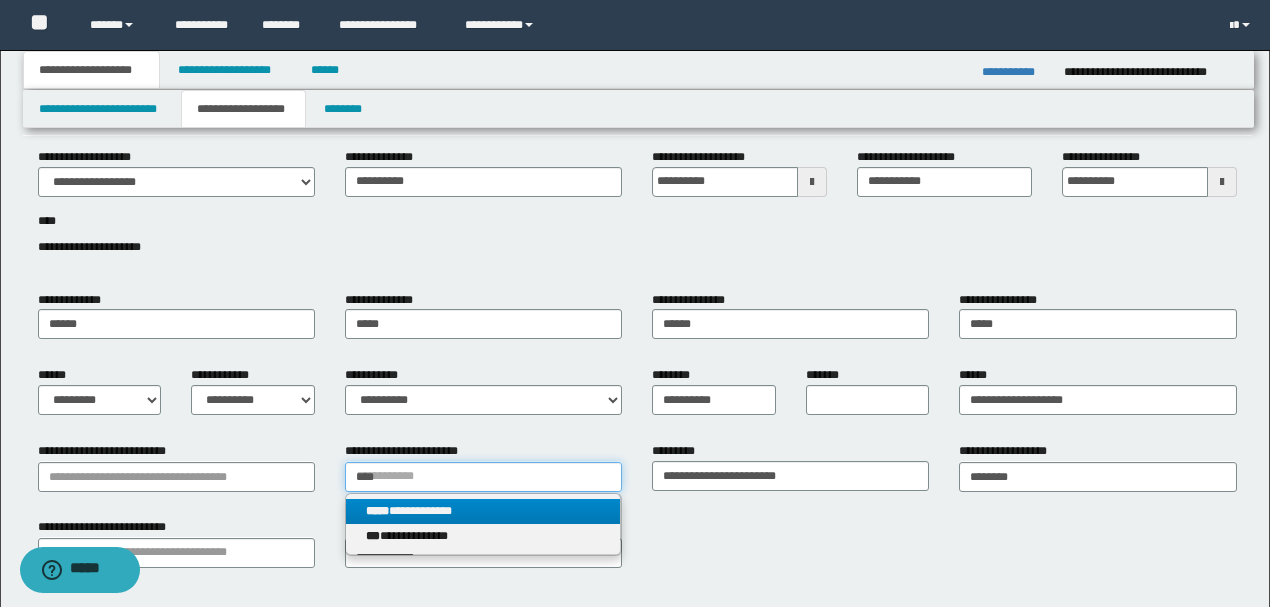 type on "****" 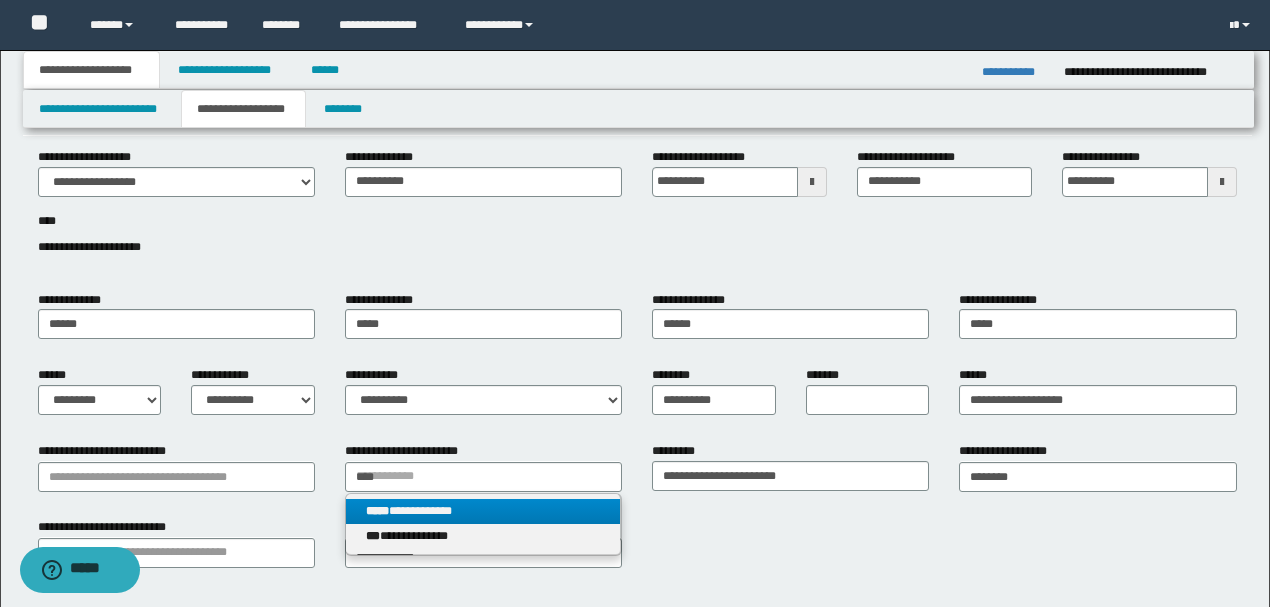 type 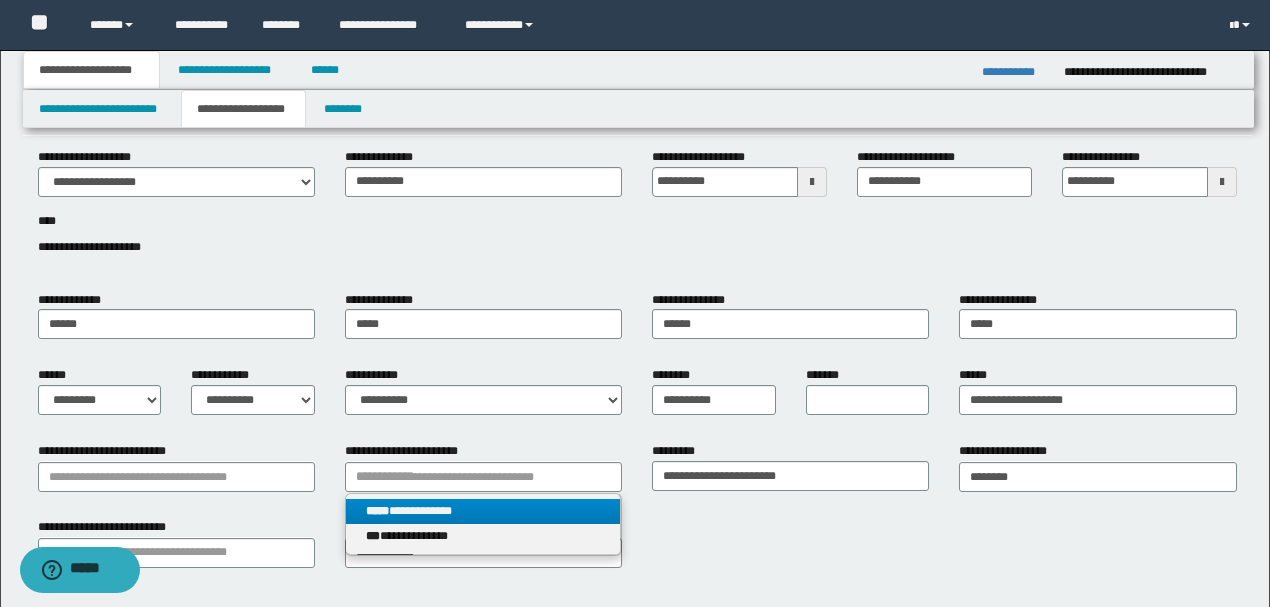 click on "**********" at bounding box center (483, 511) 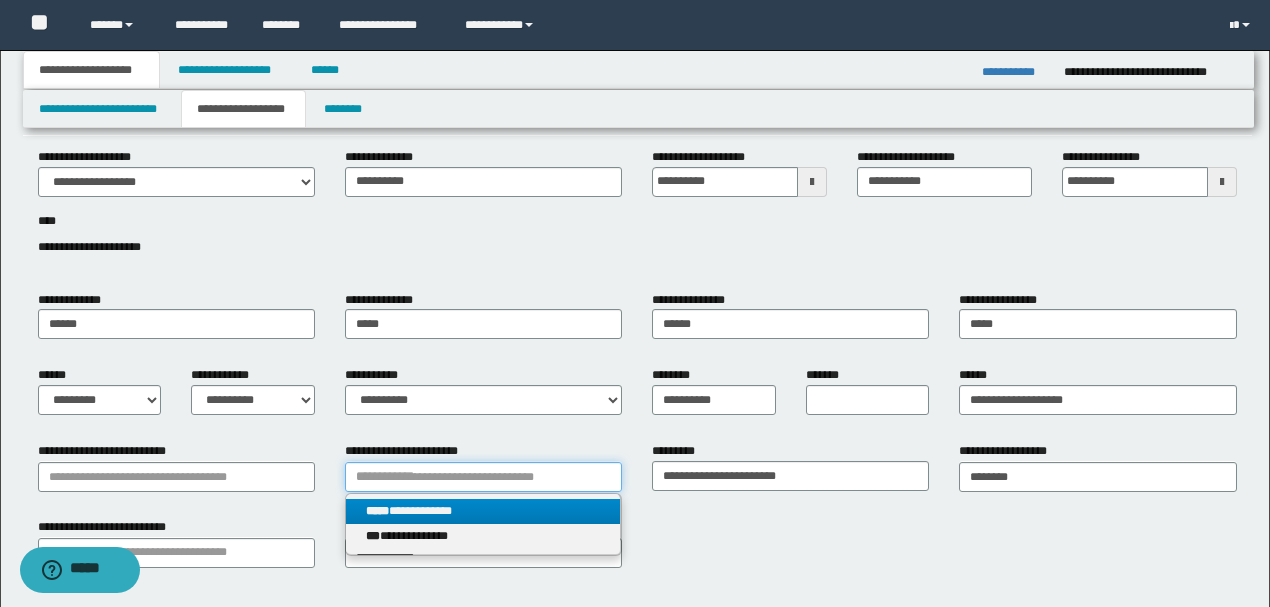 type 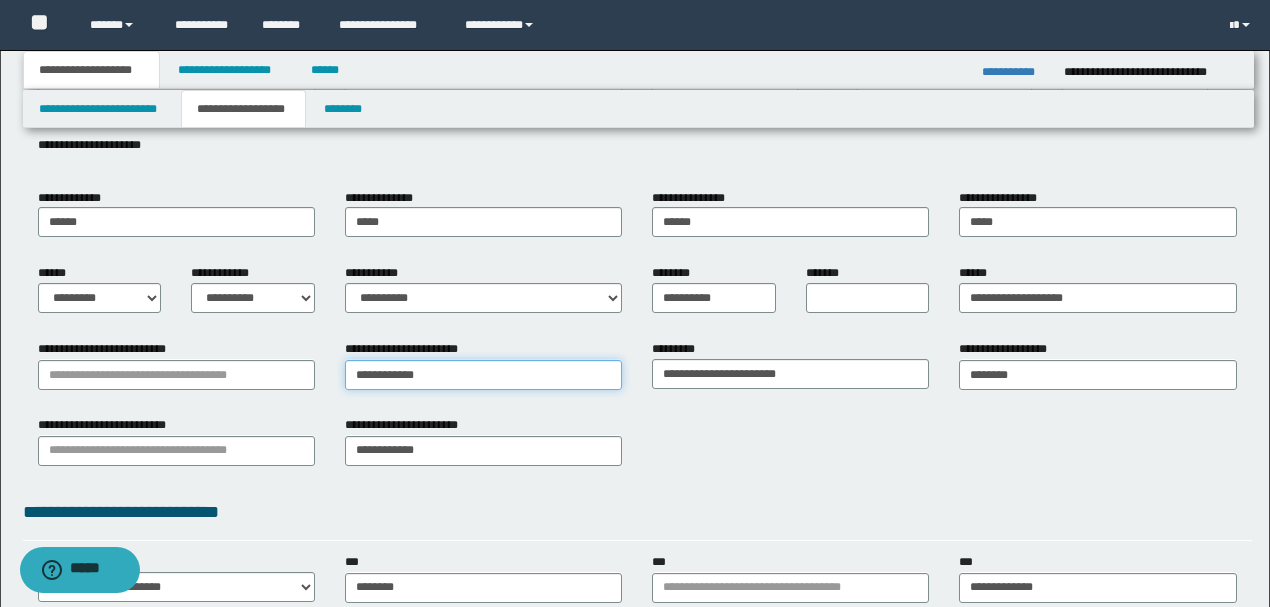 scroll, scrollTop: 266, scrollLeft: 0, axis: vertical 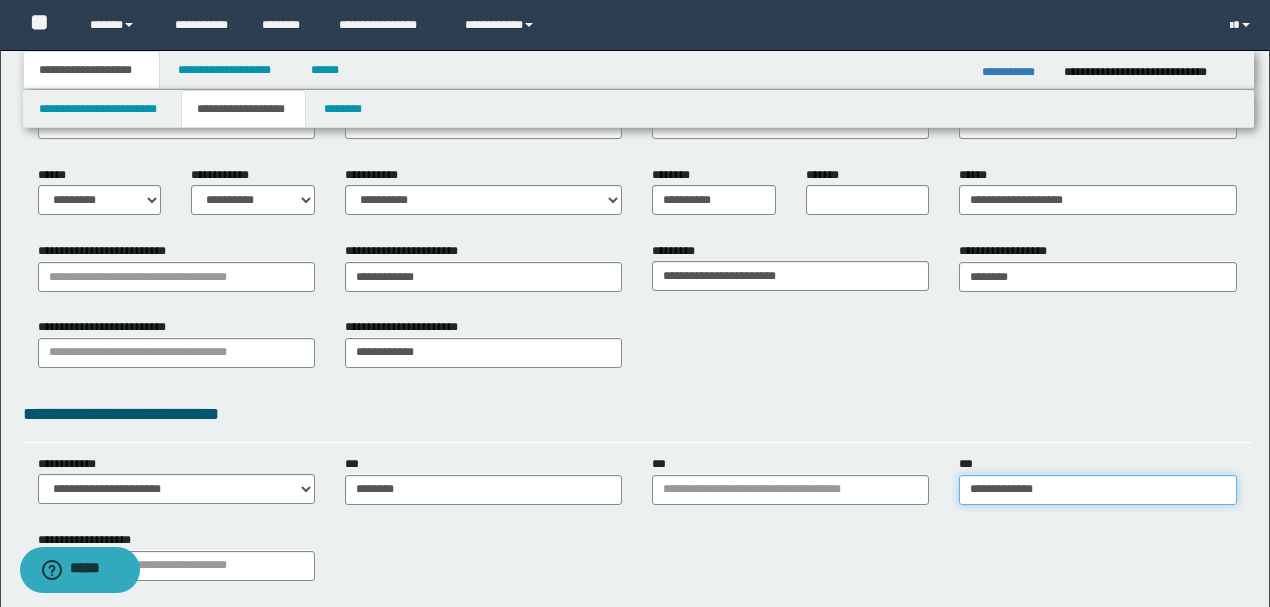 type on "**********" 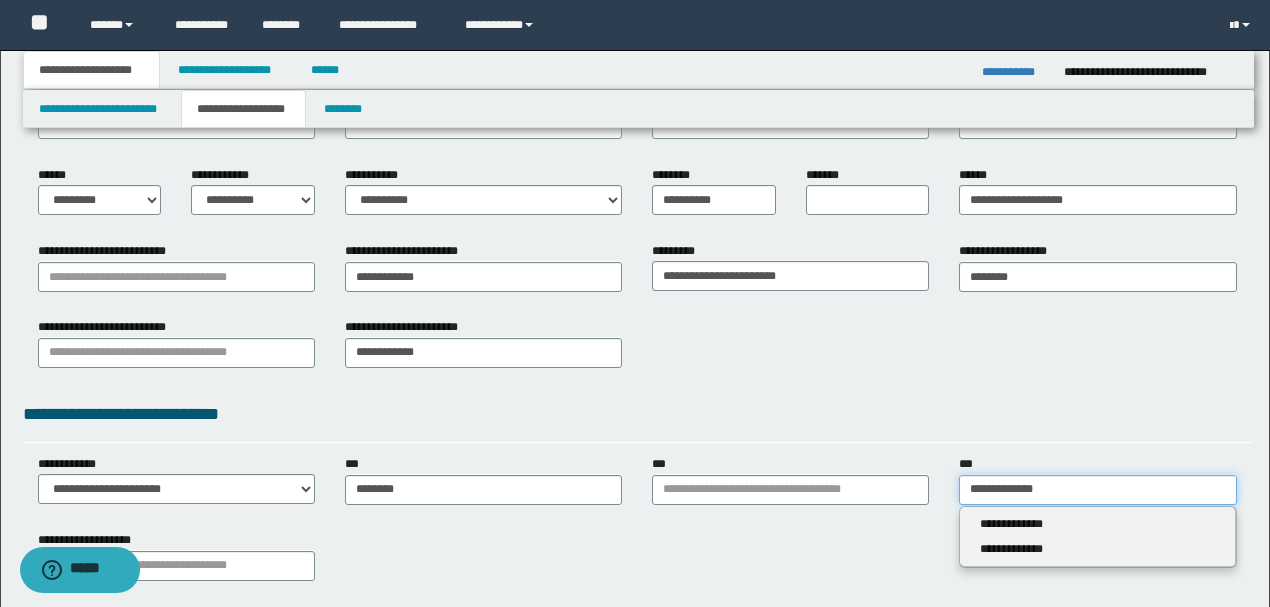 click on "**********" at bounding box center (1097, 490) 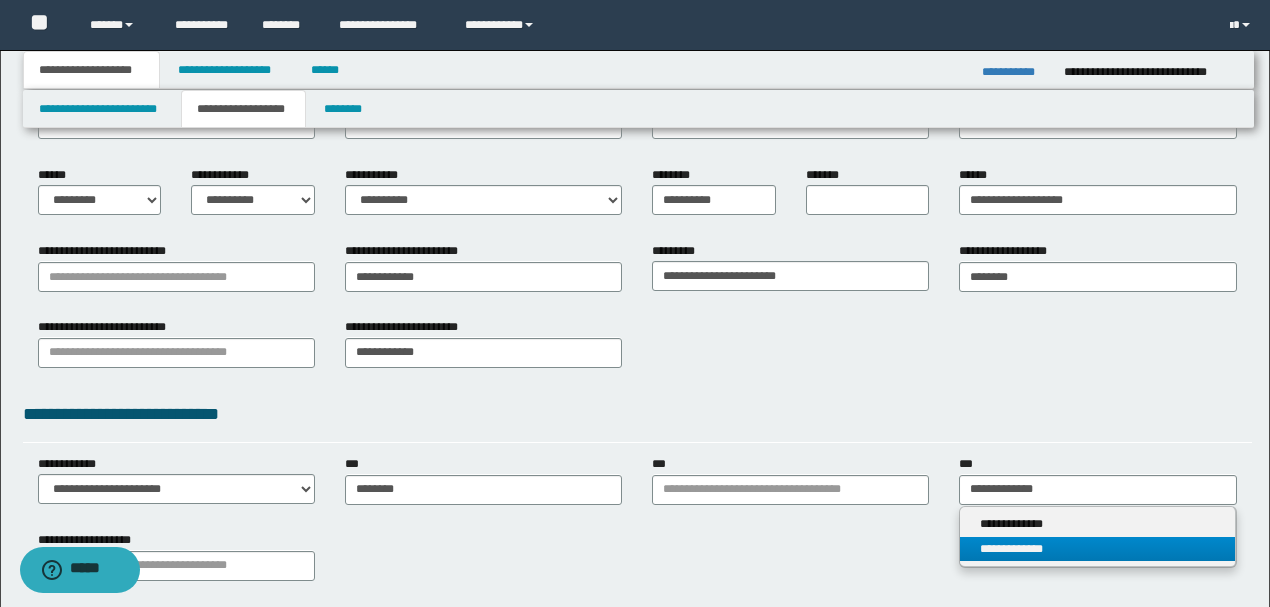 click on "**********" at bounding box center [1097, 549] 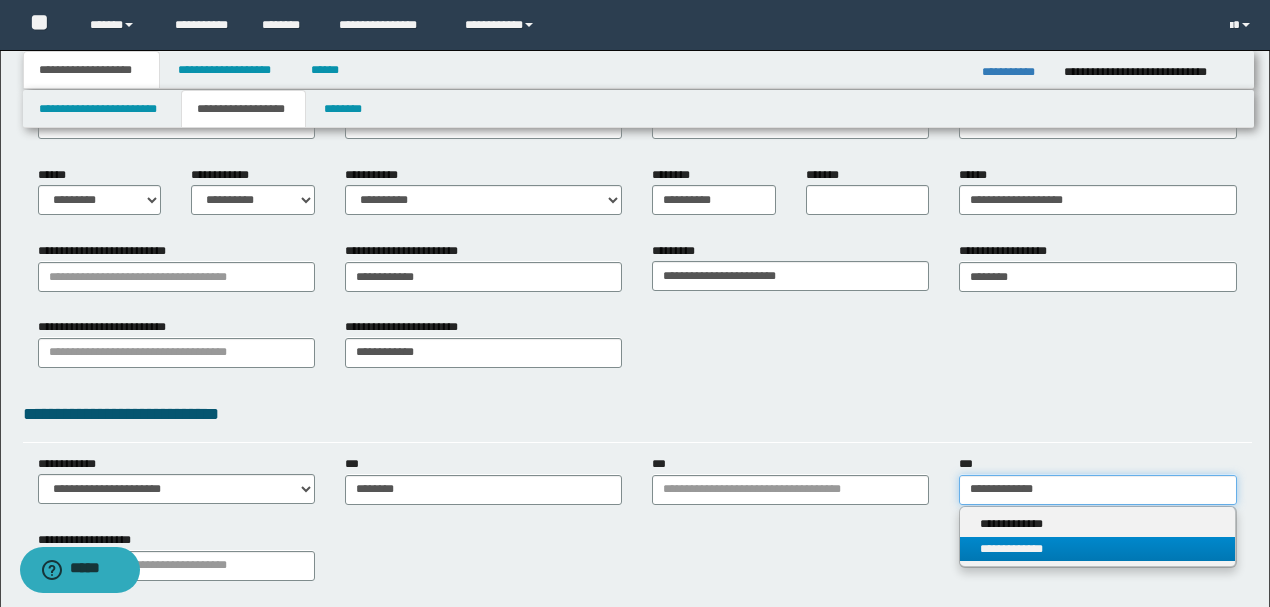 type 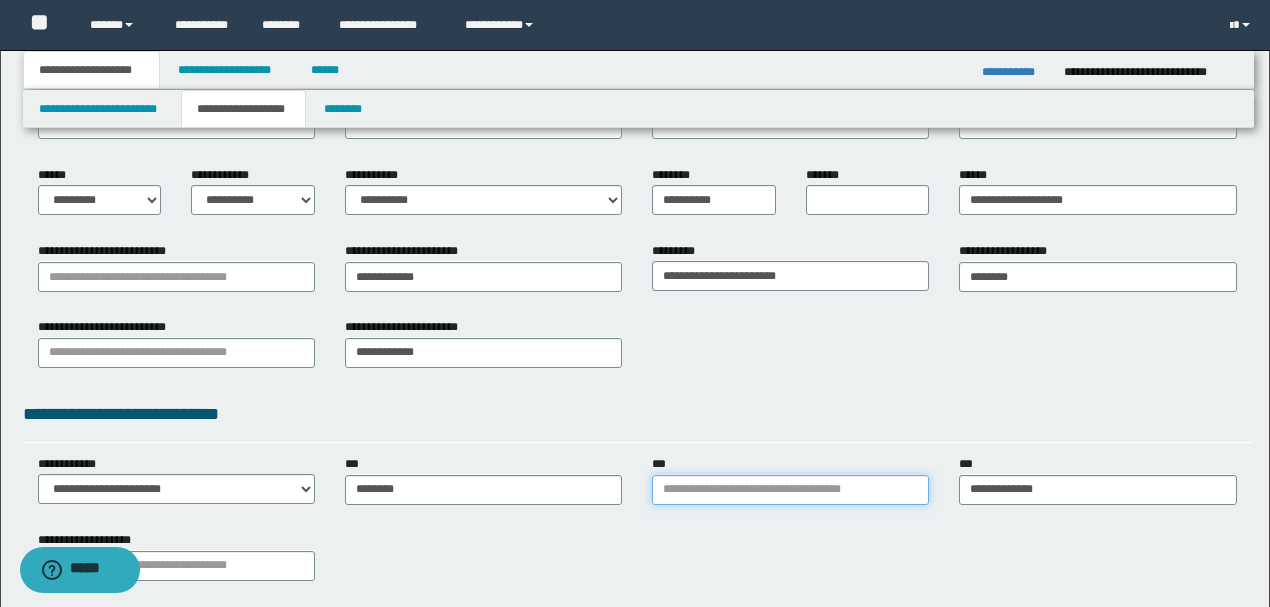 click on "***" at bounding box center [790, 490] 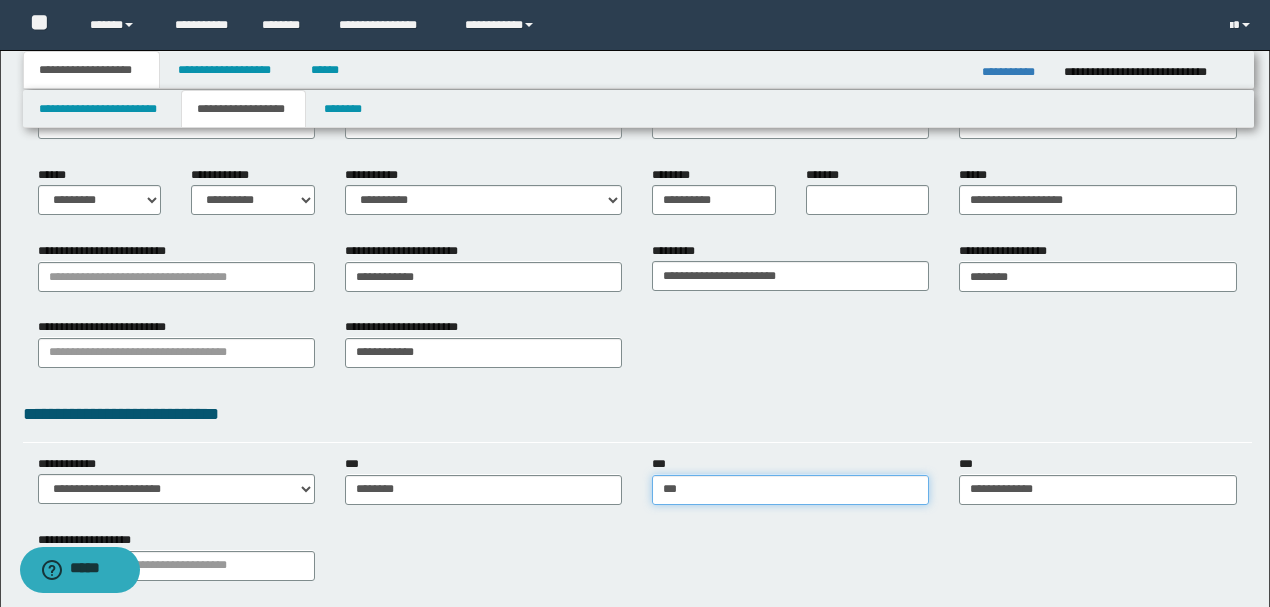 type on "****" 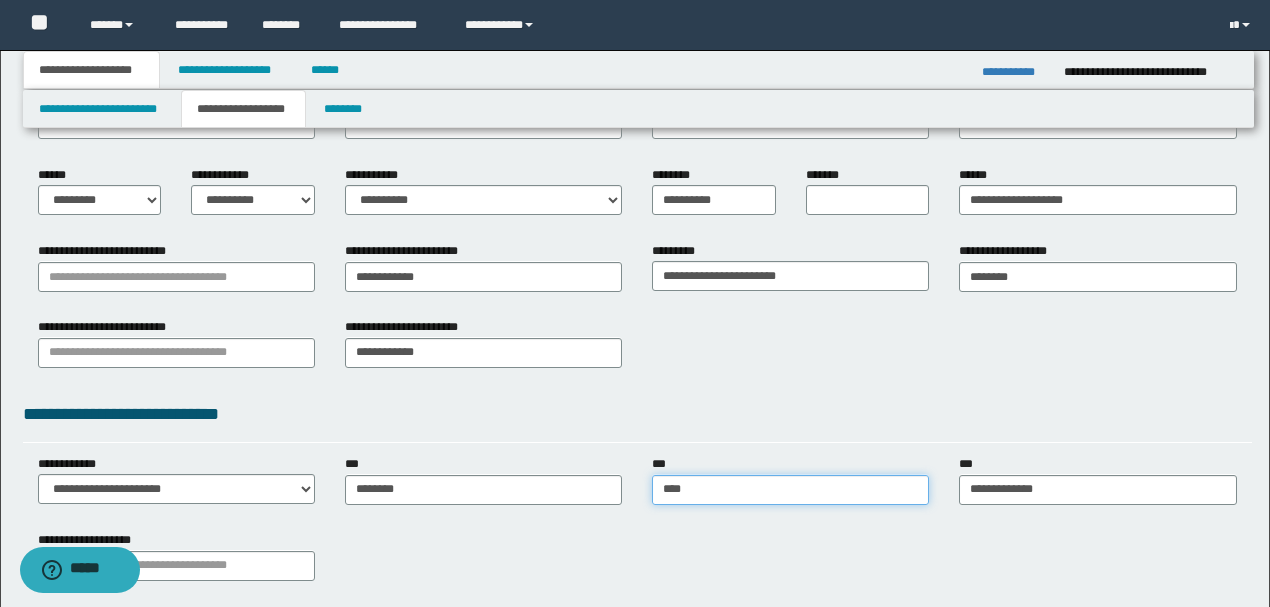 type on "**********" 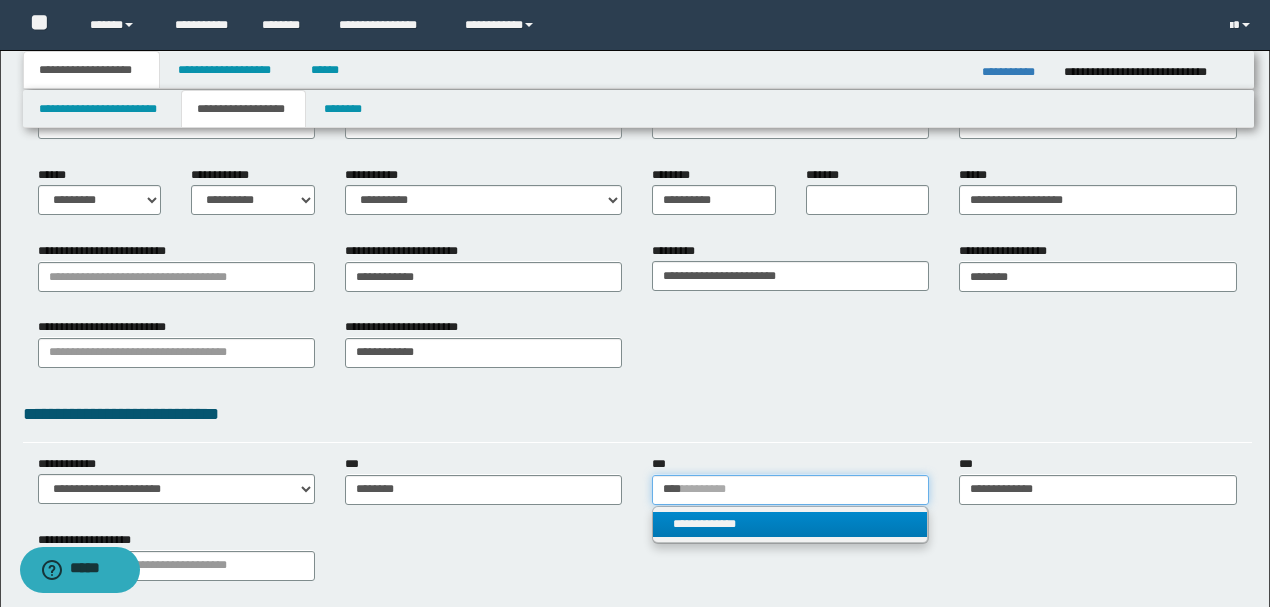 type on "****" 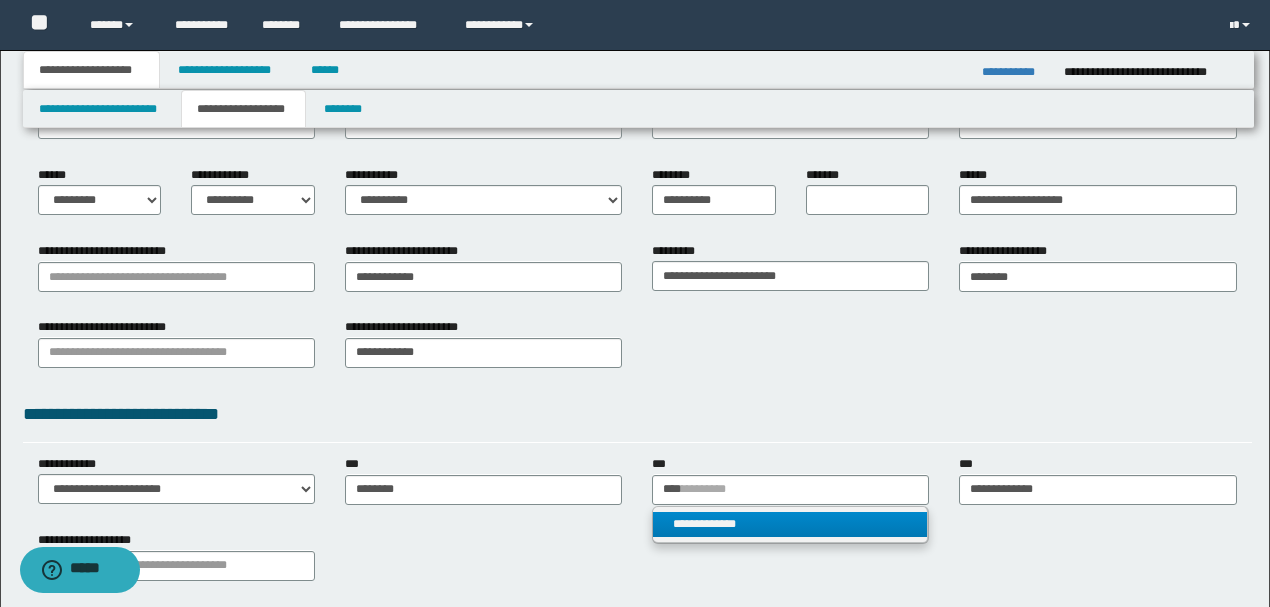 type 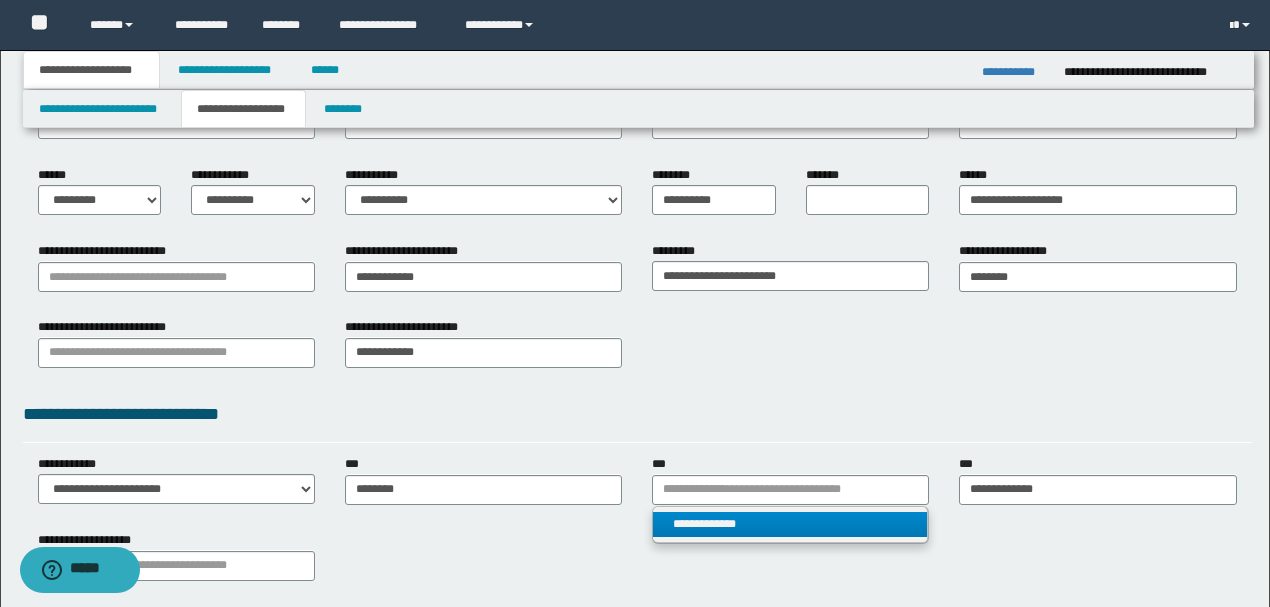 click on "**********" at bounding box center (790, 524) 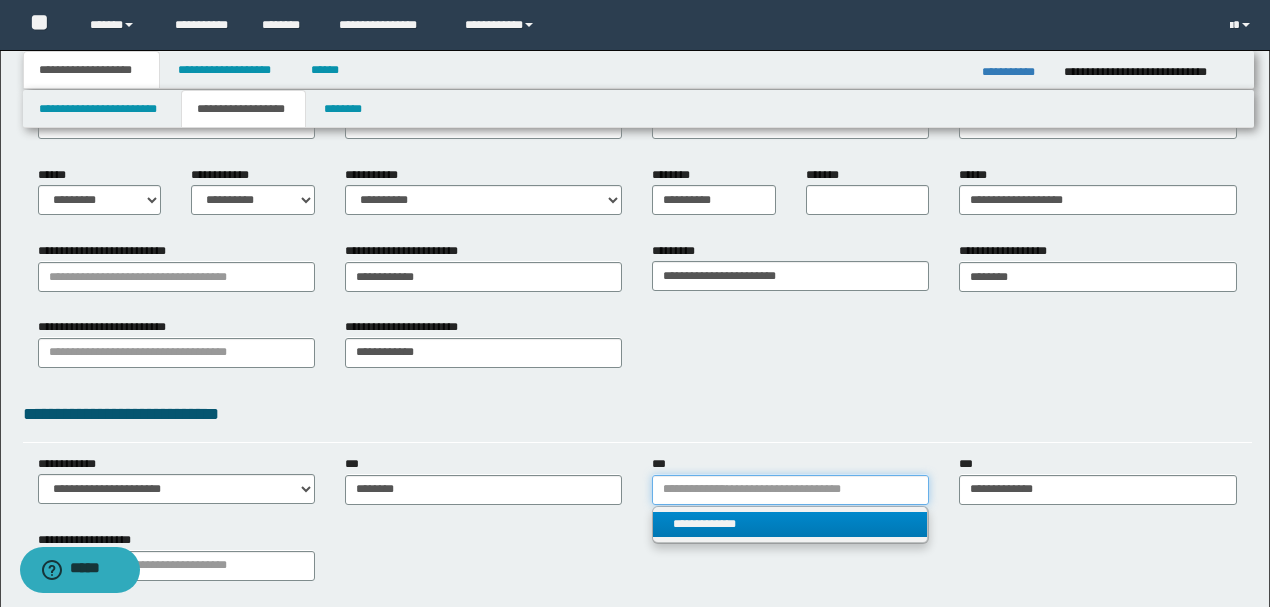 type 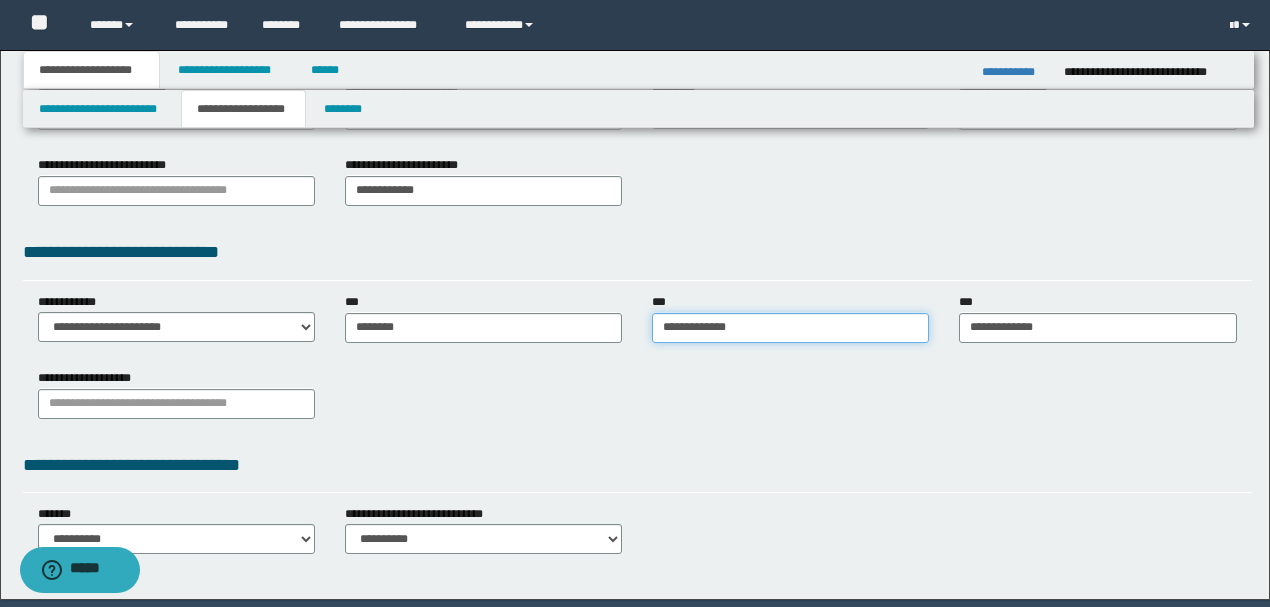scroll, scrollTop: 466, scrollLeft: 0, axis: vertical 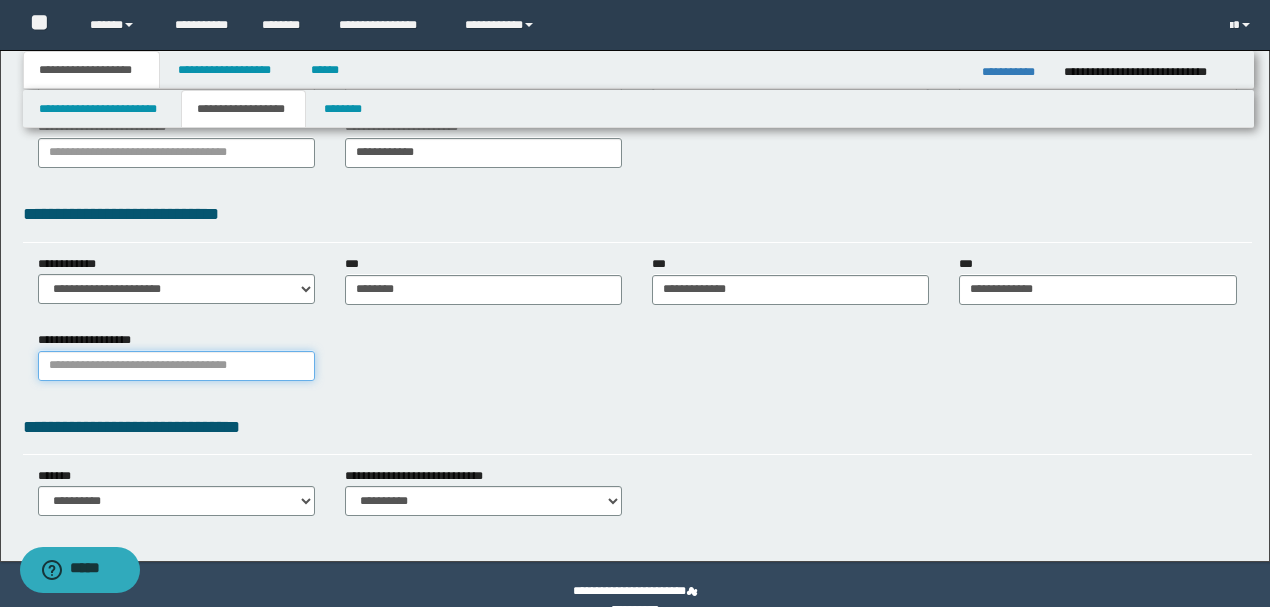 click on "**********" at bounding box center (176, 366) 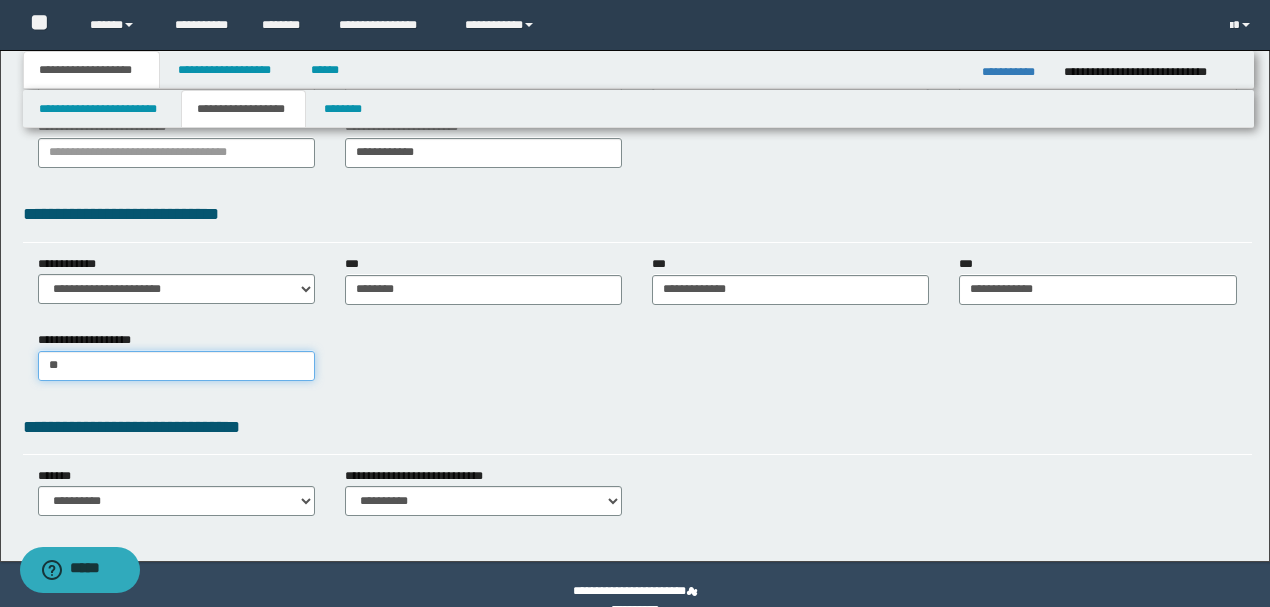 type on "***" 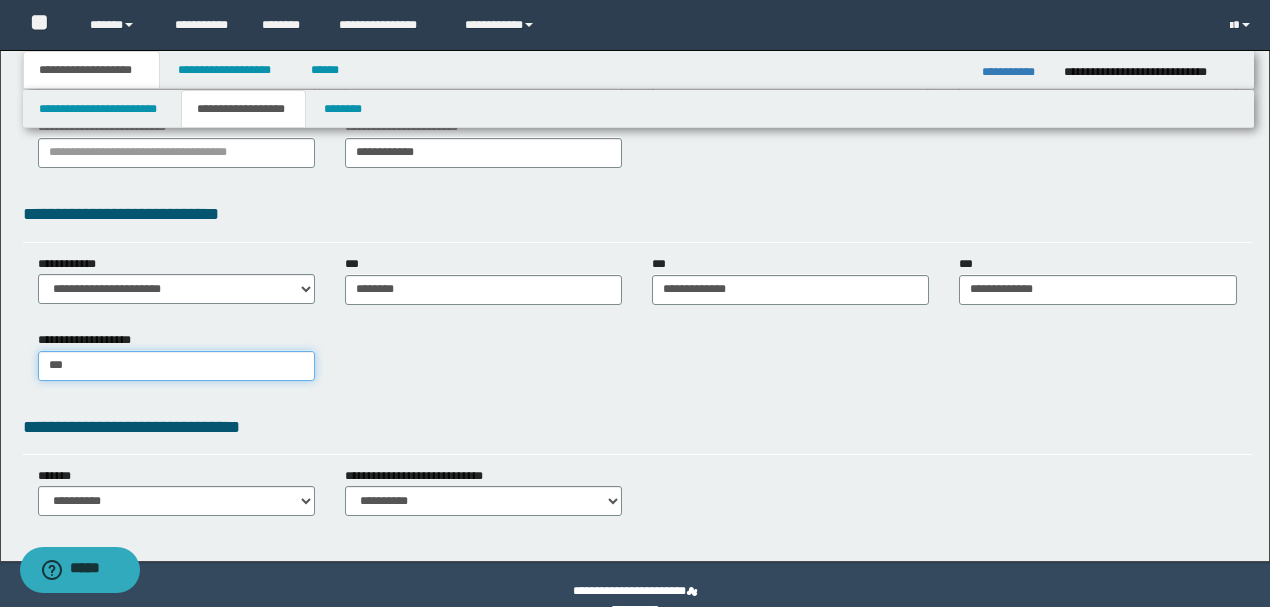 type on "***" 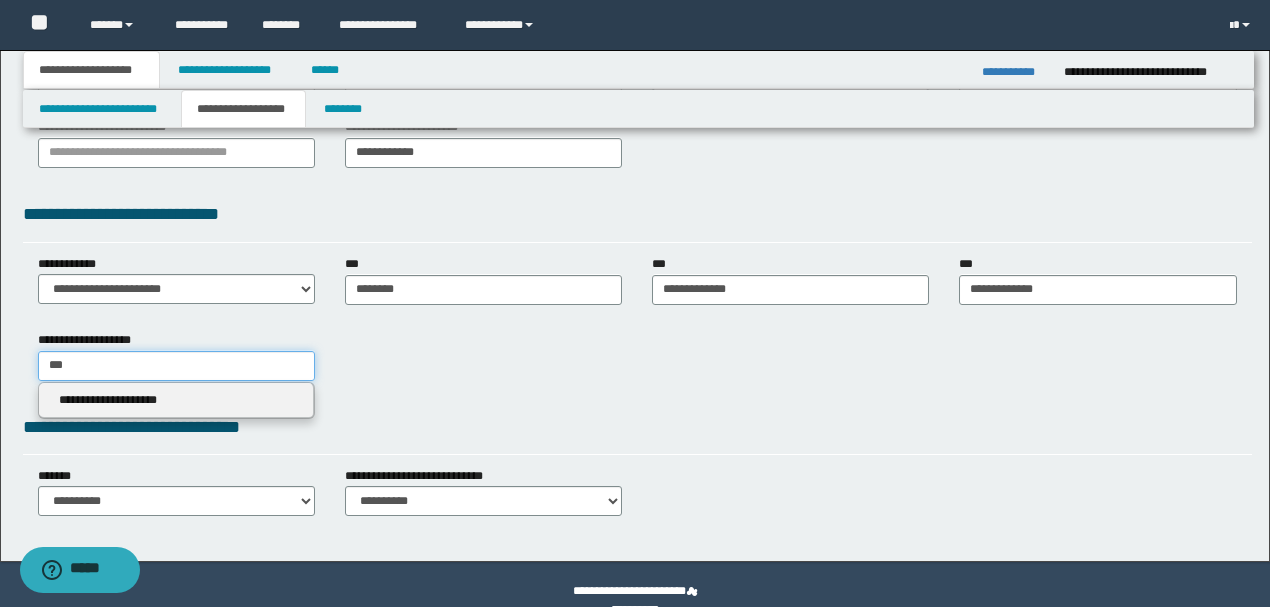 type 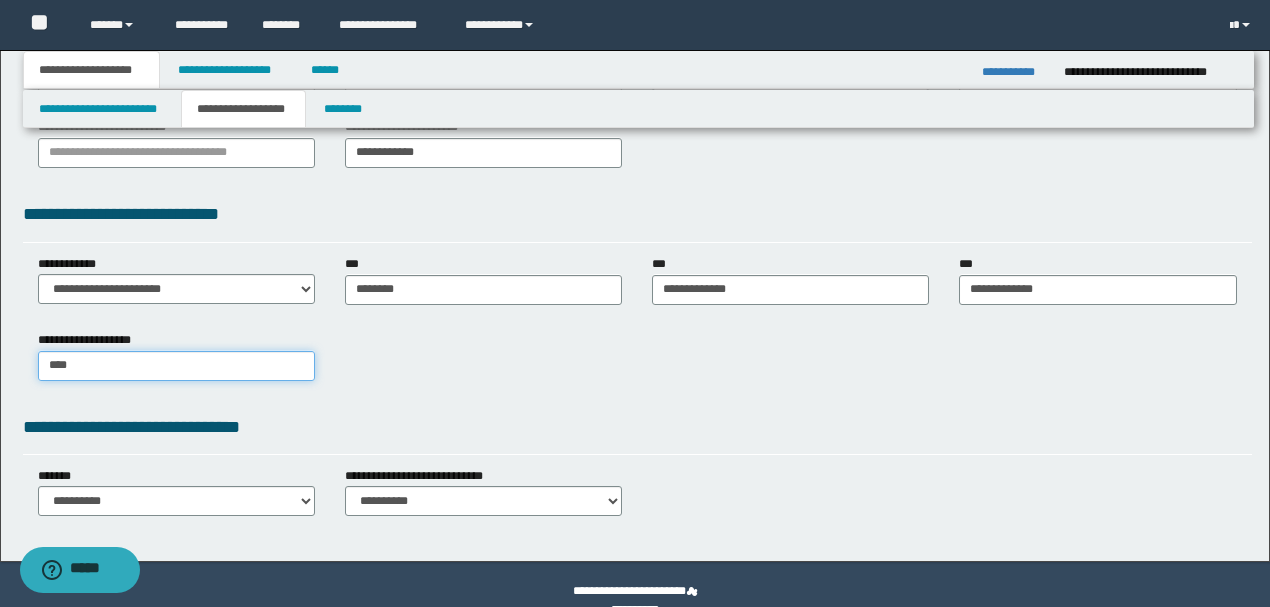 type on "****" 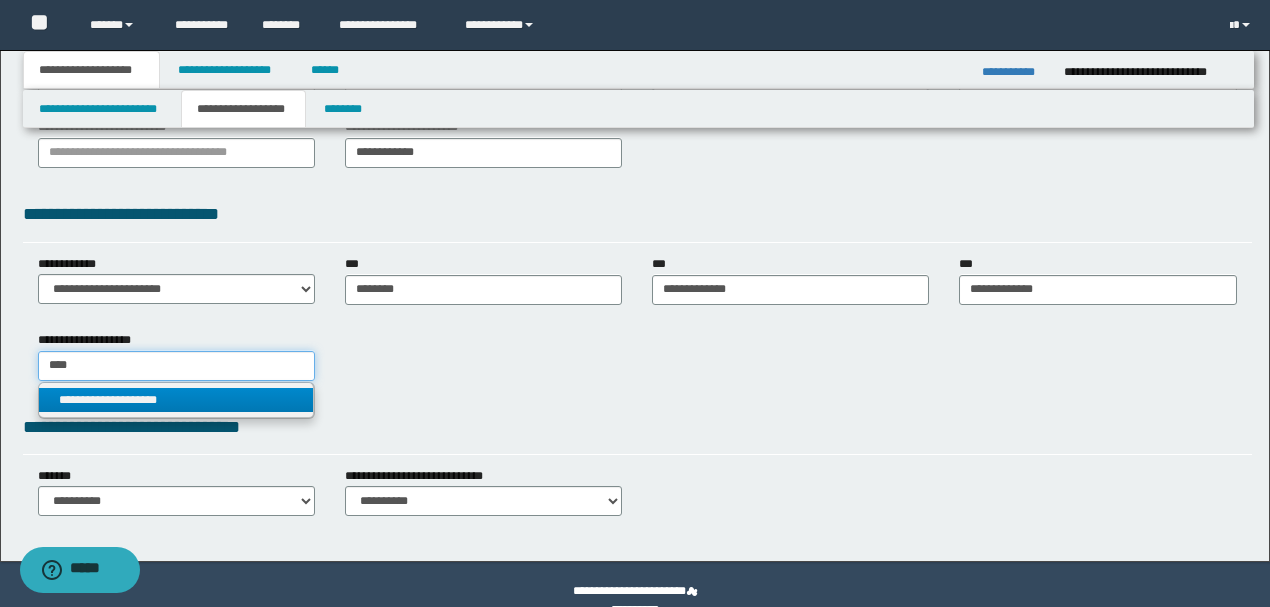 type on "****" 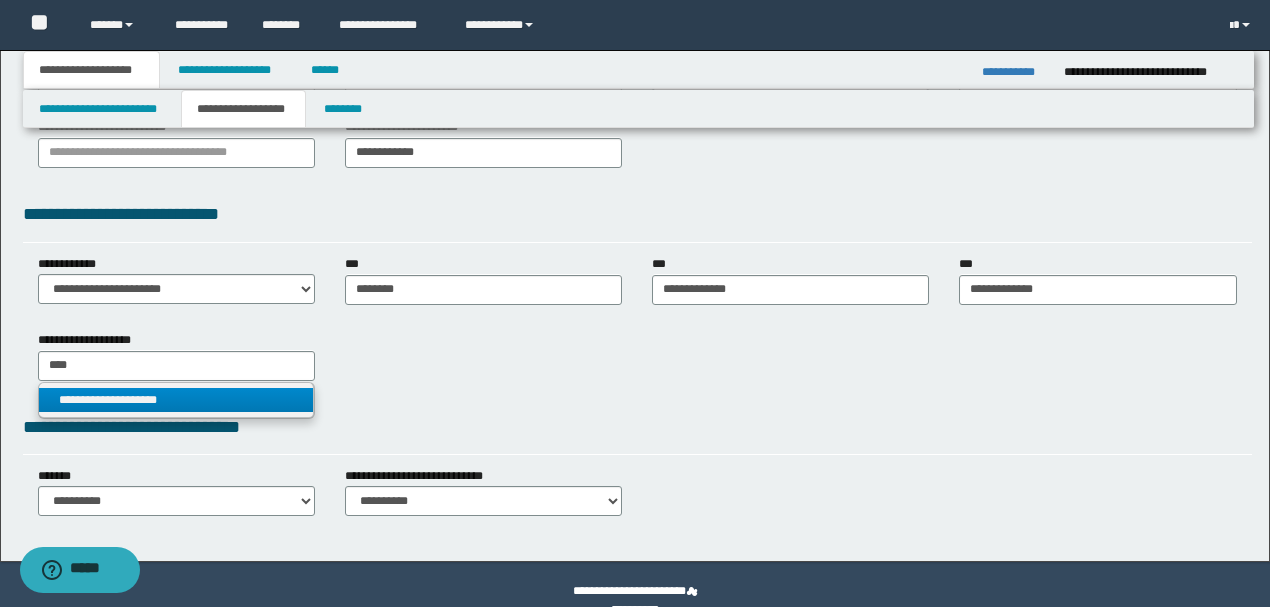 click on "**********" at bounding box center [176, 400] 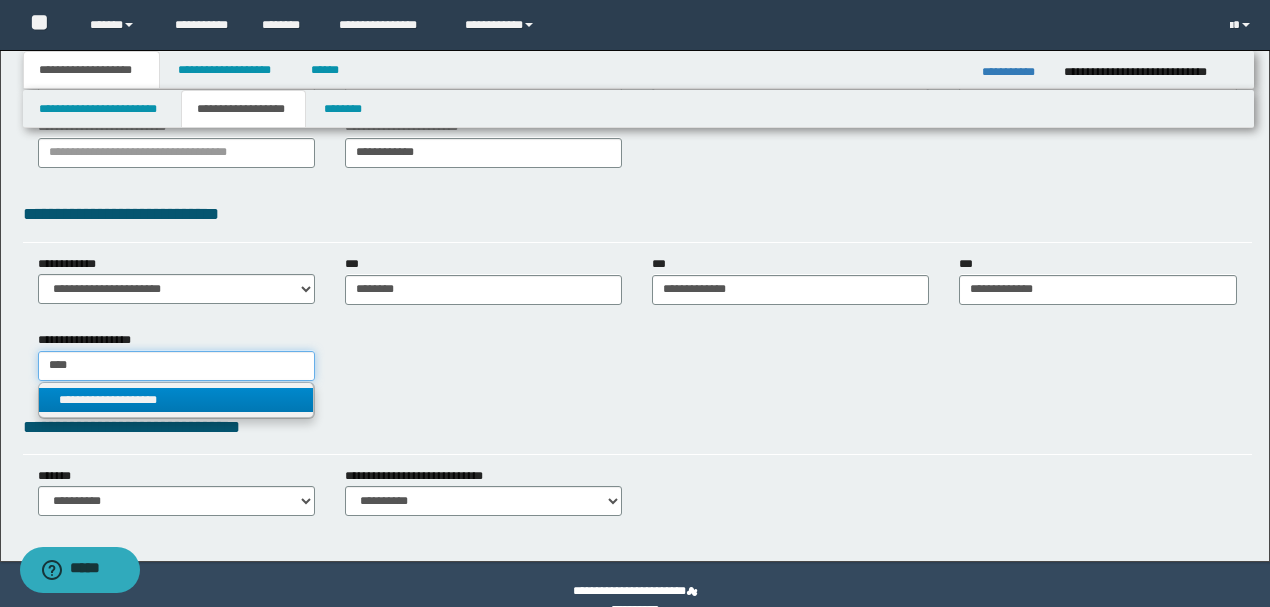 type 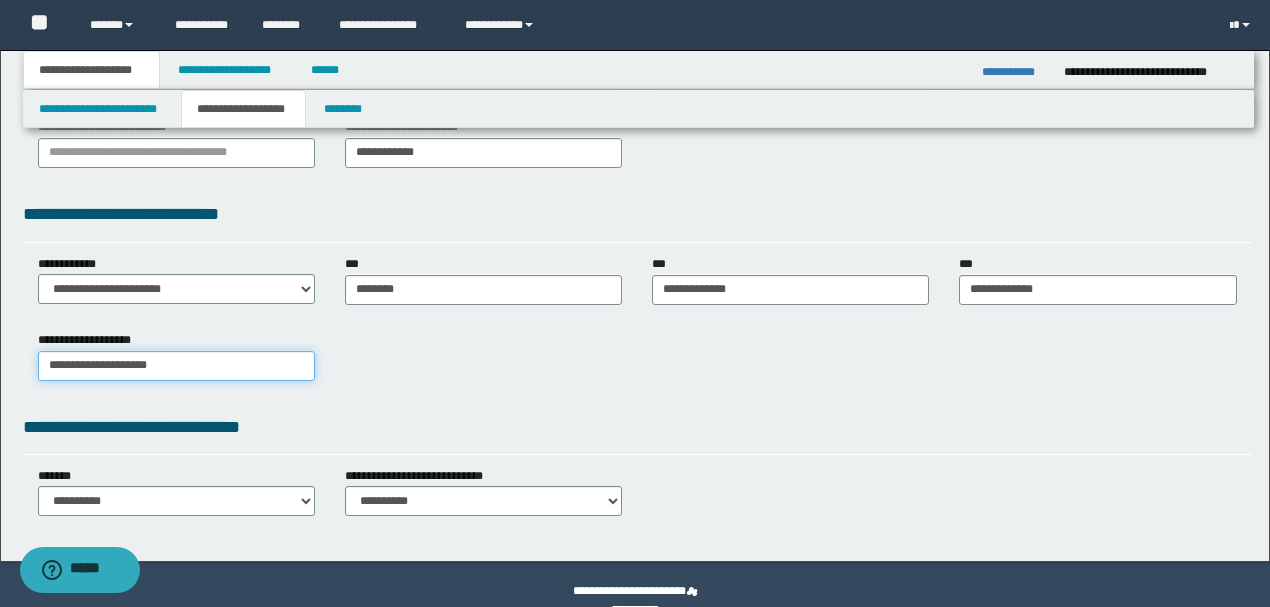 type on "**********" 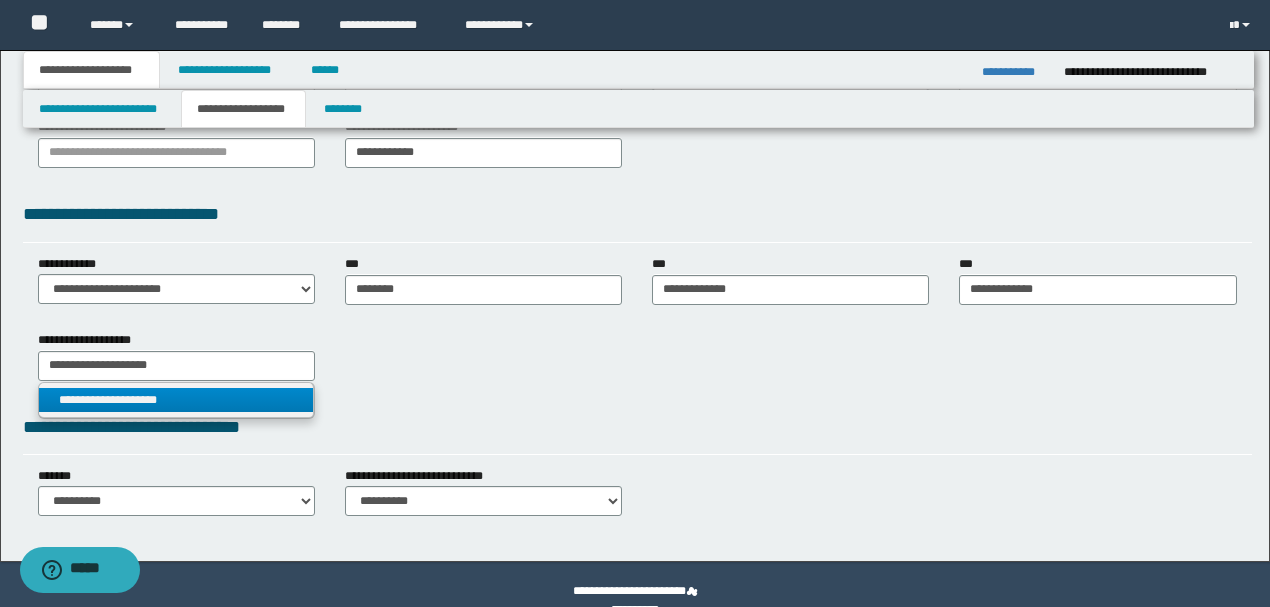 click on "**********" at bounding box center [176, 400] 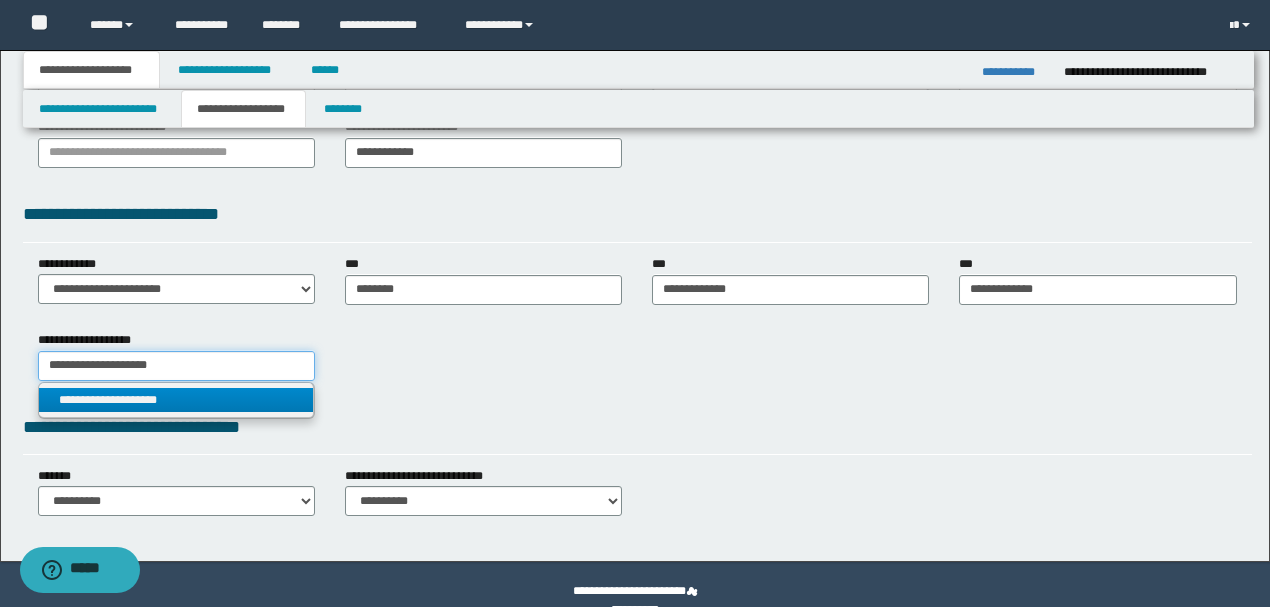 type 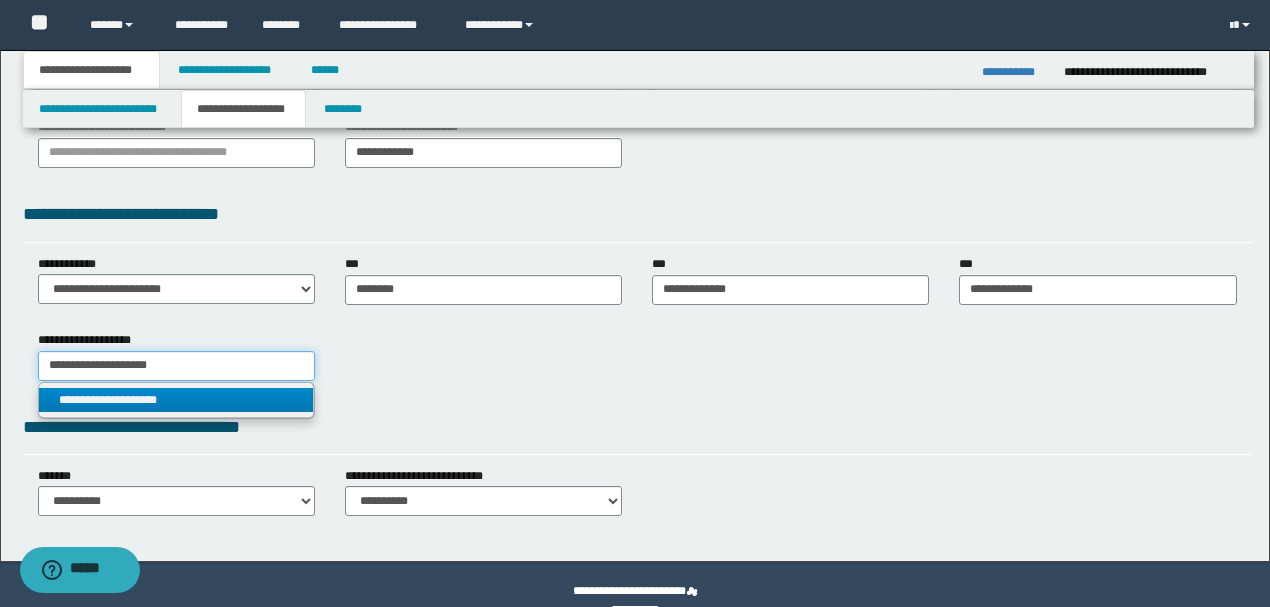 type on "**********" 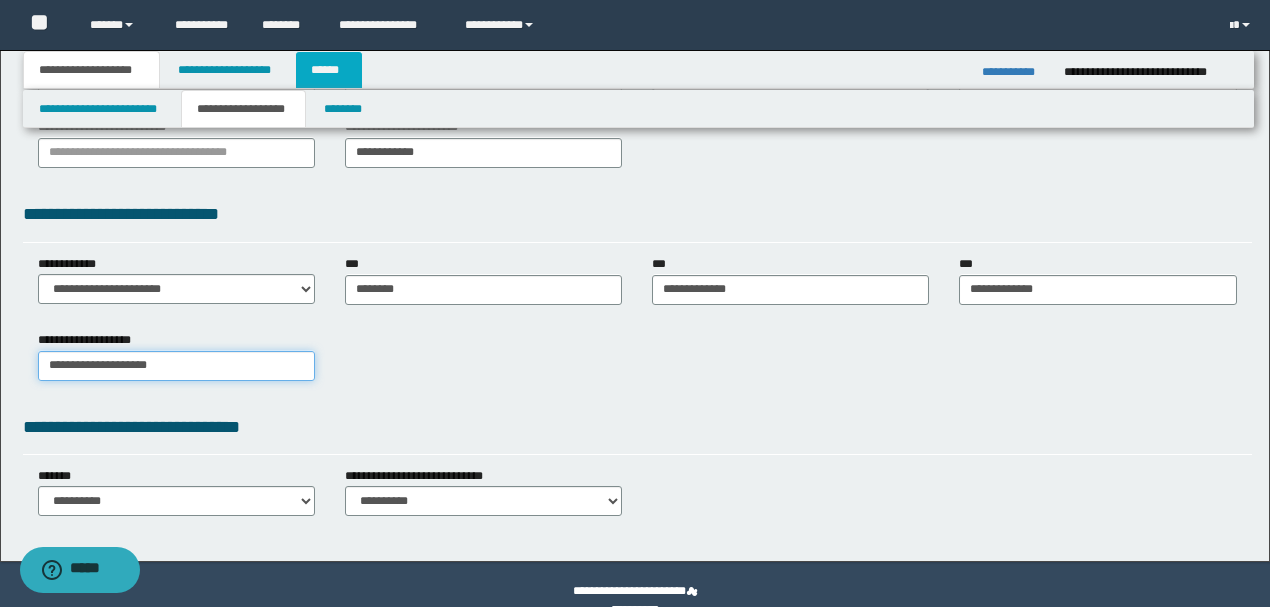type on "**********" 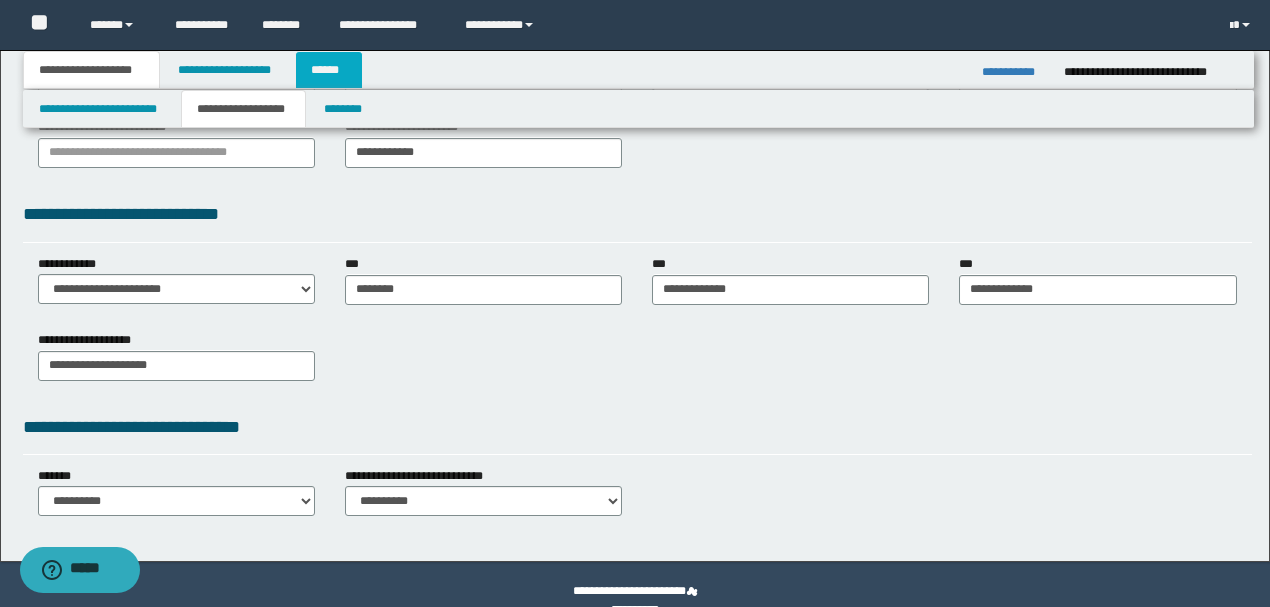 type 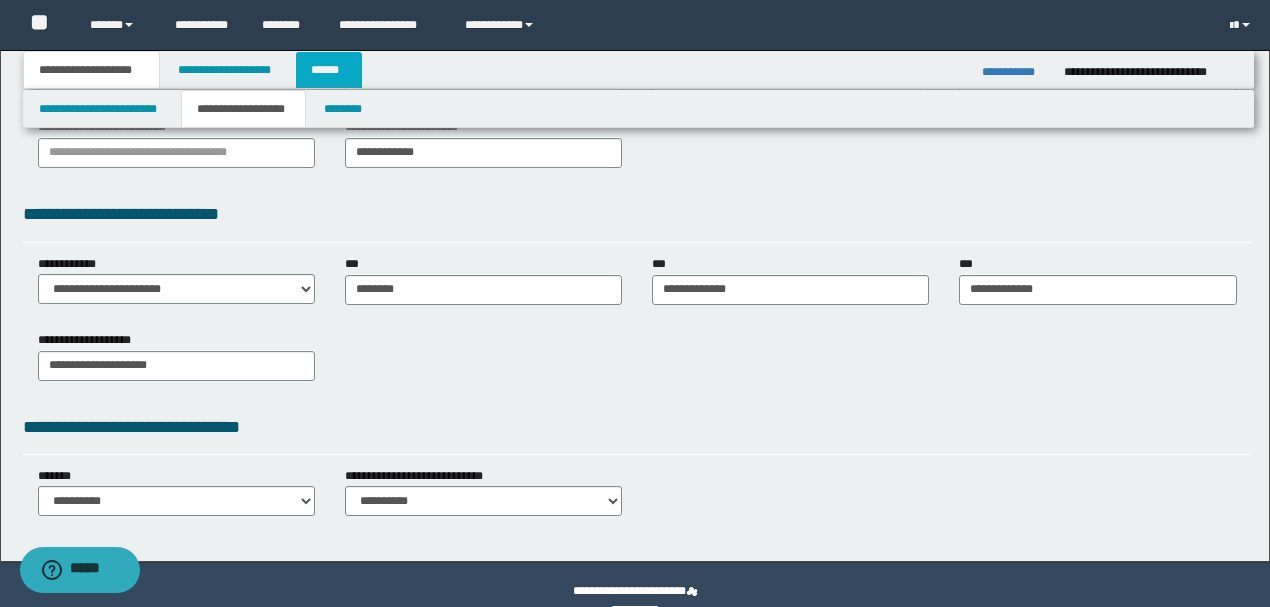 click on "******" at bounding box center [329, 70] 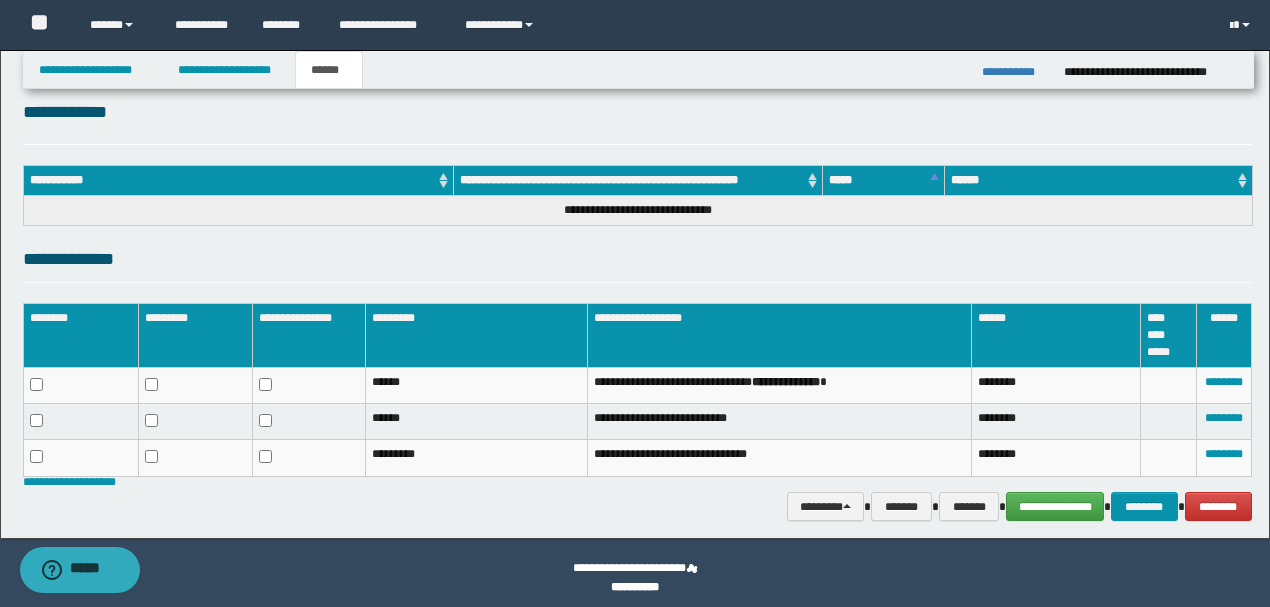 scroll, scrollTop: 254, scrollLeft: 0, axis: vertical 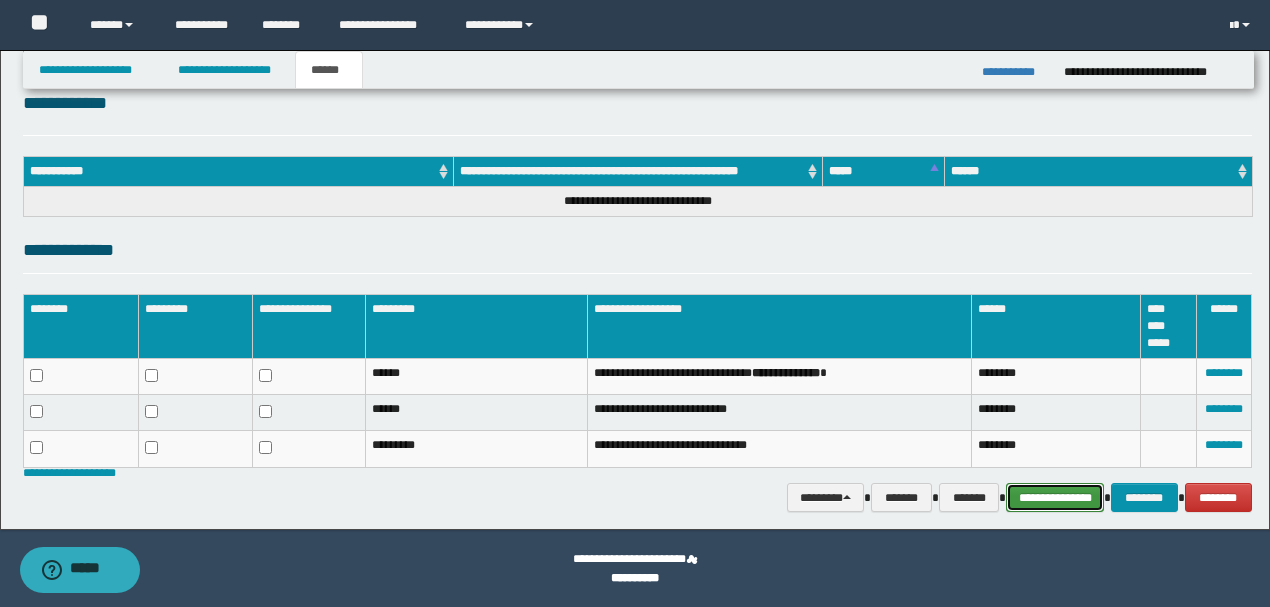 click on "**********" at bounding box center (1055, 497) 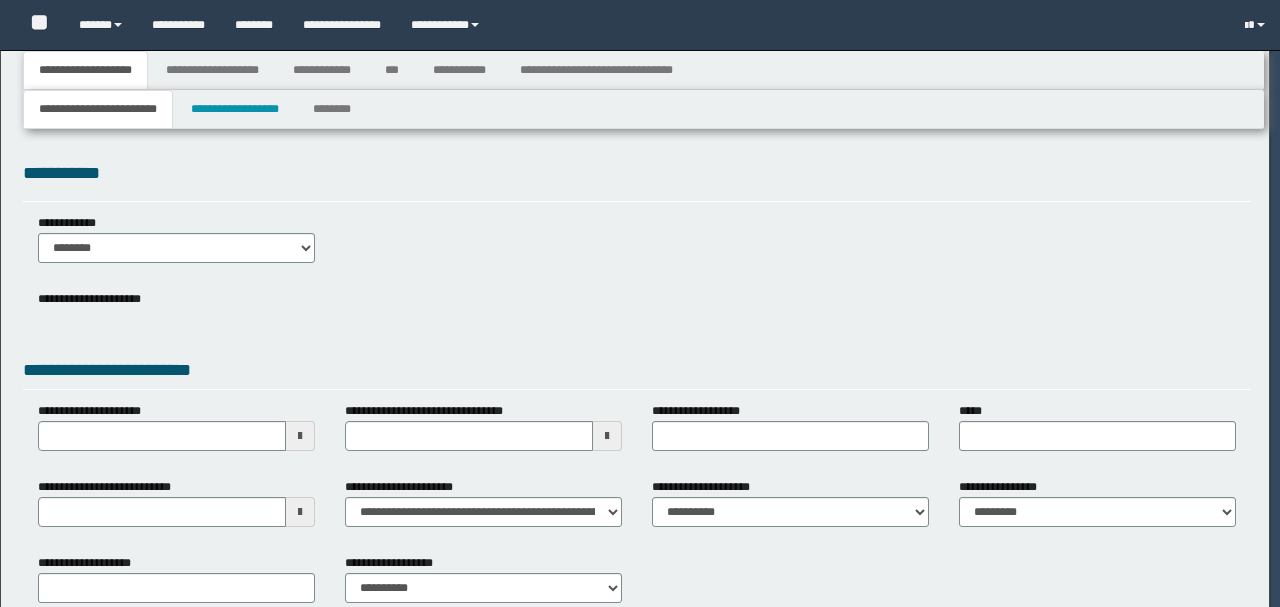 scroll, scrollTop: 0, scrollLeft: 0, axis: both 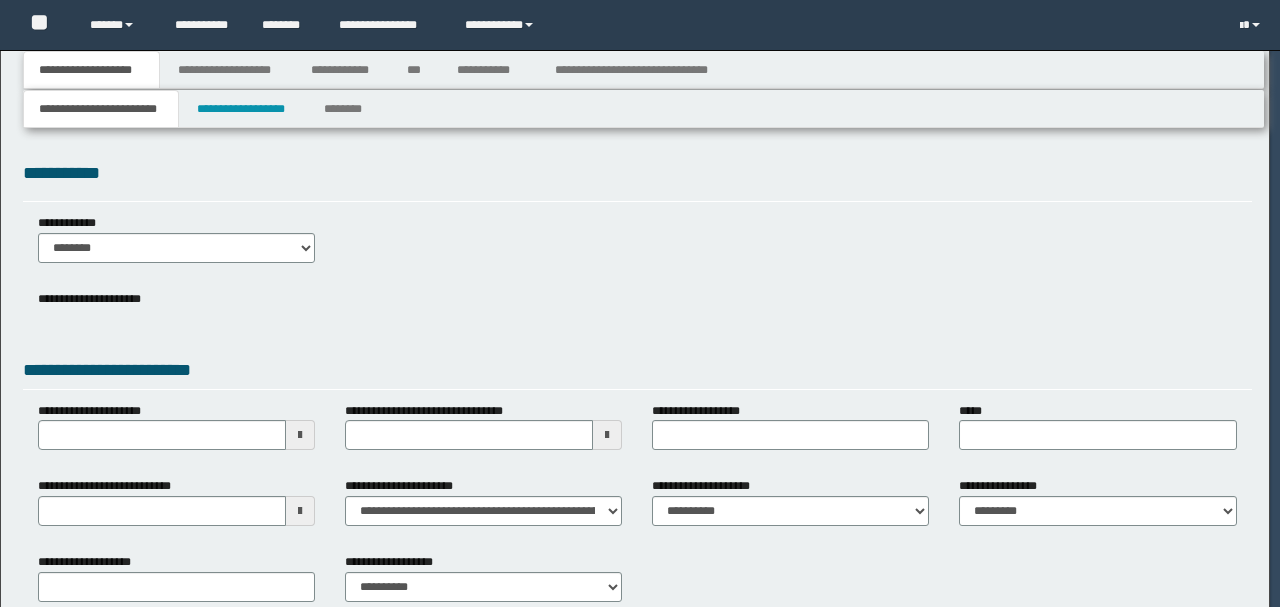 select on "*" 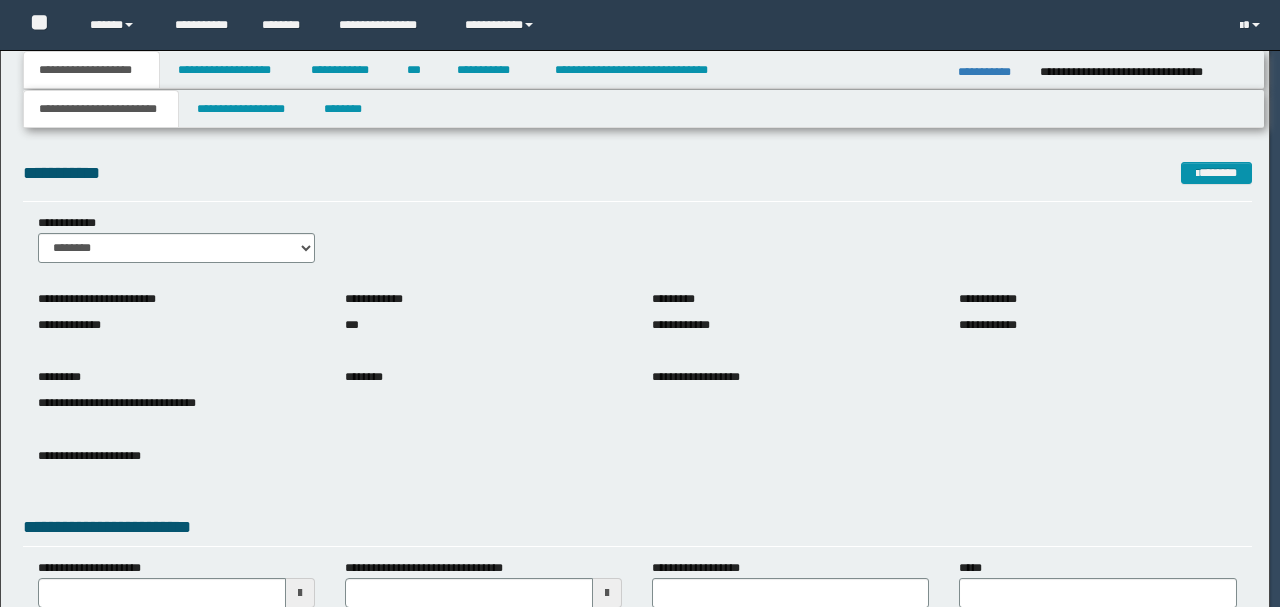 scroll, scrollTop: 0, scrollLeft: 0, axis: both 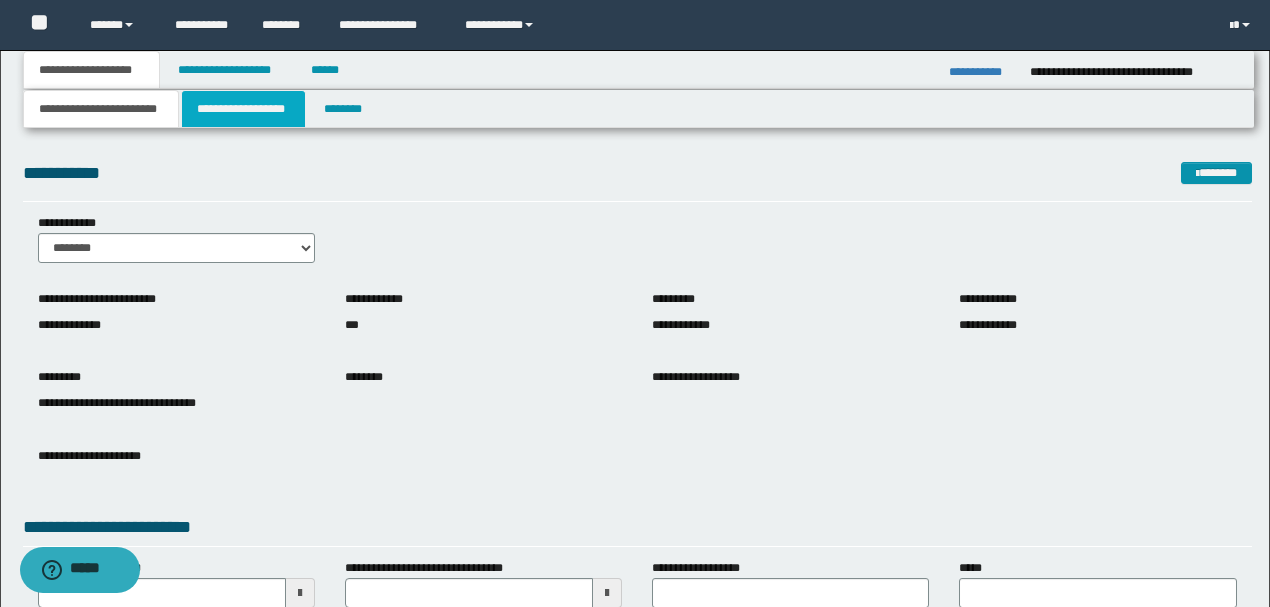 click on "**********" at bounding box center [243, 109] 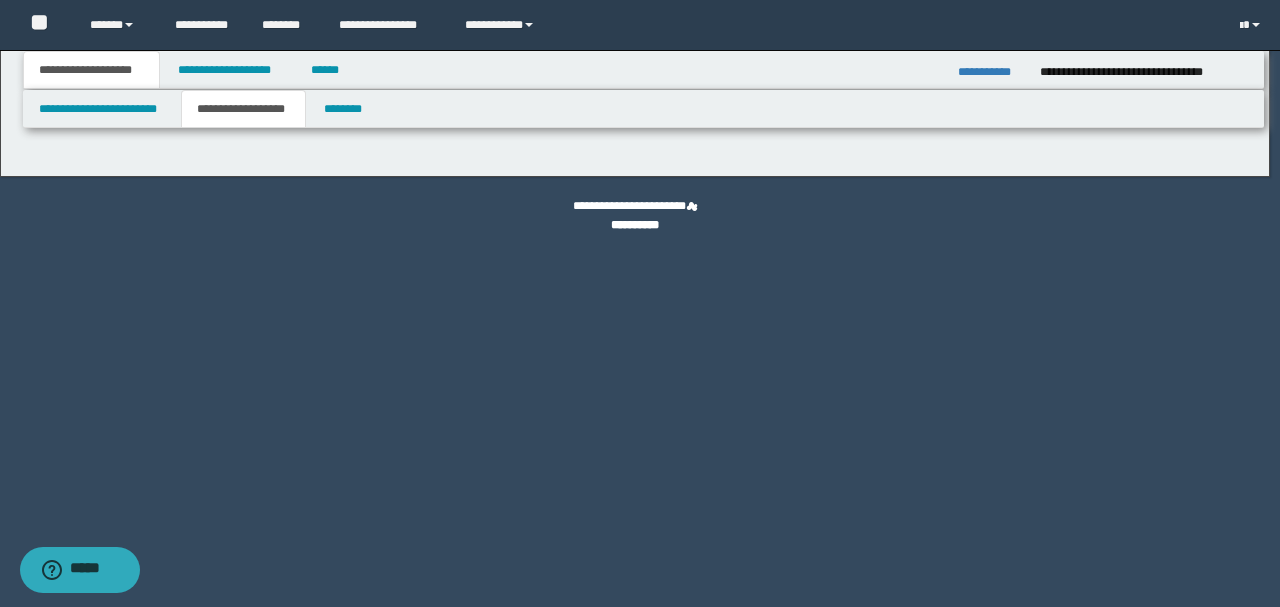 type on "**********" 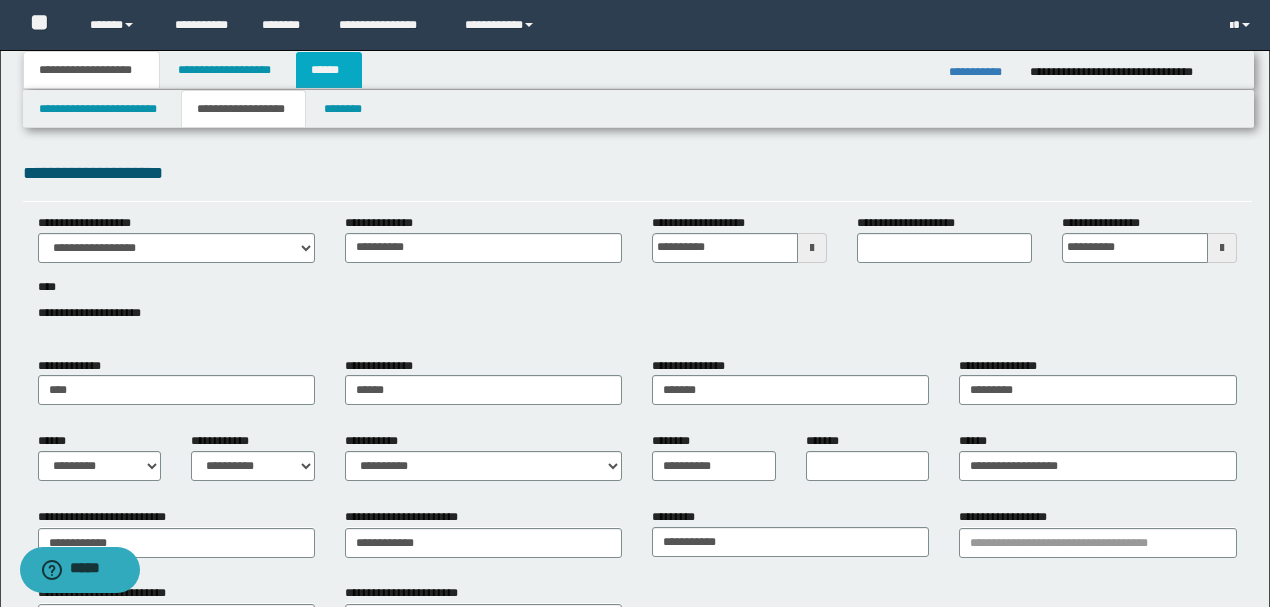 click on "******" at bounding box center (329, 70) 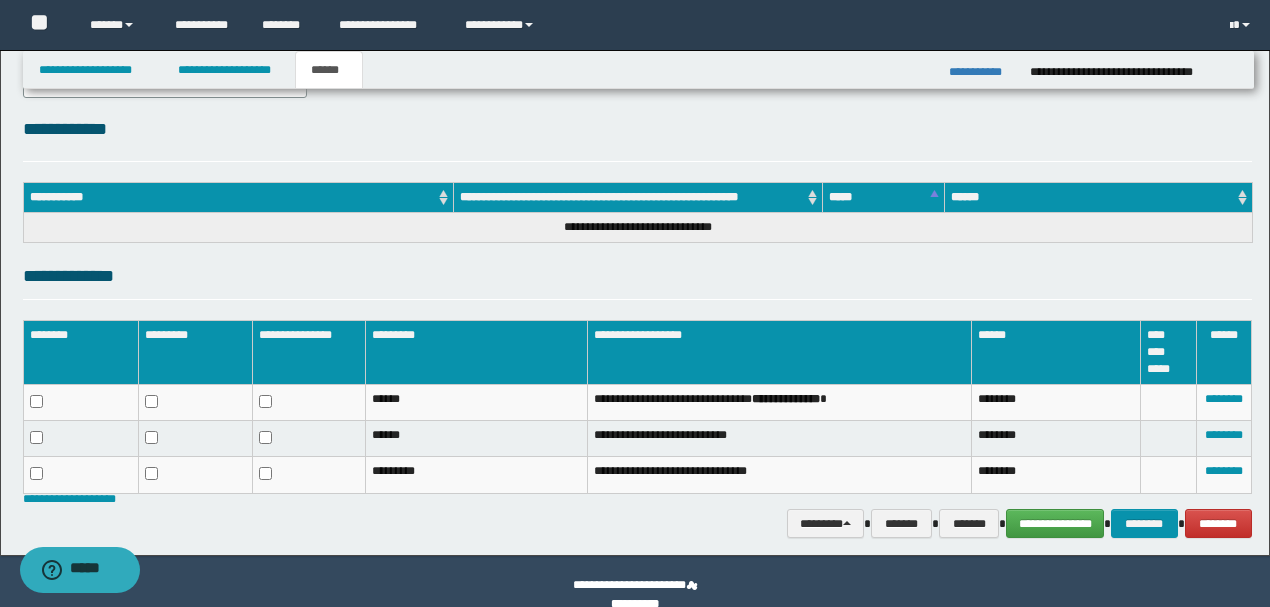 scroll, scrollTop: 254, scrollLeft: 0, axis: vertical 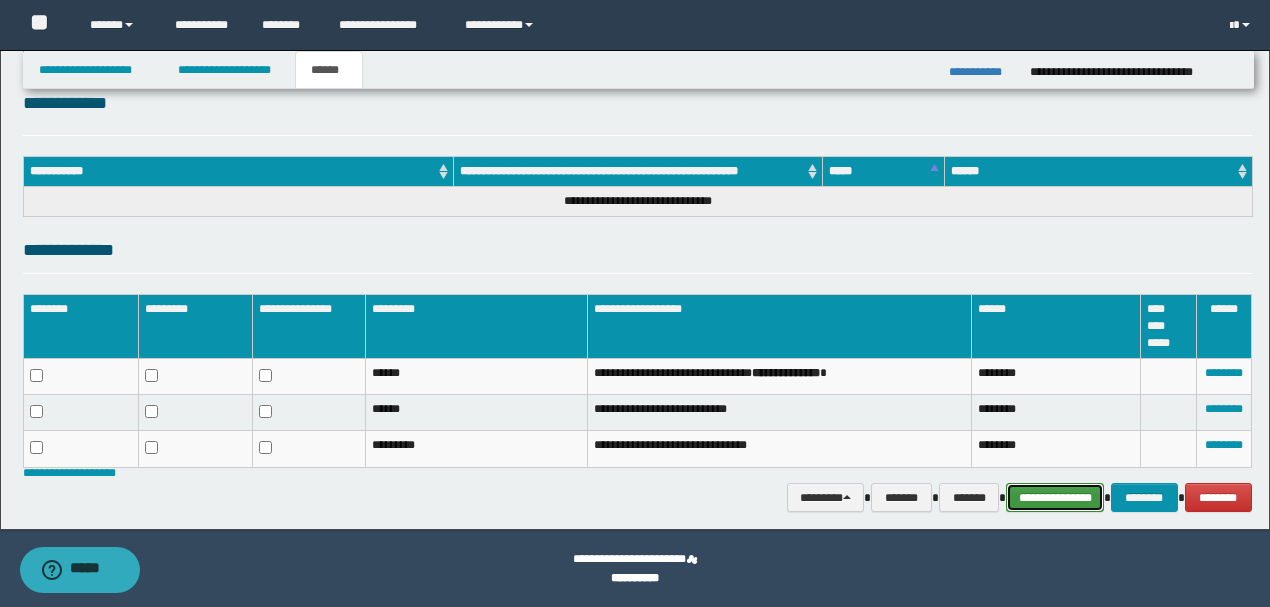 click on "**********" at bounding box center (1055, 497) 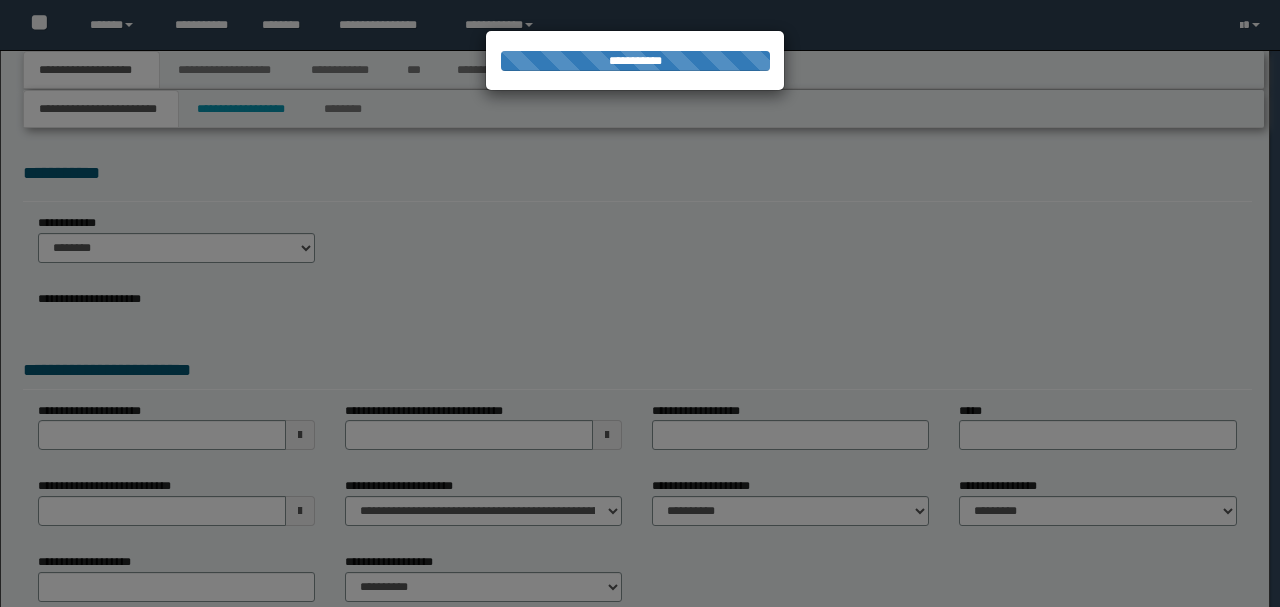 scroll, scrollTop: 0, scrollLeft: 0, axis: both 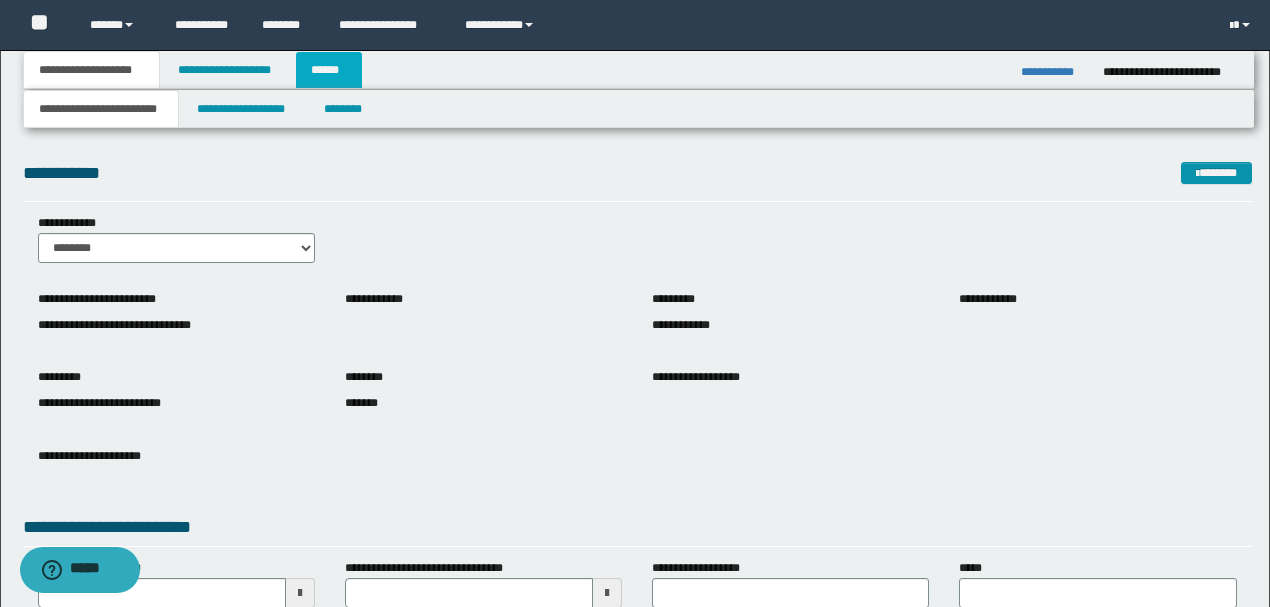 click on "******" at bounding box center (329, 70) 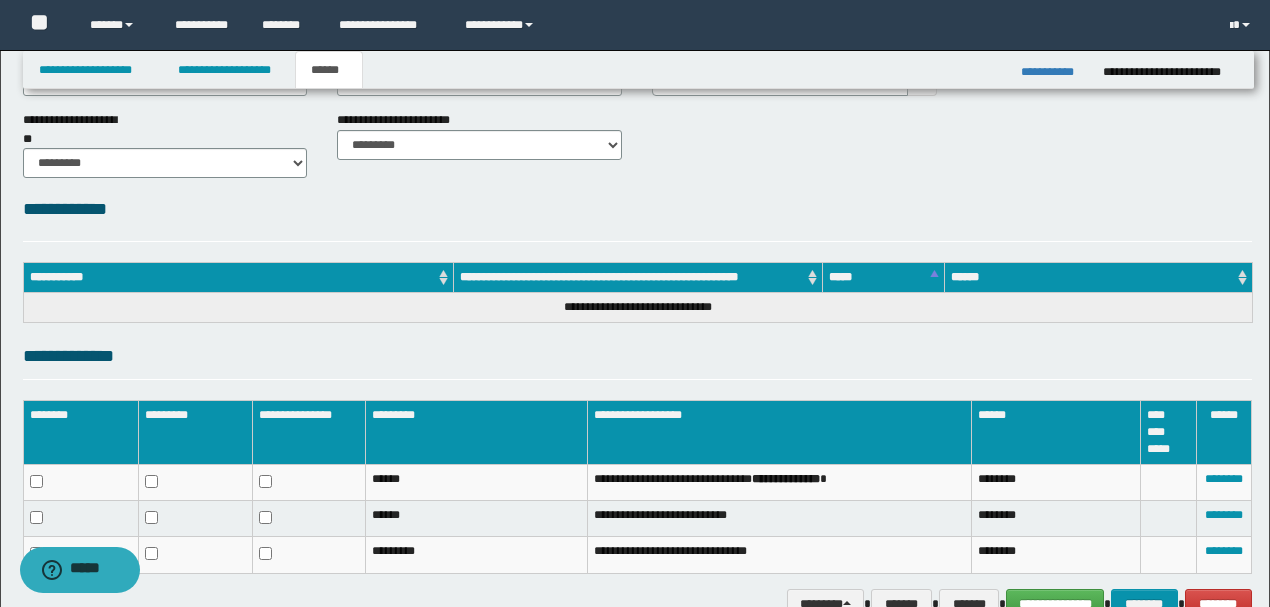 scroll, scrollTop: 254, scrollLeft: 0, axis: vertical 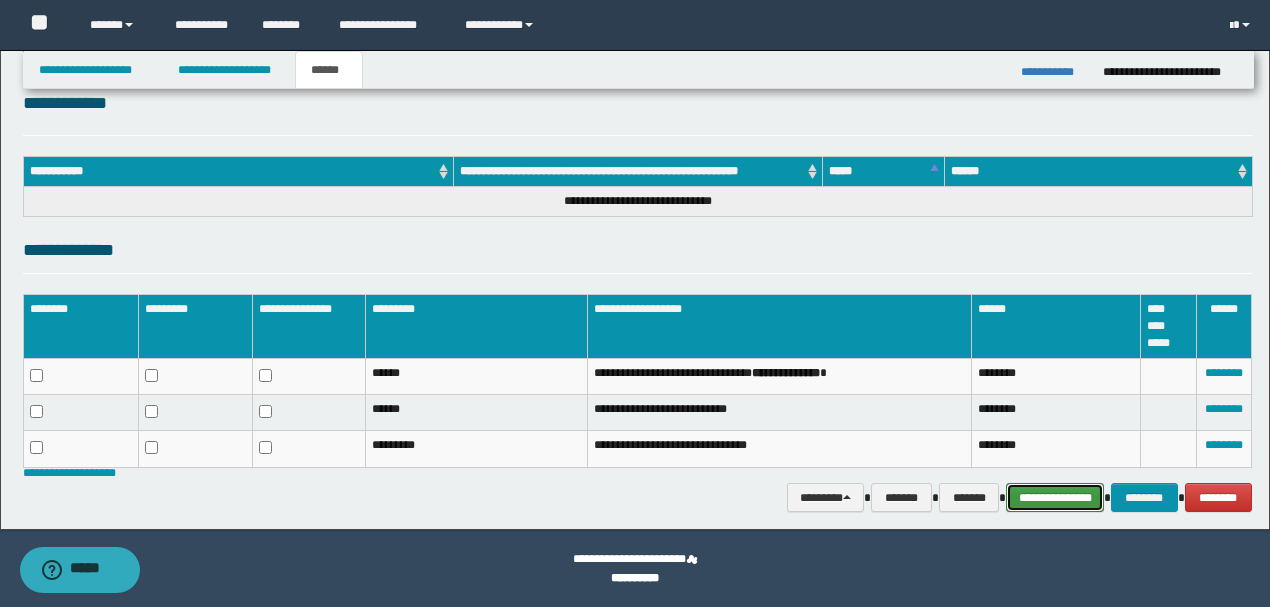 click on "**********" at bounding box center [1055, 497] 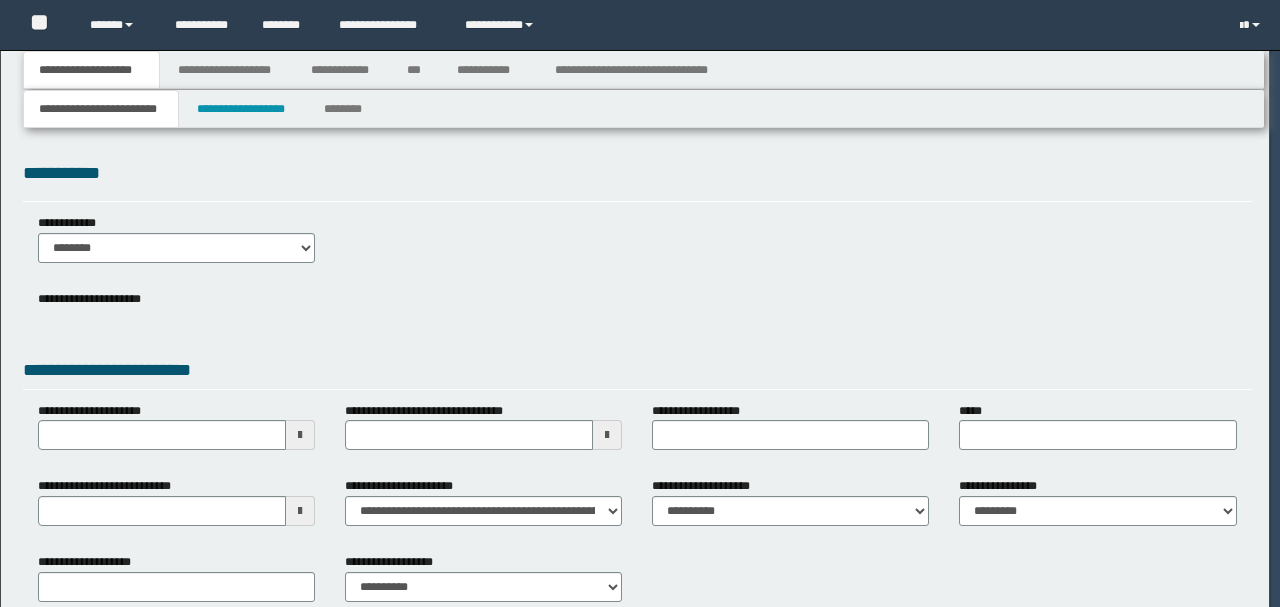 scroll, scrollTop: 0, scrollLeft: 0, axis: both 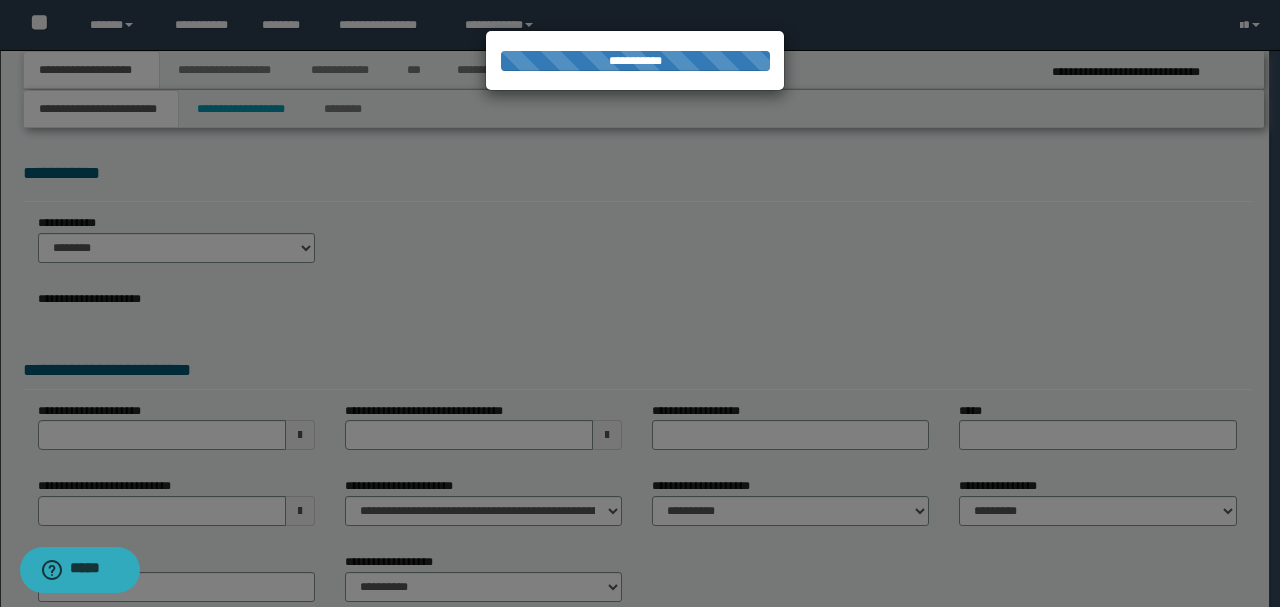 select on "*" 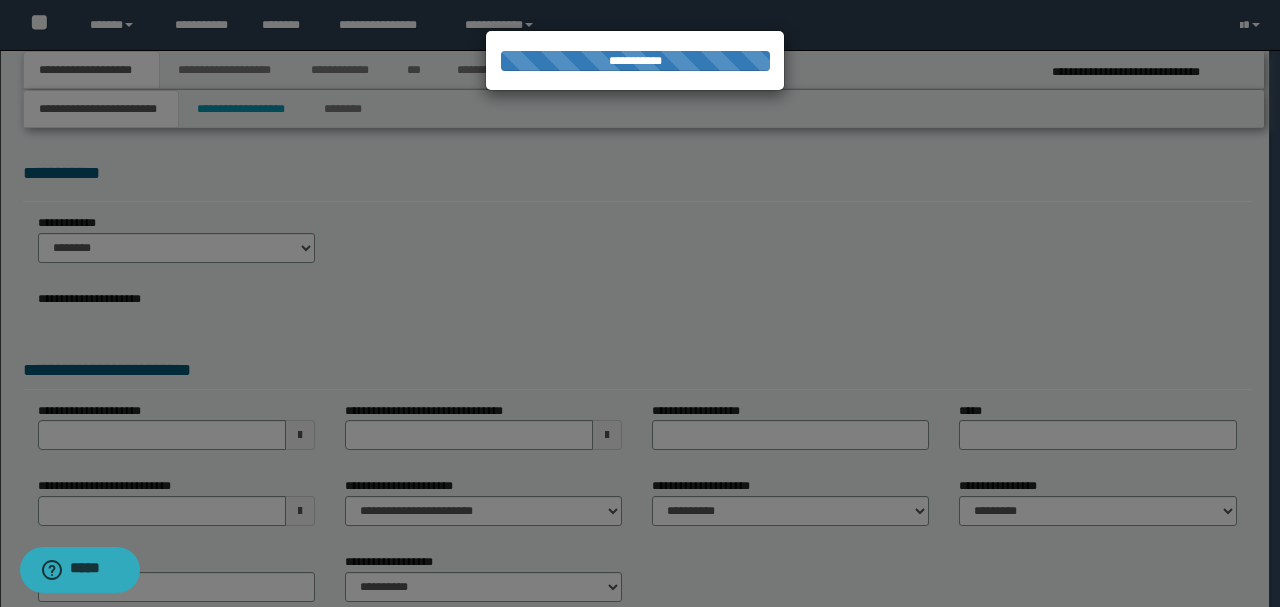 type on "**********" 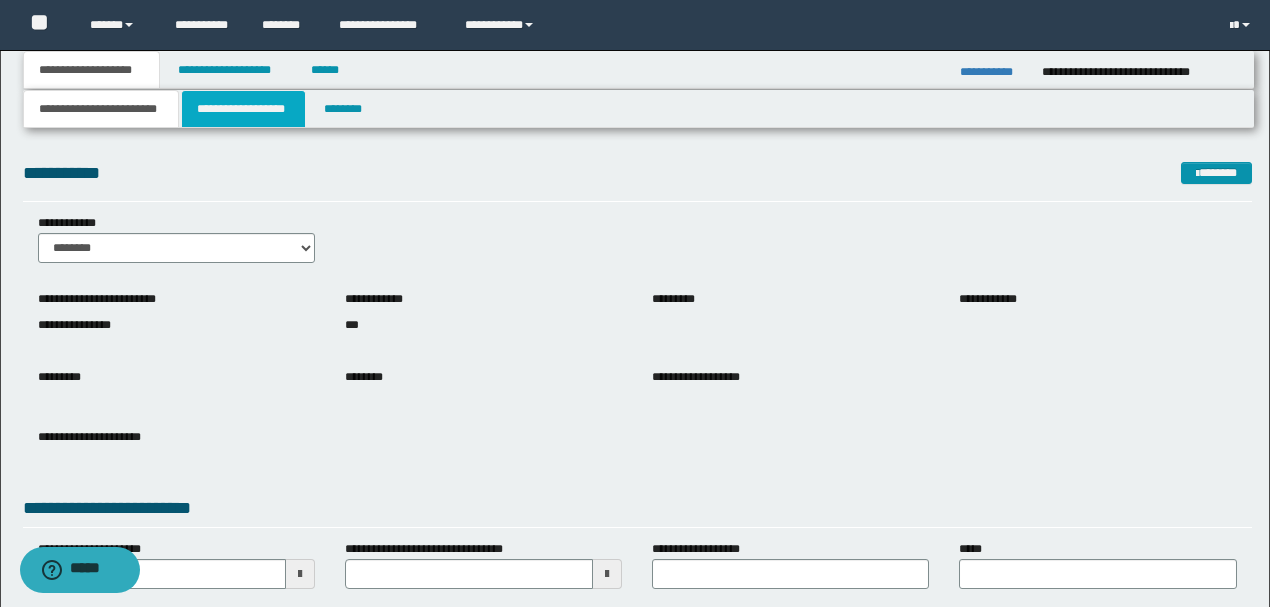 click on "**********" at bounding box center [243, 109] 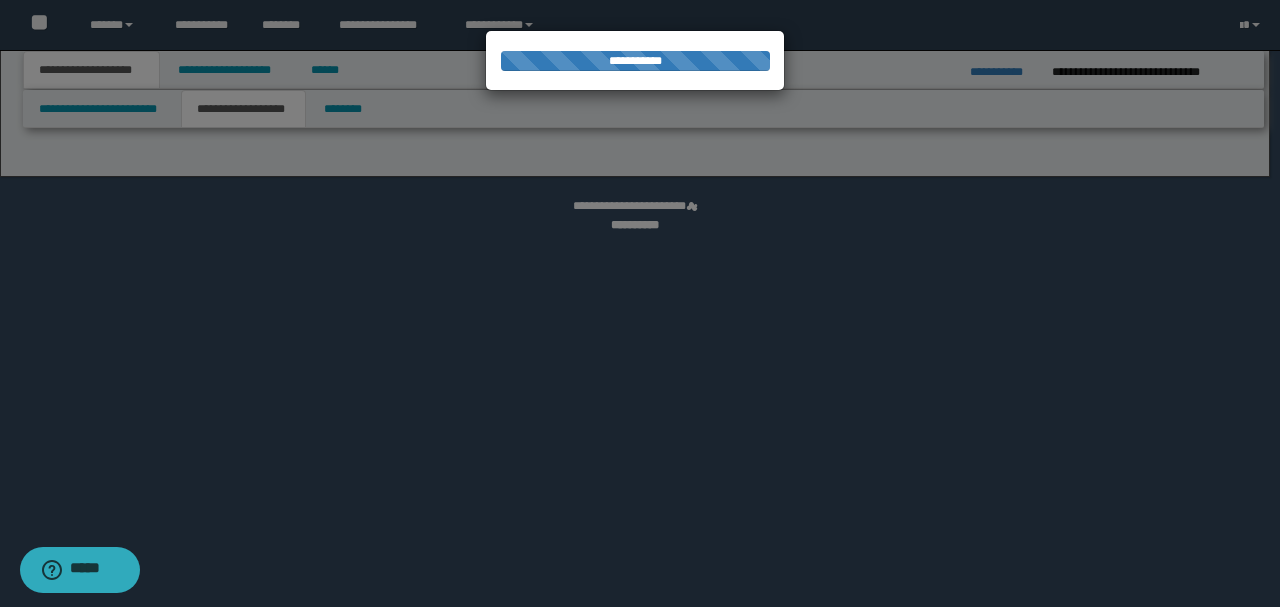 select on "*" 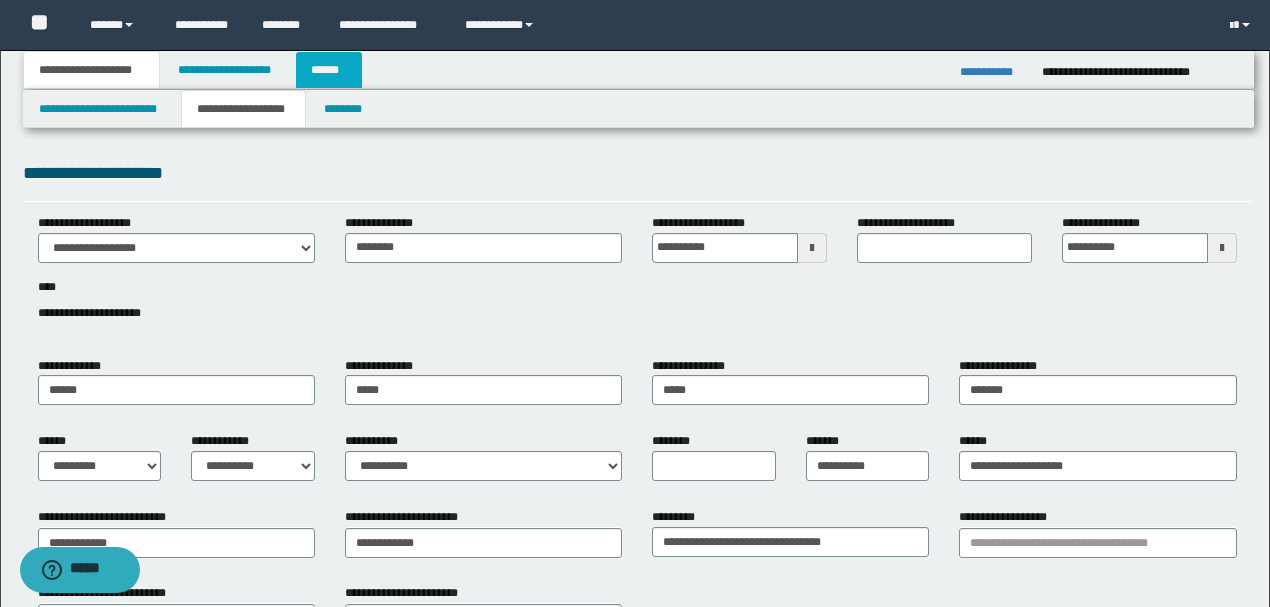 click on "******" at bounding box center (329, 70) 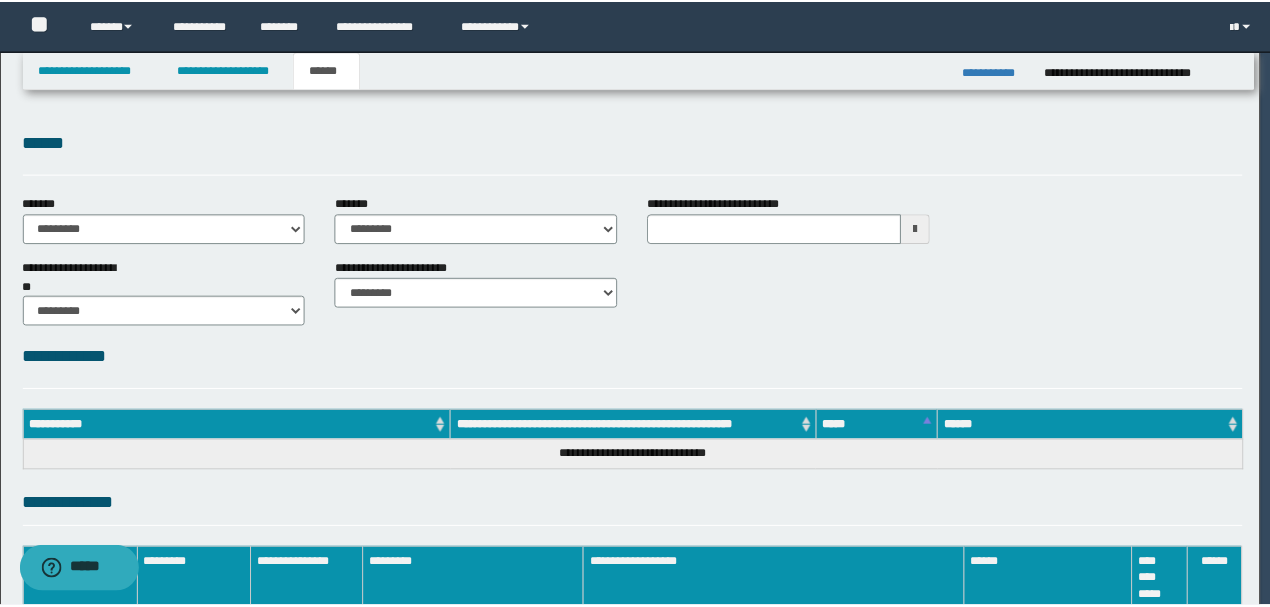 scroll, scrollTop: 0, scrollLeft: 0, axis: both 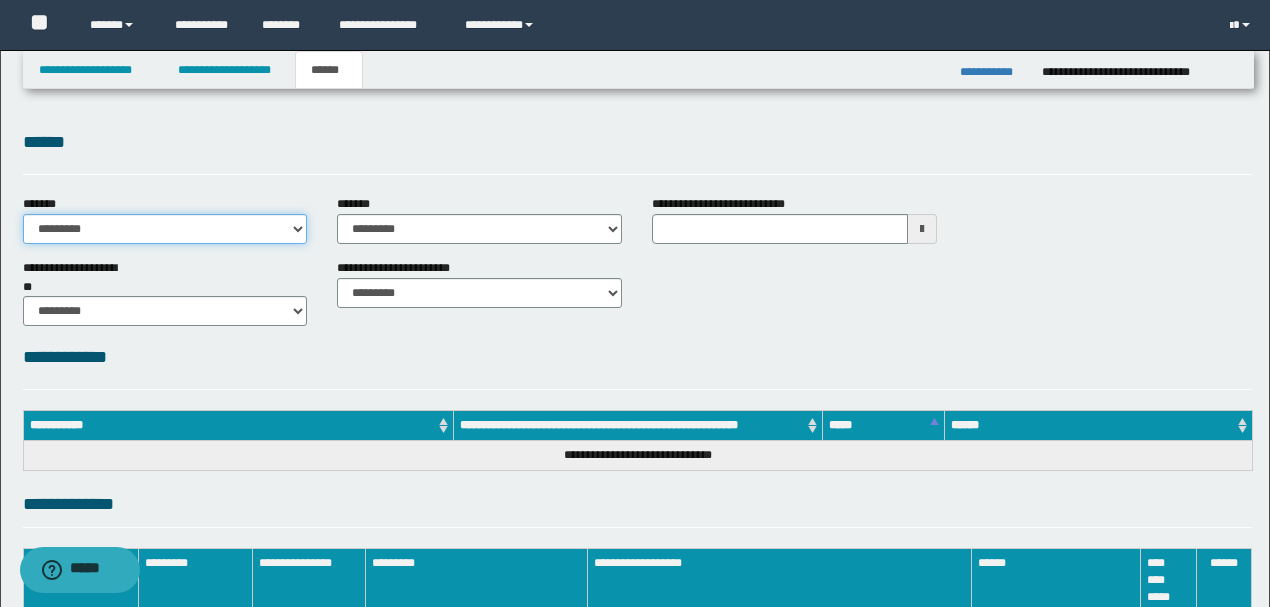 click on "**********" at bounding box center (165, 229) 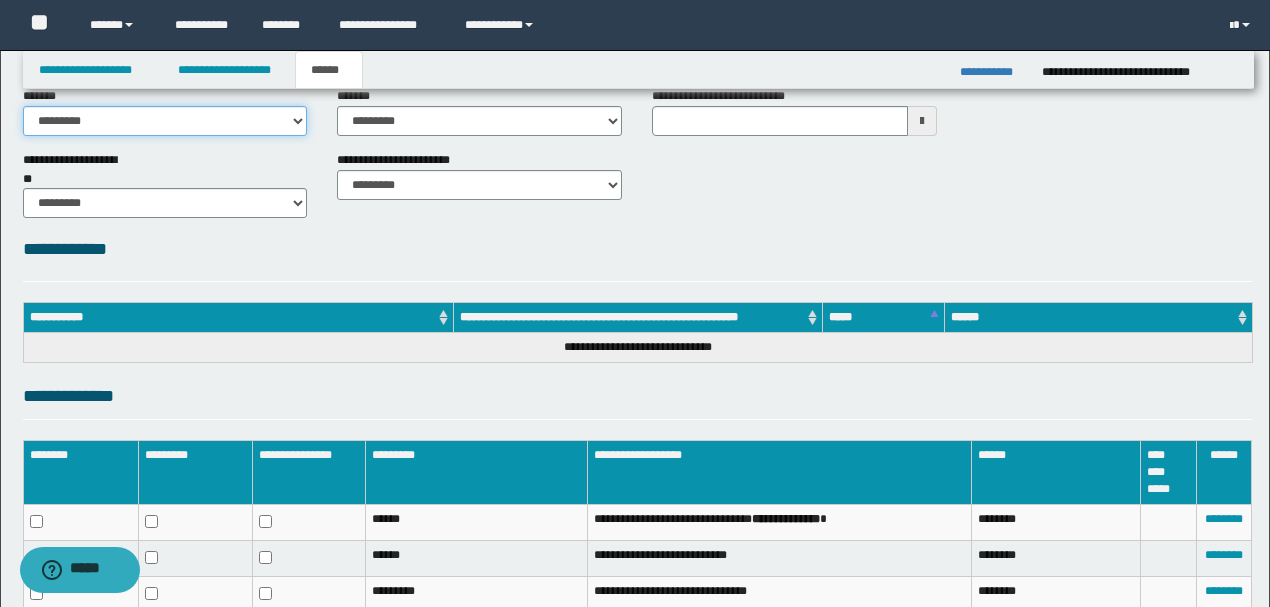 scroll, scrollTop: 254, scrollLeft: 0, axis: vertical 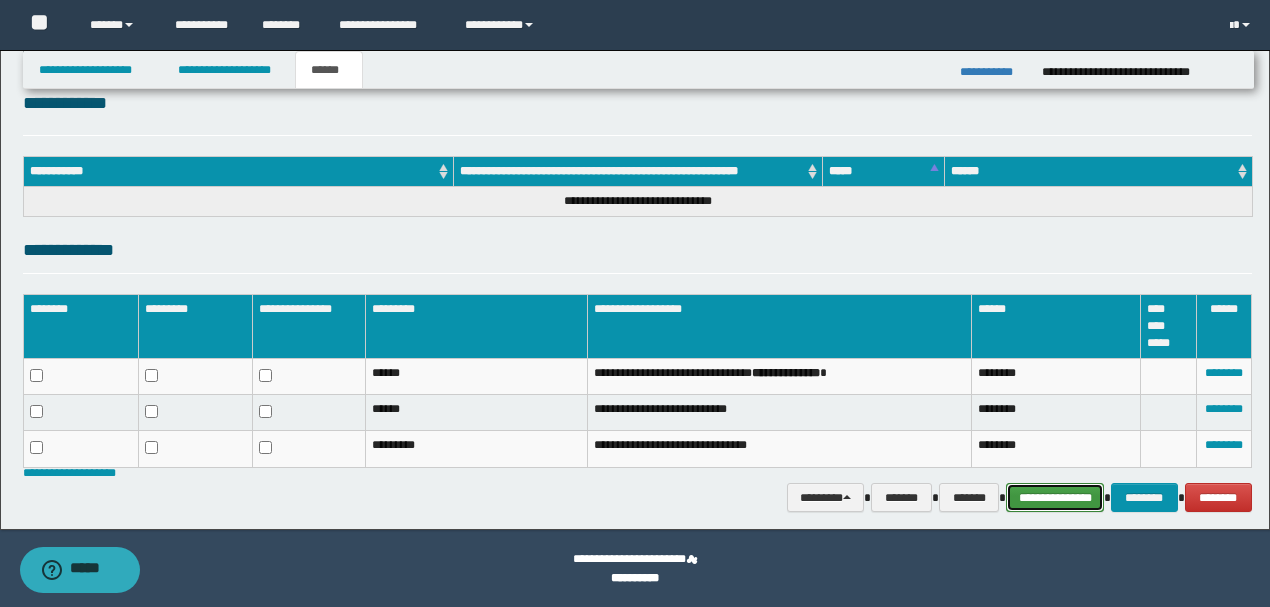 click on "**********" at bounding box center (1055, 497) 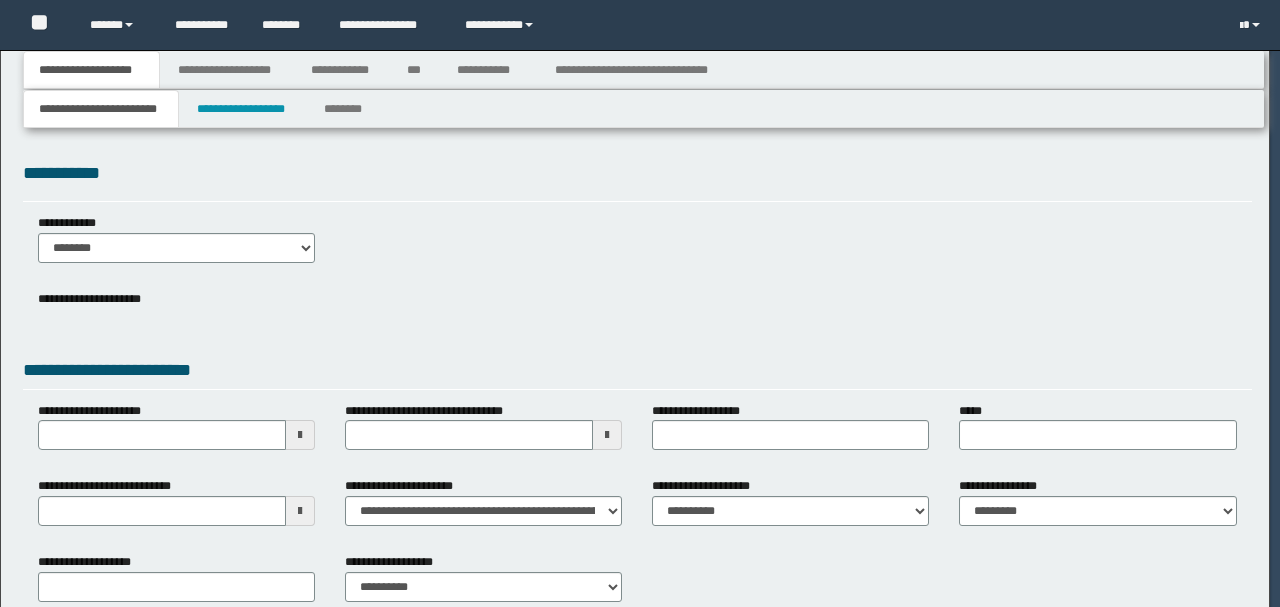 scroll, scrollTop: 0, scrollLeft: 0, axis: both 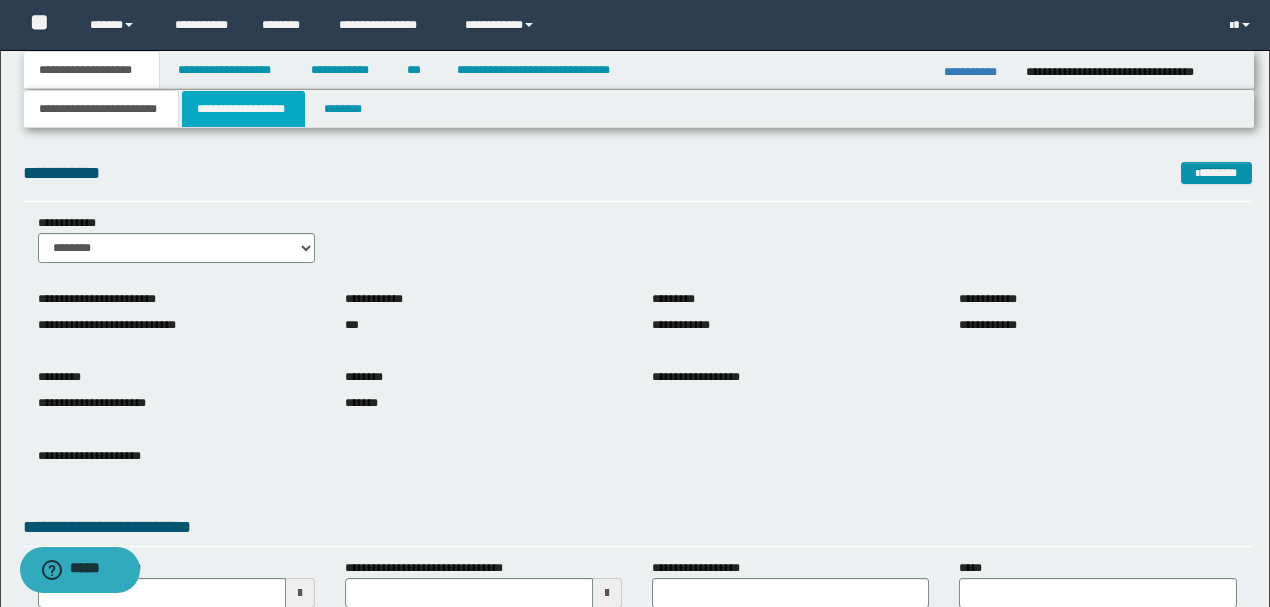 click on "**********" at bounding box center (243, 109) 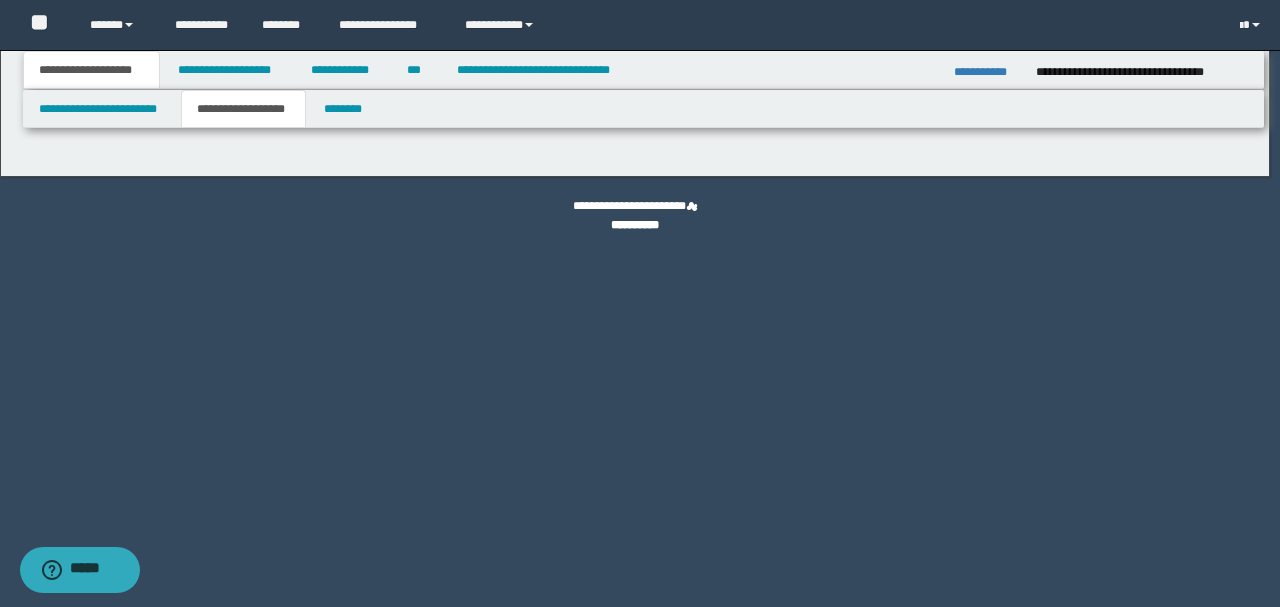 type on "********" 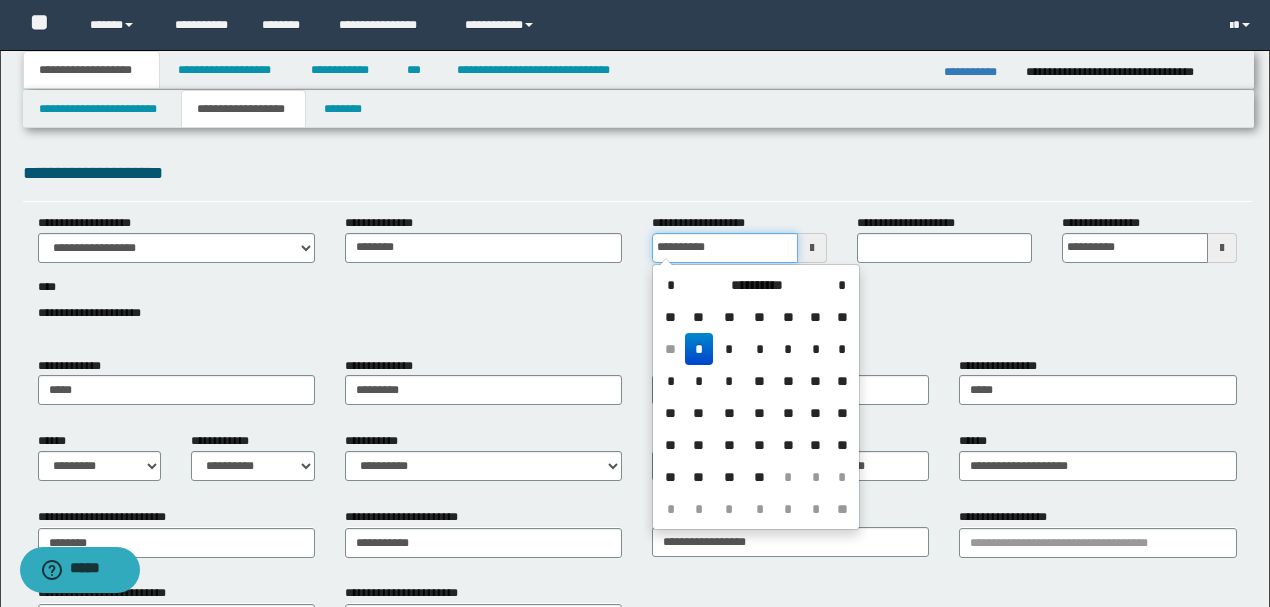 drag, startPoint x: 748, startPoint y: 241, endPoint x: 580, endPoint y: 240, distance: 168.00298 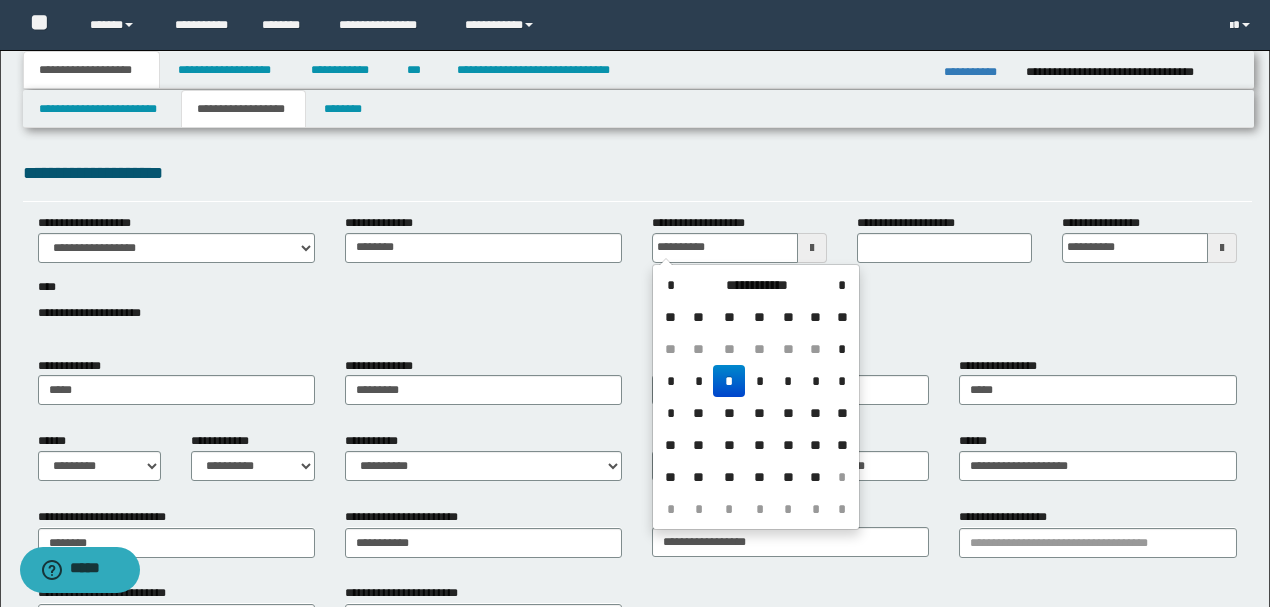 click on "*" at bounding box center (729, 381) 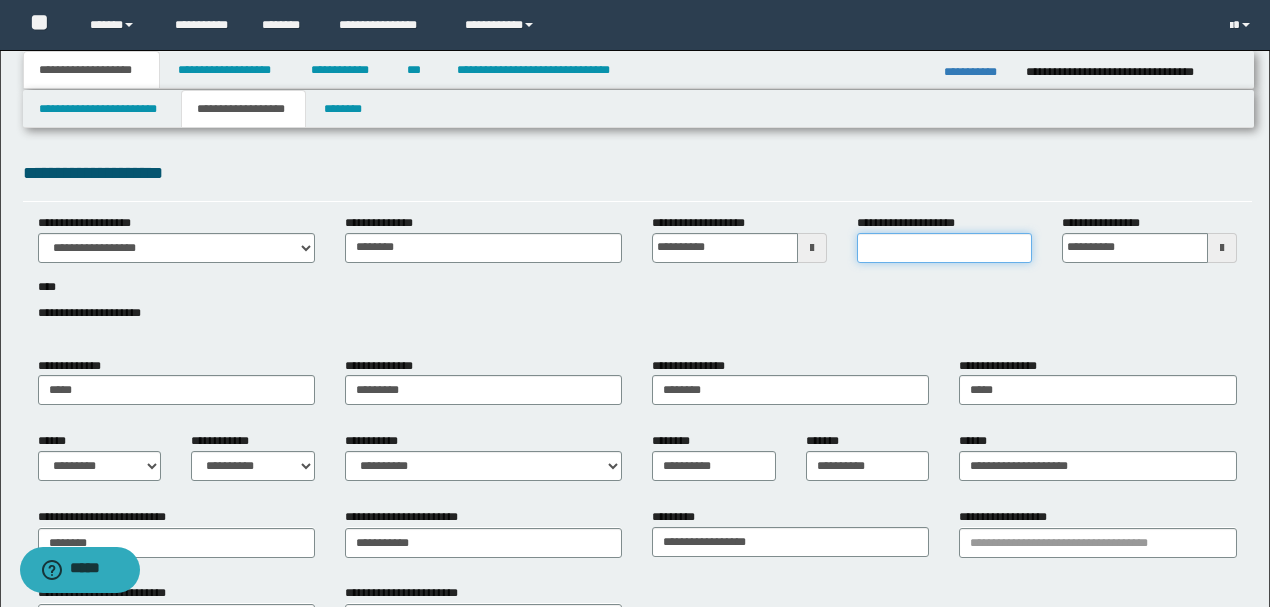 click on "**********" at bounding box center (944, 248) 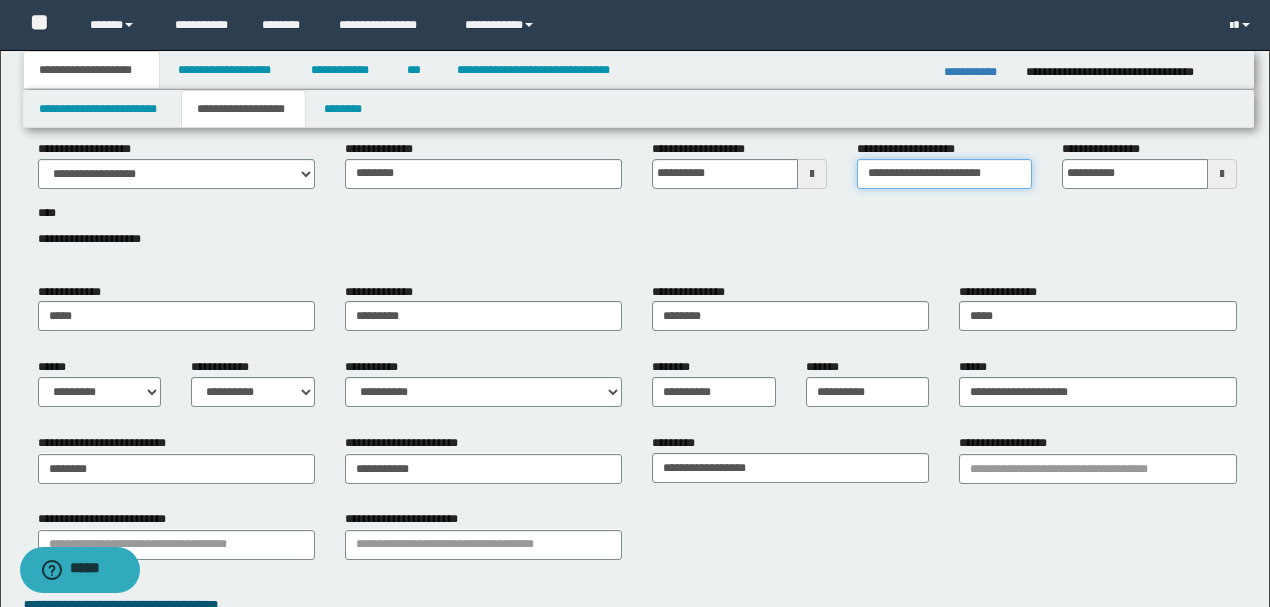 scroll, scrollTop: 200, scrollLeft: 0, axis: vertical 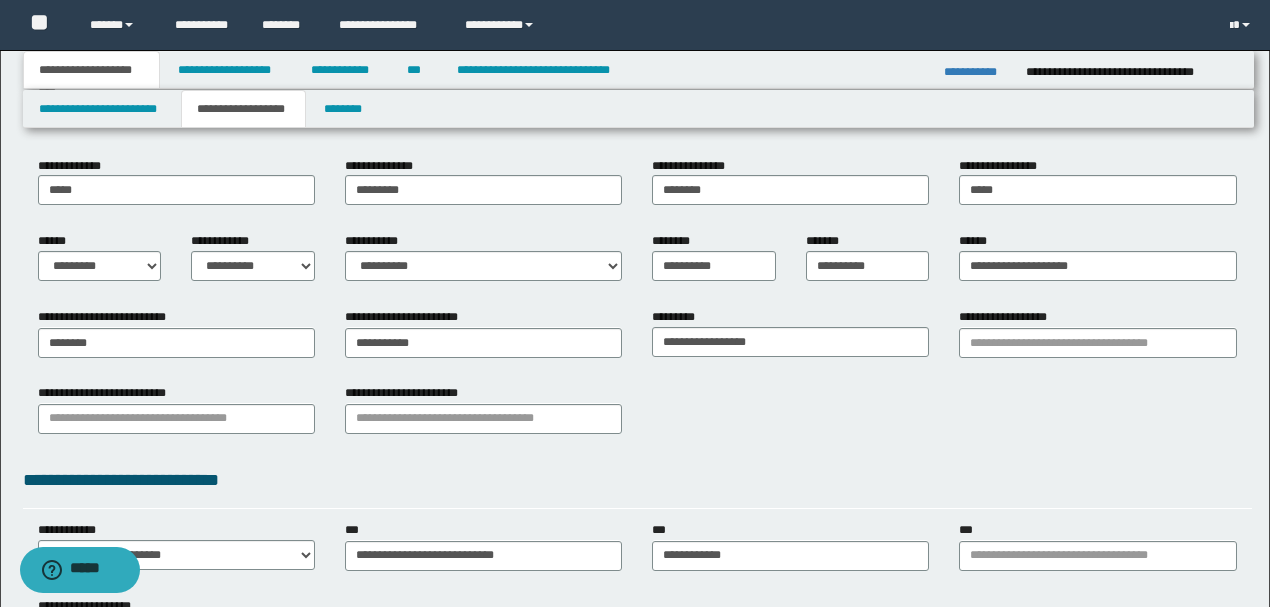 type on "**********" 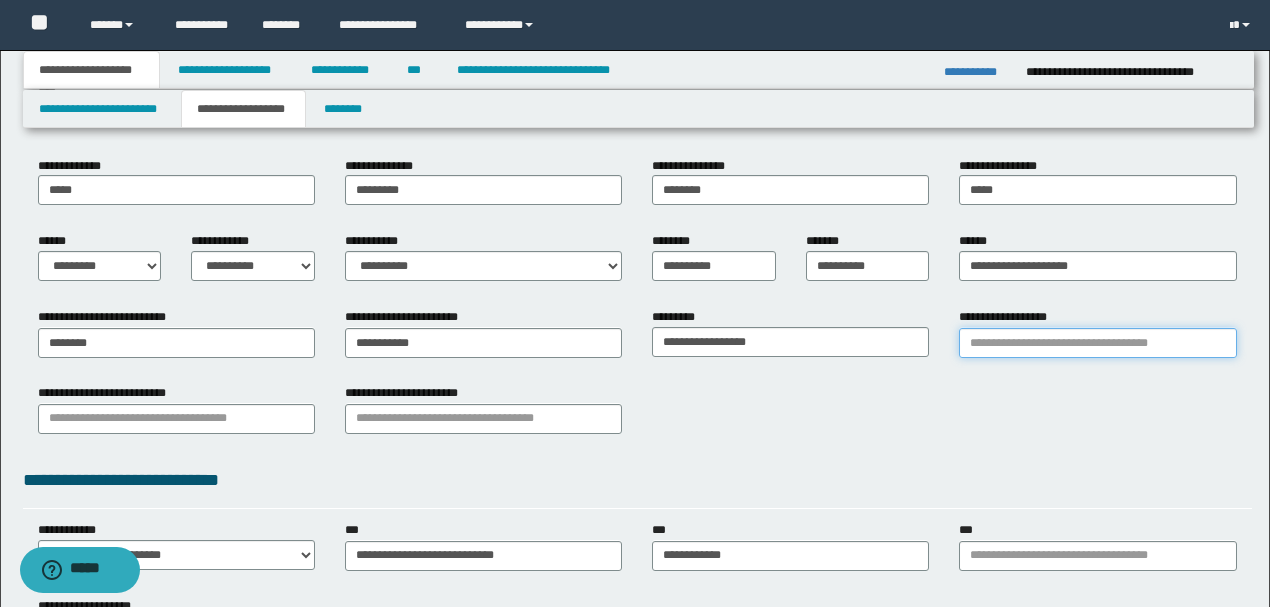 click on "**********" at bounding box center [1097, 343] 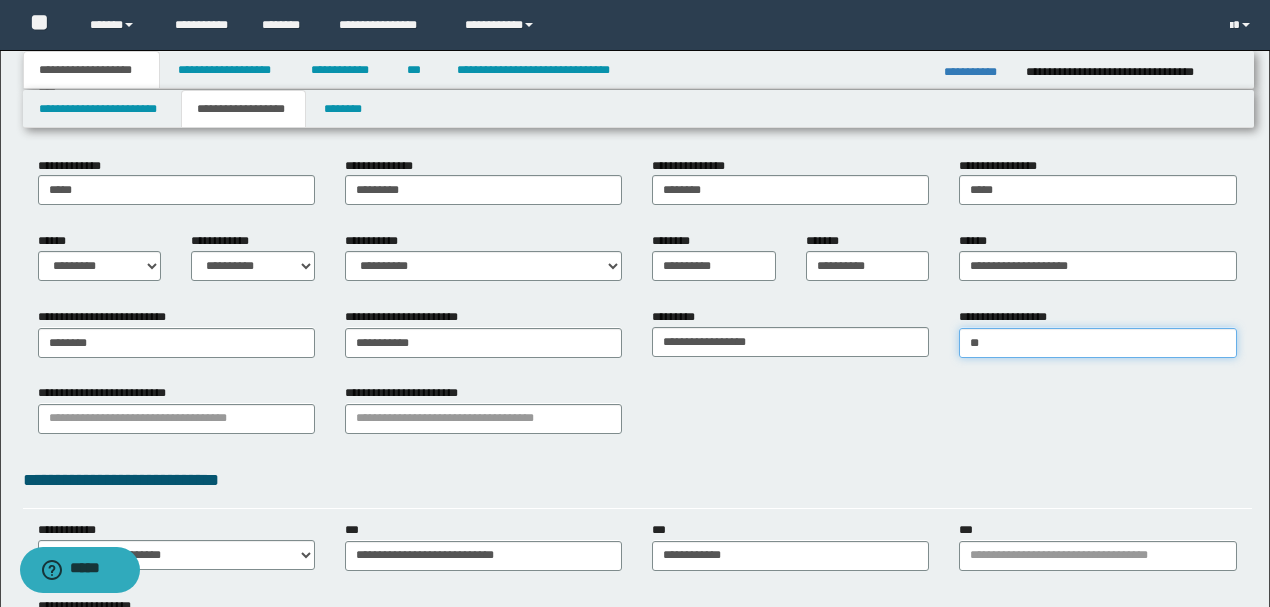 type on "***" 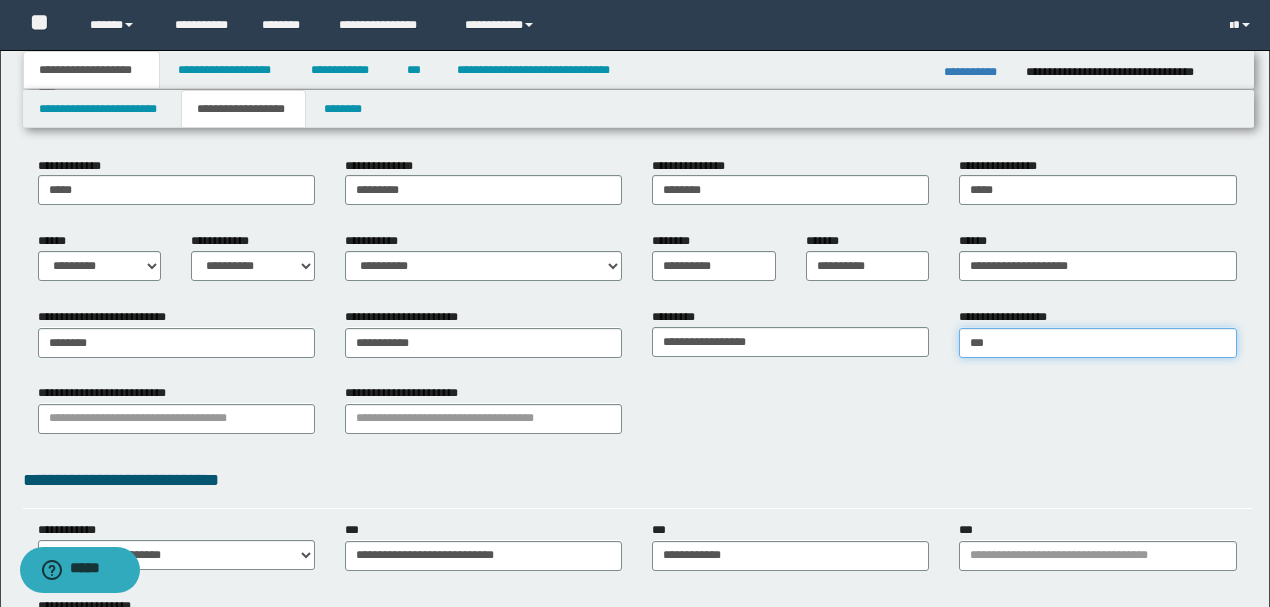 type on "***" 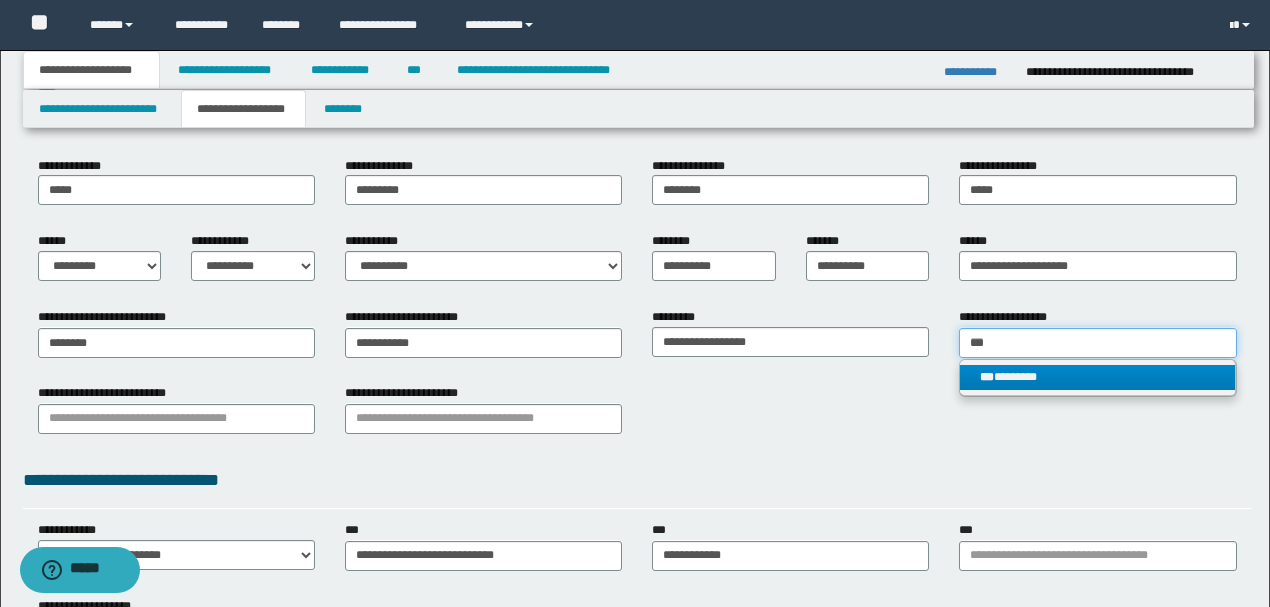 type on "***" 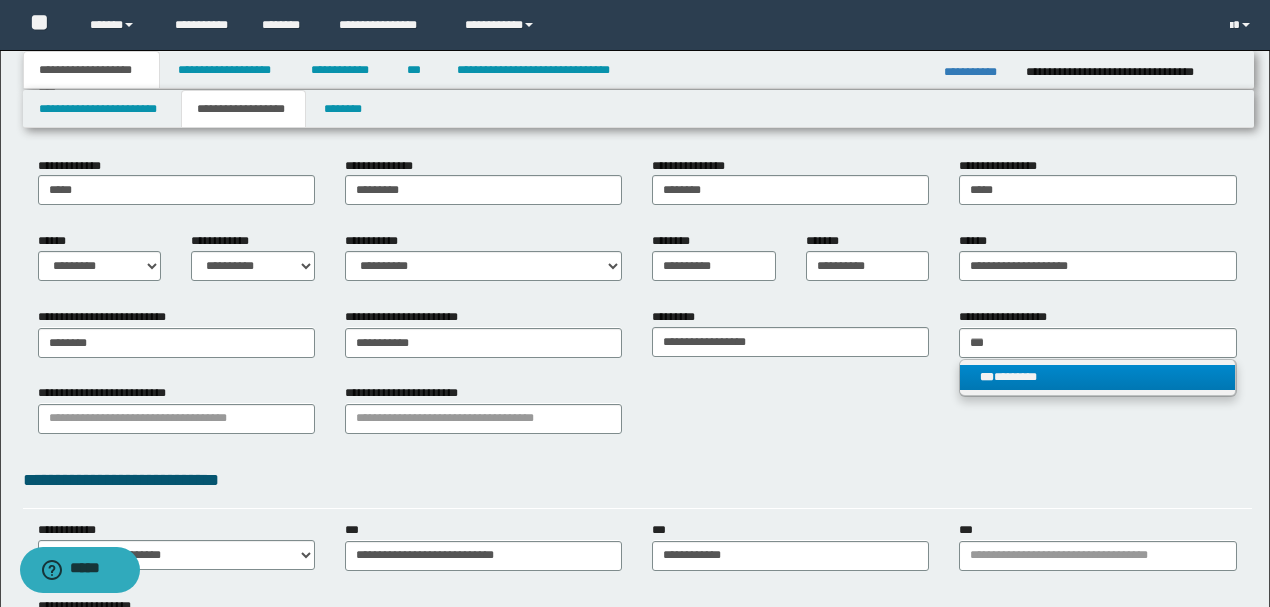 type 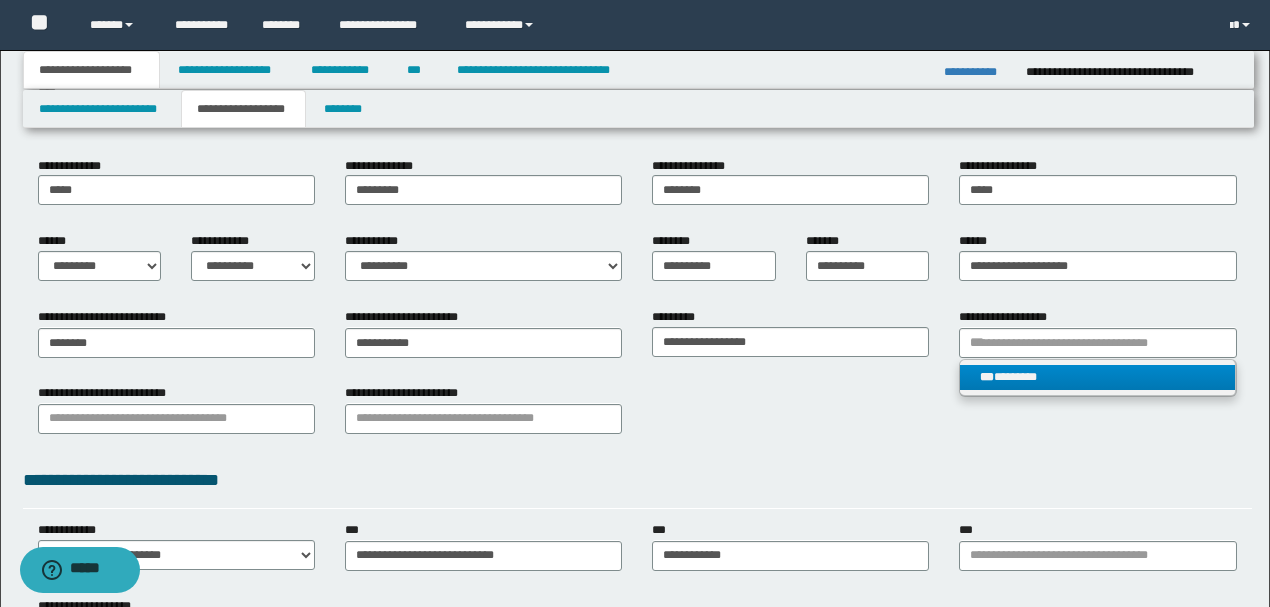 click on "*** ********" at bounding box center [1097, 378] 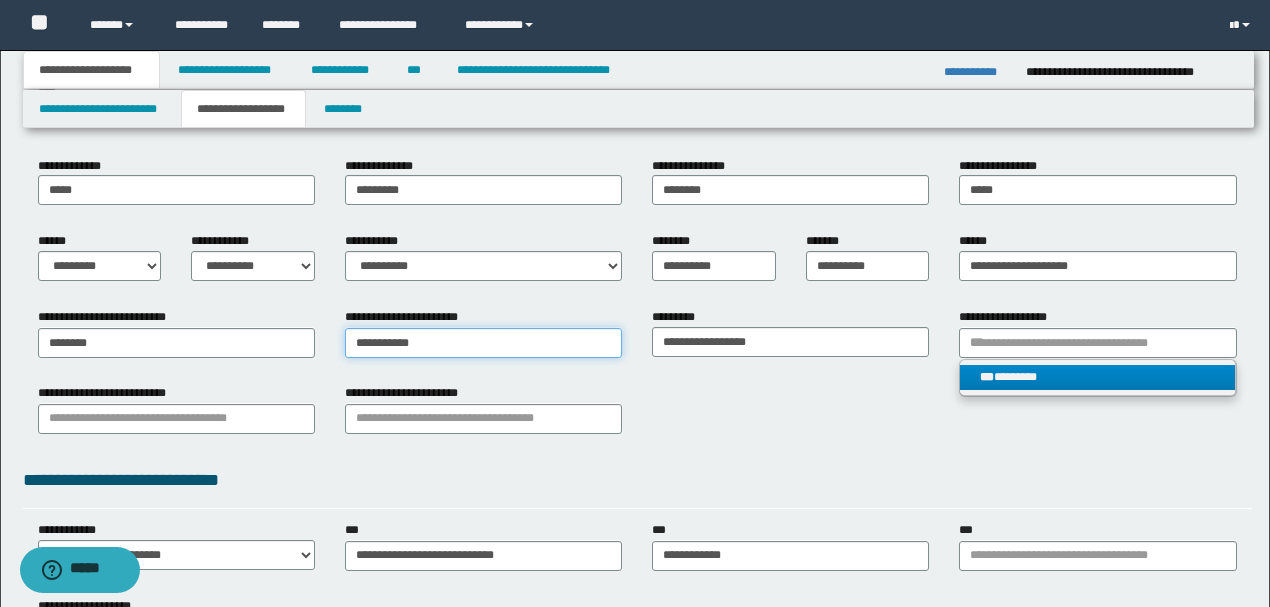 type on "**********" 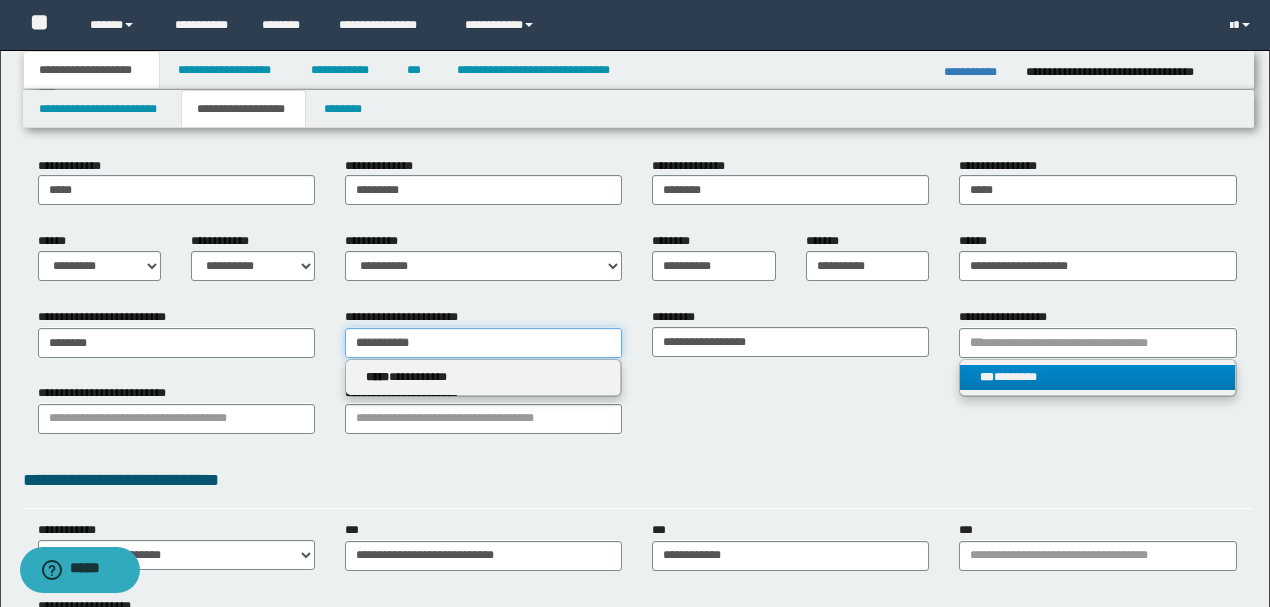 drag, startPoint x: 465, startPoint y: 337, endPoint x: 340, endPoint y: 338, distance: 125.004 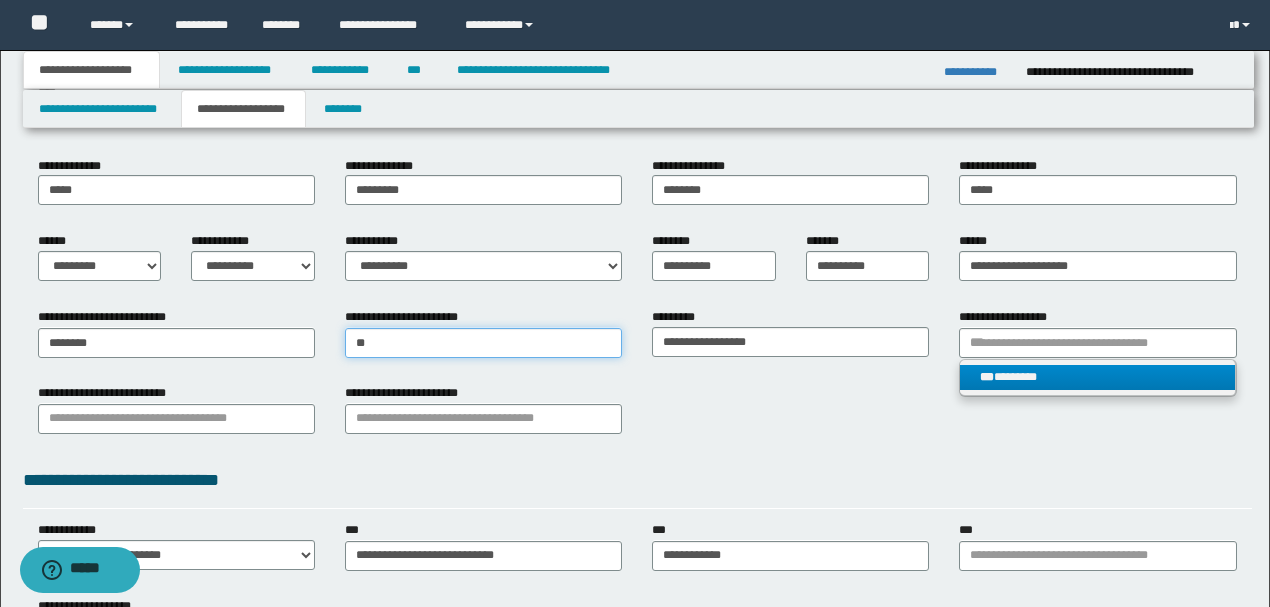 type on "***" 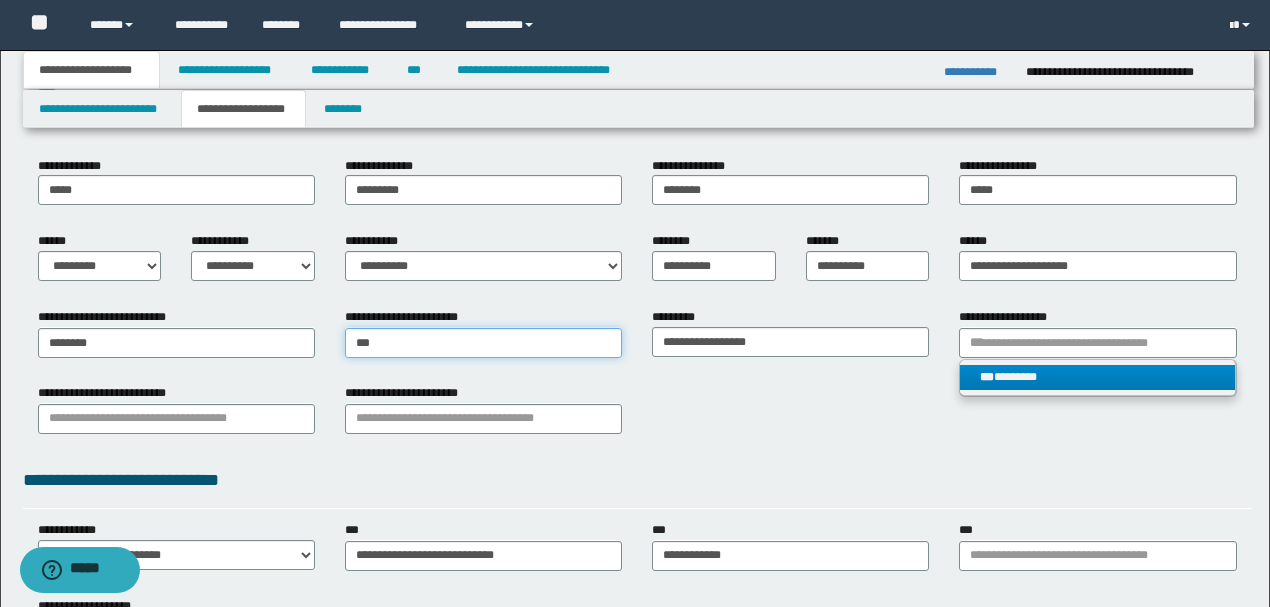 type on "***" 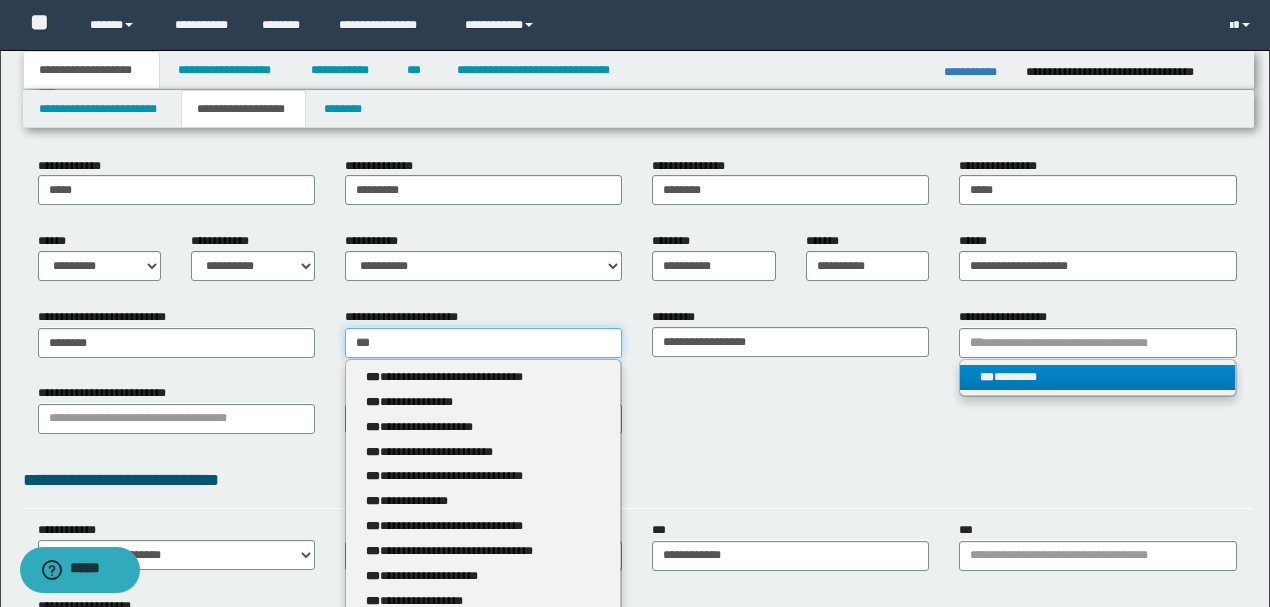 type 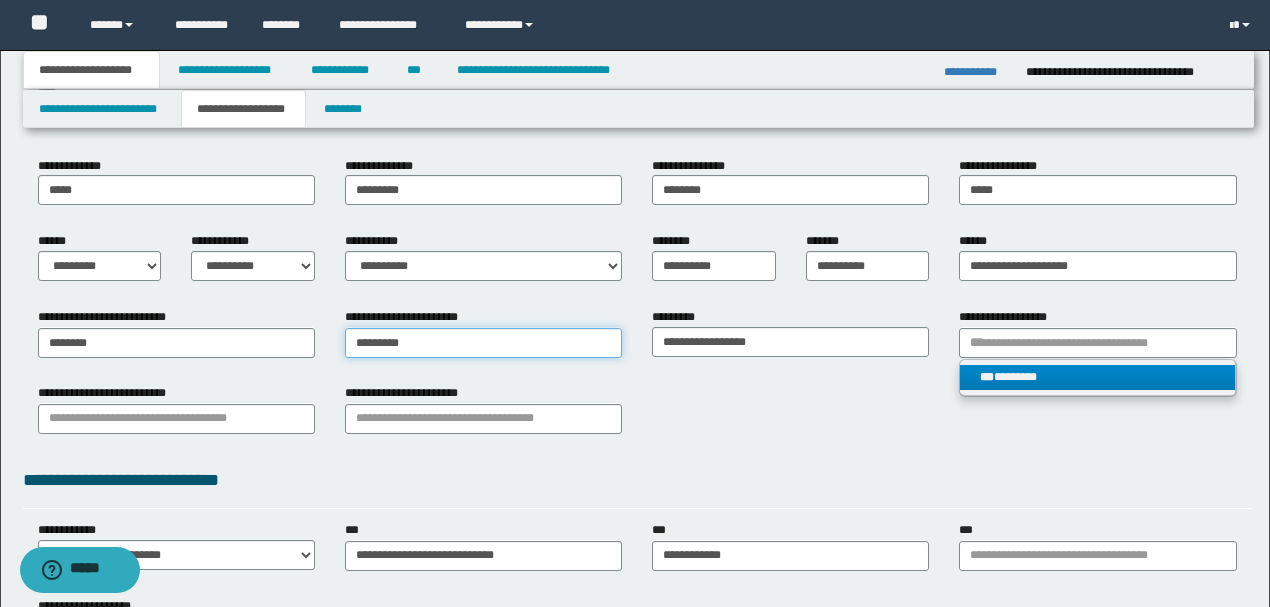 type on "**********" 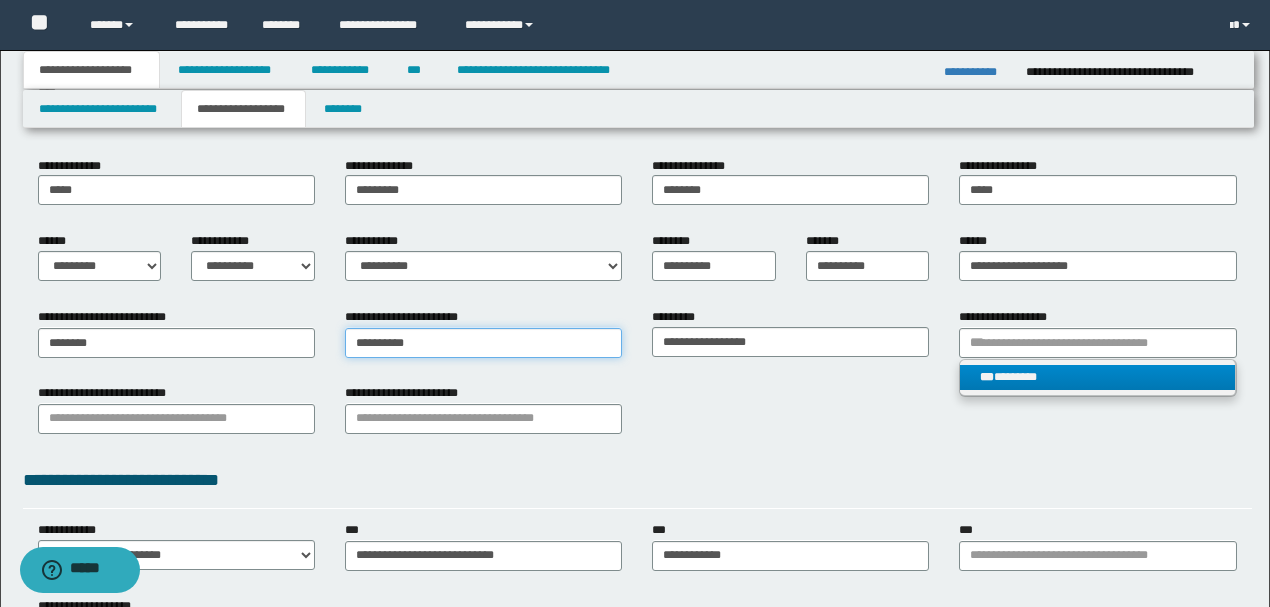 type on "**********" 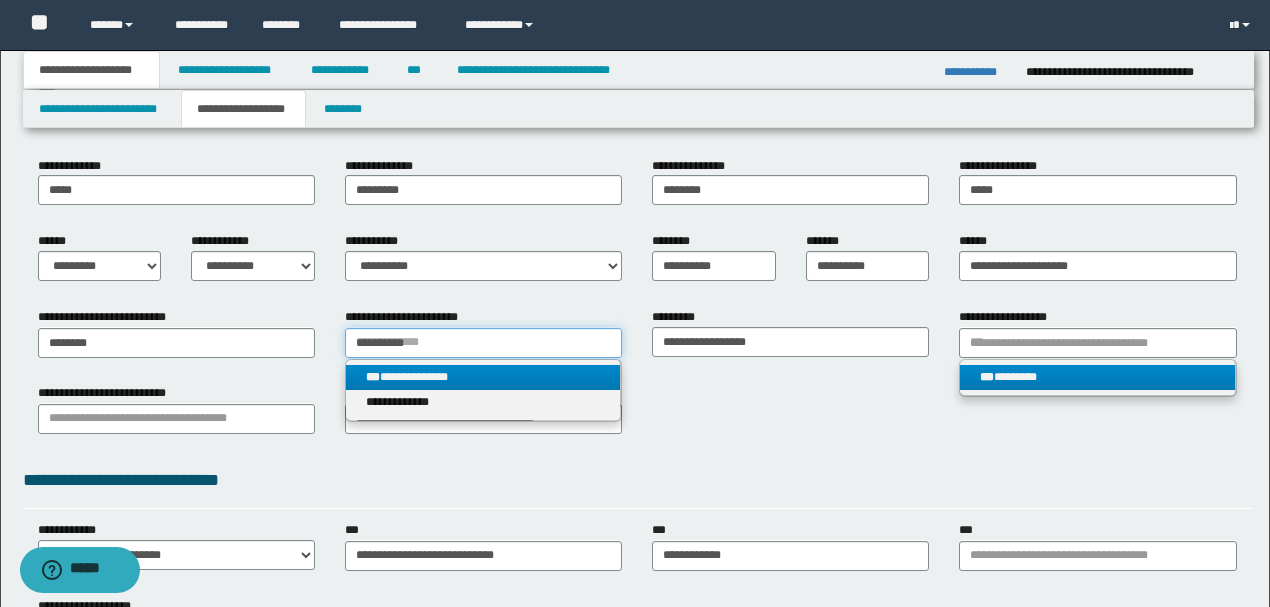 type on "**********" 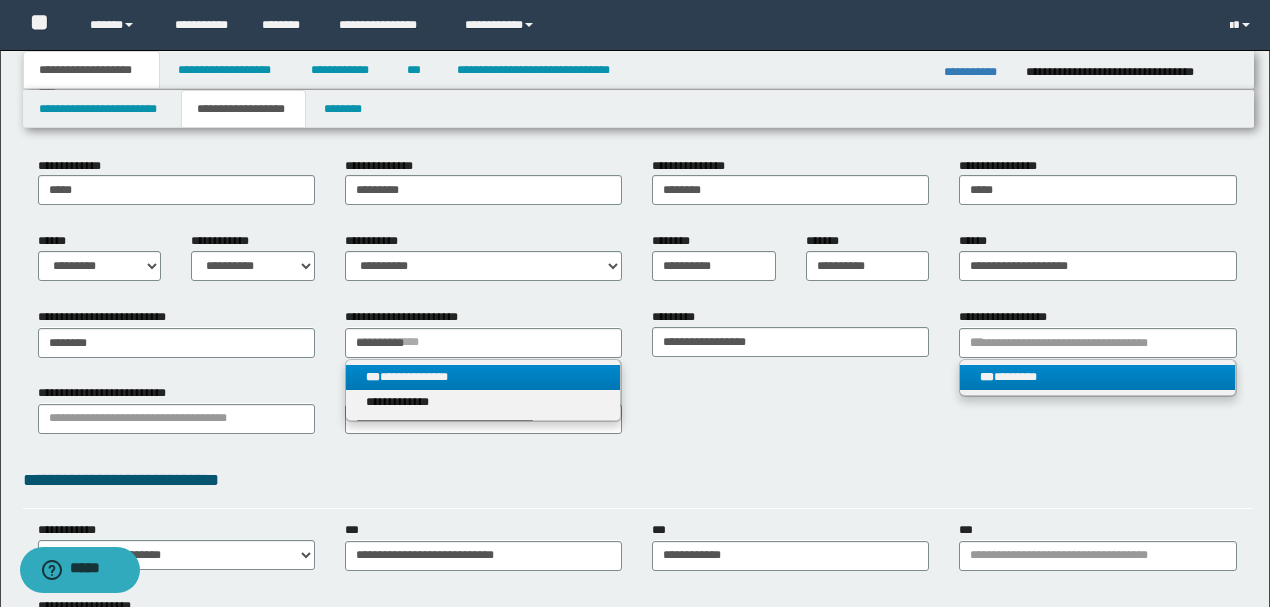 click on "**********" at bounding box center [483, 377] 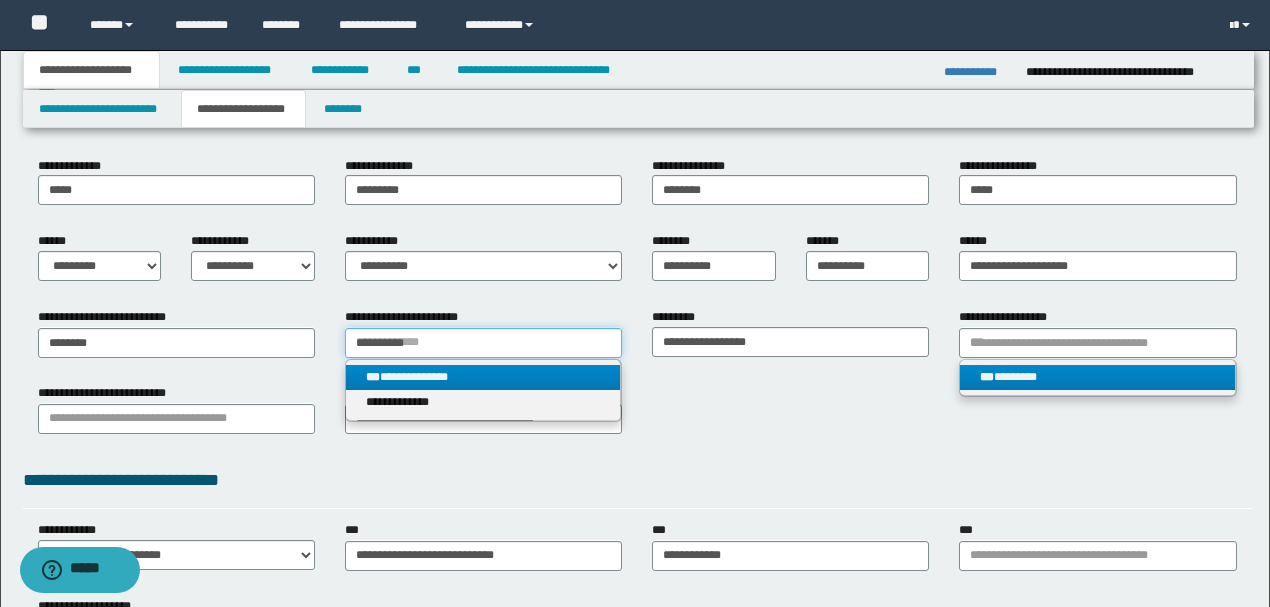 type 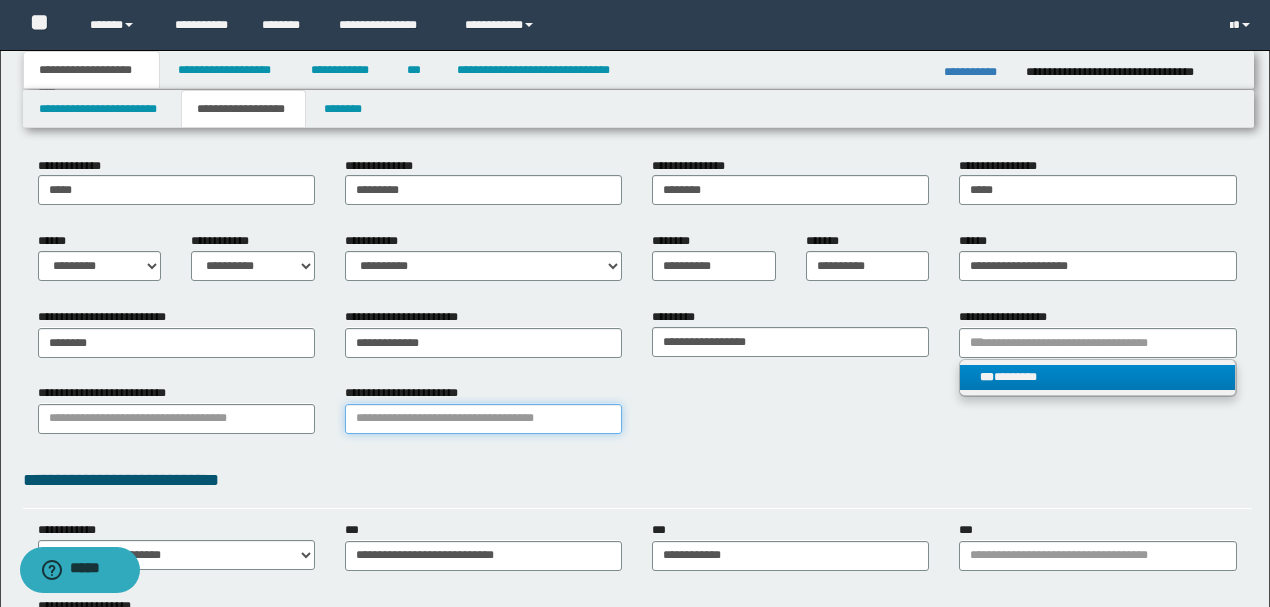 click on "**********" at bounding box center [483, 419] 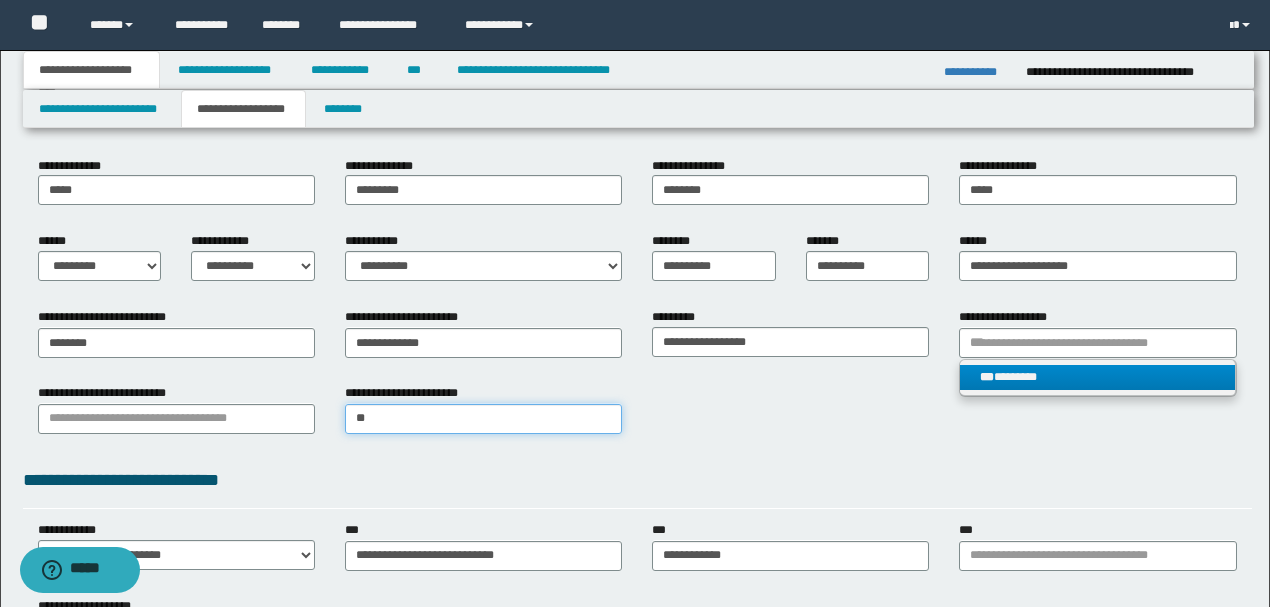type on "***" 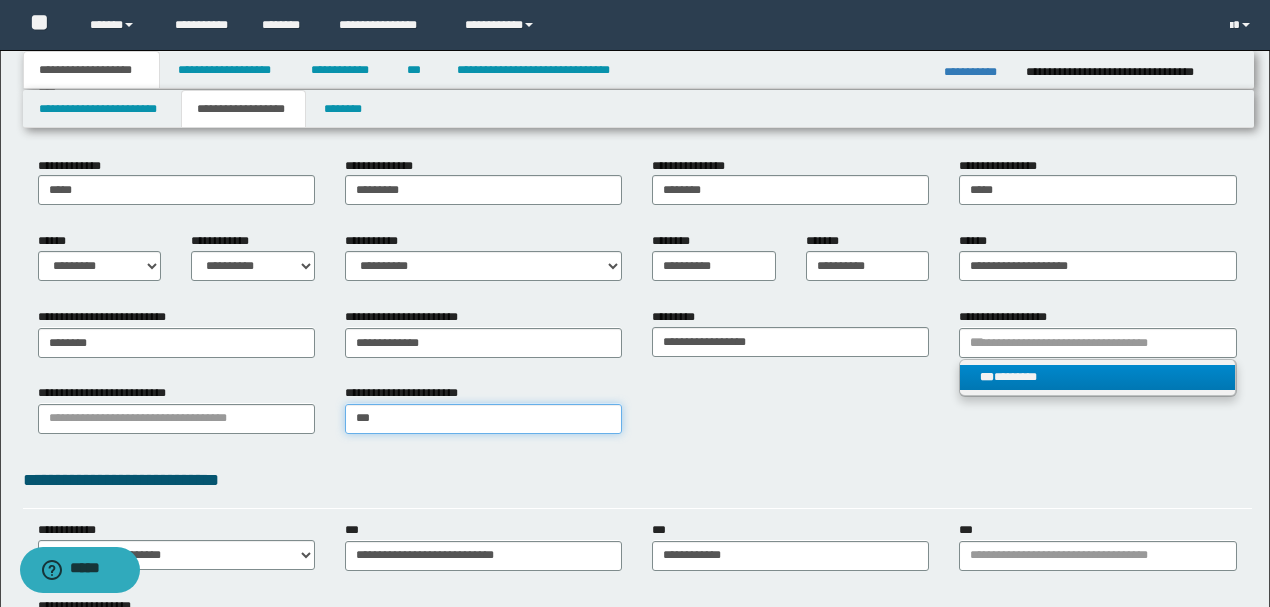 type on "***" 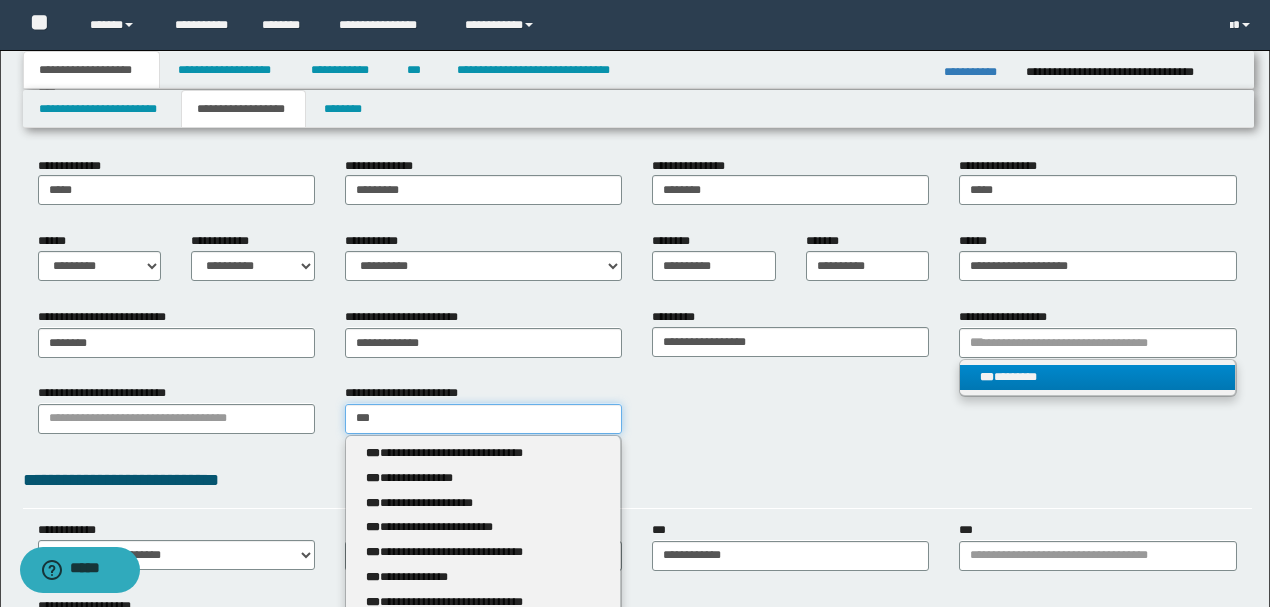 type 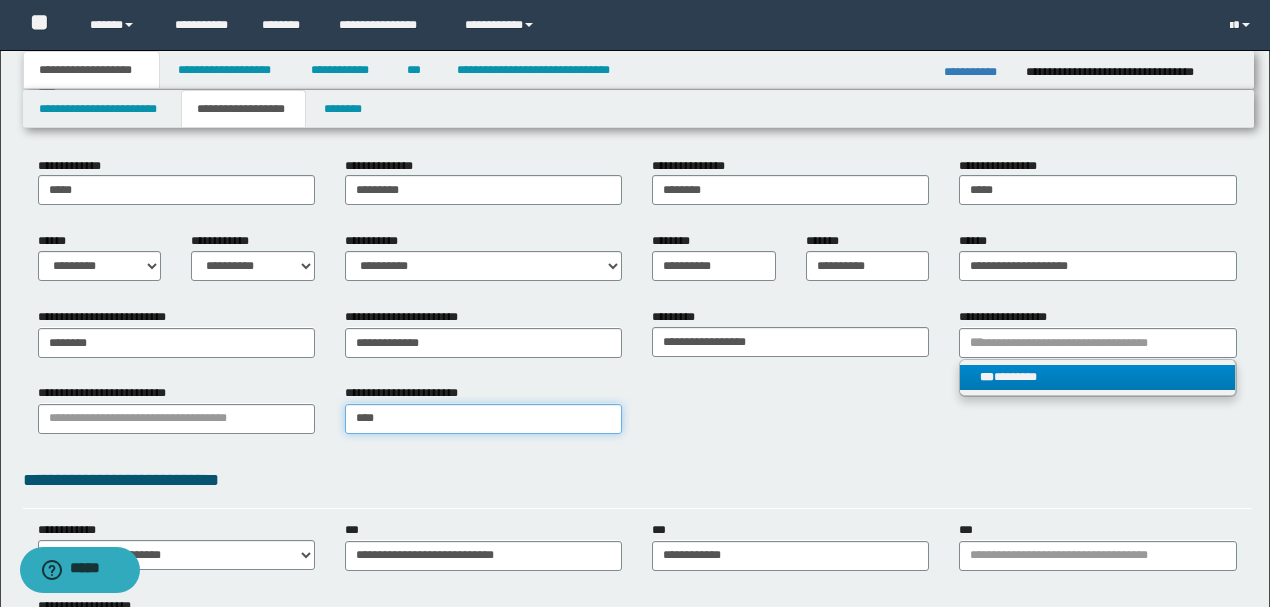 type on "*****" 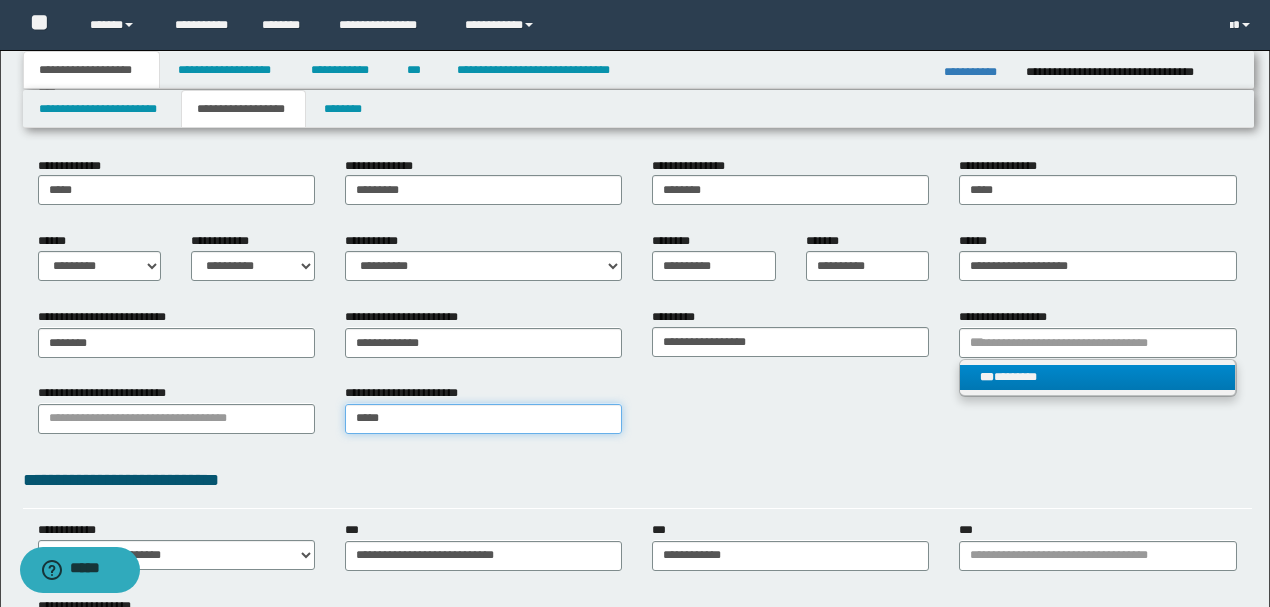 type on "*****" 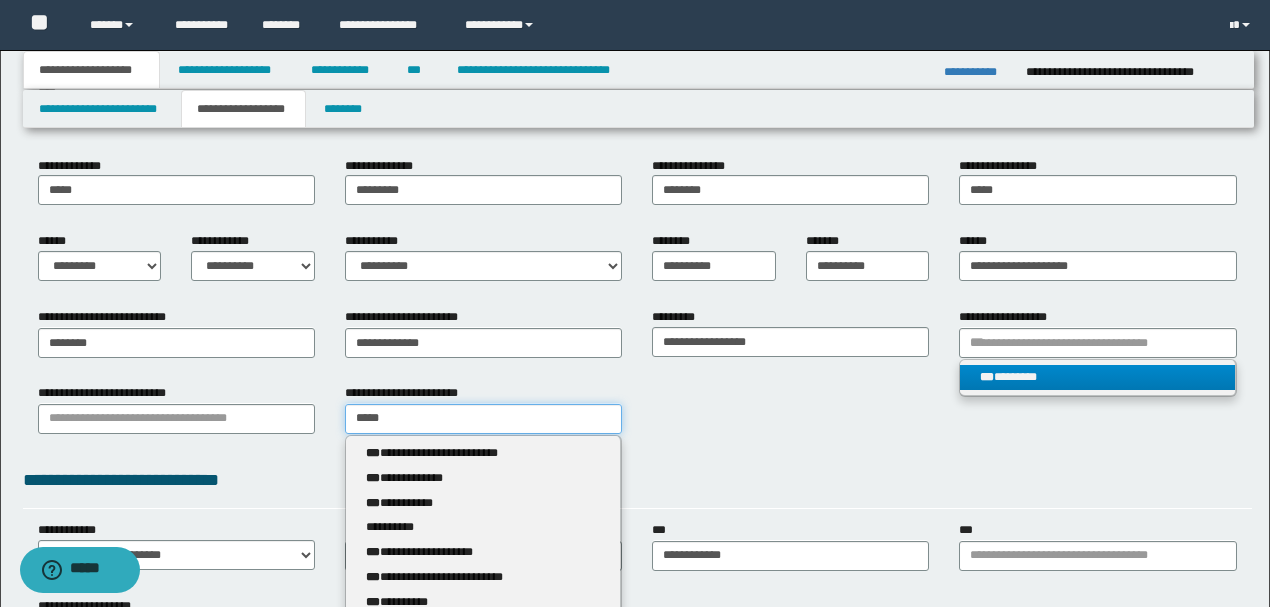 type 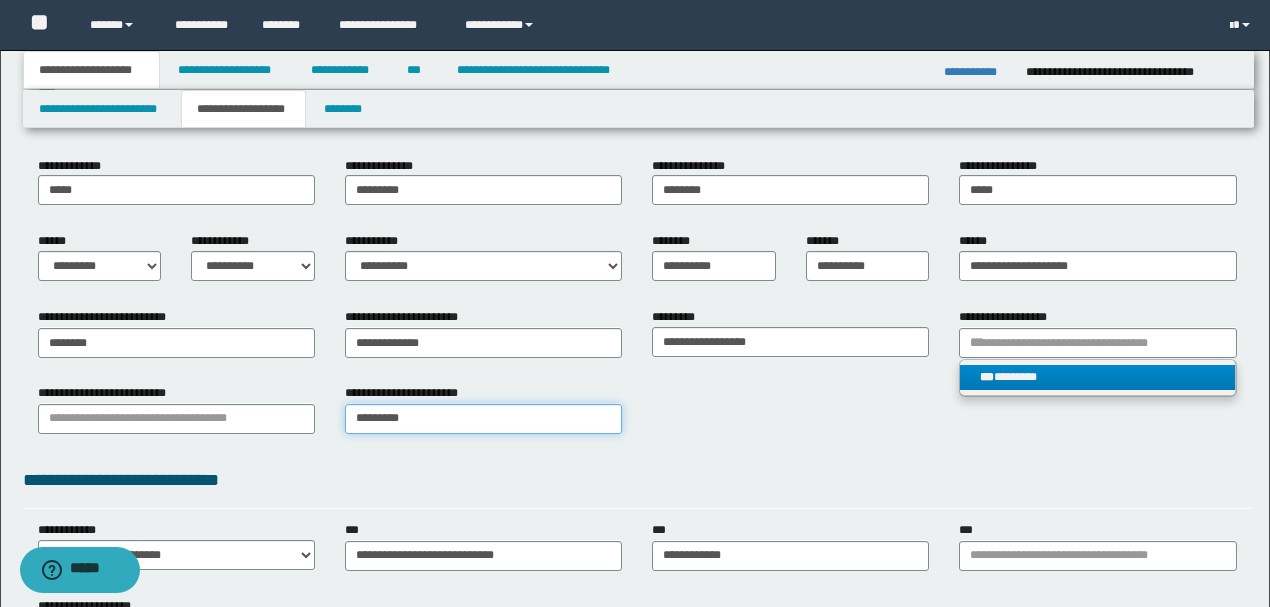 type on "**********" 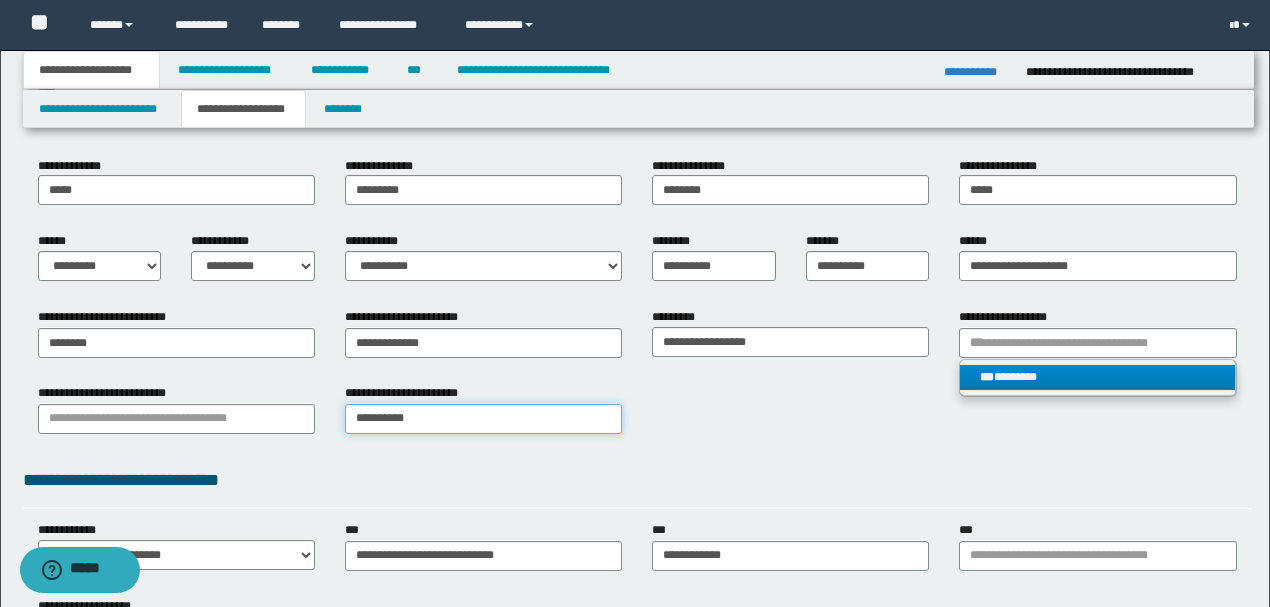 type on "**********" 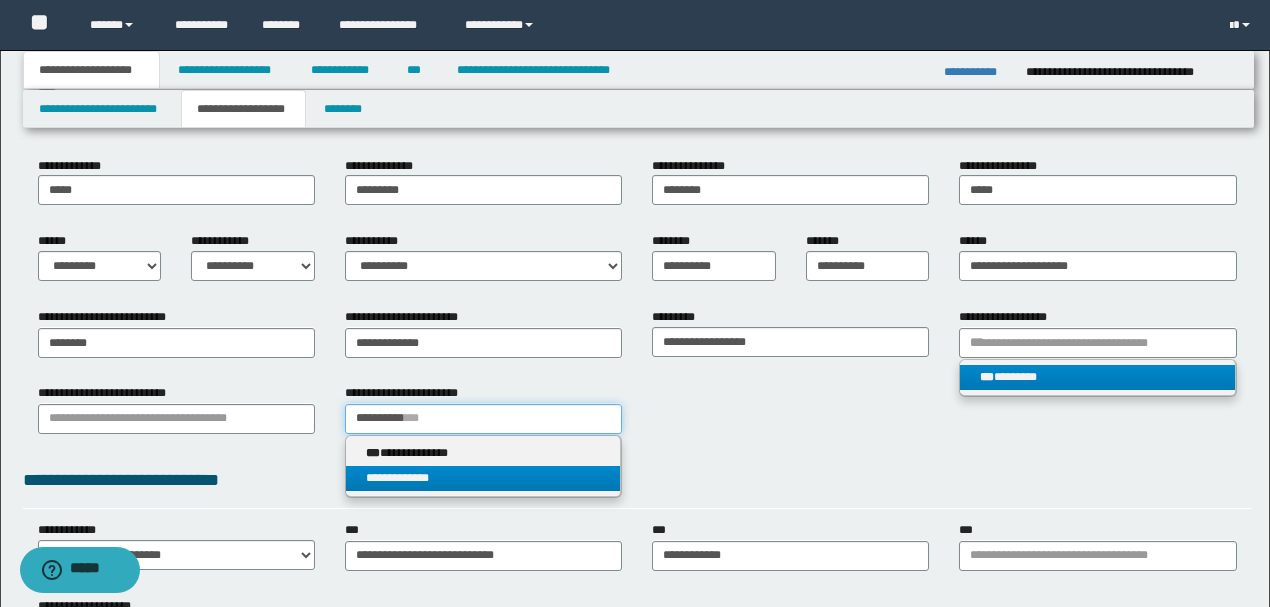 type on "**********" 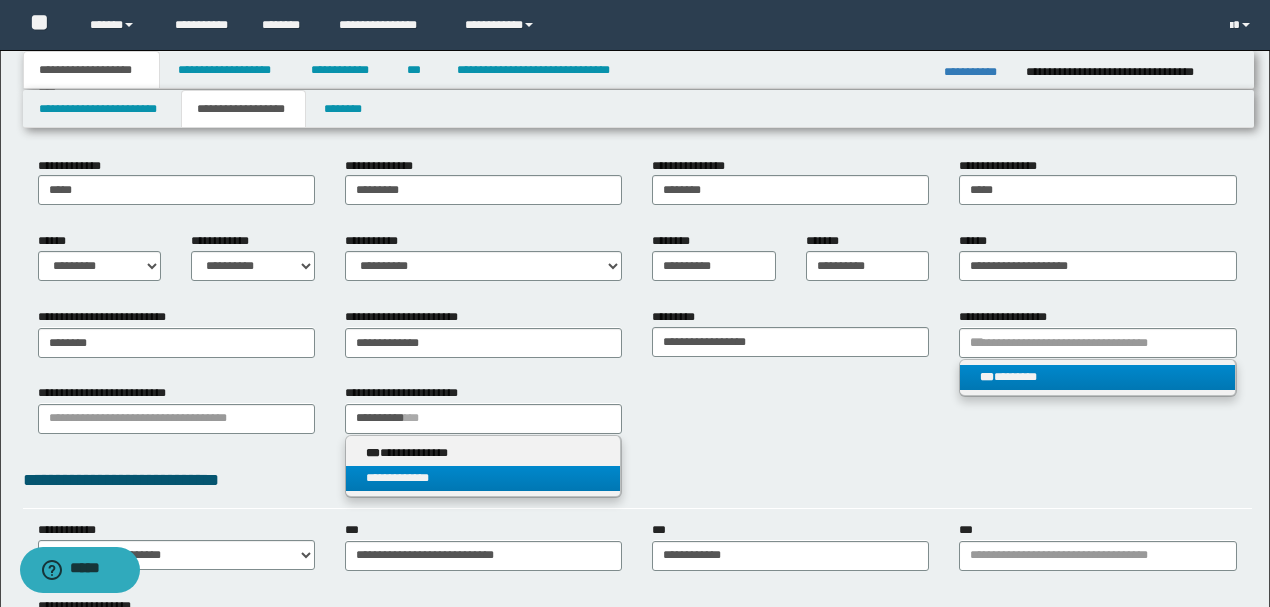 type 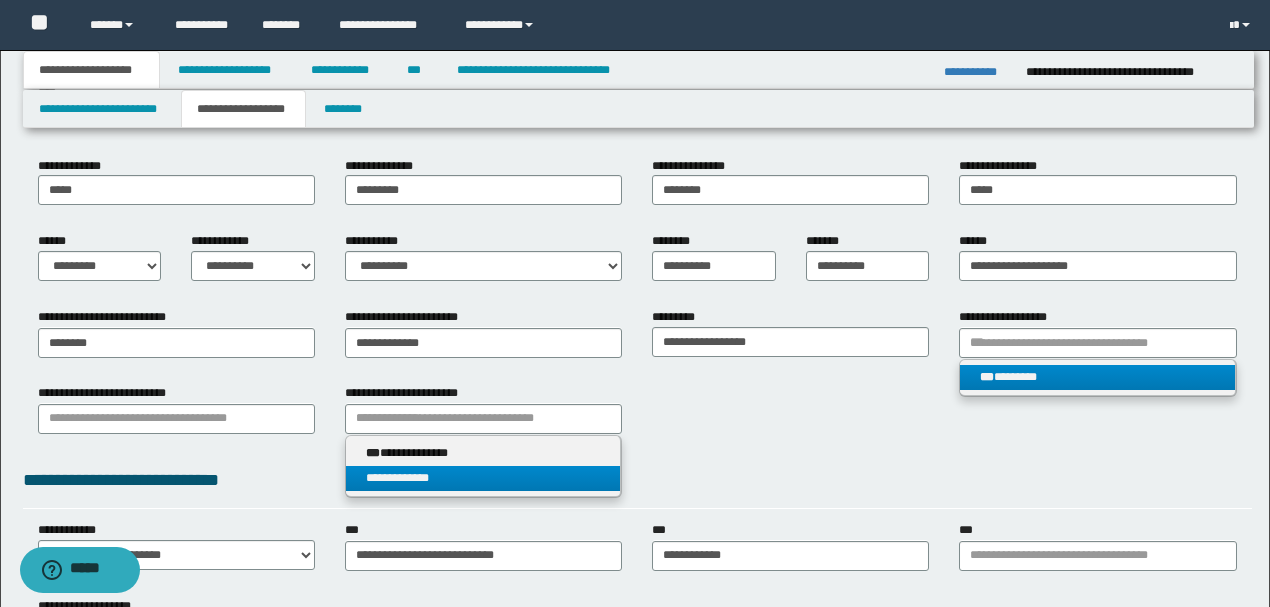click on "**********" at bounding box center (483, 478) 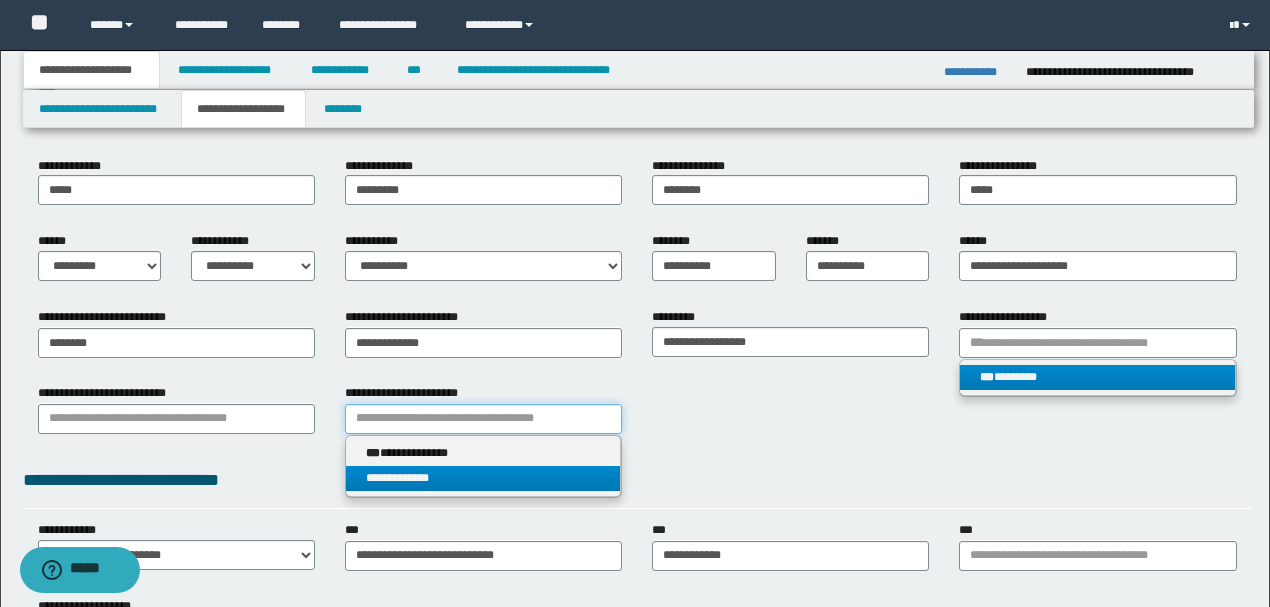 type 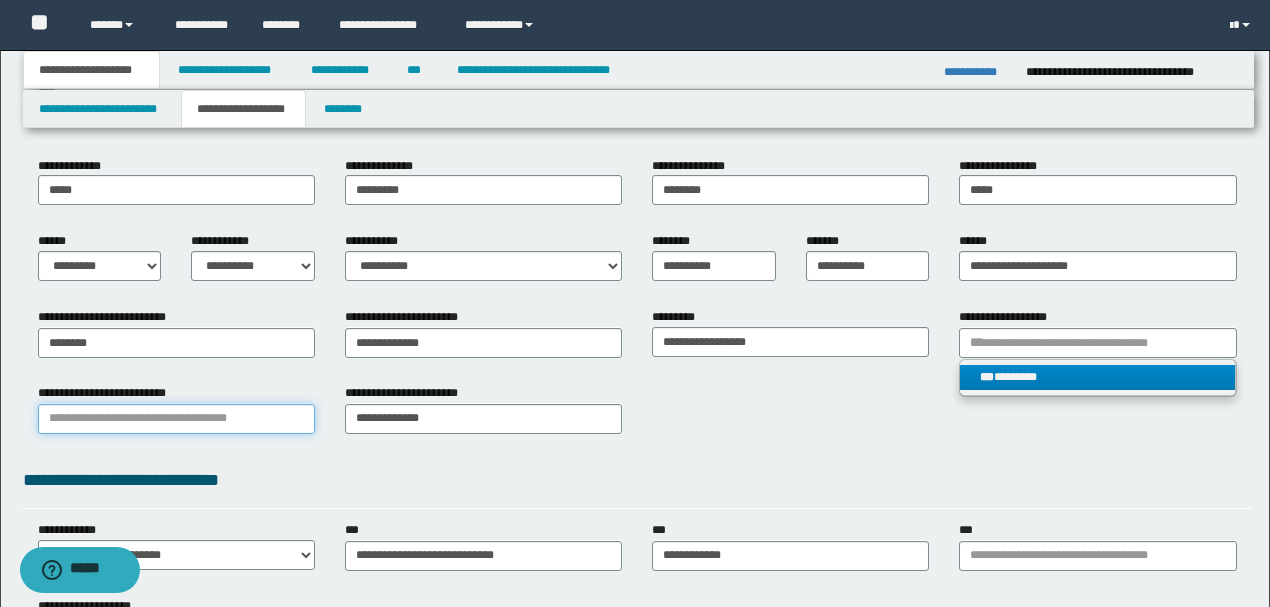 click on "**********" at bounding box center (176, 419) 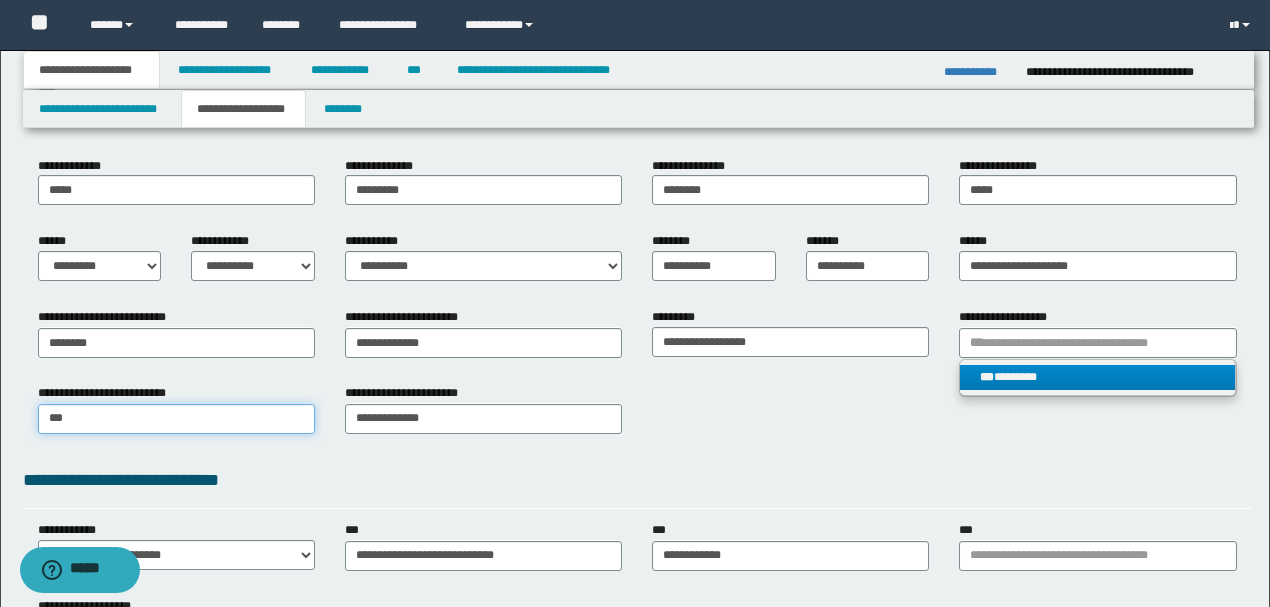 type on "****" 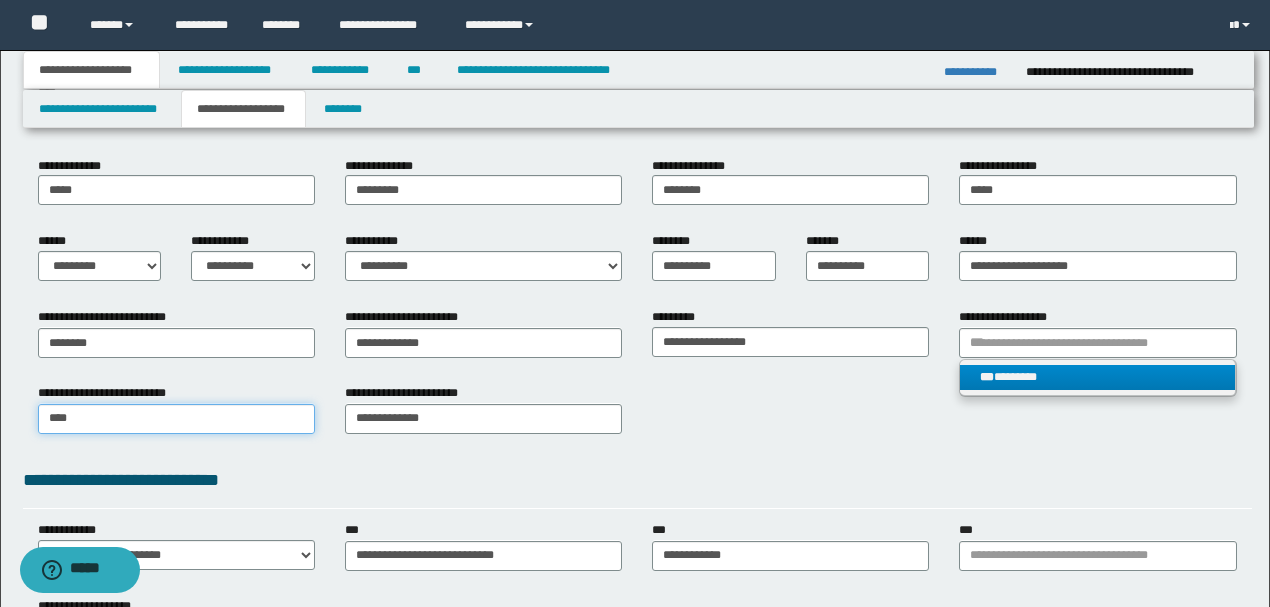 type on "********" 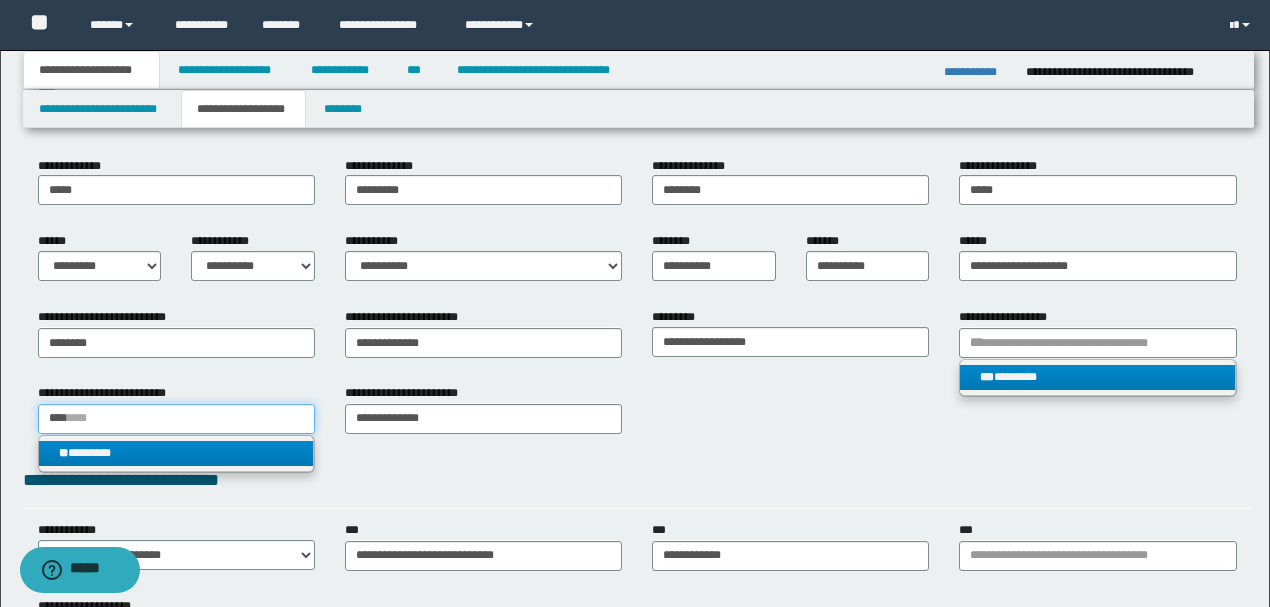 type on "****" 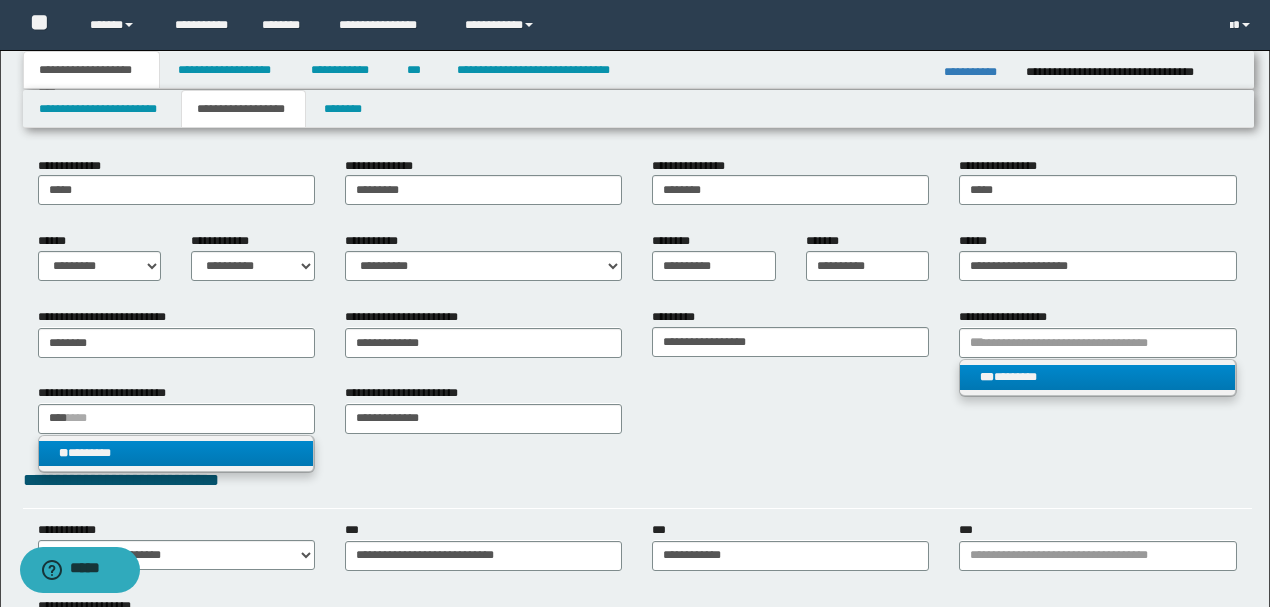type 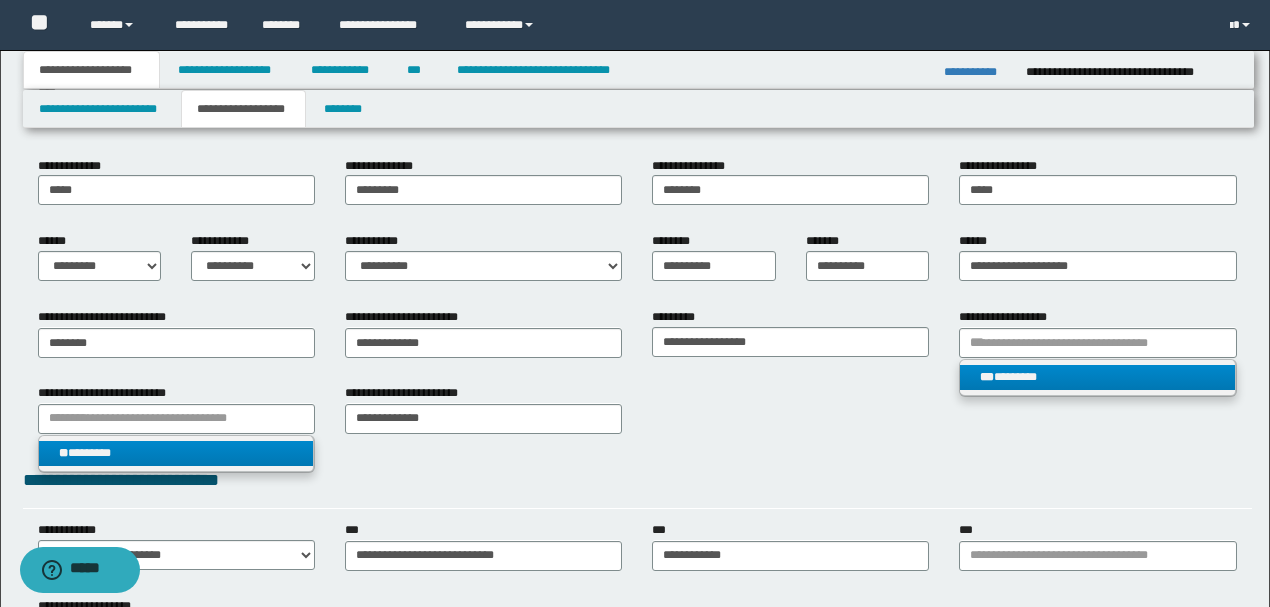 click on "** ********" at bounding box center (176, 453) 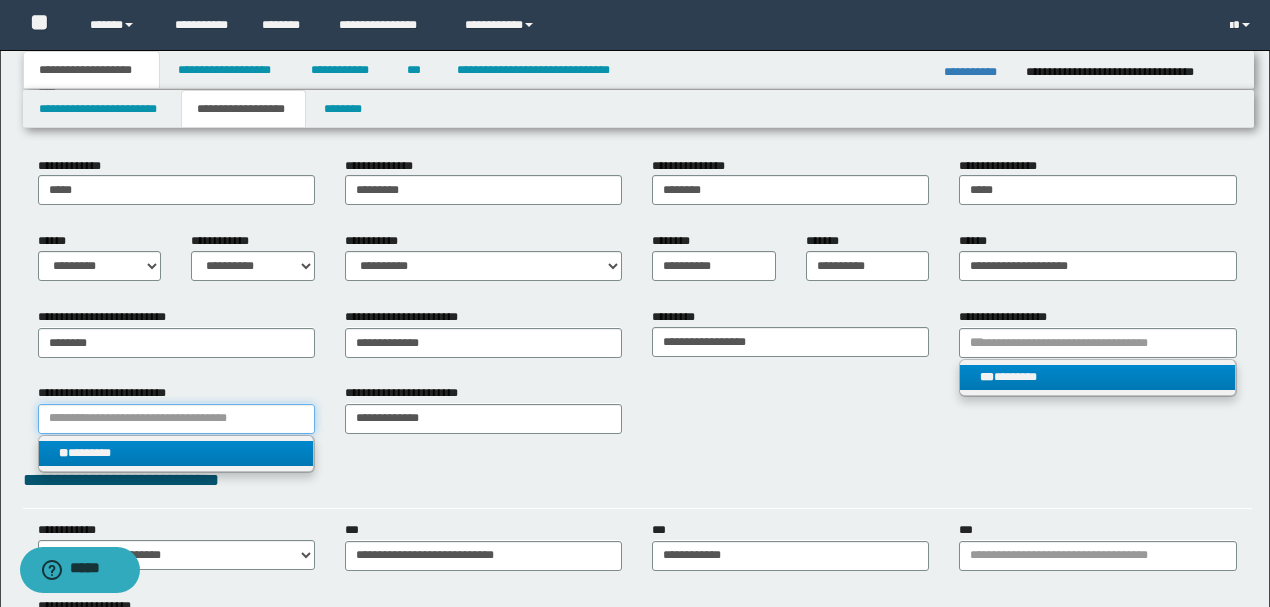 type 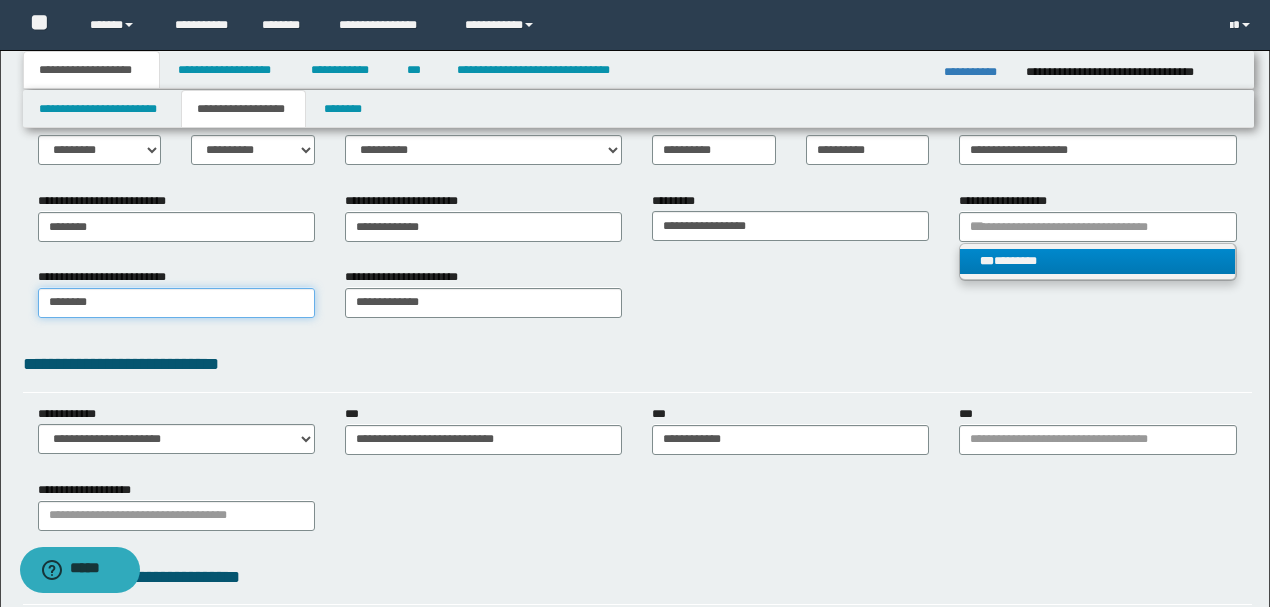 scroll, scrollTop: 333, scrollLeft: 0, axis: vertical 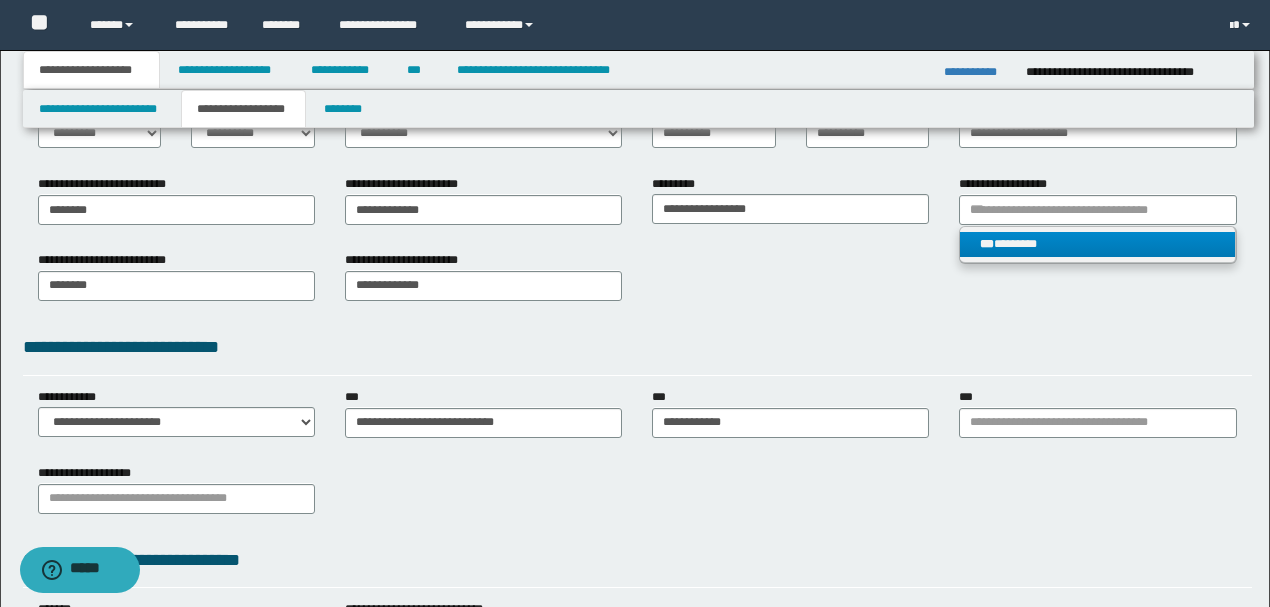 click on "*** ********" at bounding box center (1097, 244) 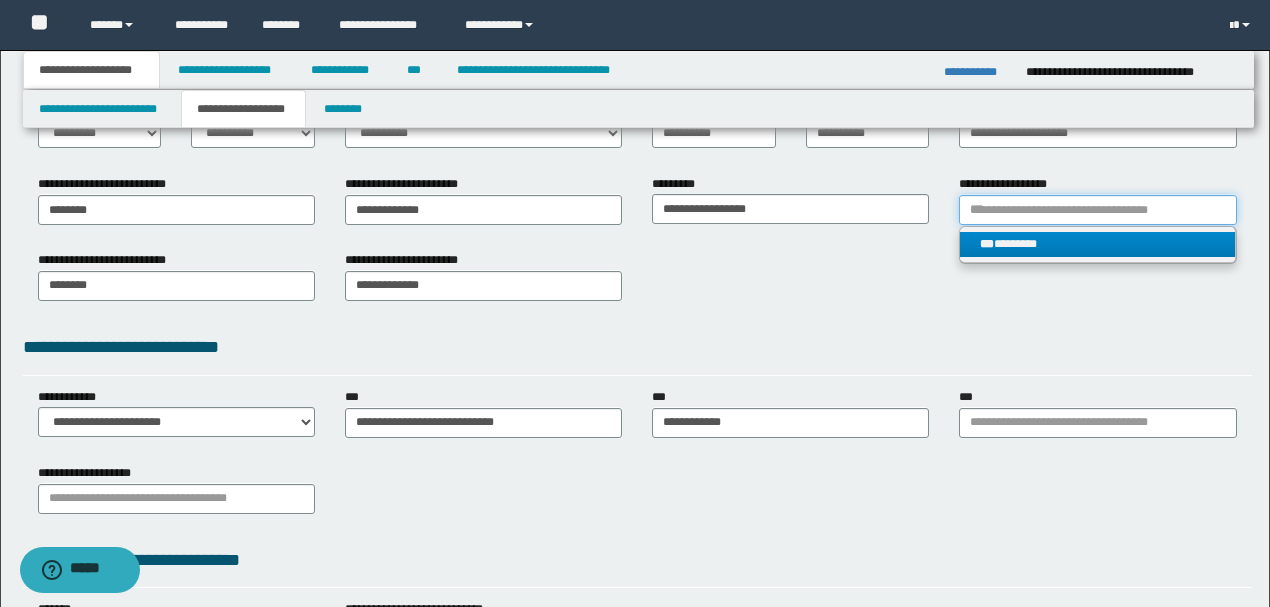 type 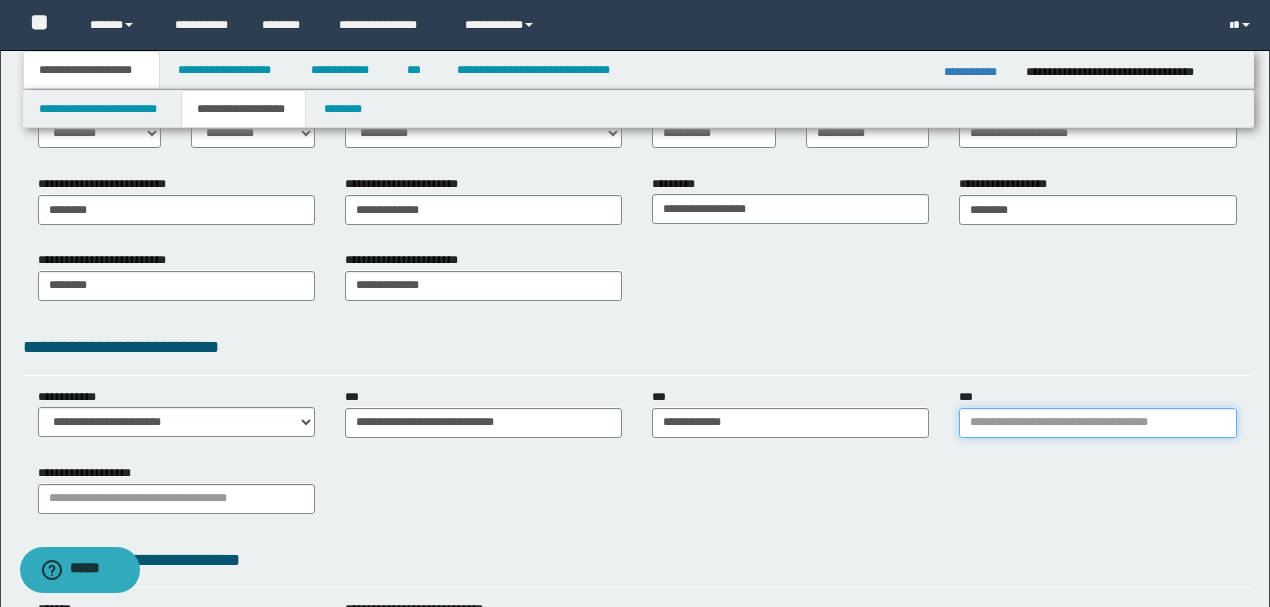 click on "***" at bounding box center [1097, 423] 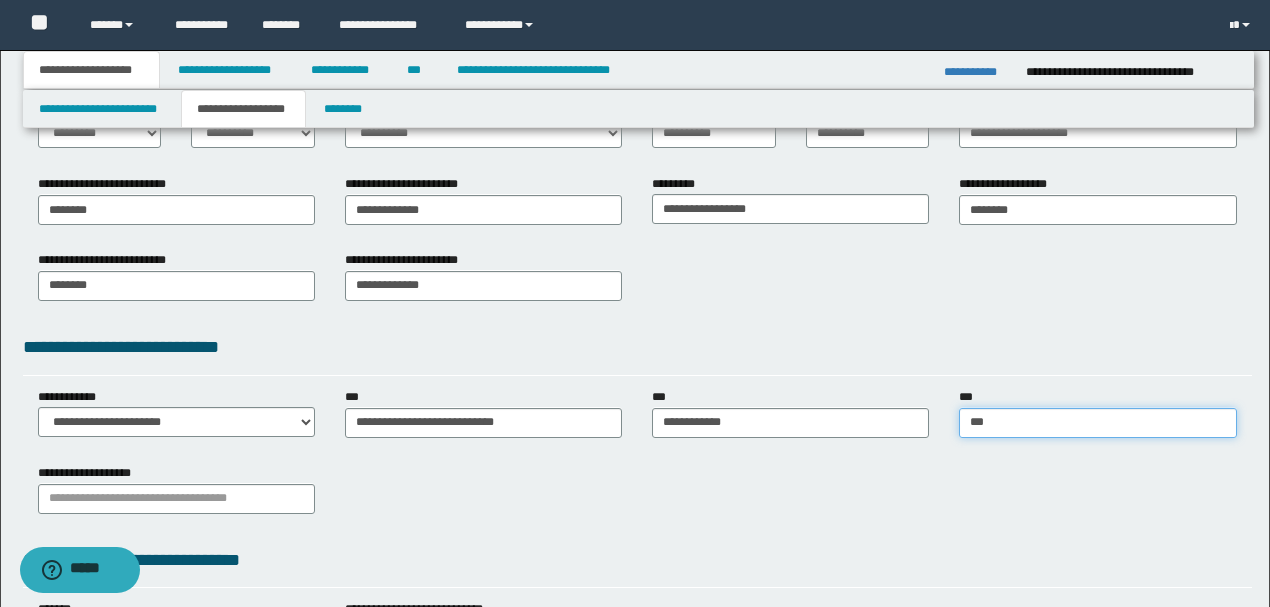 type on "****" 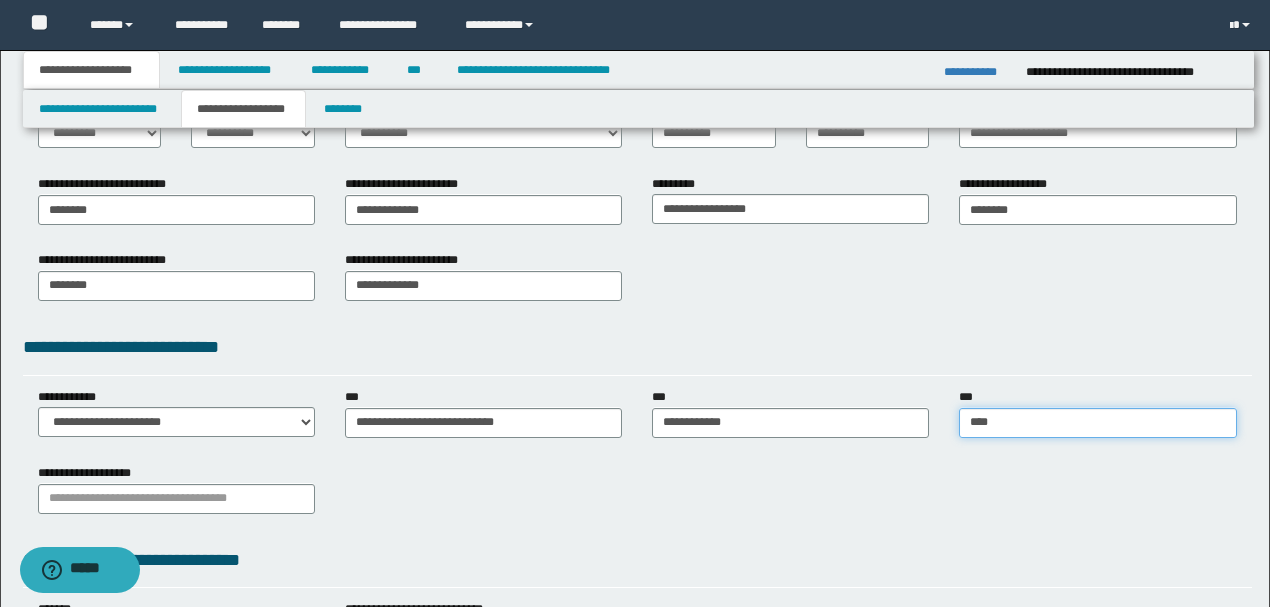 type on "****" 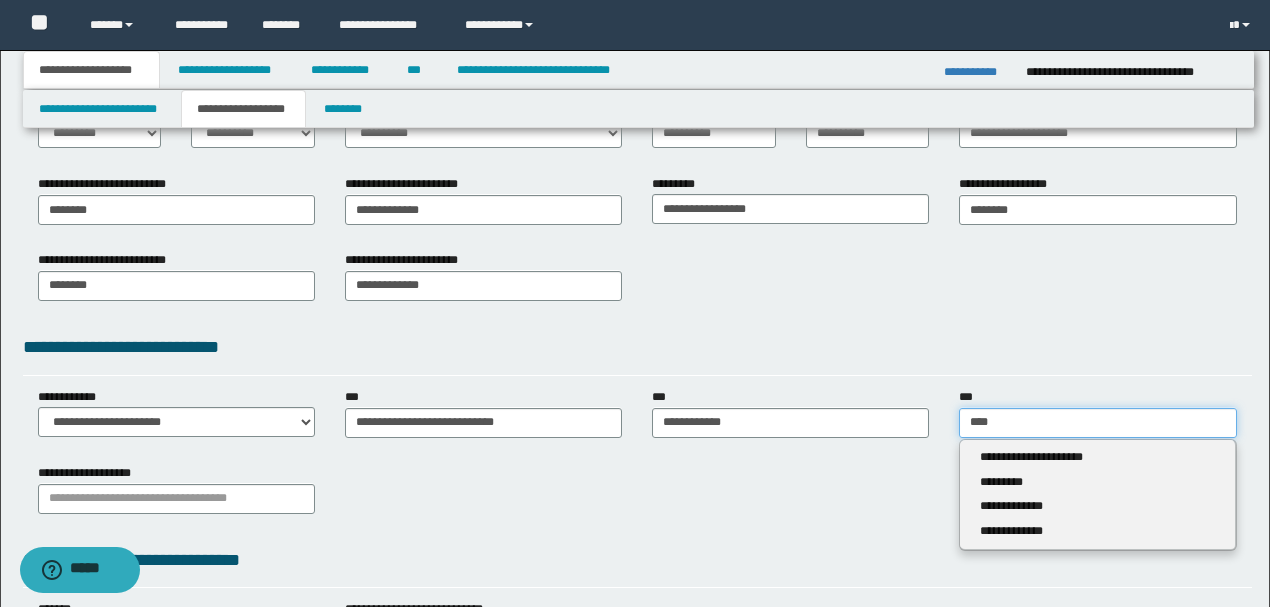 type 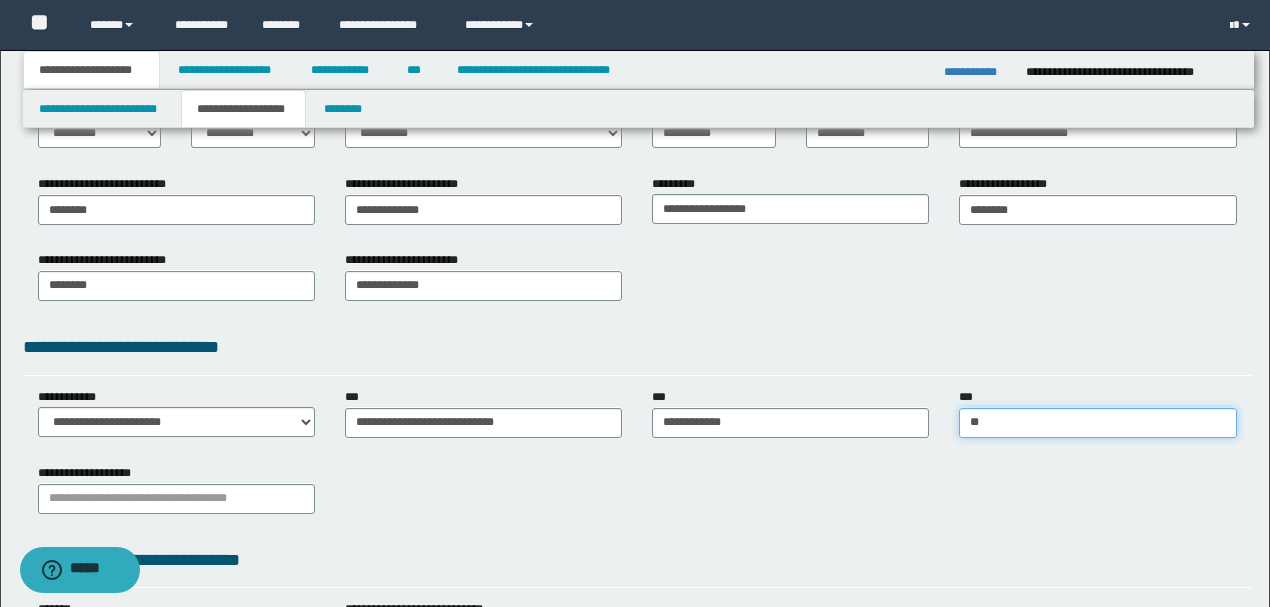 type on "*" 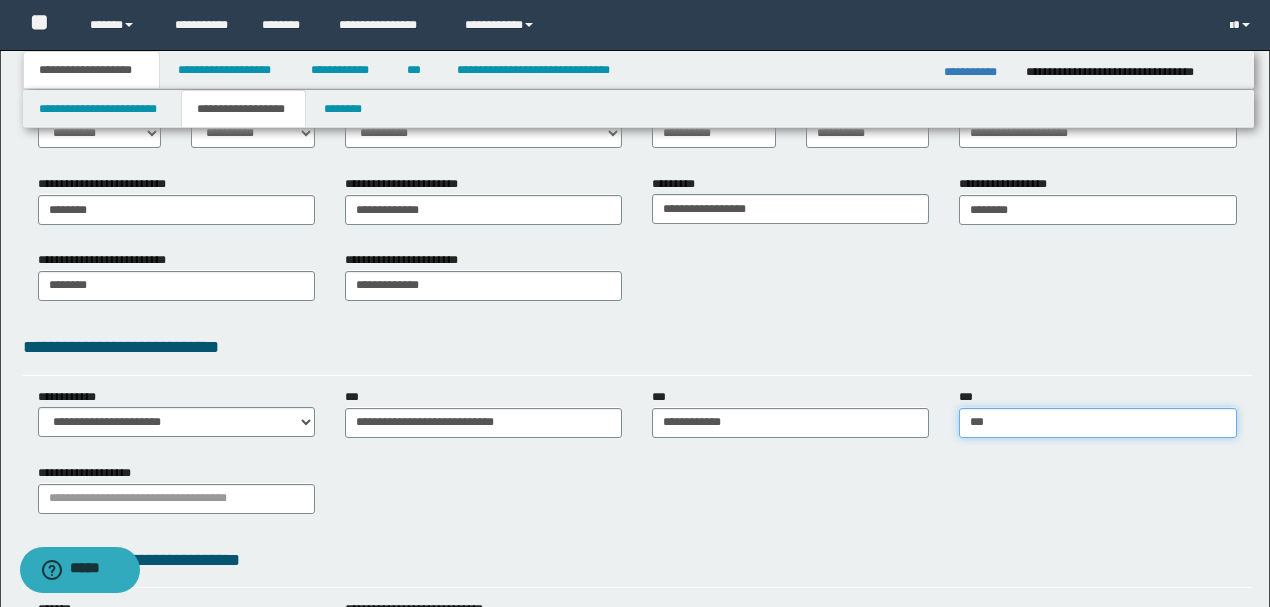type on "****" 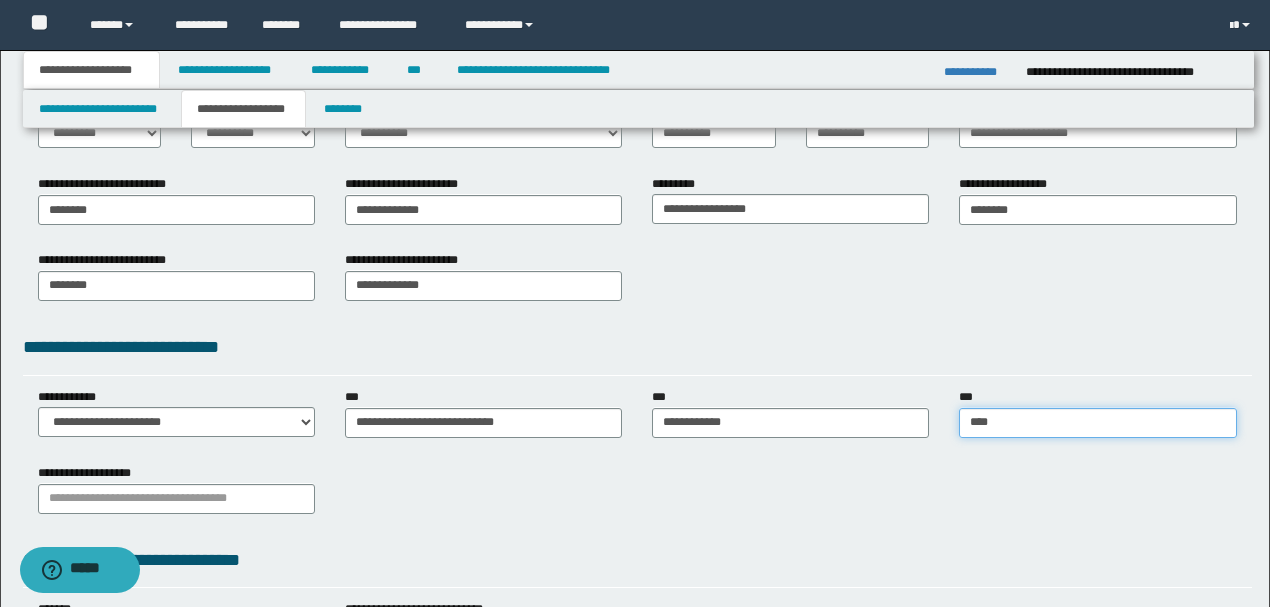 type on "********" 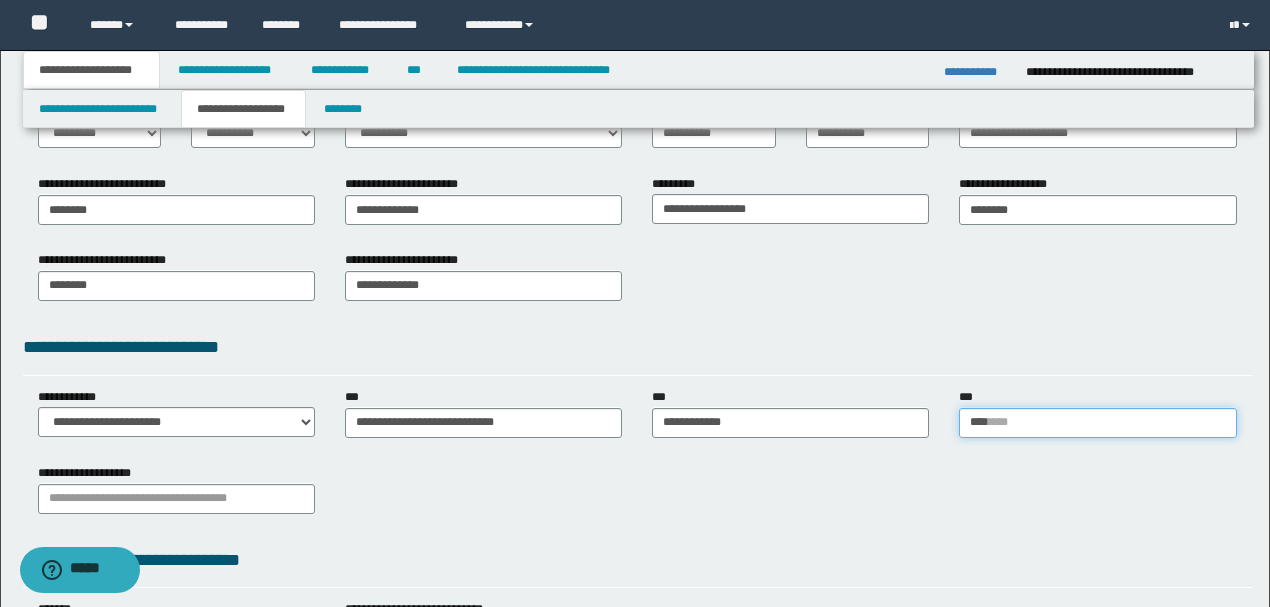 type 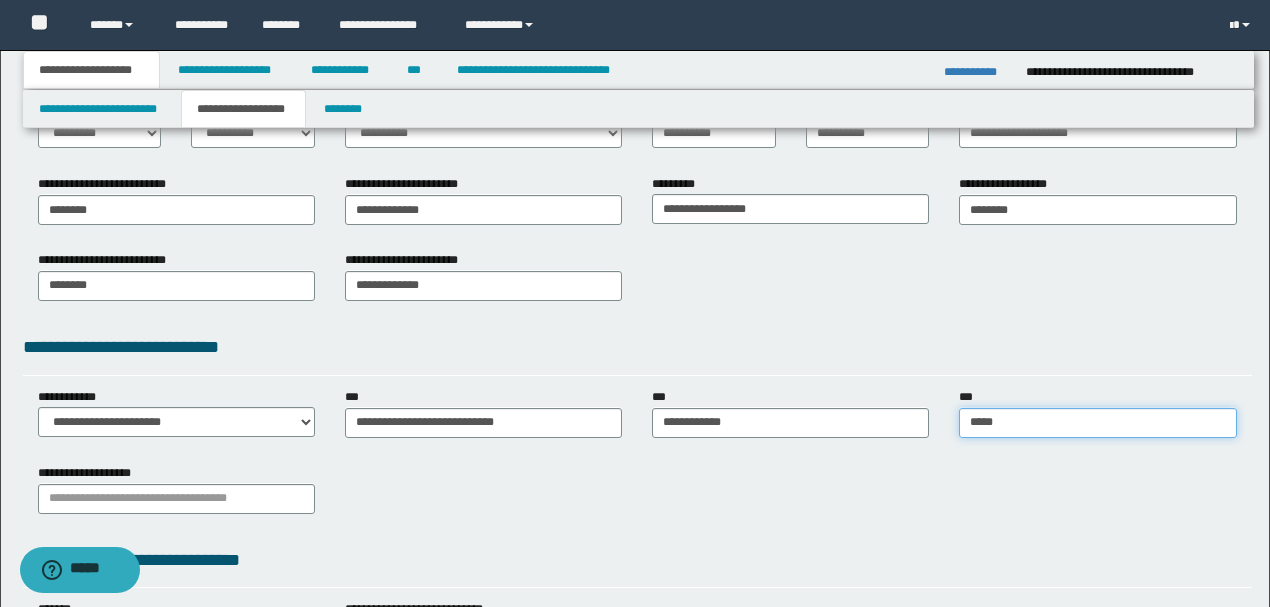 type on "******" 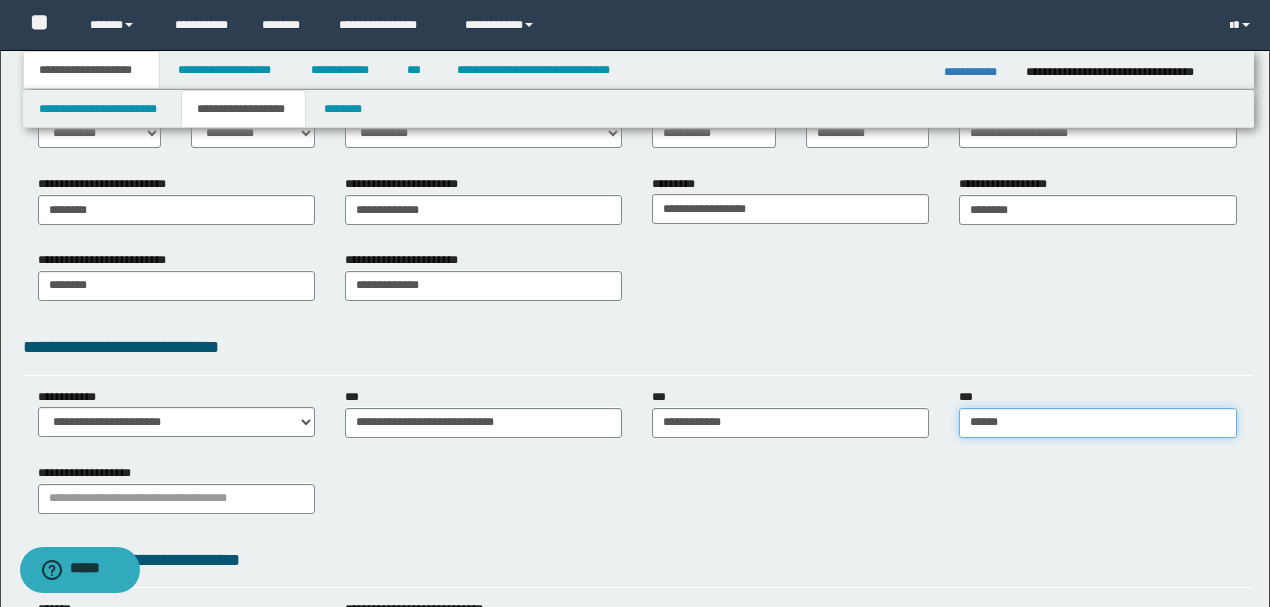 type on "********" 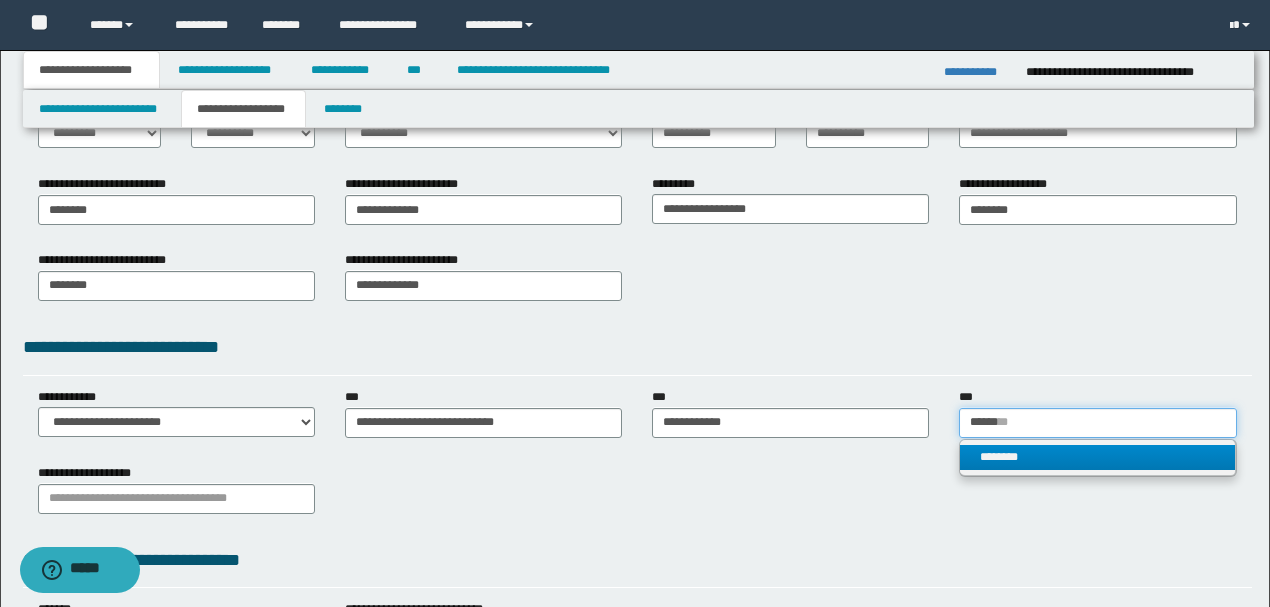 type on "******" 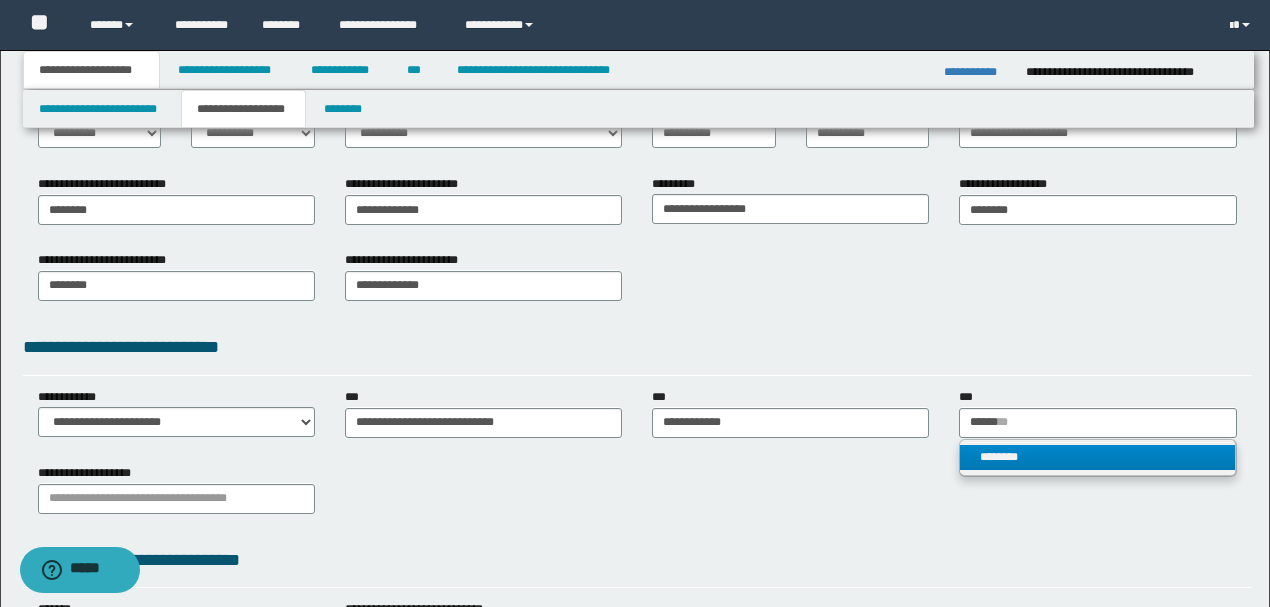 type 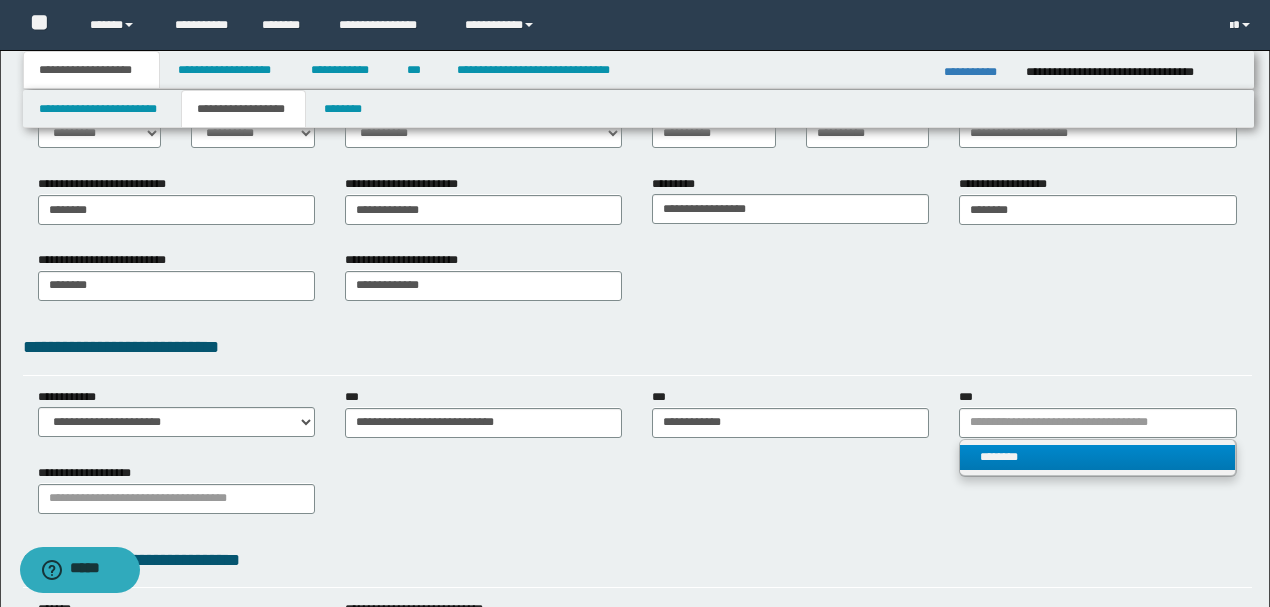 click on "********" at bounding box center (1097, 457) 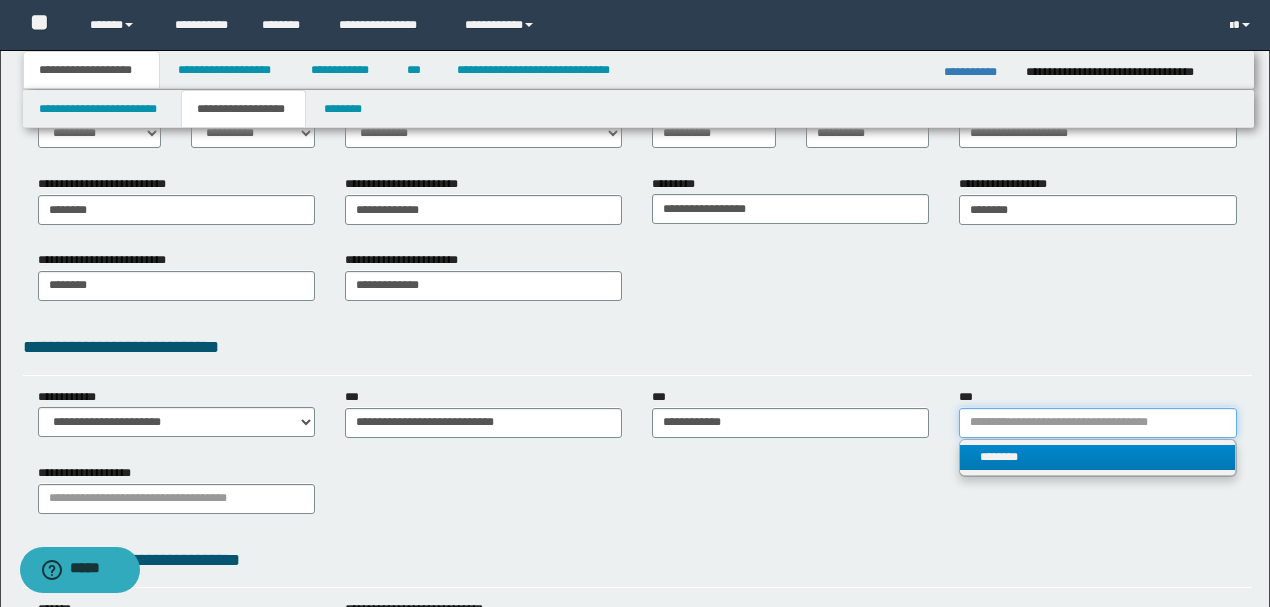 type 